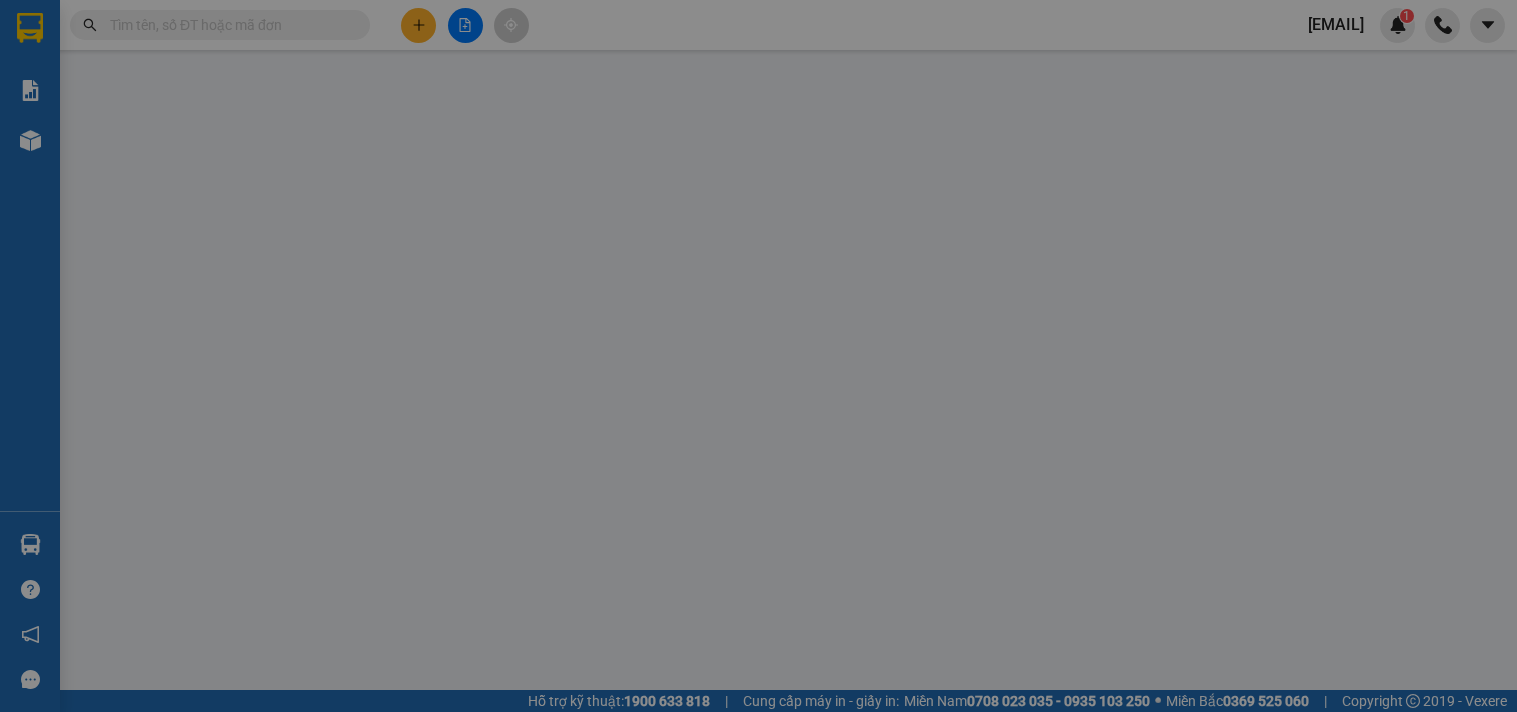 scroll, scrollTop: 0, scrollLeft: 0, axis: both 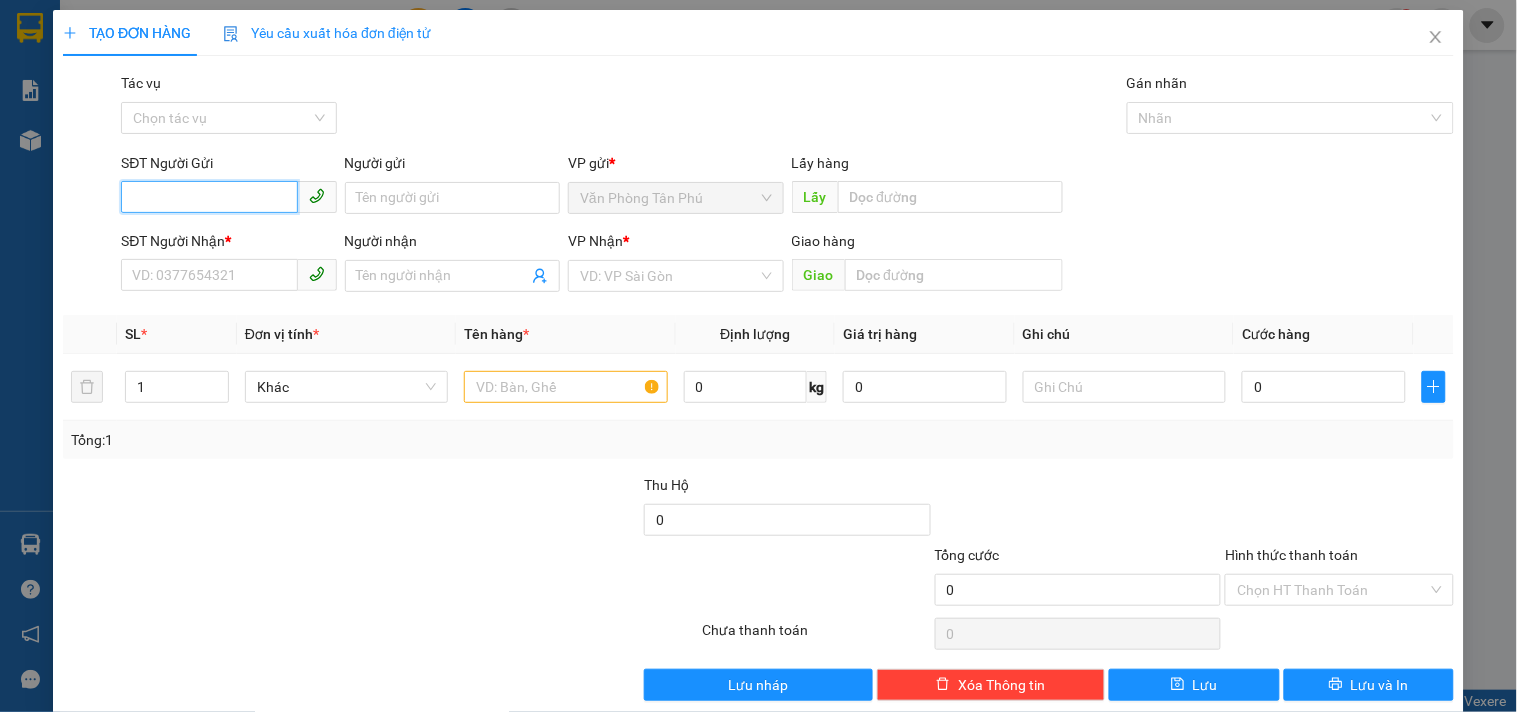 drag, startPoint x: 225, startPoint y: 207, endPoint x: 212, endPoint y: 193, distance: 19.104973 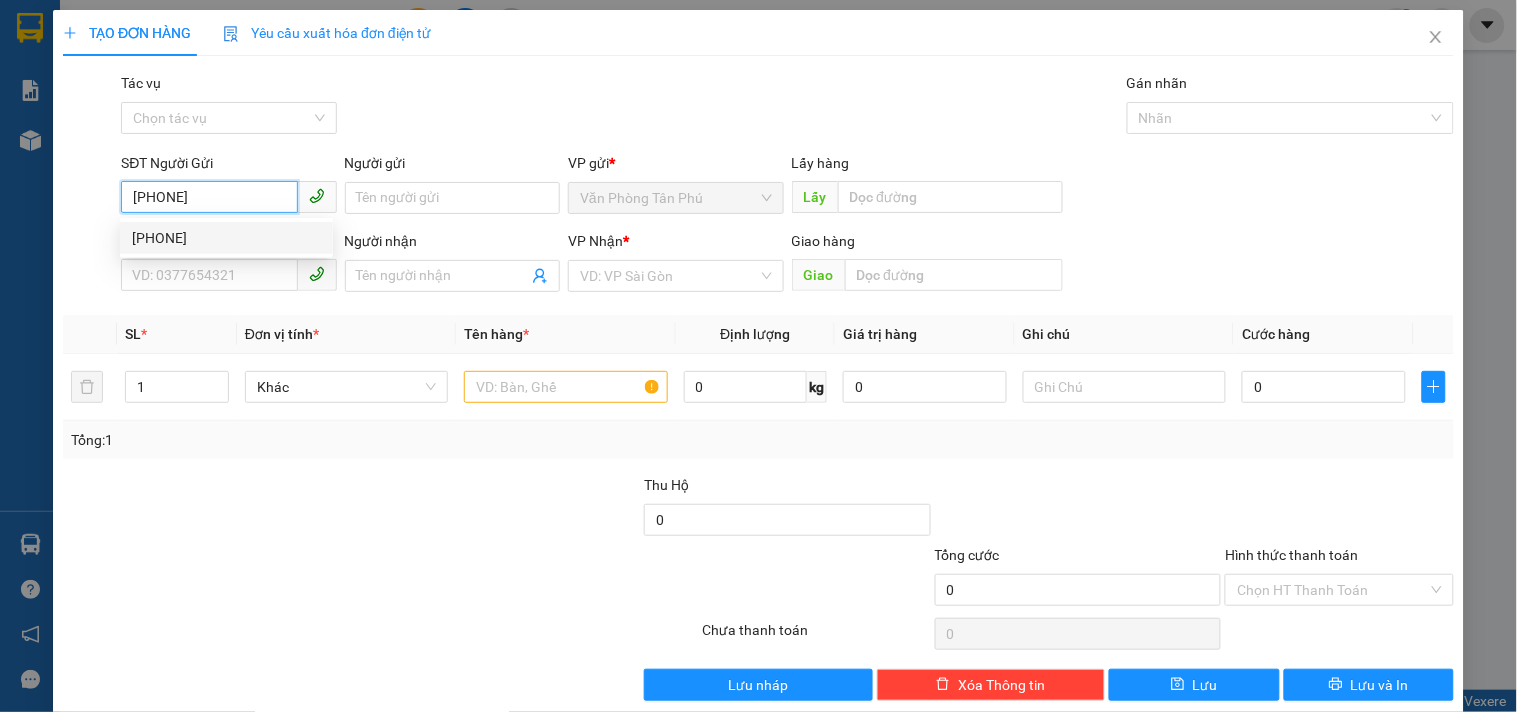drag, startPoint x: 196, startPoint y: 242, endPoint x: 212, endPoint y: 251, distance: 18.35756 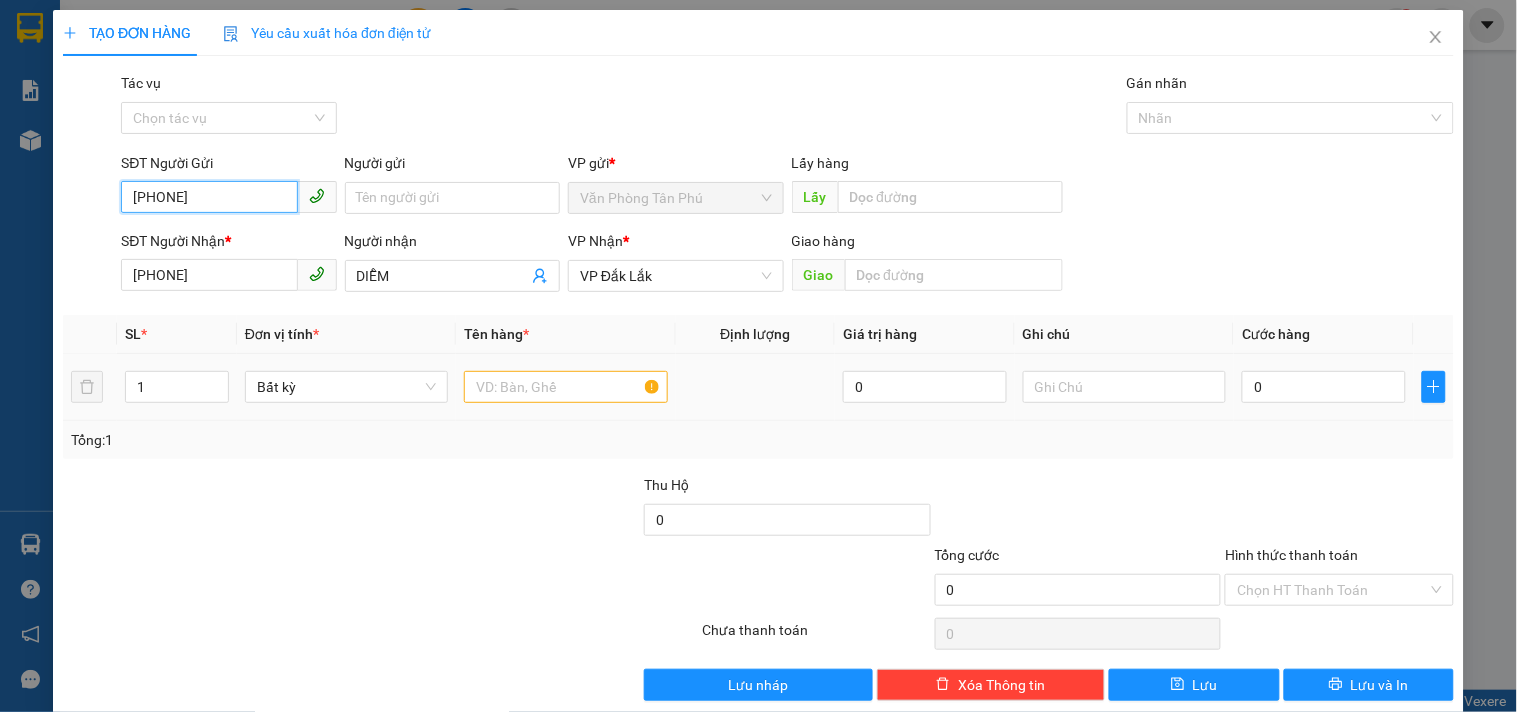 type on "[PHONE]" 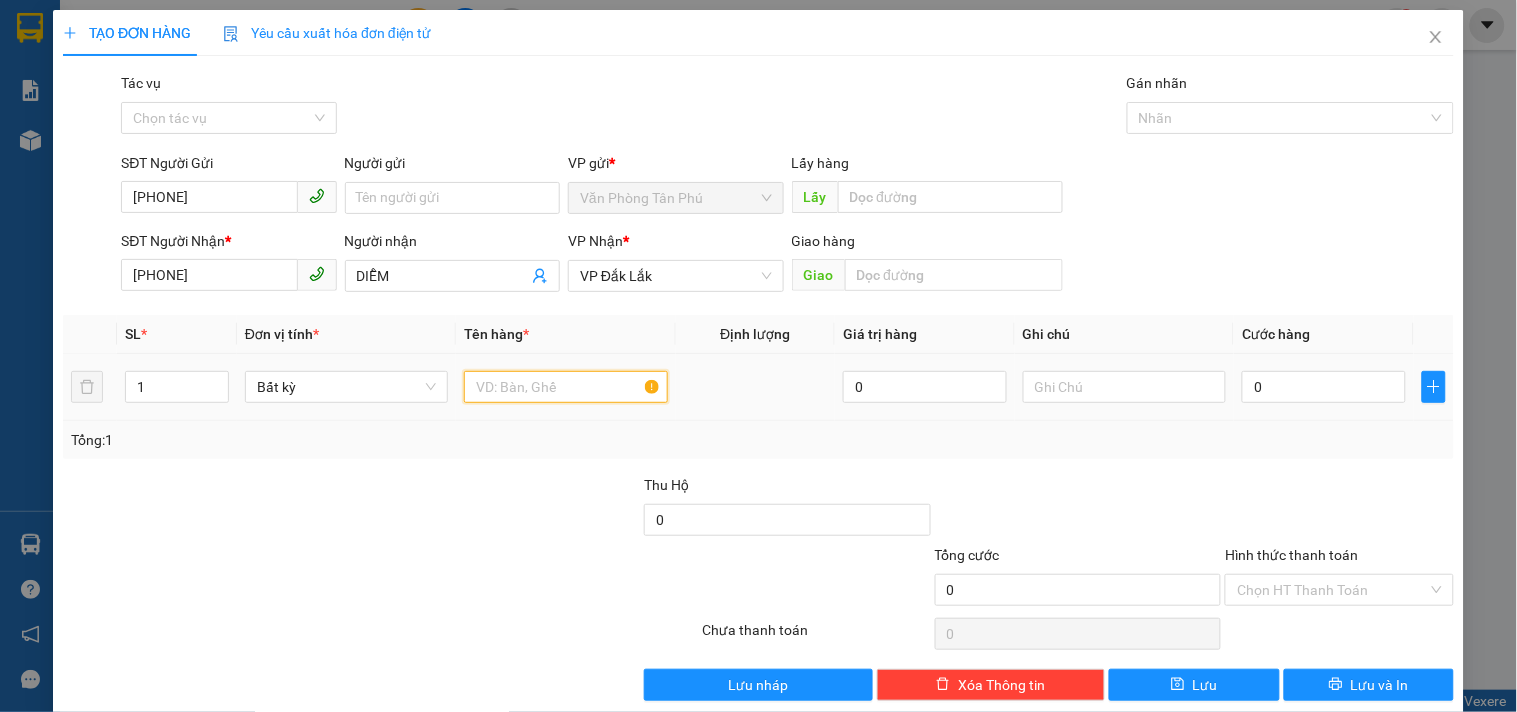 click at bounding box center (565, 387) 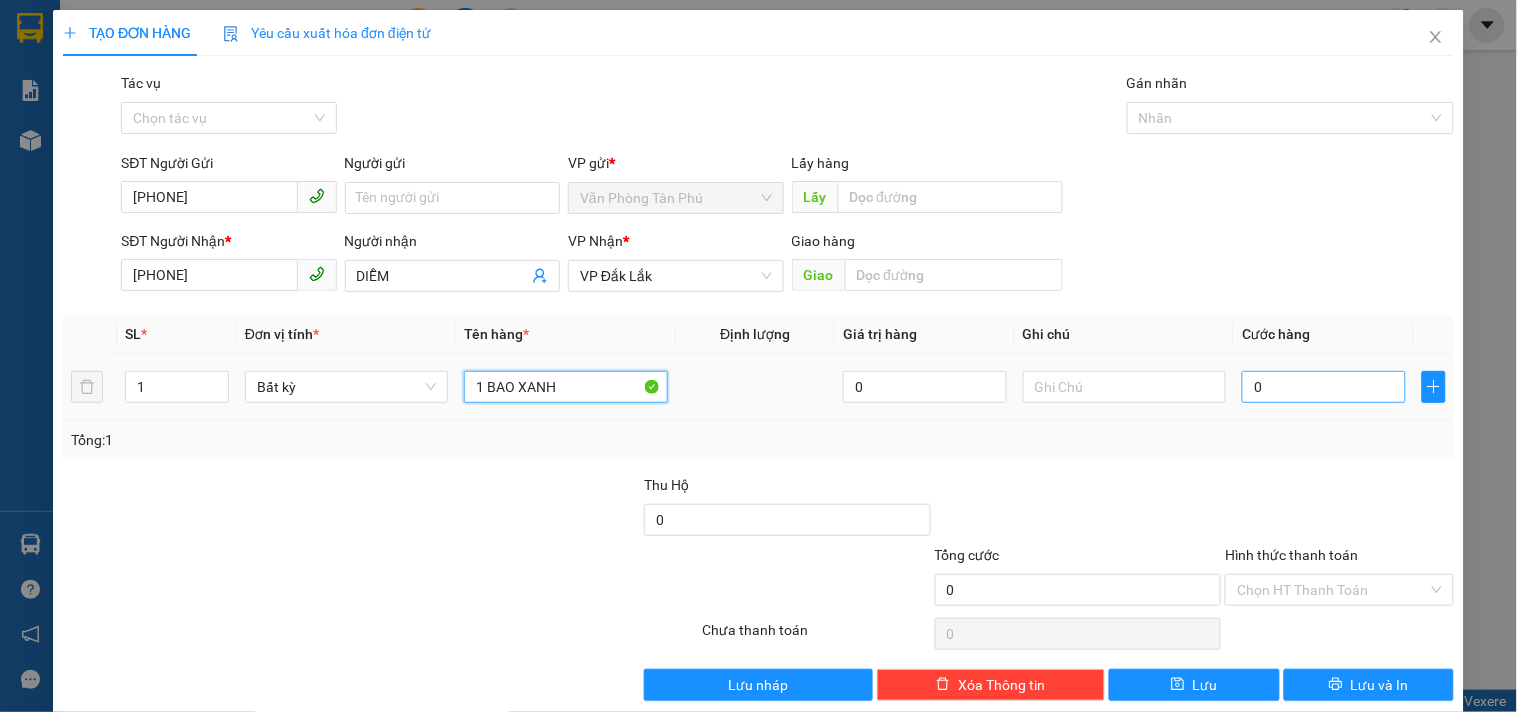 type on "1 BAO XANH" 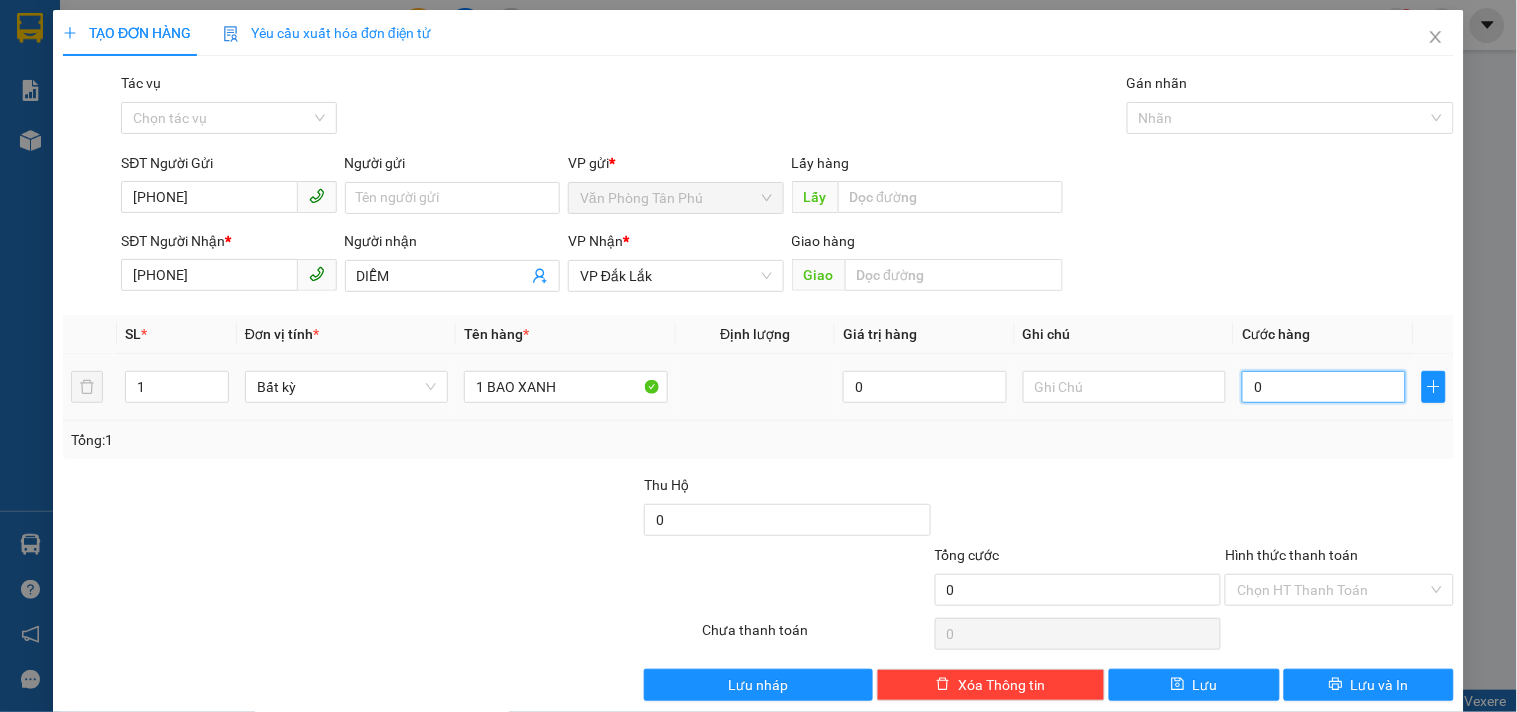 click on "0" at bounding box center [1324, 387] 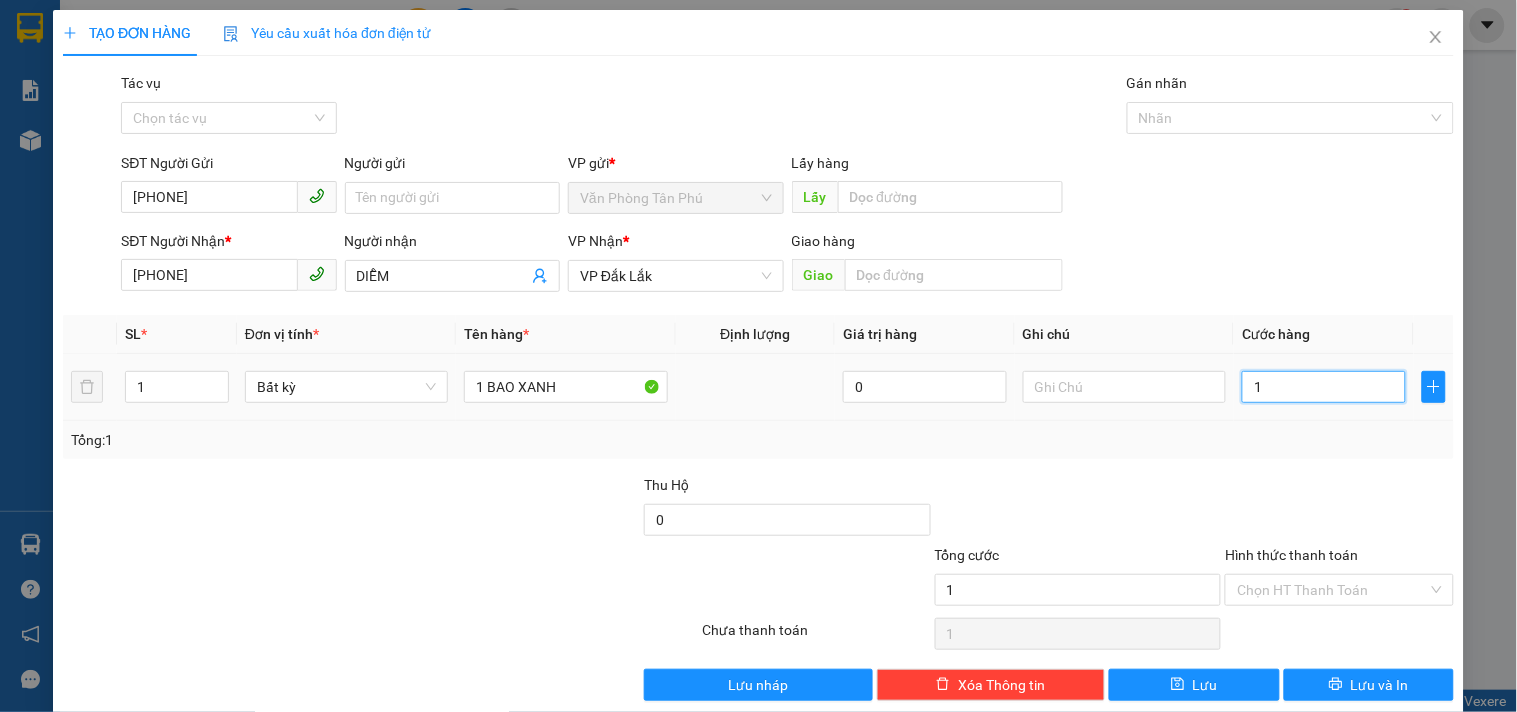 type on "10" 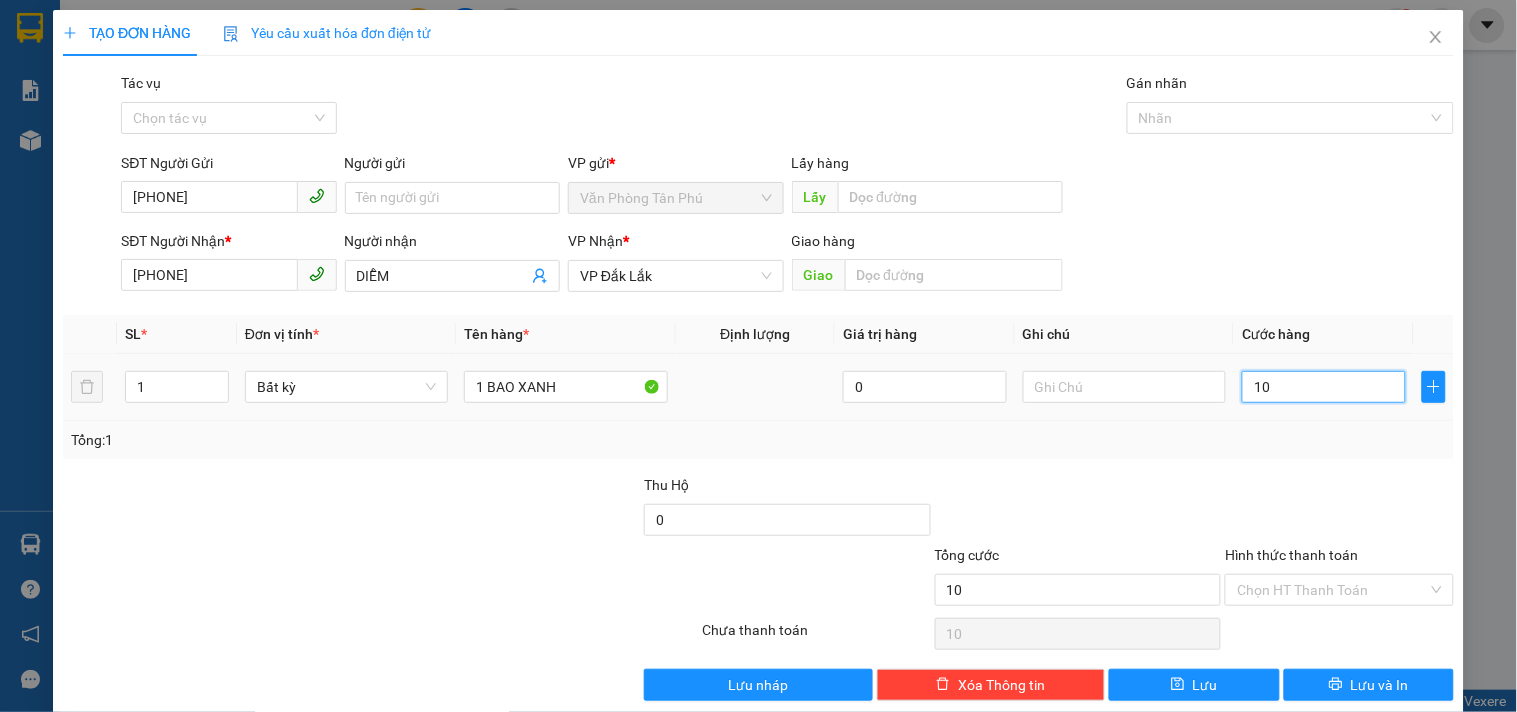 type on "100" 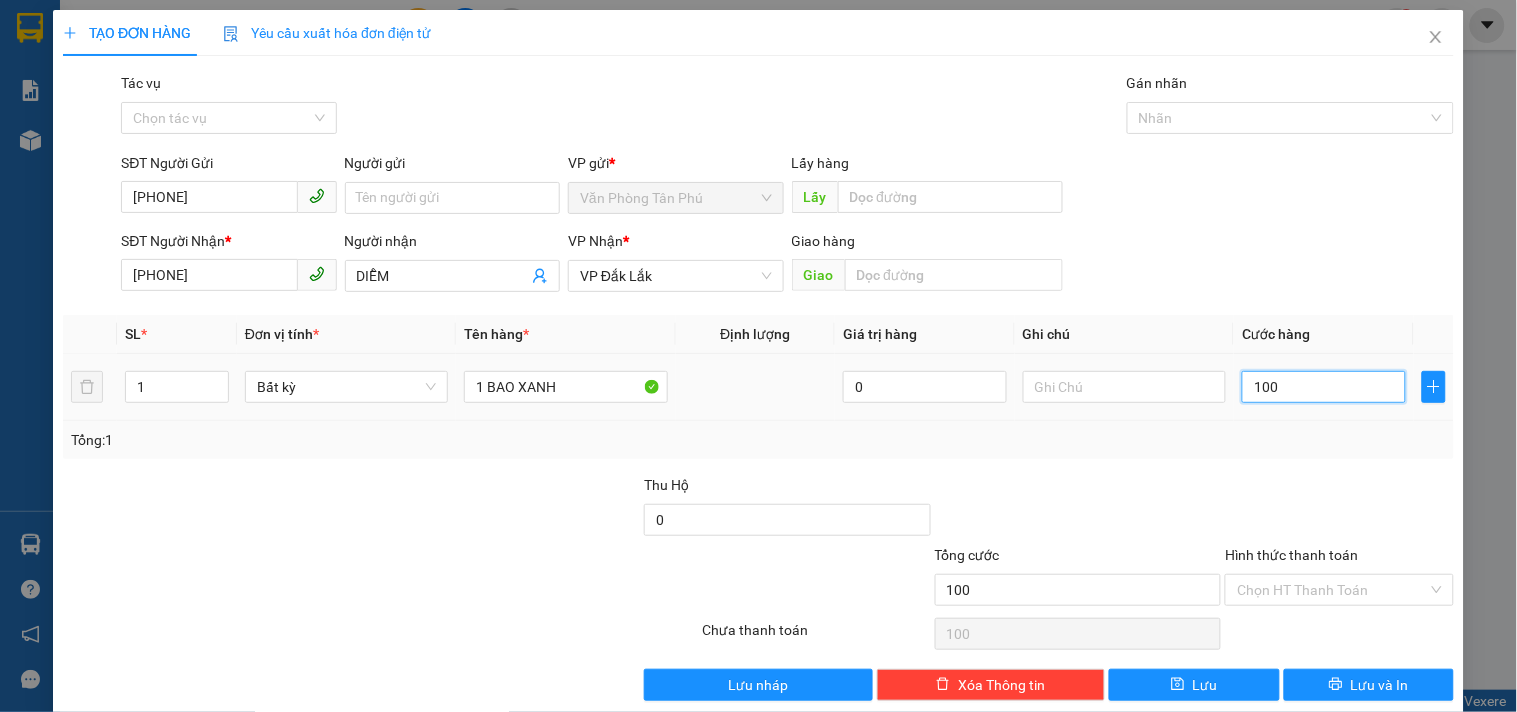 type on "1.000" 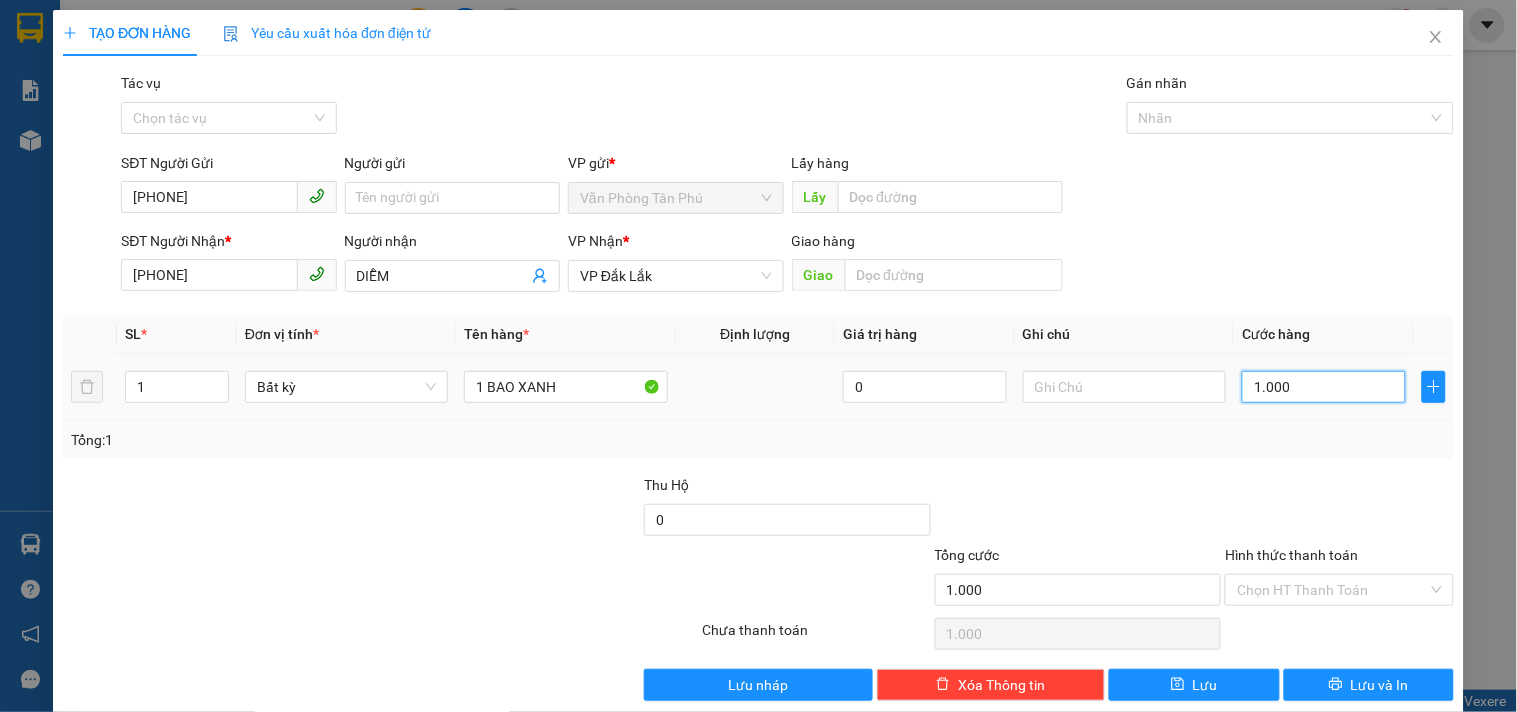 type on "10.000" 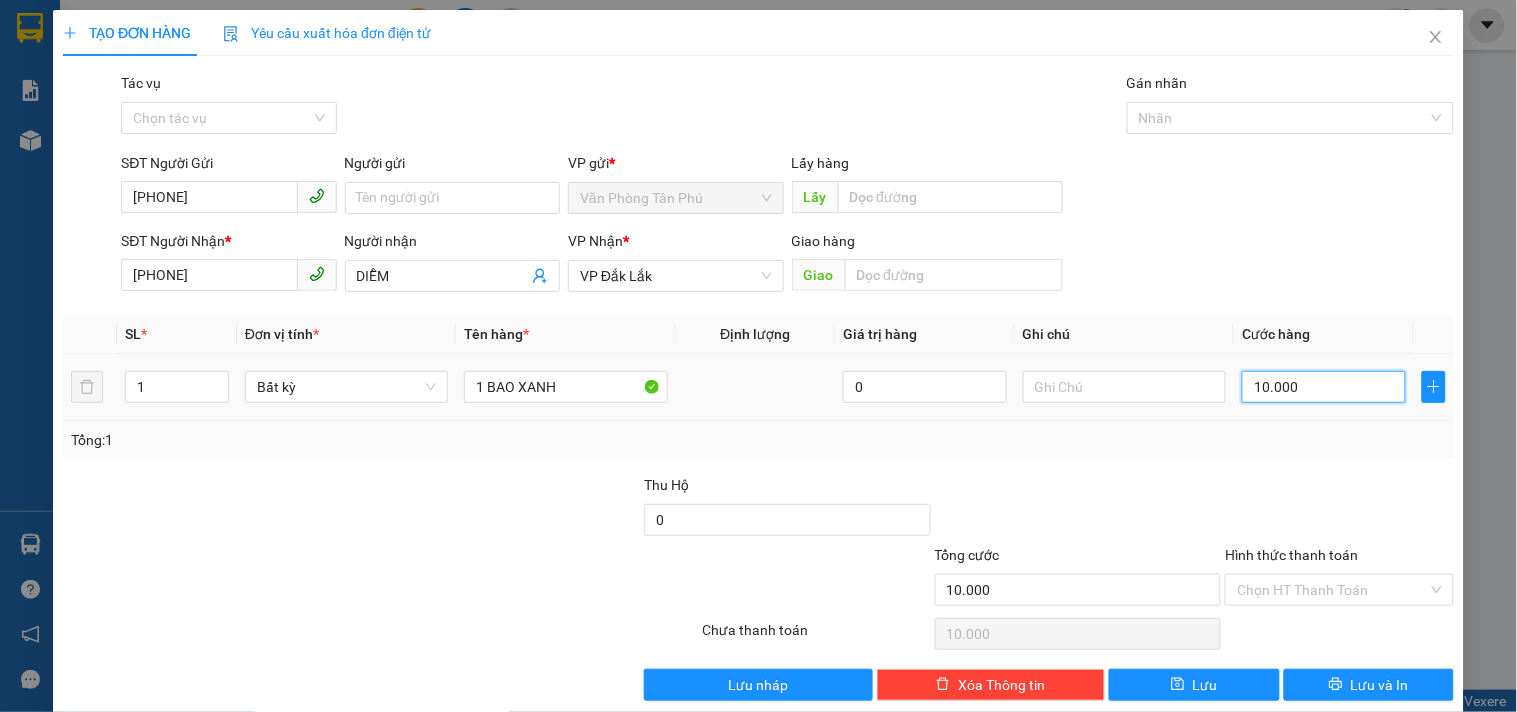 type on "100.000" 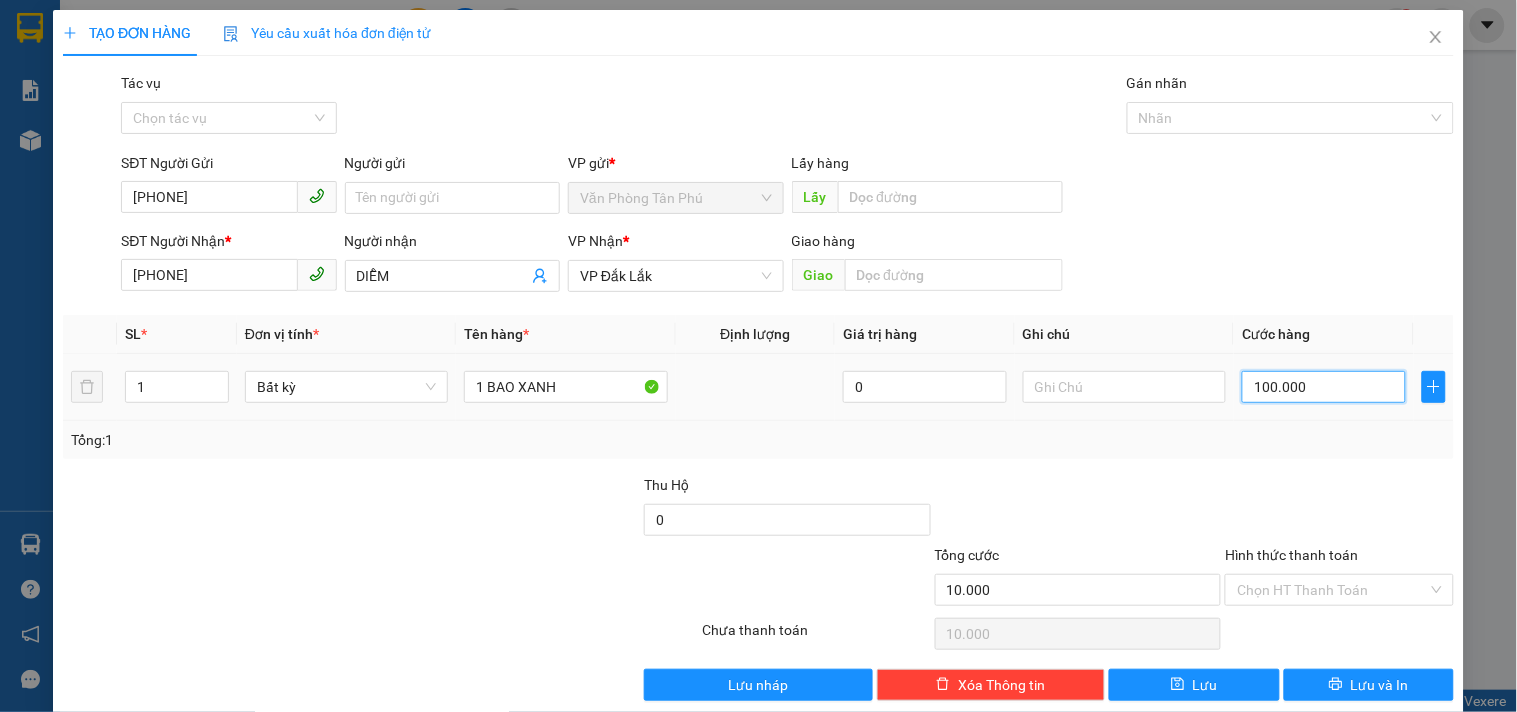 type on "100.000" 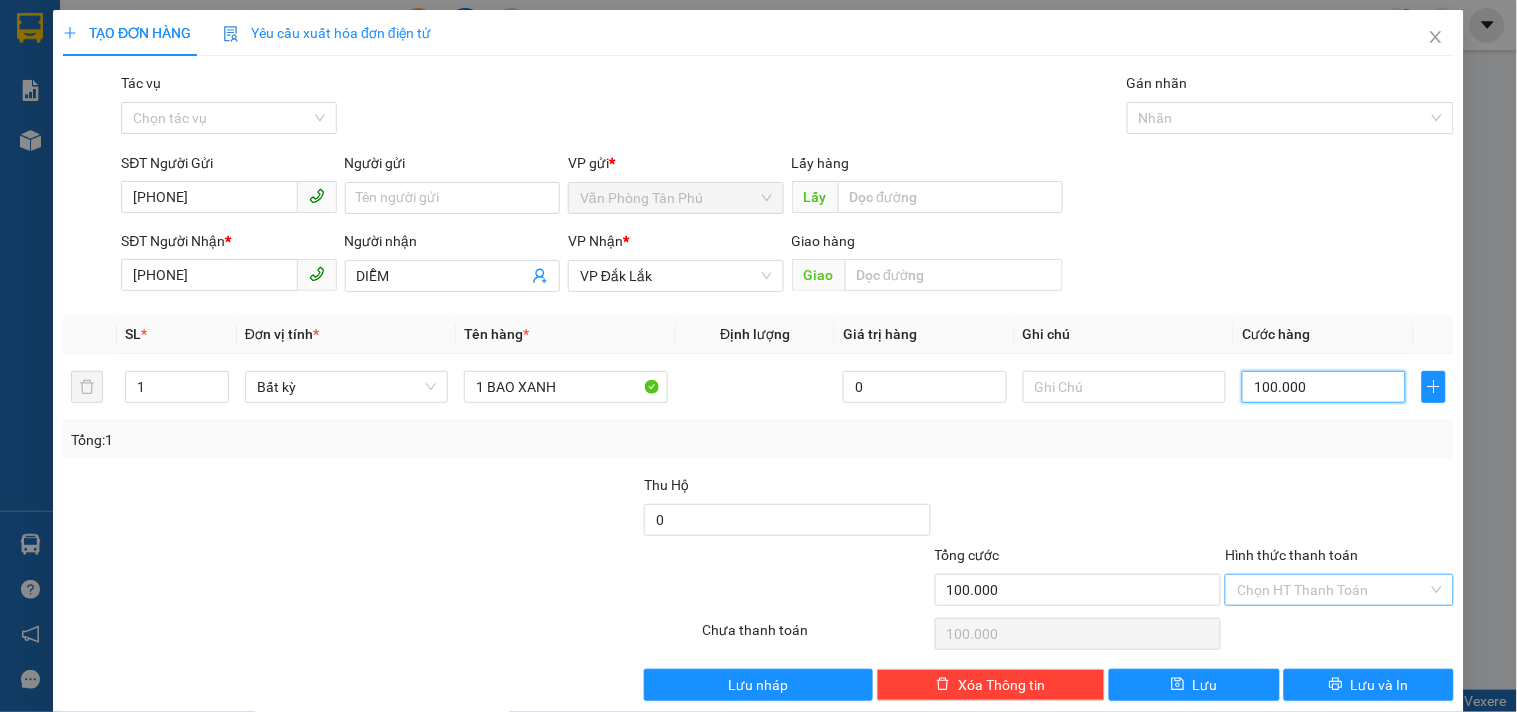 type on "100.000" 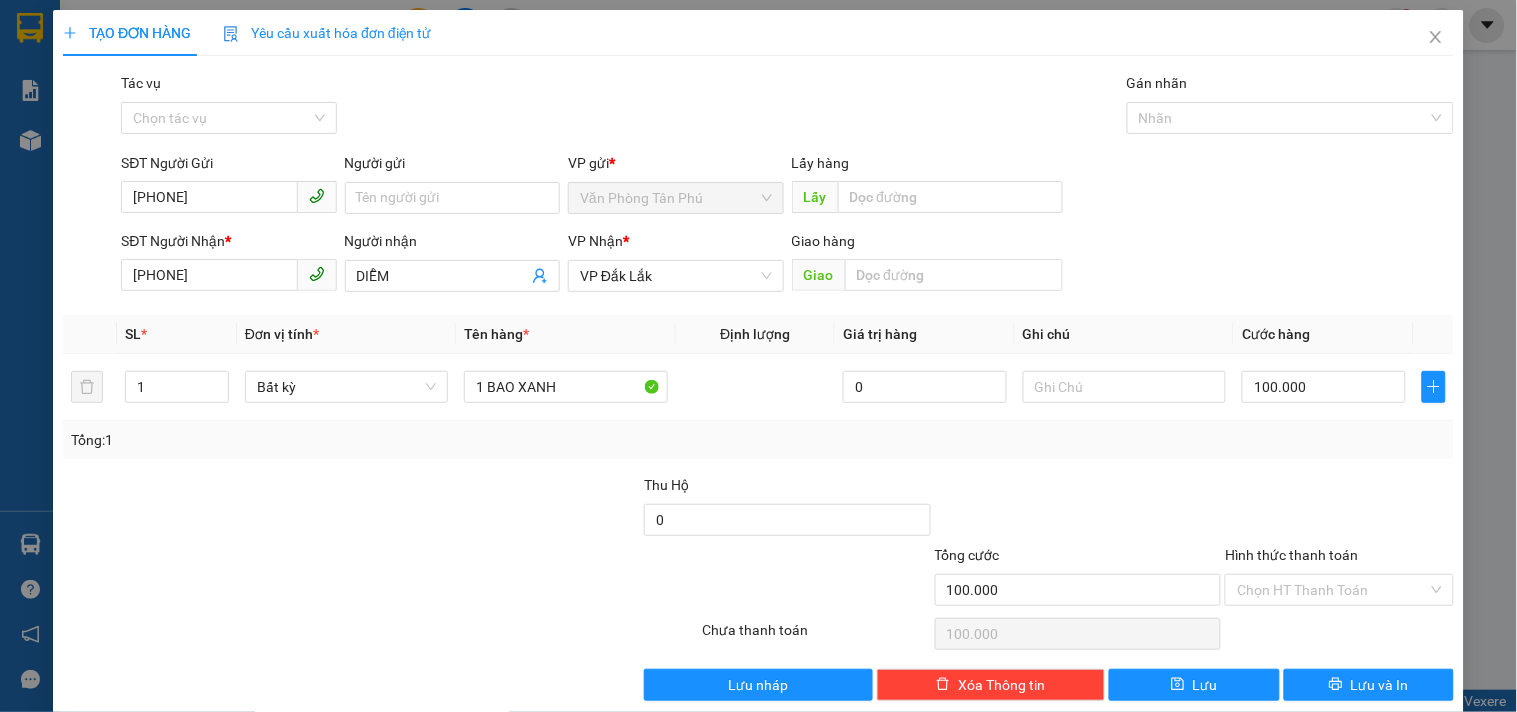 drag, startPoint x: 1296, startPoint y: 590, endPoint x: 1305, endPoint y: 572, distance: 20.12461 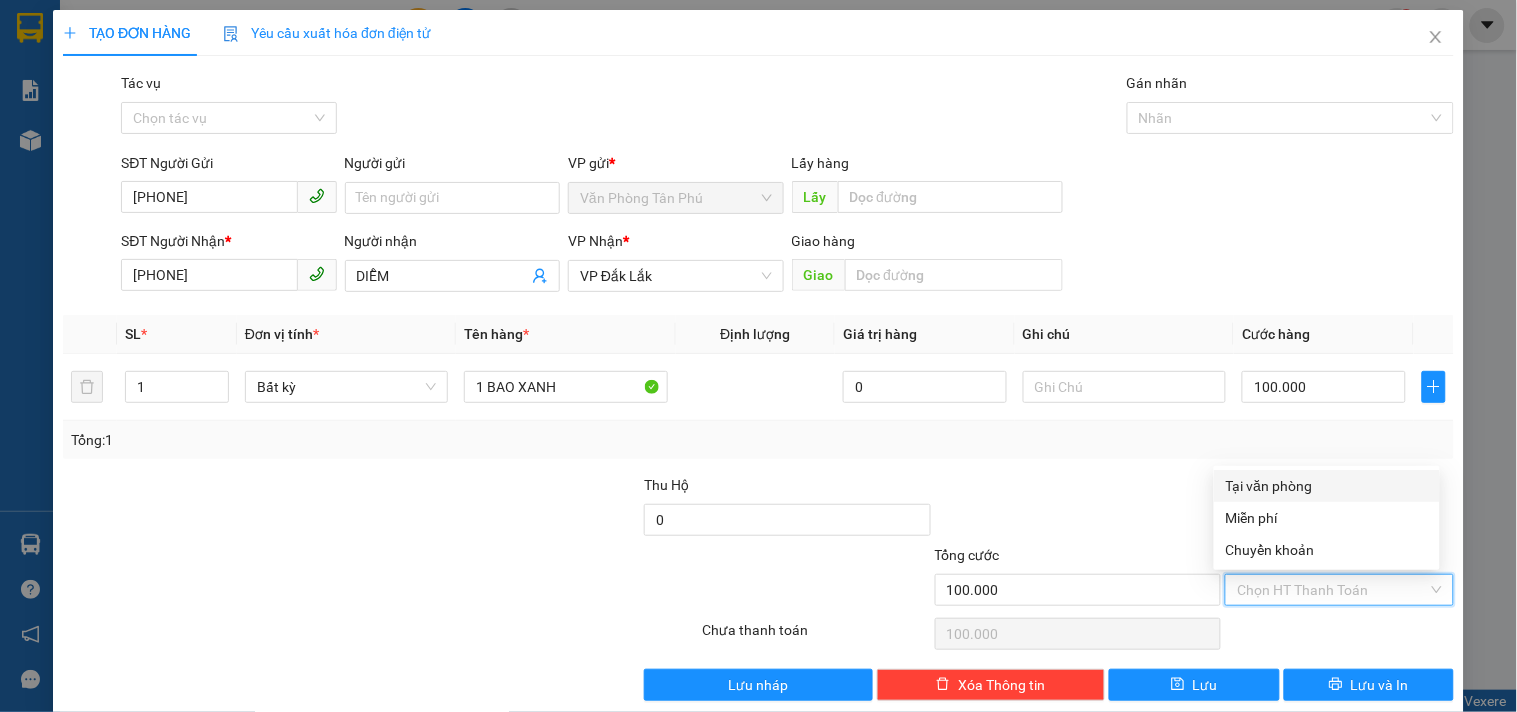 drag, startPoint x: 1257, startPoint y: 485, endPoint x: 1266, endPoint y: 496, distance: 14.21267 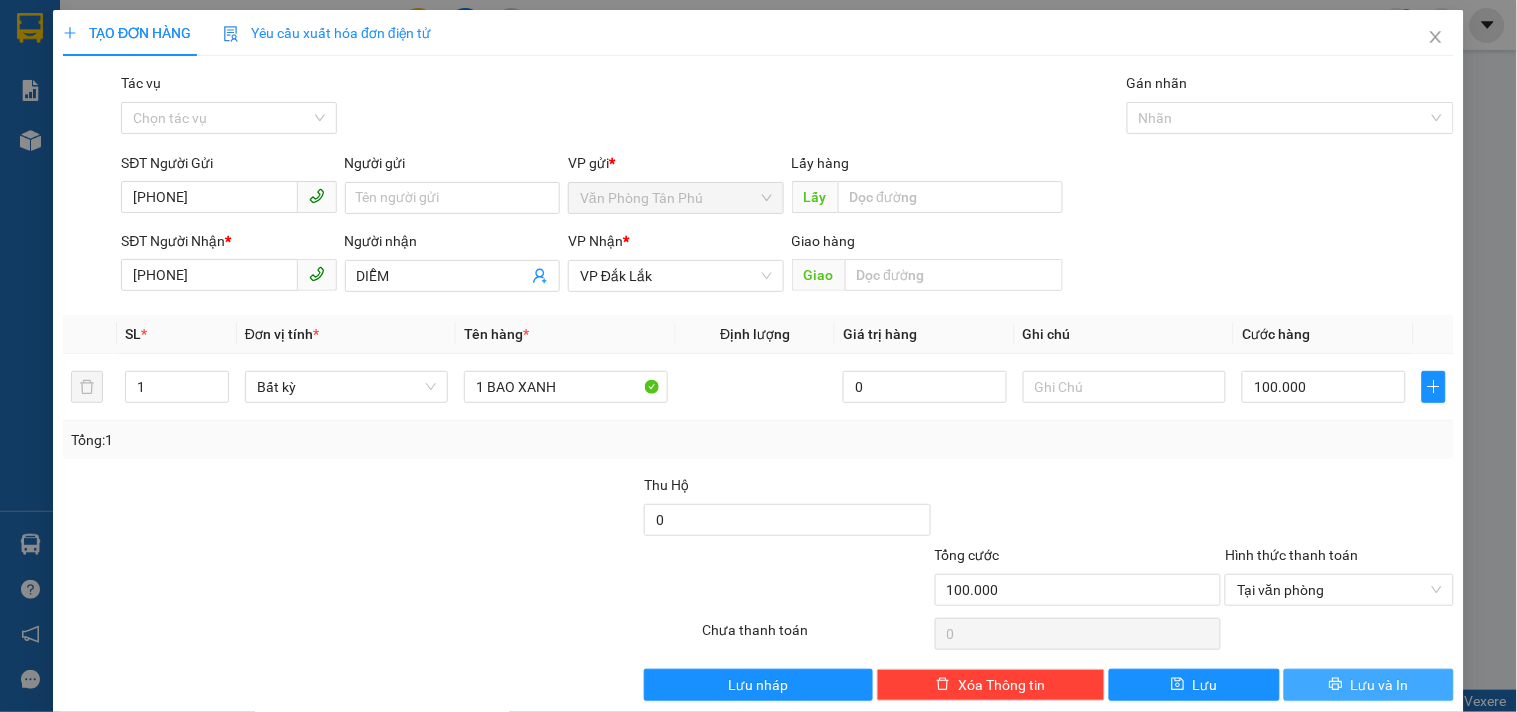 click 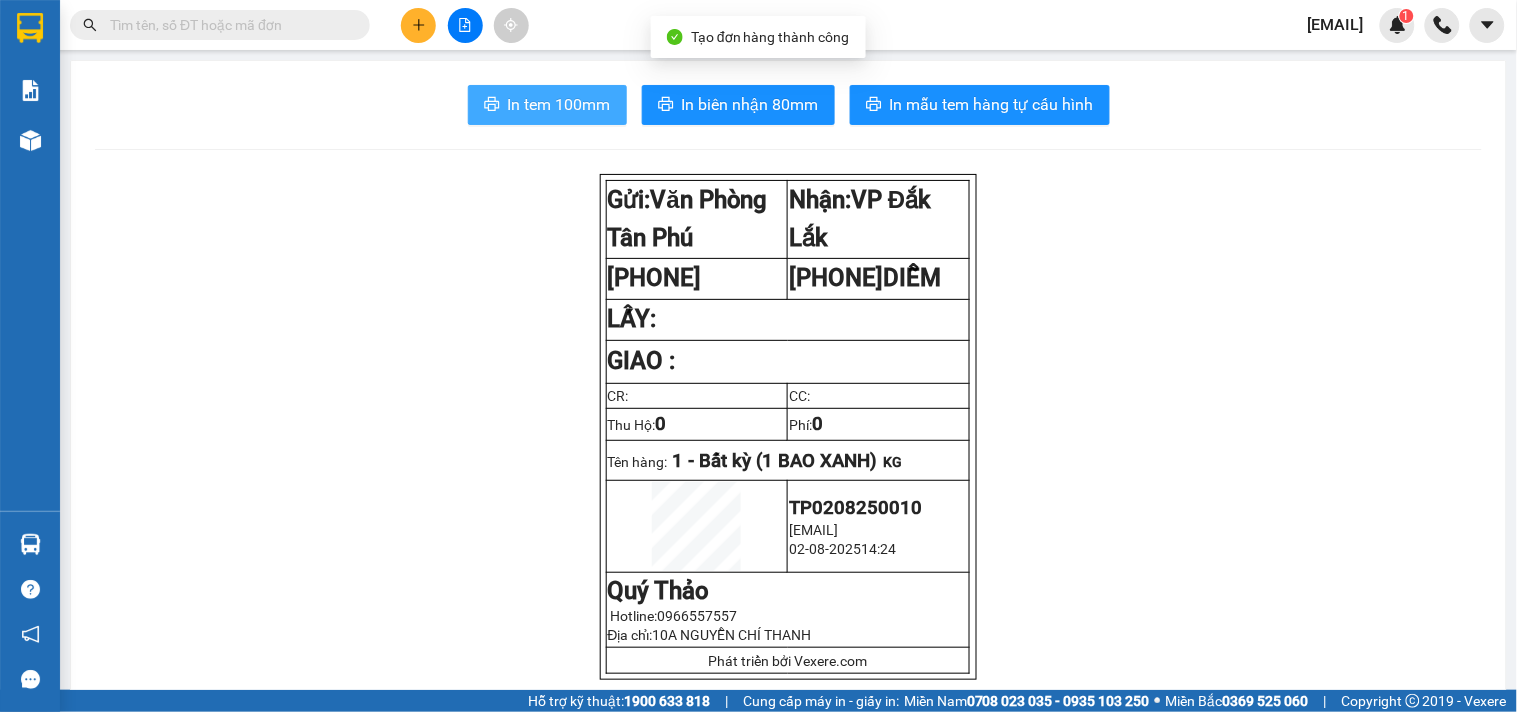 click on "In tem 100mm" at bounding box center [559, 104] 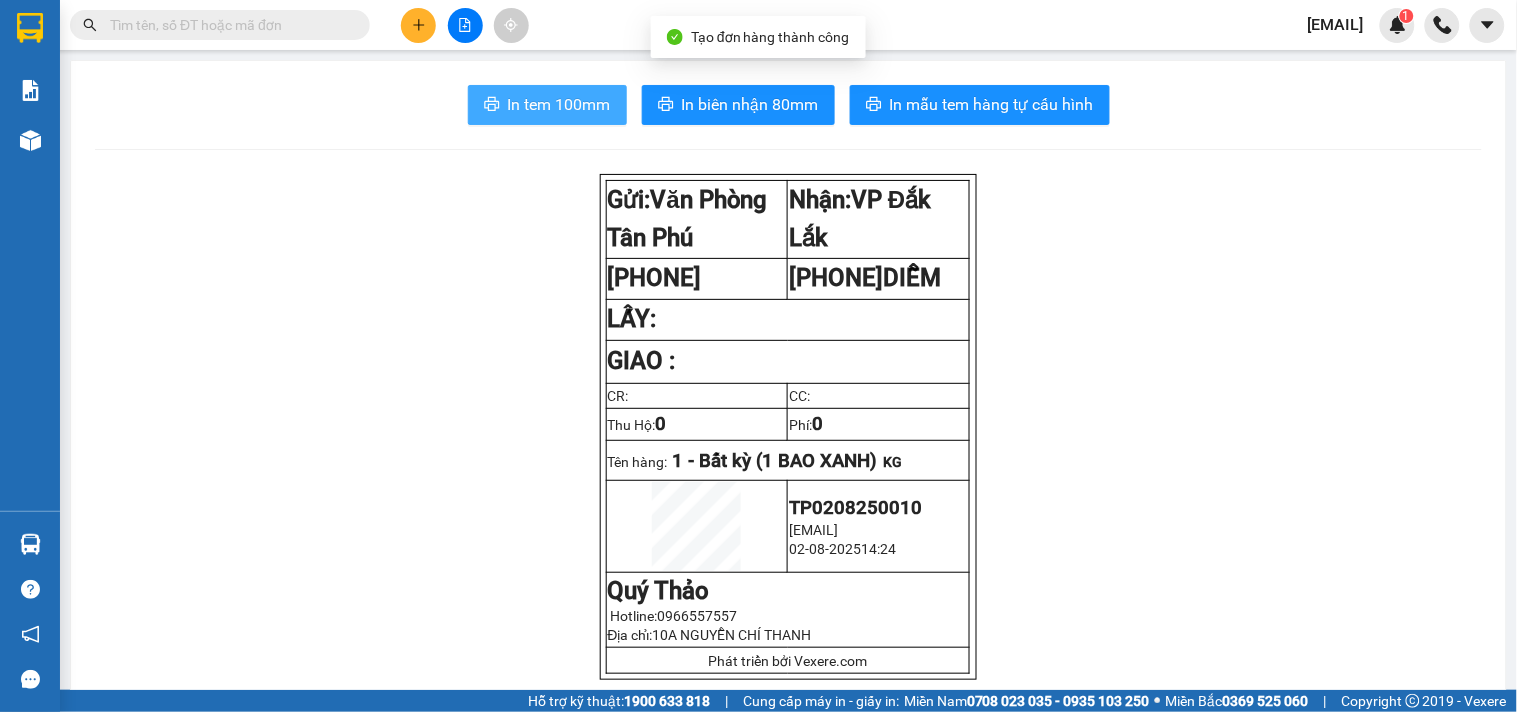 scroll, scrollTop: 0, scrollLeft: 0, axis: both 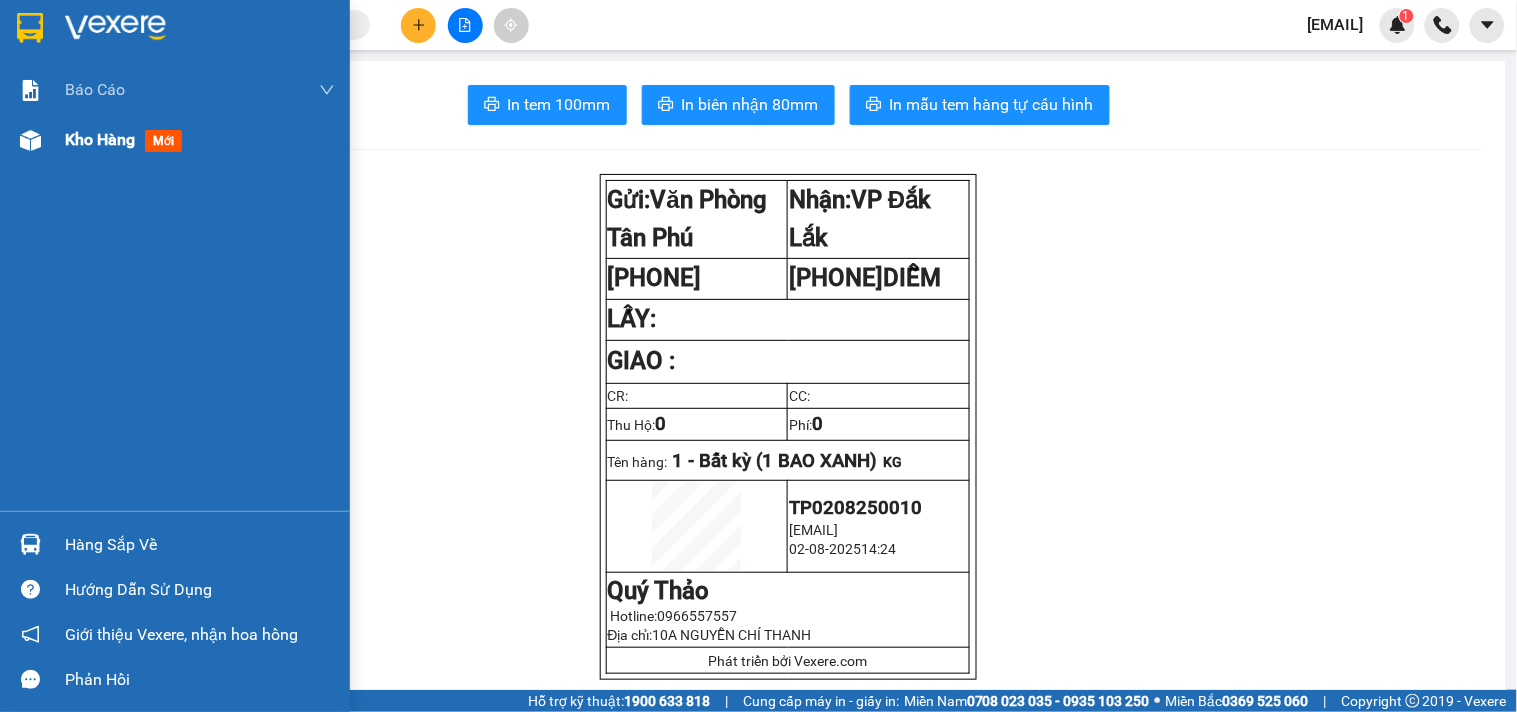 click on "Kho hàng mới" at bounding box center [175, 140] 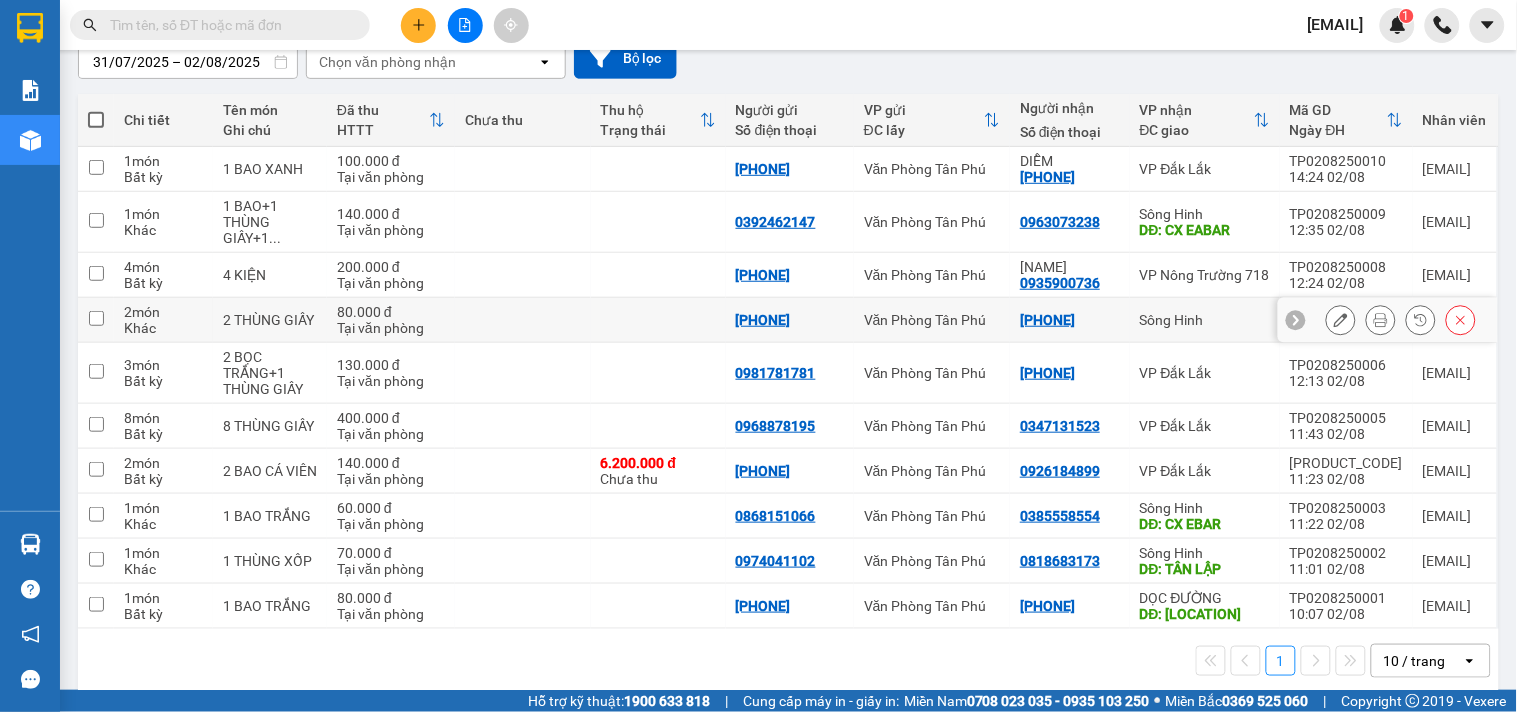 scroll, scrollTop: 211, scrollLeft: 0, axis: vertical 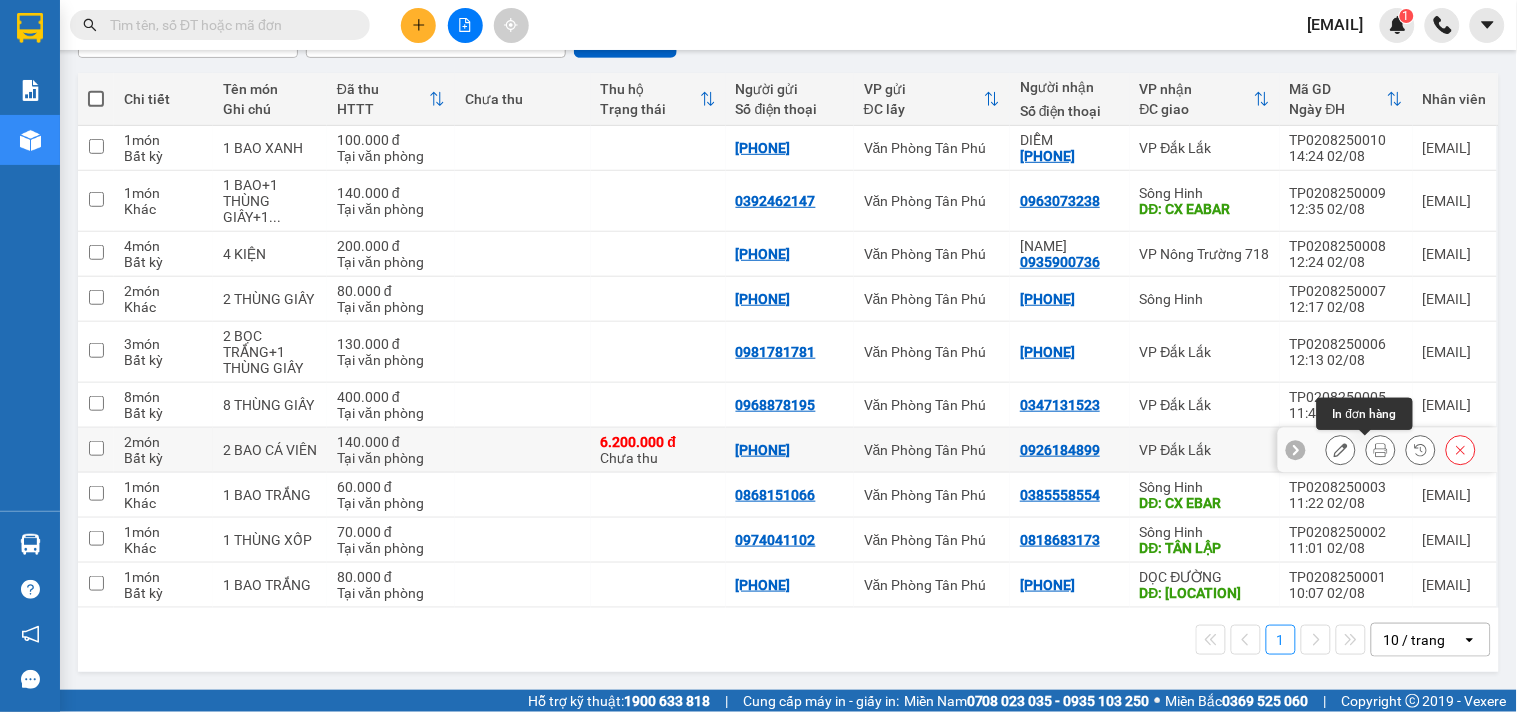 click 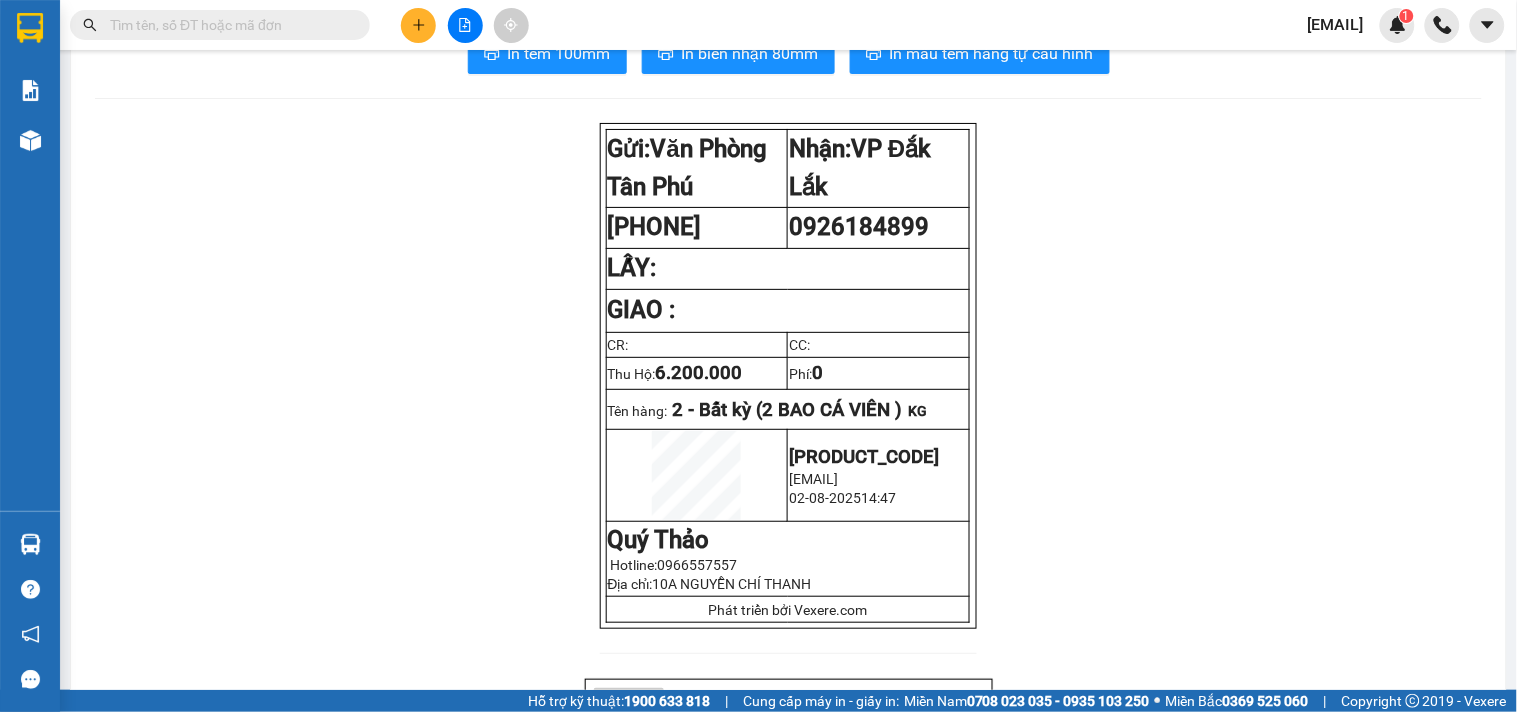 scroll, scrollTop: 0, scrollLeft: 0, axis: both 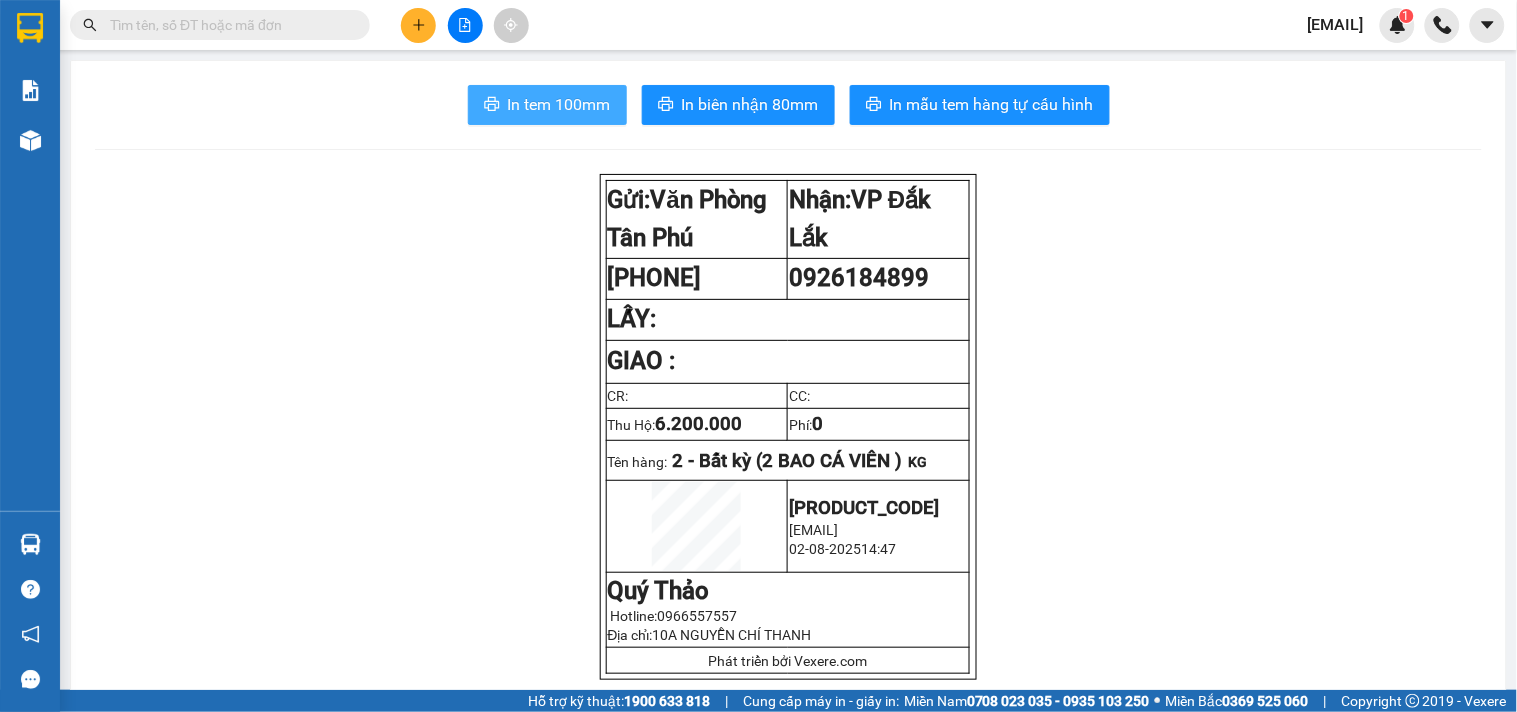 click on "In tem 100mm" at bounding box center (547, 105) 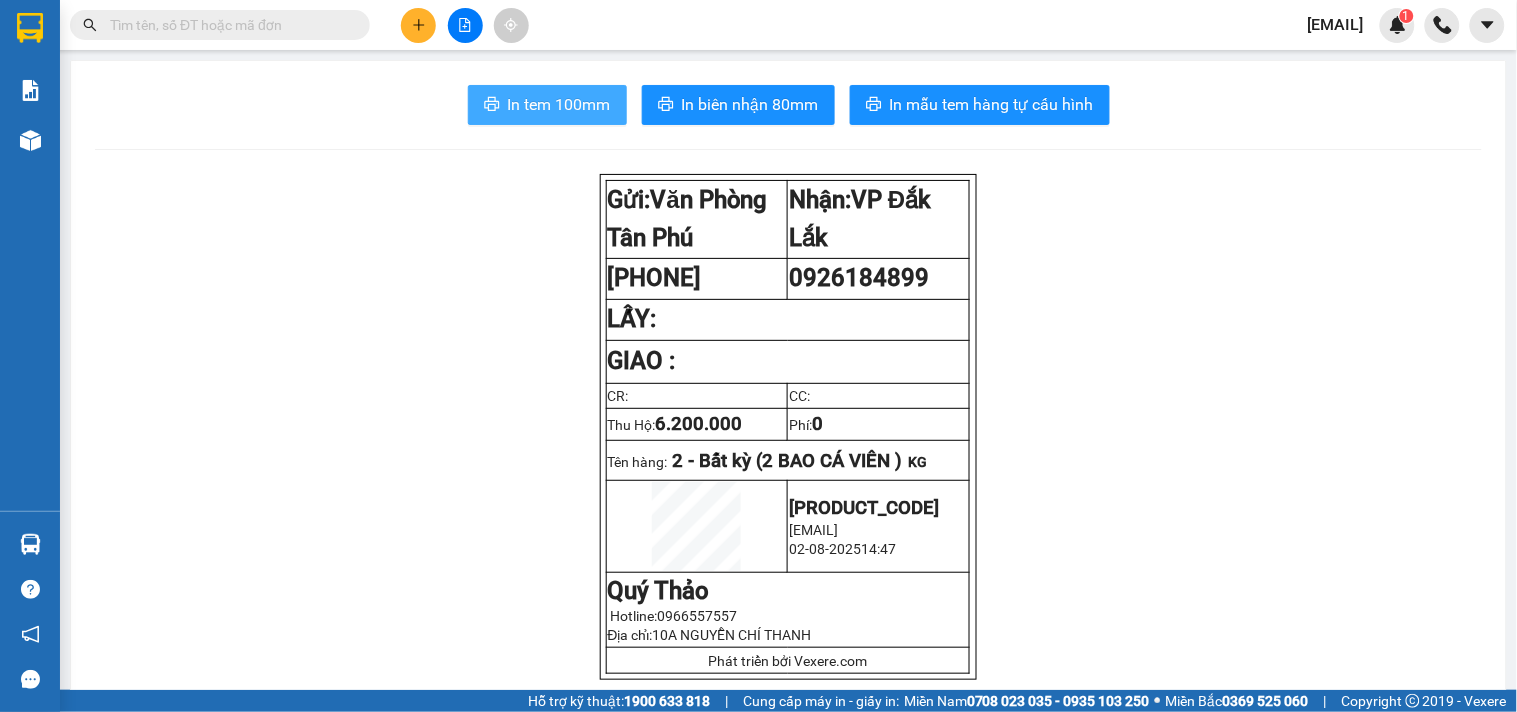 scroll, scrollTop: 0, scrollLeft: 0, axis: both 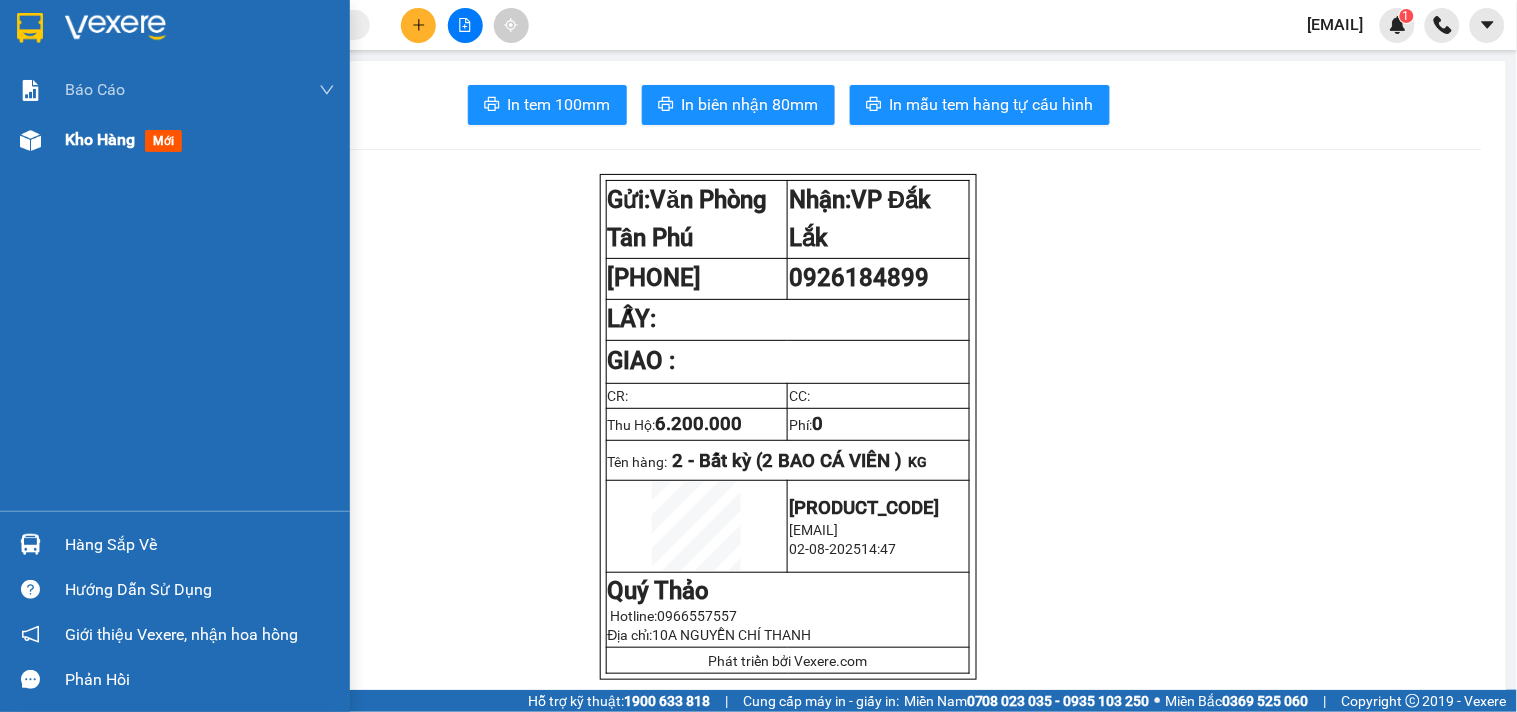 click at bounding box center [30, 140] 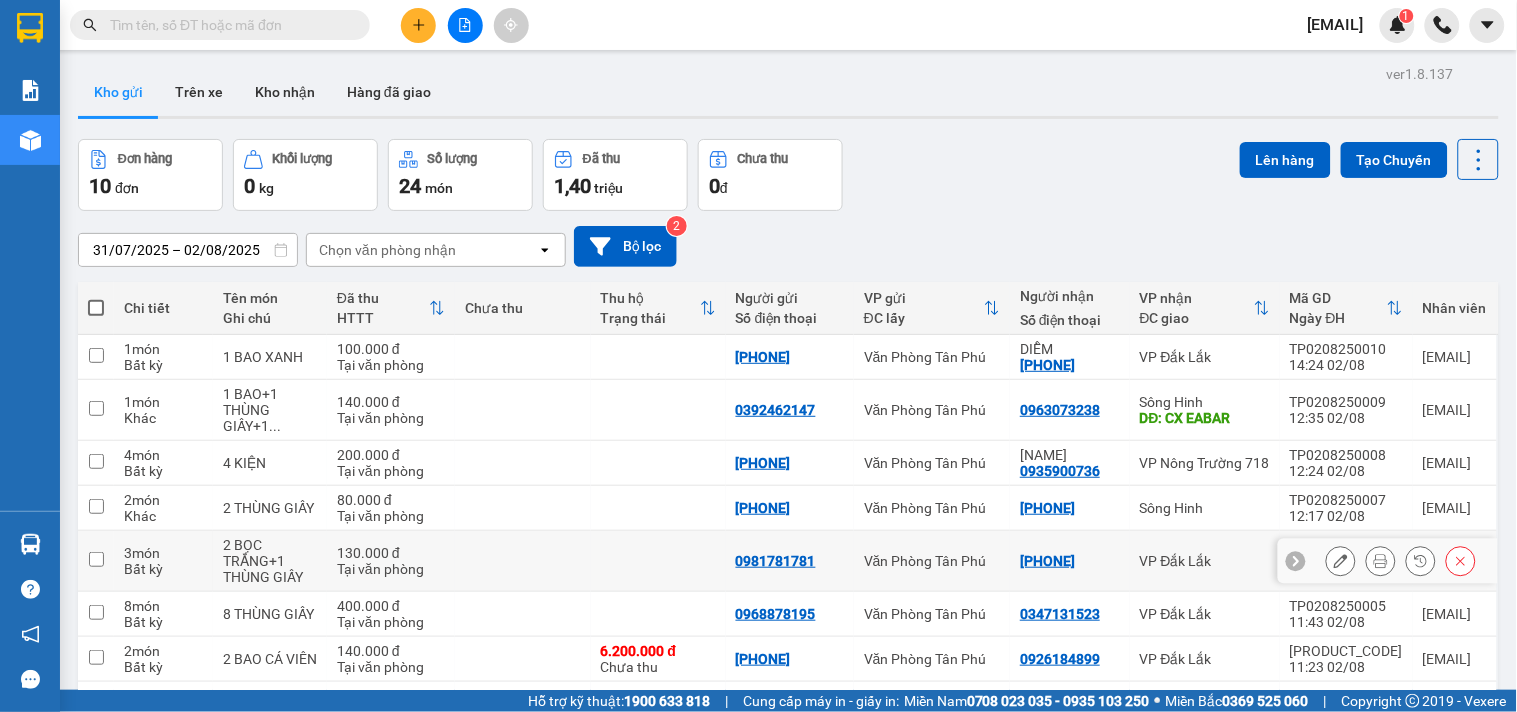 scroll, scrollTop: 111, scrollLeft: 0, axis: vertical 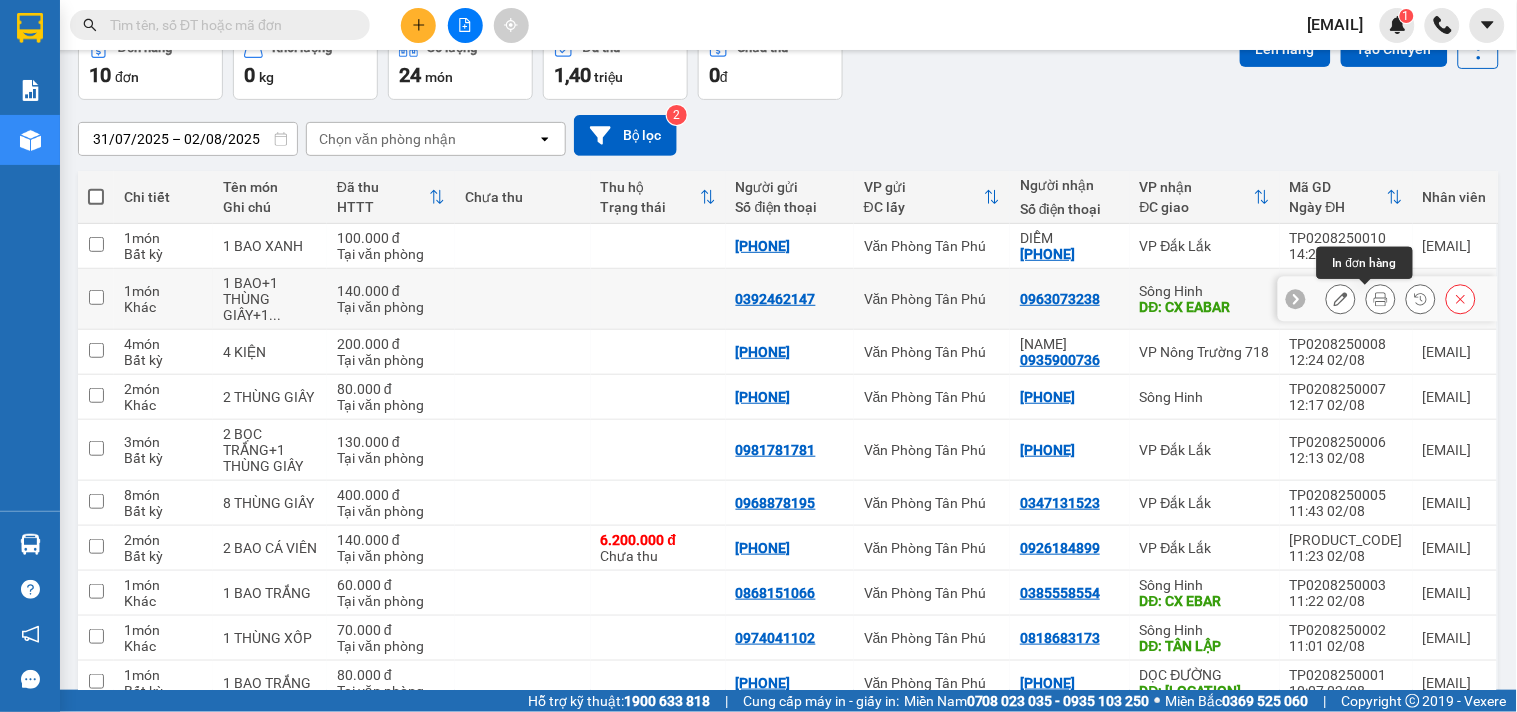 click 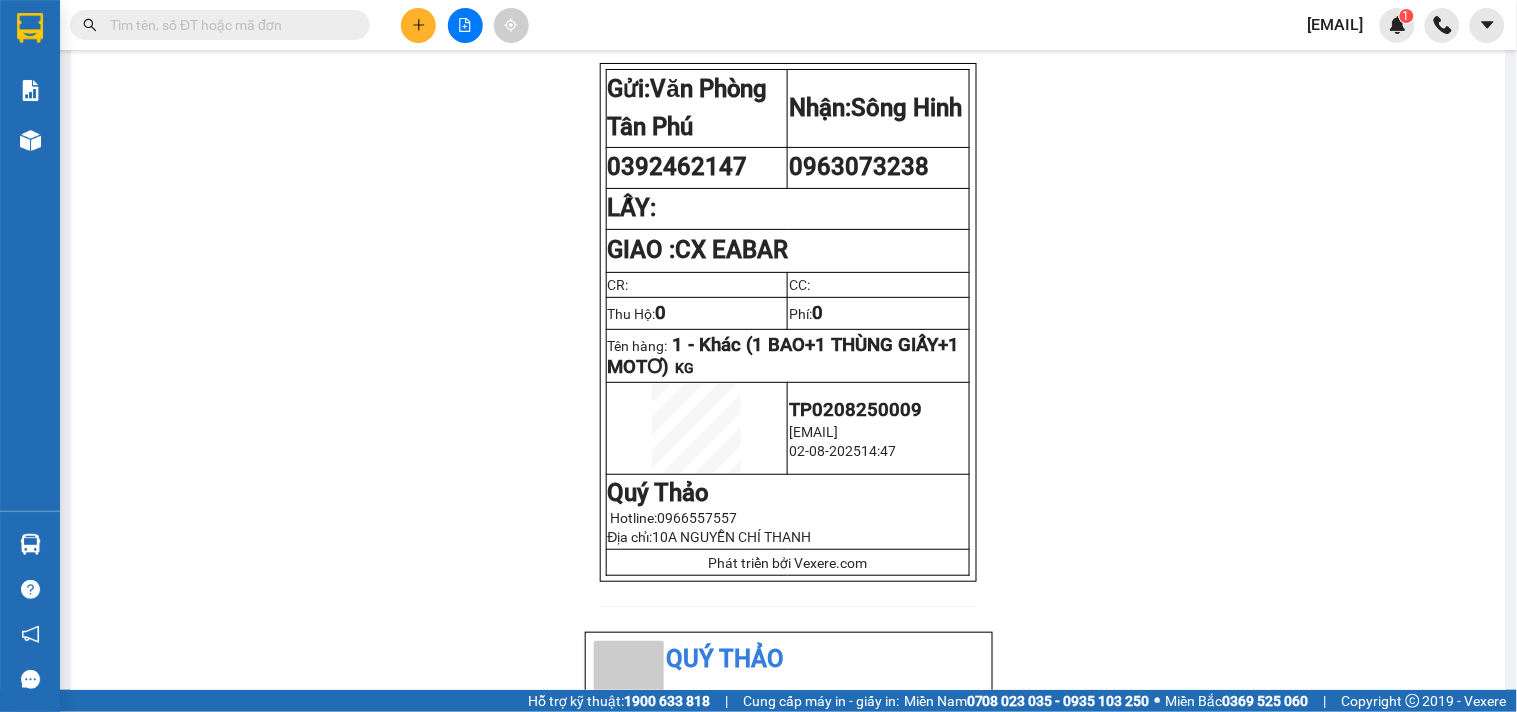 scroll, scrollTop: 0, scrollLeft: 0, axis: both 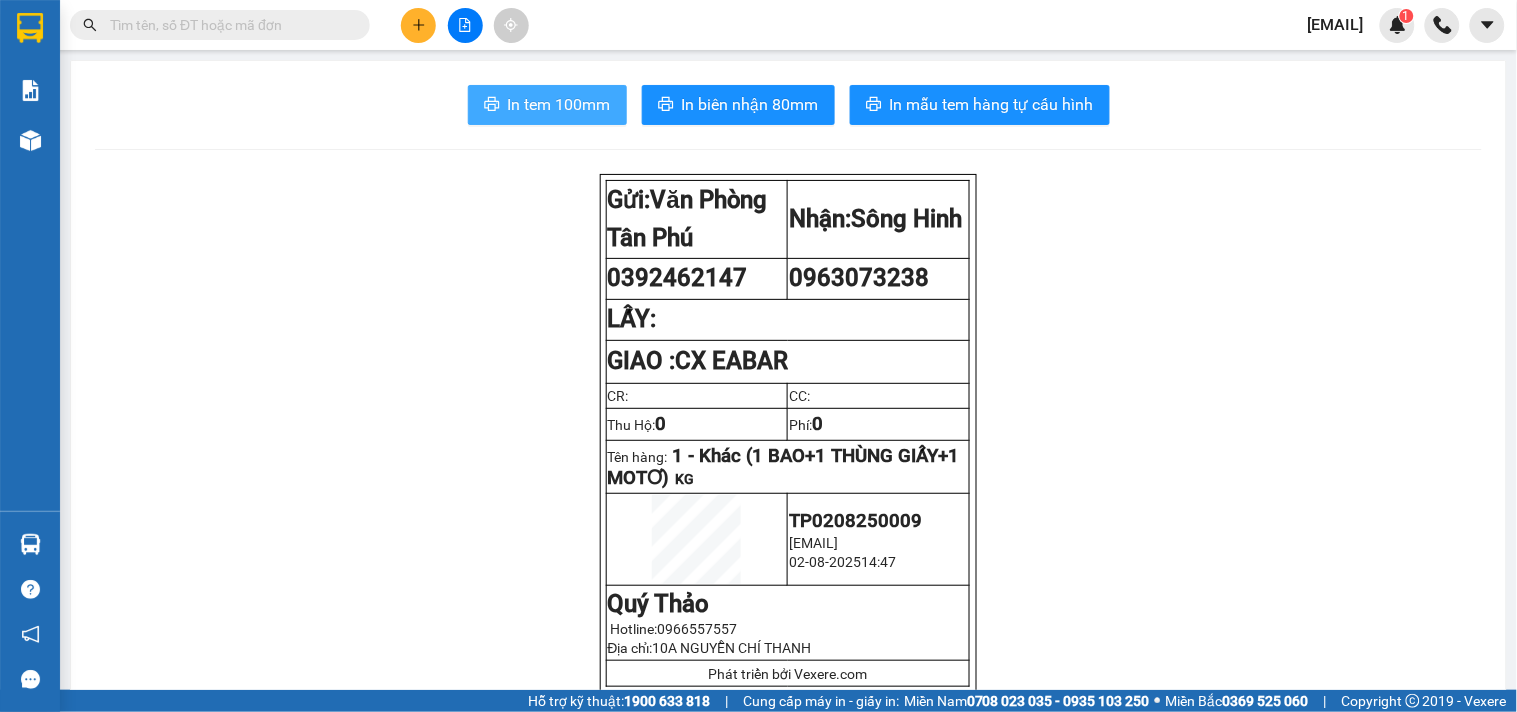 click on "In tem 100mm" at bounding box center (559, 104) 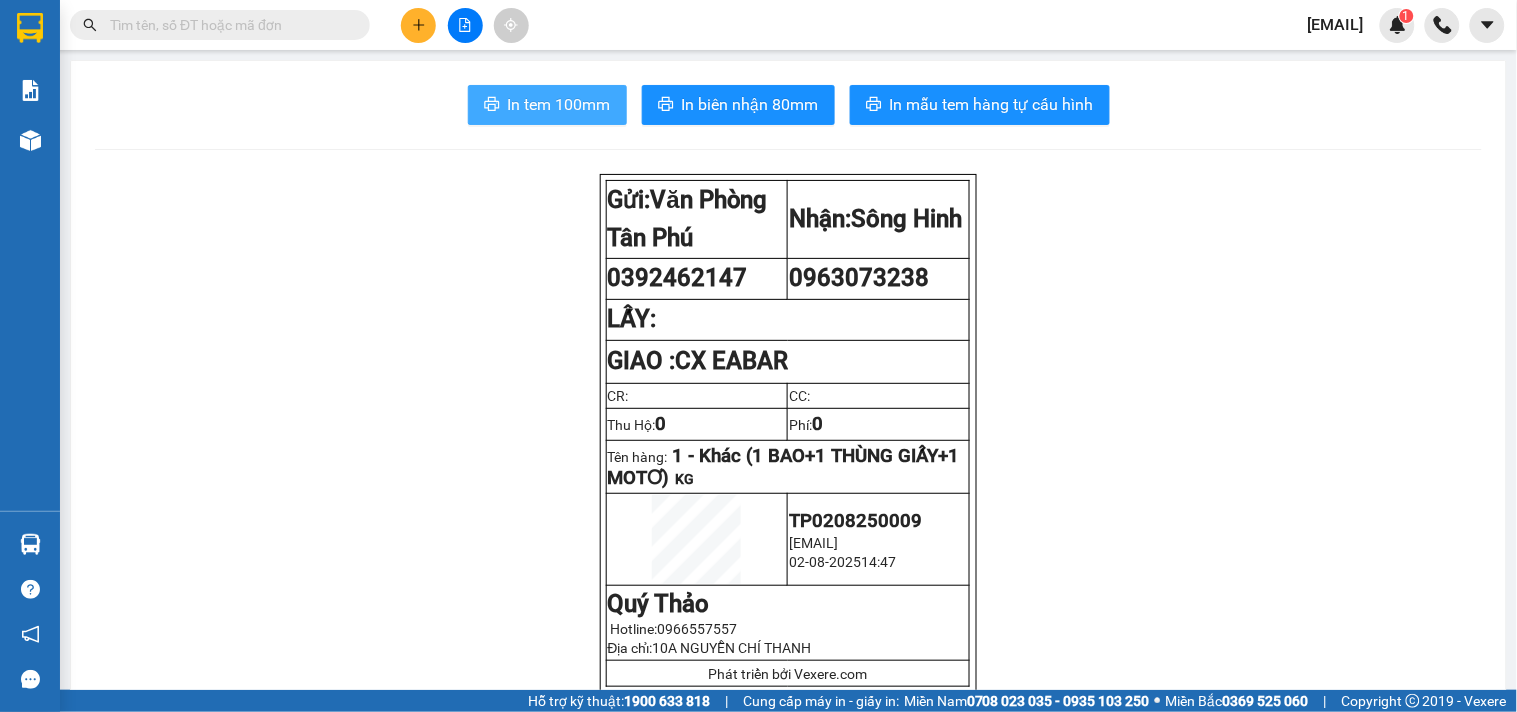 scroll, scrollTop: 0, scrollLeft: 0, axis: both 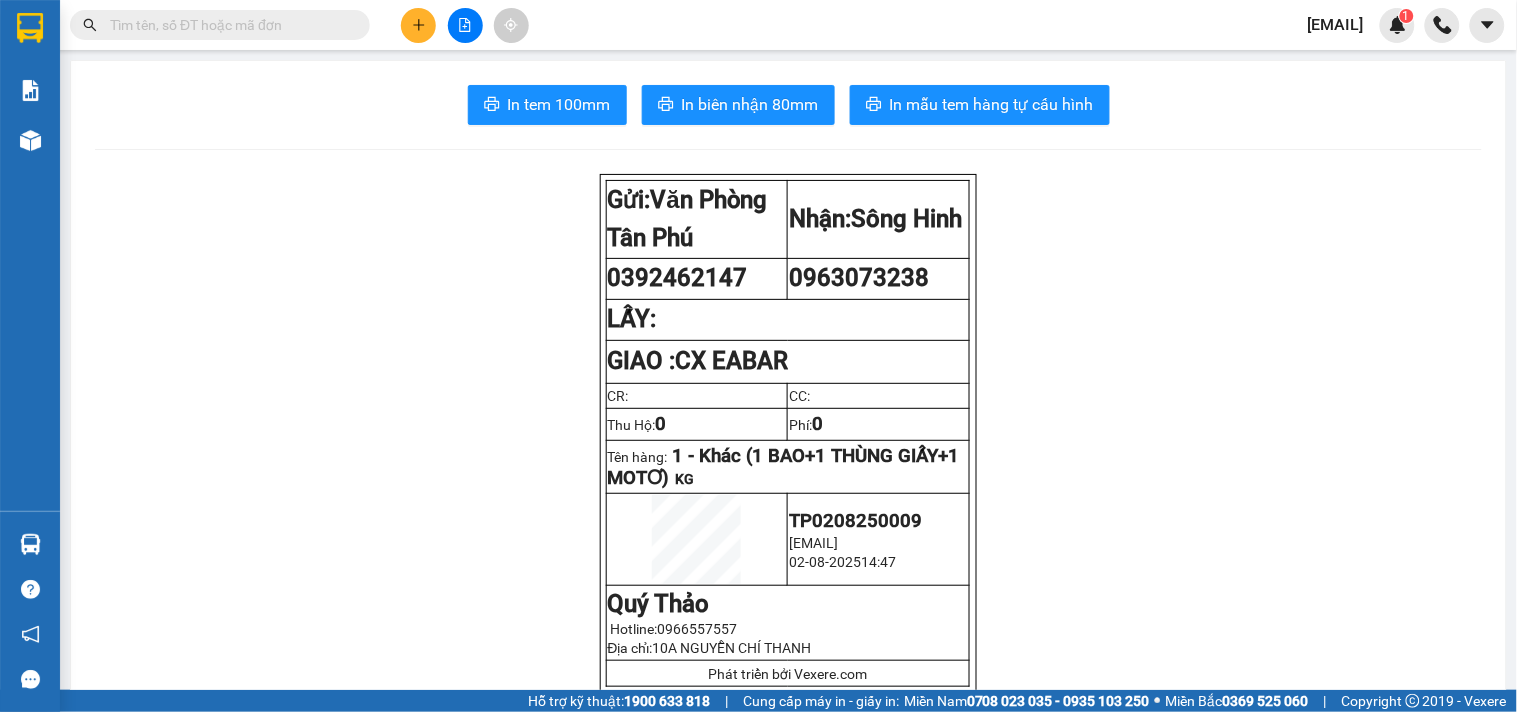 click at bounding box center (418, 25) 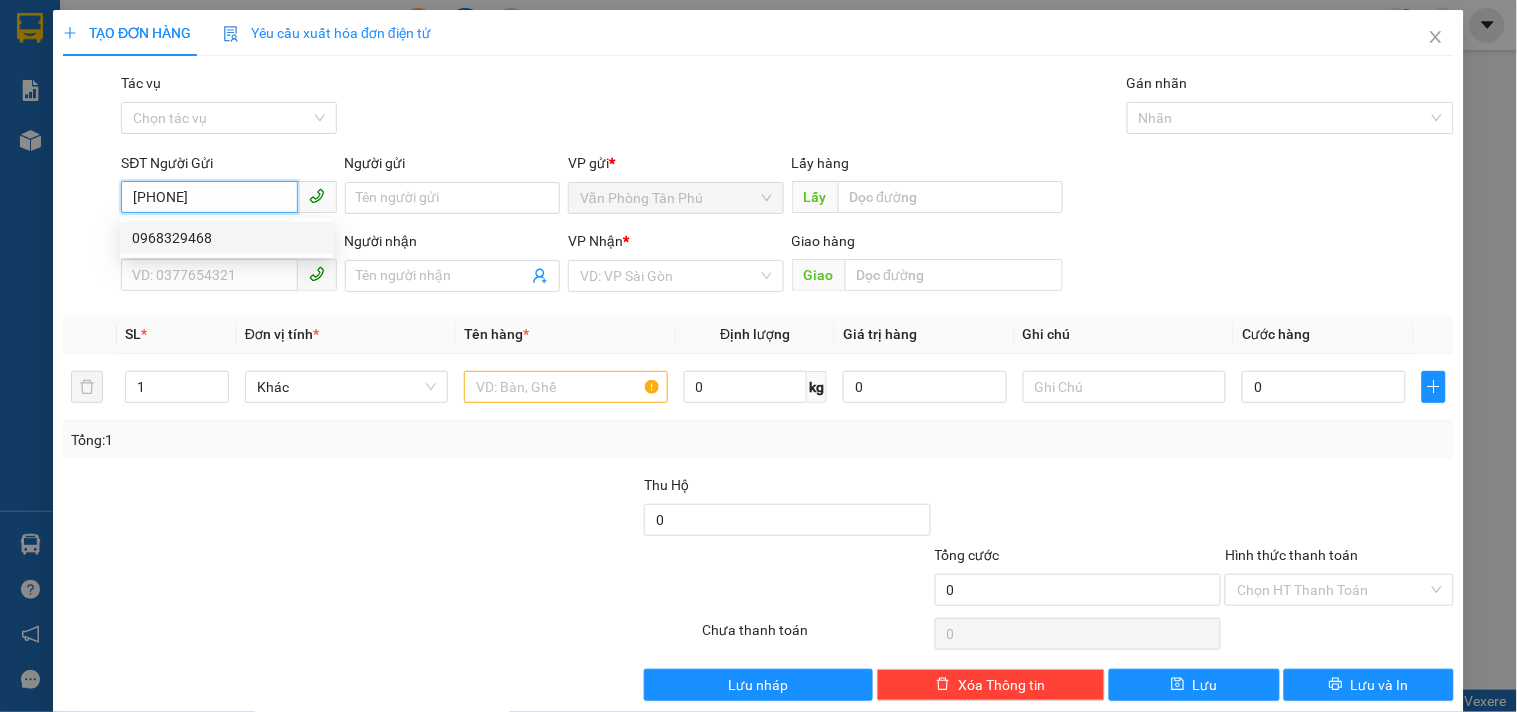 click on "0968329468" at bounding box center (226, 238) 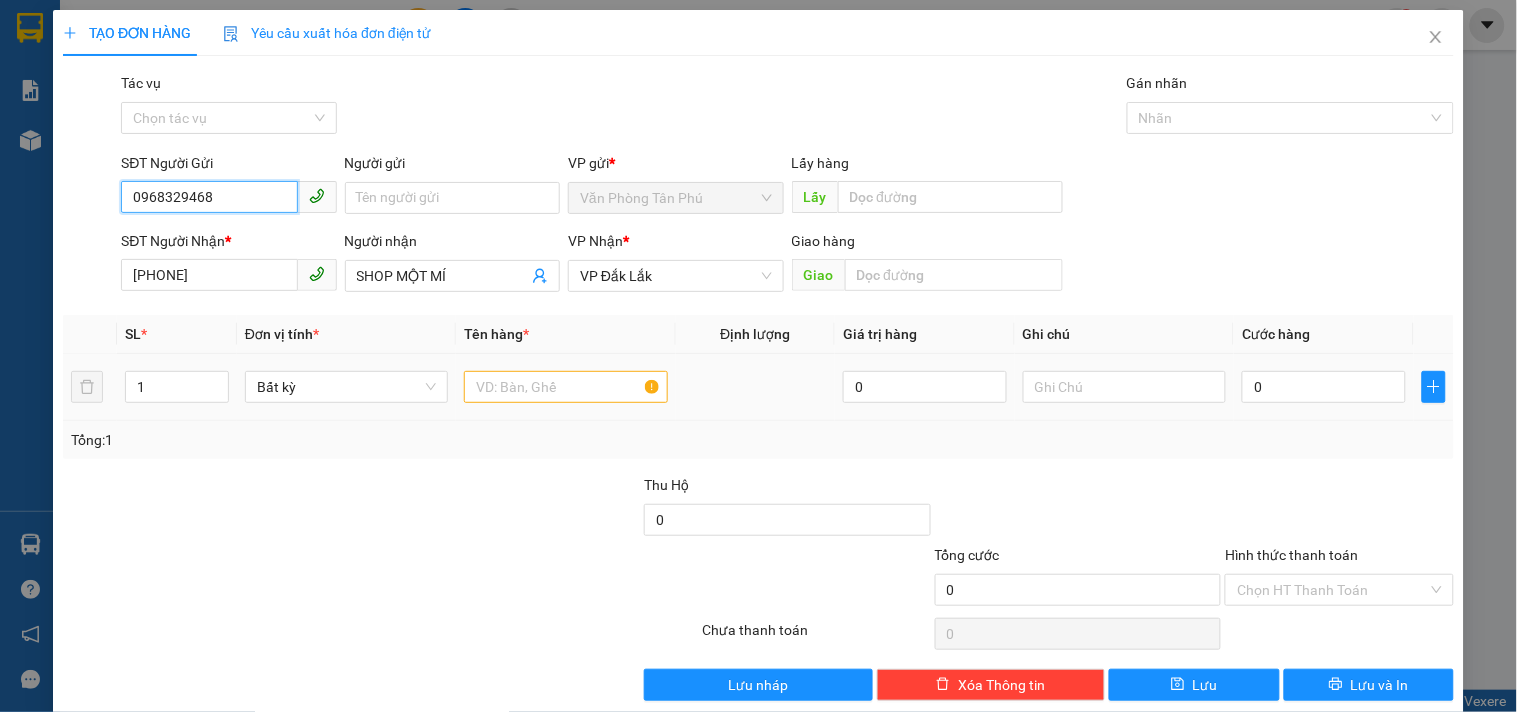 type on "0968329468" 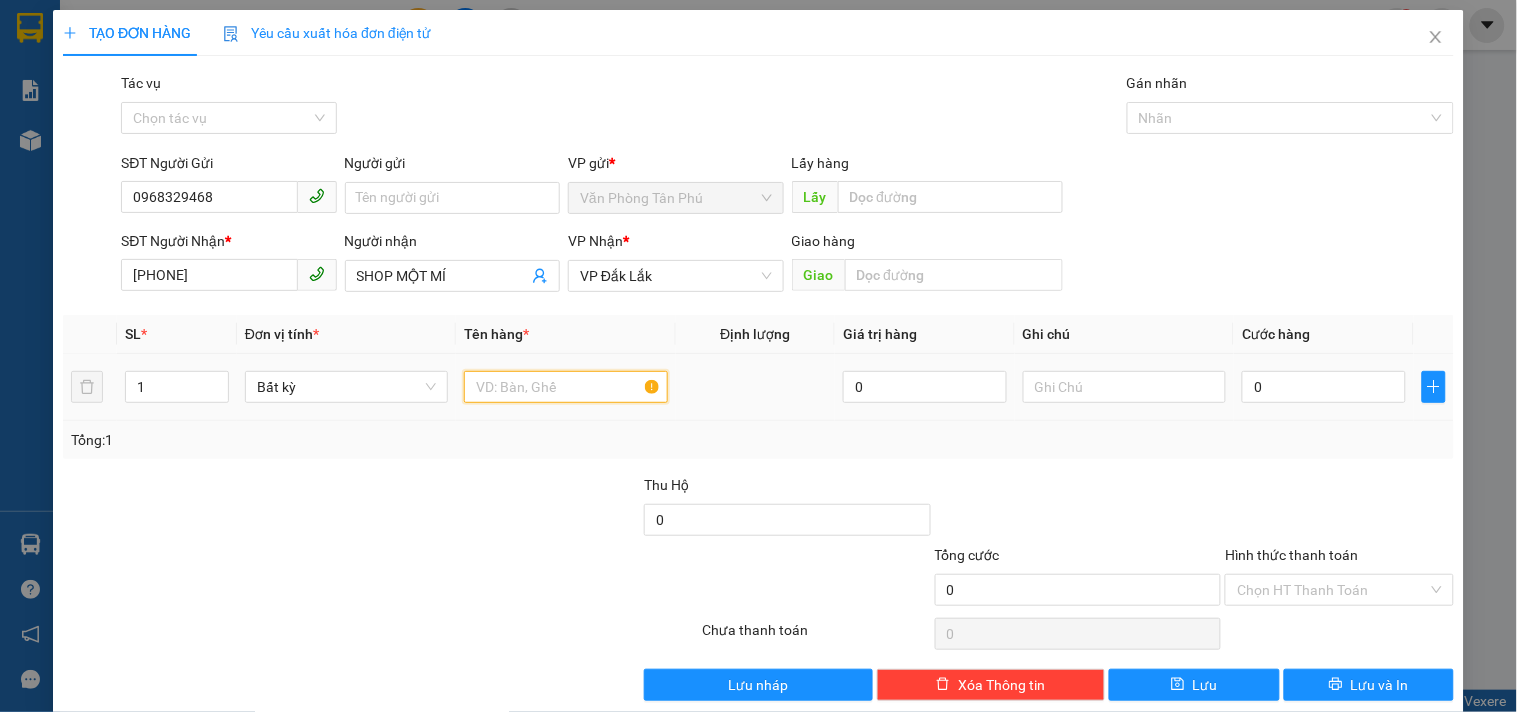 click at bounding box center (565, 387) 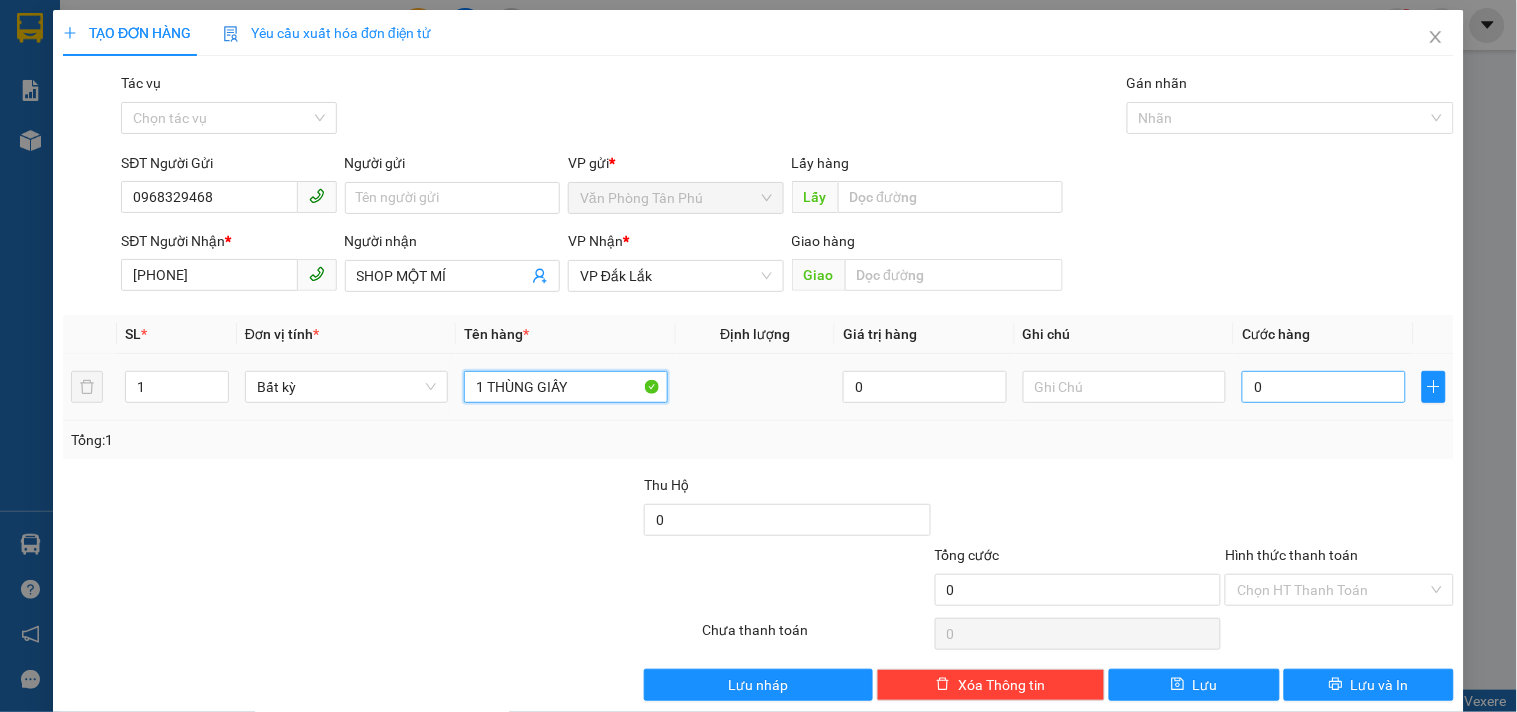 type on "1 THÙNG GIẤY" 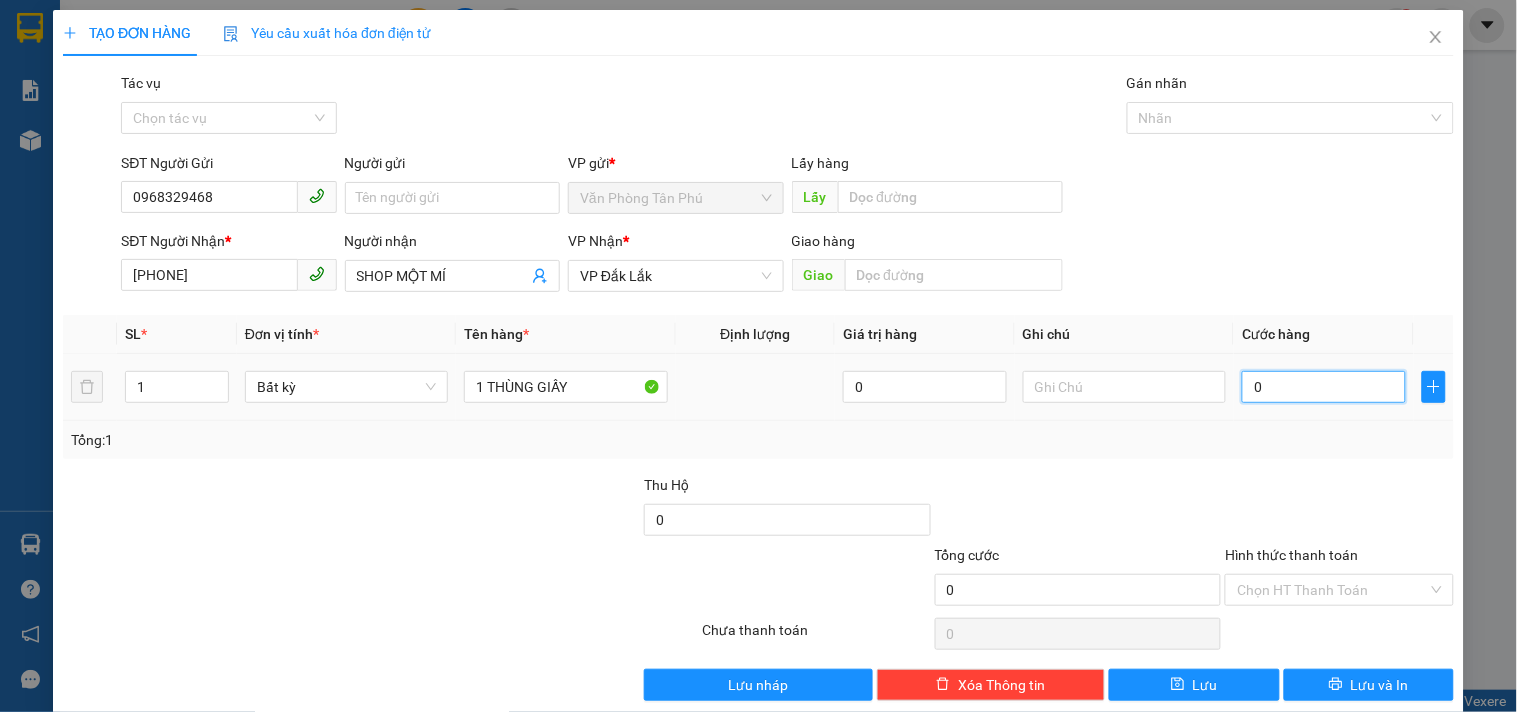 click on "0" at bounding box center [1324, 387] 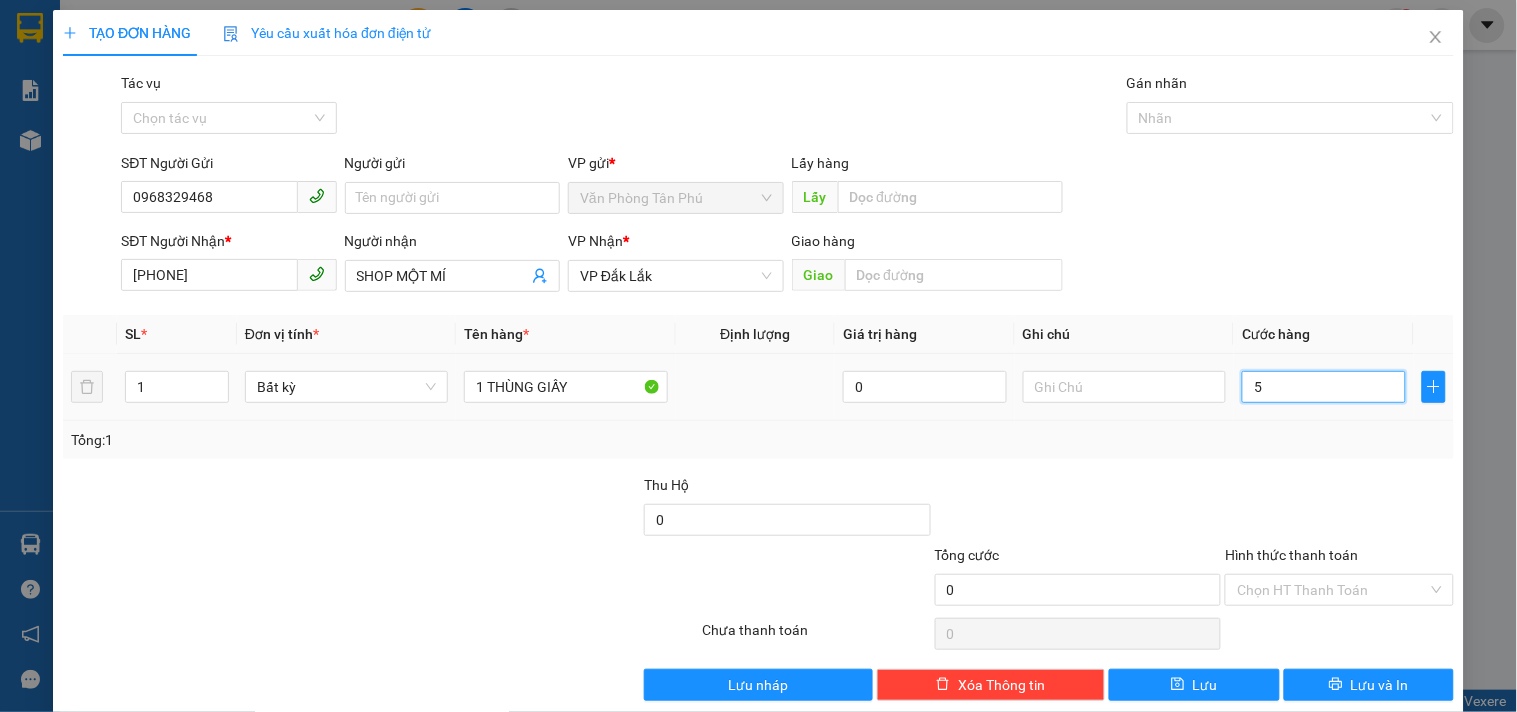 type on "5" 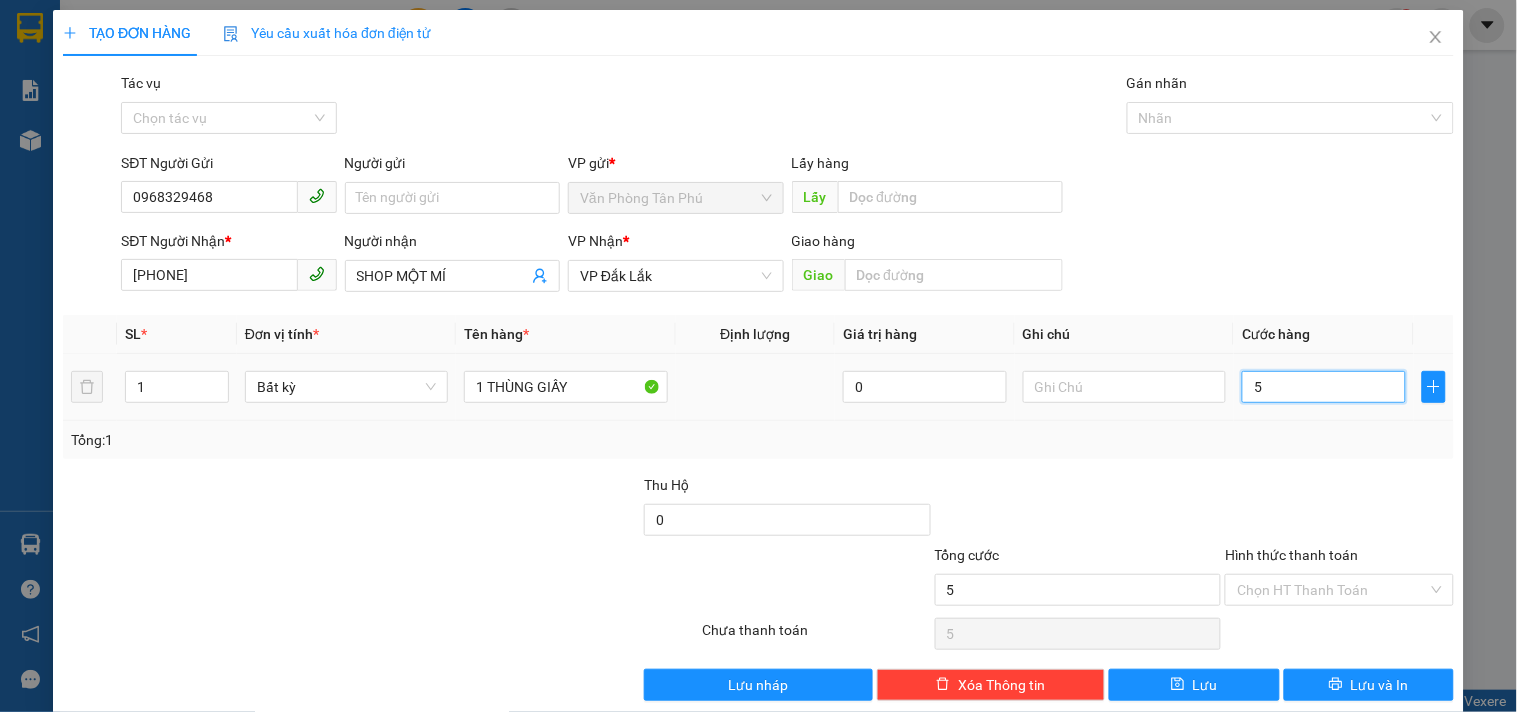 type on "50" 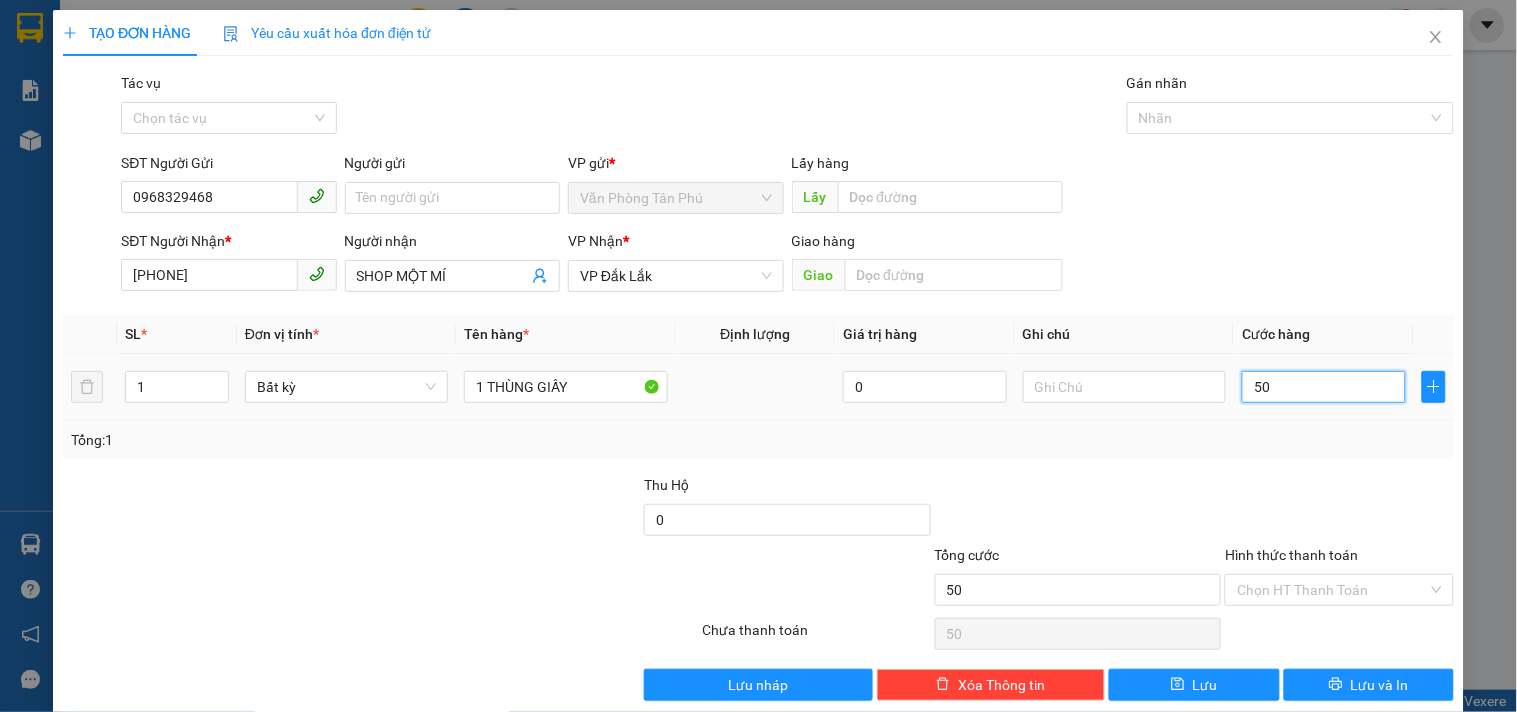 type on "500" 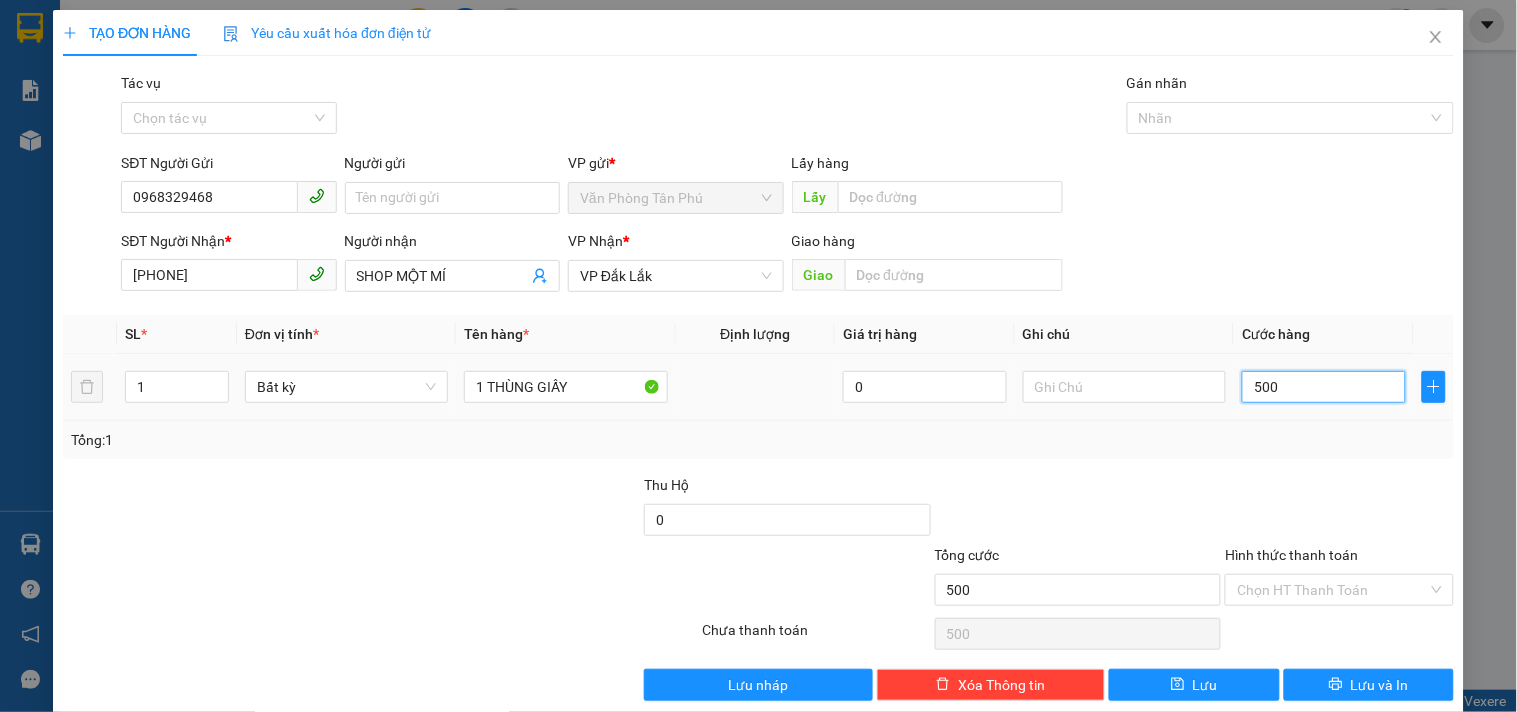 type on "5.000" 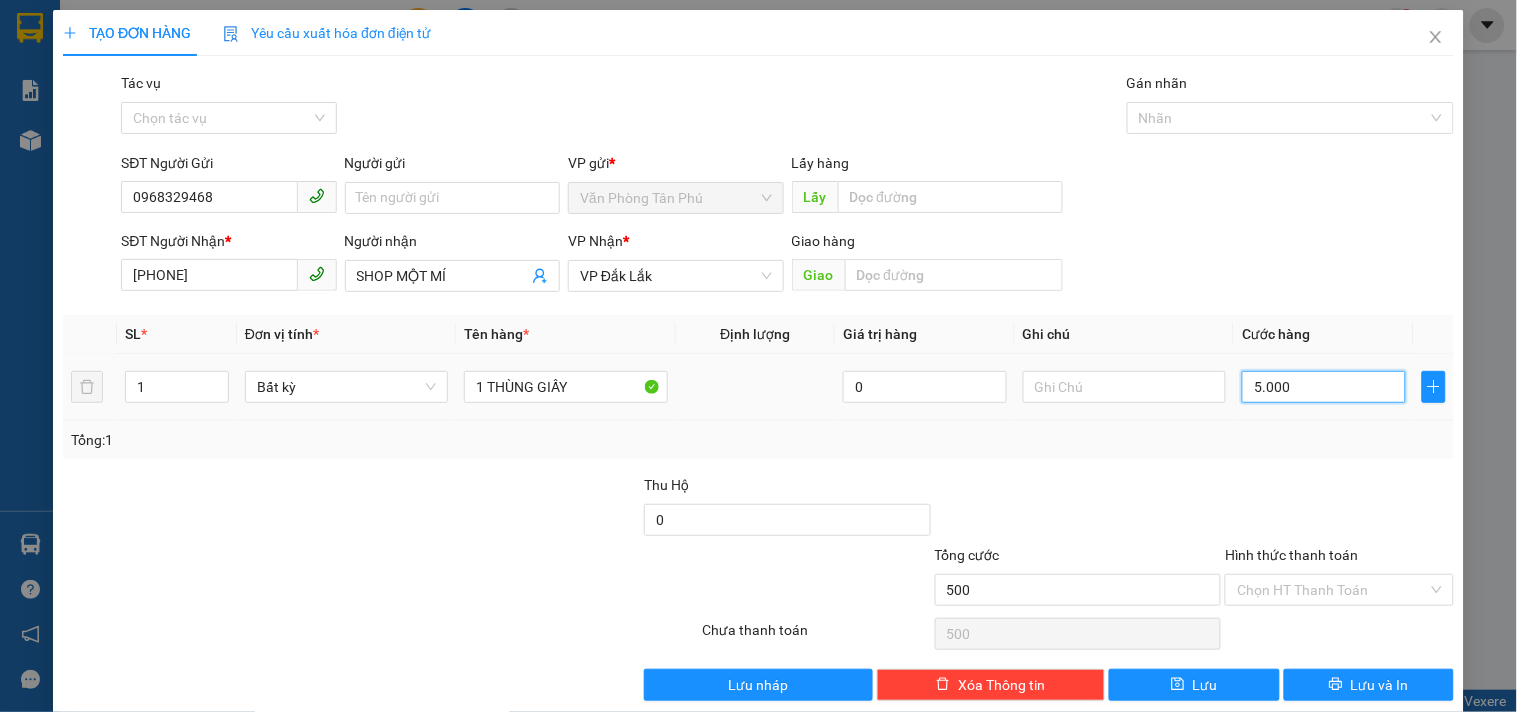 type on "5.000" 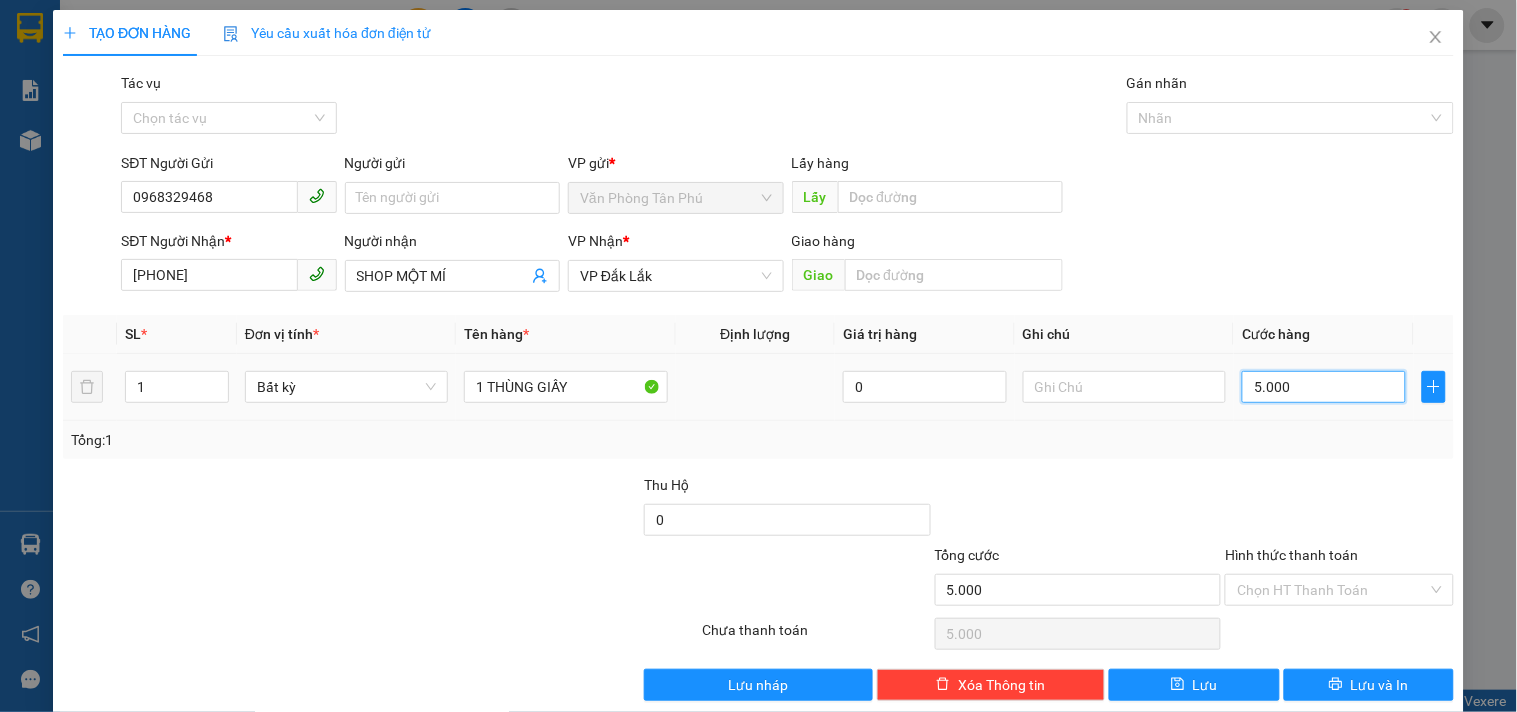 type on "50.000" 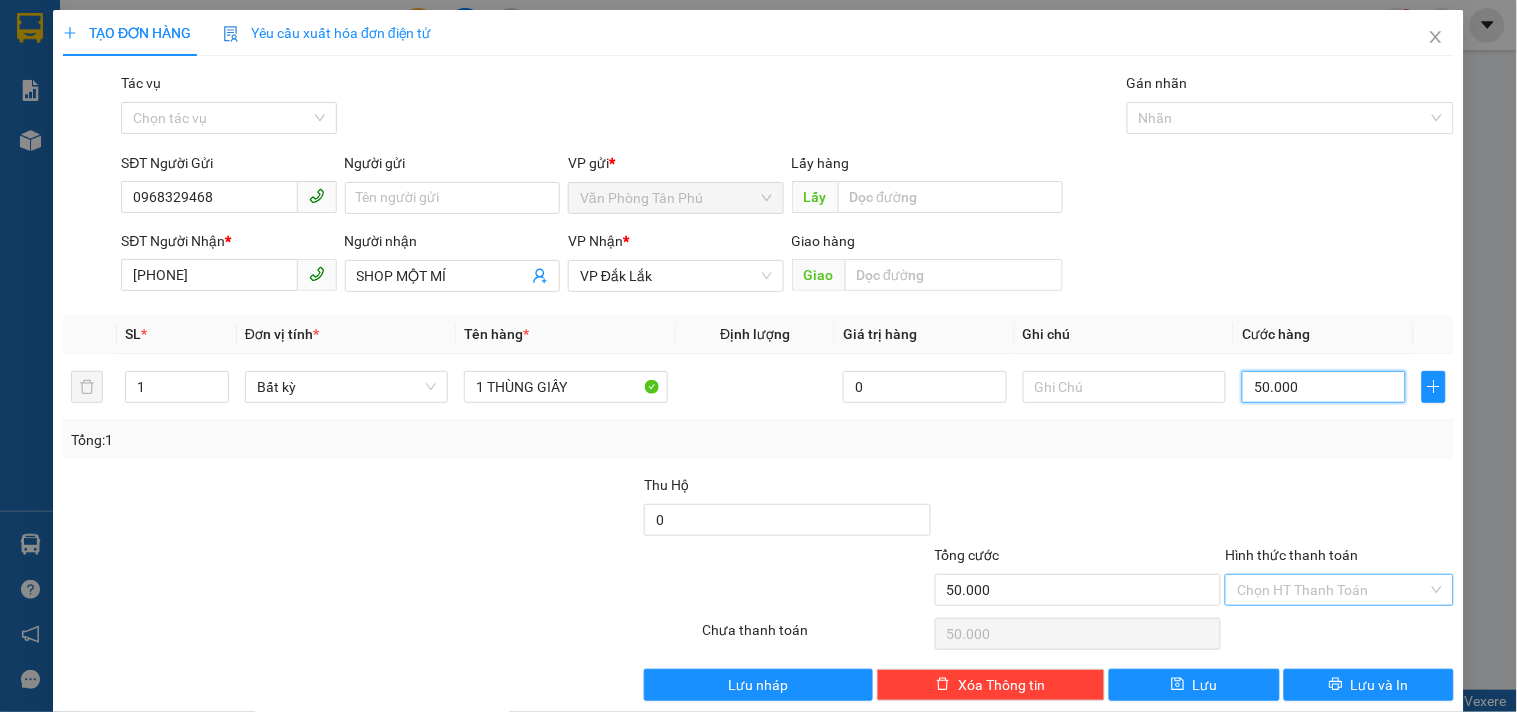 type on "50.000" 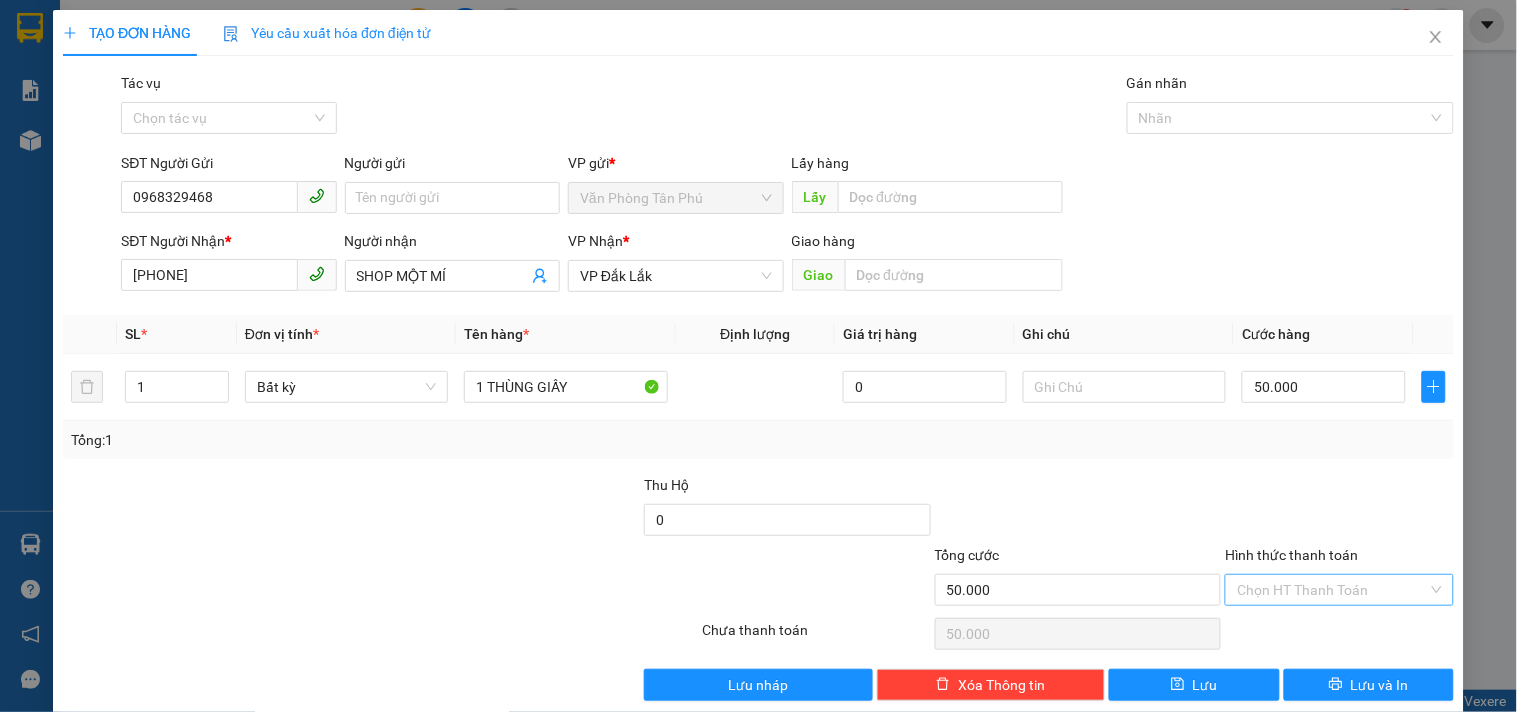 click on "Hình thức thanh toán Chọn HT Thanh Toán" at bounding box center (1339, 579) 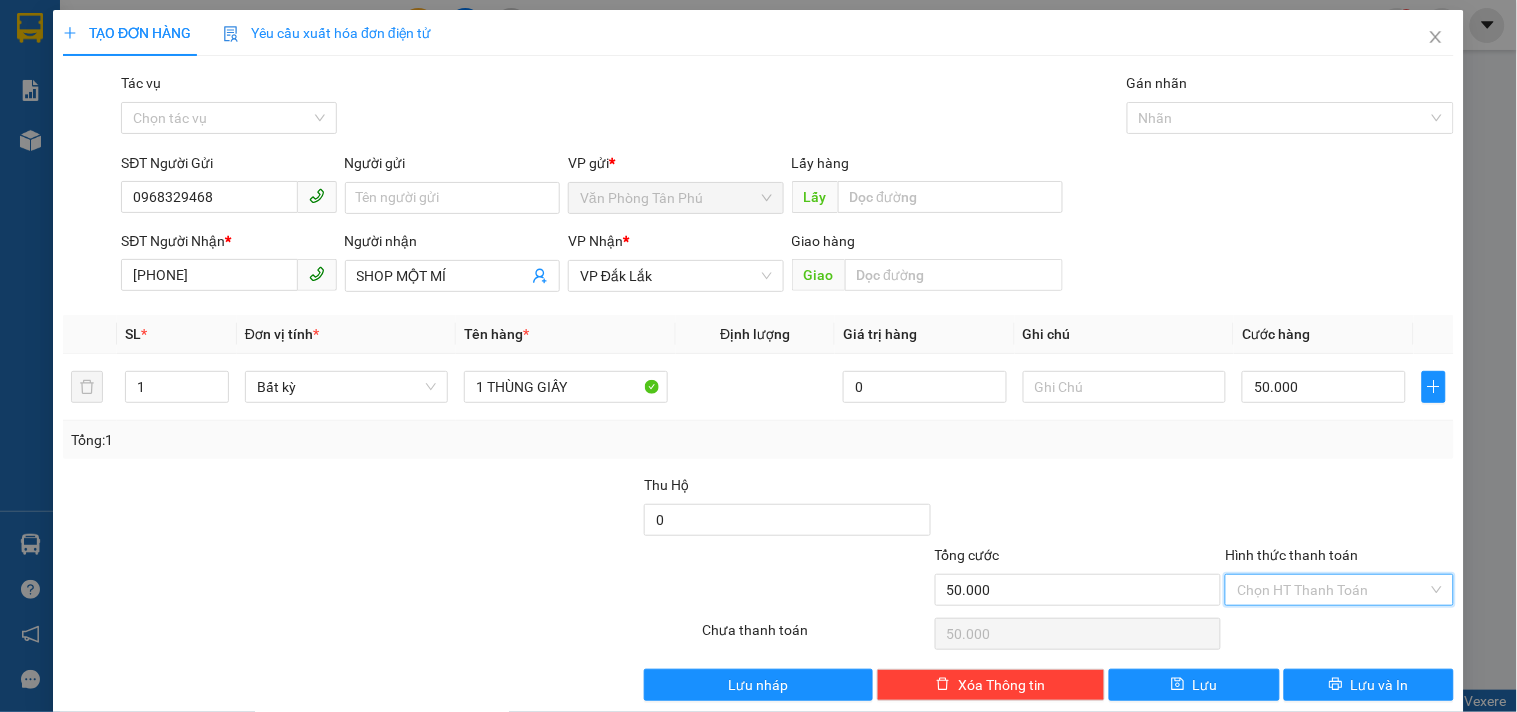 click on "Hình thức thanh toán" at bounding box center [1332, 590] 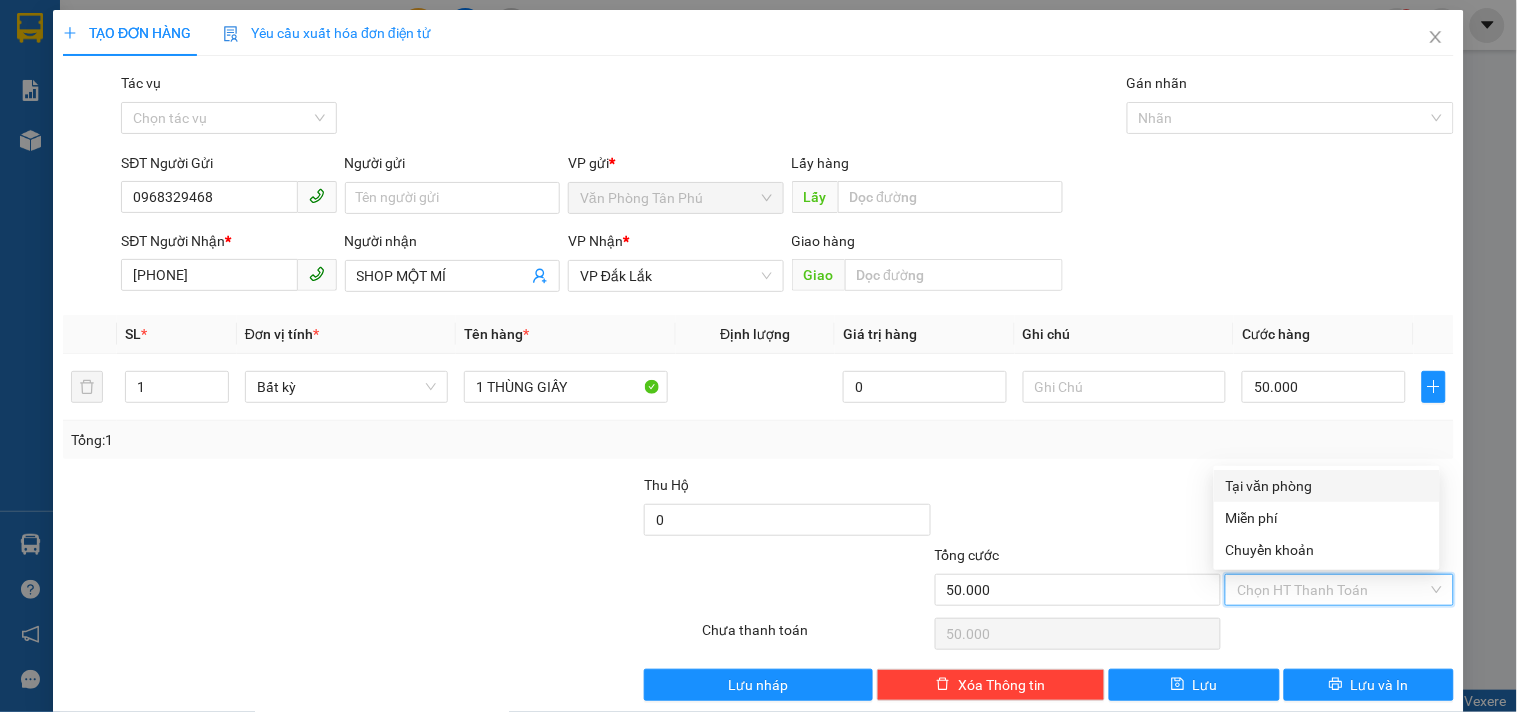 drag, startPoint x: 1262, startPoint y: 482, endPoint x: 1272, endPoint y: 494, distance: 15.6205 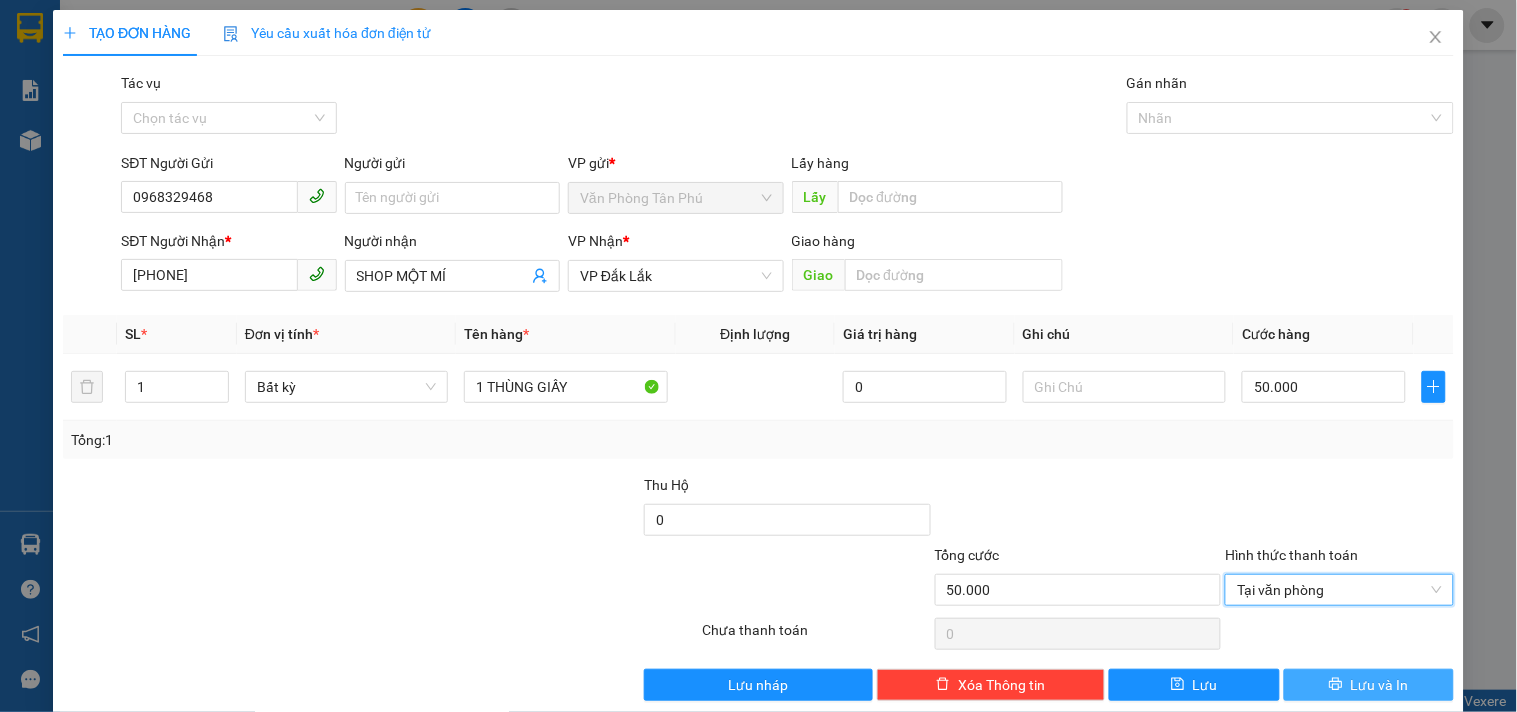drag, startPoint x: 1327, startPoint y: 680, endPoint x: 1320, endPoint y: 671, distance: 11.401754 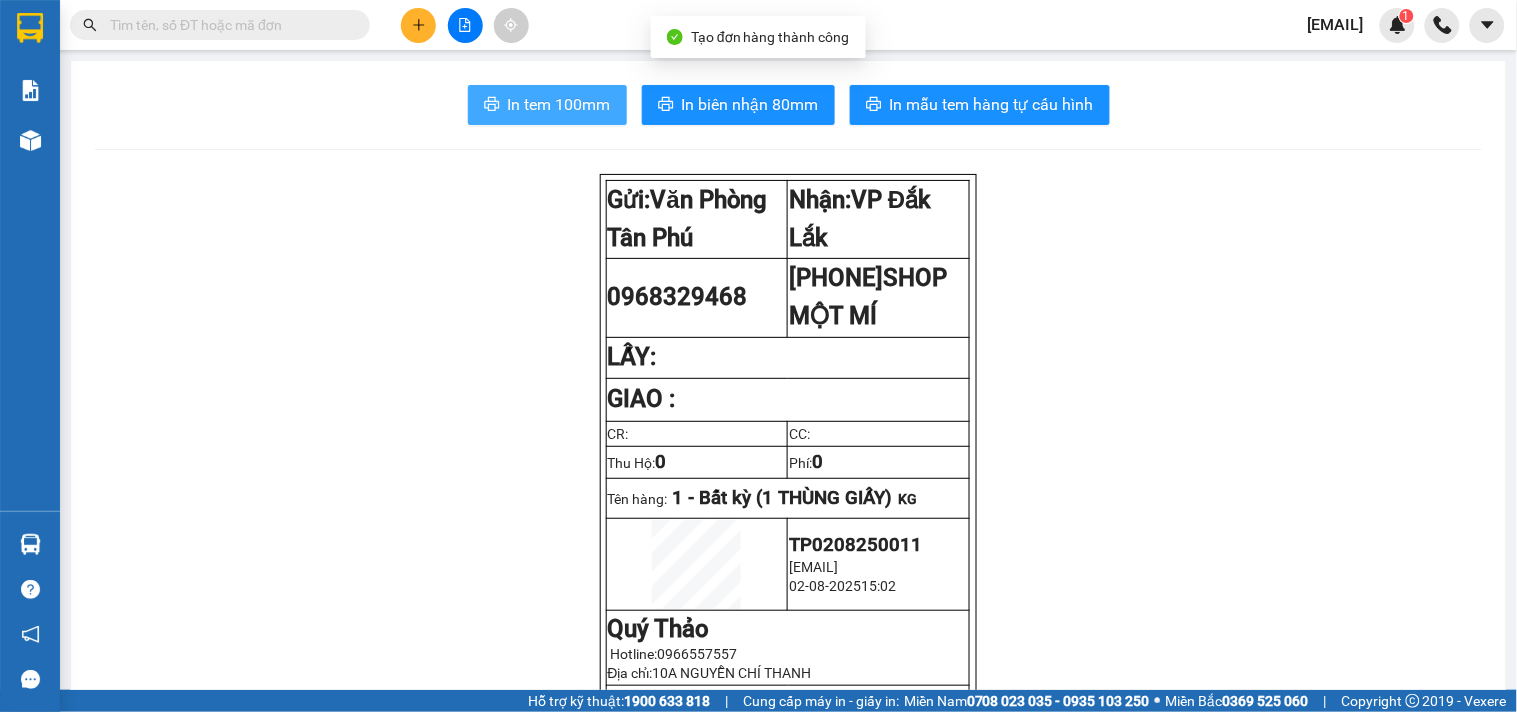 click on "In tem 100mm" at bounding box center [559, 104] 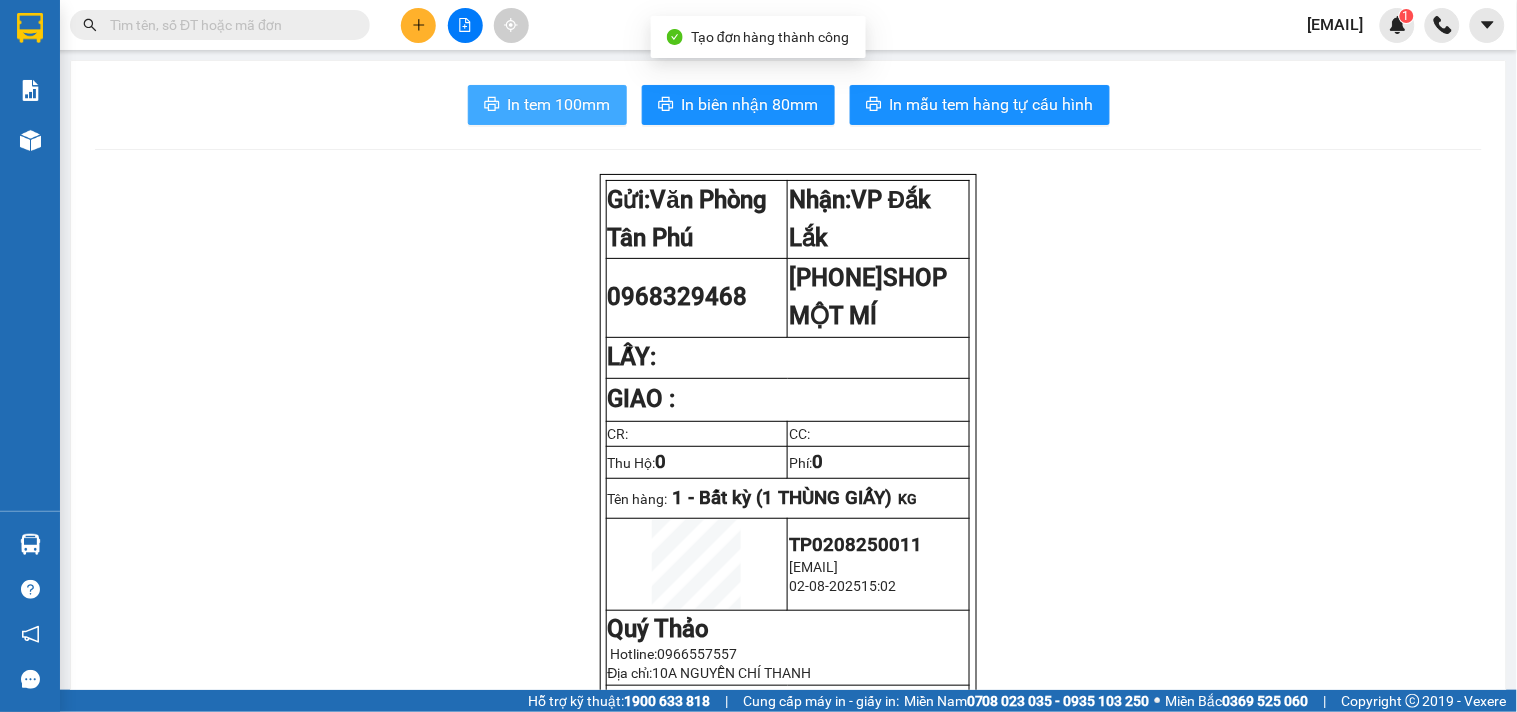 scroll, scrollTop: 0, scrollLeft: 0, axis: both 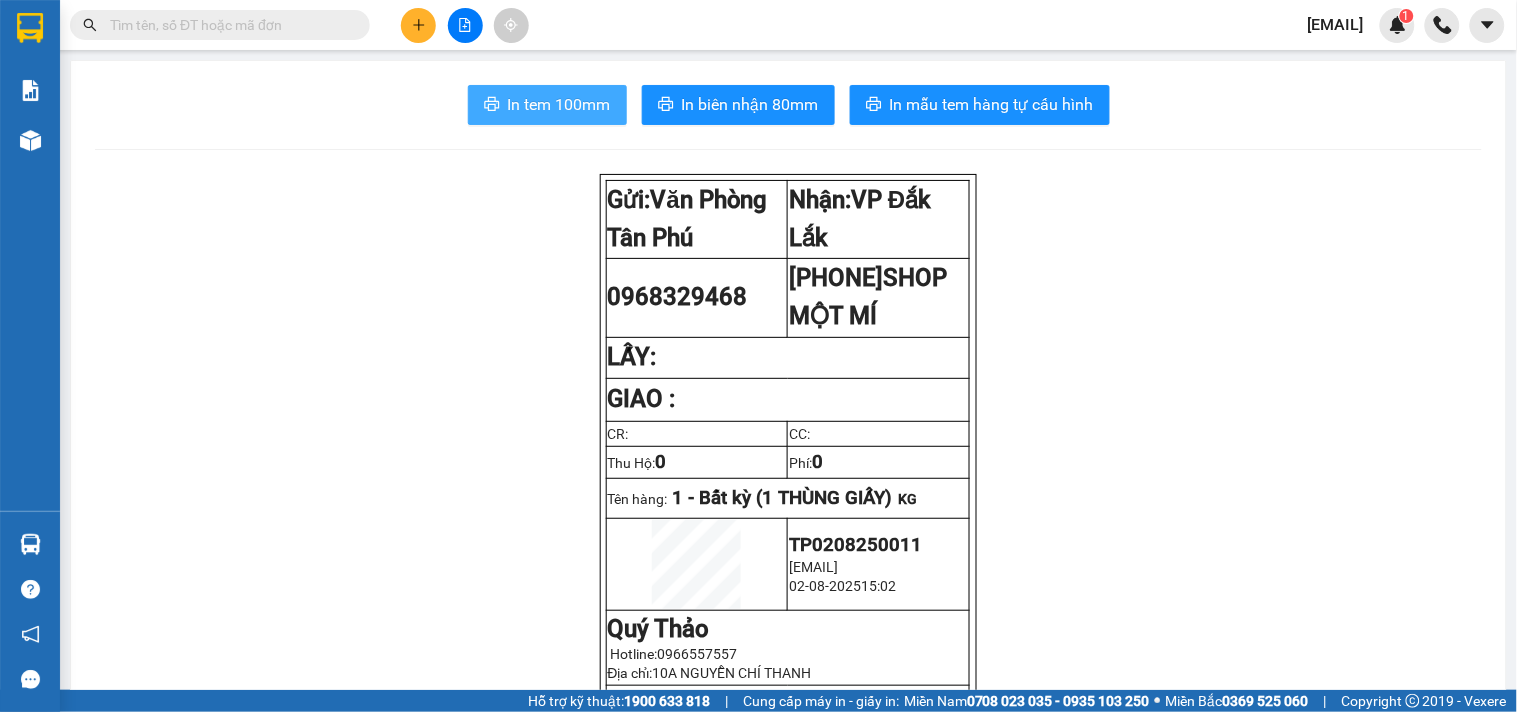 click on "In tem 100mm" at bounding box center (559, 104) 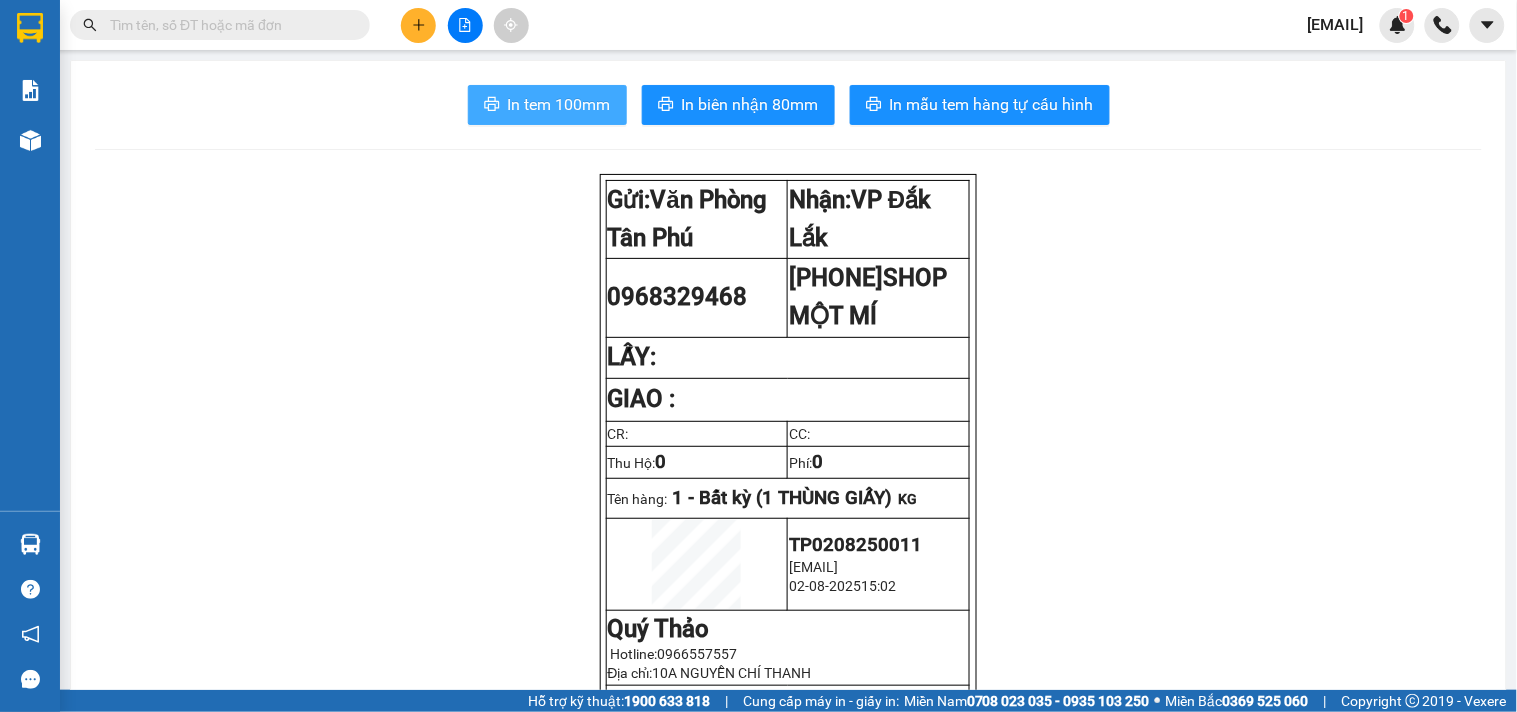 scroll, scrollTop: 0, scrollLeft: 0, axis: both 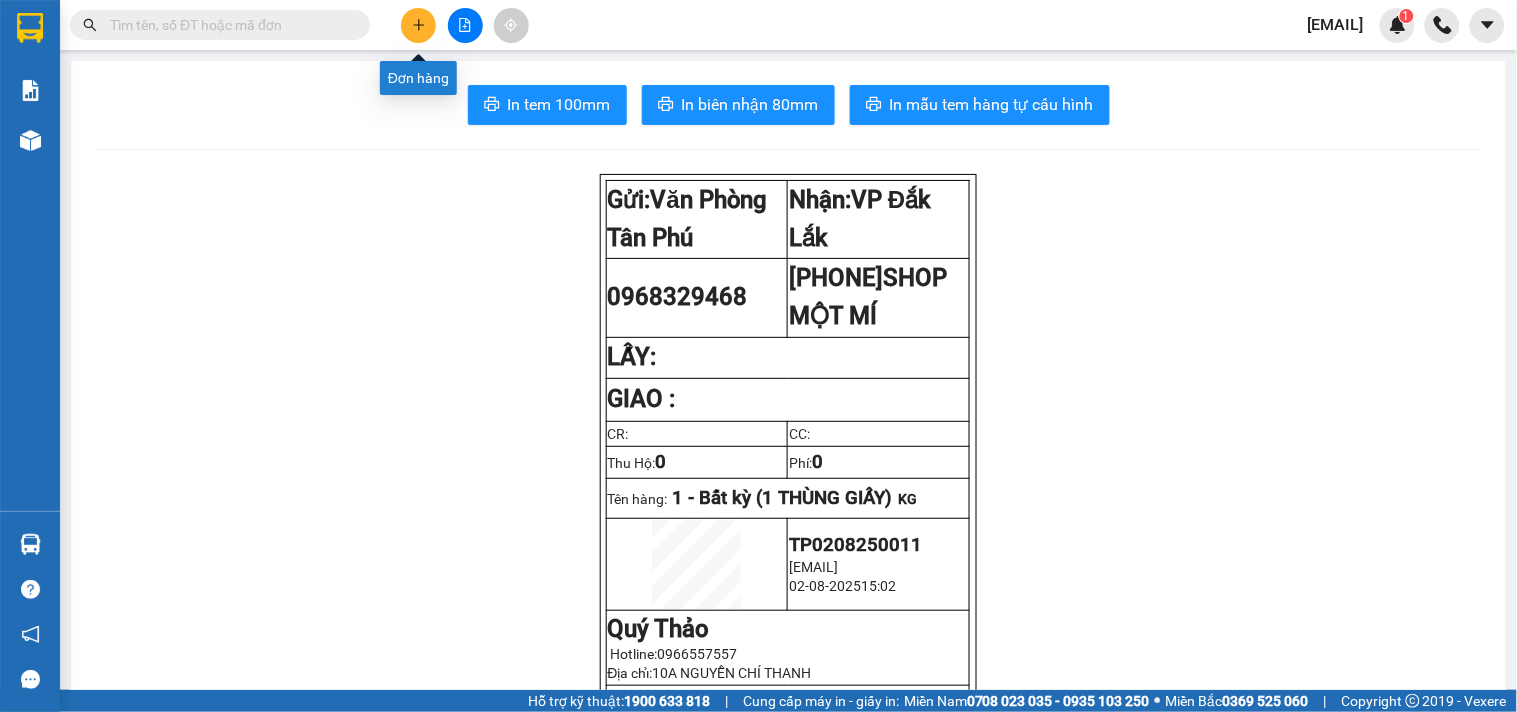 click 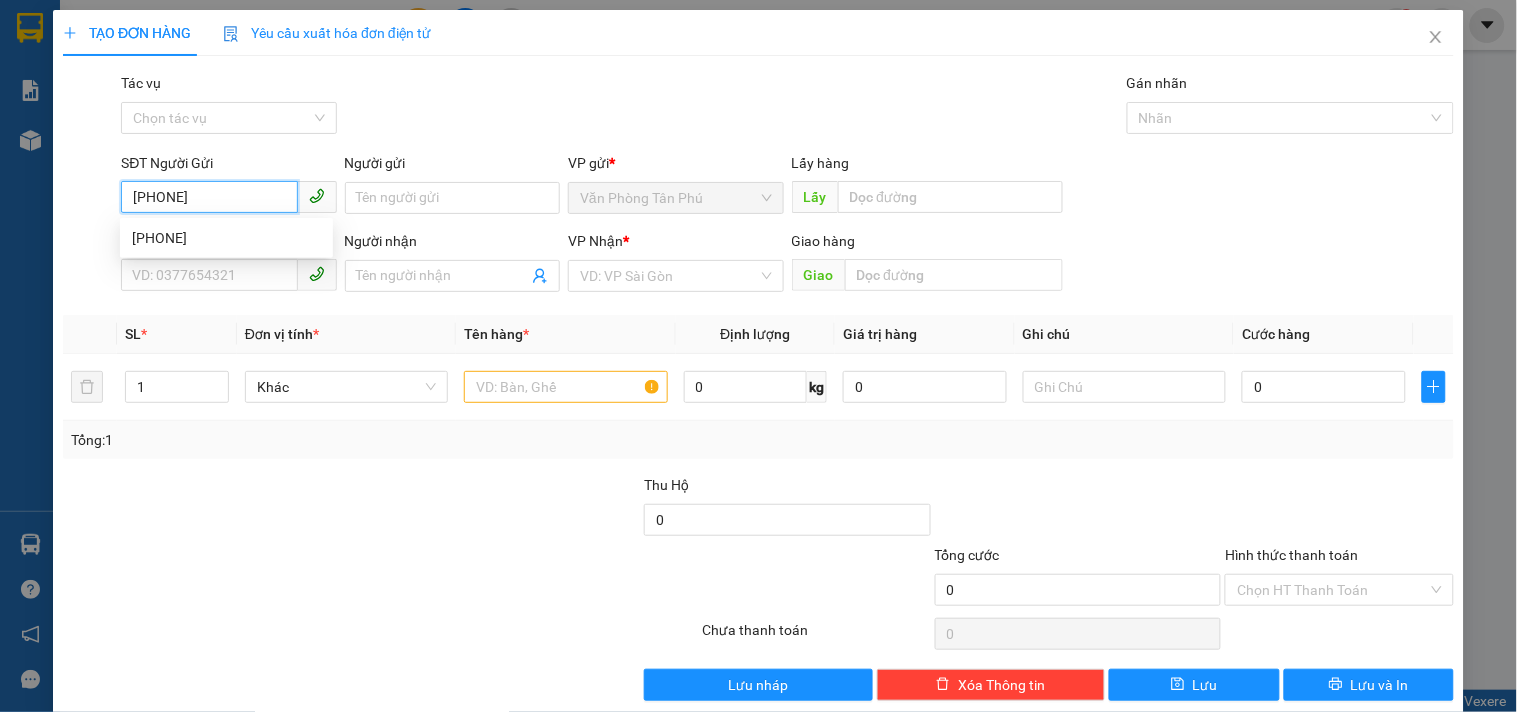 type on "[PHONE]" 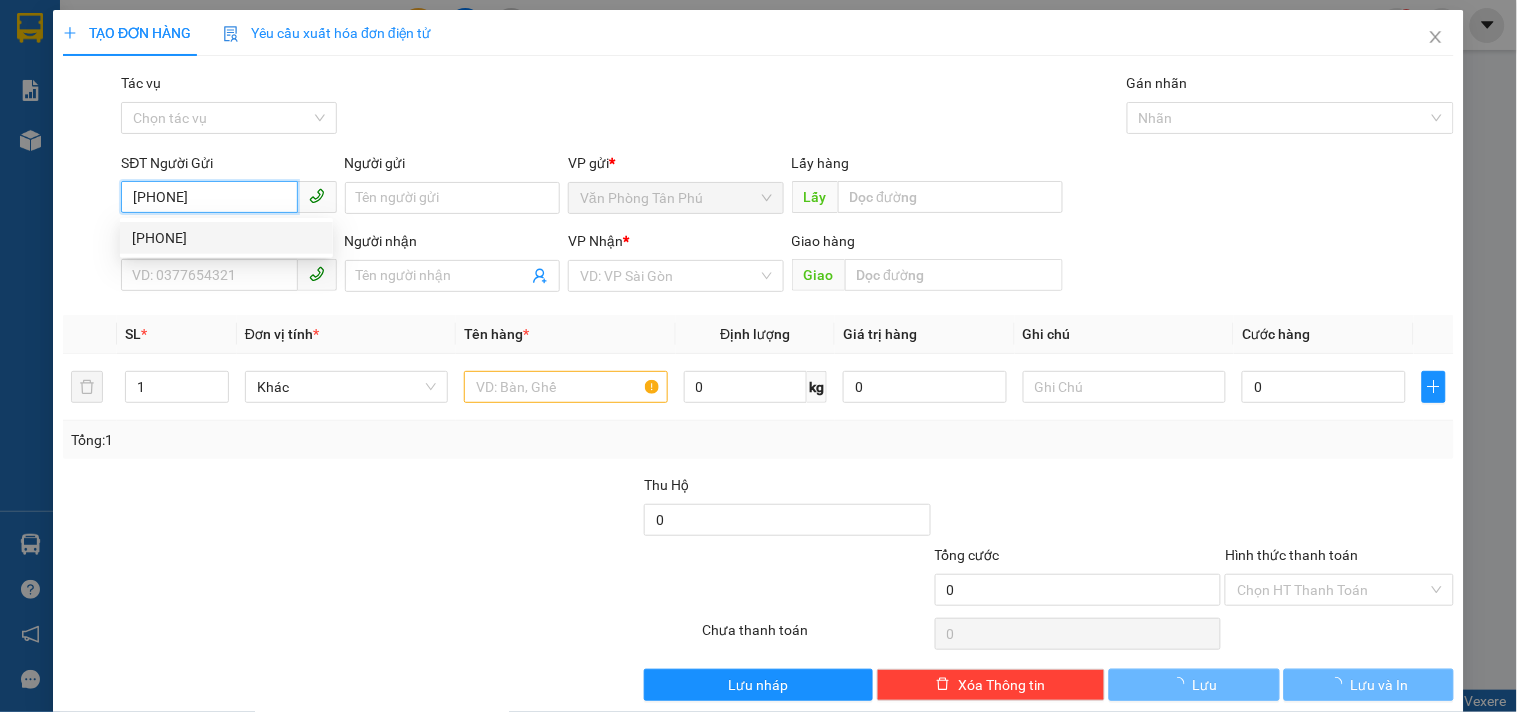 click on "[PHONE]" at bounding box center [226, 238] 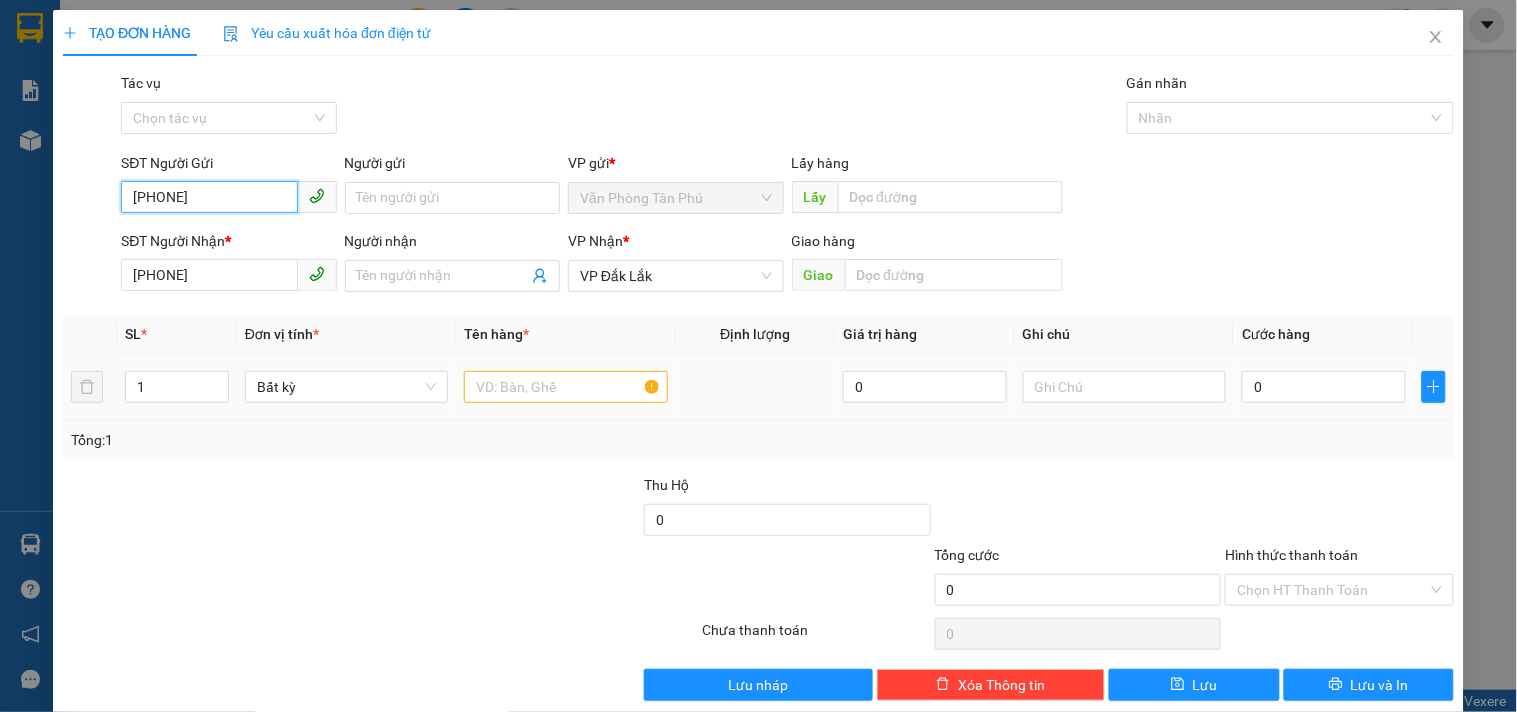 type on "[PHONE]" 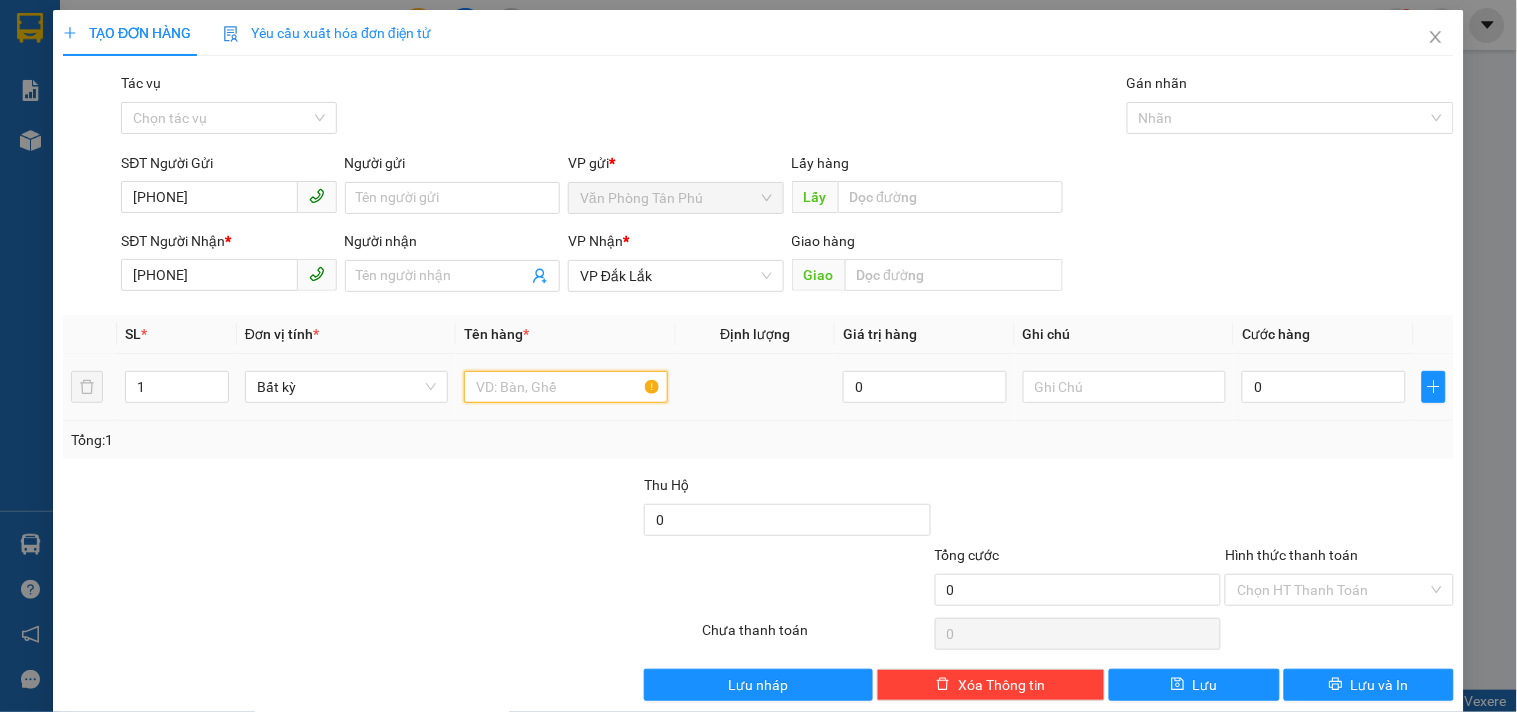 click at bounding box center (565, 387) 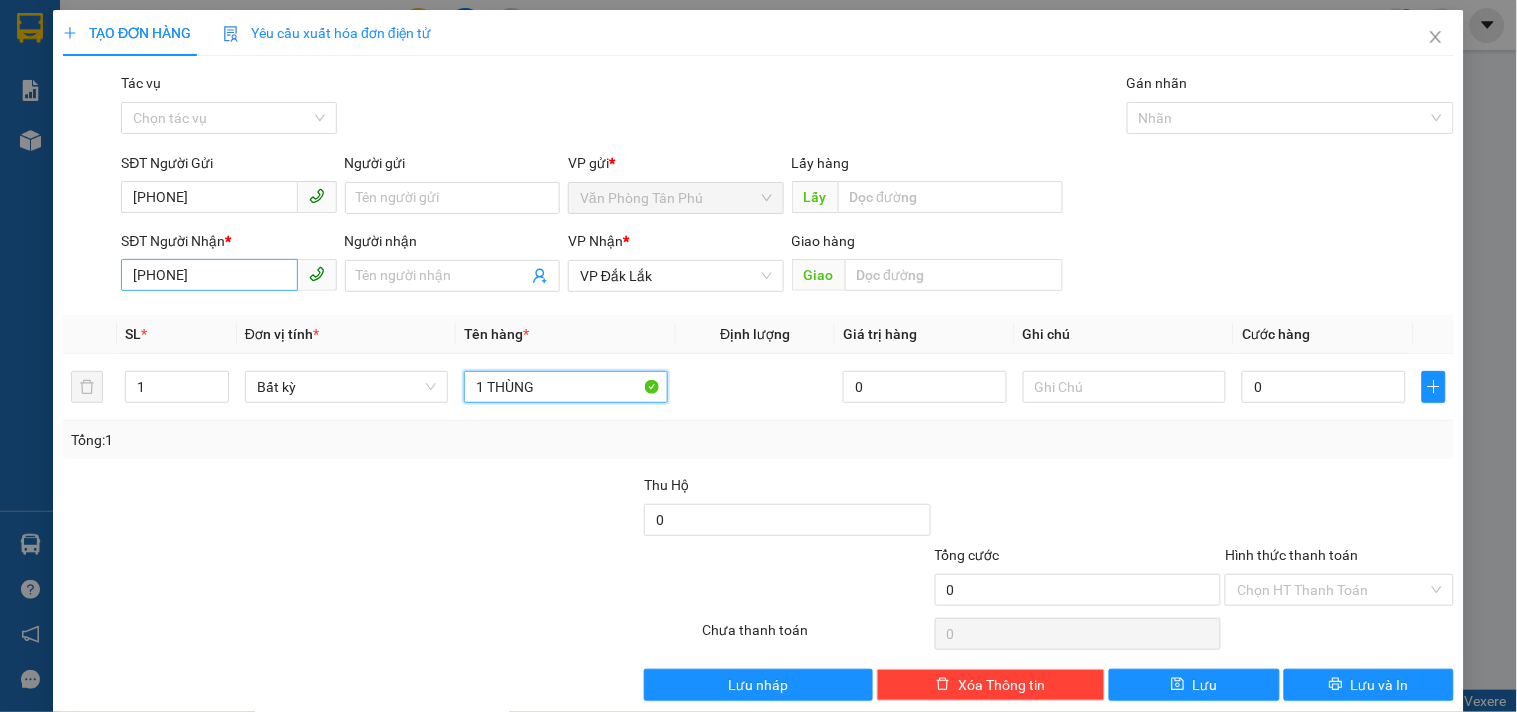 type on "1 THÙNG" 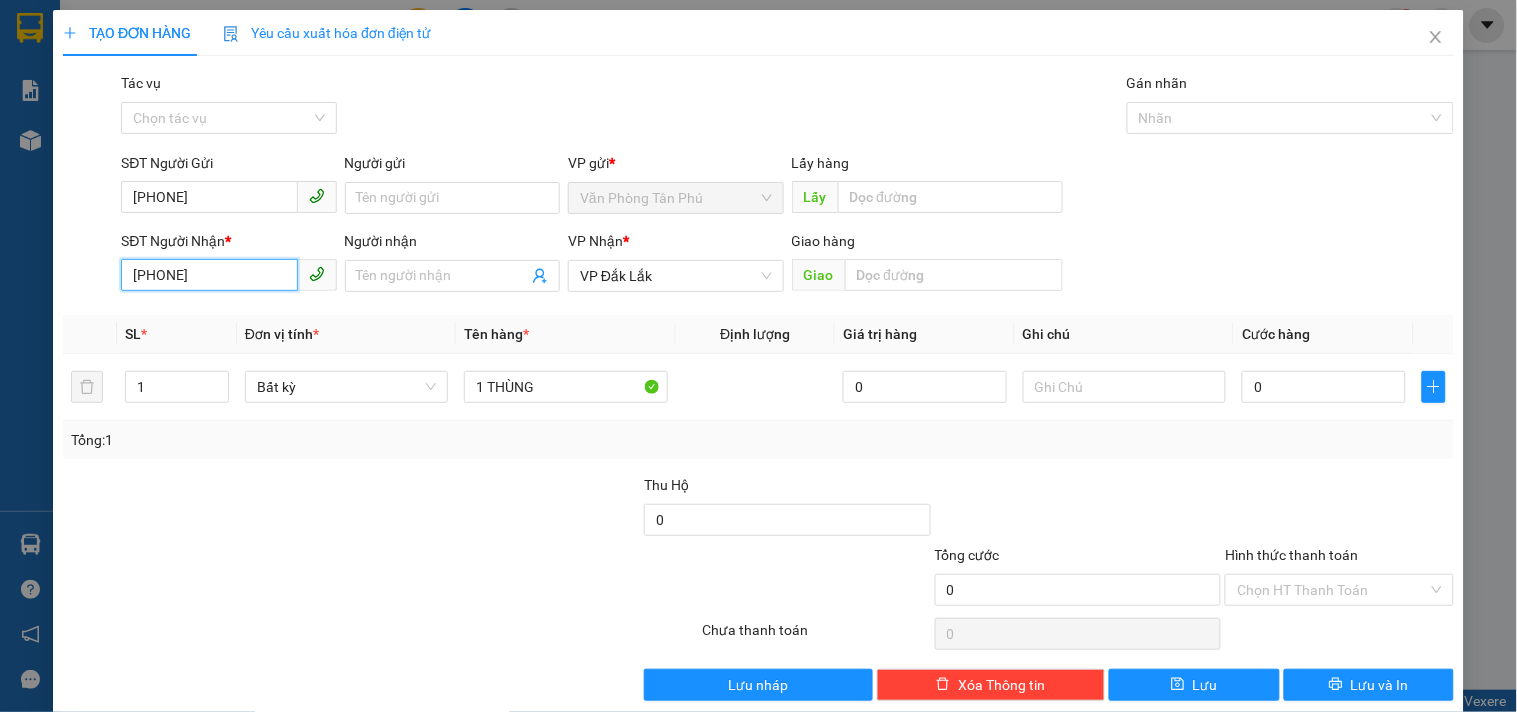 drag, startPoint x: 203, startPoint y: 272, endPoint x: 0, endPoint y: 264, distance: 203.15758 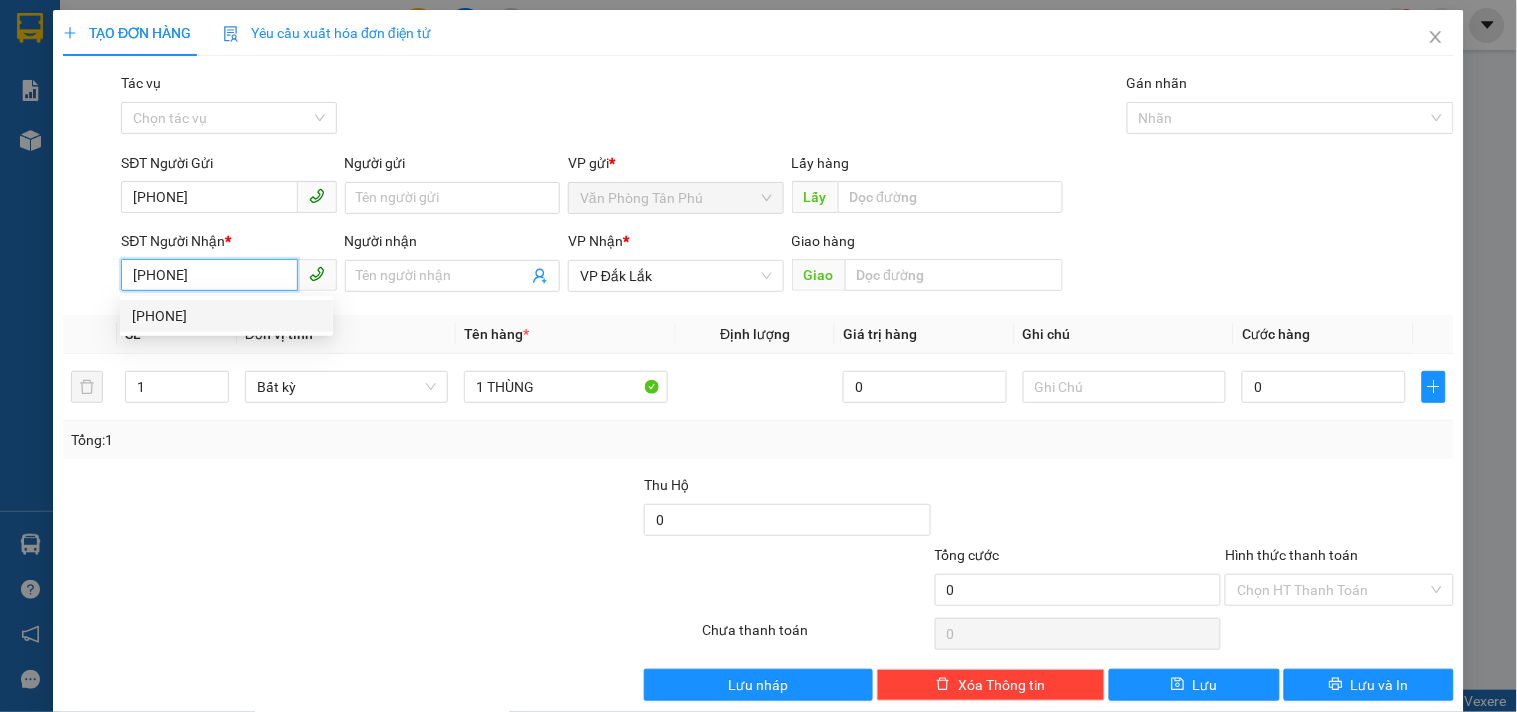 click on "[PHONE]" at bounding box center (226, 316) 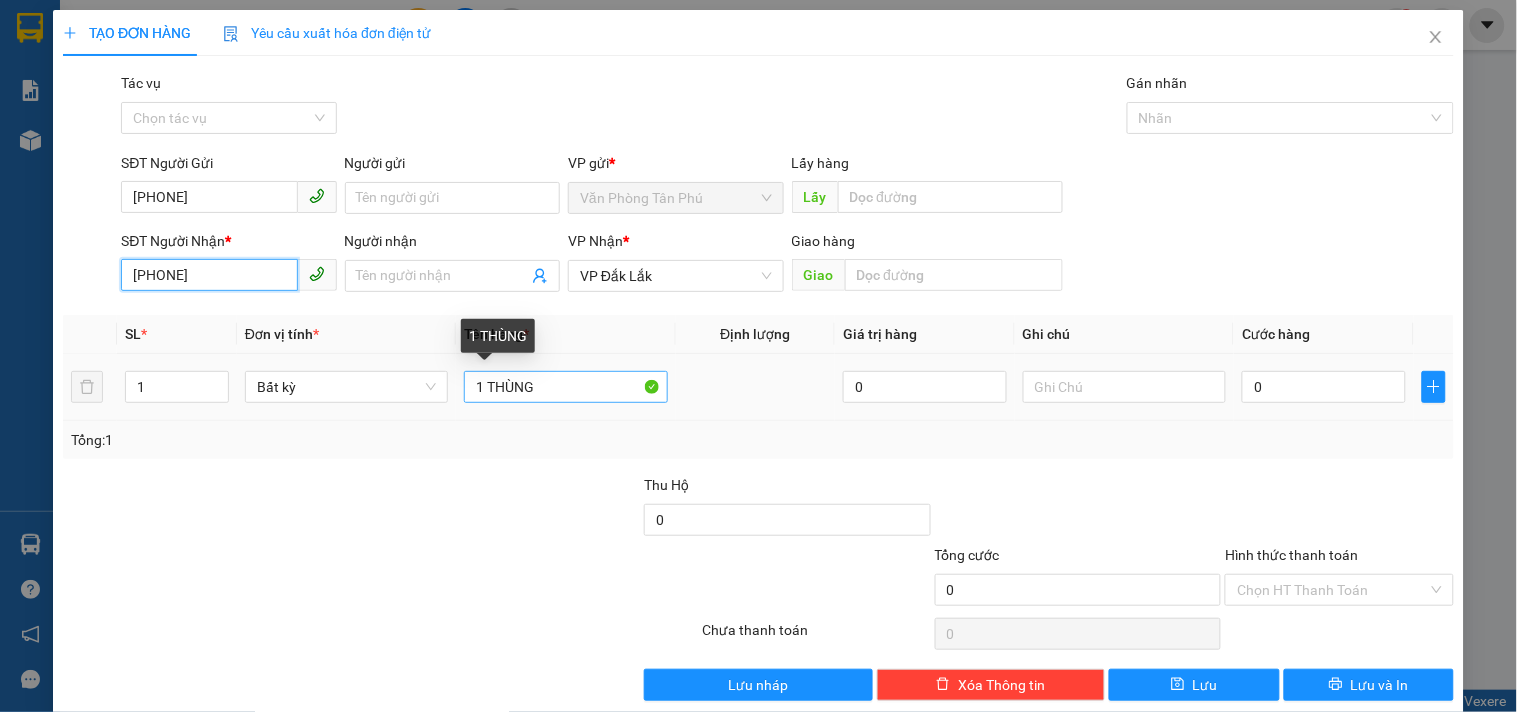 type on "[PHONE]" 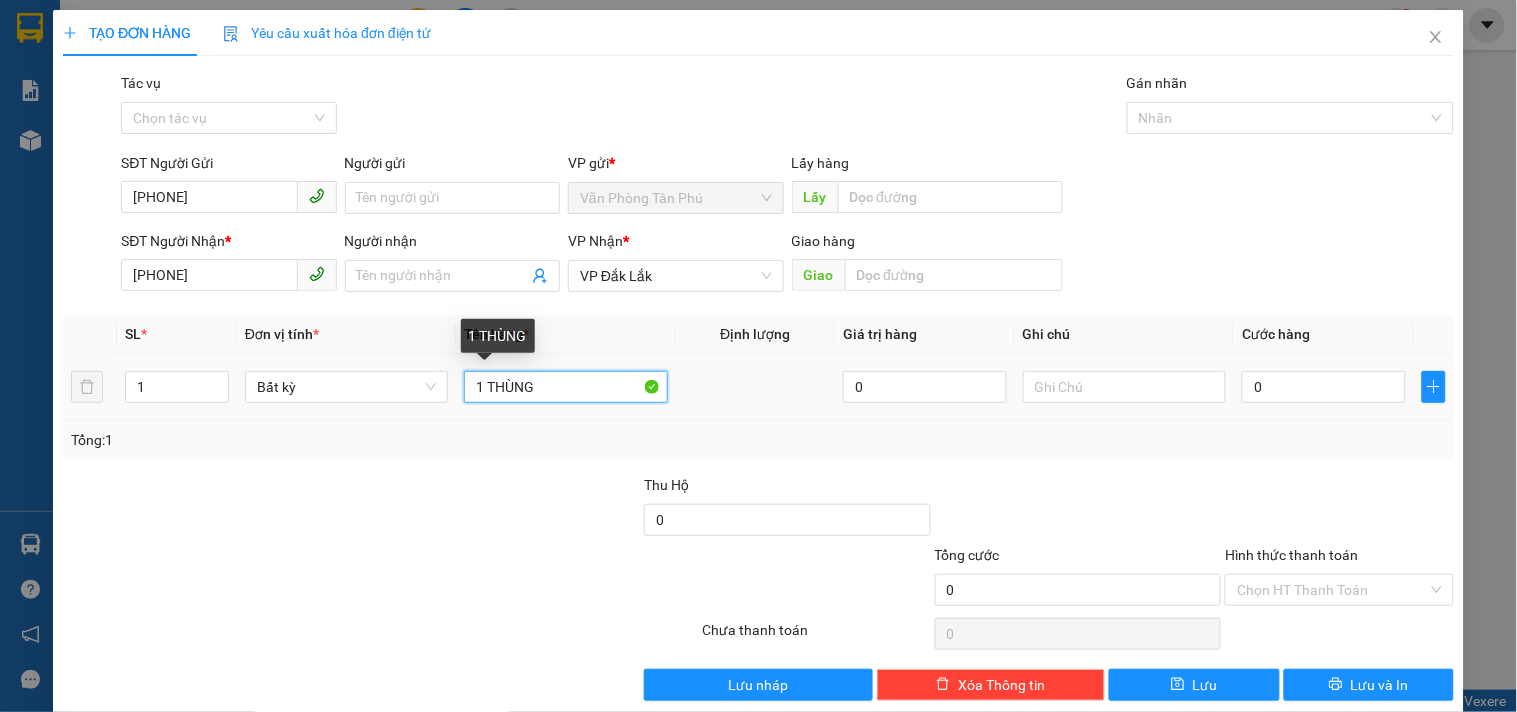 click on "1 THÙNG" at bounding box center (565, 387) 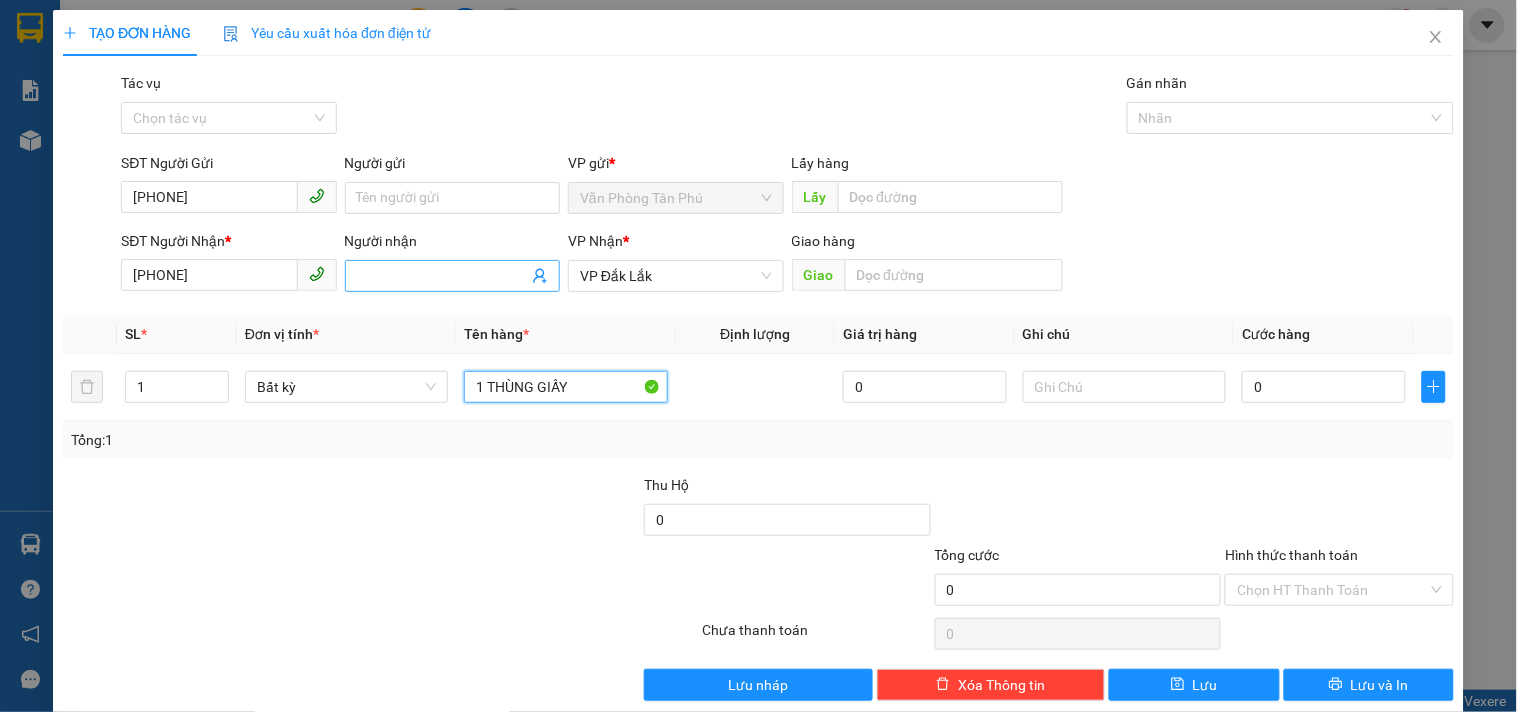 type on "1 THÙNG GIẤY" 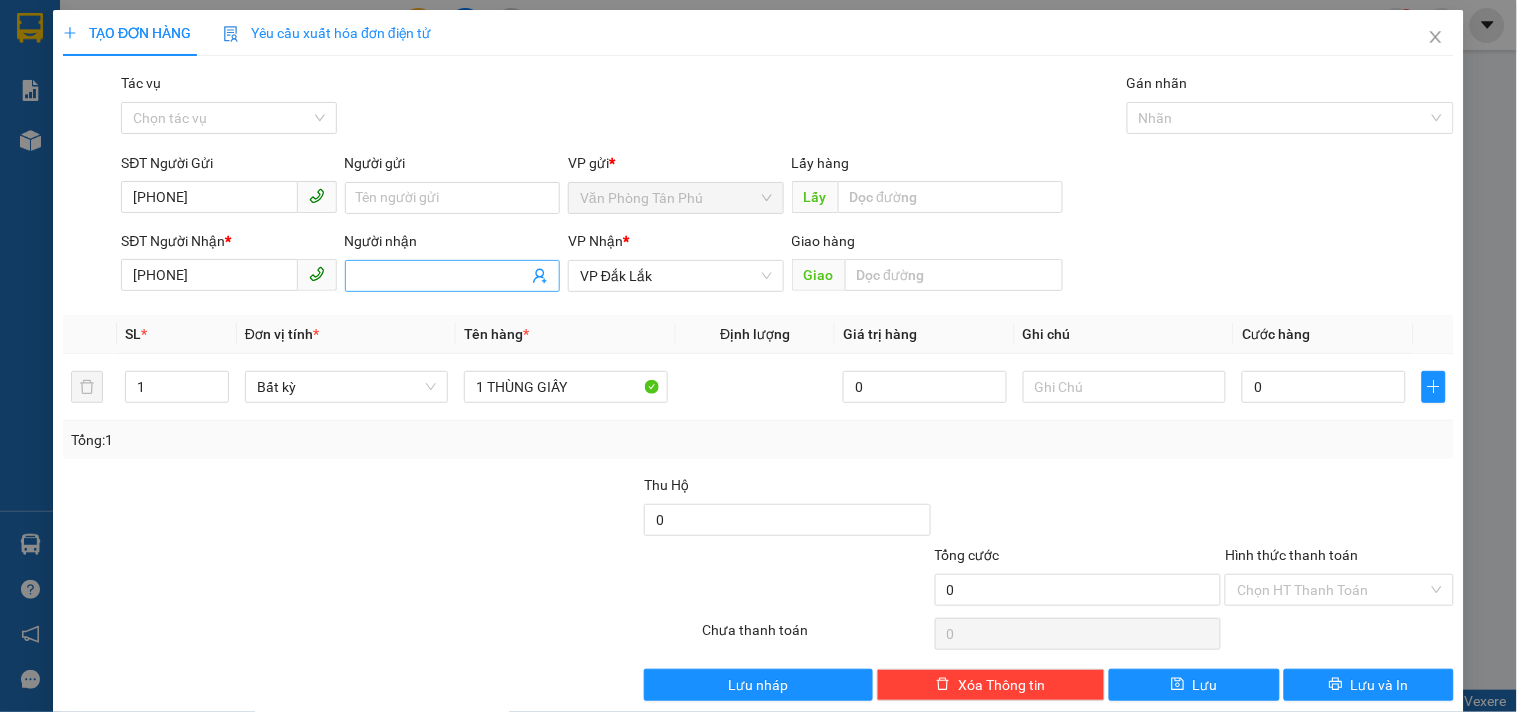click on "Người nhận" at bounding box center [442, 276] 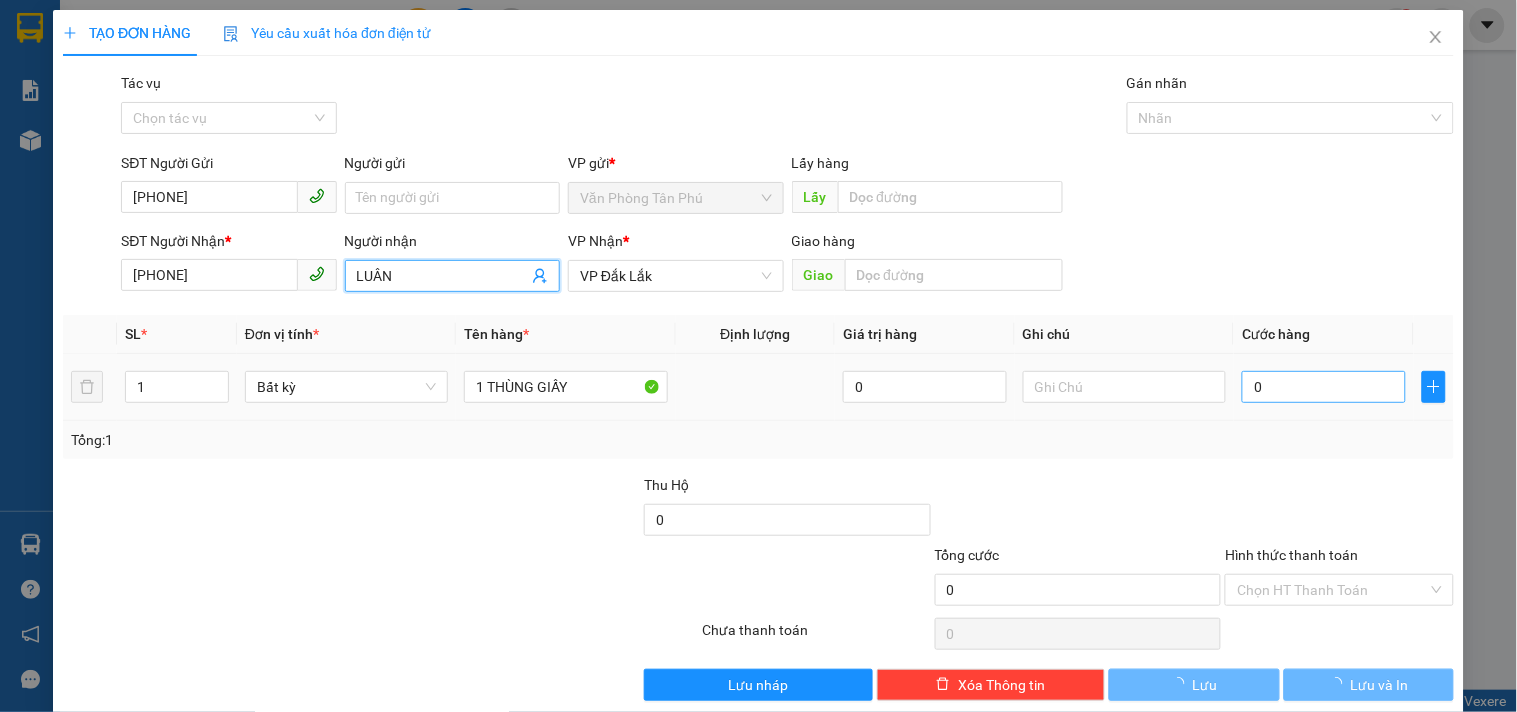 type on "LUÂN" 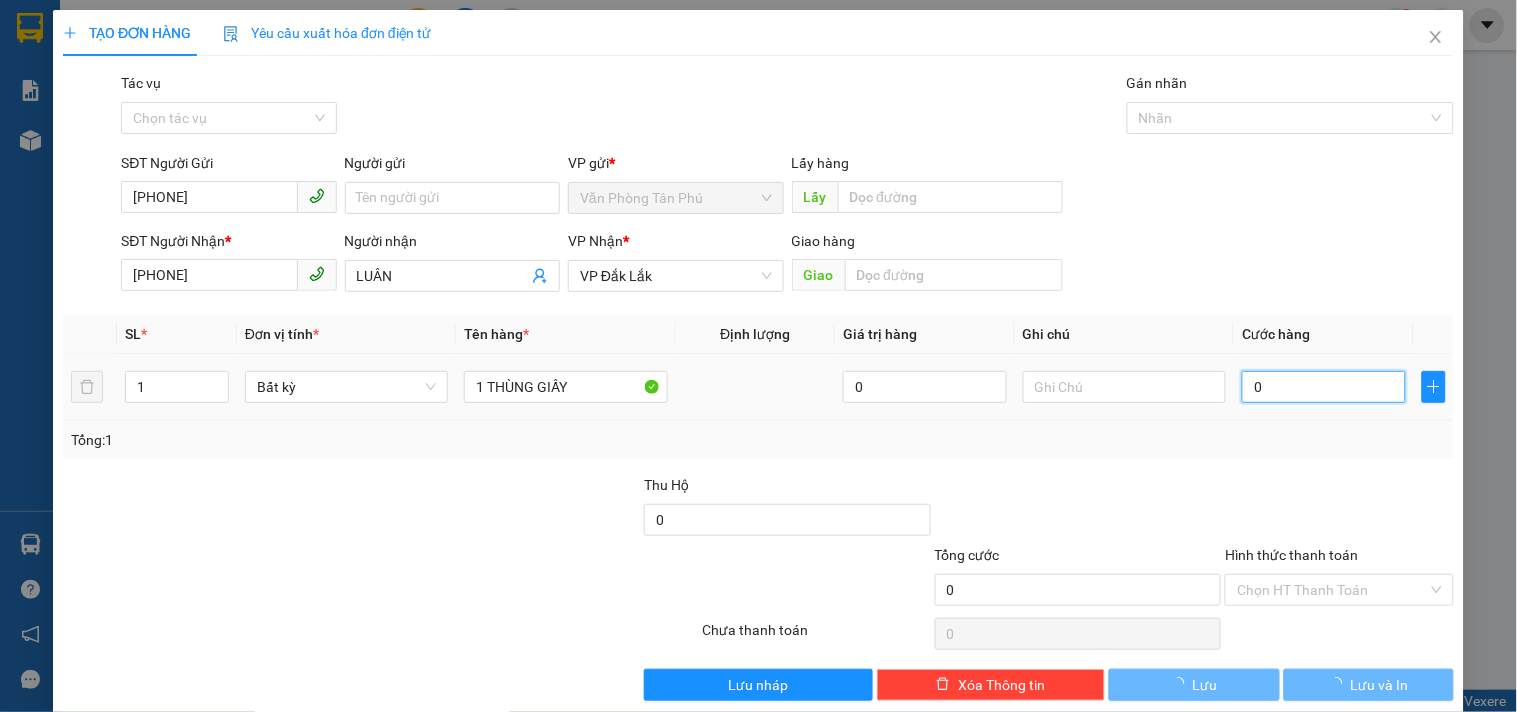 click on "0" at bounding box center (1324, 387) 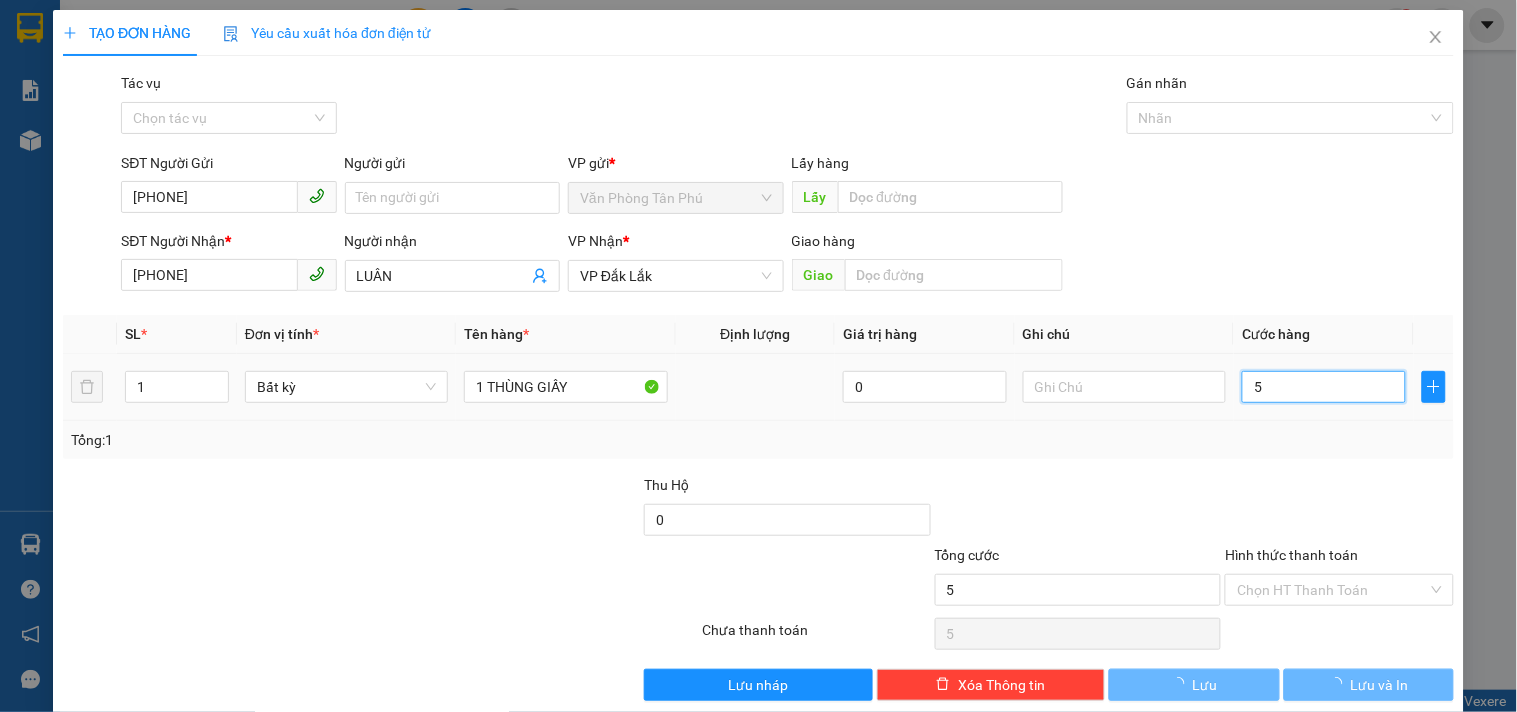 type on "50" 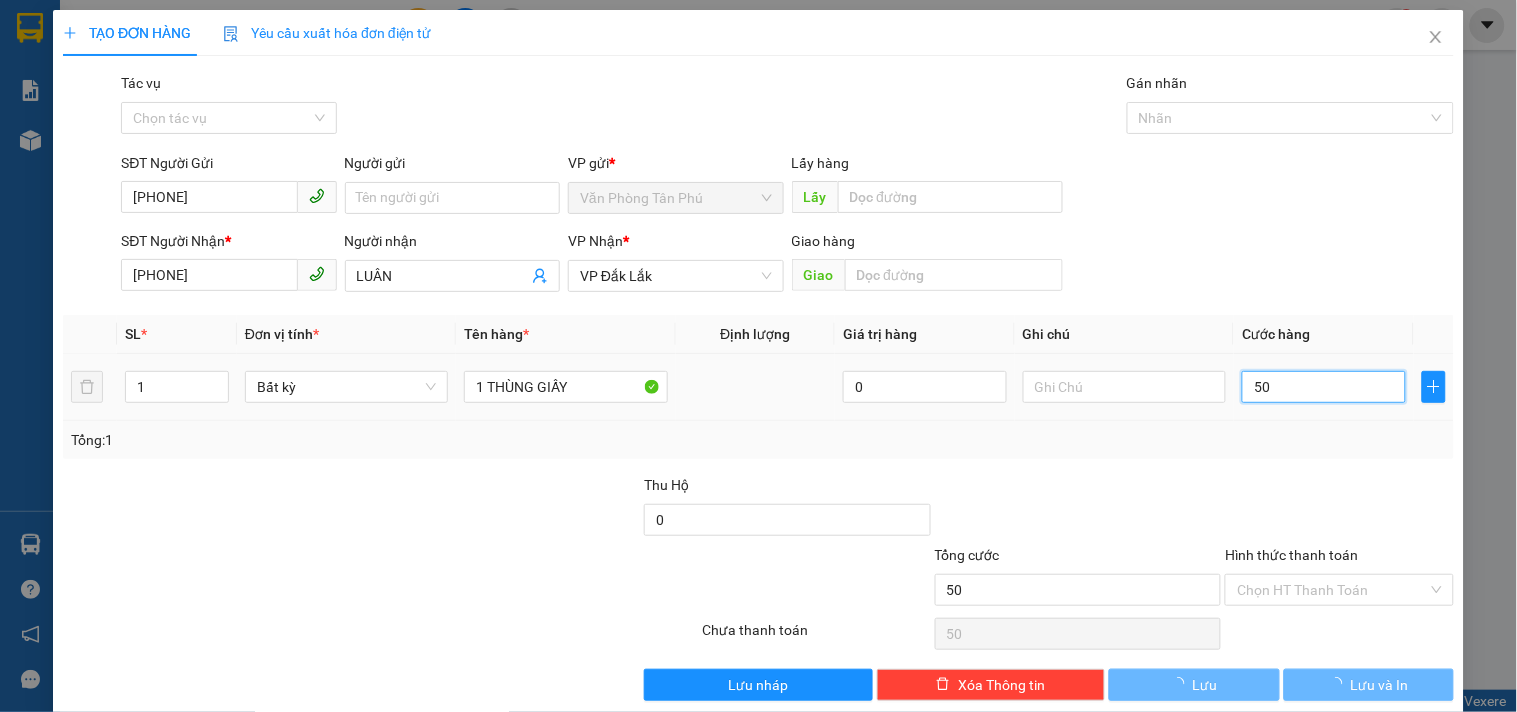 type on "500" 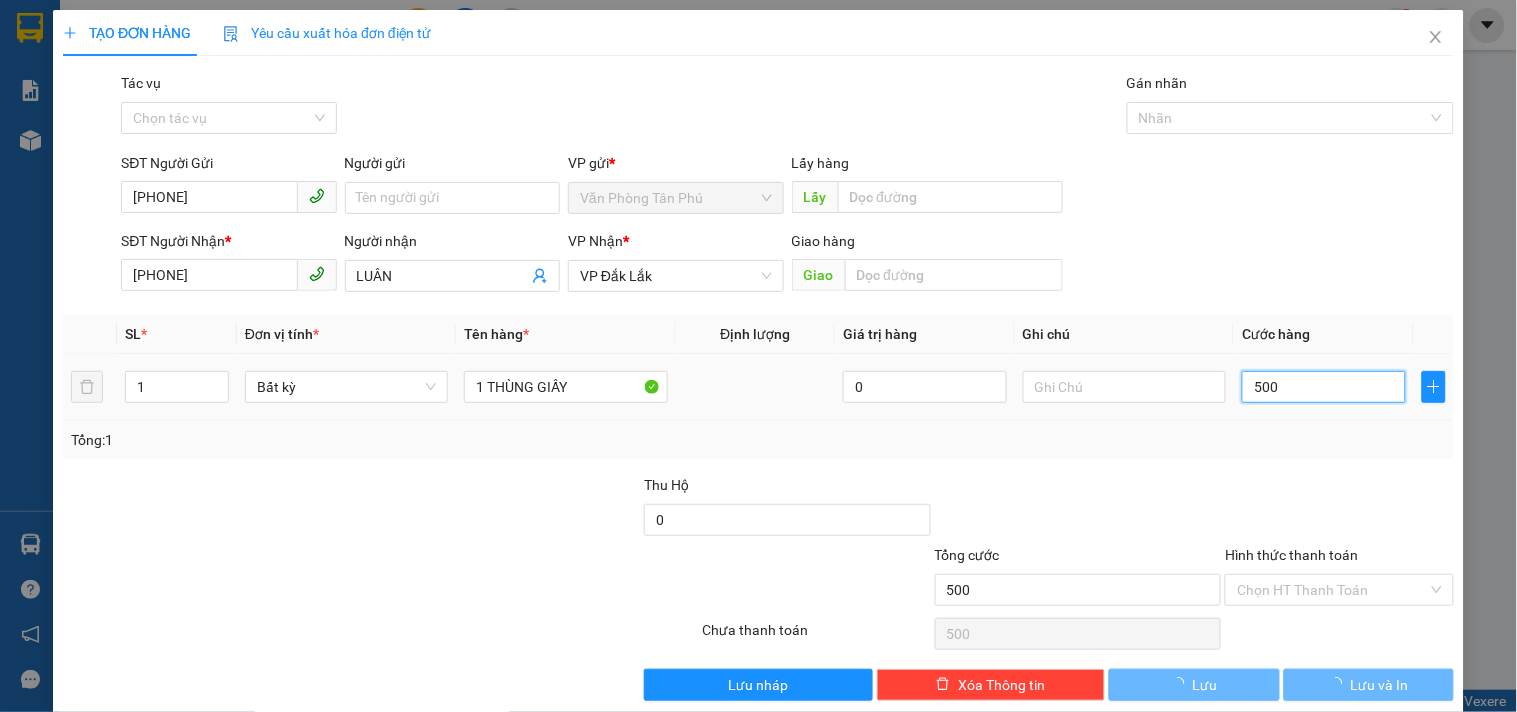 type on "5.000" 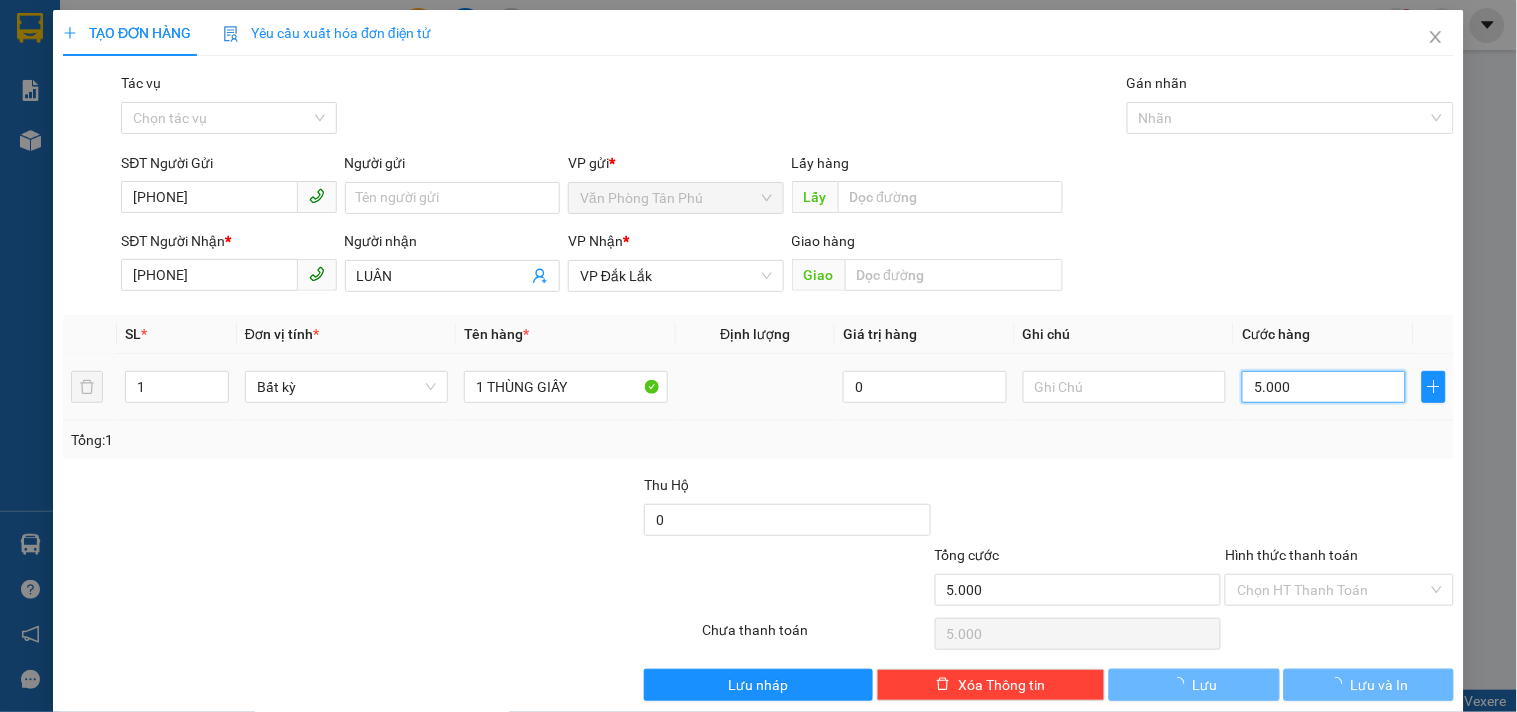 type on "50.000" 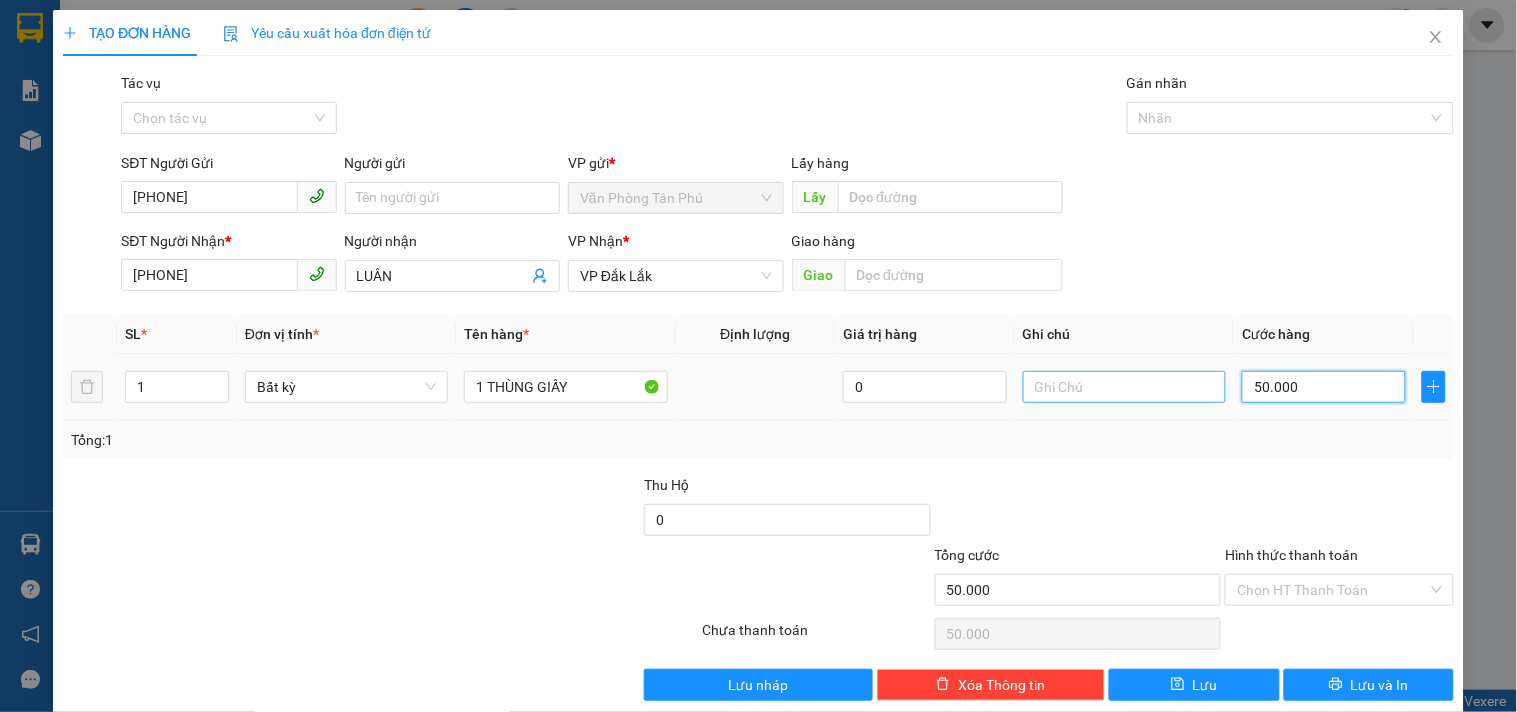 drag, startPoint x: 1334, startPoint y: 384, endPoint x: 1166, endPoint y: 387, distance: 168.02678 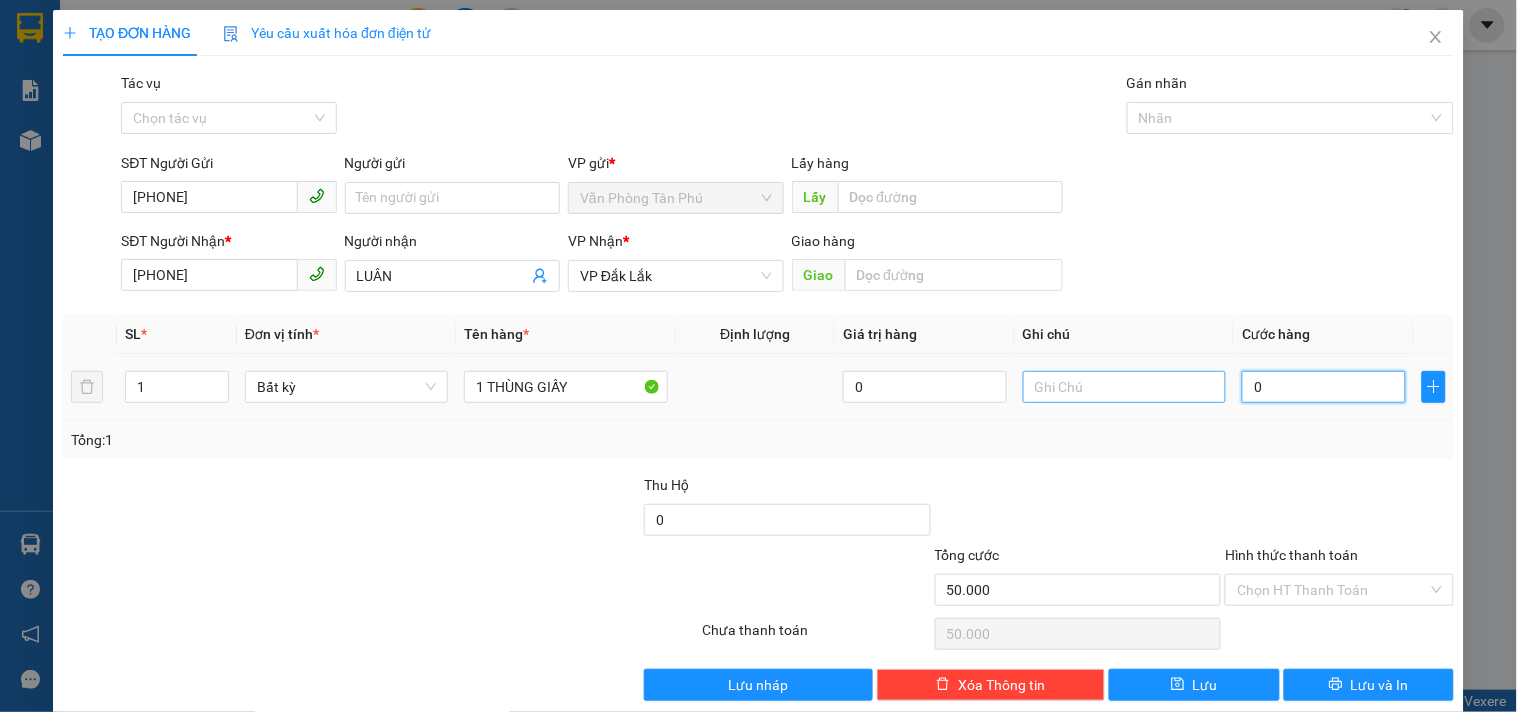 type on "0" 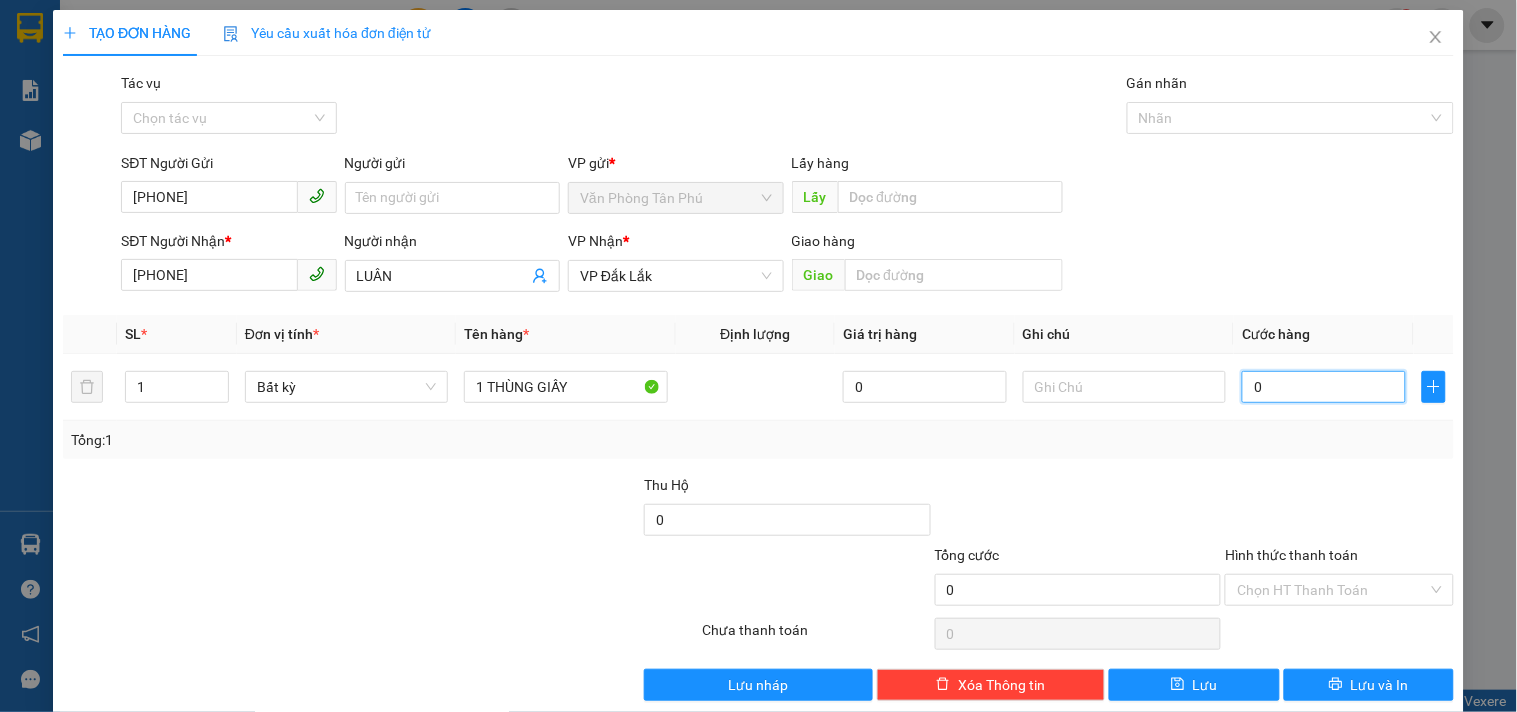 type on "03" 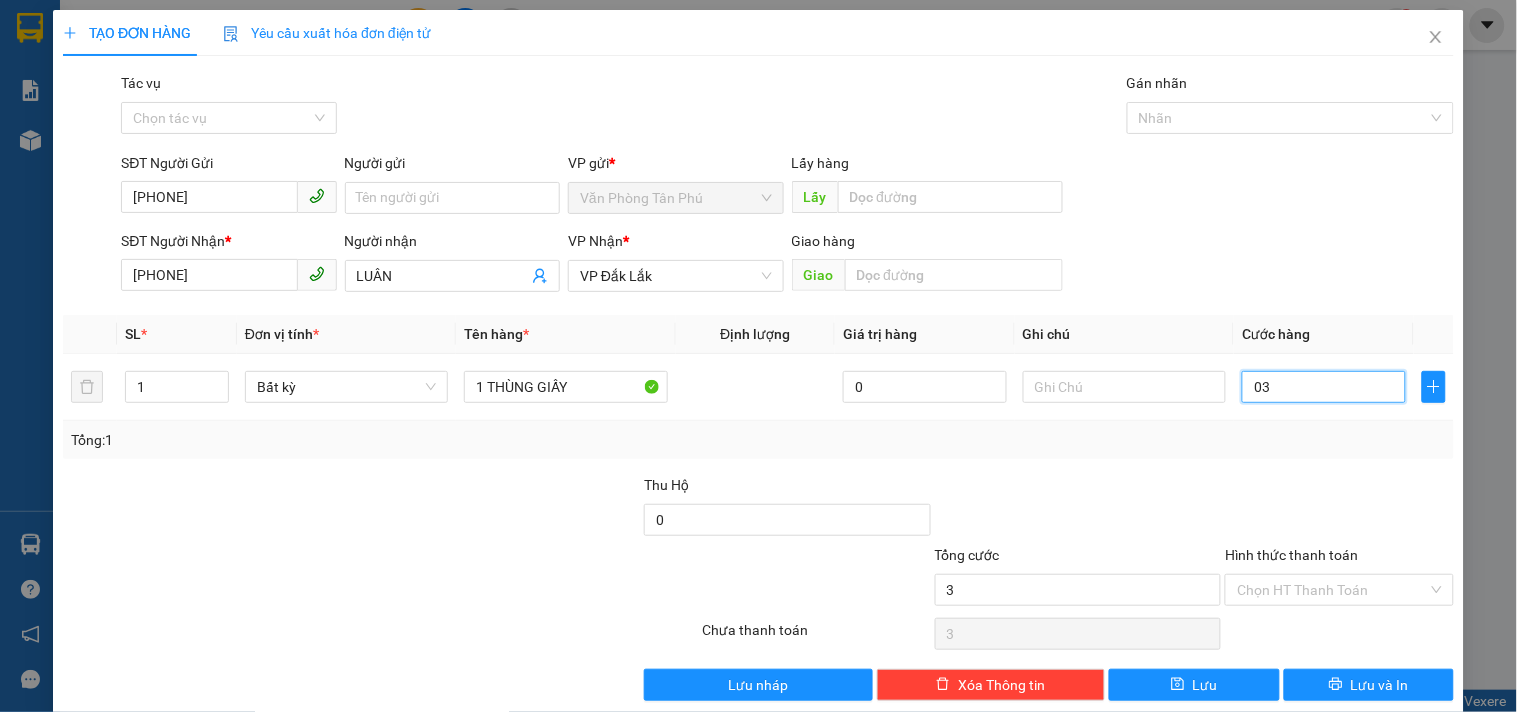 type on "030" 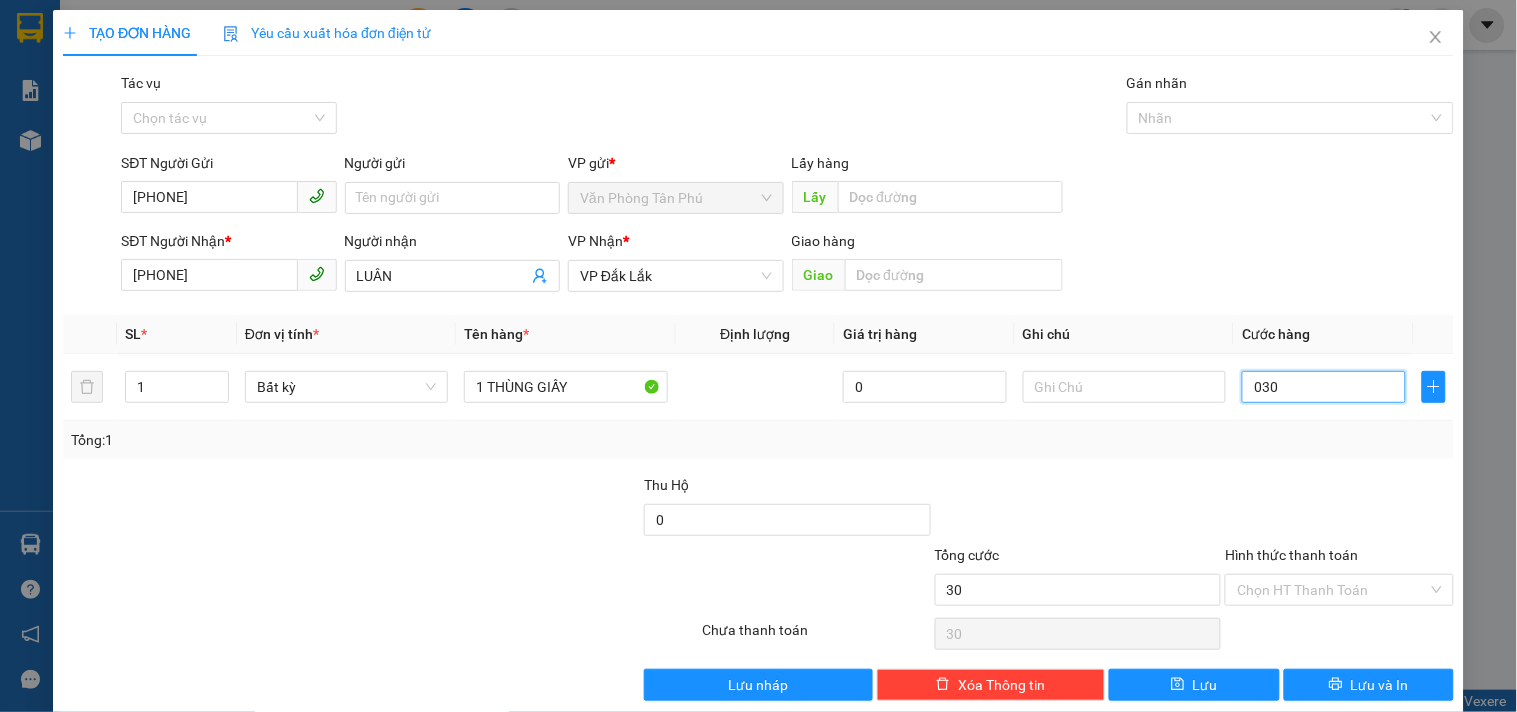type on "0.300" 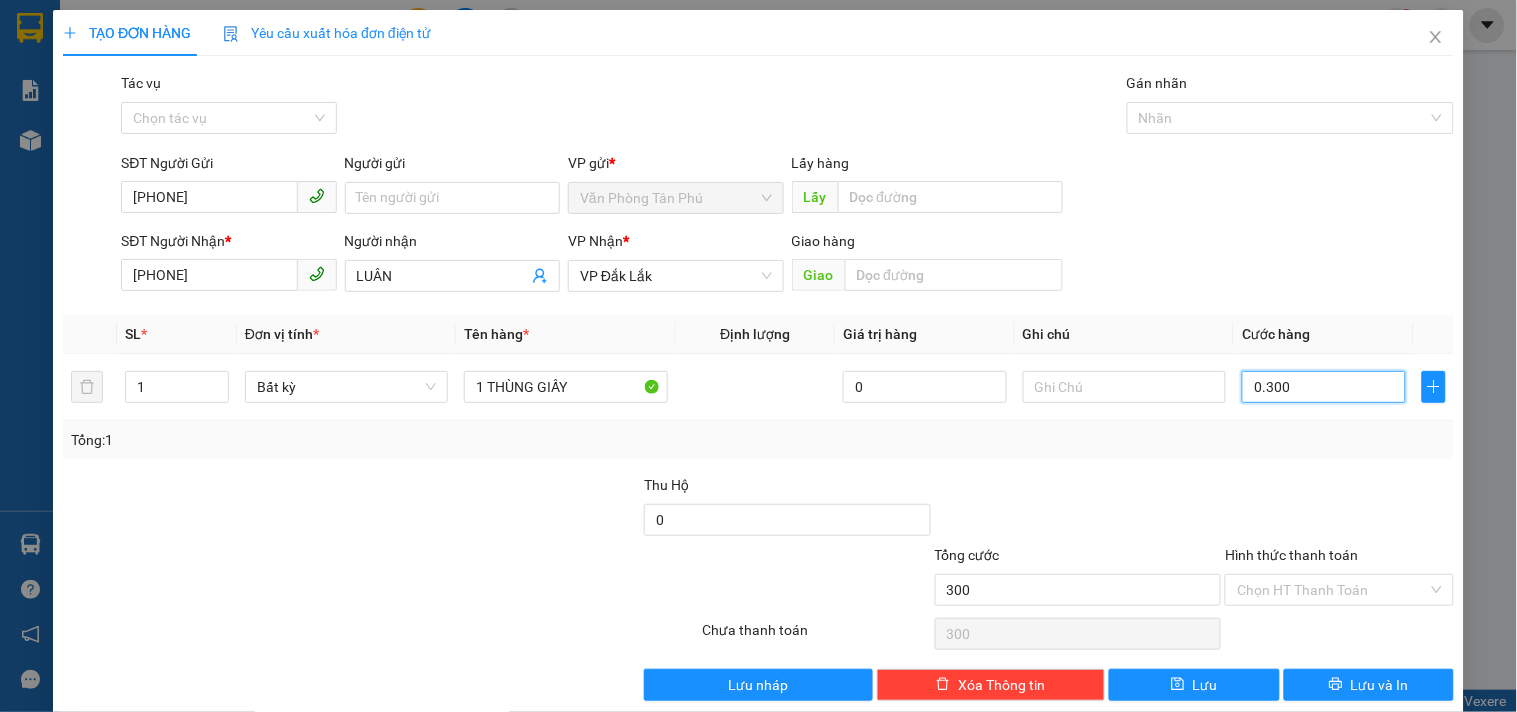 type on "03.000" 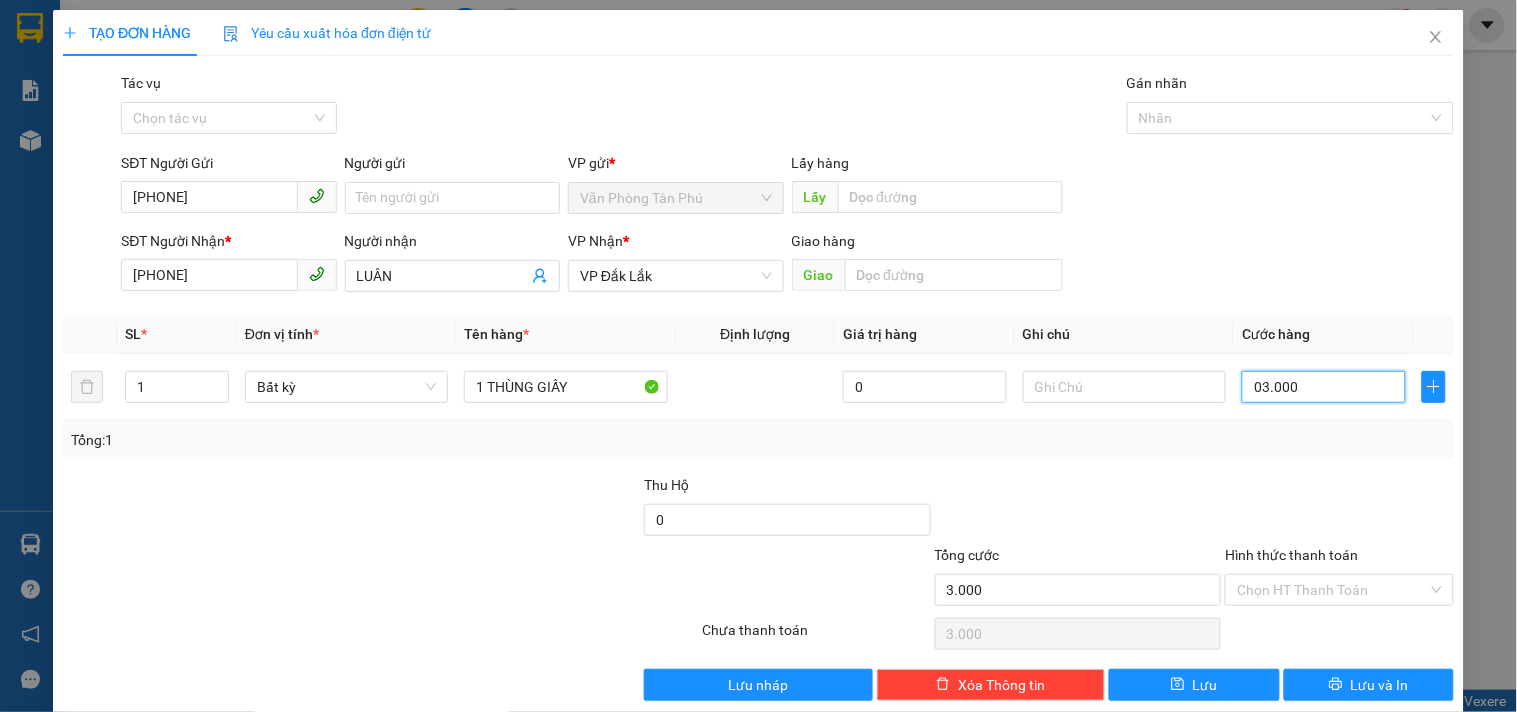 type on "030.000" 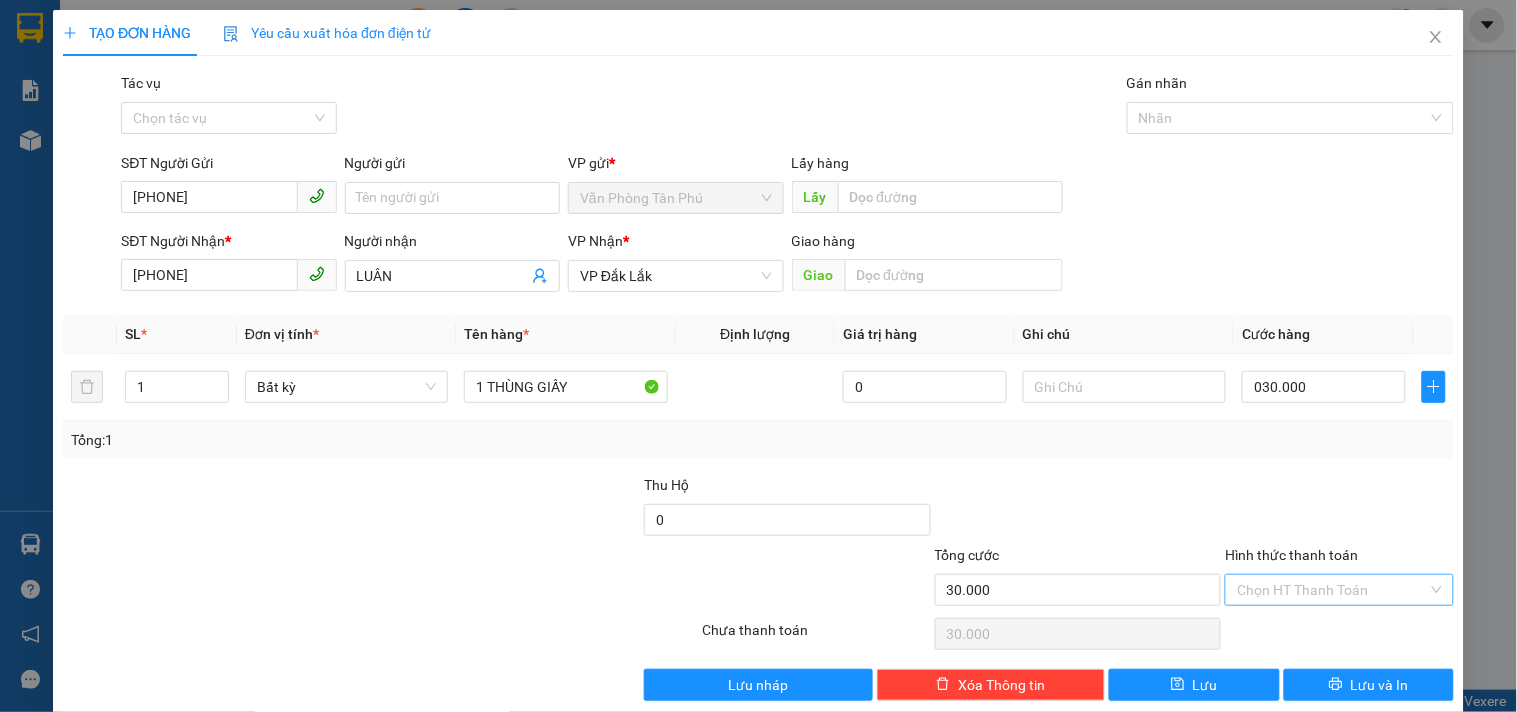 type on "30.000" 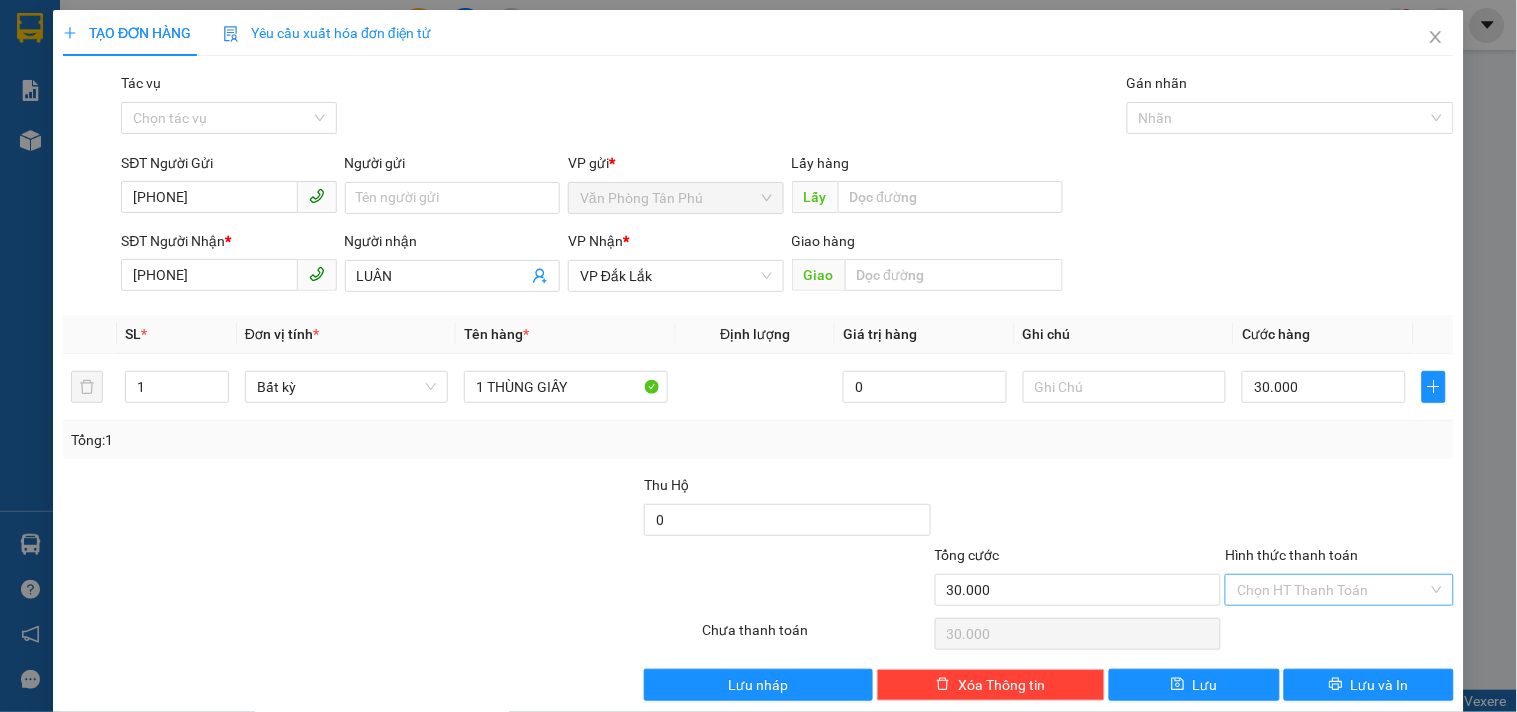 click on "Hình thức thanh toán" at bounding box center [1332, 590] 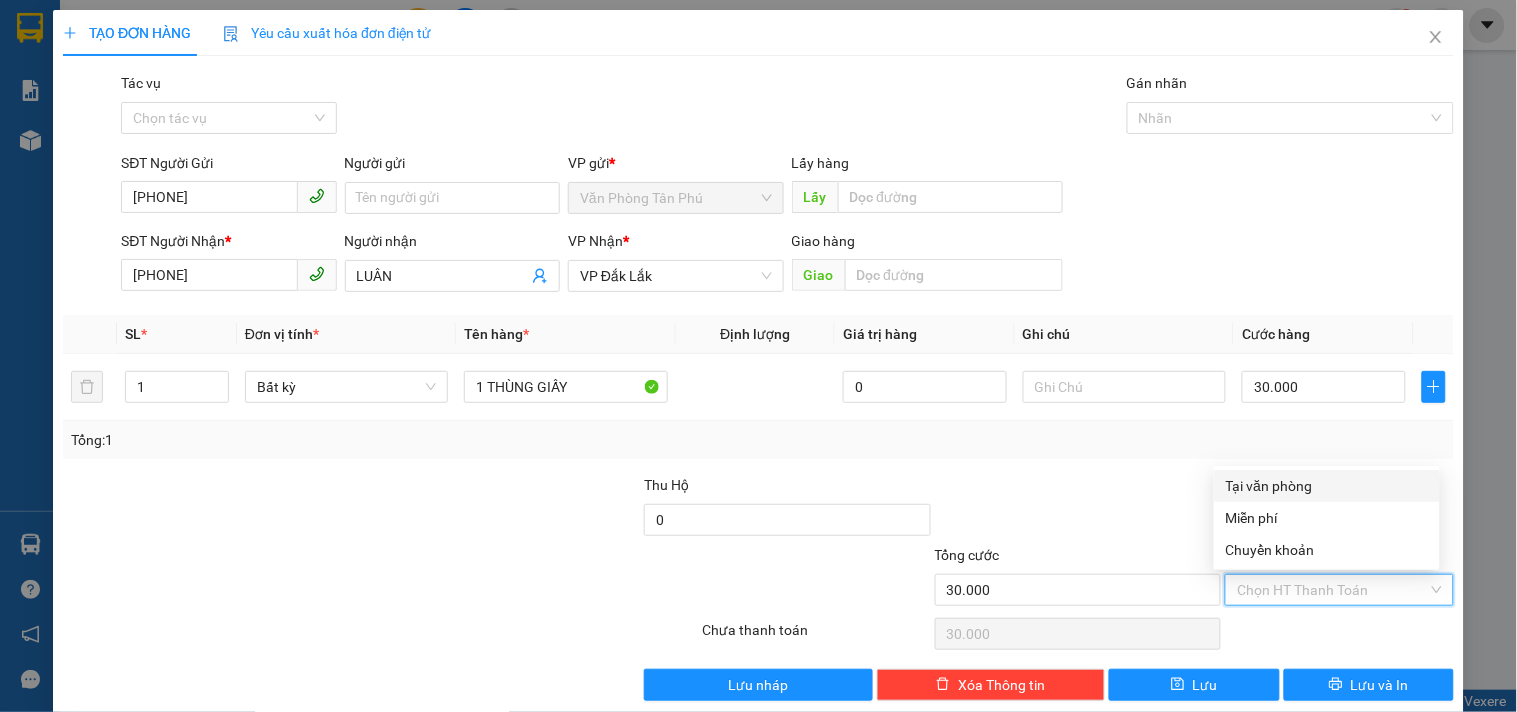 click on "Tại văn phòng" at bounding box center (1327, 486) 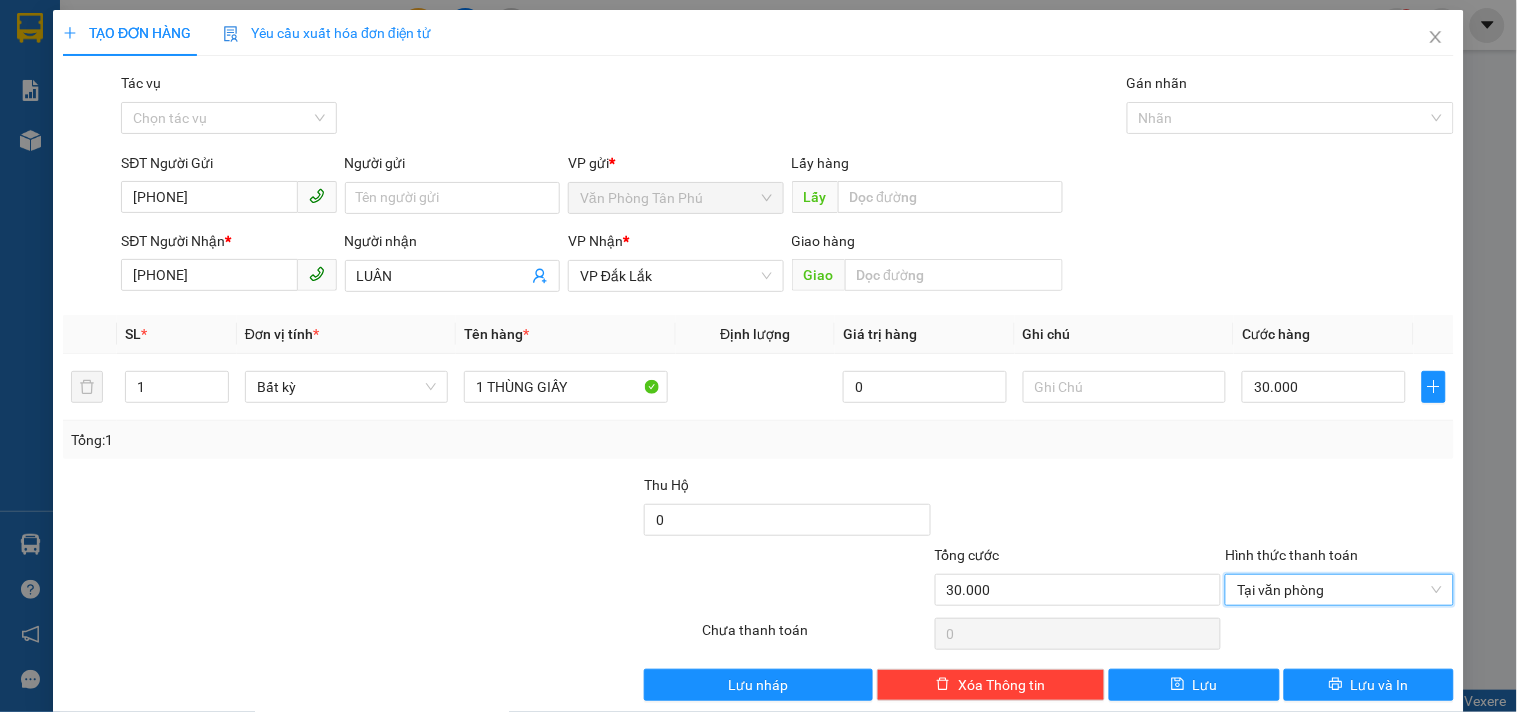 drag, startPoint x: 1325, startPoint y: 703, endPoint x: 1306, endPoint y: 694, distance: 21.023796 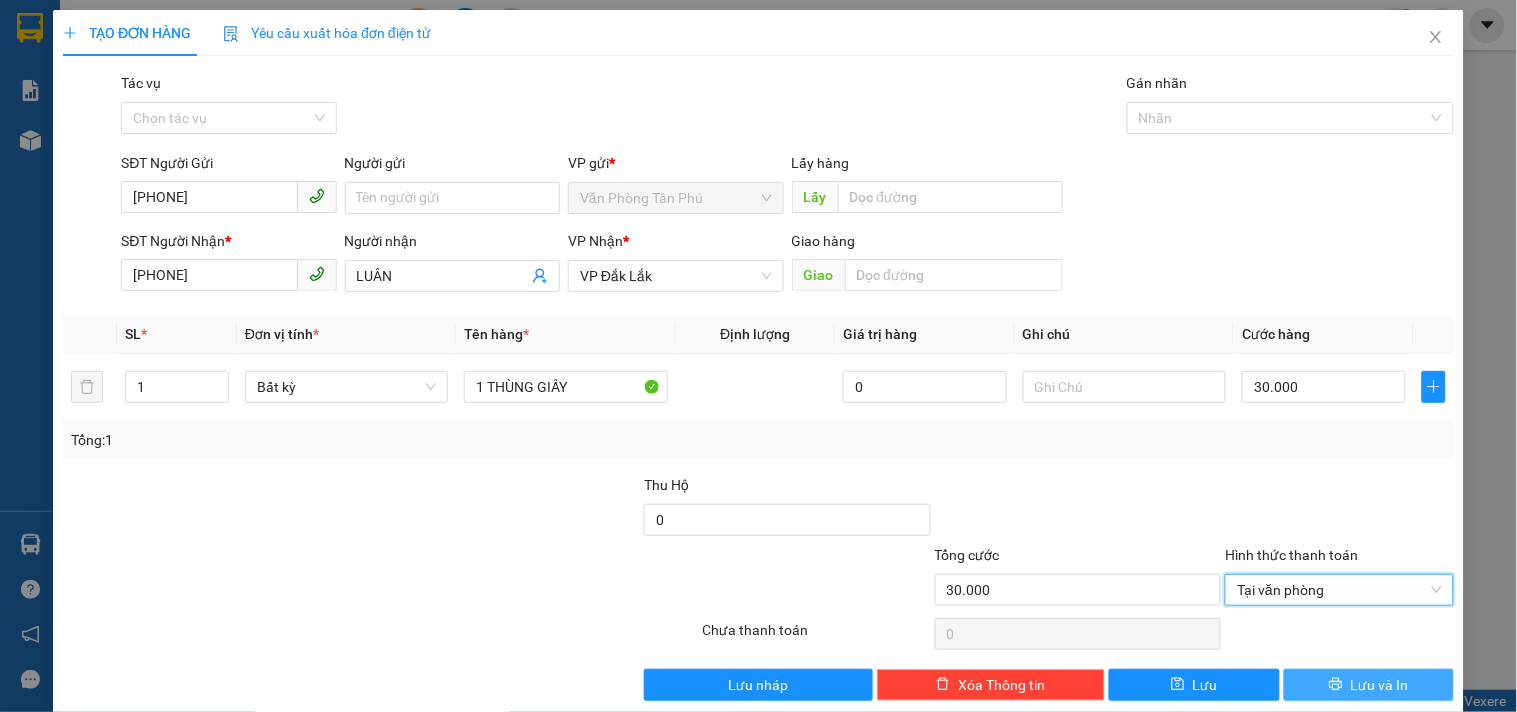 click on "TẠO ĐƠN HÀNG Yêu cầu xuất hóa đơn điện tử Transit Pickup Surcharge Ids Transit Deliver Surcharge Ids Transit Deliver Surcharge Transit Deliver Surcharge Gói vận chuyển  * Tiêu chuẩn Tác vụ Chọn tác vụ Gán nhãn   Nhãn SĐT Người Gửi 0775402306 Người gửi Tên người gửi VP gửi  * Văn Phòng Tân Phú Lấy hàng Lấy SĐT Người Nhận  * 0706176288 Người nhận LUÂN VP Nhận  * VP Đắk Lắk Giao hàng Giao SL  * Đơn vị tính  * Tên hàng  * Định lượng Giá trị hàng Ghi chú Cước hàng                   1 Bất kỳ 1 THÙNG GIẤY 0 30.000 Tổng:  1 Thu Hộ 0 Tổng cước 30.000 Hình thức thanh toán Tại văn phòng Tại văn phòng Số tiền thu trước 0 Tại văn phòng Chưa thanh toán 0 Lưu nháp Xóa Thông tin Lưu Lưu và In 1 THÙNG GIẤY  Tại văn phòng Miễn phí Tại văn phòng Miễn phí Chuyển khoản" at bounding box center (758, 363) 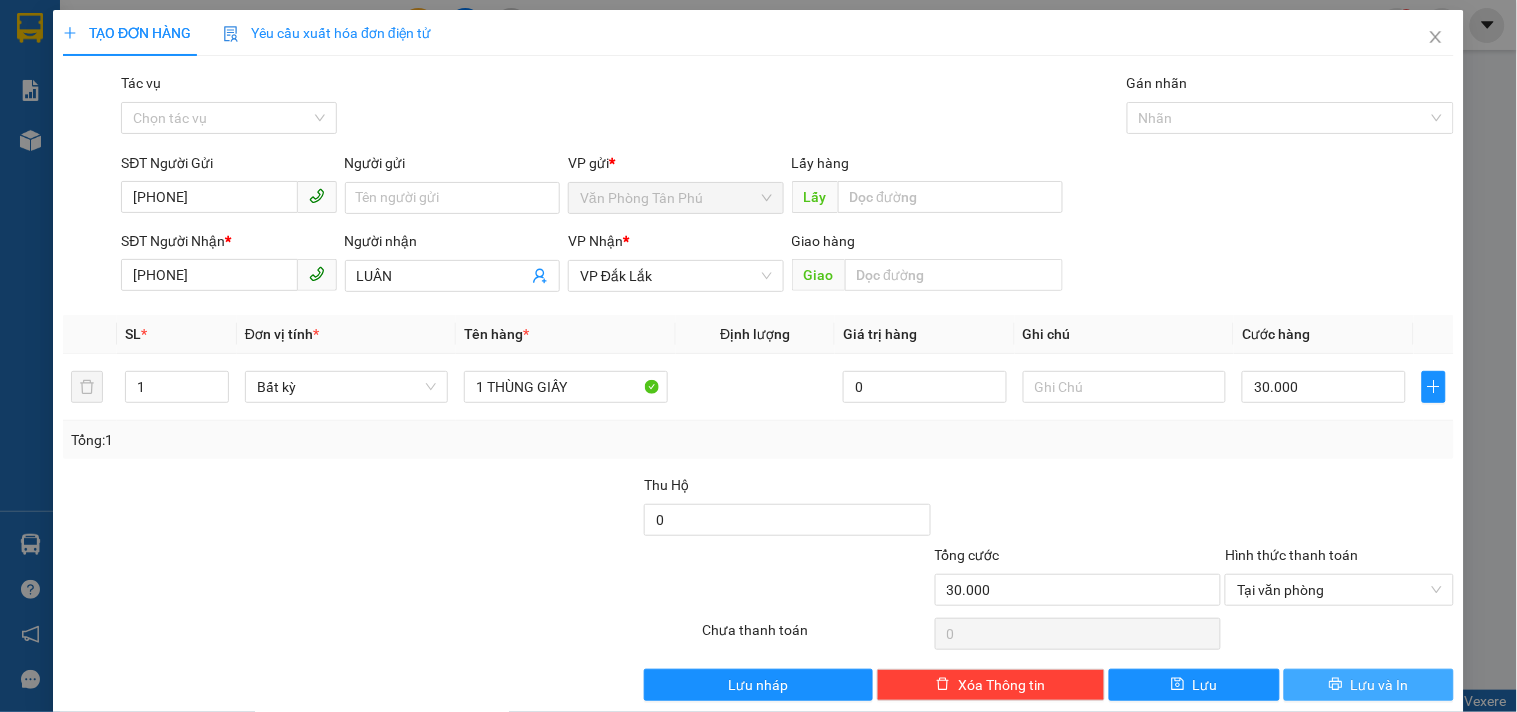 drag, startPoint x: 1303, startPoint y: 682, endPoint x: 1287, endPoint y: 654, distance: 32.24903 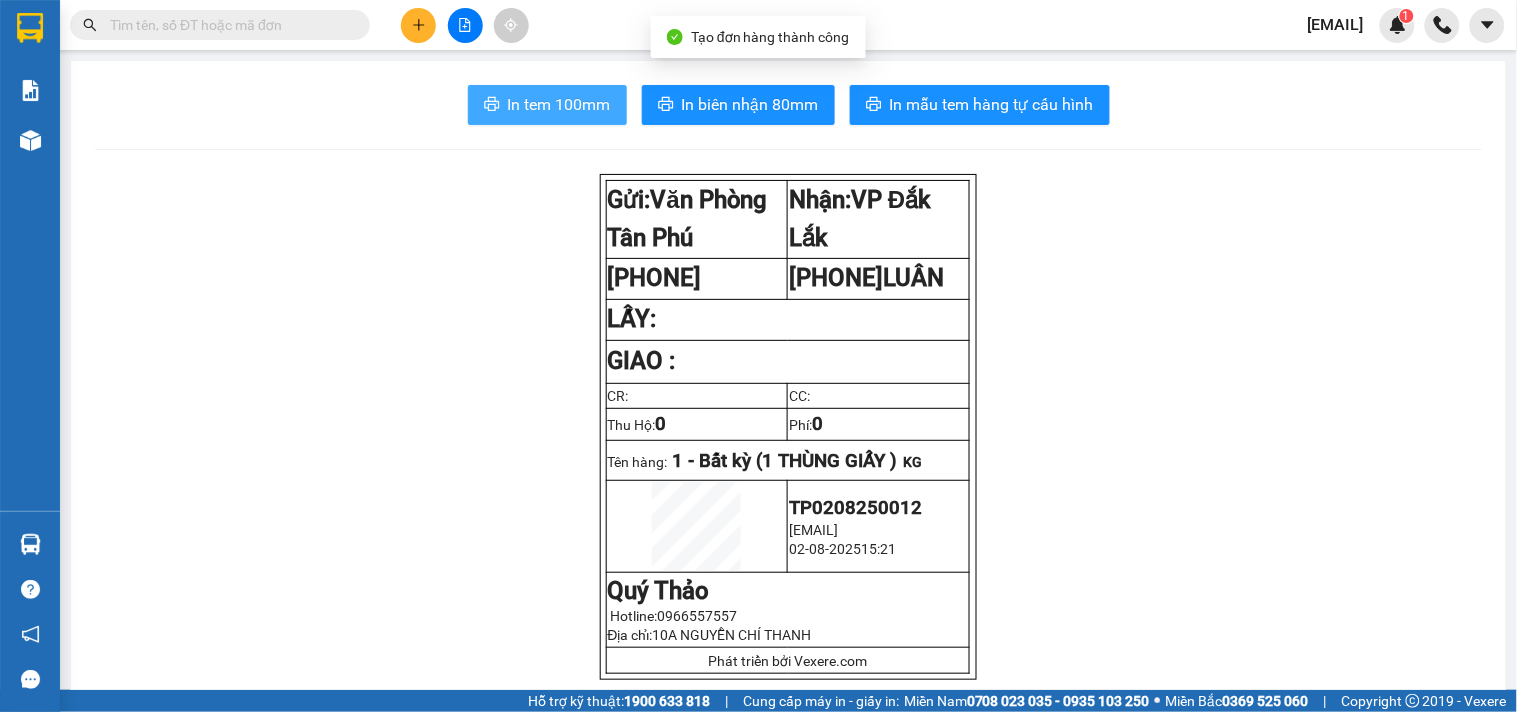 click on "In tem 100mm" at bounding box center [559, 104] 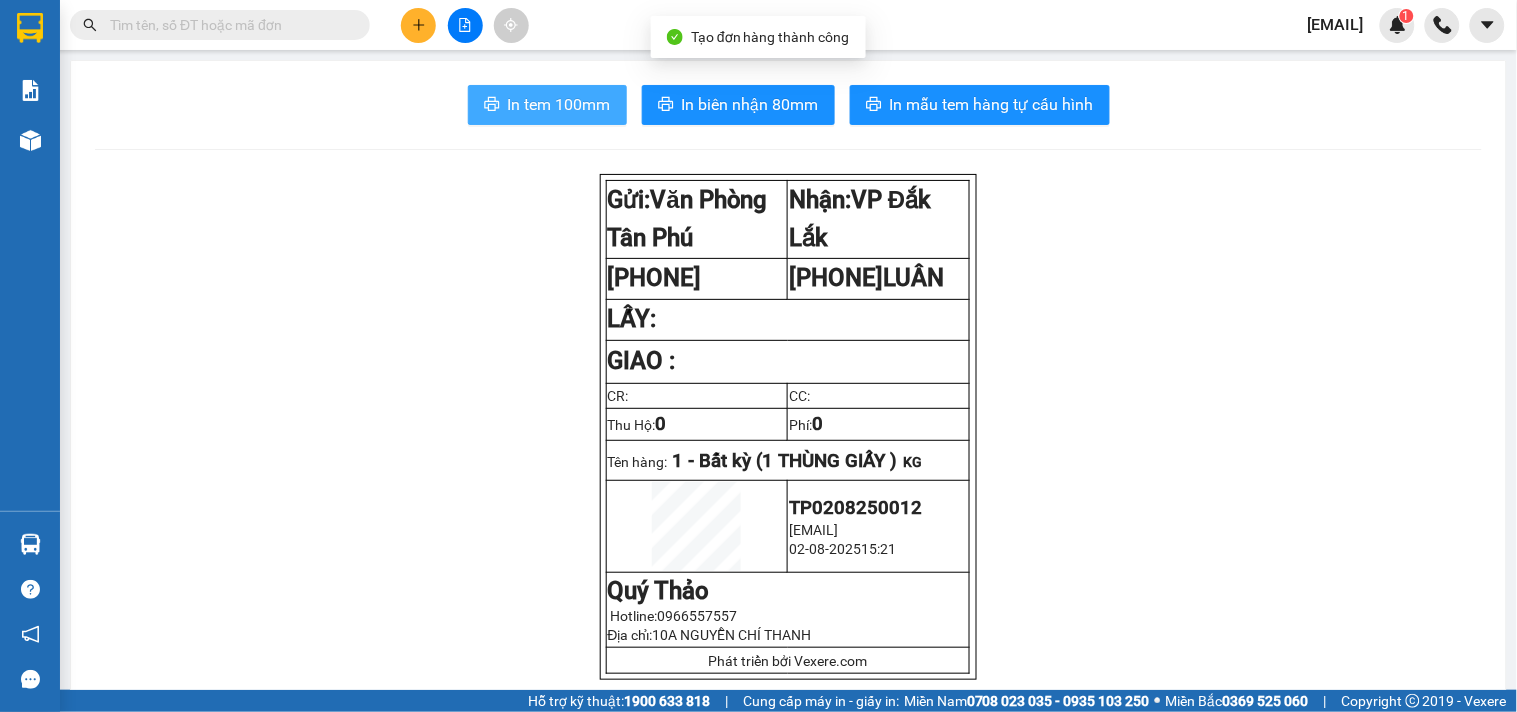 scroll, scrollTop: 0, scrollLeft: 0, axis: both 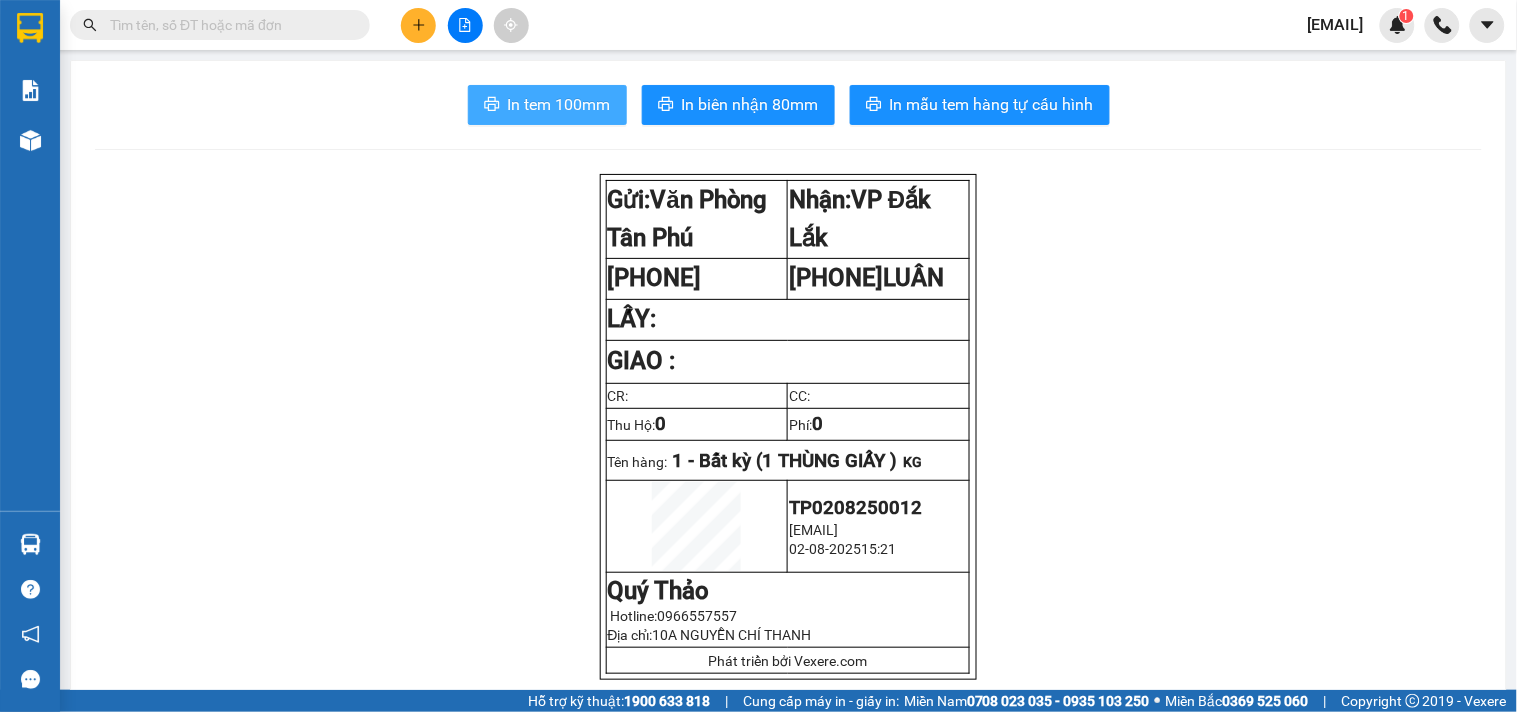 click on "In tem 100mm" at bounding box center [559, 104] 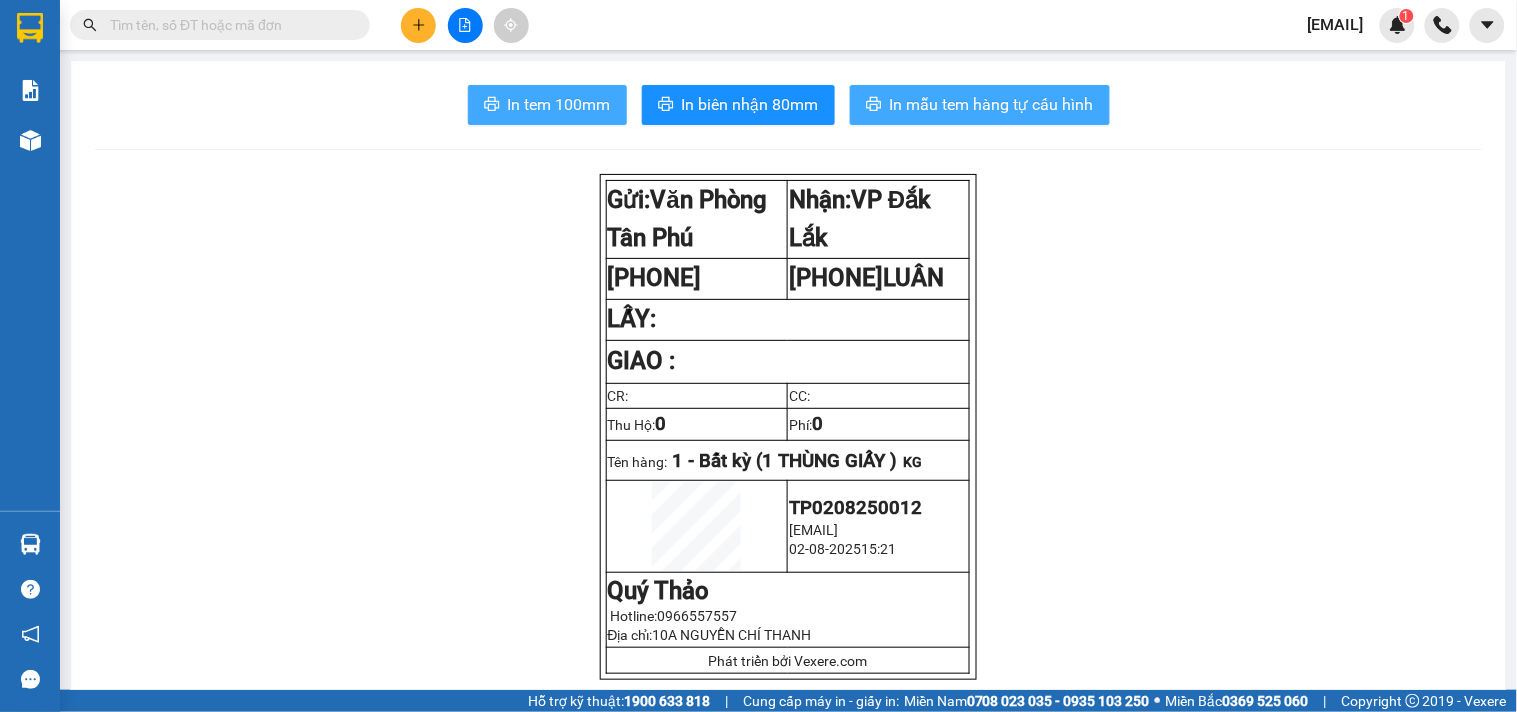 scroll, scrollTop: 0, scrollLeft: 0, axis: both 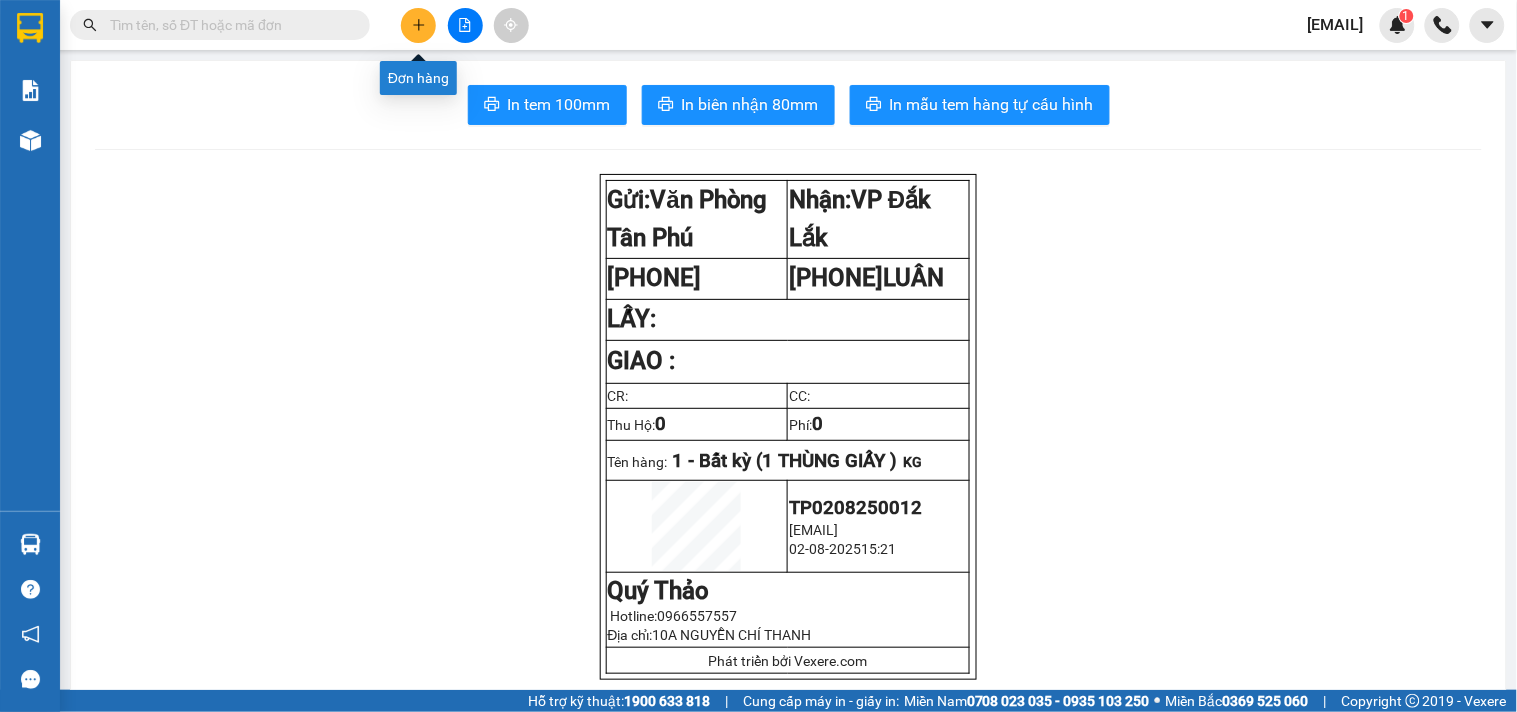 click at bounding box center [418, 25] 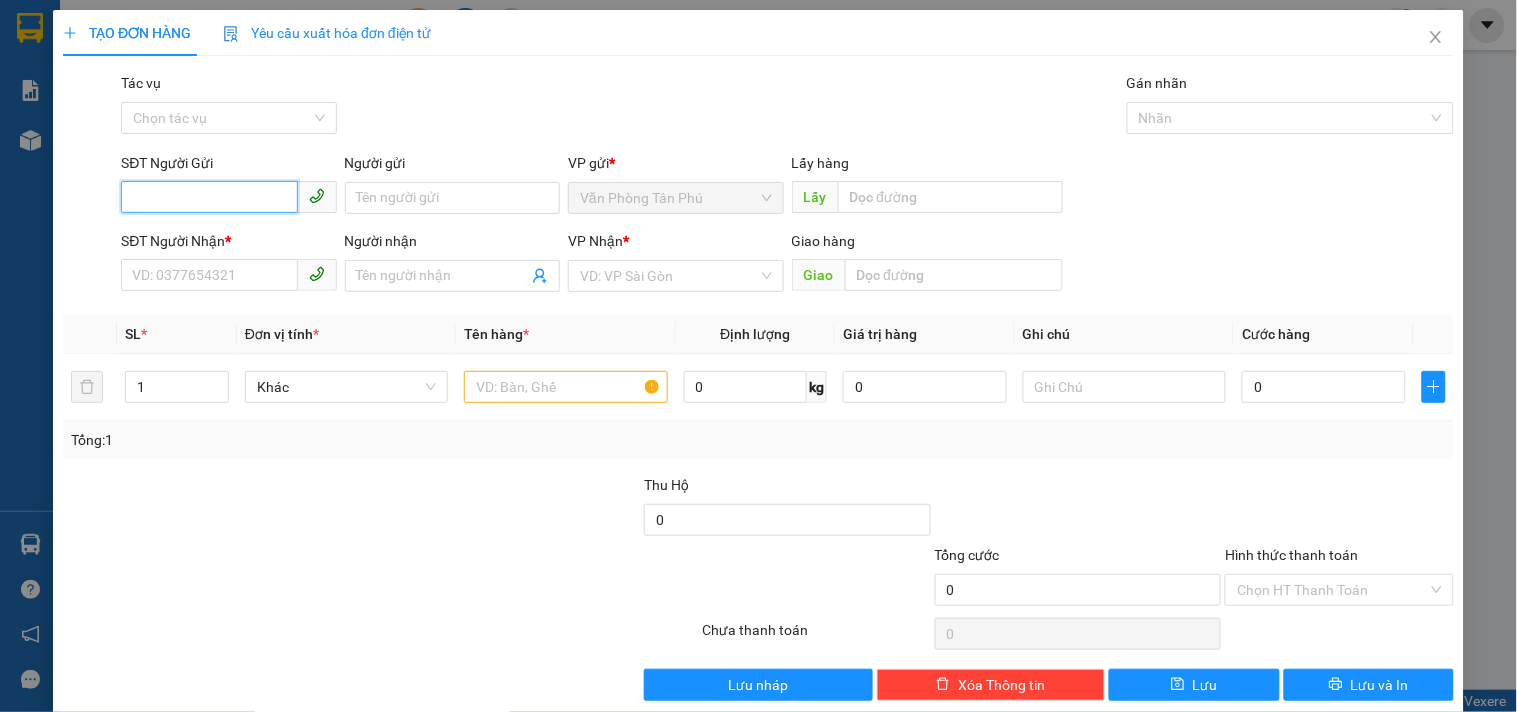 click on "SĐT Người Gửi" at bounding box center (209, 197) 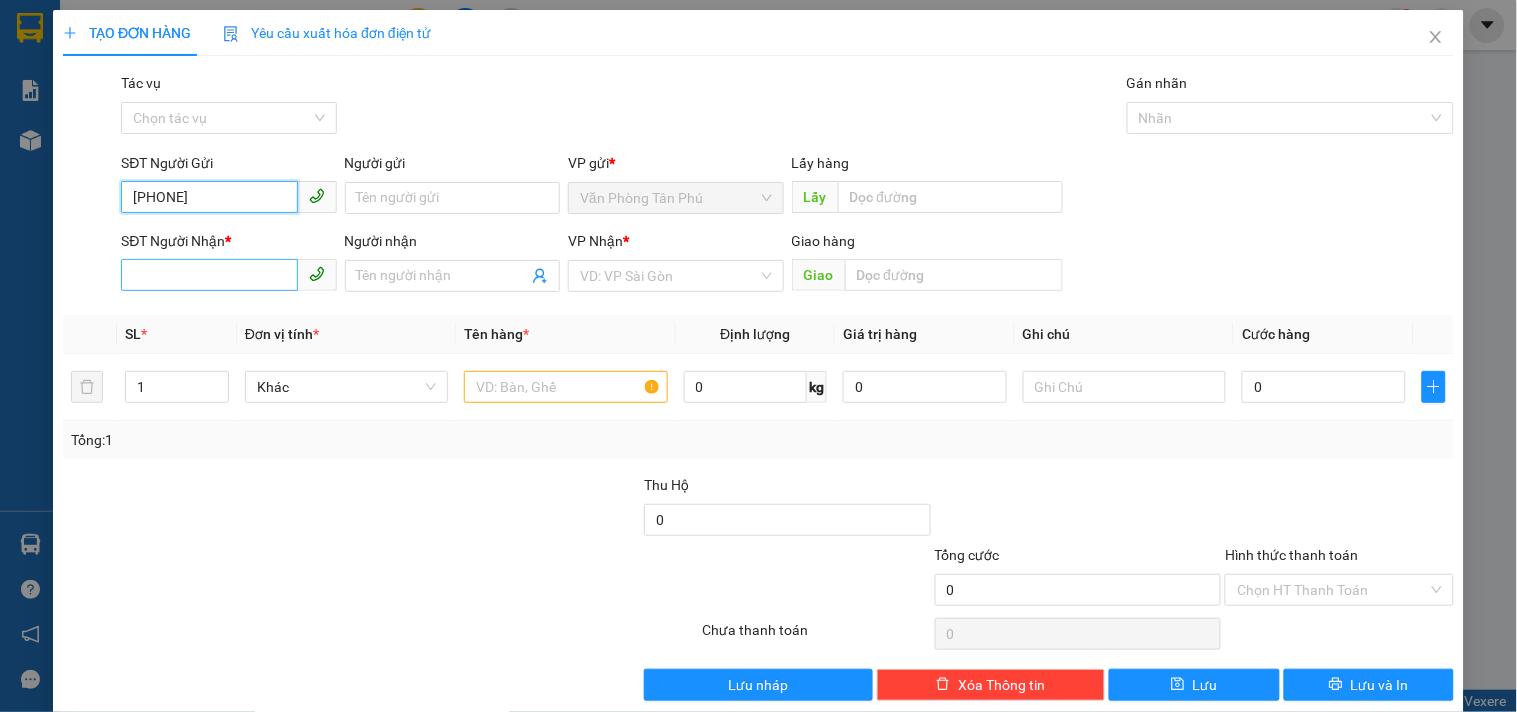 type on "[PHONE]" 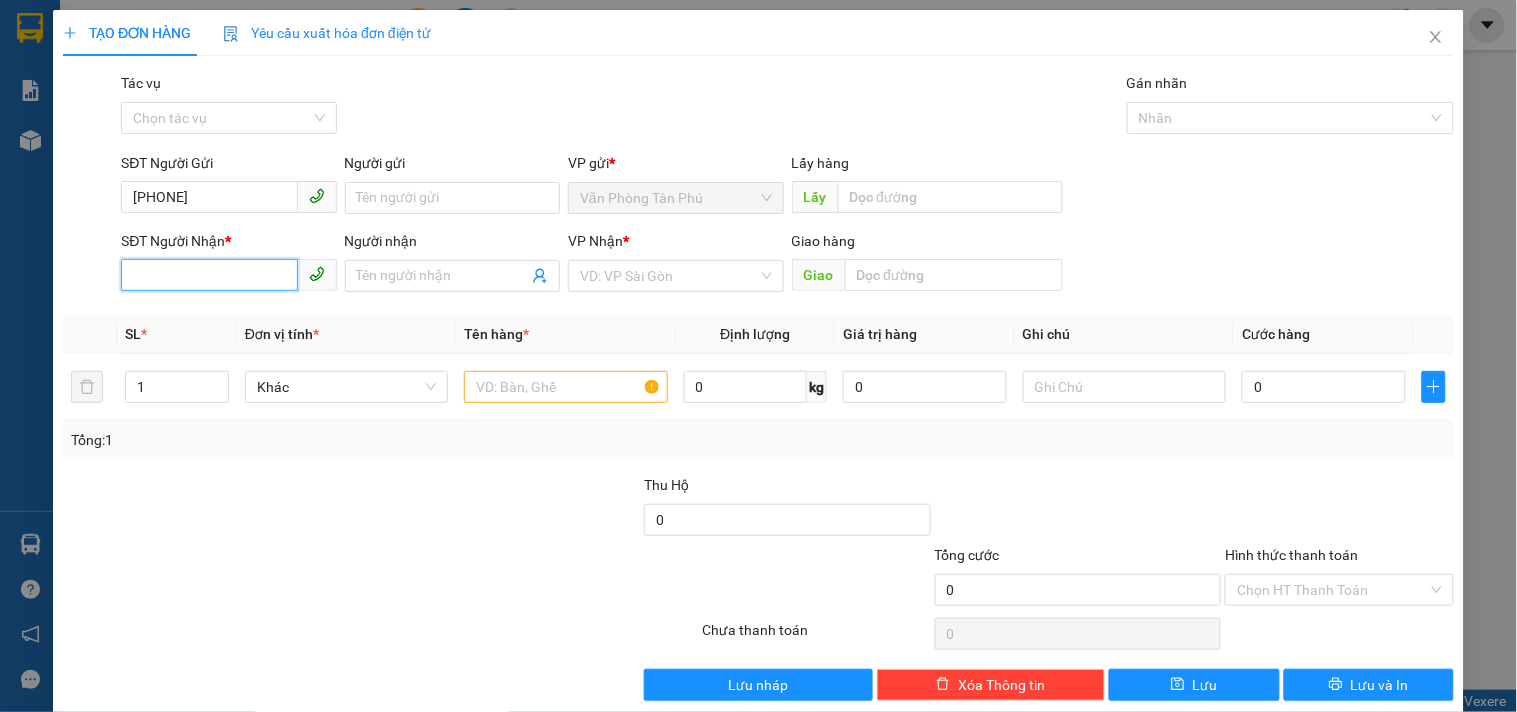 click on "SĐT Người Nhận  *" at bounding box center [209, 275] 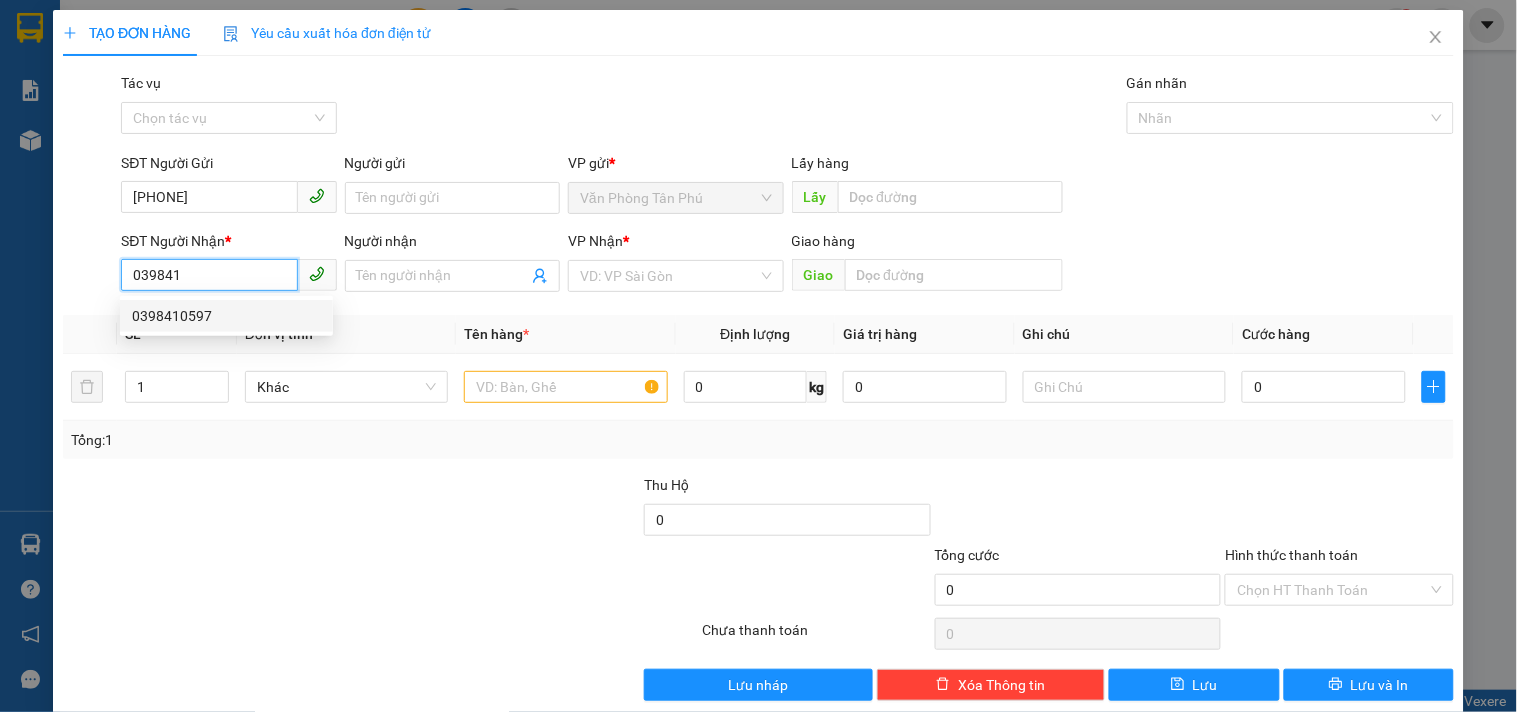 click on "0398410597" at bounding box center (226, 316) 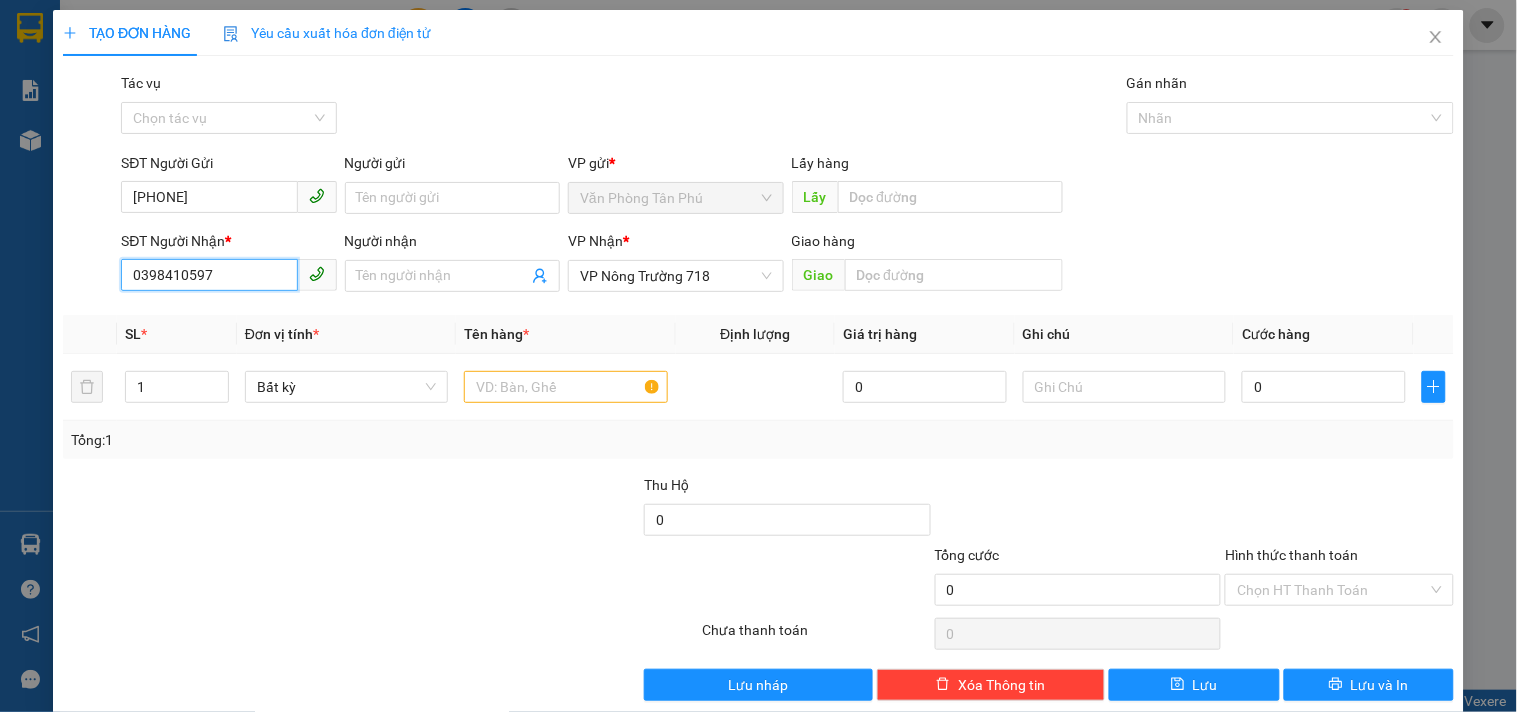 drag, startPoint x: 230, startPoint y: 271, endPoint x: 0, endPoint y: 271, distance: 230 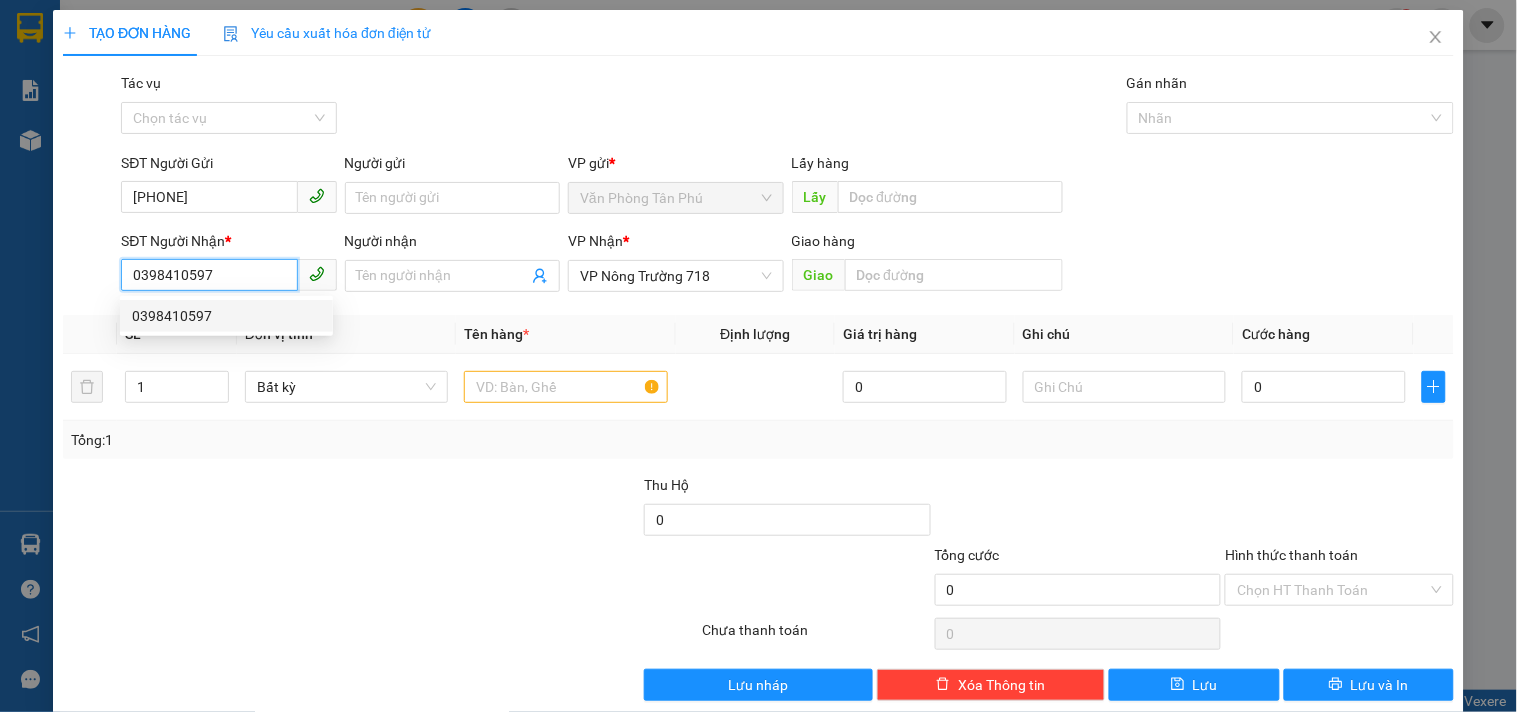 type on "0398410597" 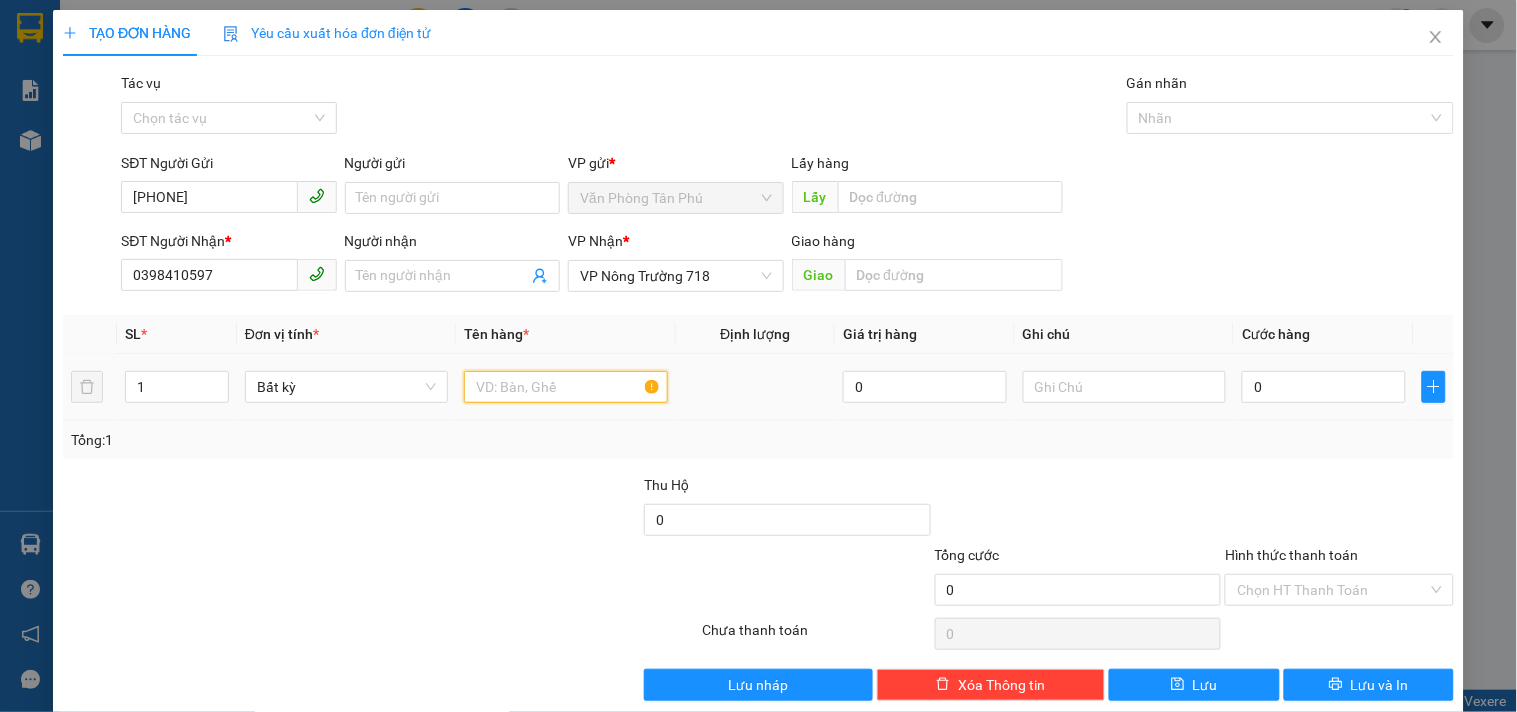 click at bounding box center (565, 387) 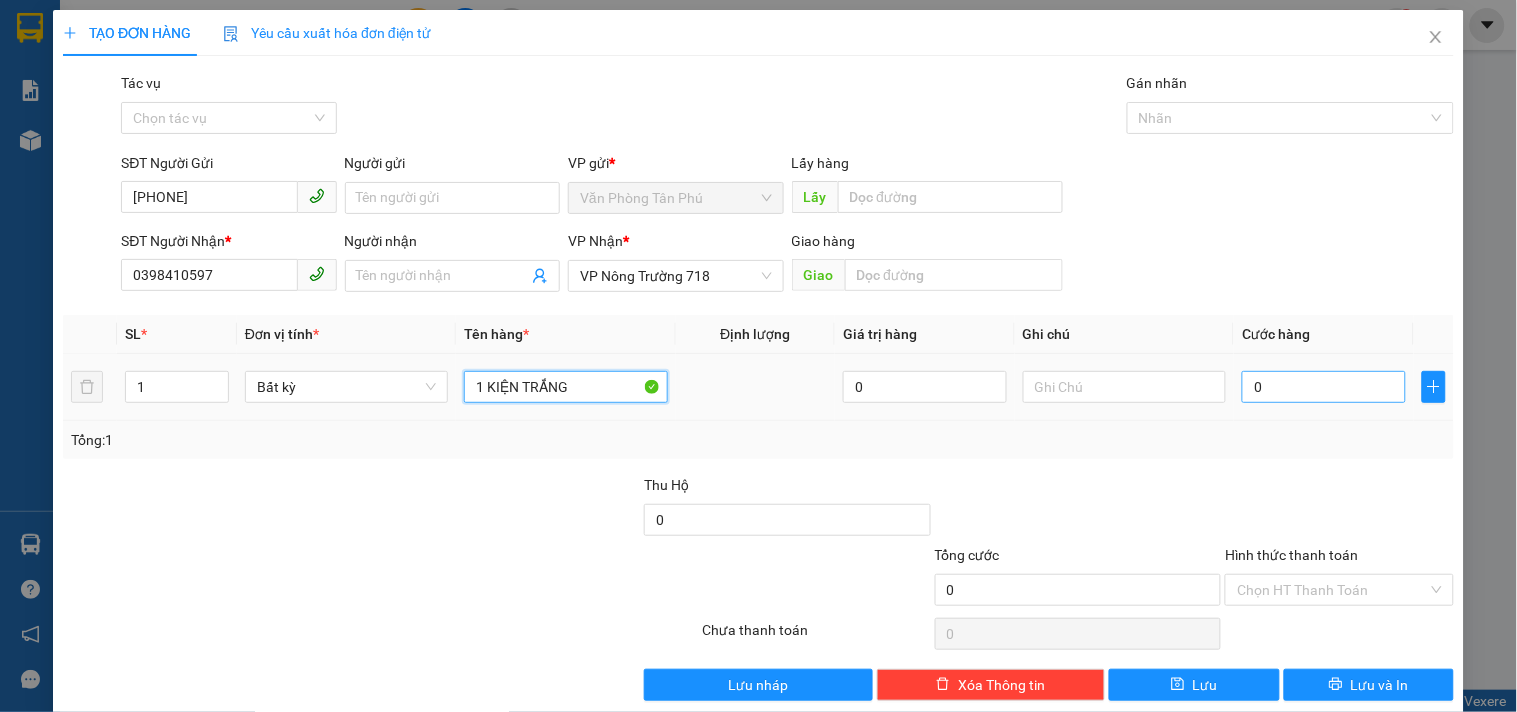 type on "1 KIỆN TRẮNG" 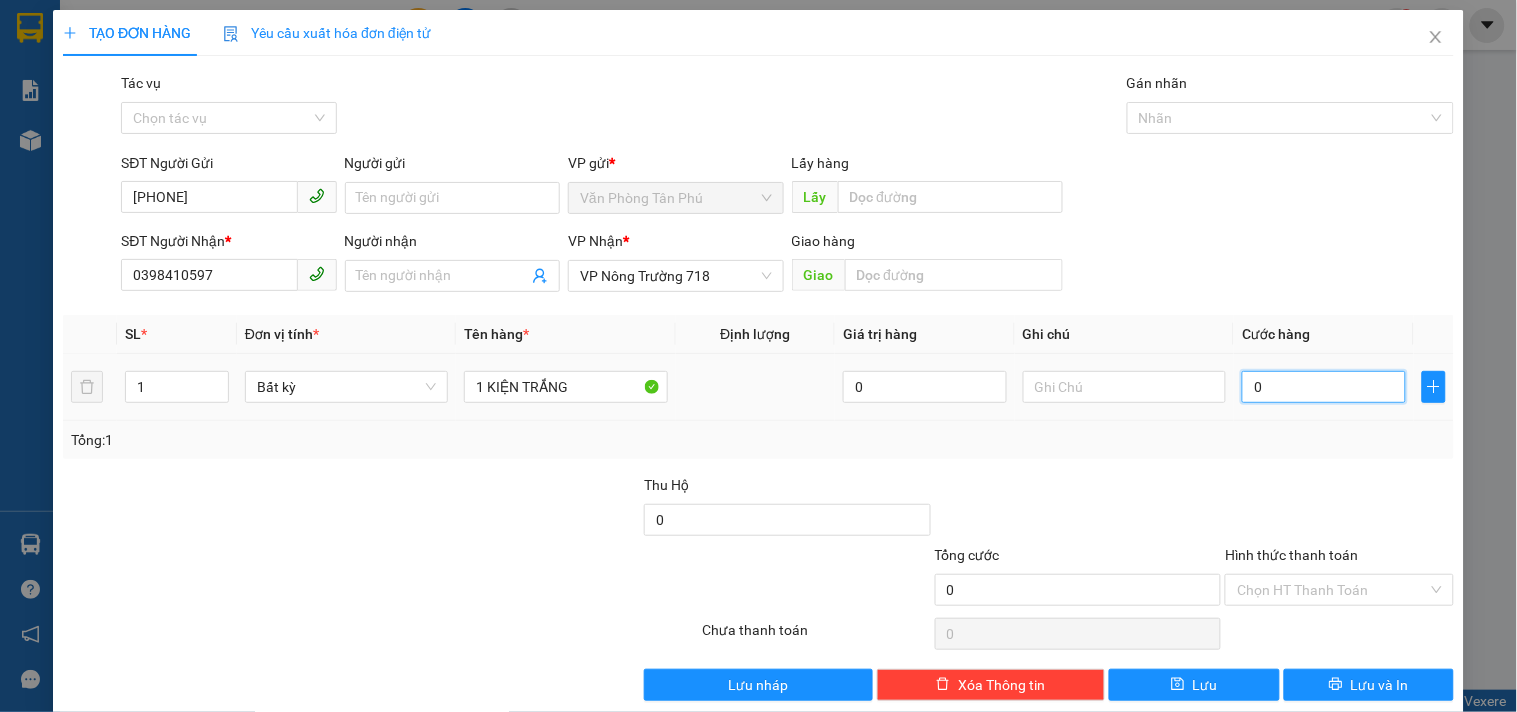 click on "0" at bounding box center (1324, 387) 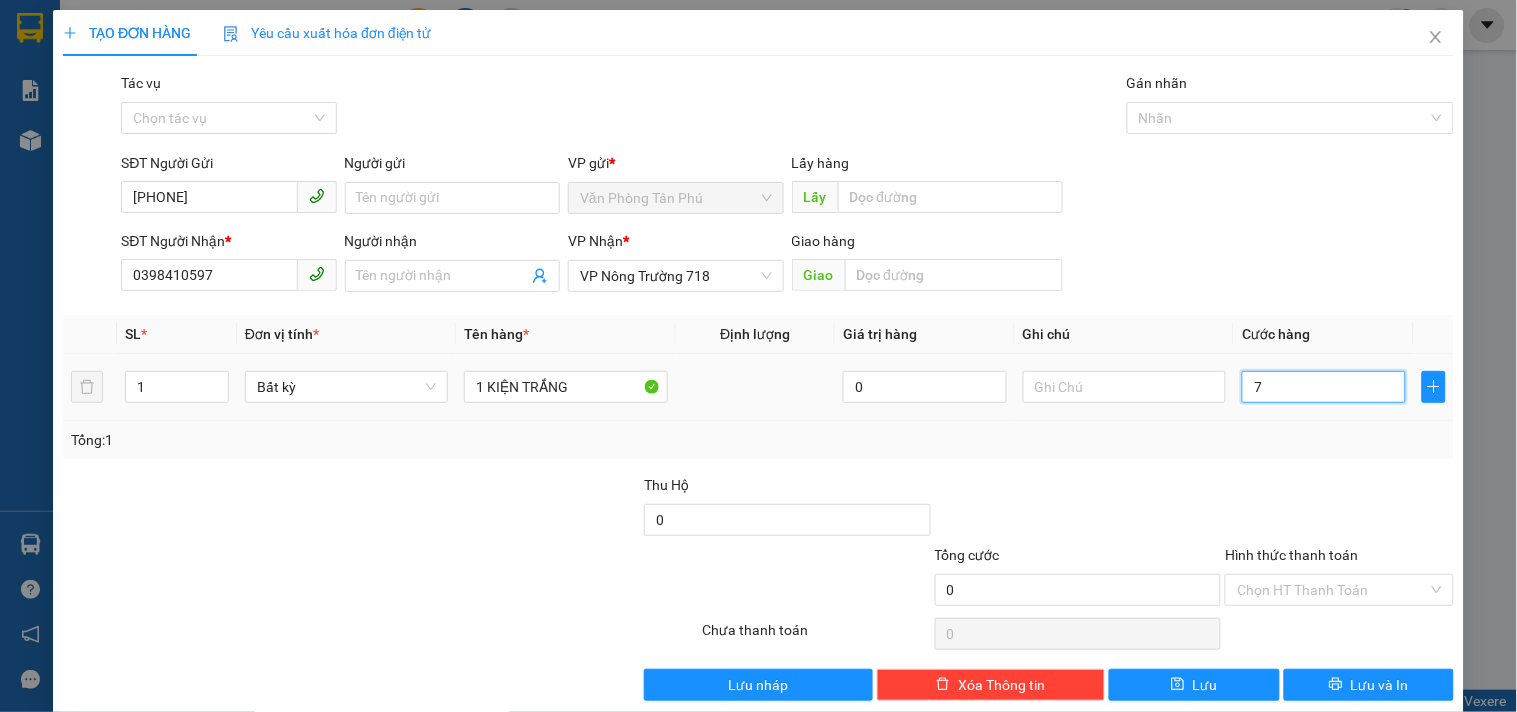 type on "7" 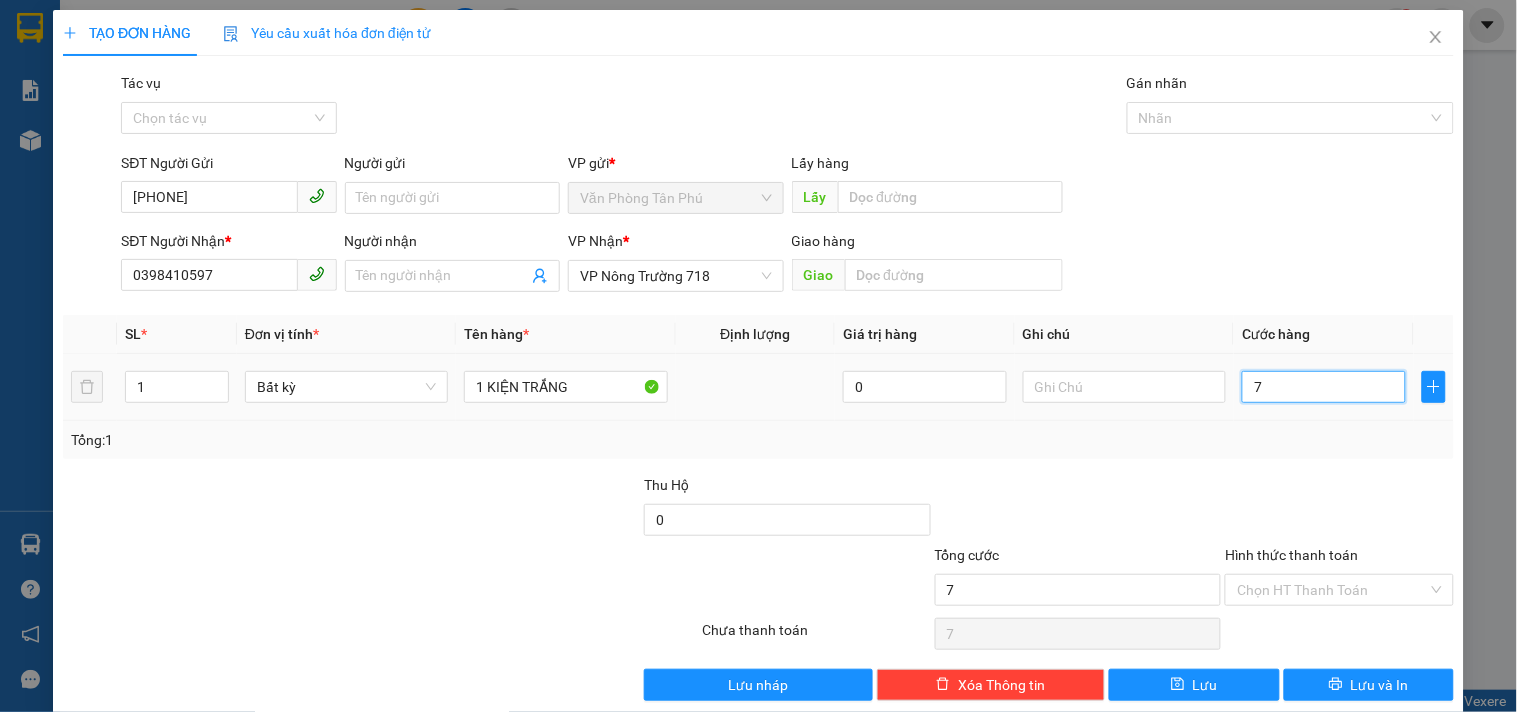 type on "70" 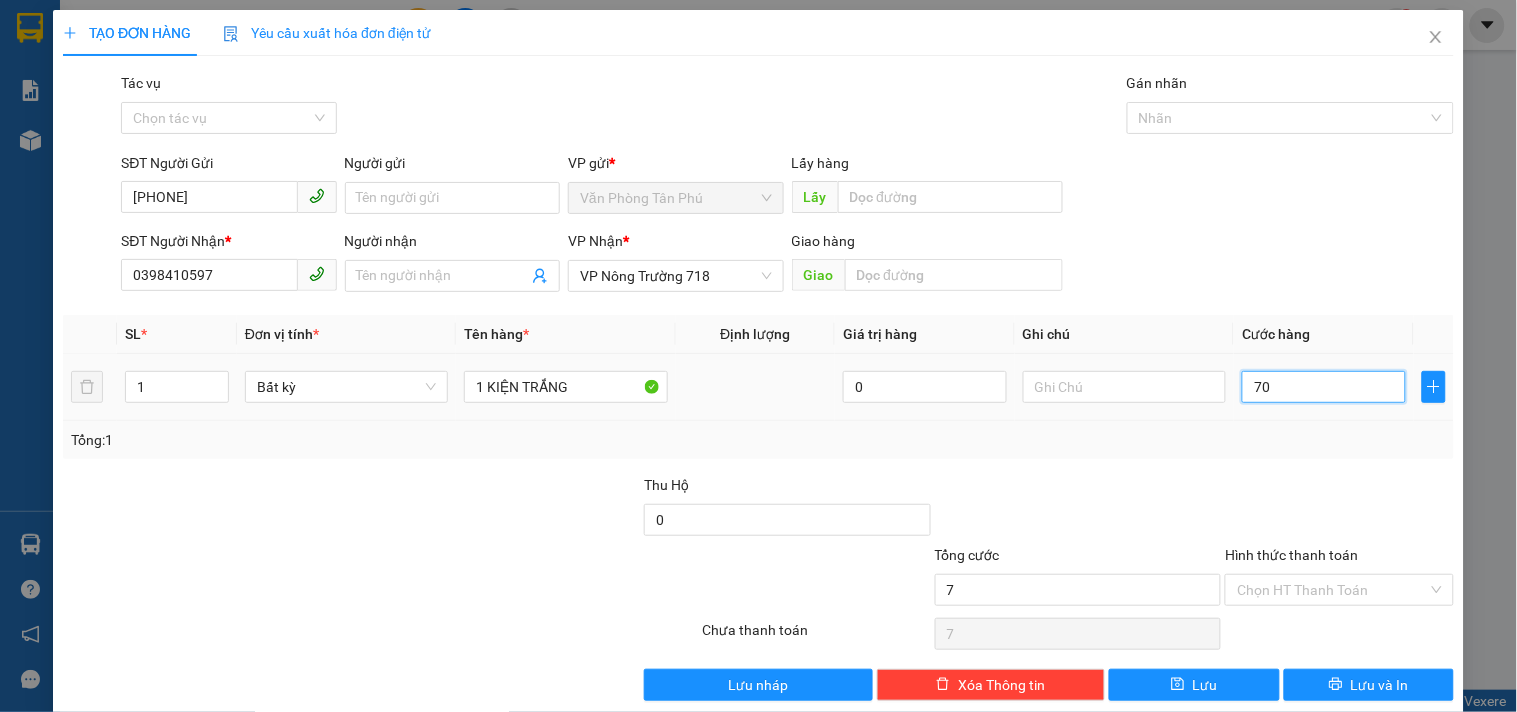 type on "70" 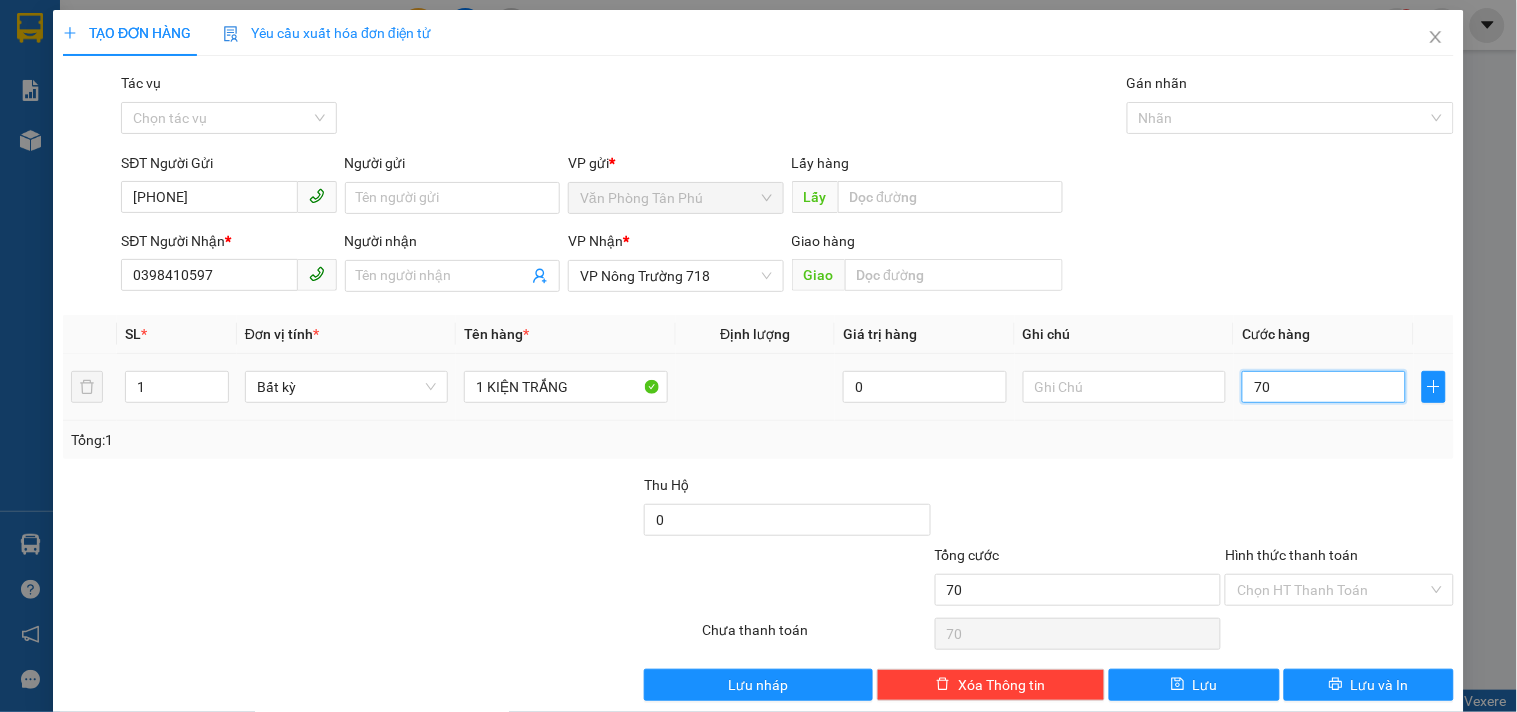 type on "700" 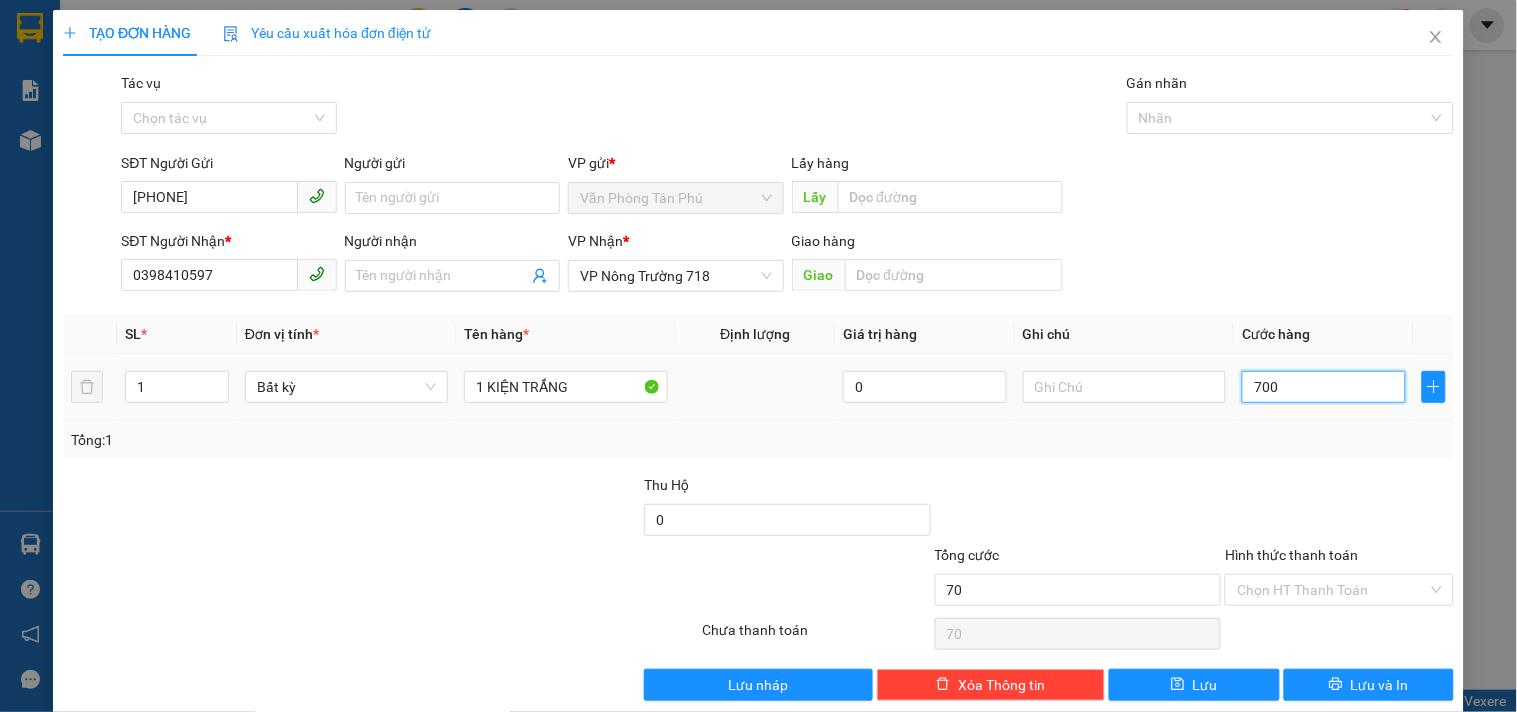 type on "700" 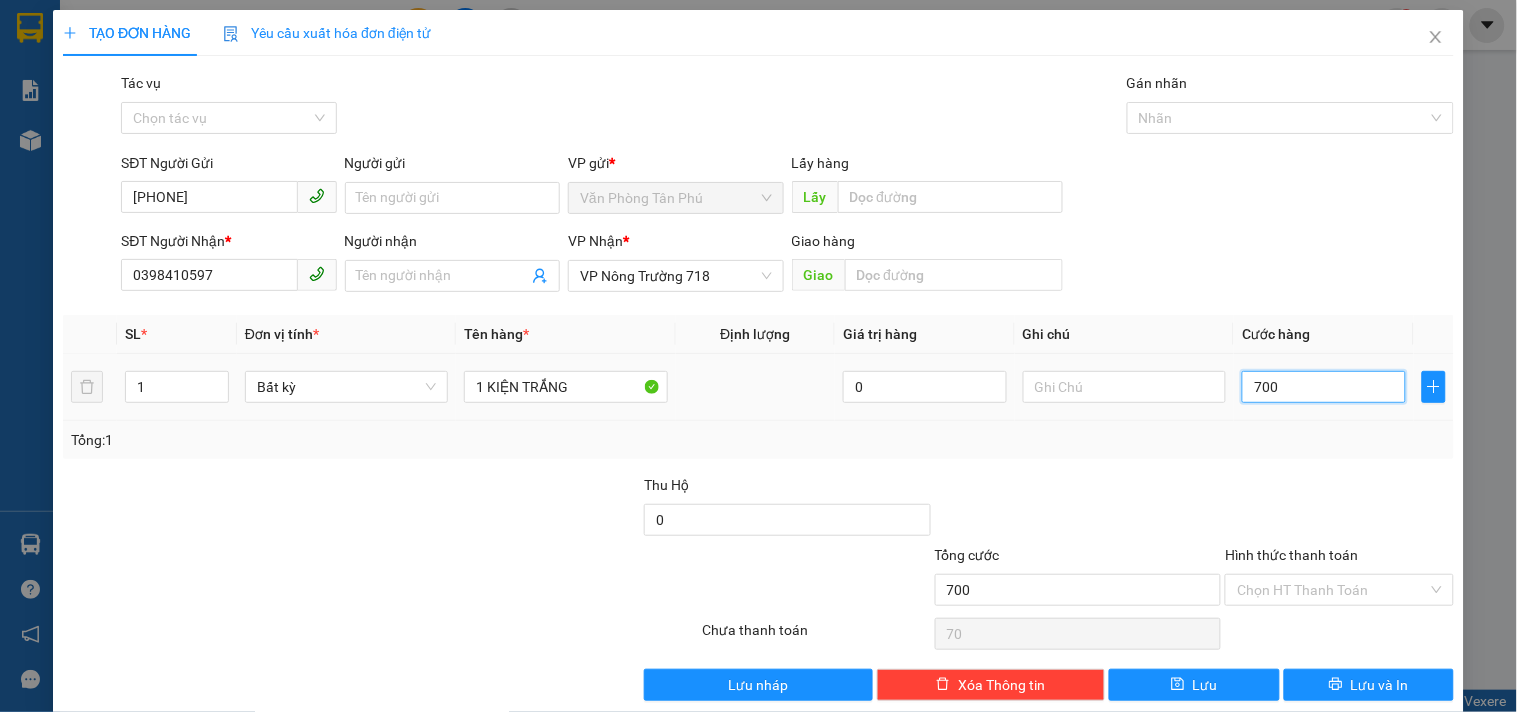 type on "700" 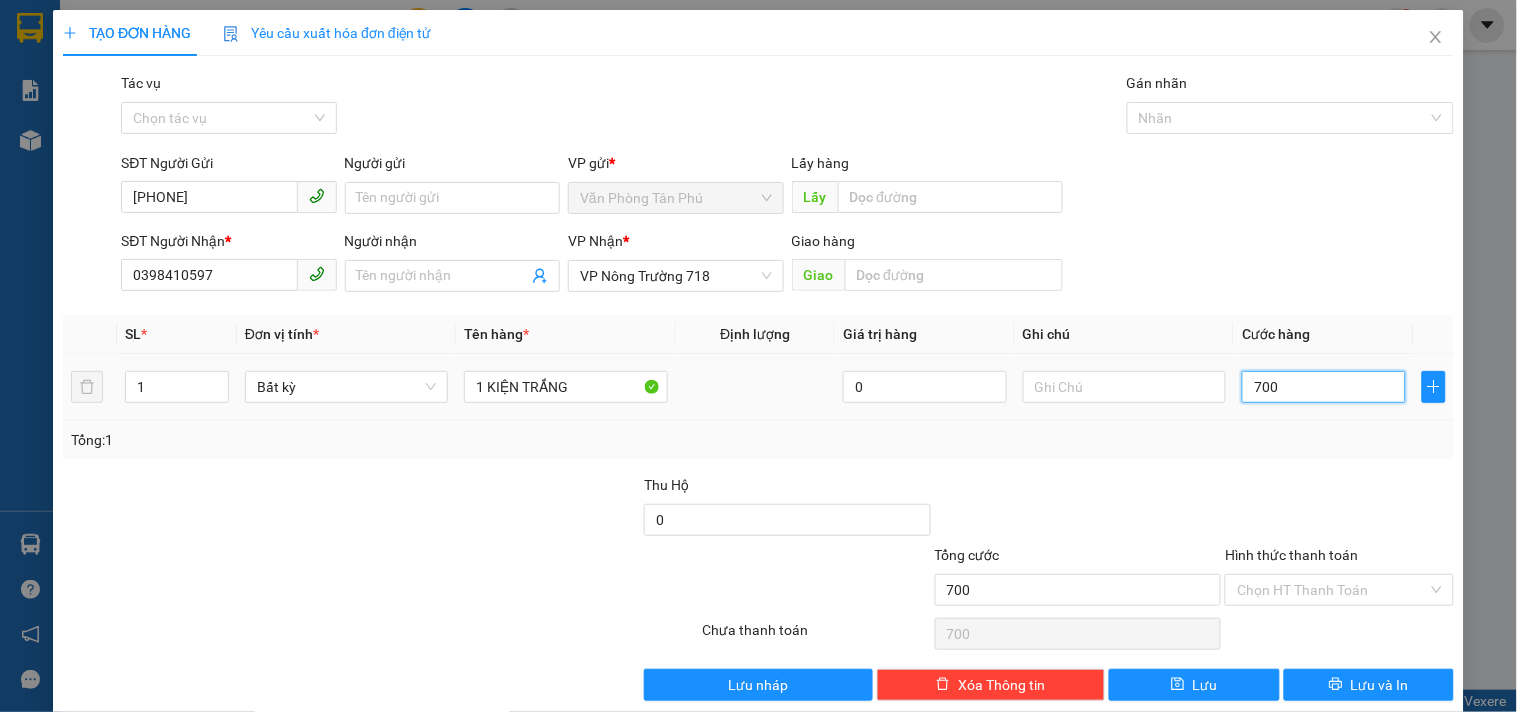 type on "7.000" 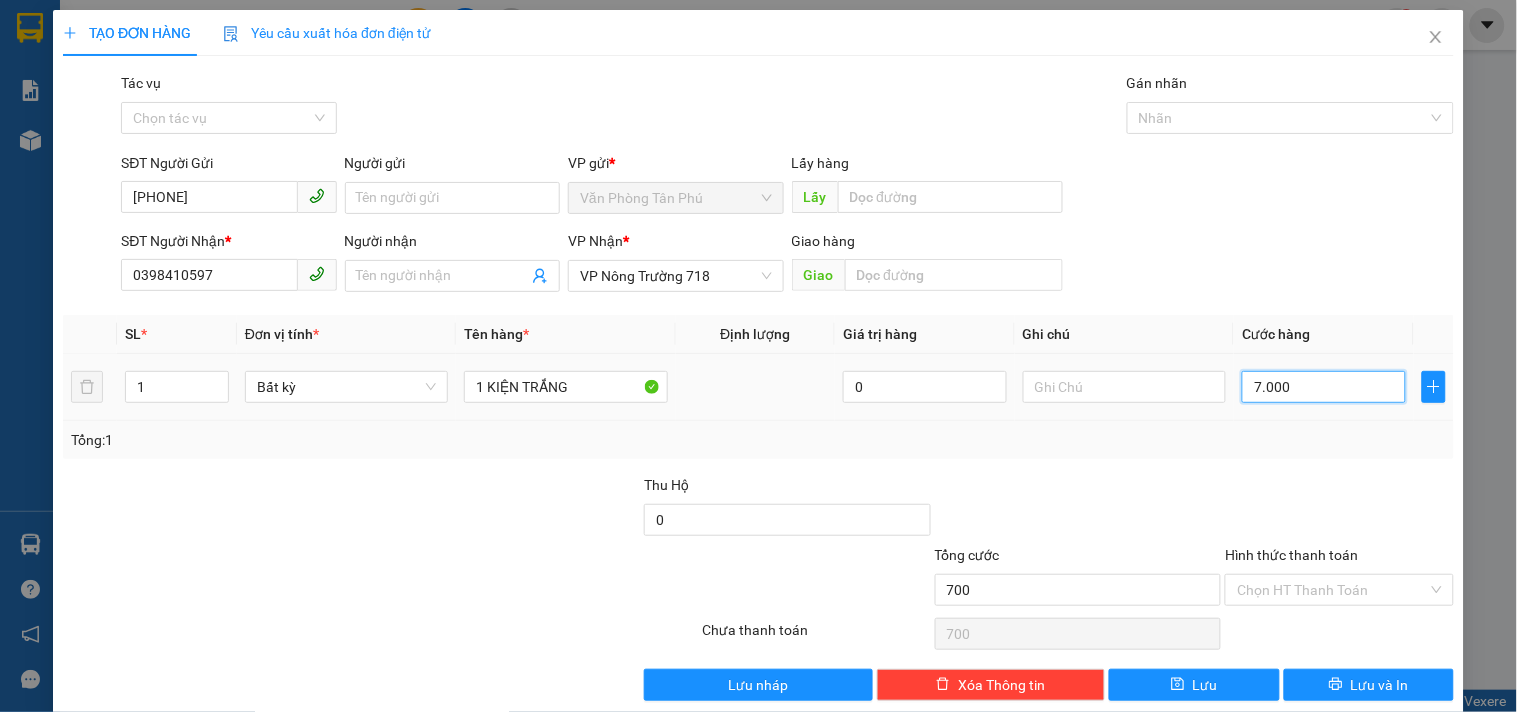 type on "7.000" 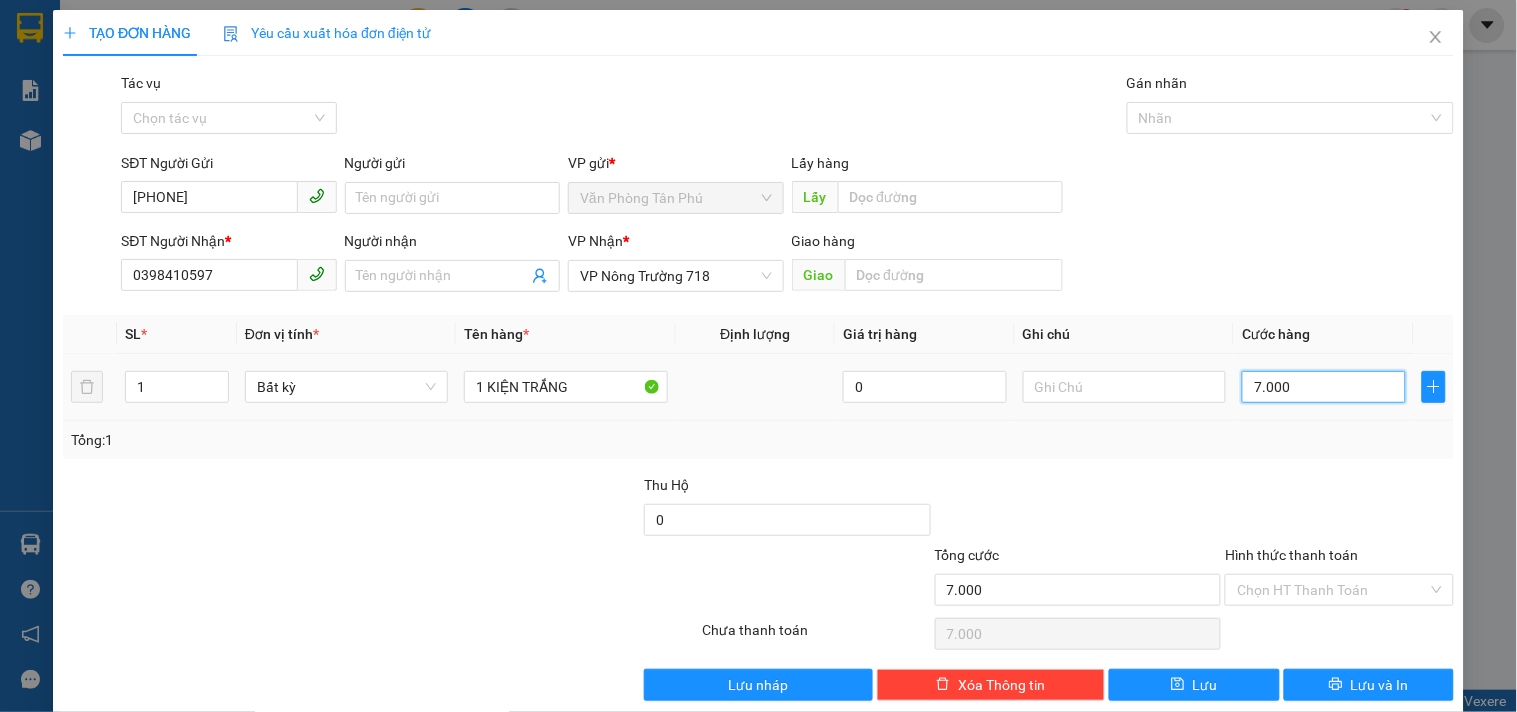 type on "70.000" 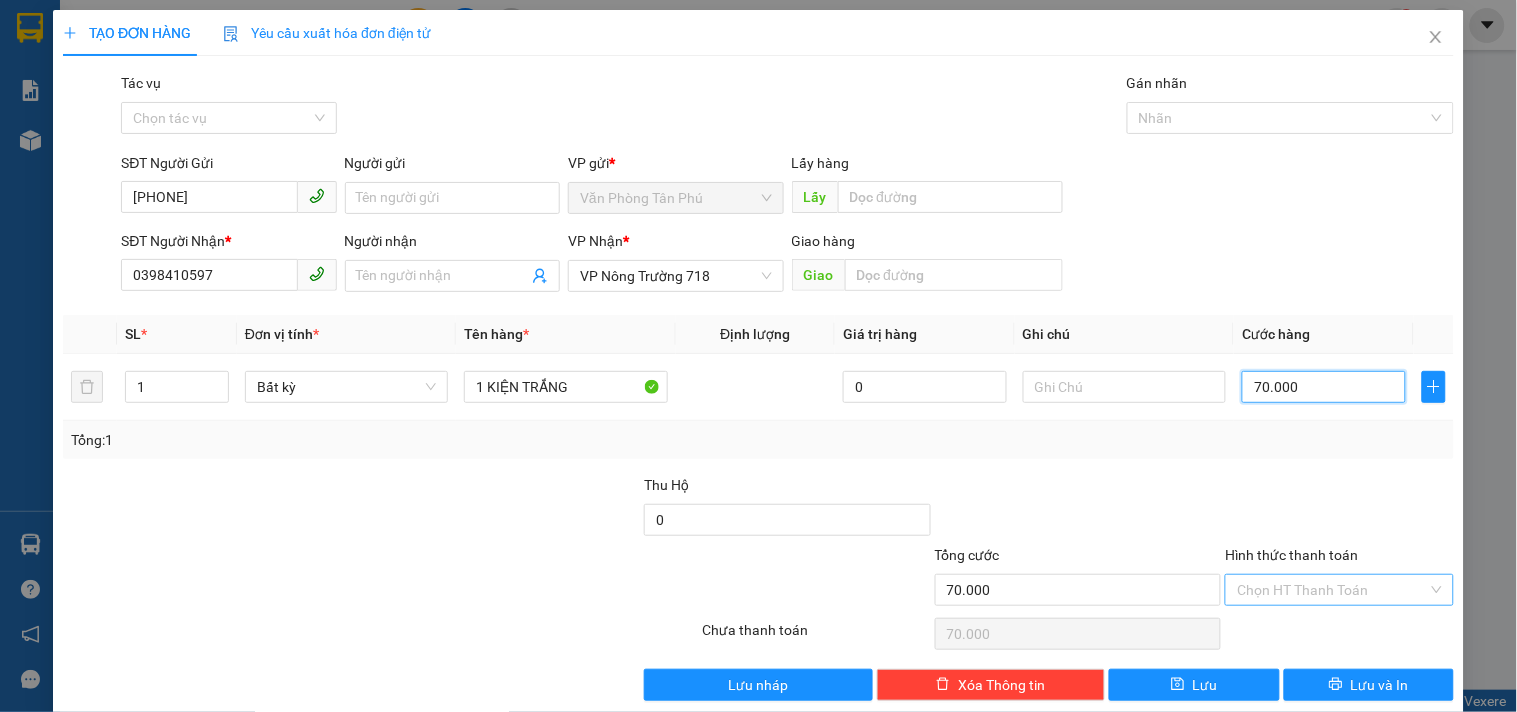 type on "70.000" 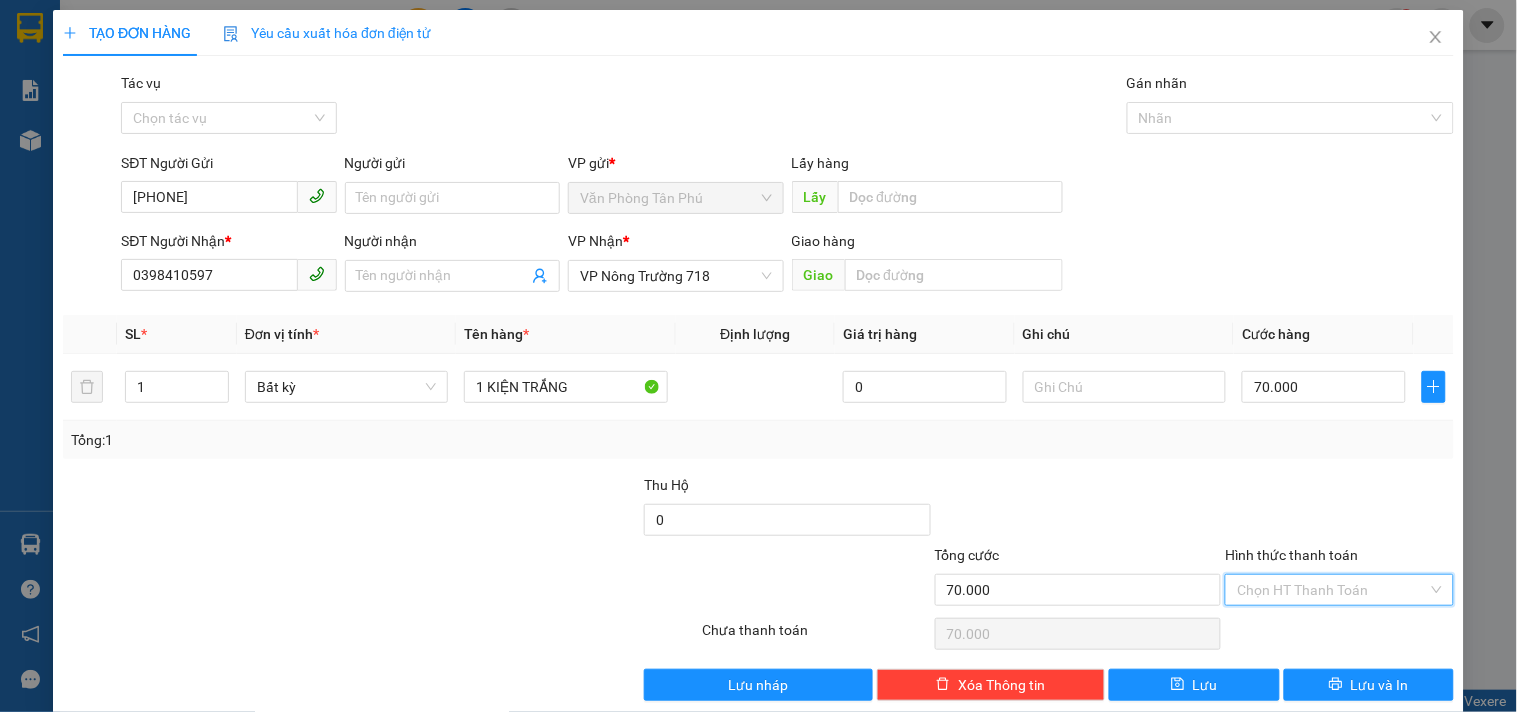 click on "Hình thức thanh toán" at bounding box center [1332, 590] 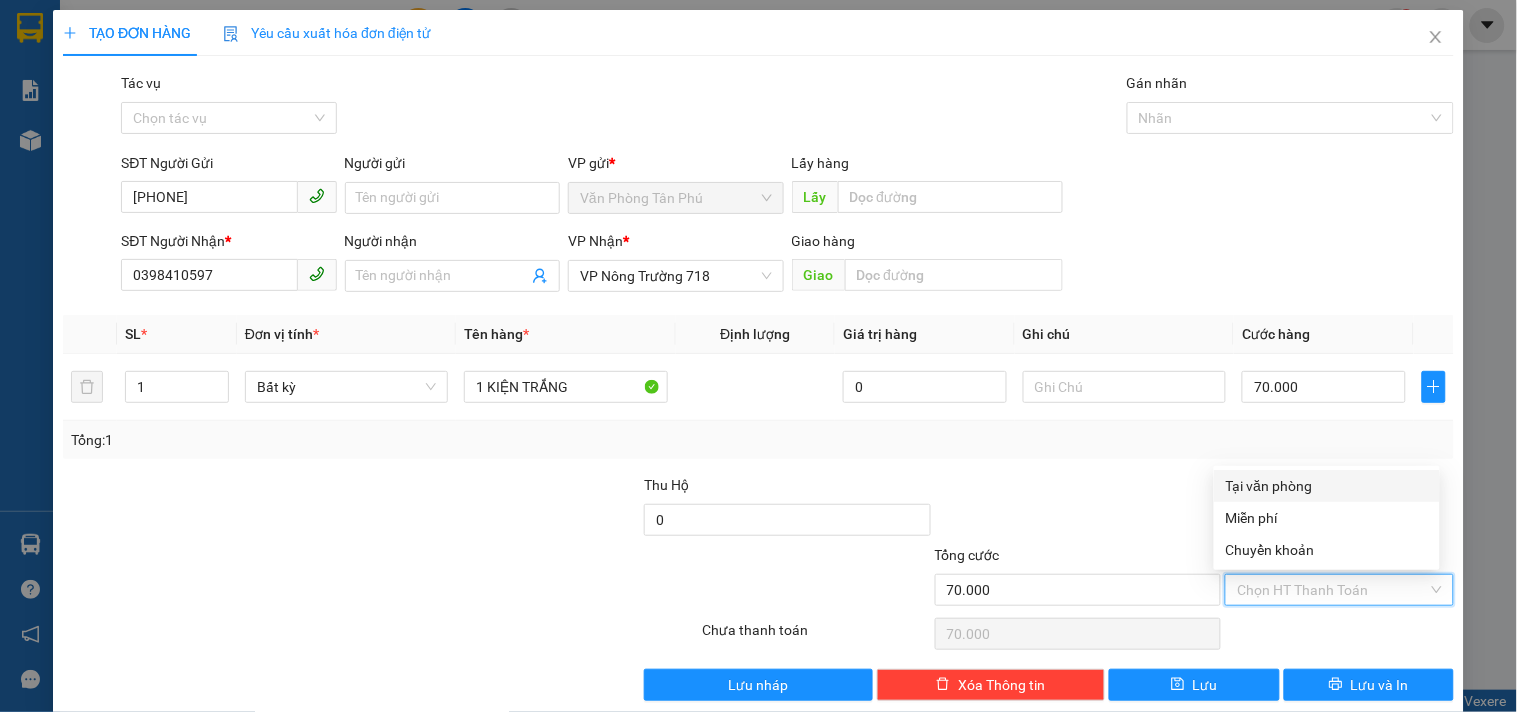 drag, startPoint x: 1281, startPoint y: 475, endPoint x: 1316, endPoint y: 531, distance: 66.037865 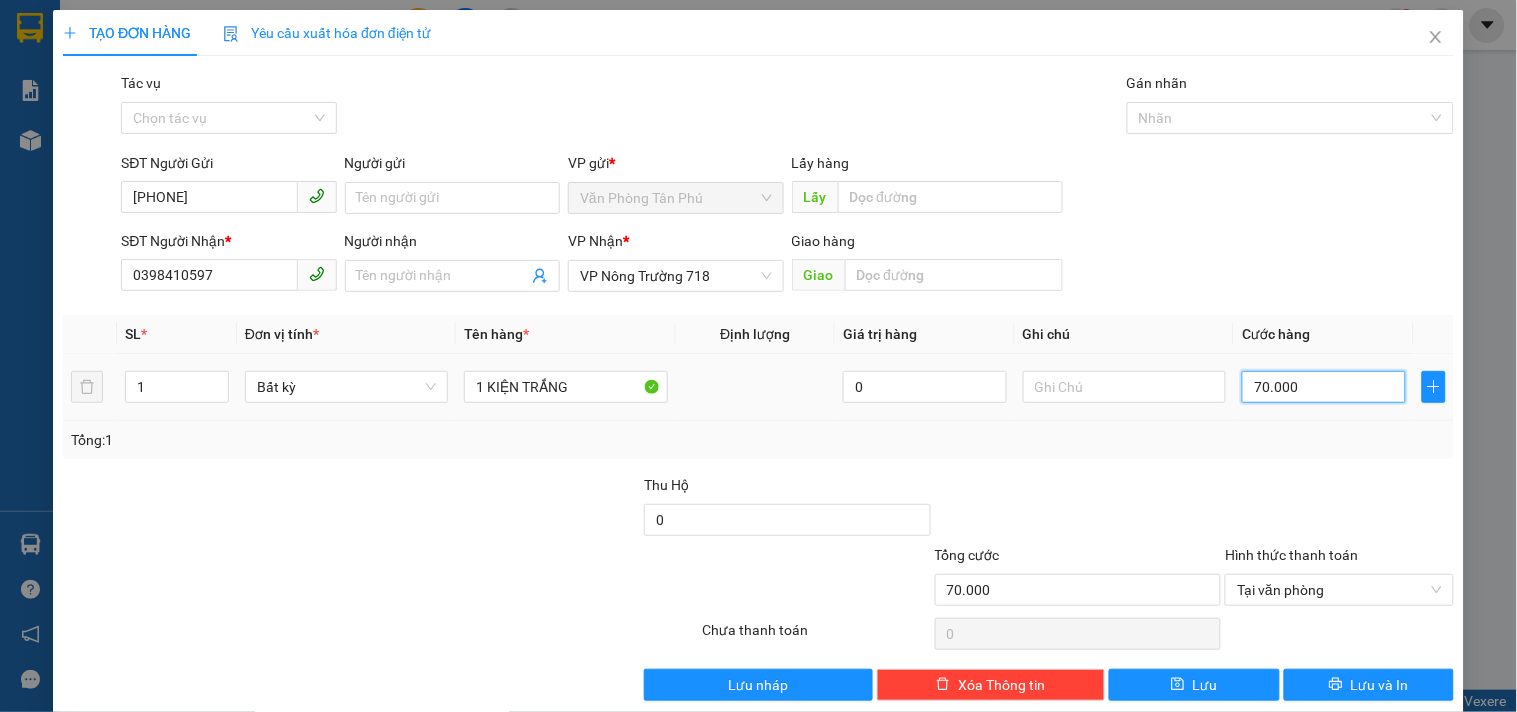 type on "0" 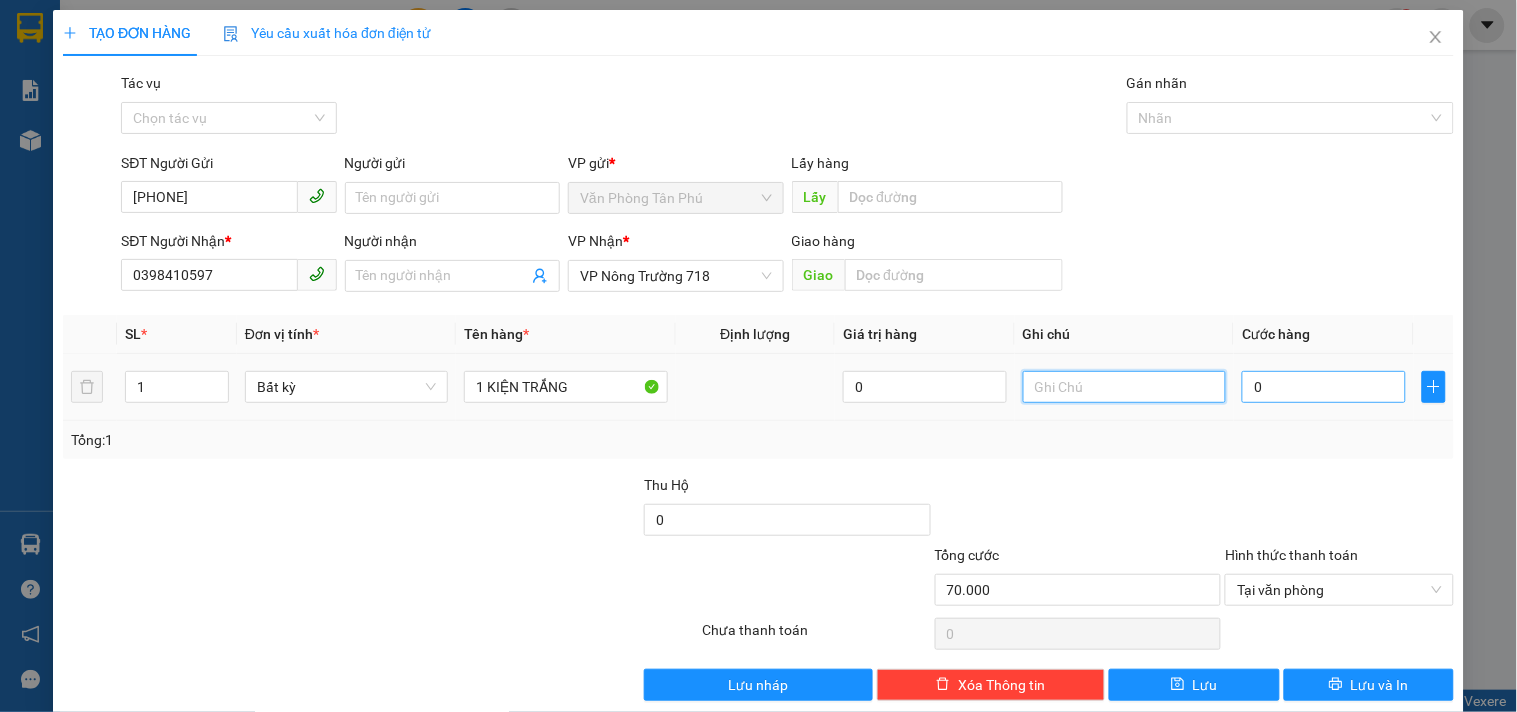 type on "70.000" 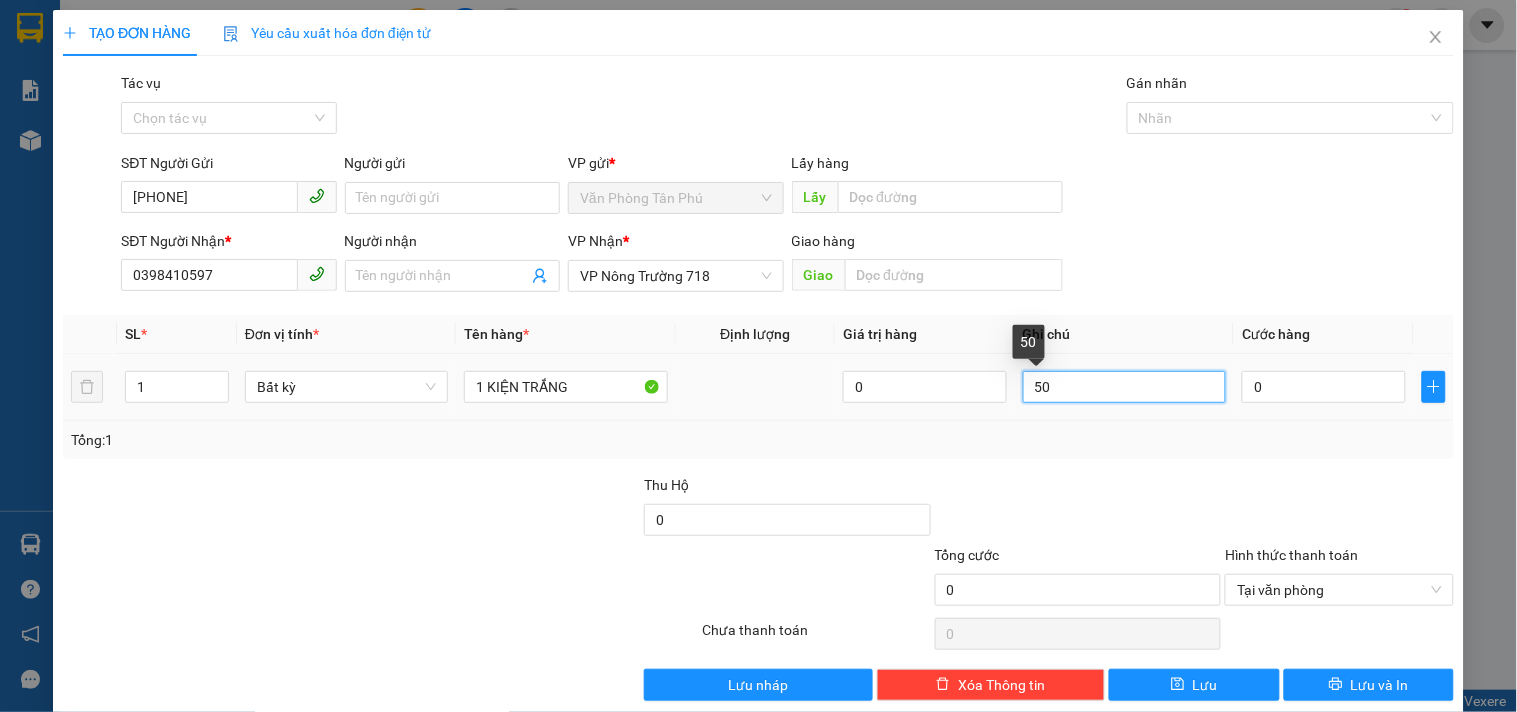 type on "5" 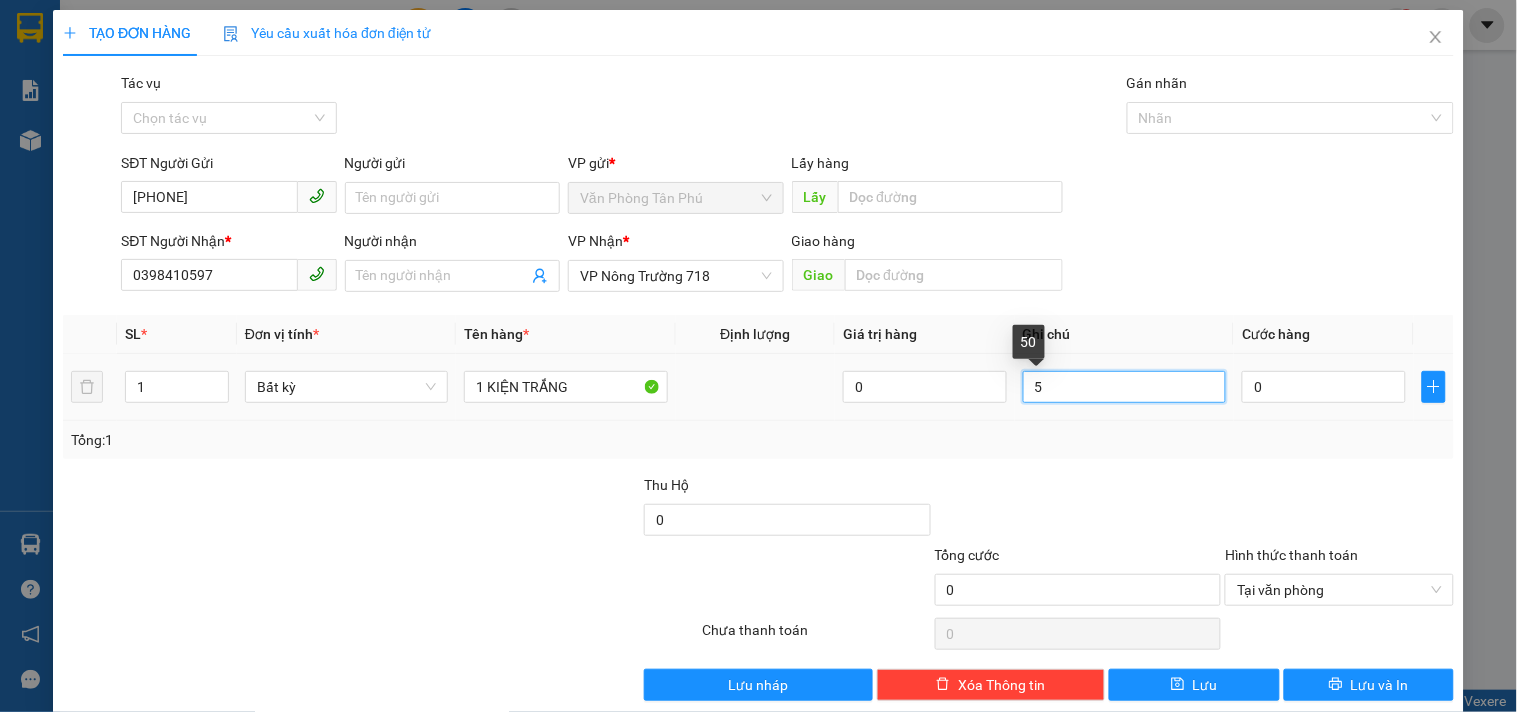 type 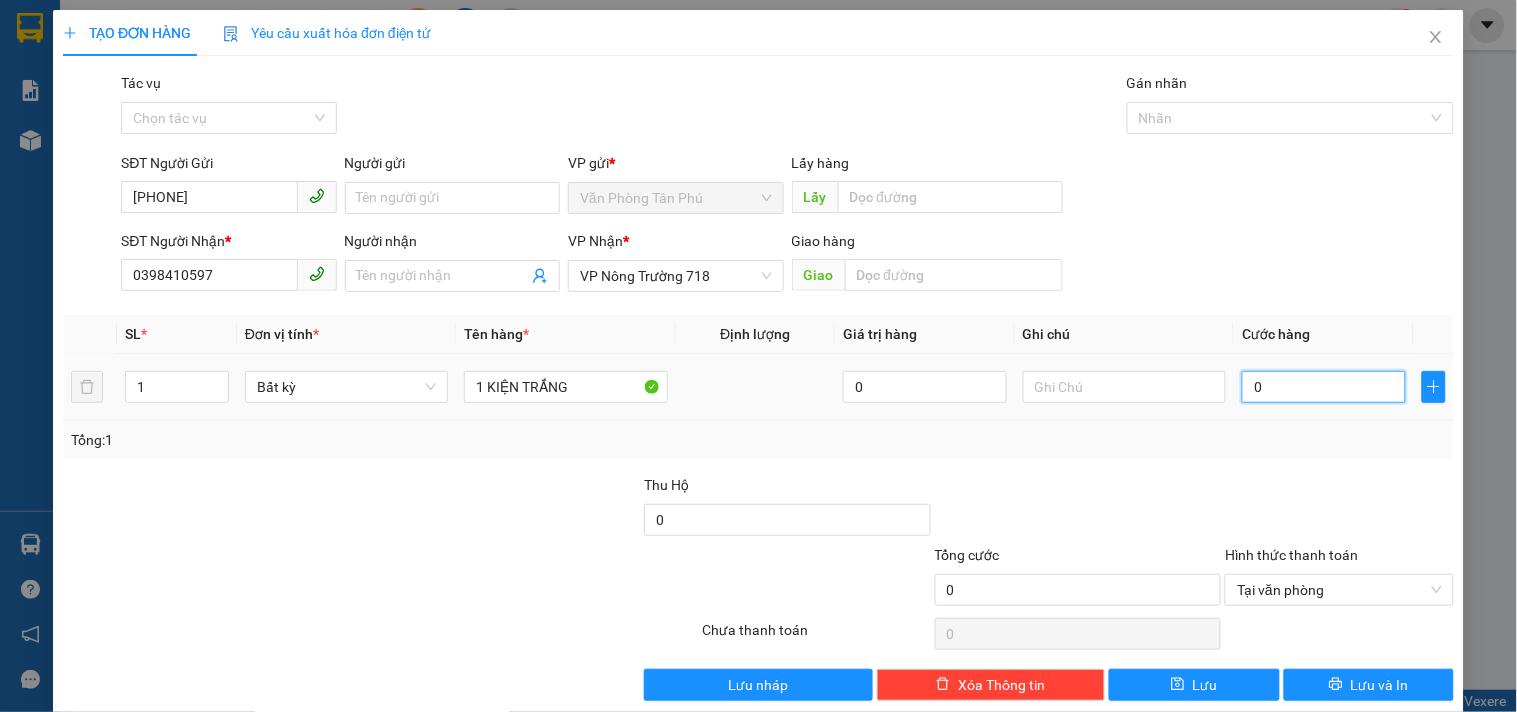 click on "0" at bounding box center [1324, 387] 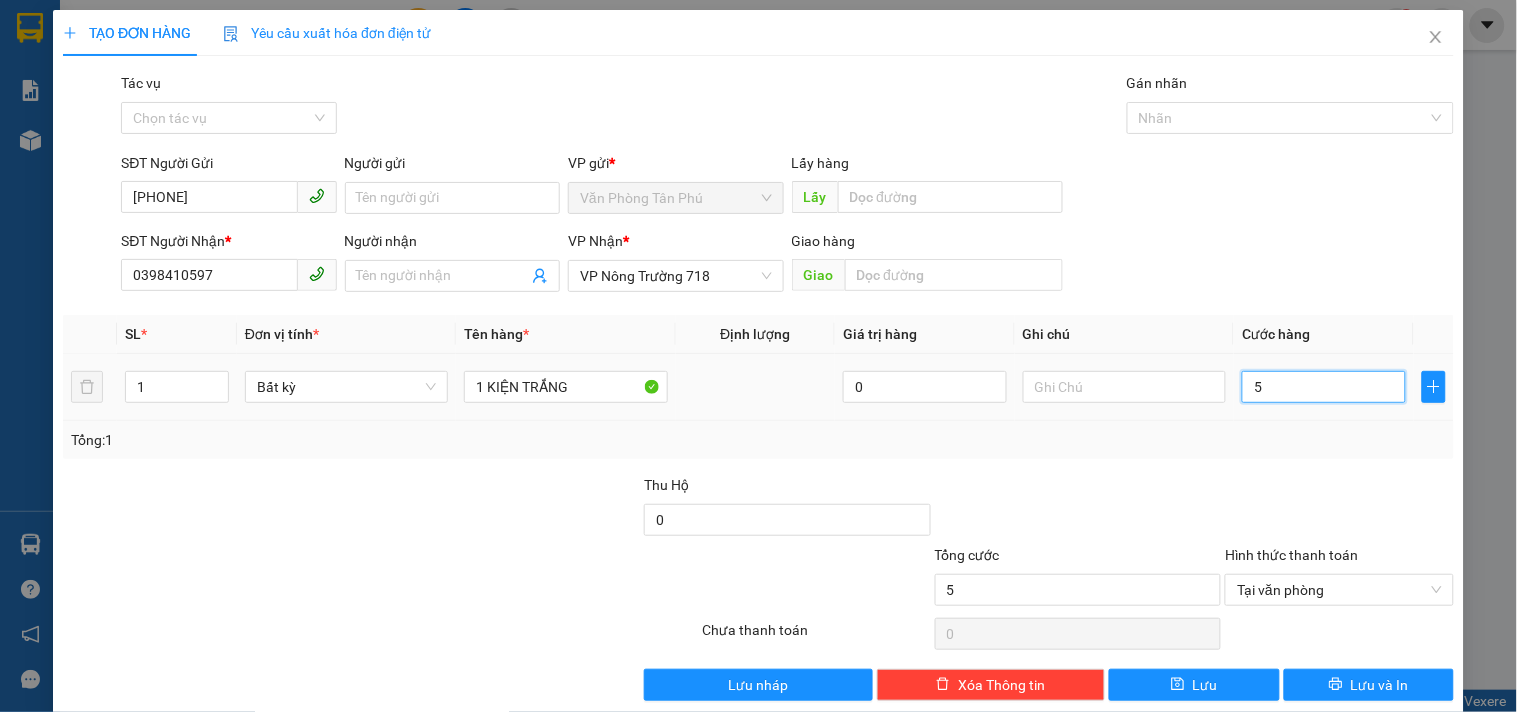 type on "50" 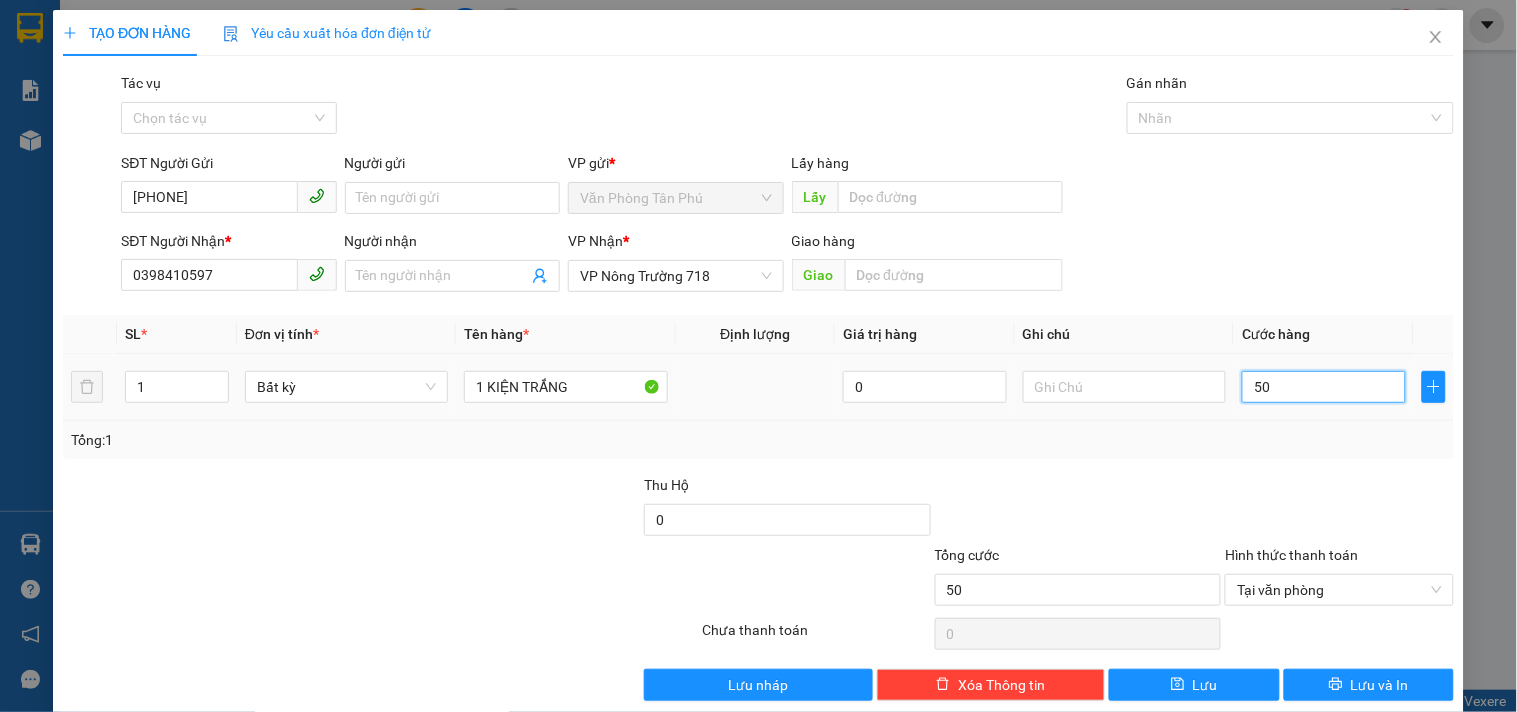 type on "500" 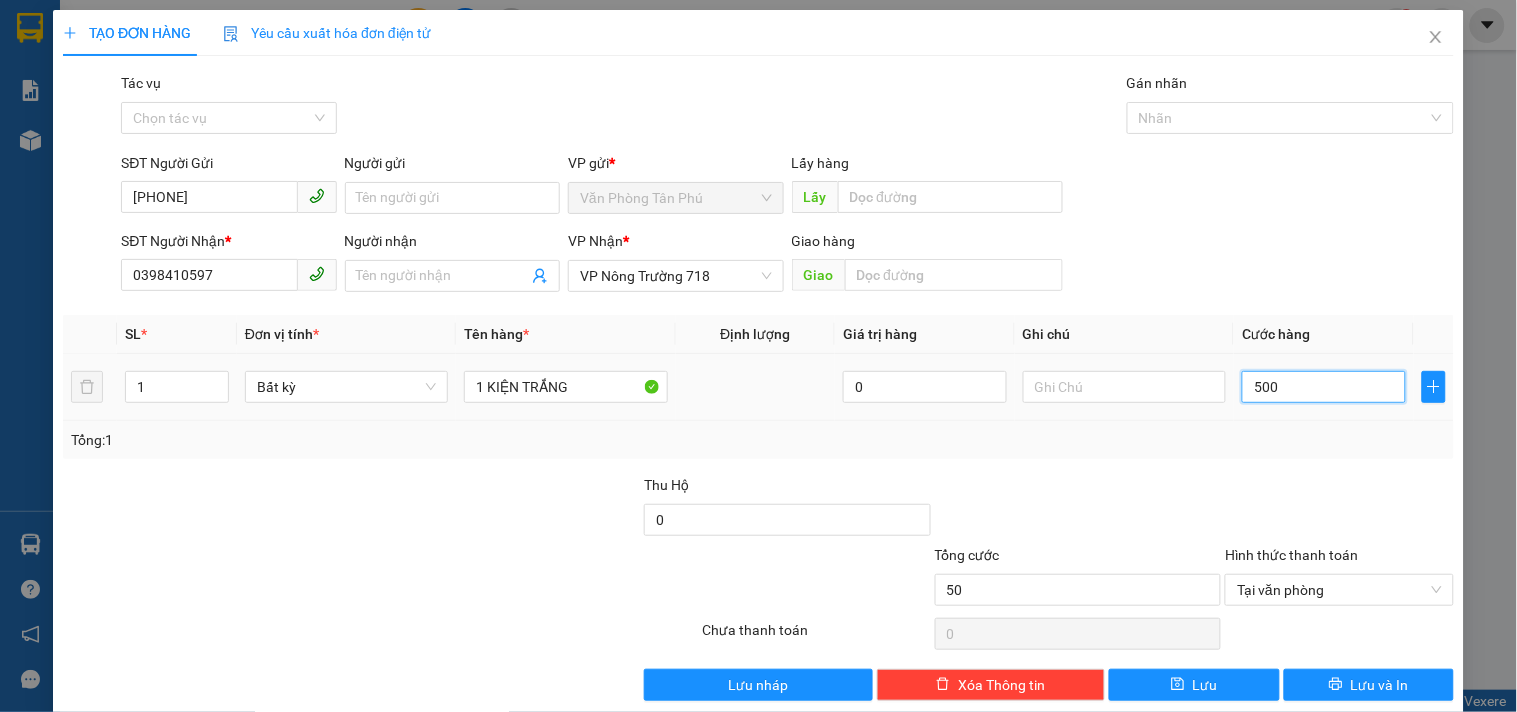 type on "500" 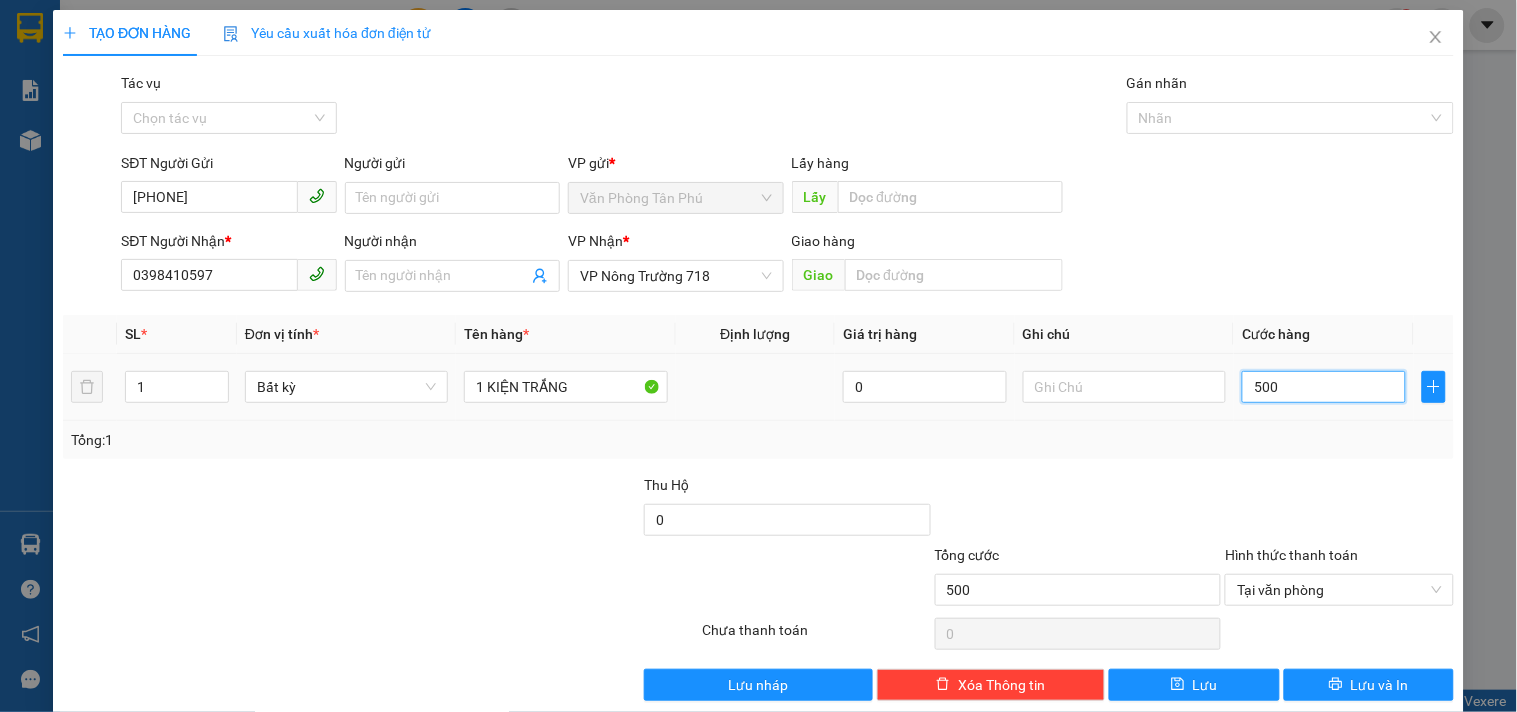 type on "5.000" 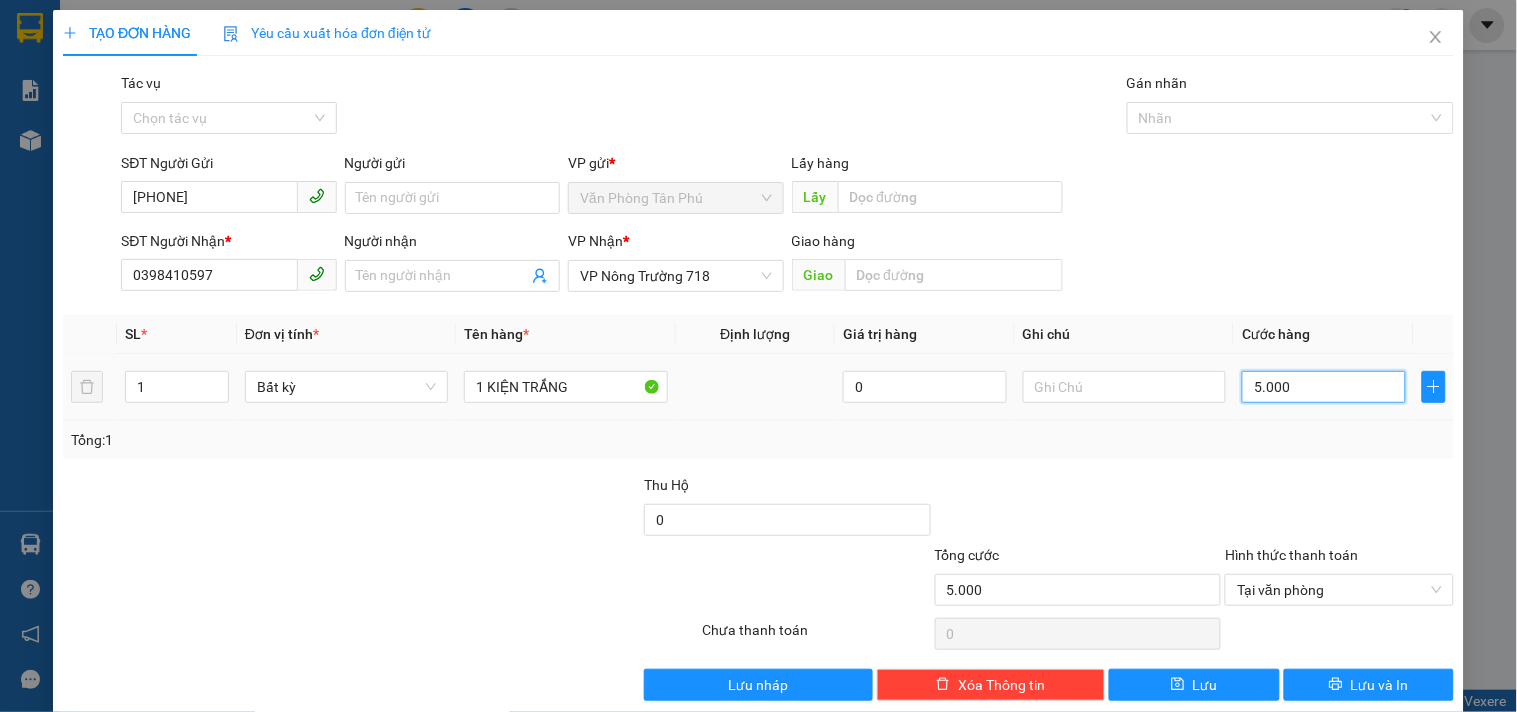 type on "50.000" 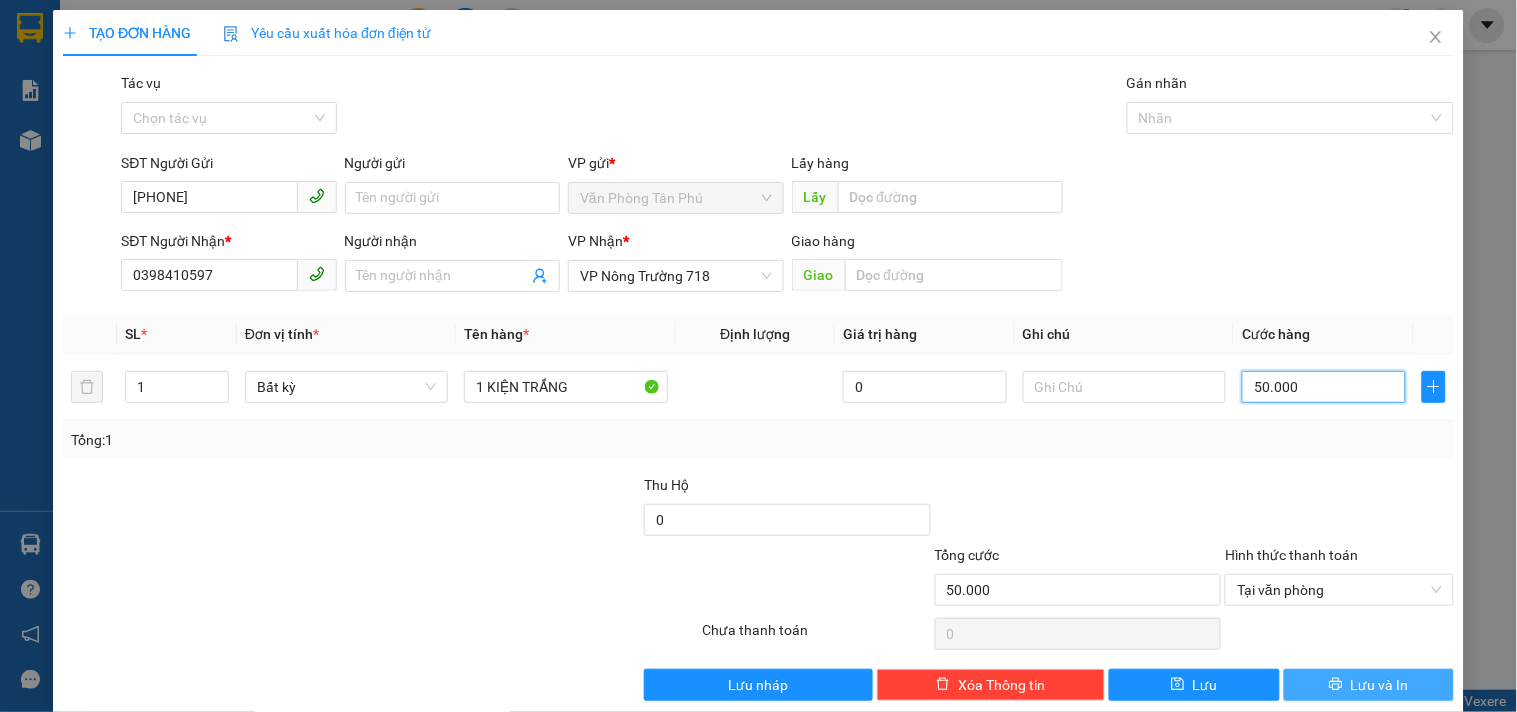 type on "50.000" 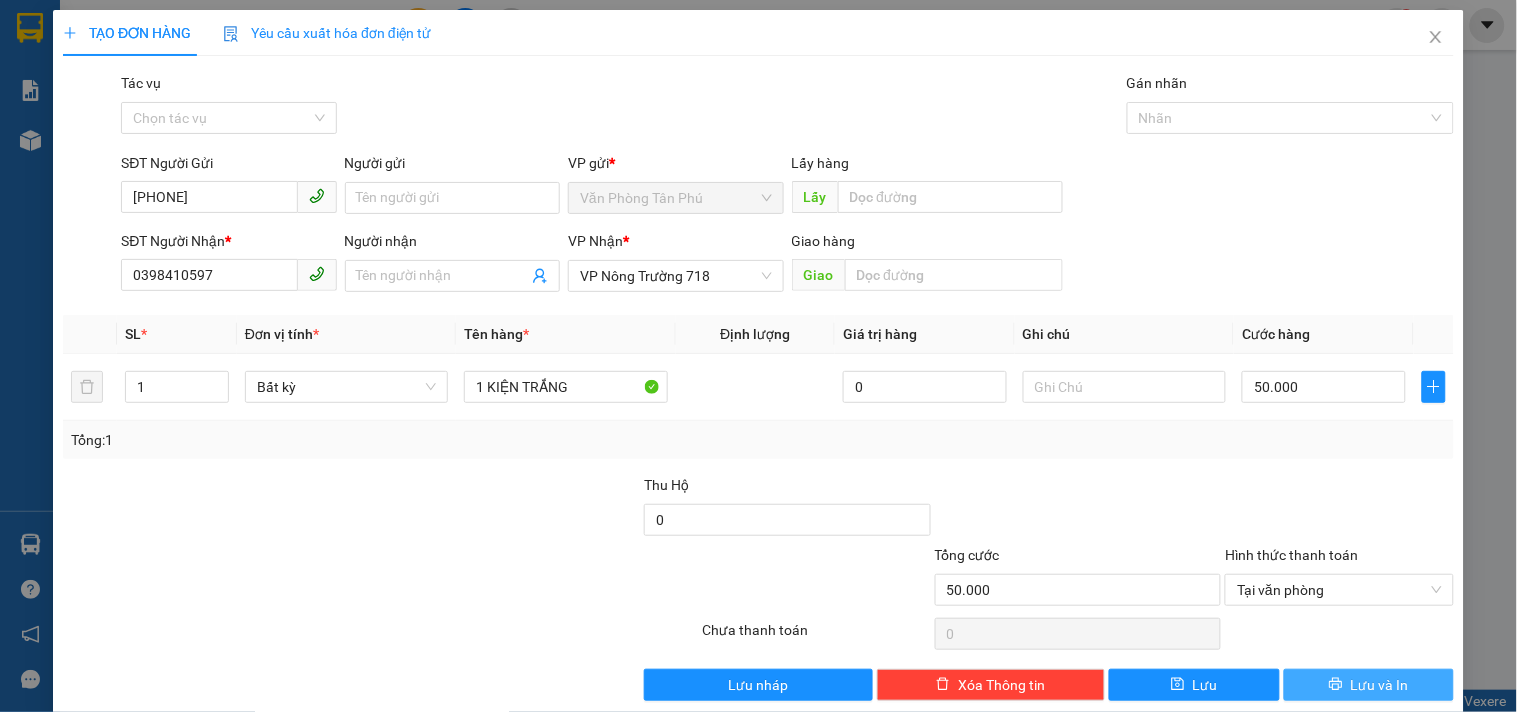 drag, startPoint x: 1366, startPoint y: 683, endPoint x: 1353, endPoint y: 678, distance: 13.928389 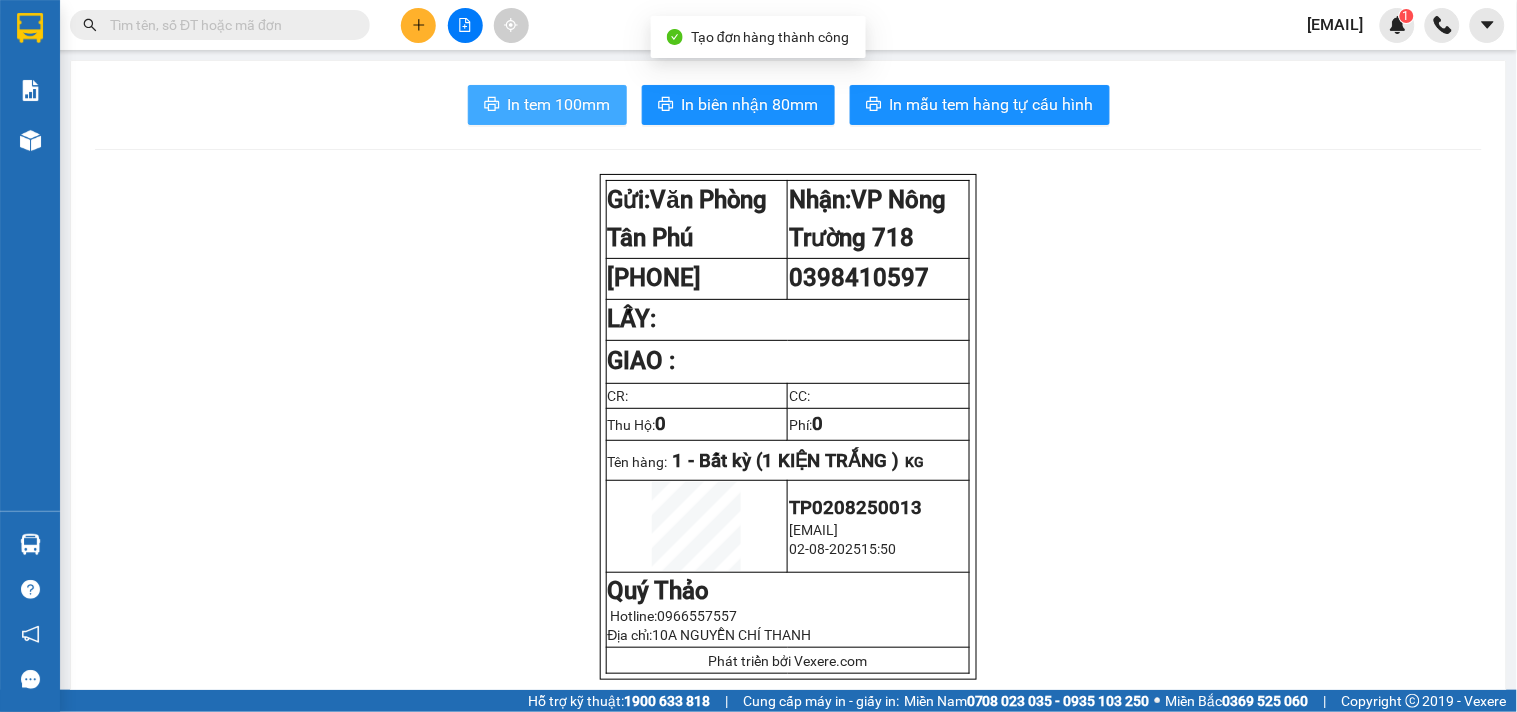 click on "In tem 100mm" at bounding box center [559, 104] 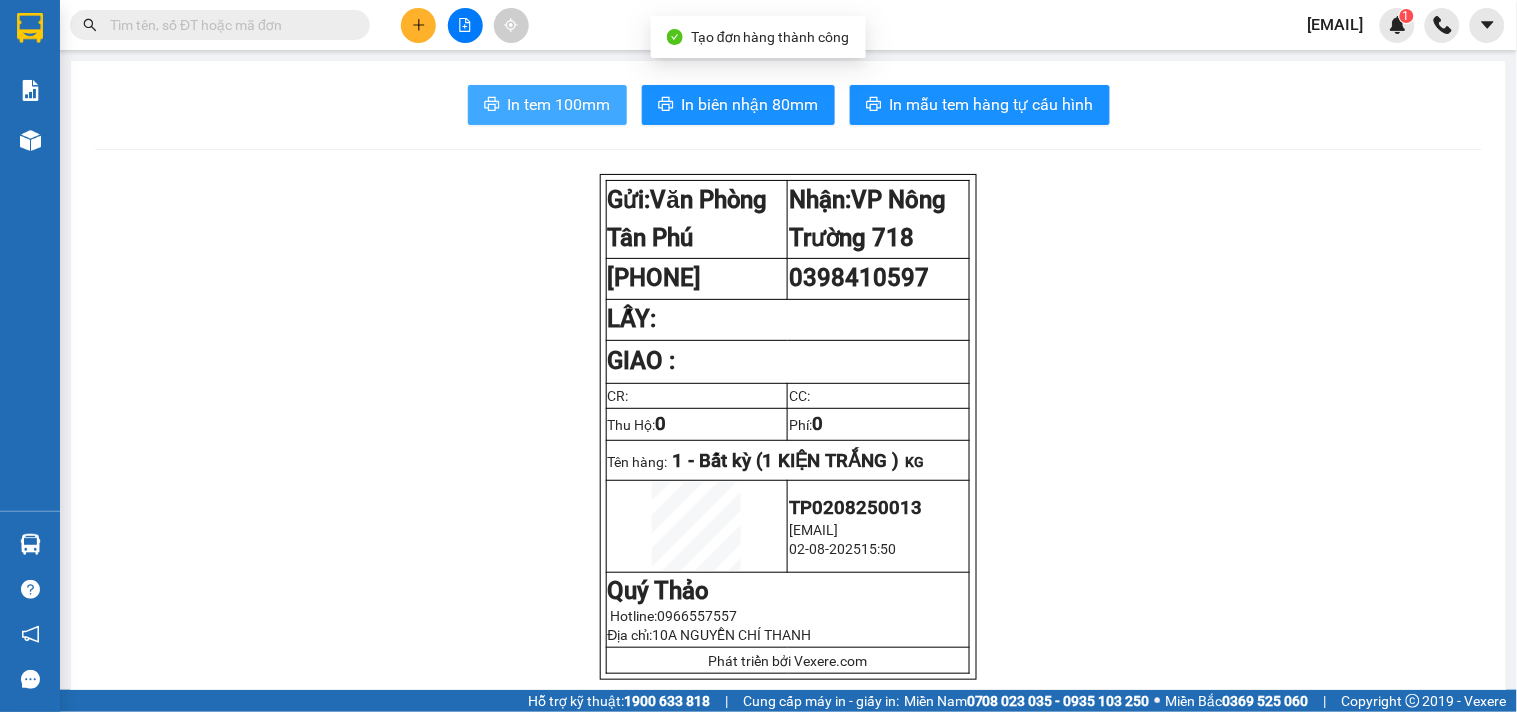 scroll, scrollTop: 0, scrollLeft: 0, axis: both 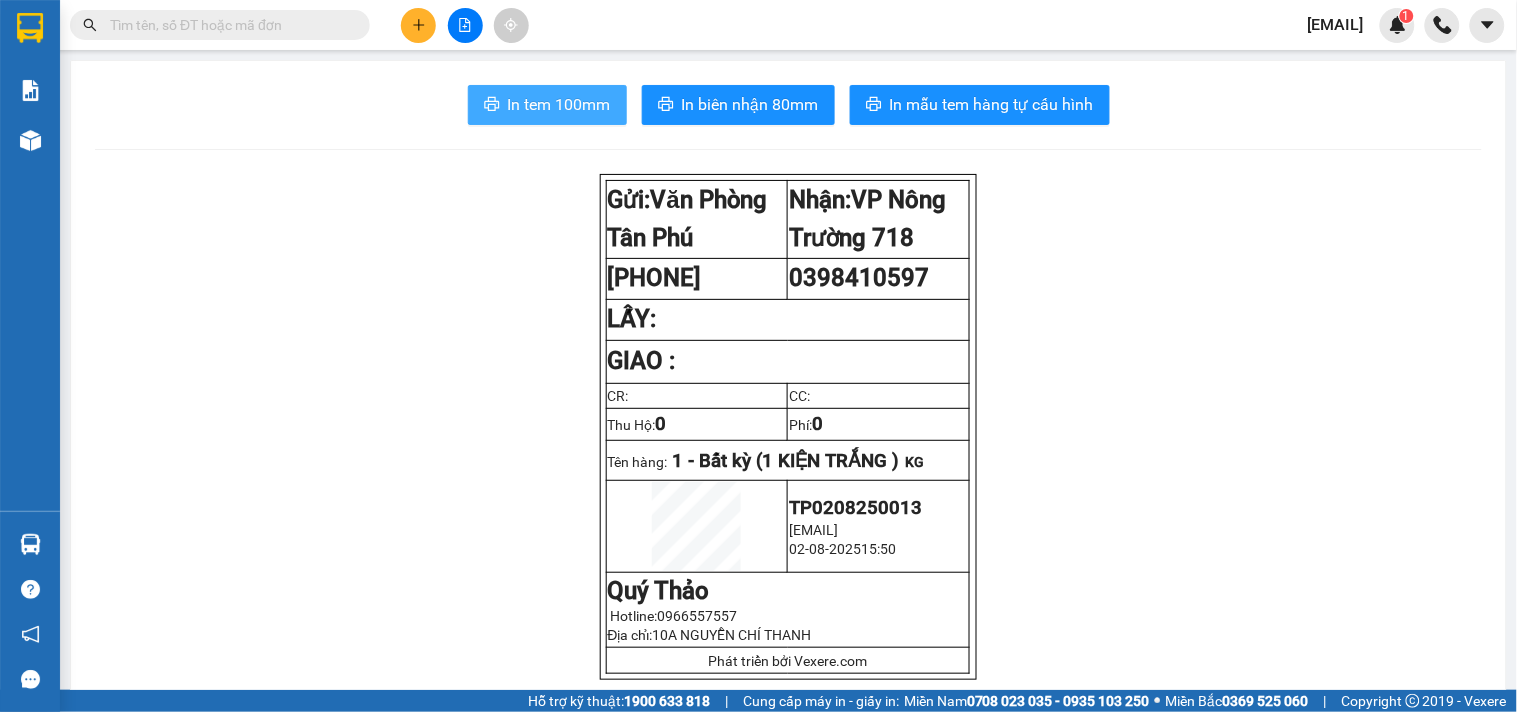 click on "In tem 100mm" at bounding box center (559, 104) 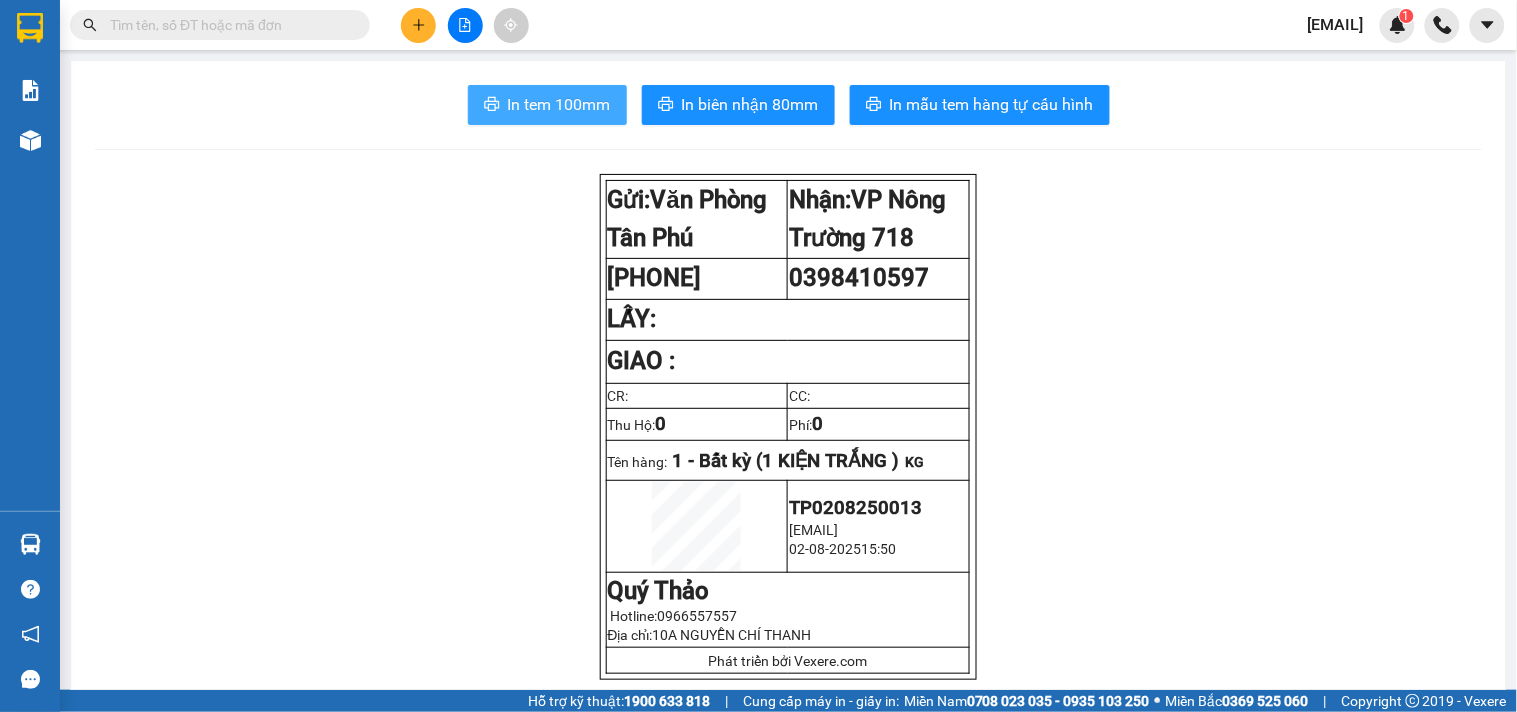 scroll, scrollTop: 0, scrollLeft: 0, axis: both 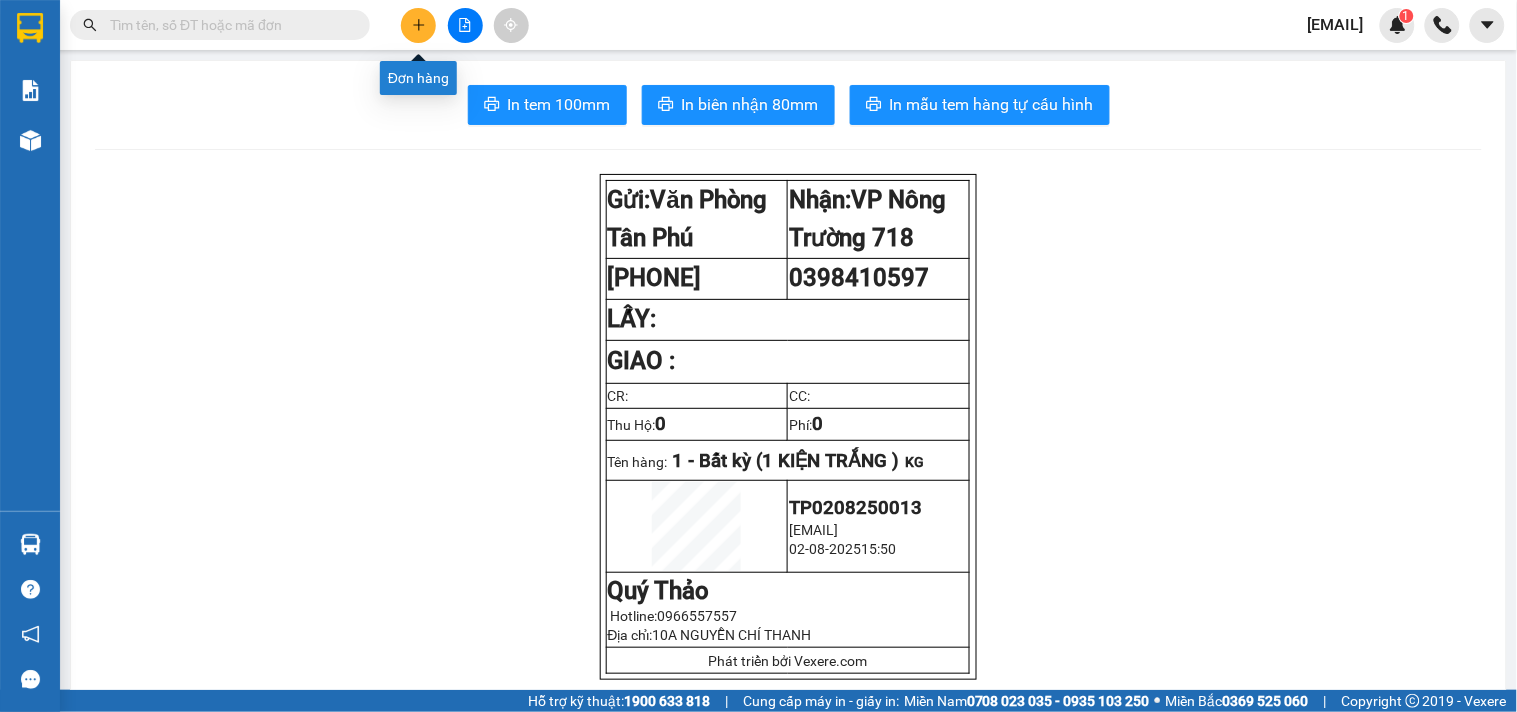 click at bounding box center [418, 25] 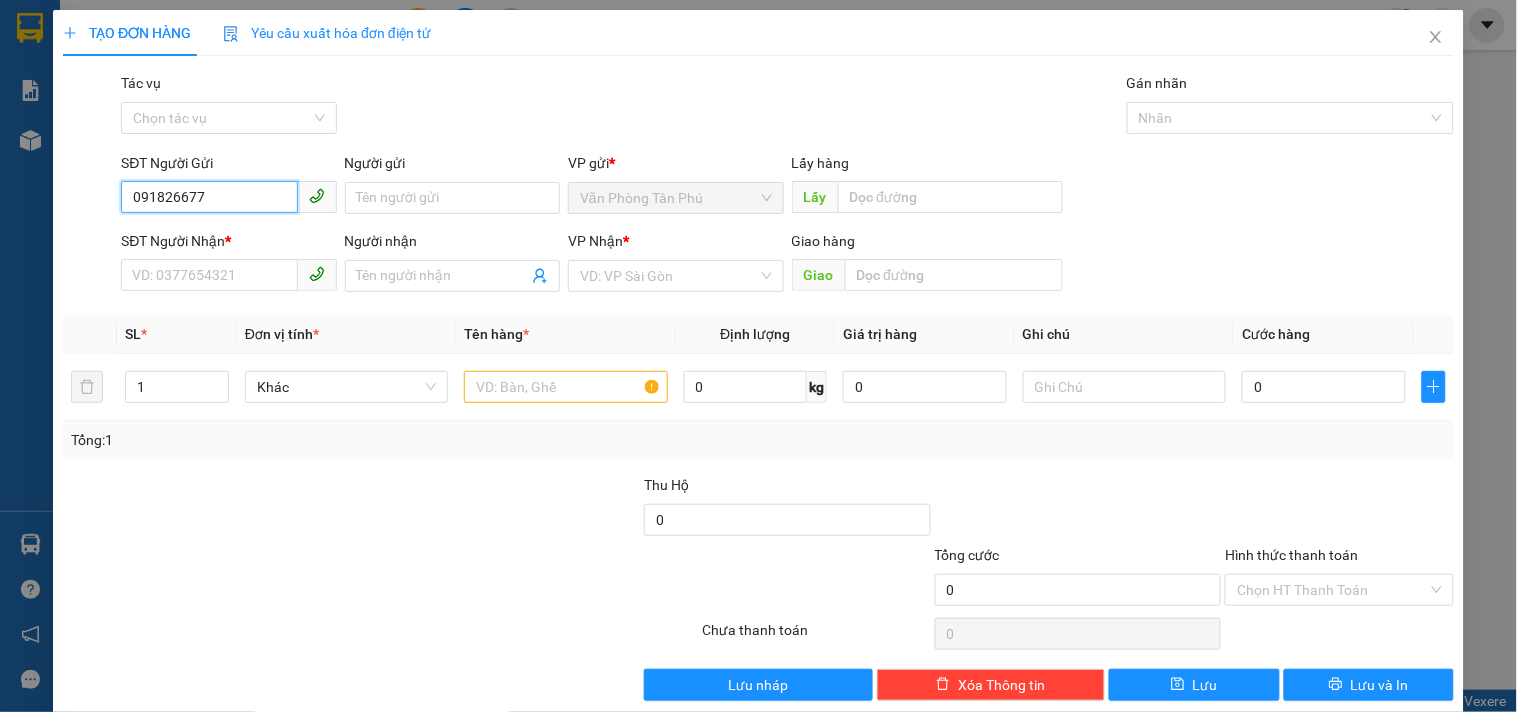 type on "0918266776" 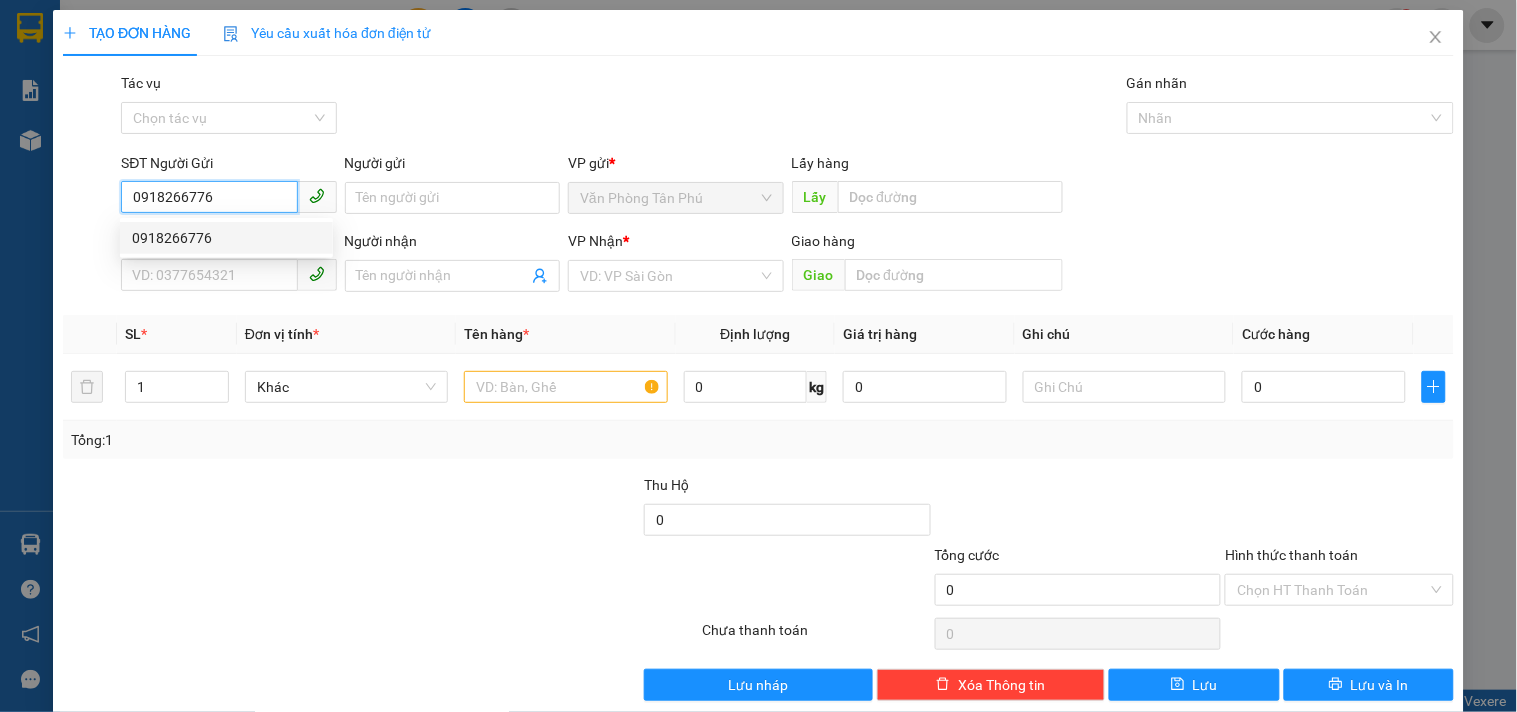 drag, startPoint x: 306, startPoint y: 228, endPoint x: 318, endPoint y: 230, distance: 12.165525 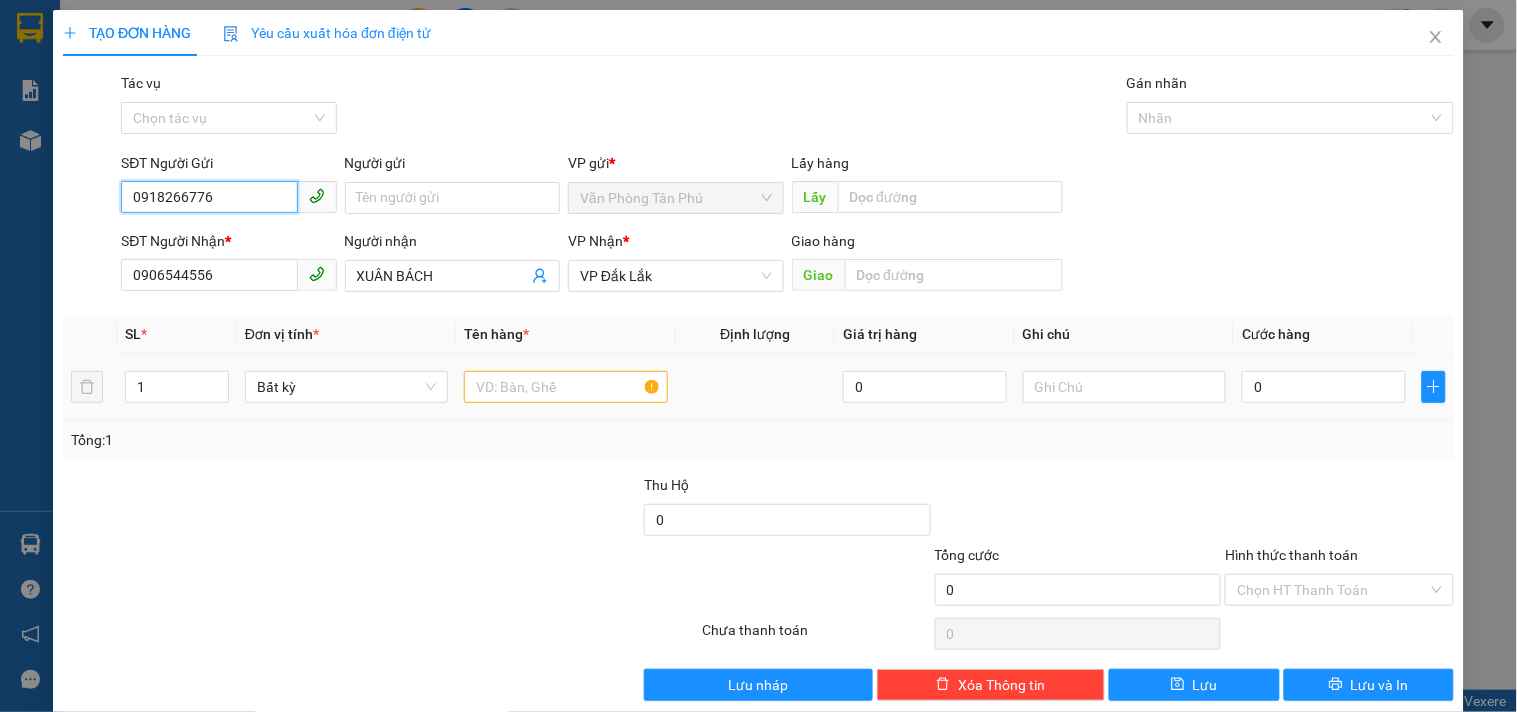 type on "0918266776" 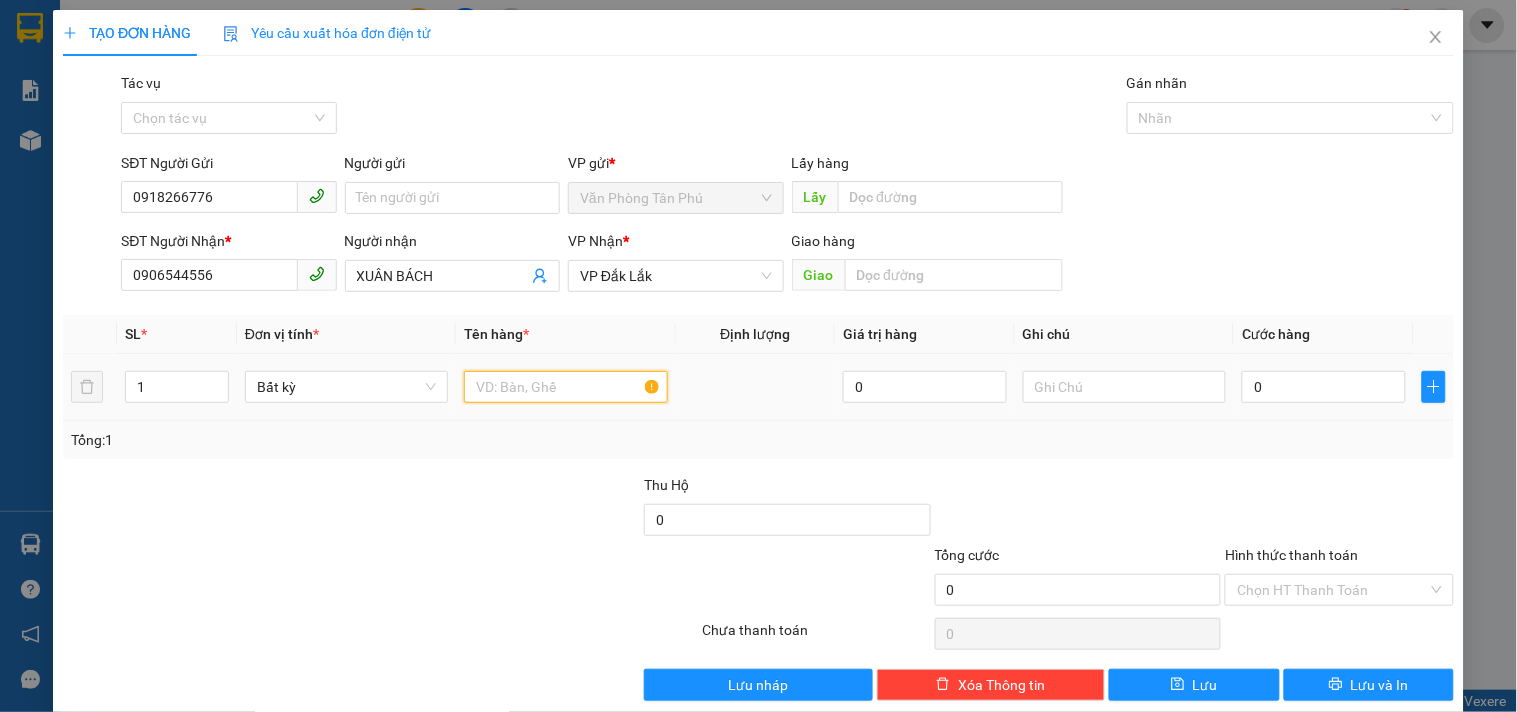 click at bounding box center [565, 387] 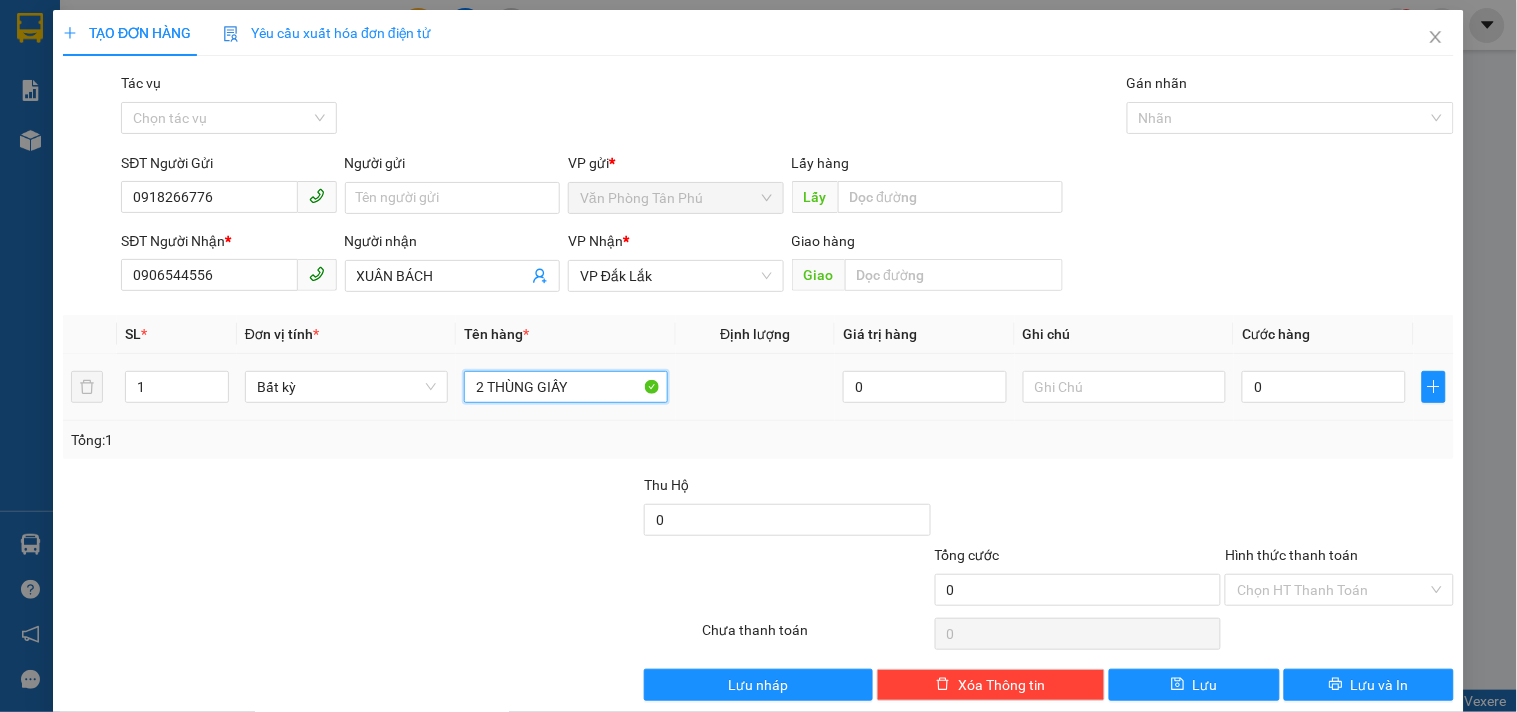 type on "2 THÙNG GIẤY" 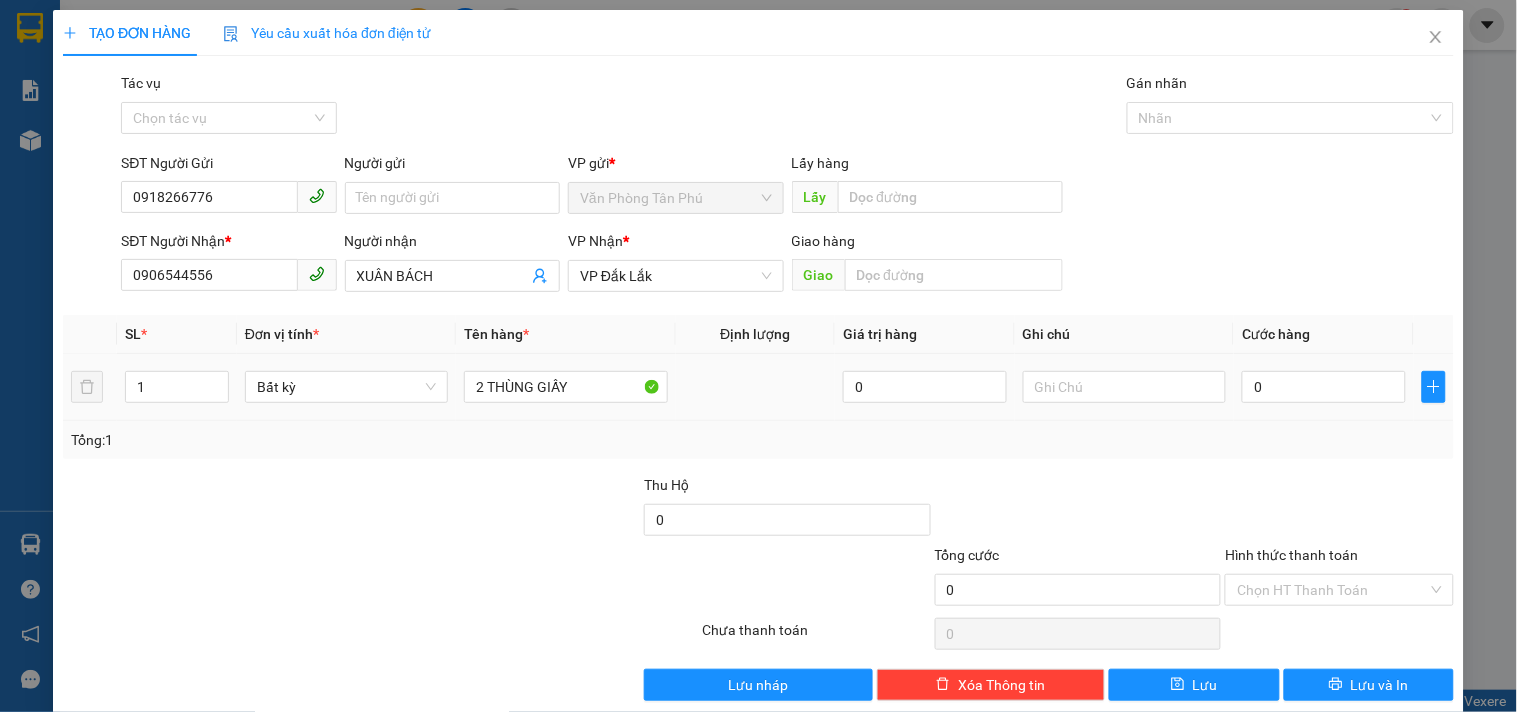 click on "1" at bounding box center (177, 387) 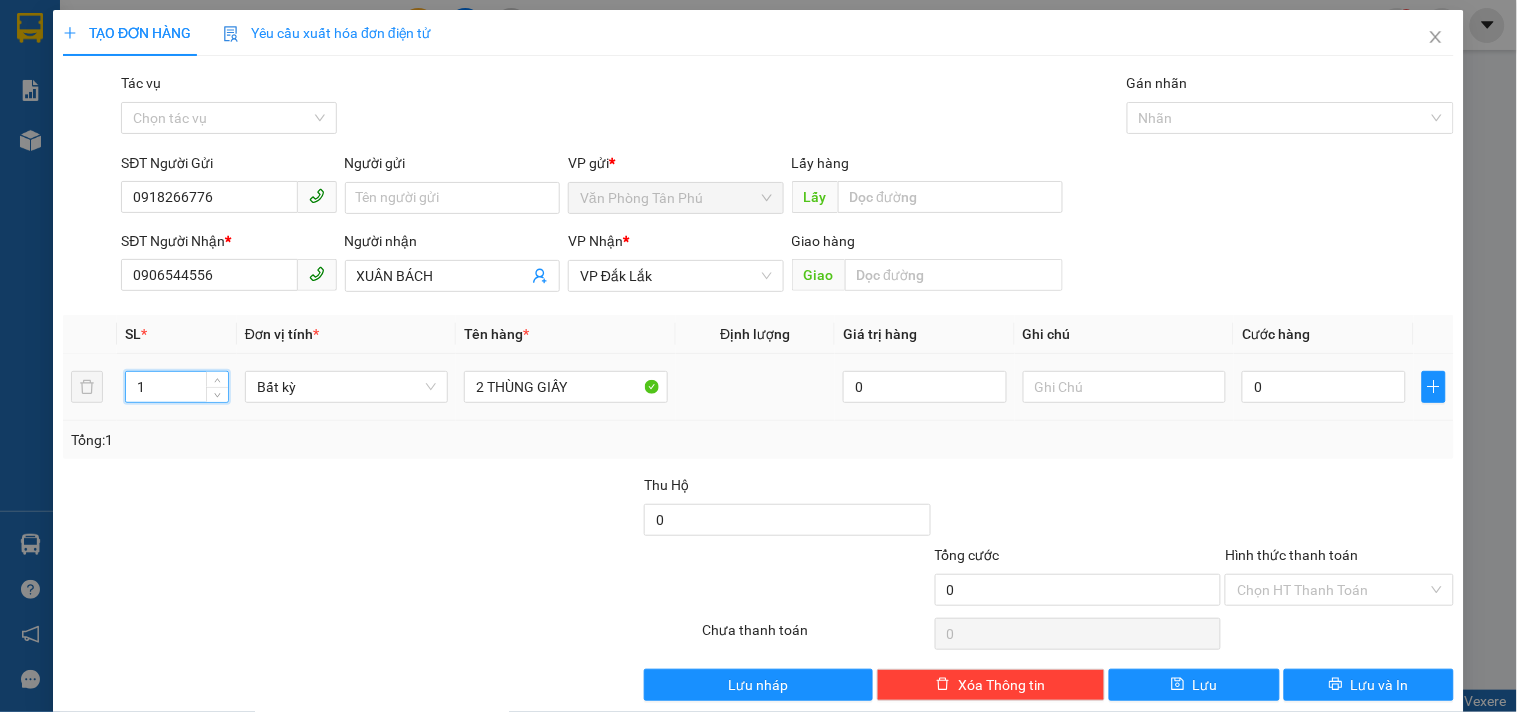 click on "1" at bounding box center [177, 387] 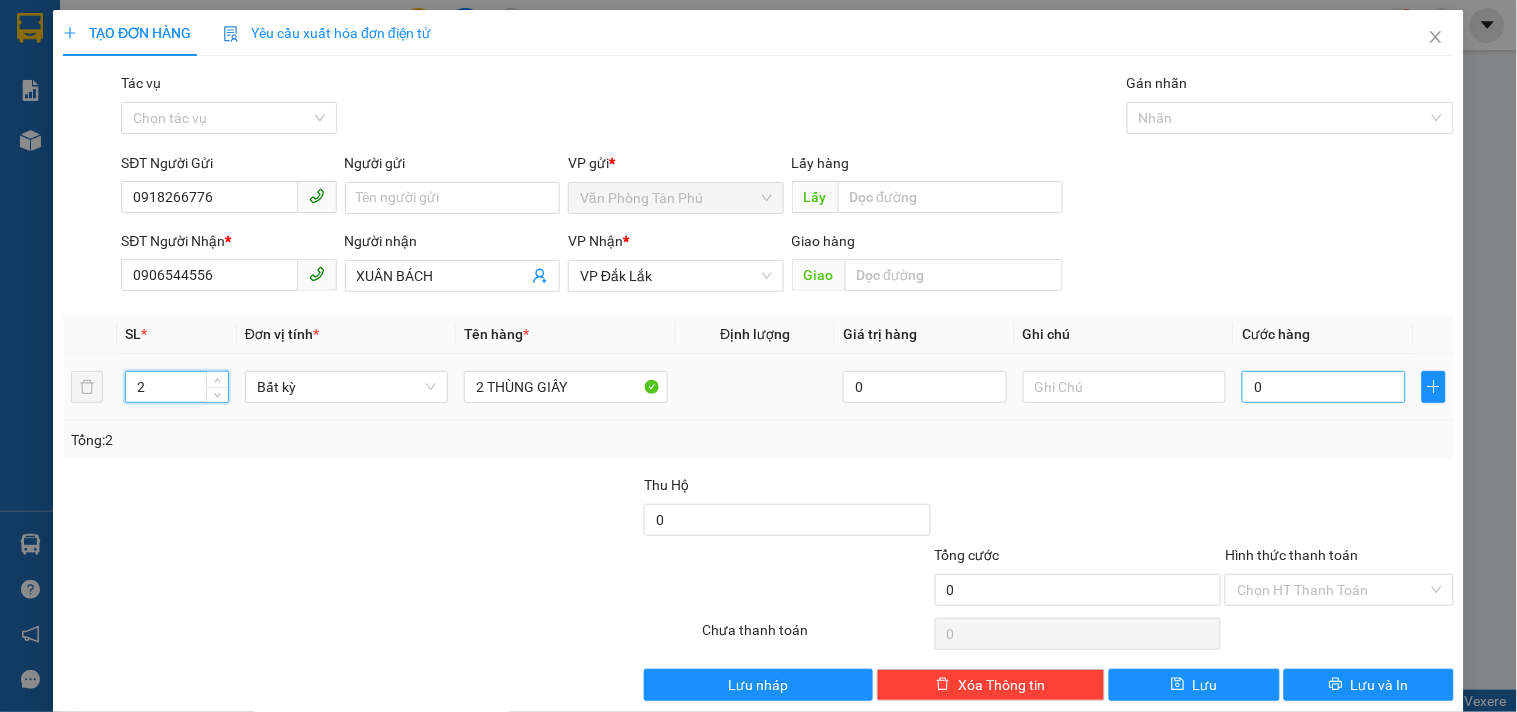 type on "2" 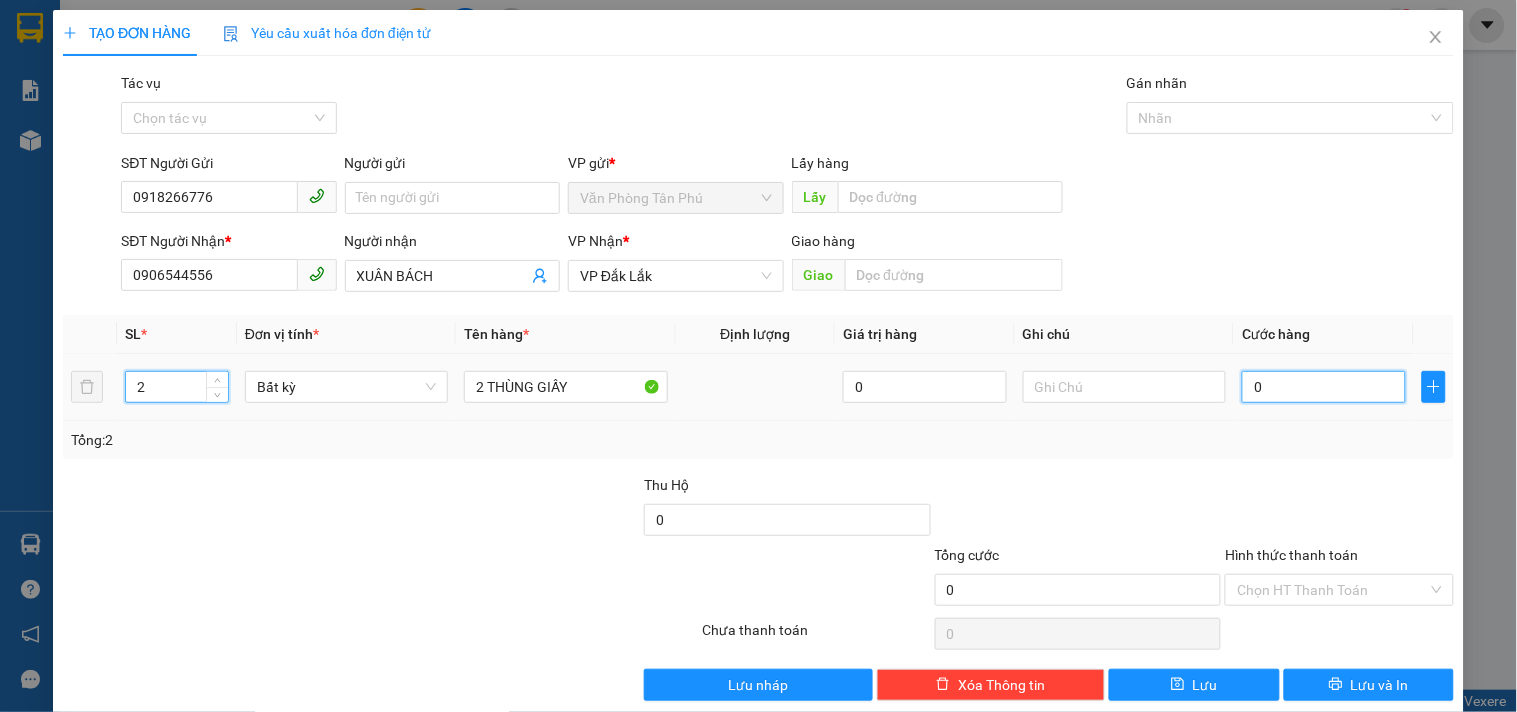 click on "0" at bounding box center (1324, 387) 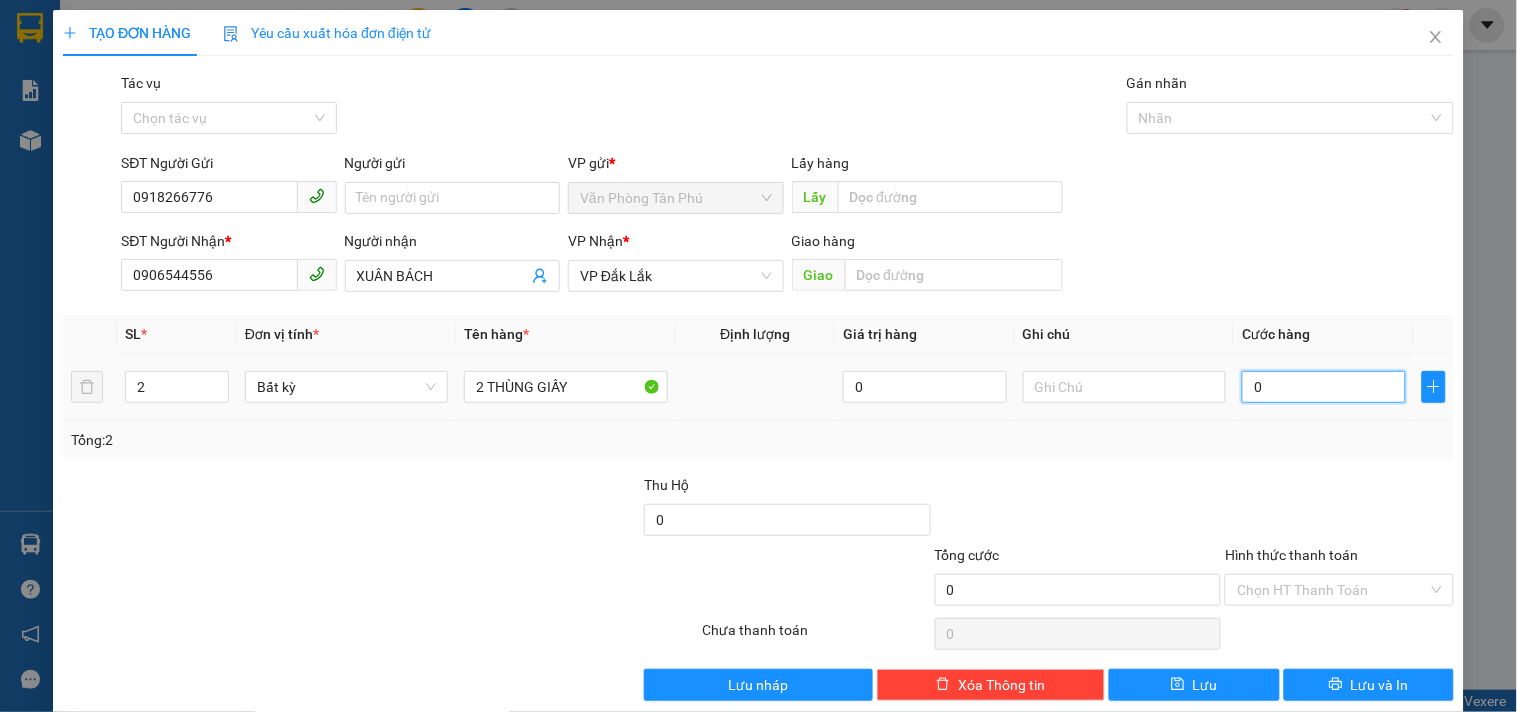 type on "1" 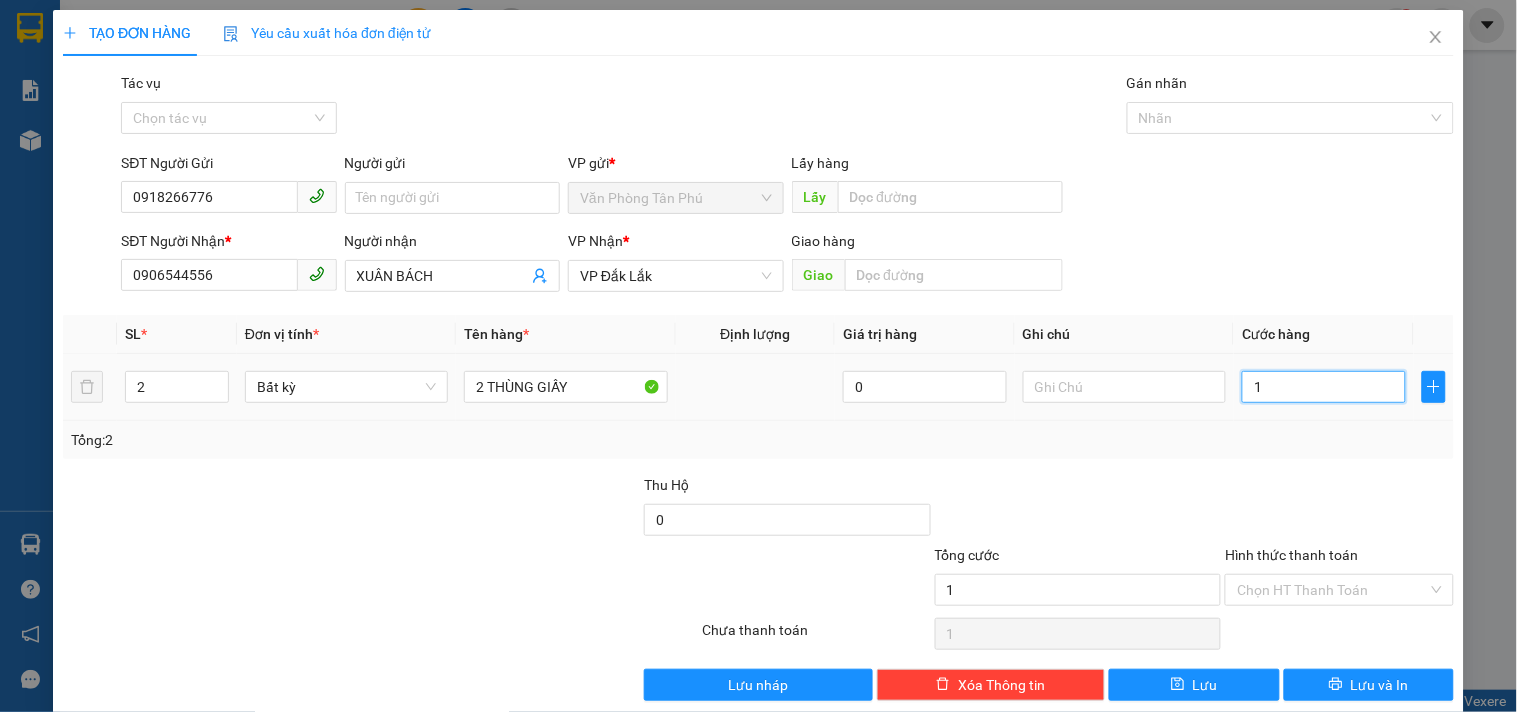 type on "13" 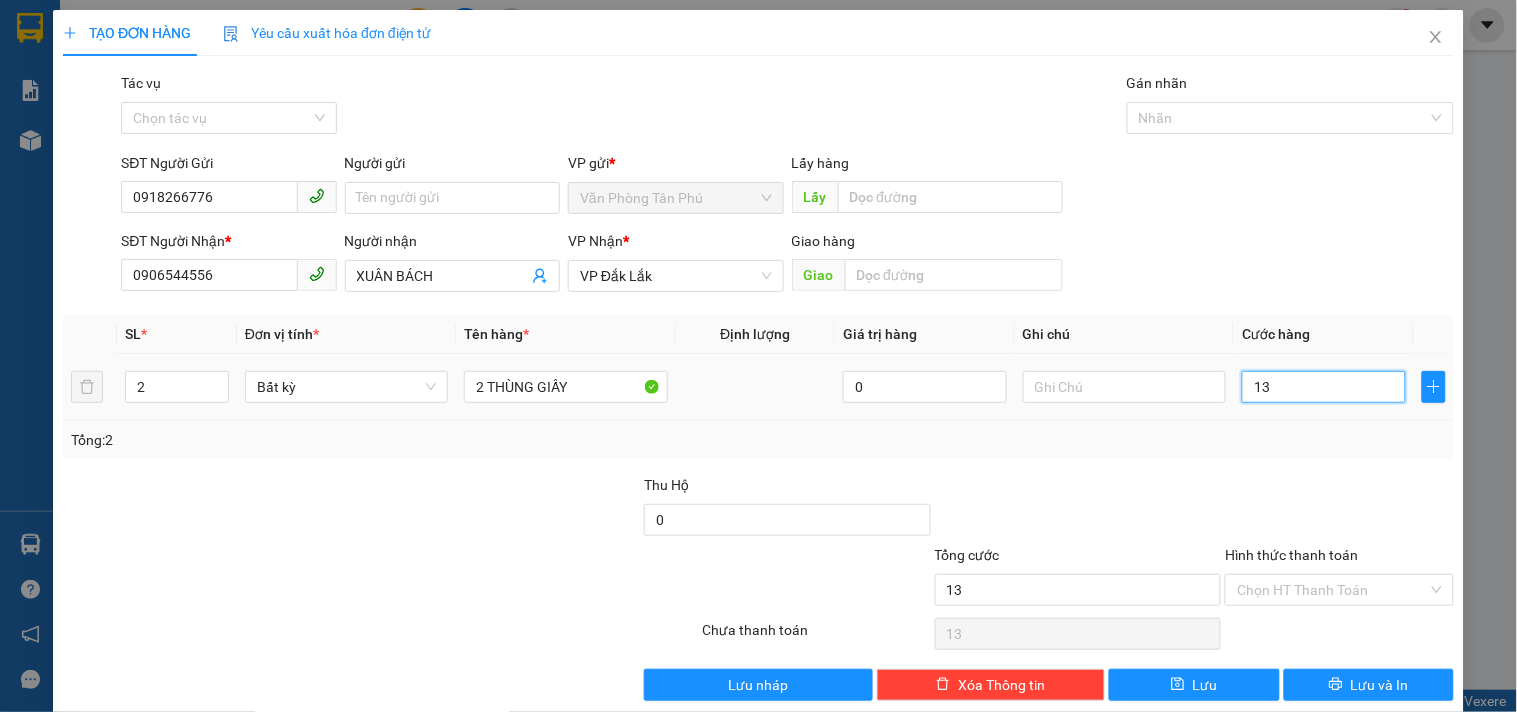 type on "130" 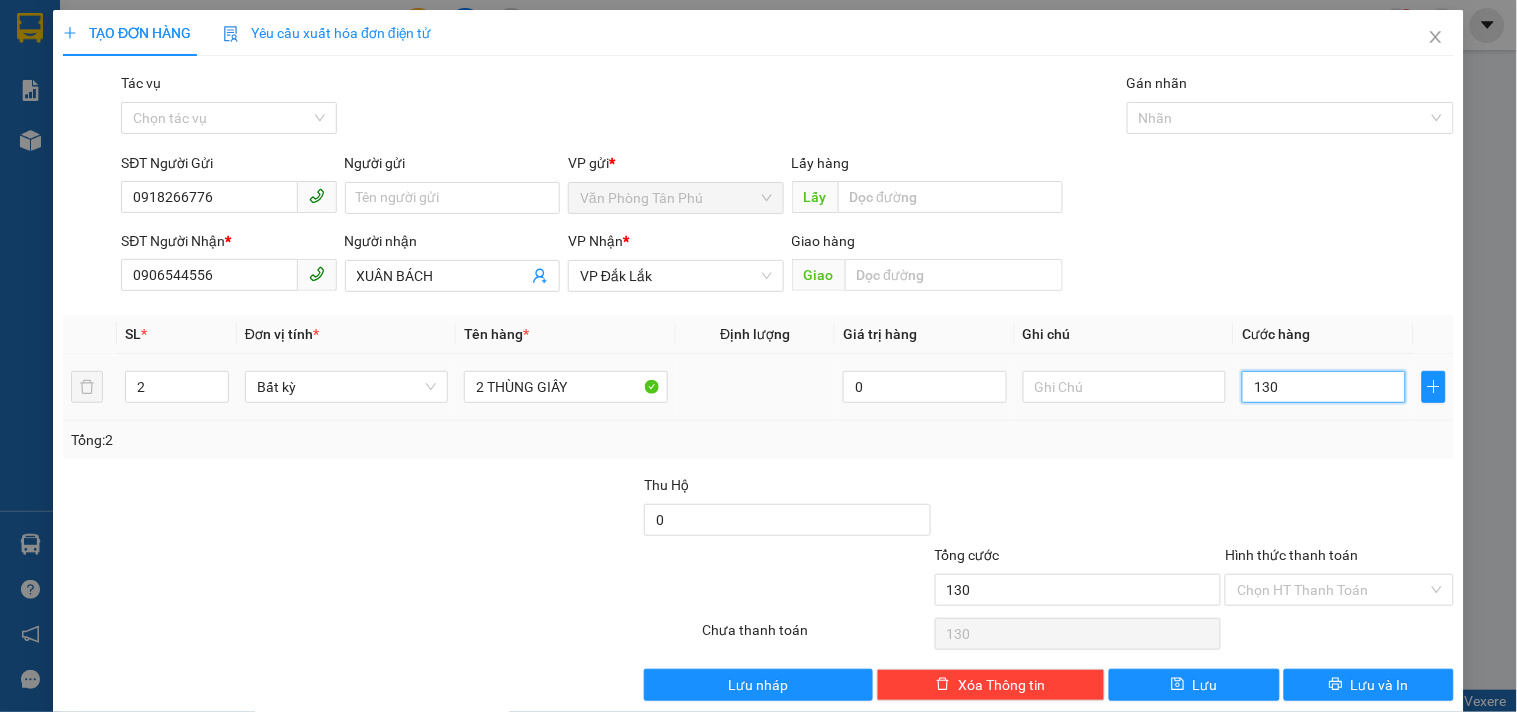 type on "1.300" 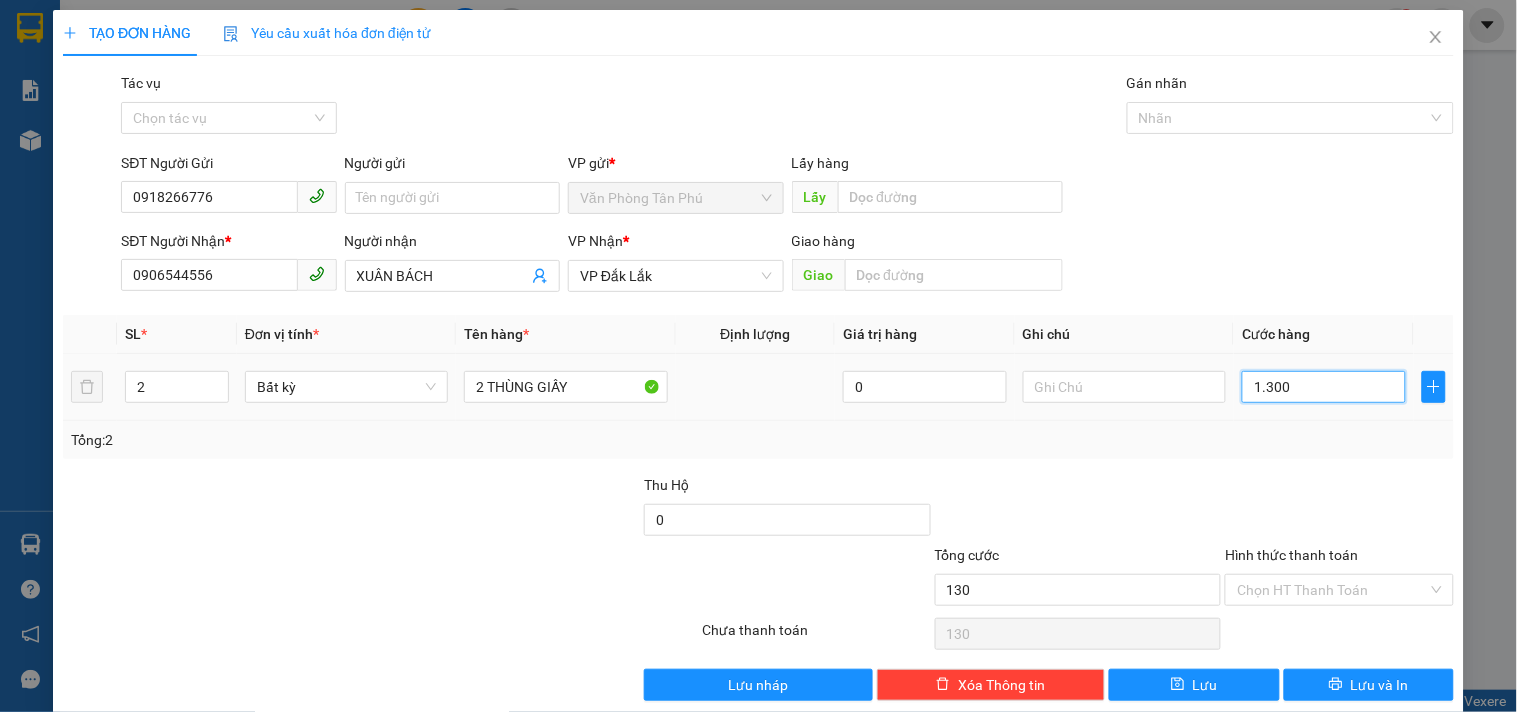 type on "1.300" 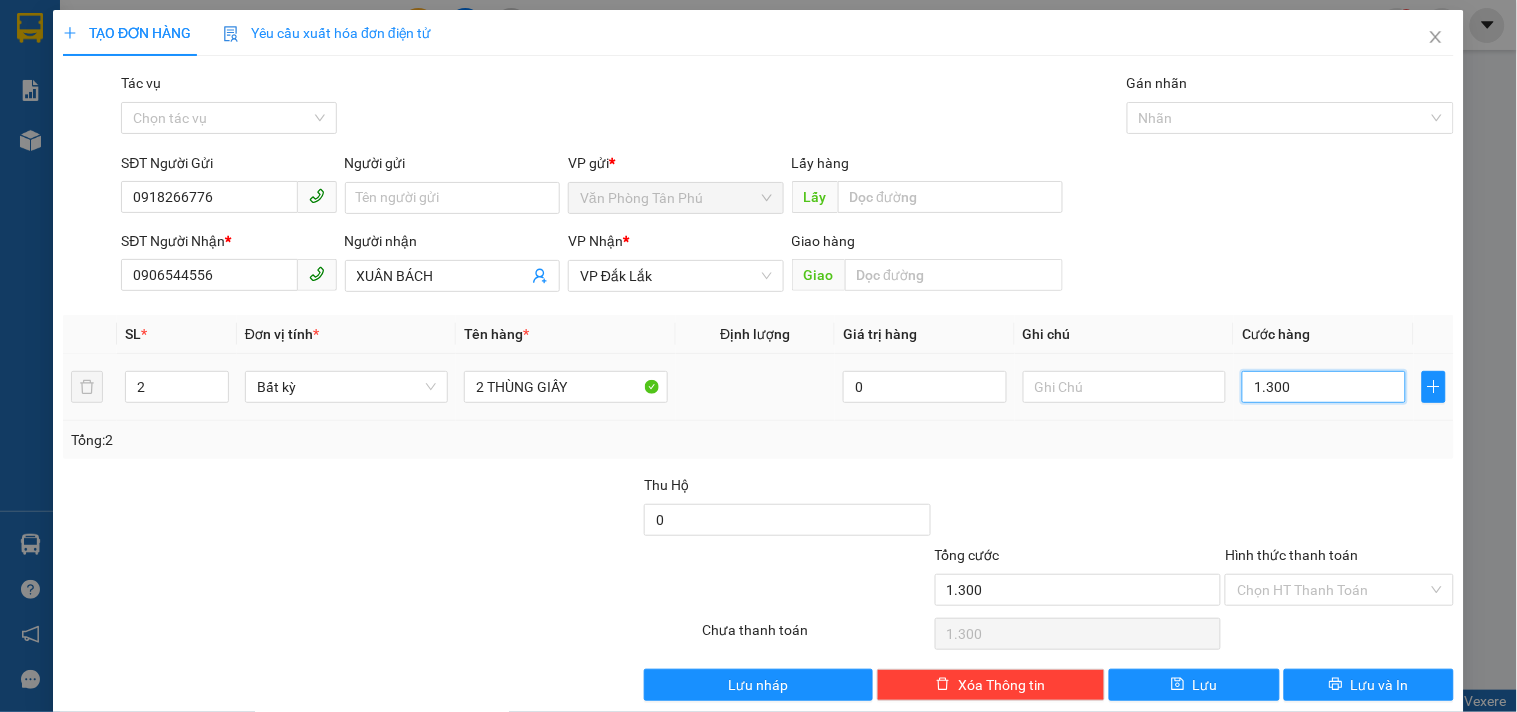 type on "13.000" 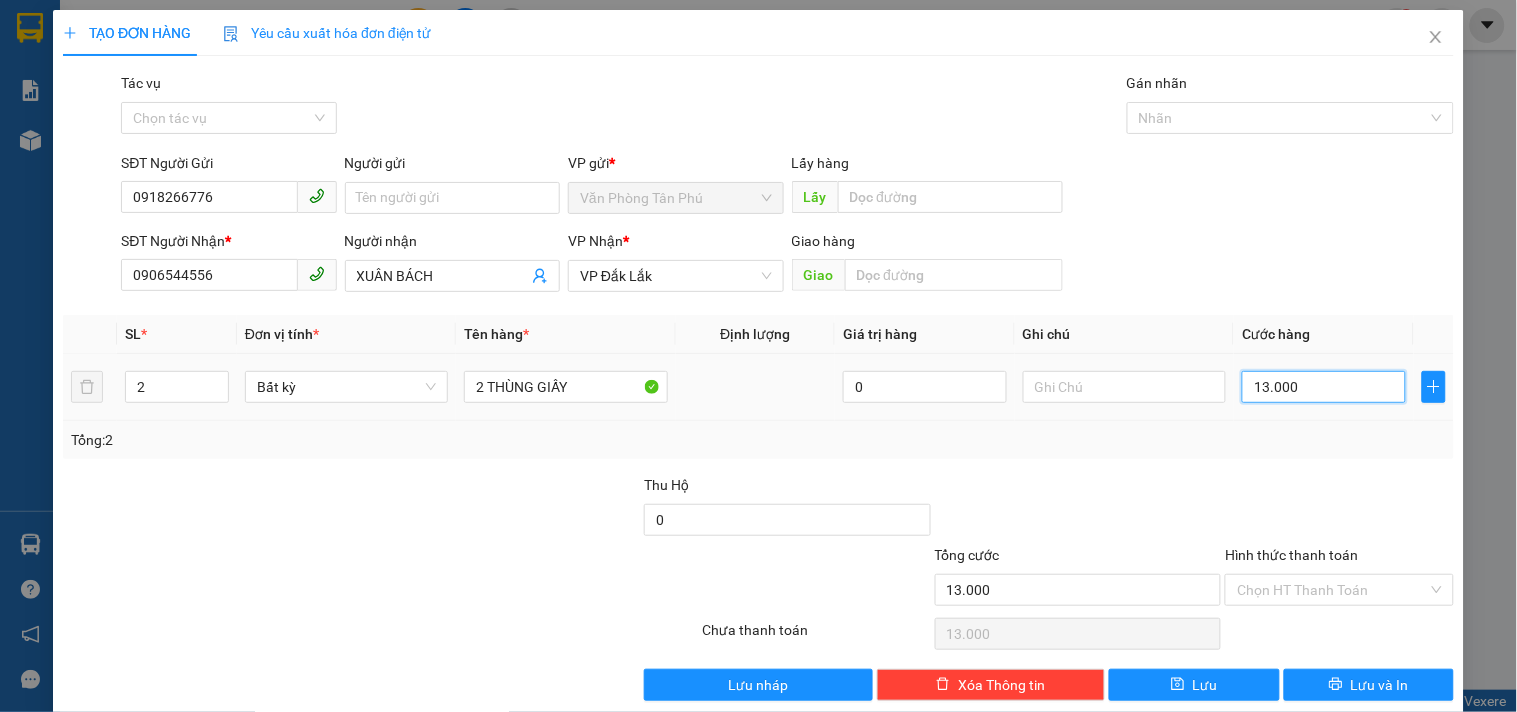 type on "130.000" 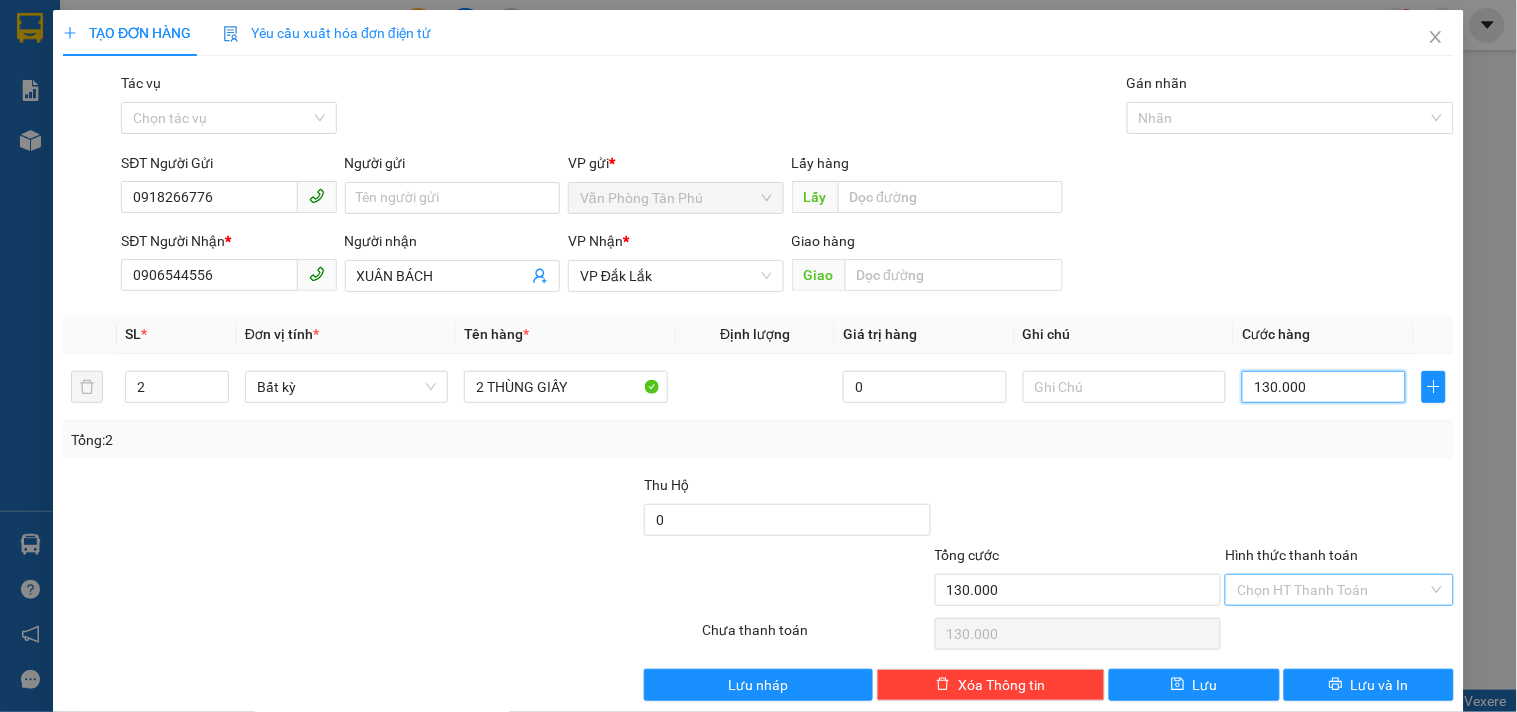 type on "130.000" 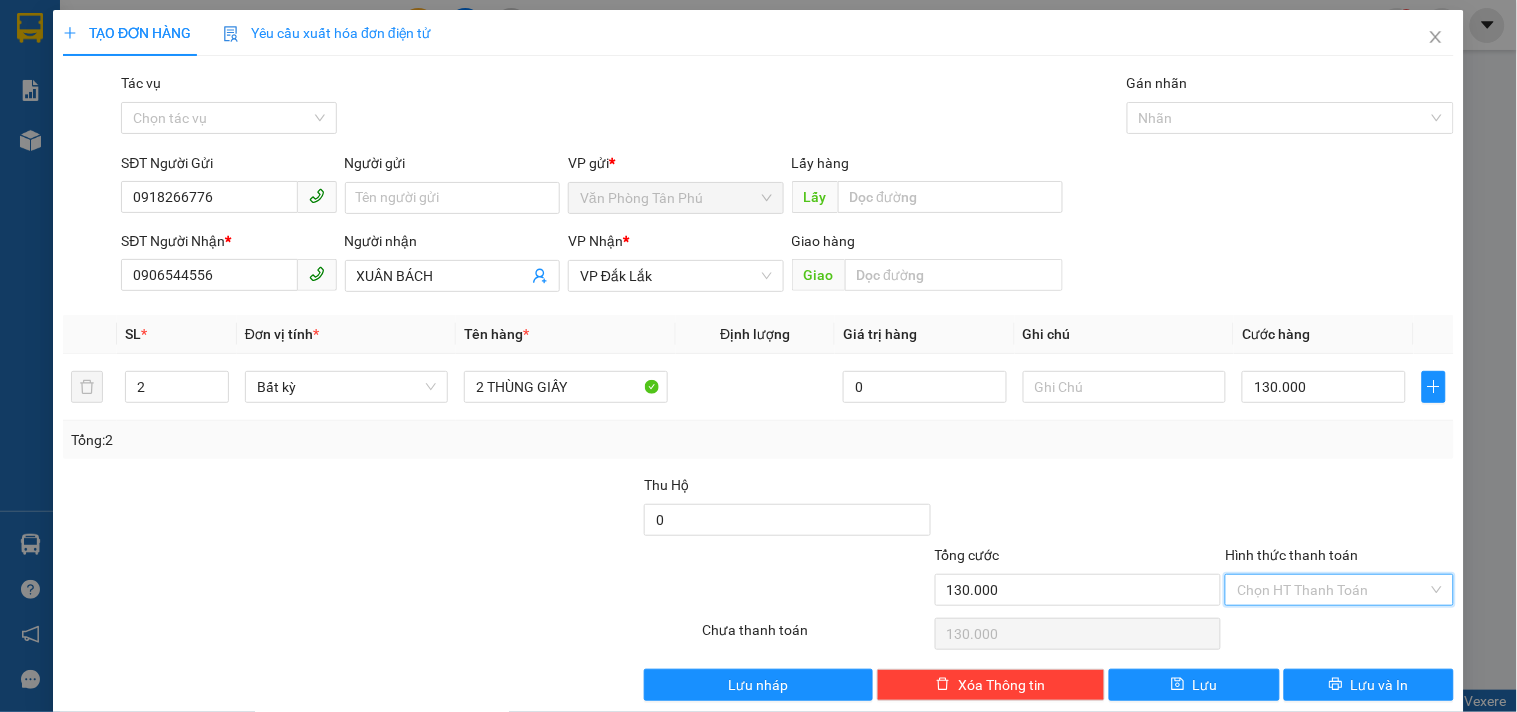 click on "Hình thức thanh toán" at bounding box center [1332, 590] 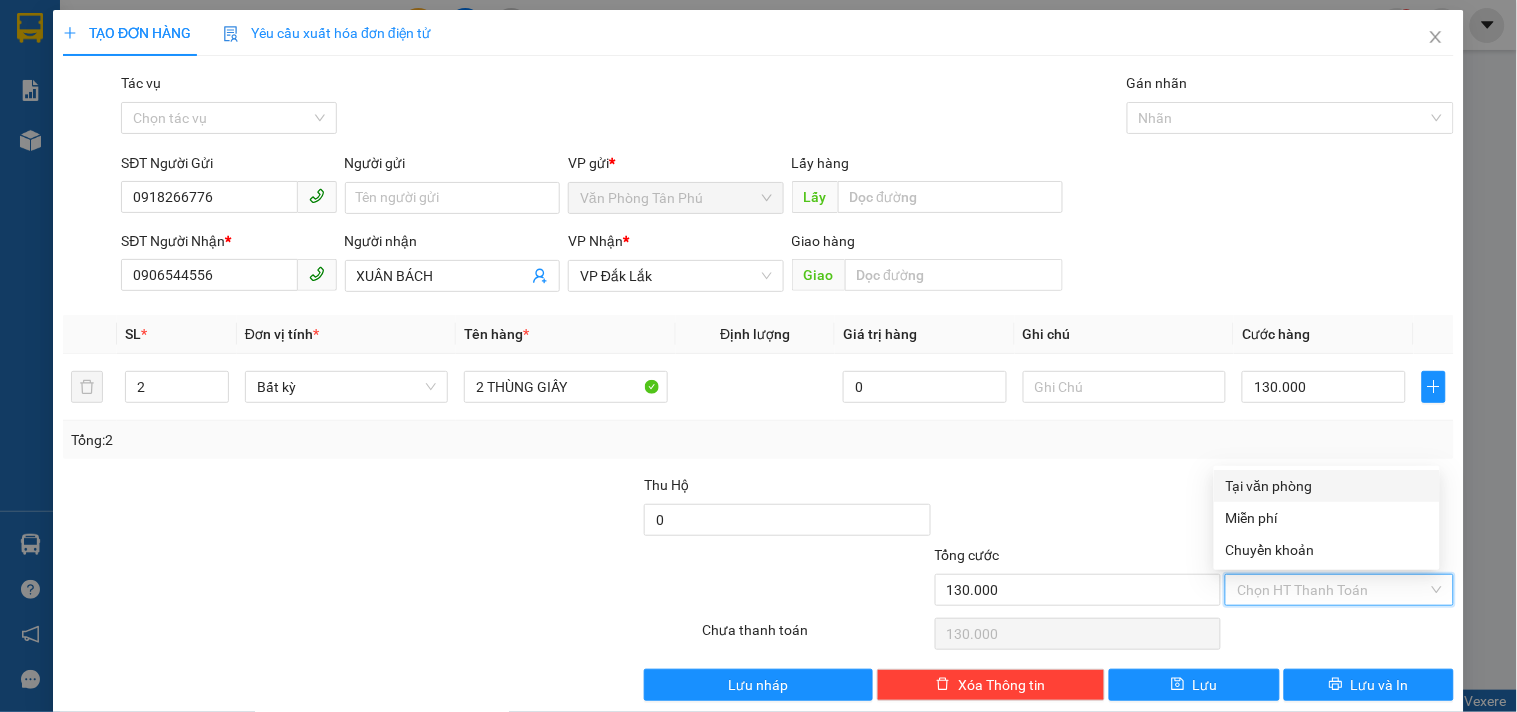 click on "Tại văn phòng" at bounding box center (1327, 486) 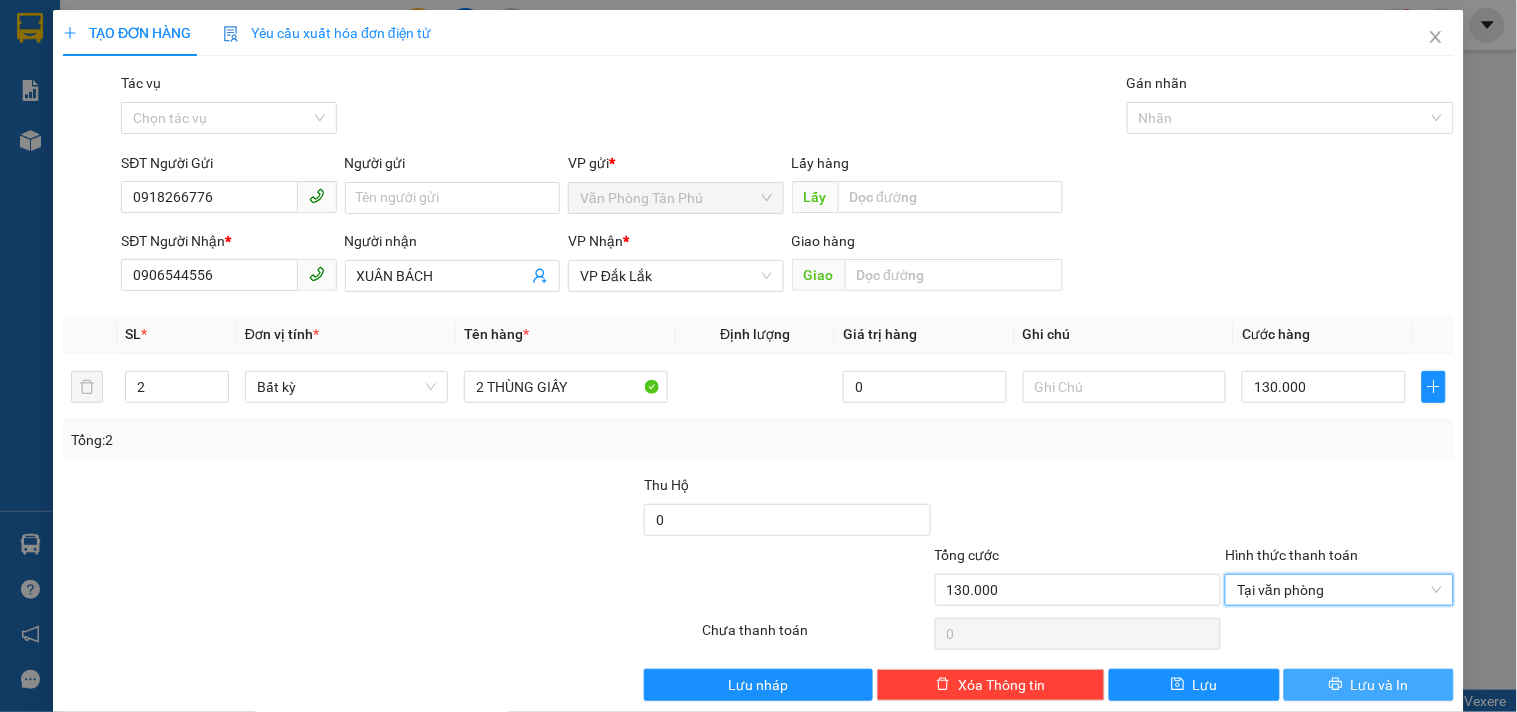 click on "Lưu và In" at bounding box center (1369, 685) 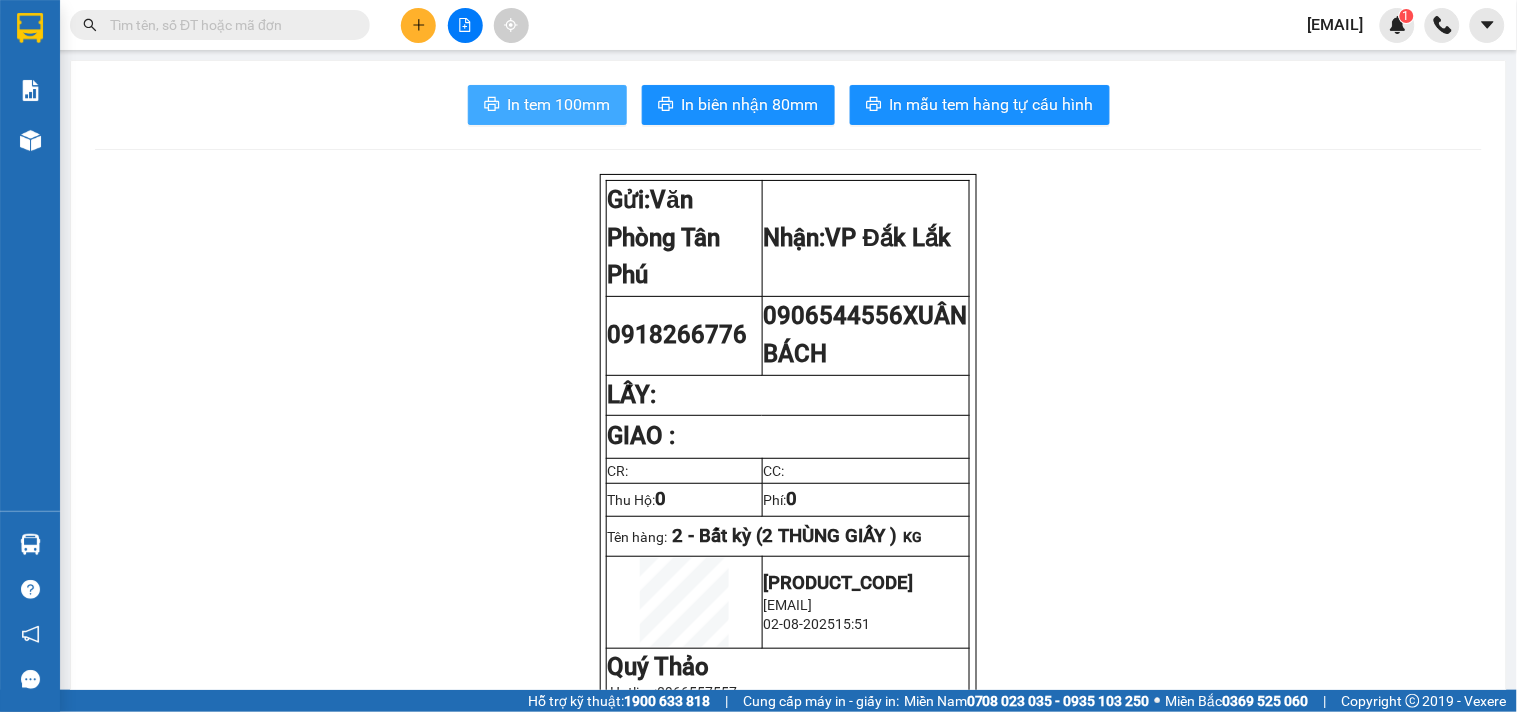 click on "In tem 100mm" at bounding box center (559, 104) 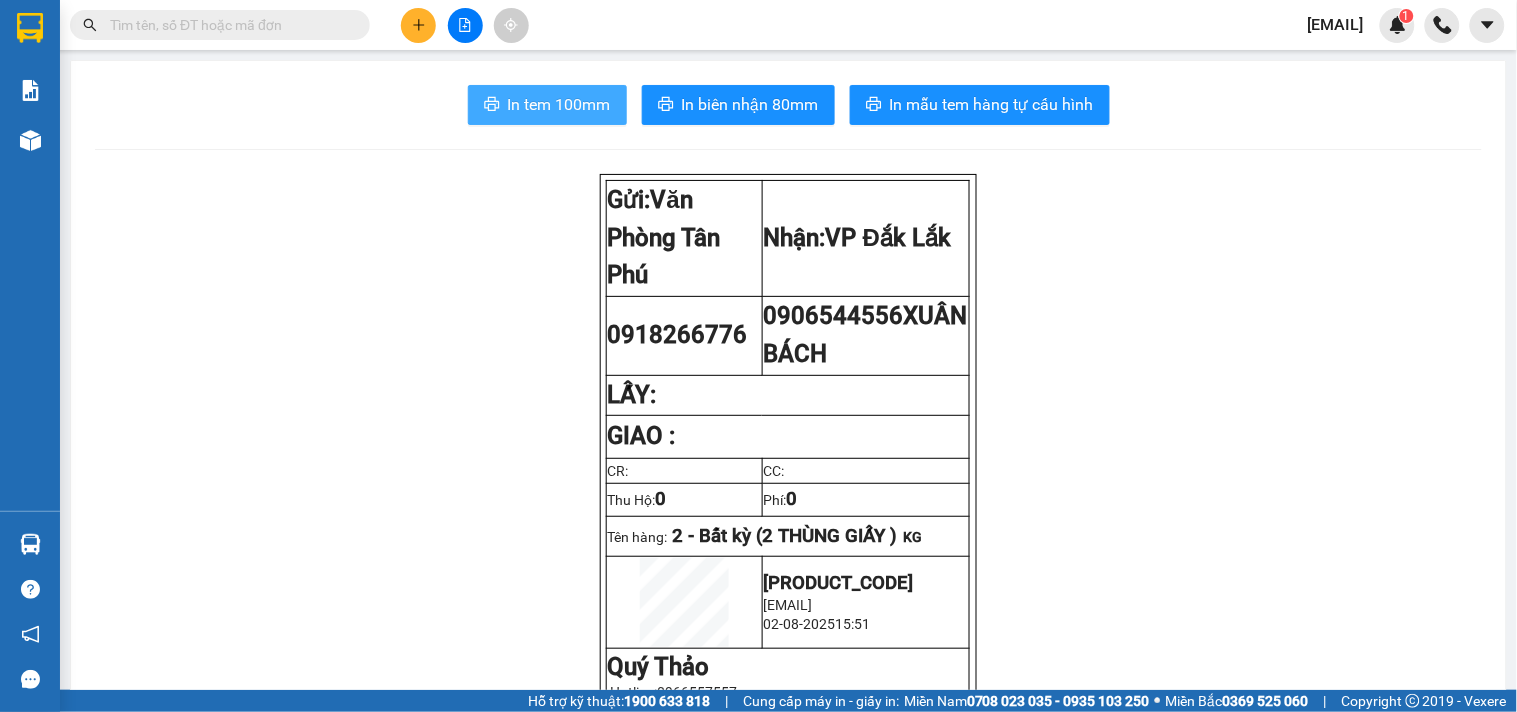 scroll, scrollTop: 0, scrollLeft: 0, axis: both 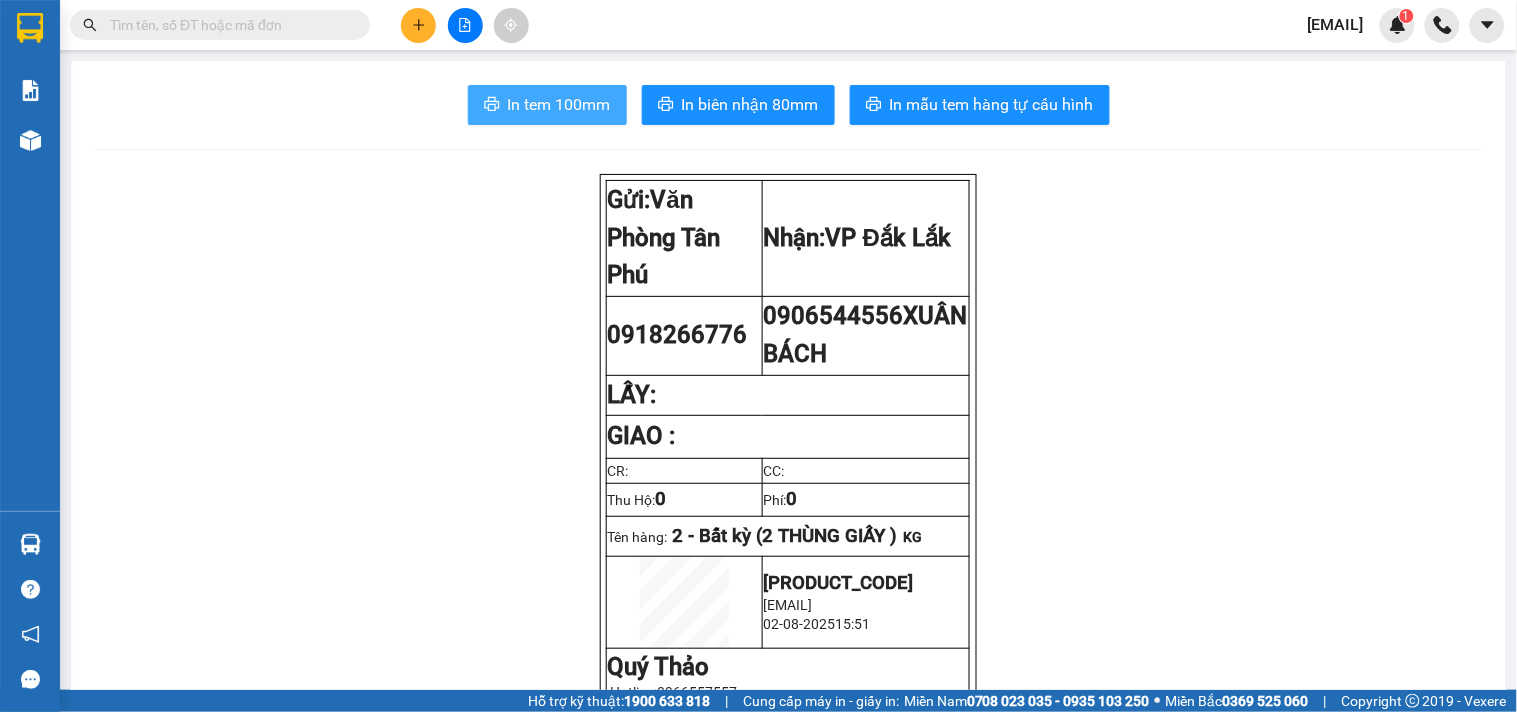 click on "In tem 100mm" at bounding box center (559, 104) 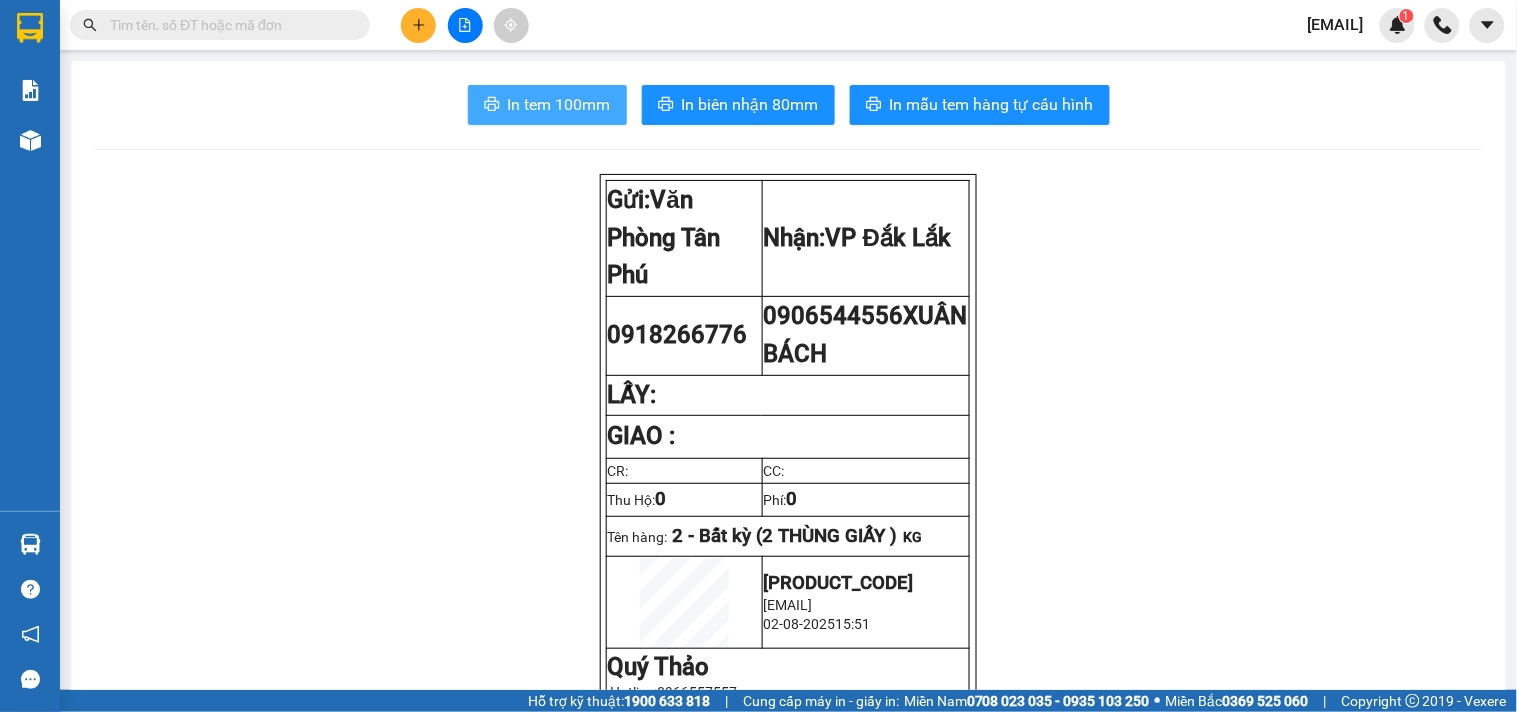 scroll, scrollTop: 0, scrollLeft: 0, axis: both 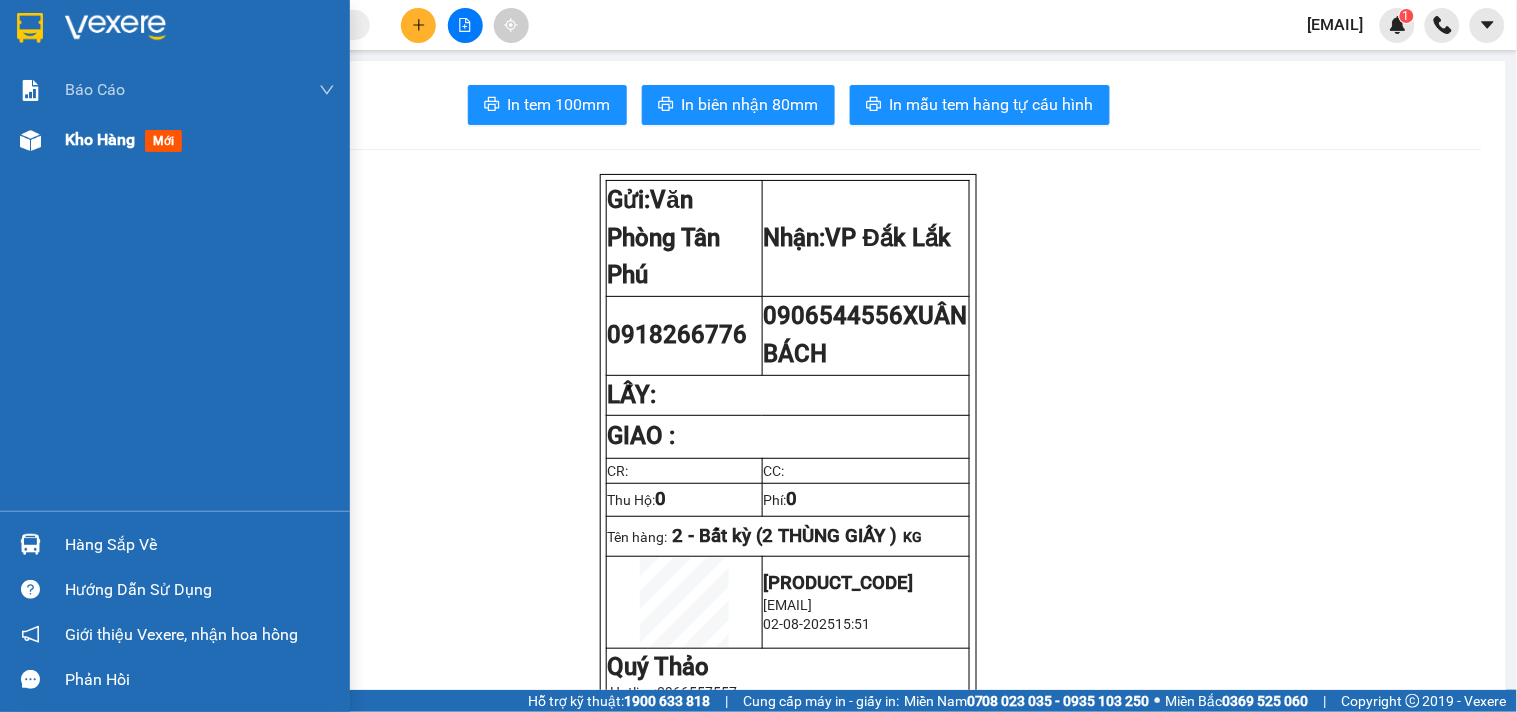 click at bounding box center [30, 140] 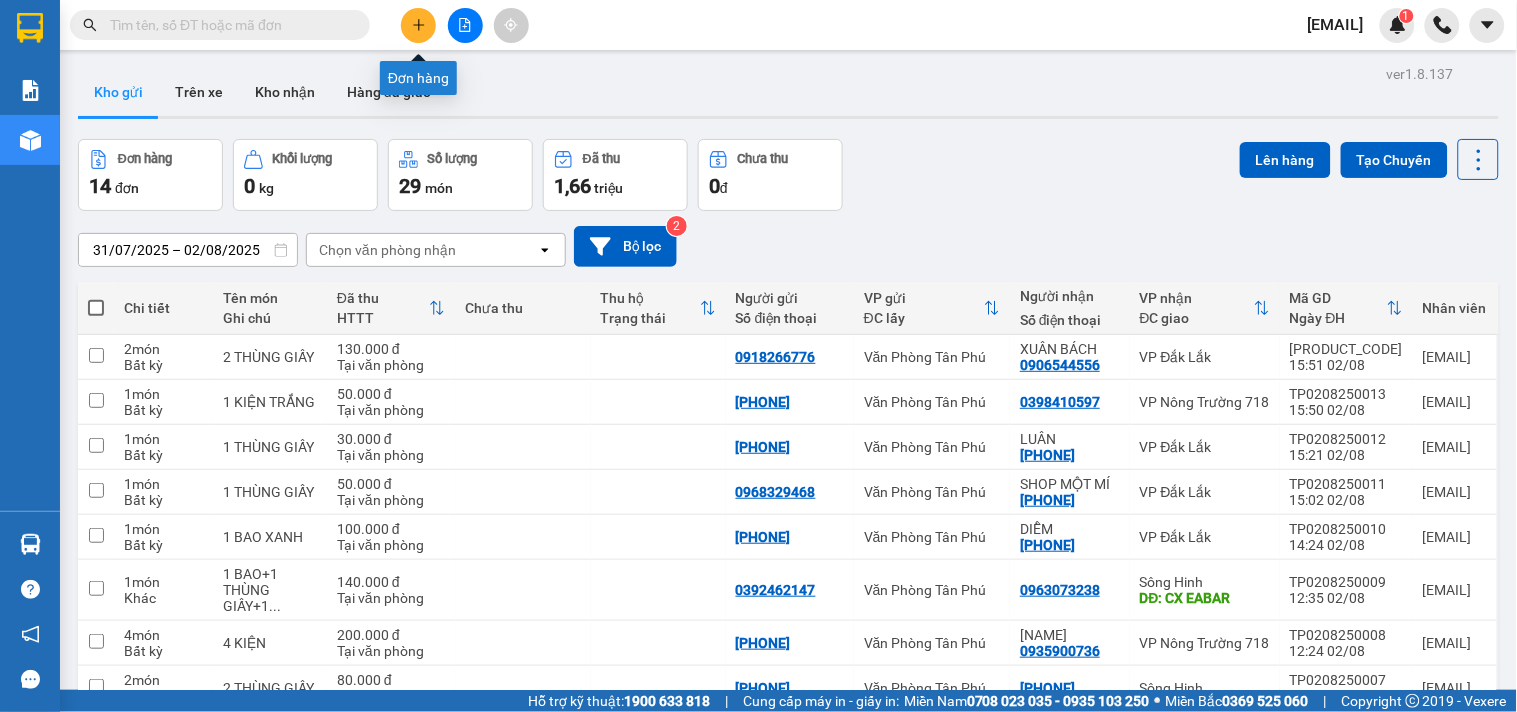 click 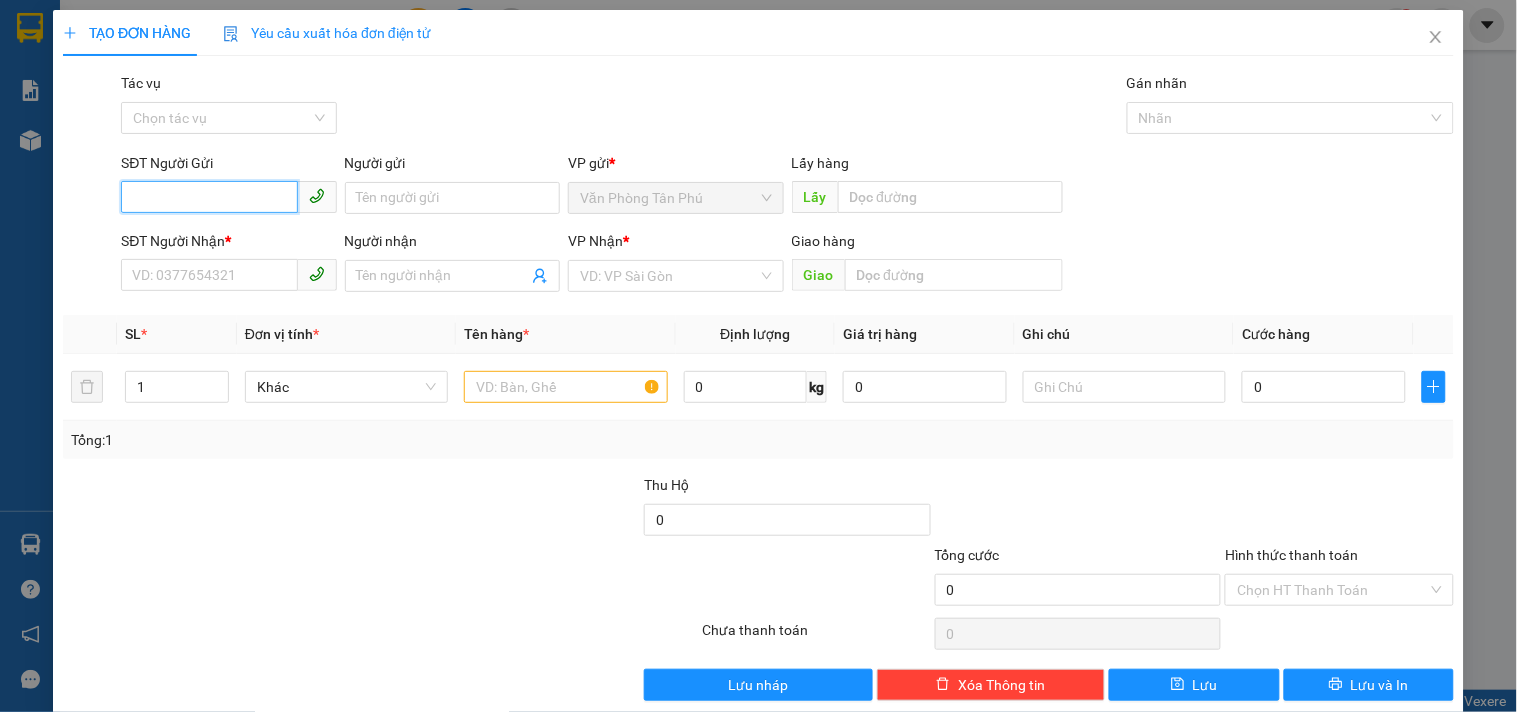click on "SĐT Người Gửi" at bounding box center [209, 197] 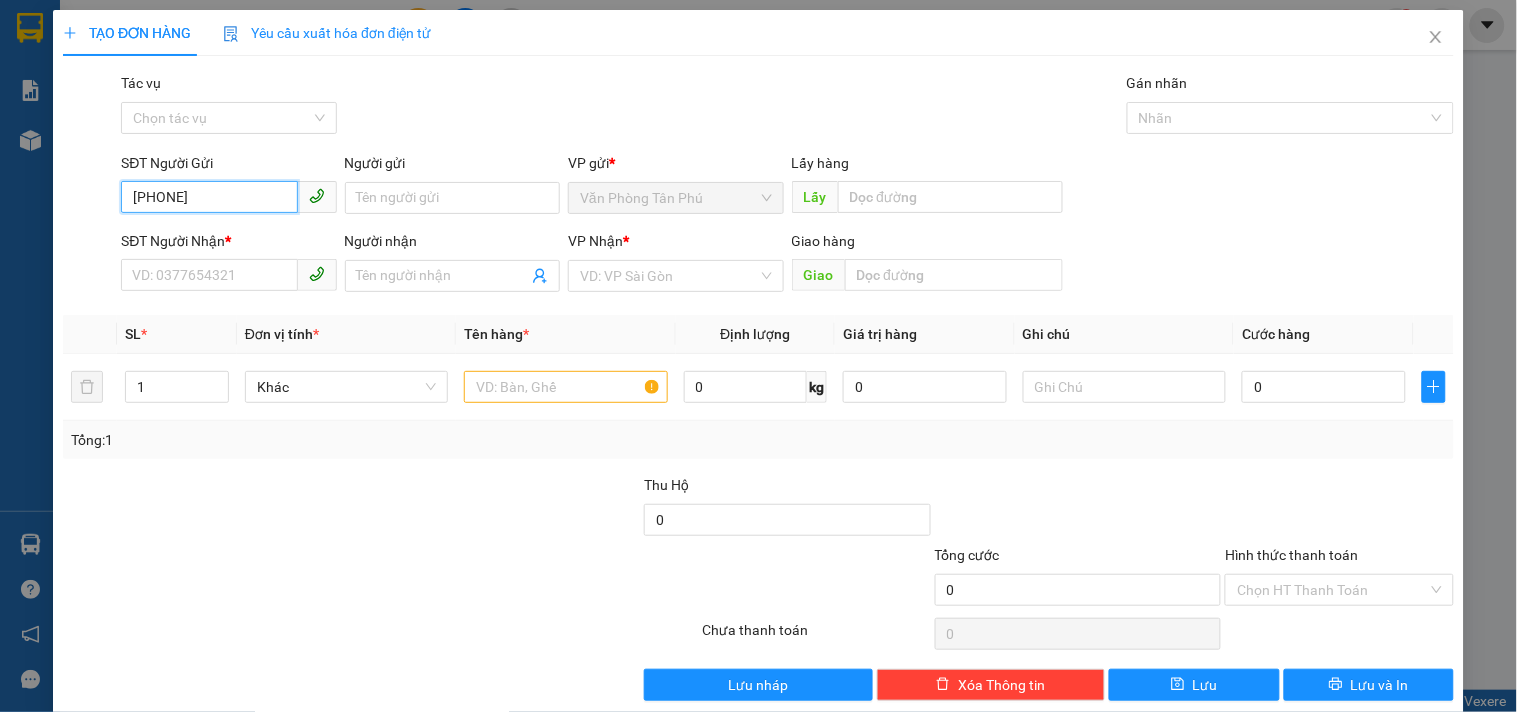click on "0972103173" at bounding box center (209, 197) 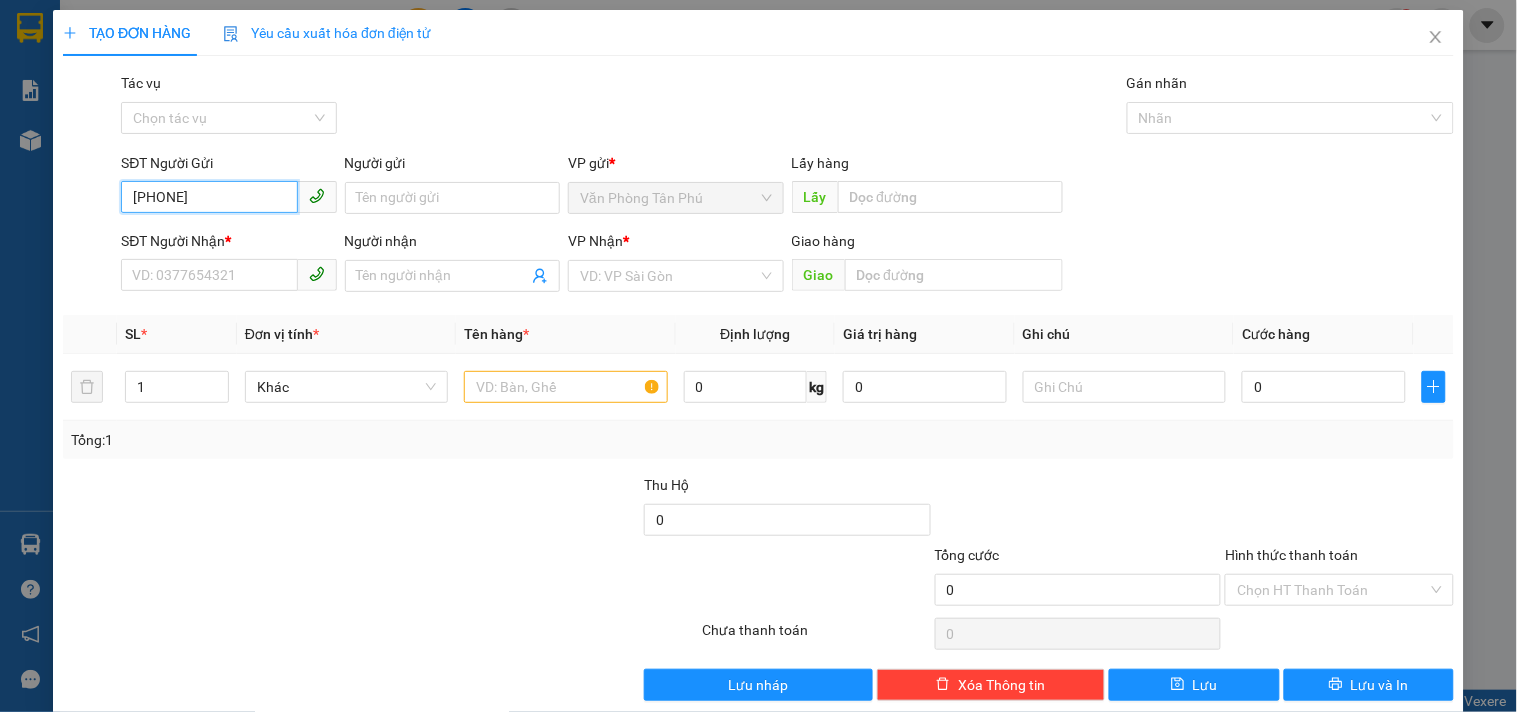 click on "0972103173" at bounding box center (209, 197) 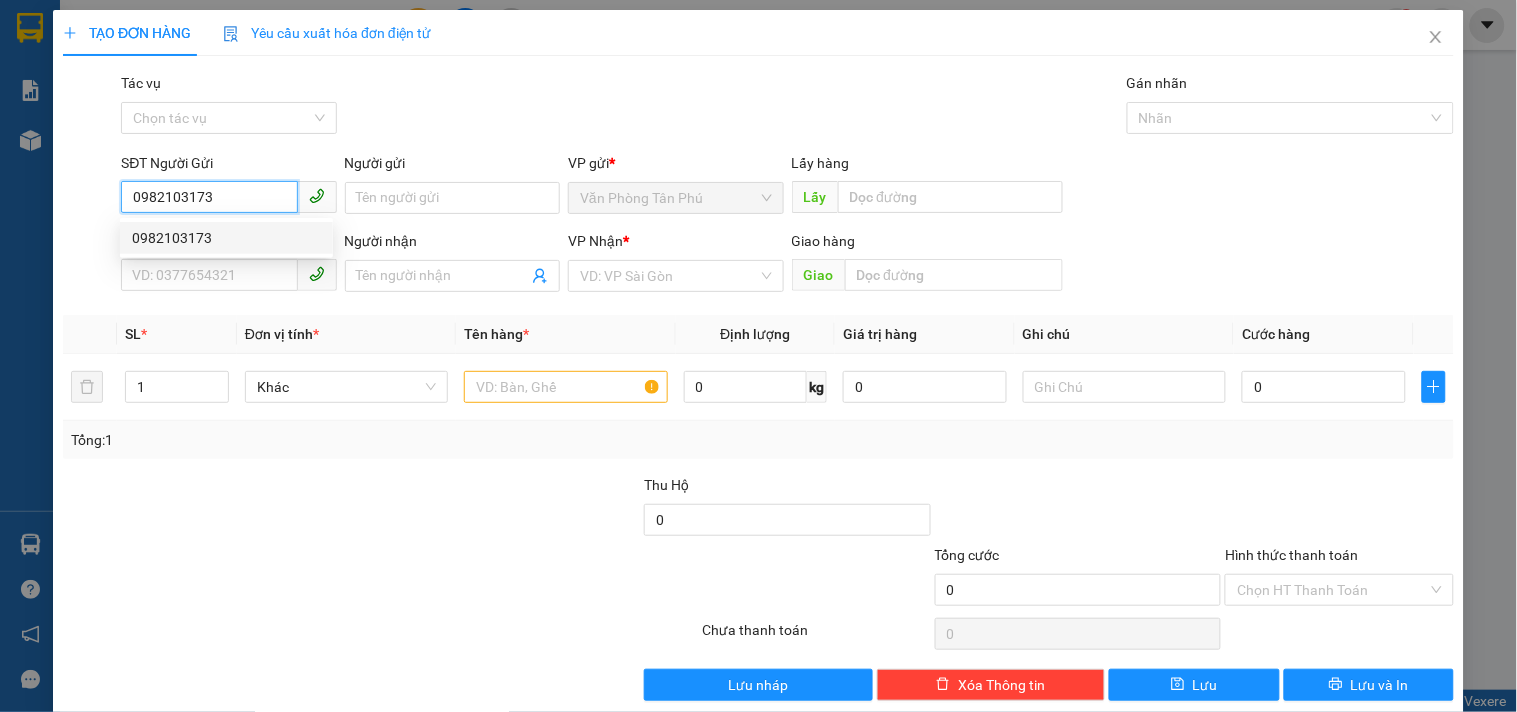 click on "0982103173" at bounding box center [226, 238] 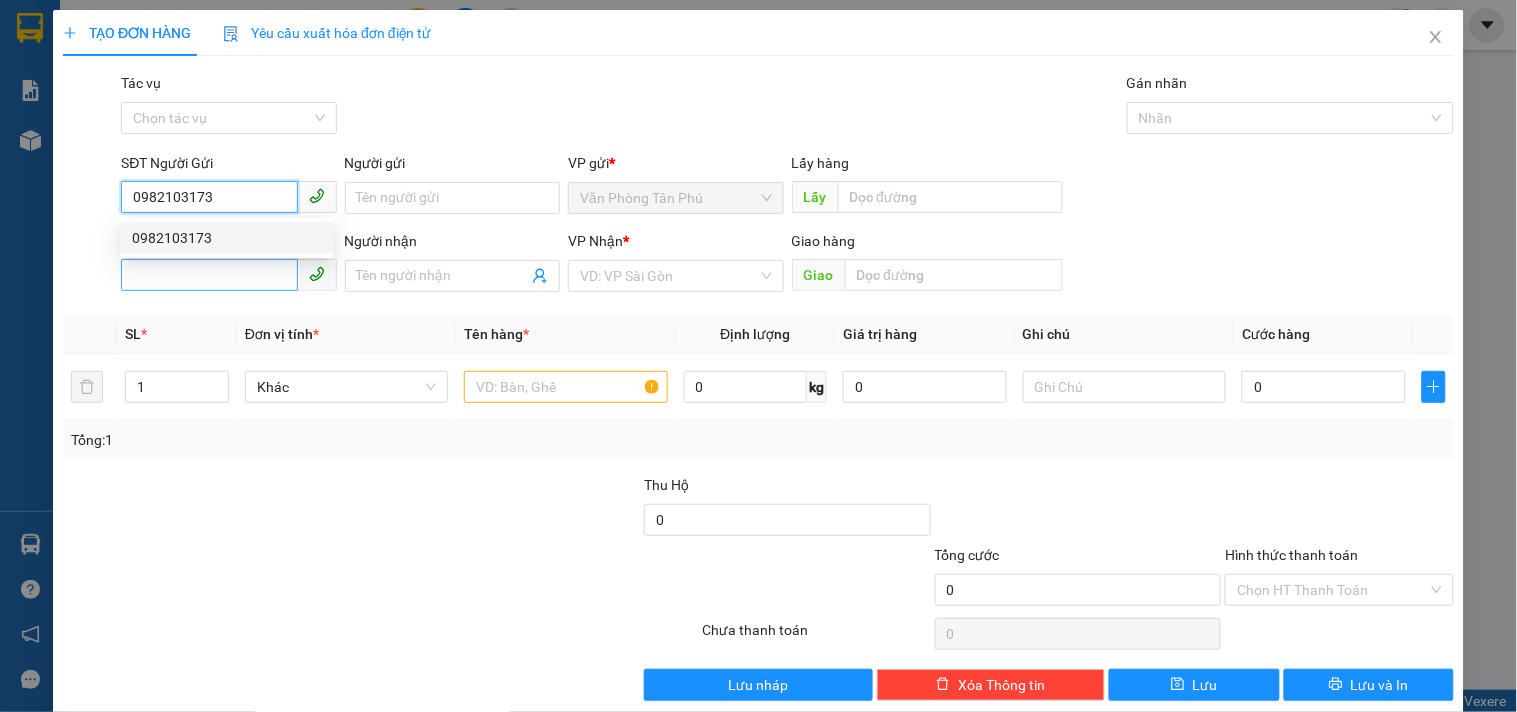 type on "0356505505" 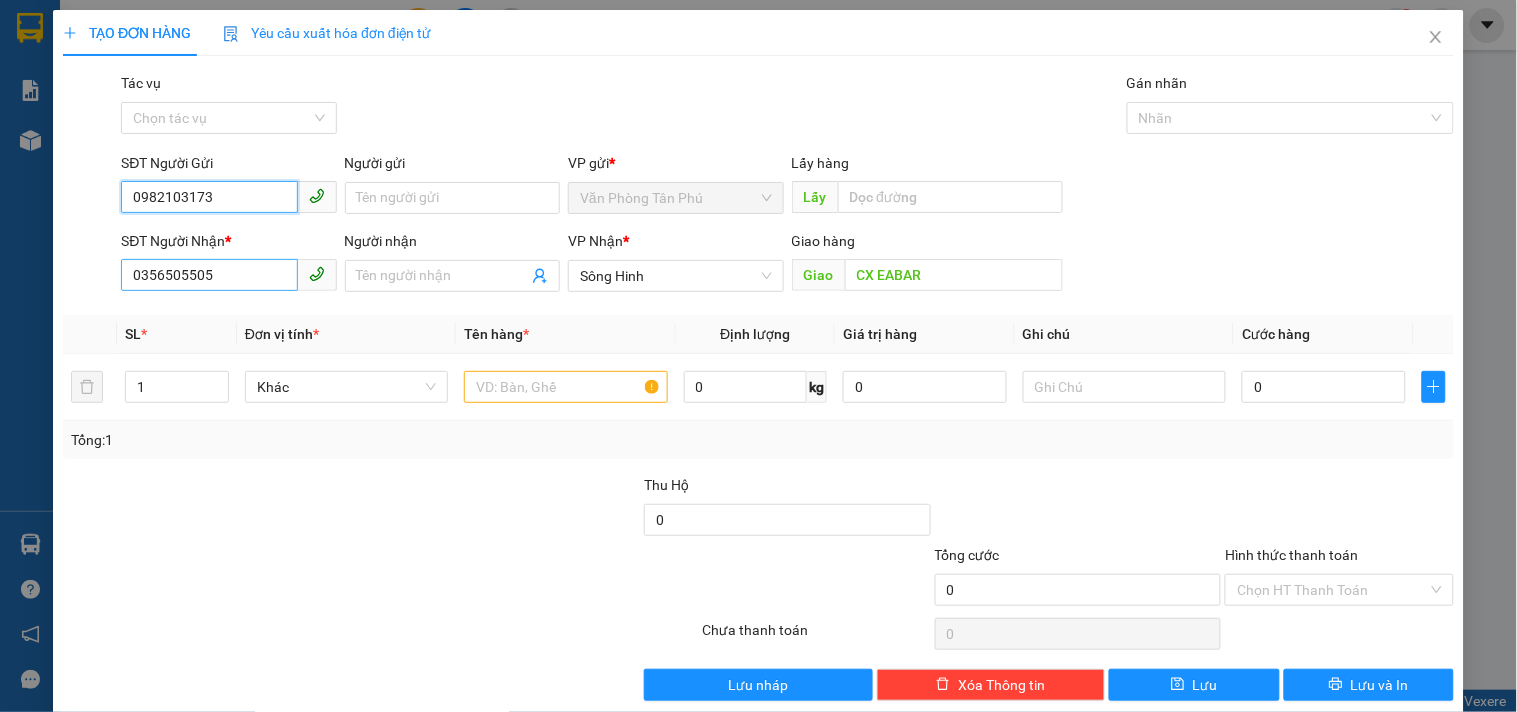 type on "0982103173" 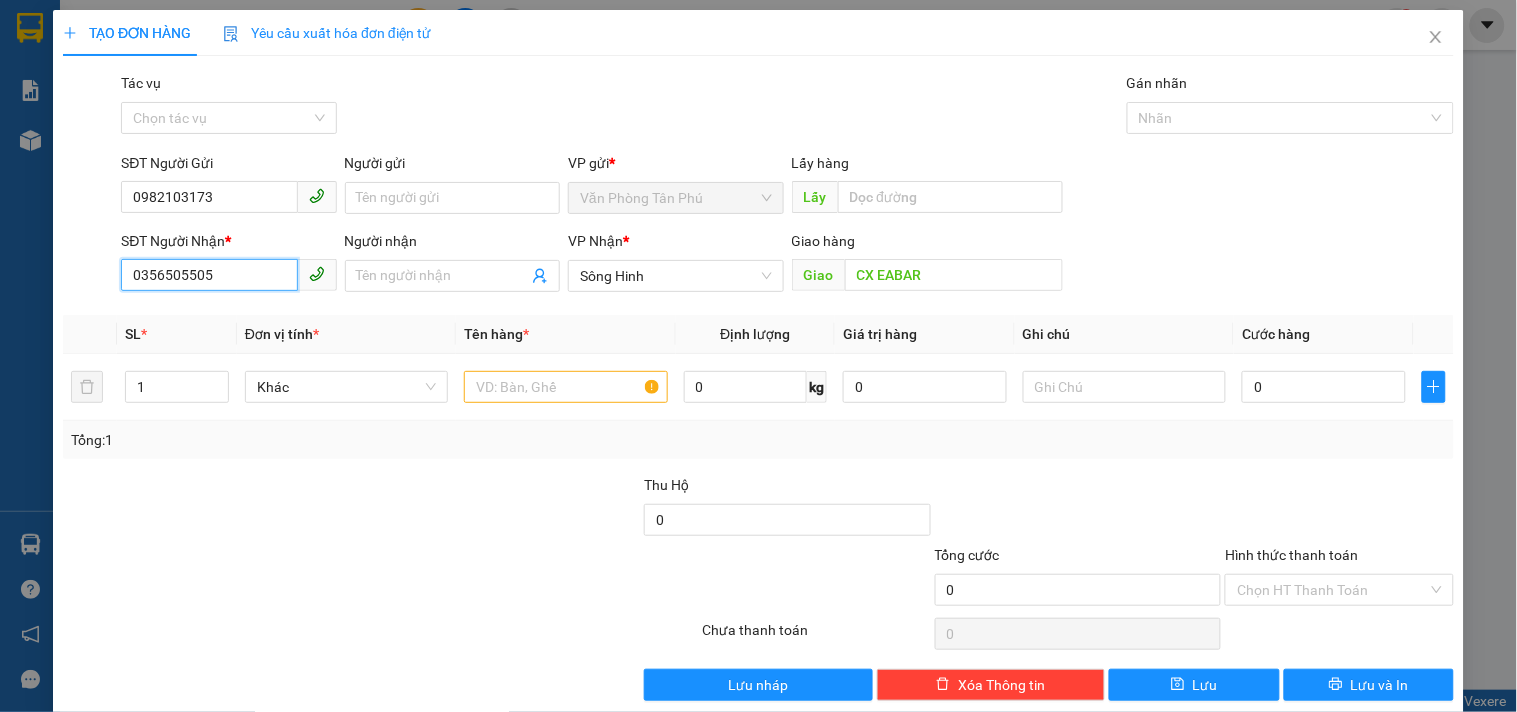 drag, startPoint x: 255, startPoint y: 271, endPoint x: 47, endPoint y: 232, distance: 211.62466 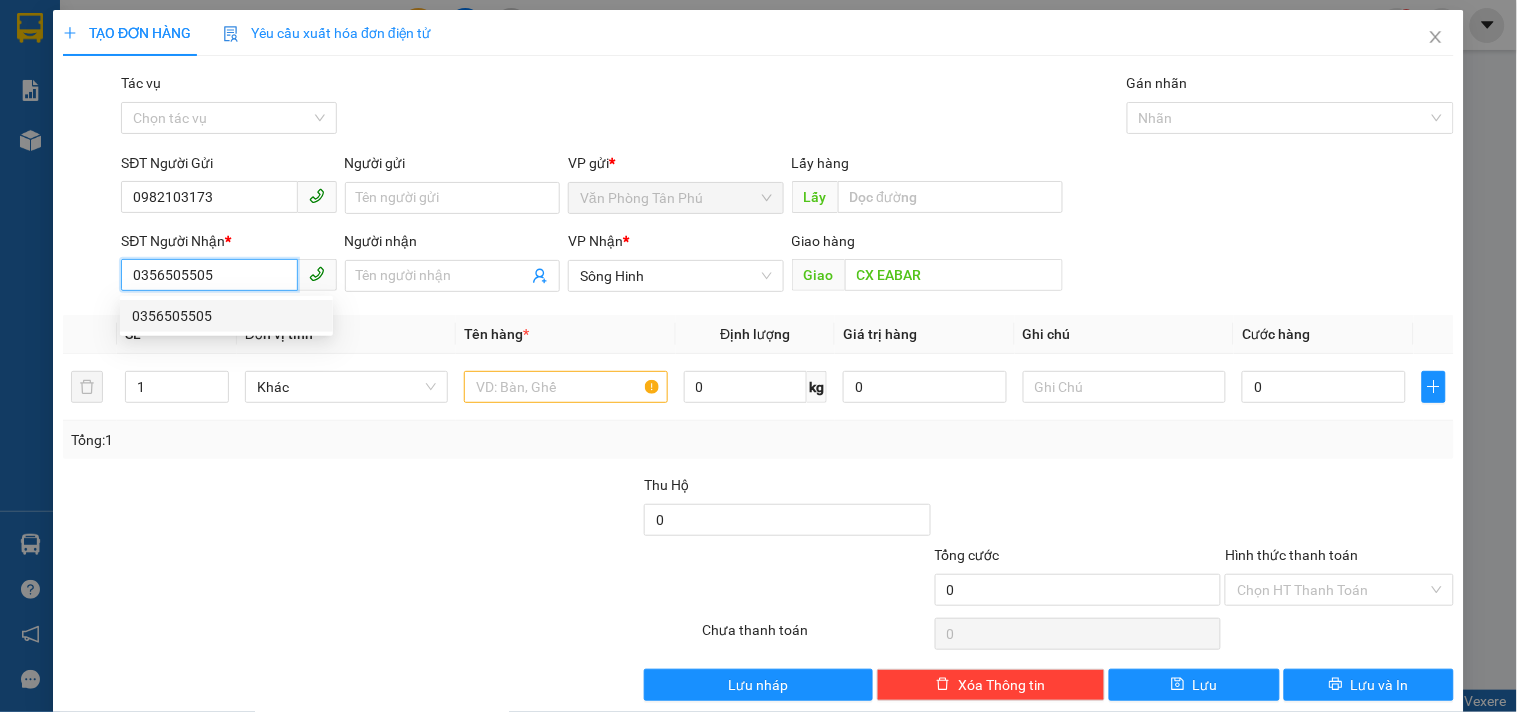 click on "0356505505" at bounding box center (226, 316) 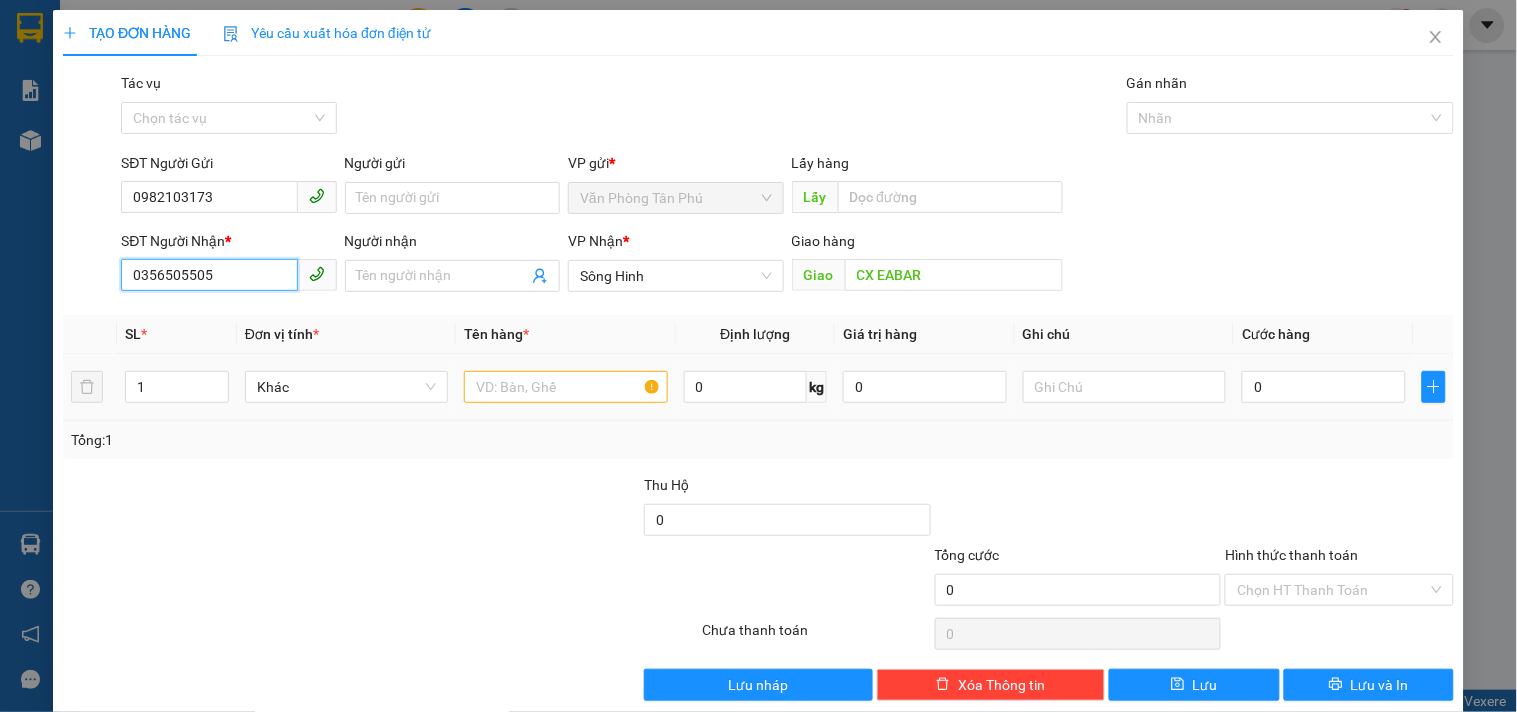 type on "0356505505" 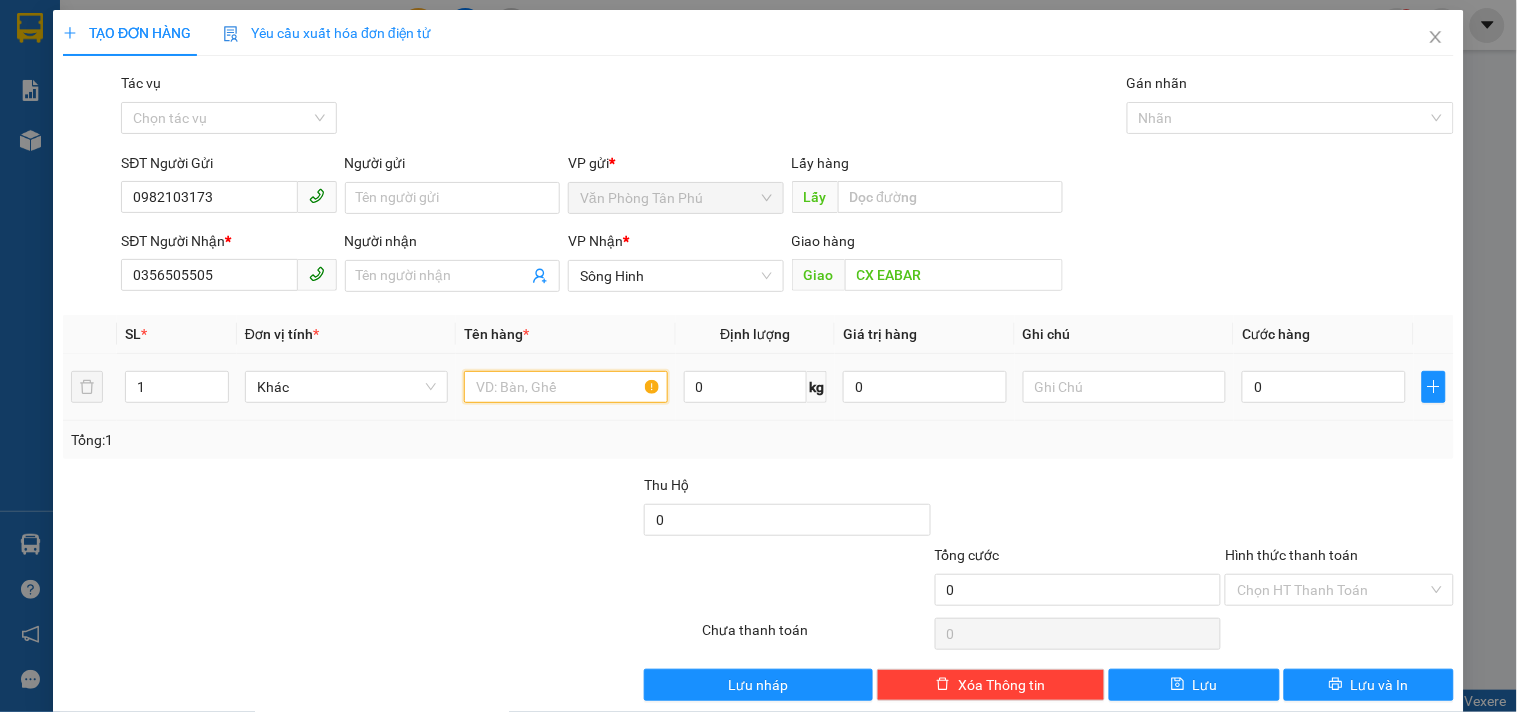 click at bounding box center (565, 387) 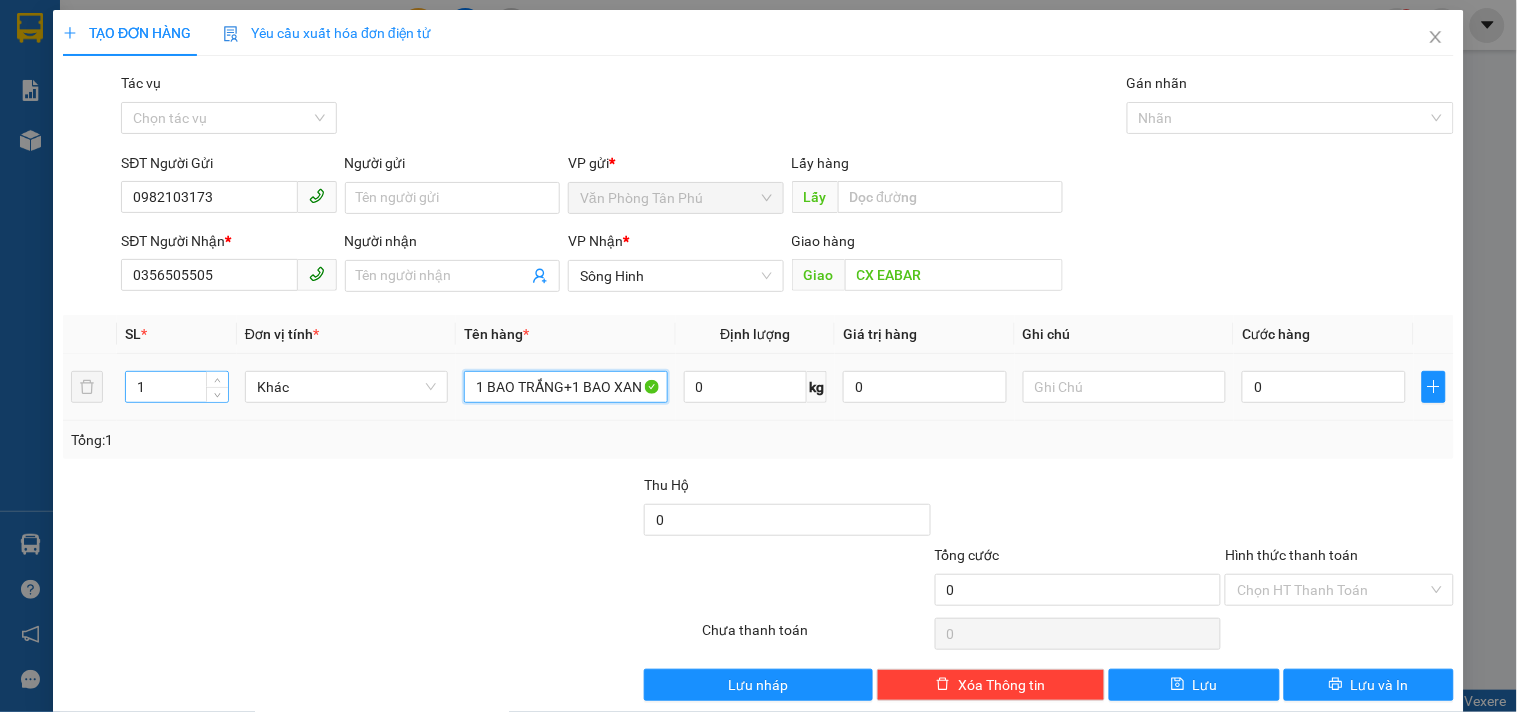 type on "1 BAO TRẮNG+1 BAO XAN" 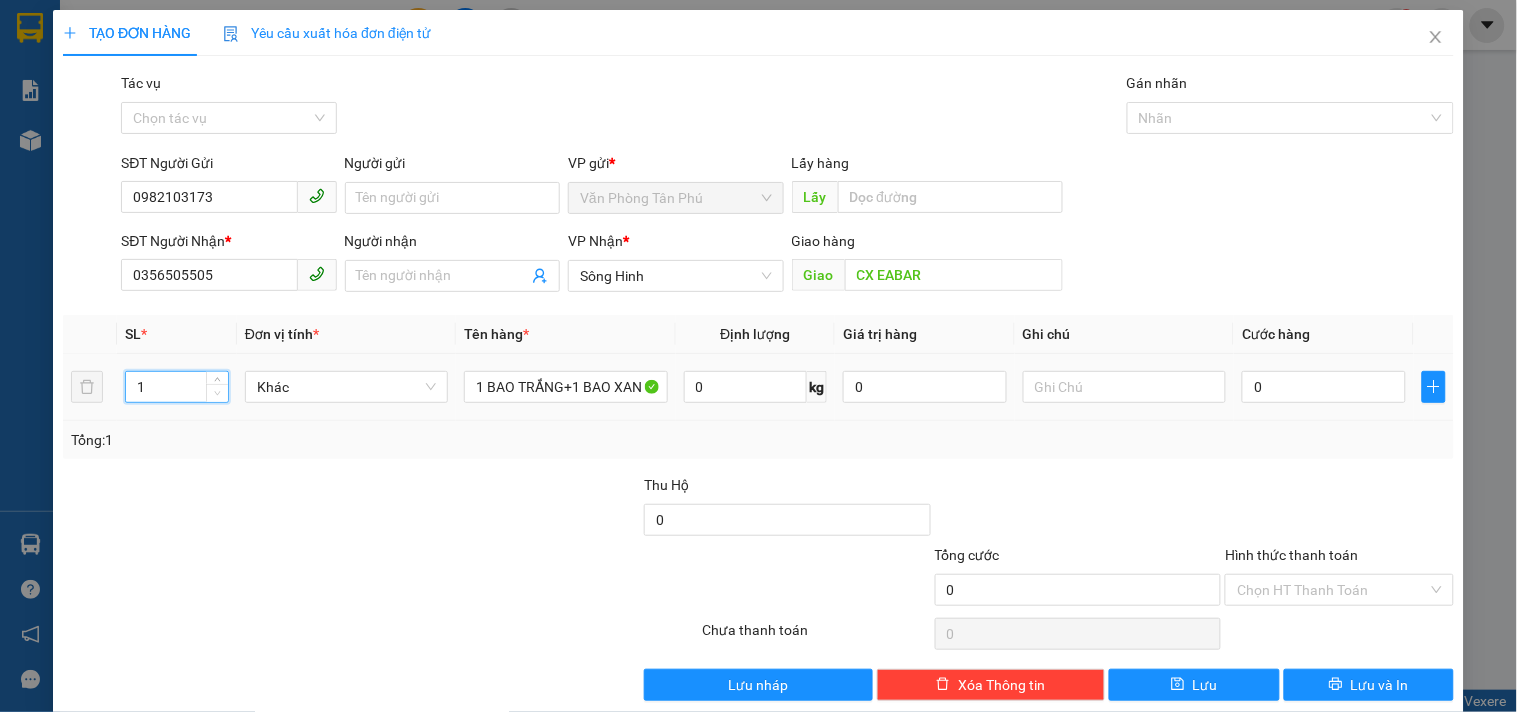 drag, startPoint x: 182, startPoint y: 396, endPoint x: 204, endPoint y: 400, distance: 22.36068 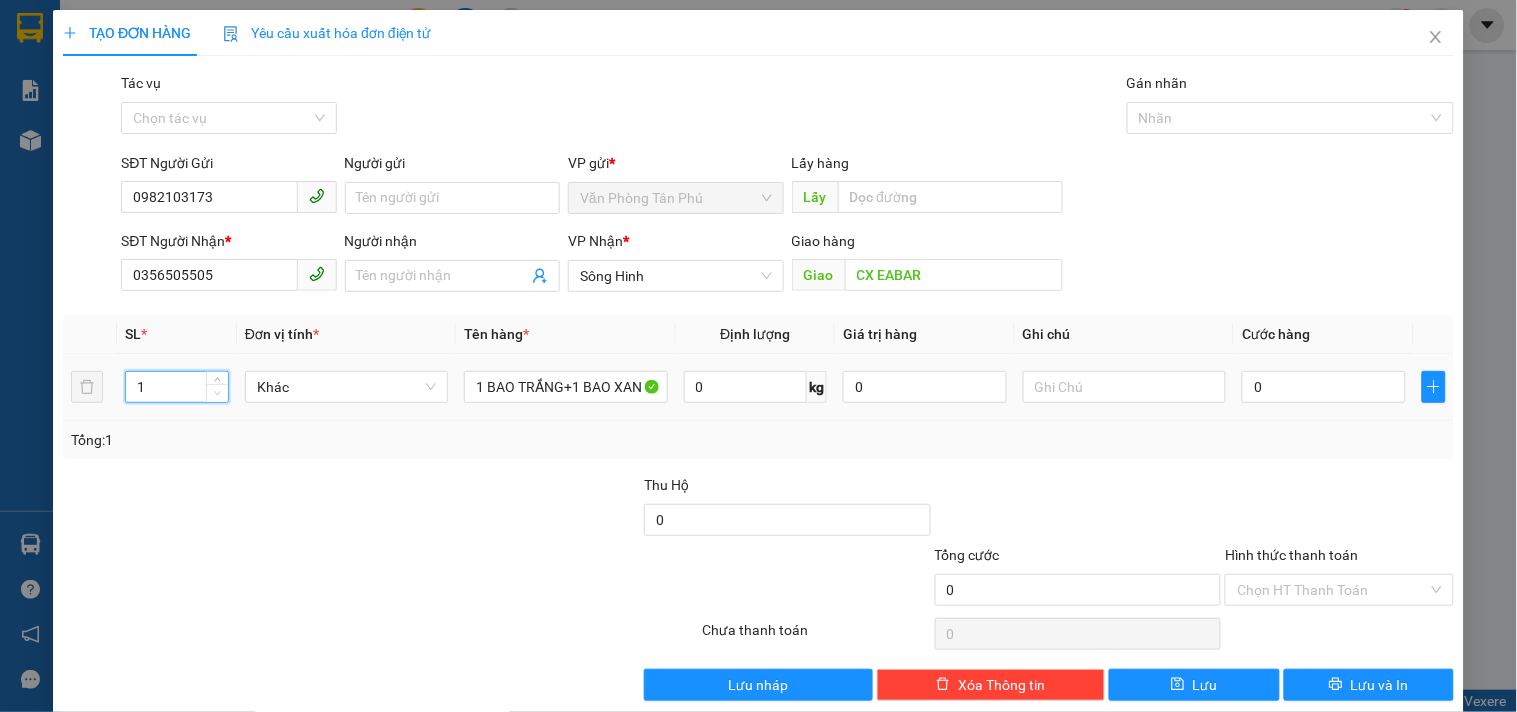 click on "1" at bounding box center [177, 387] 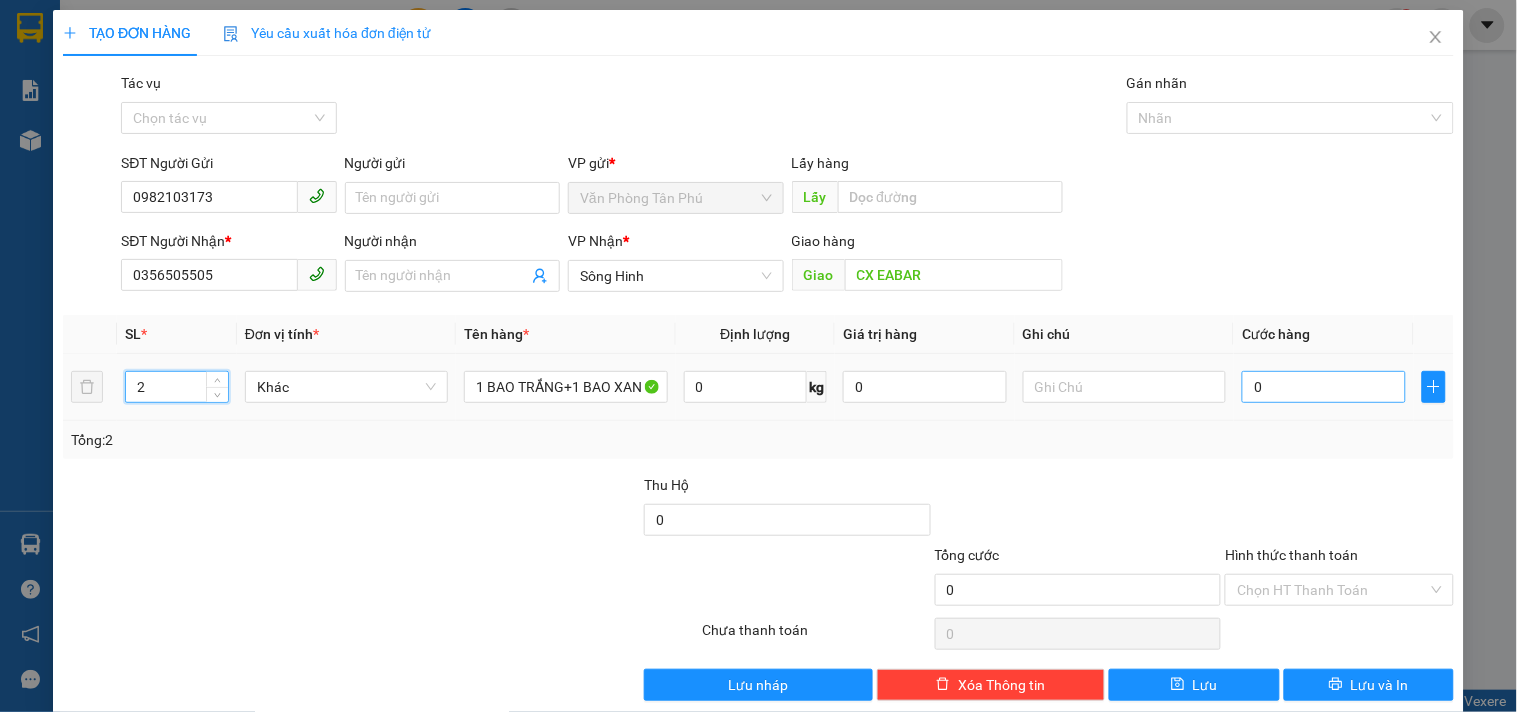 type on "2" 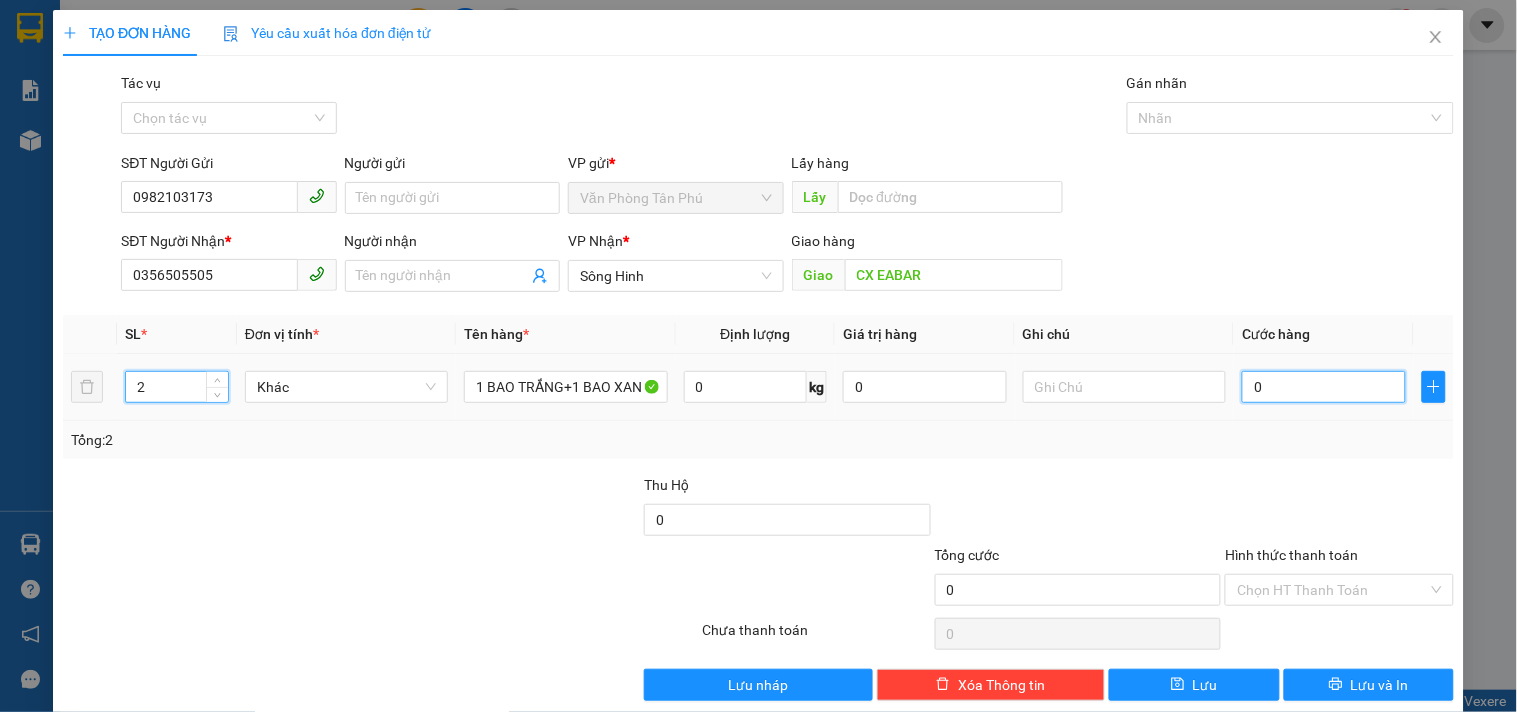 click on "0" at bounding box center (1324, 387) 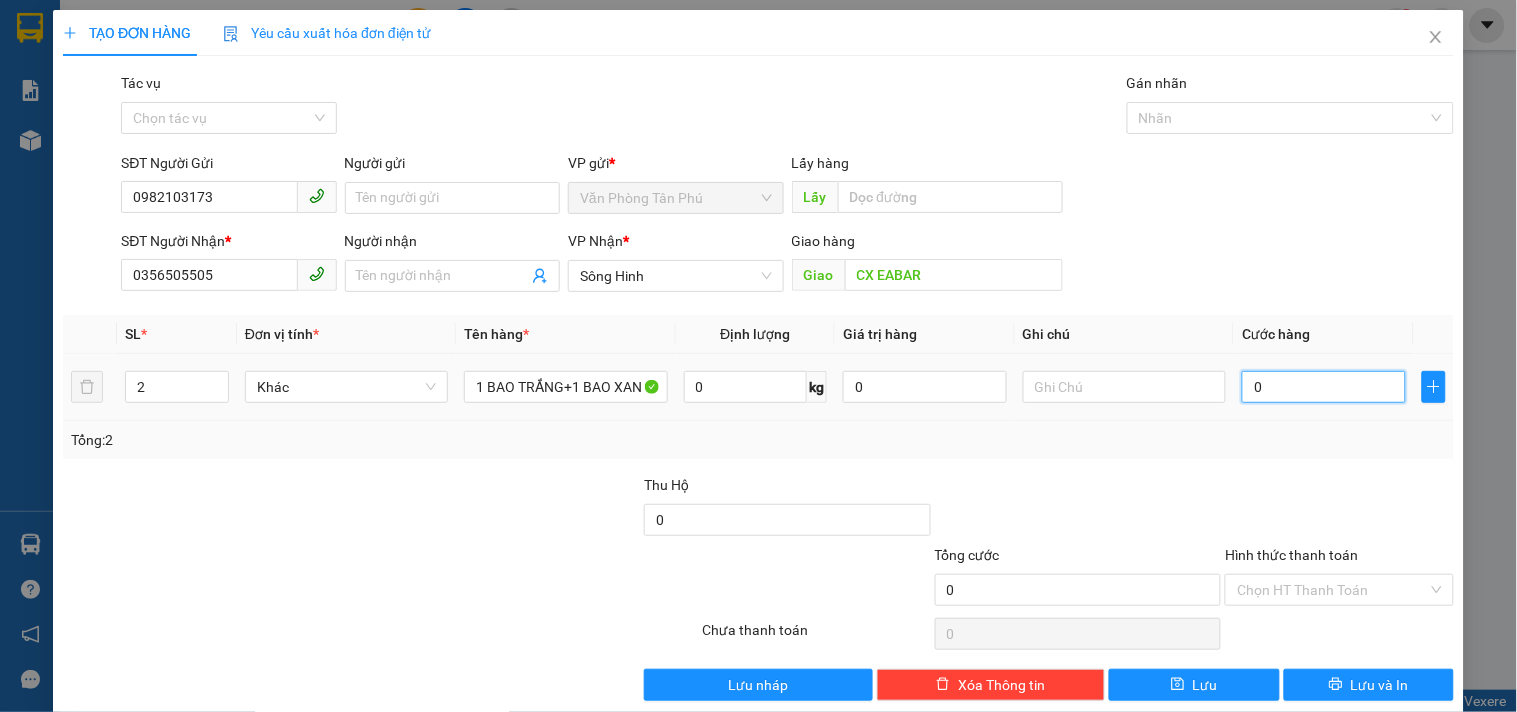 type on "1" 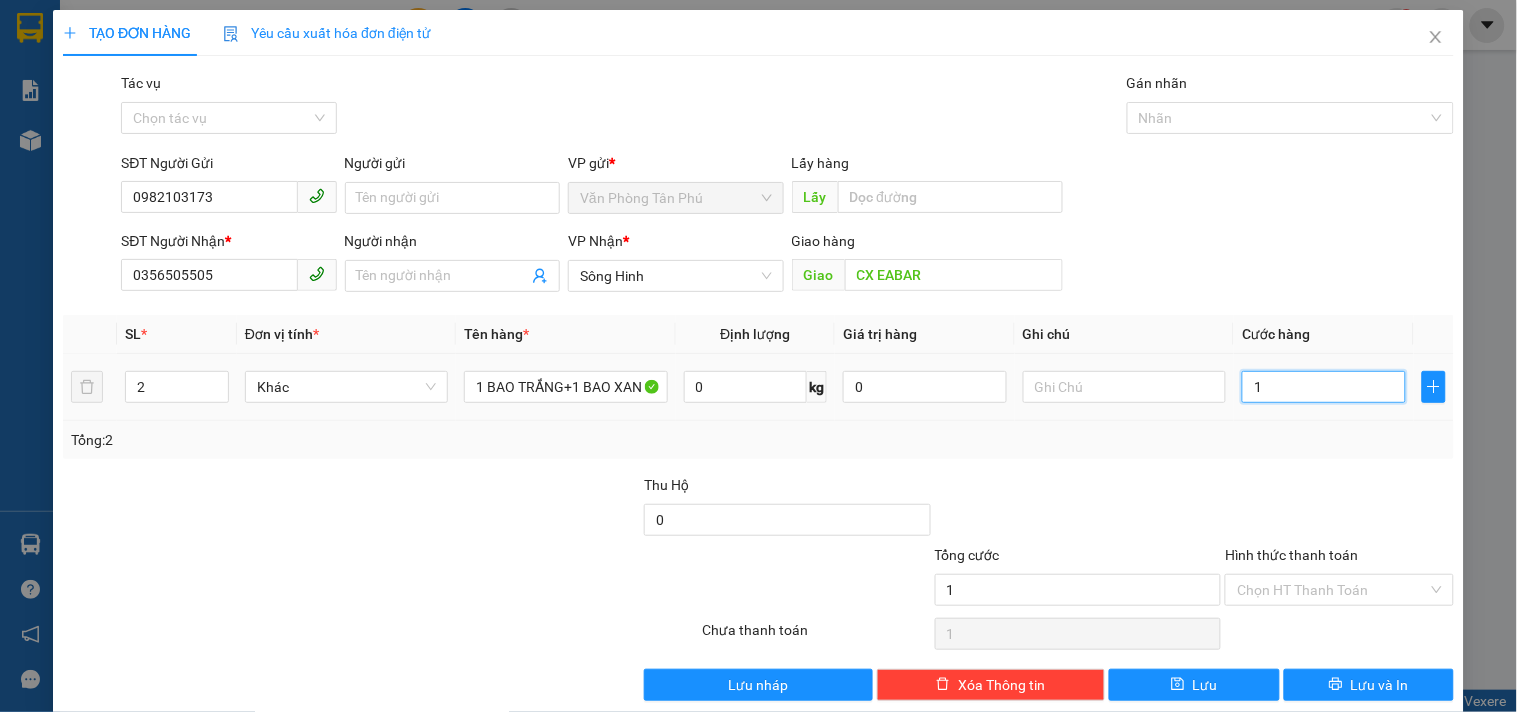 type on "12" 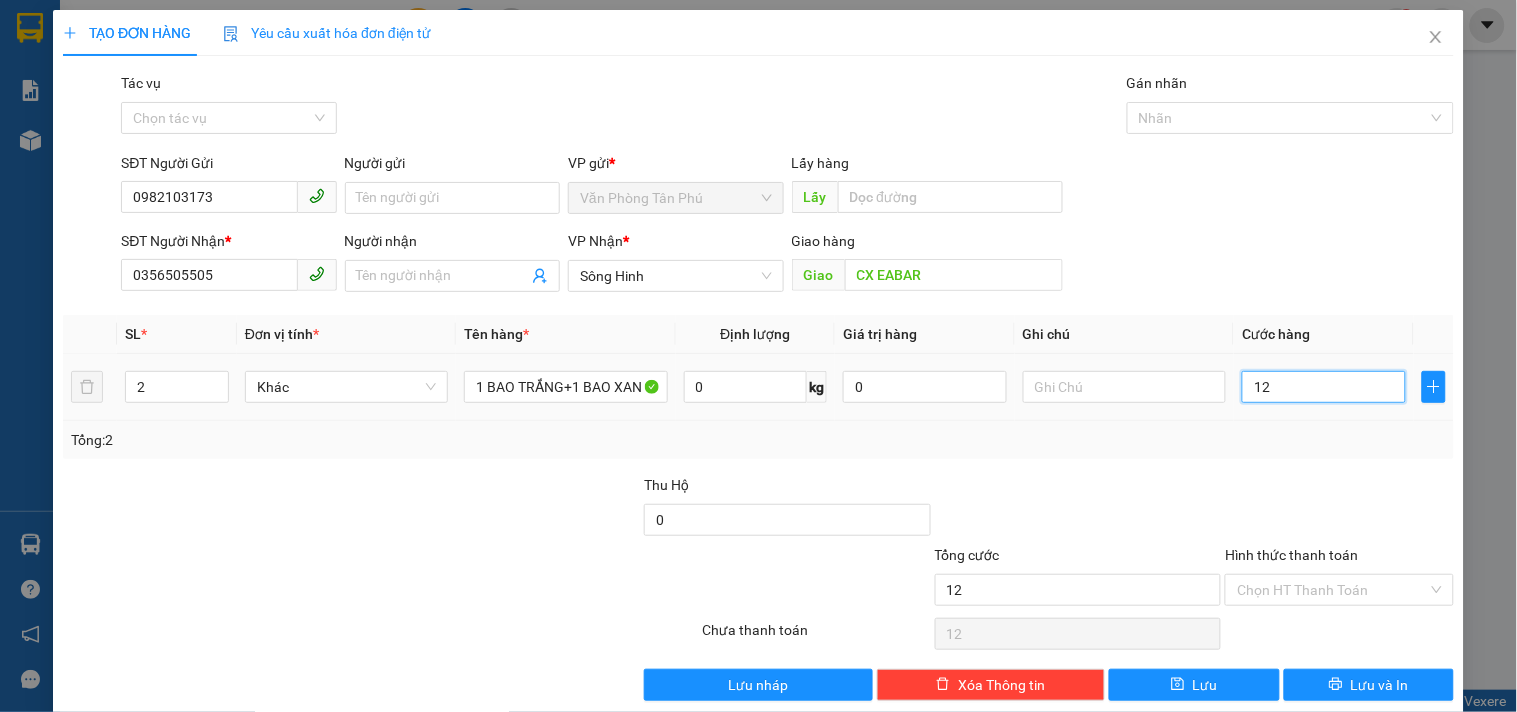 type on "120" 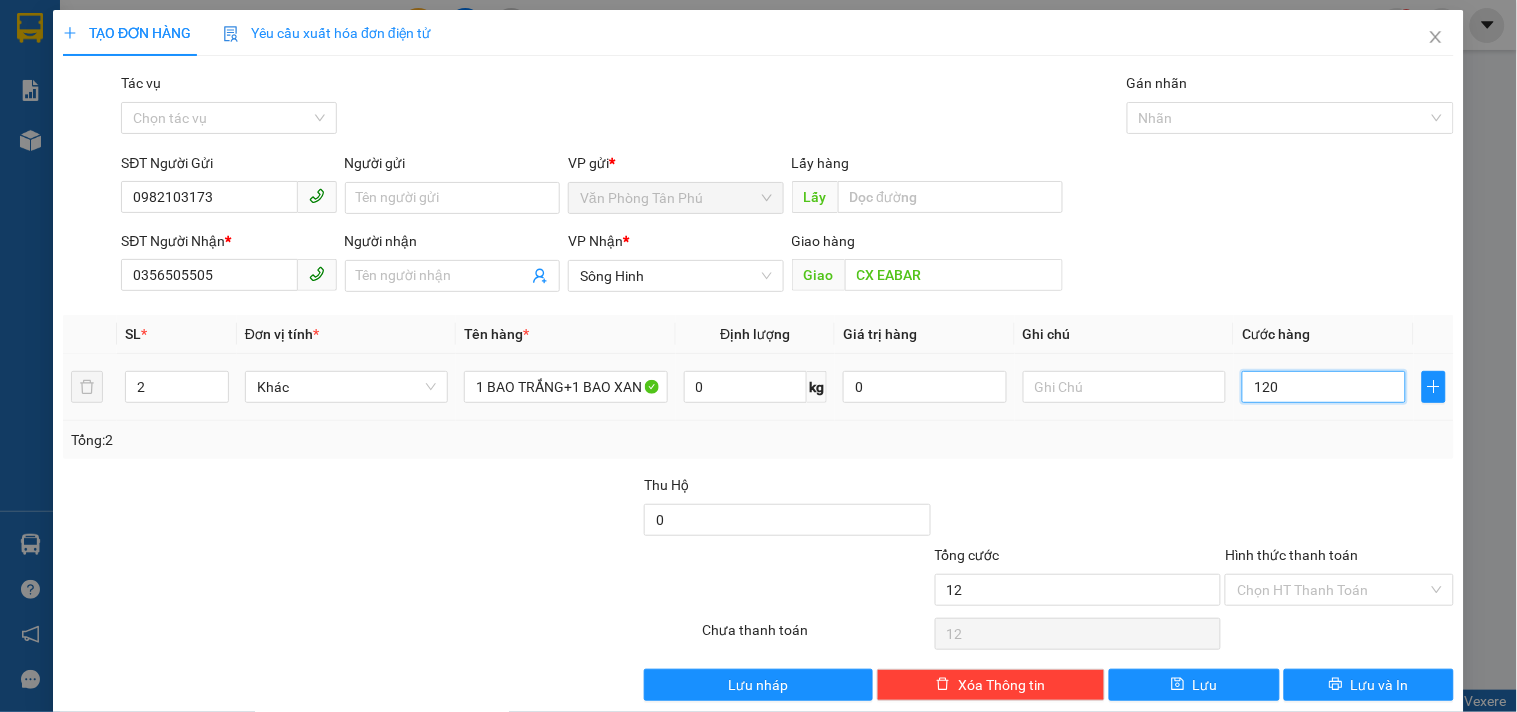 type on "120" 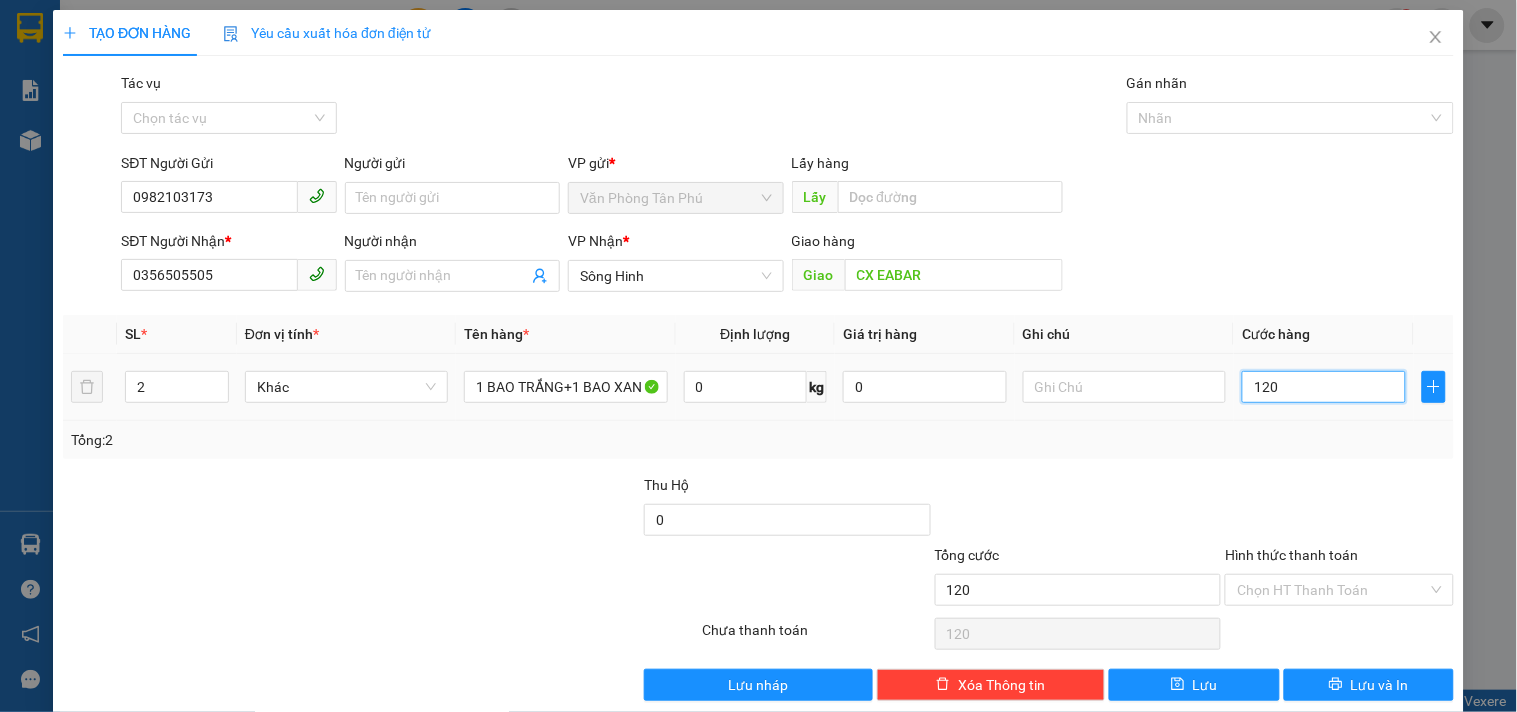 type on "1.200" 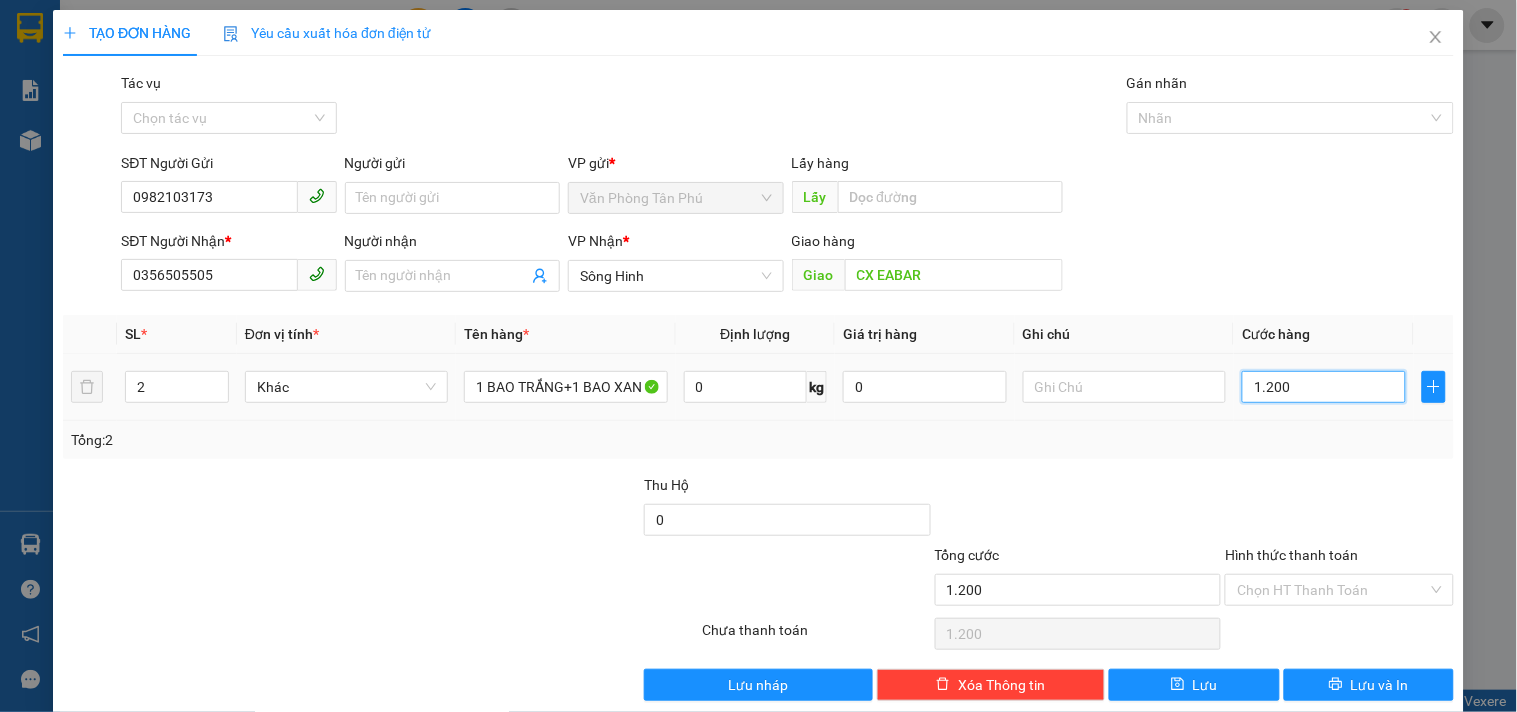 type on "12.000" 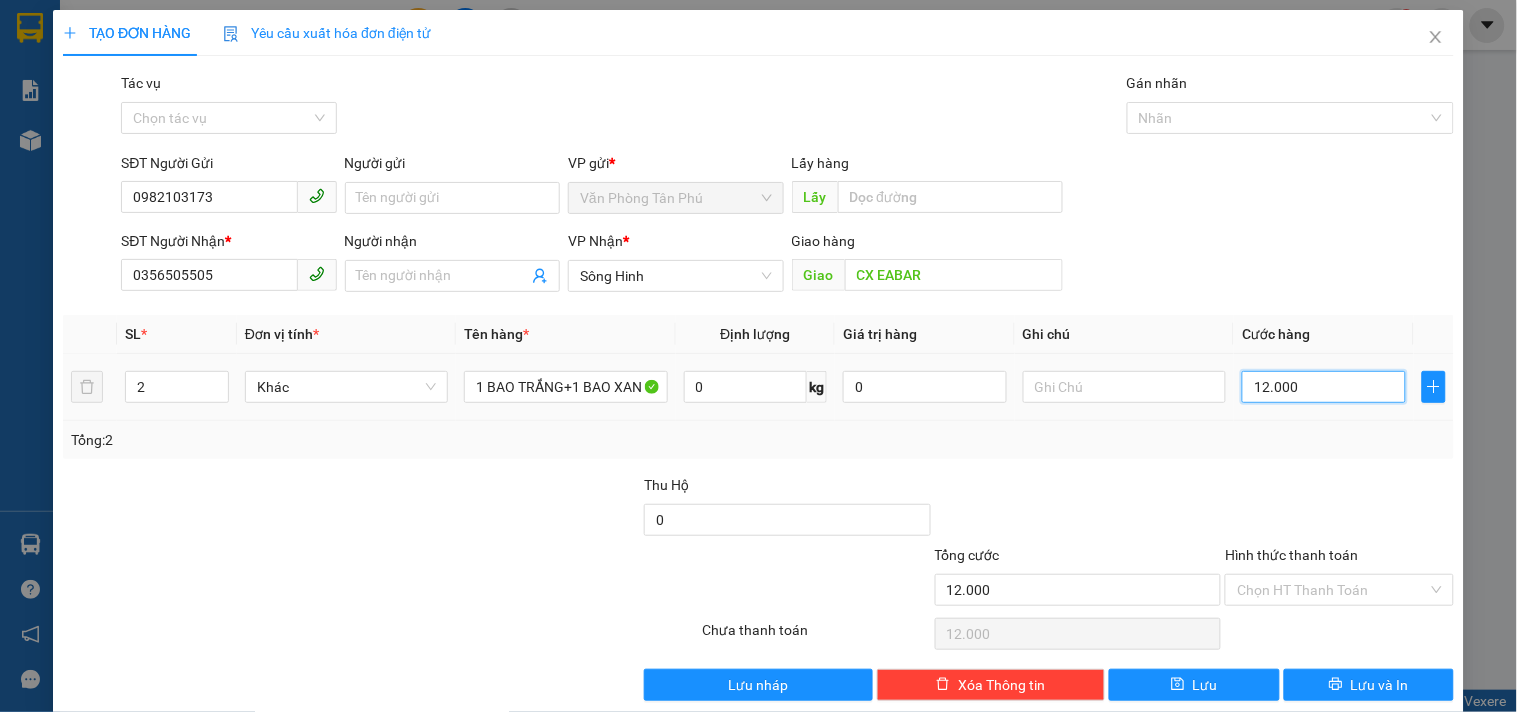 type on "120.000" 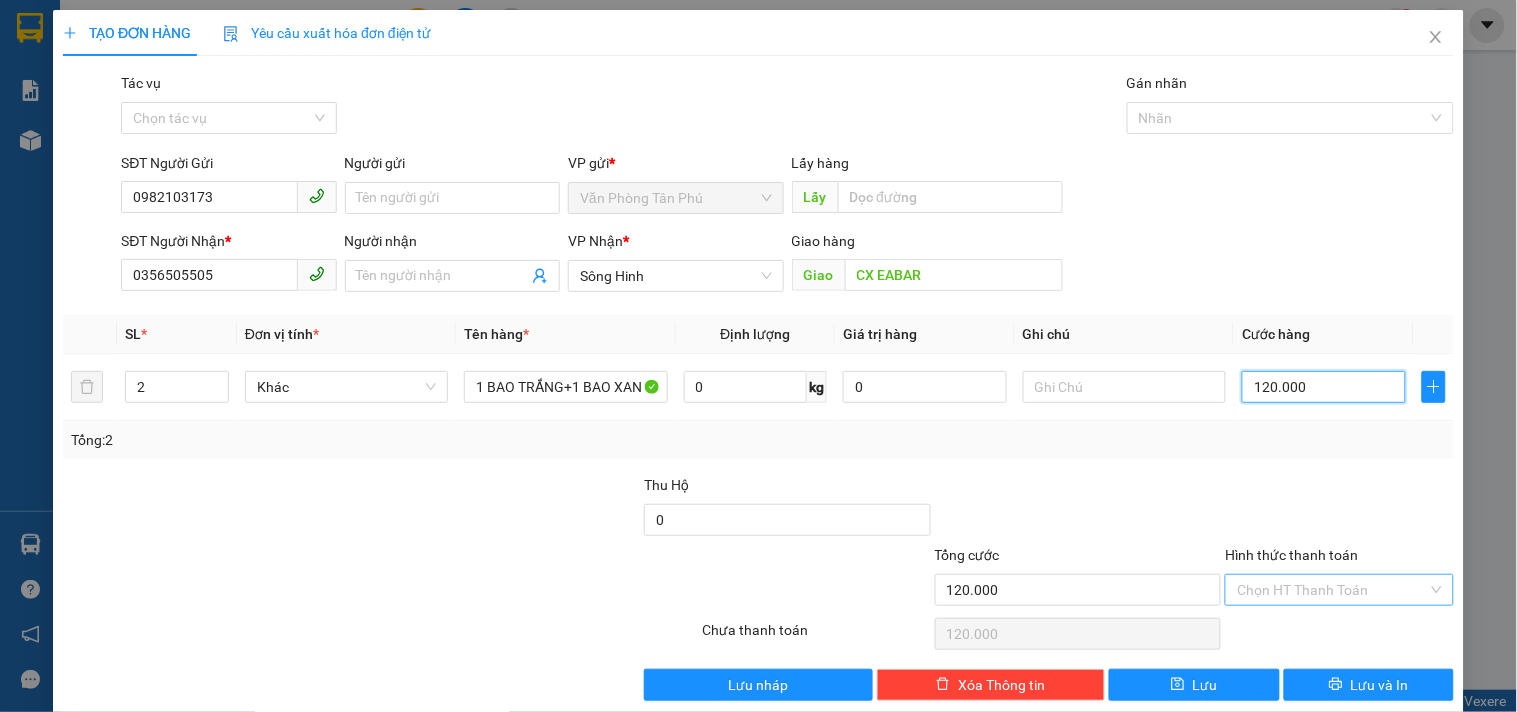 type on "120.000" 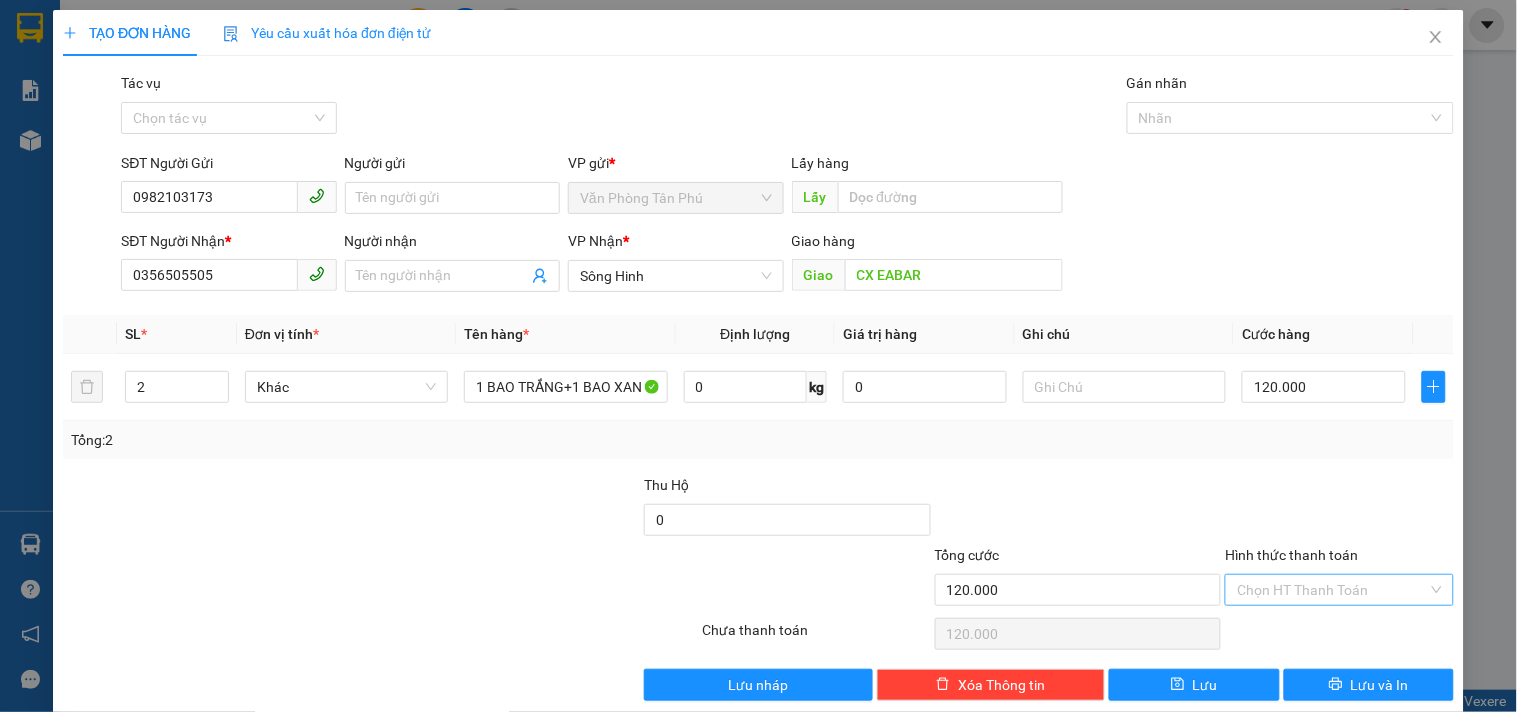 click on "Hình thức thanh toán" at bounding box center (1332, 590) 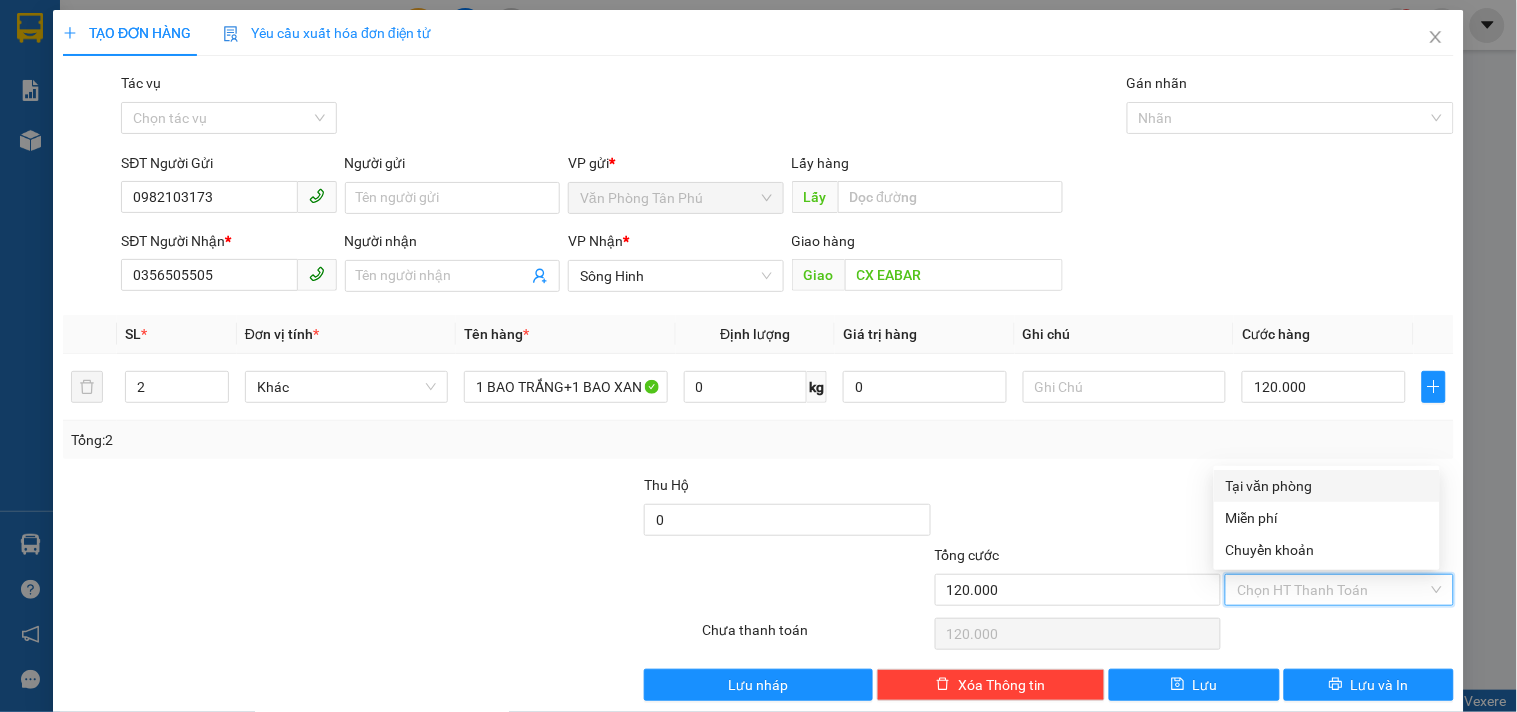 click on "Tại văn phòng" at bounding box center [1327, 486] 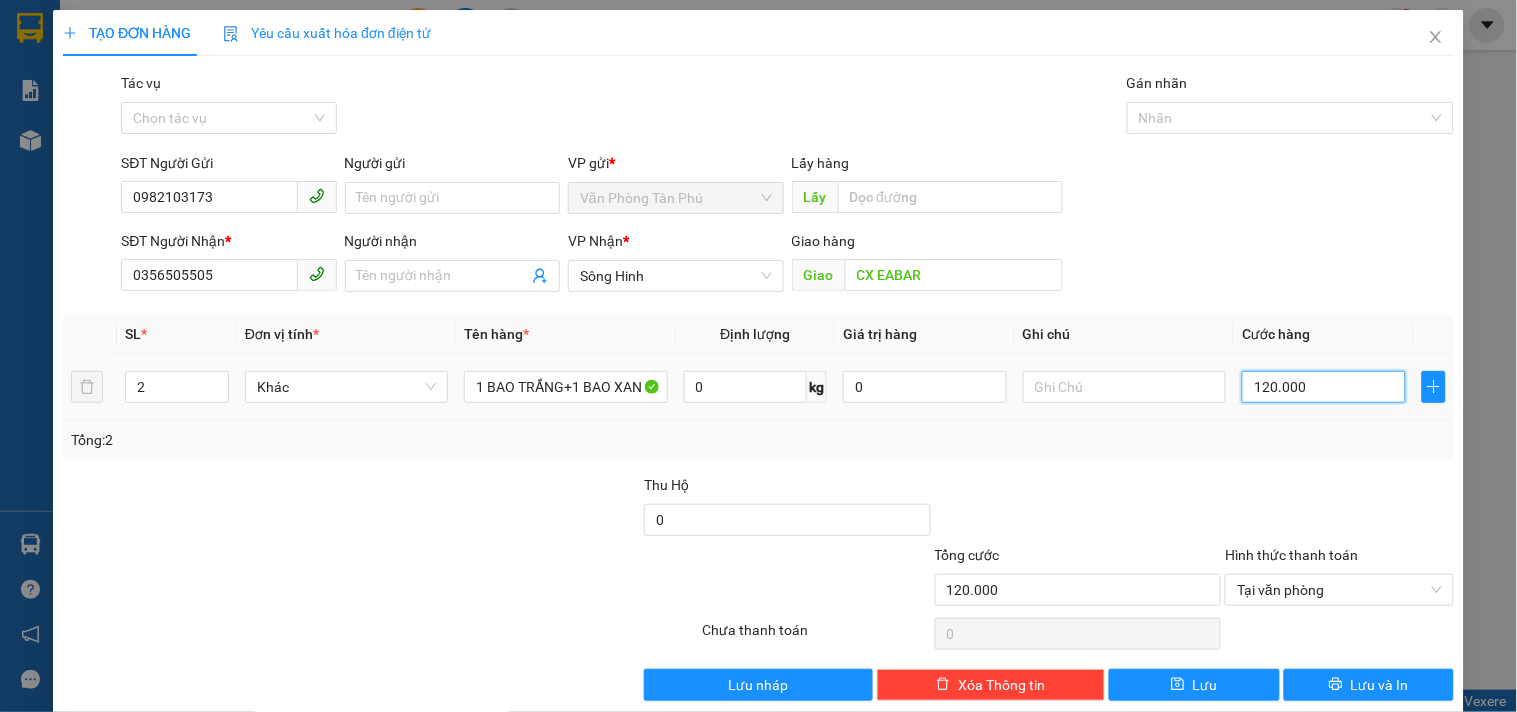 type on "0" 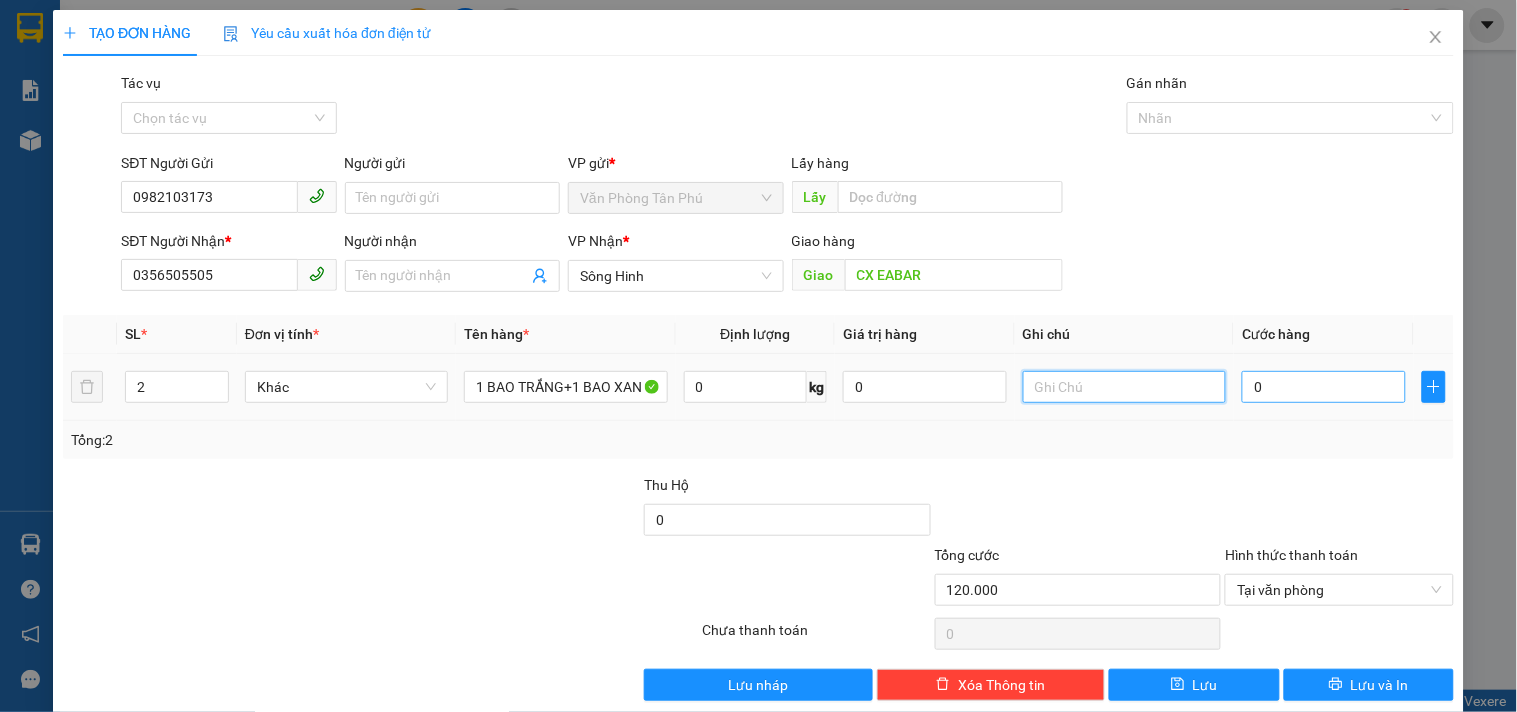 type on "120.000" 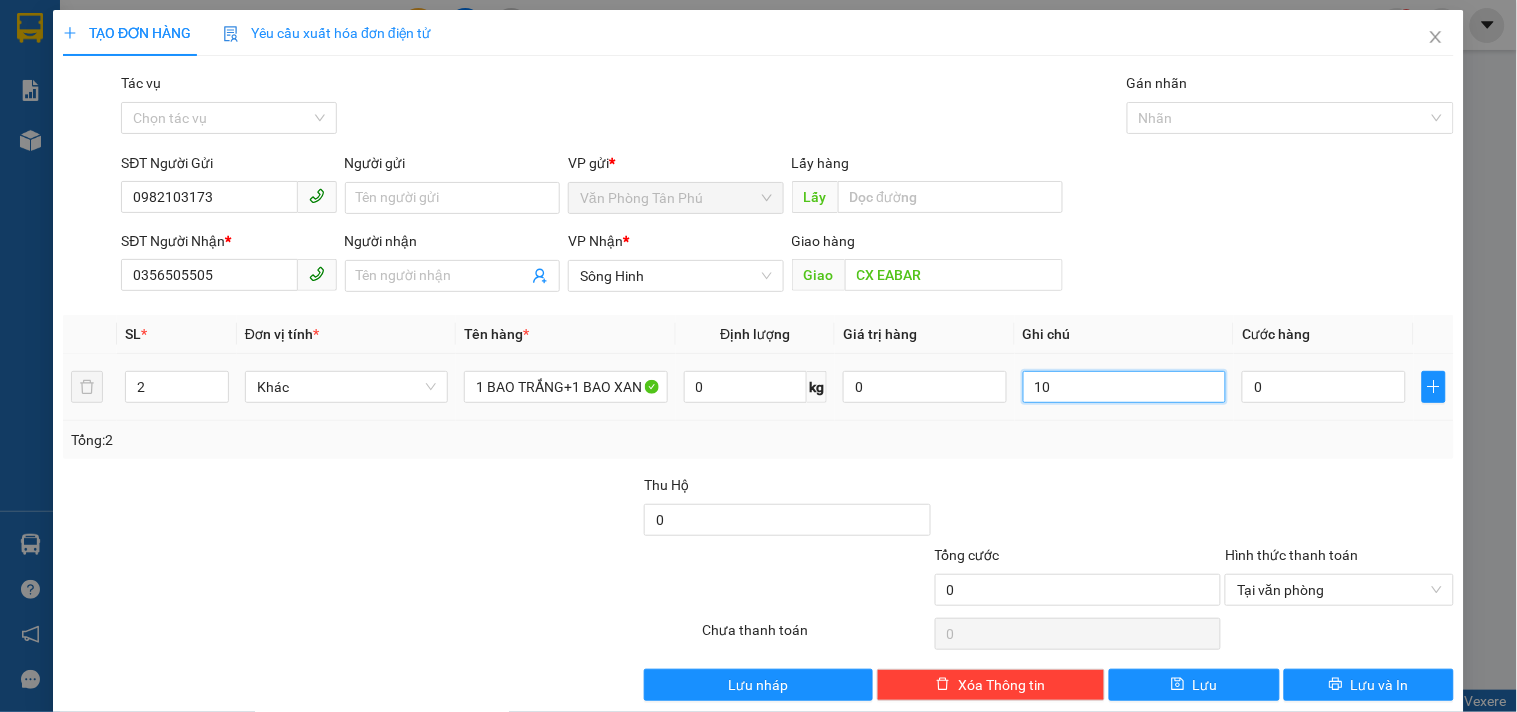 type on "1" 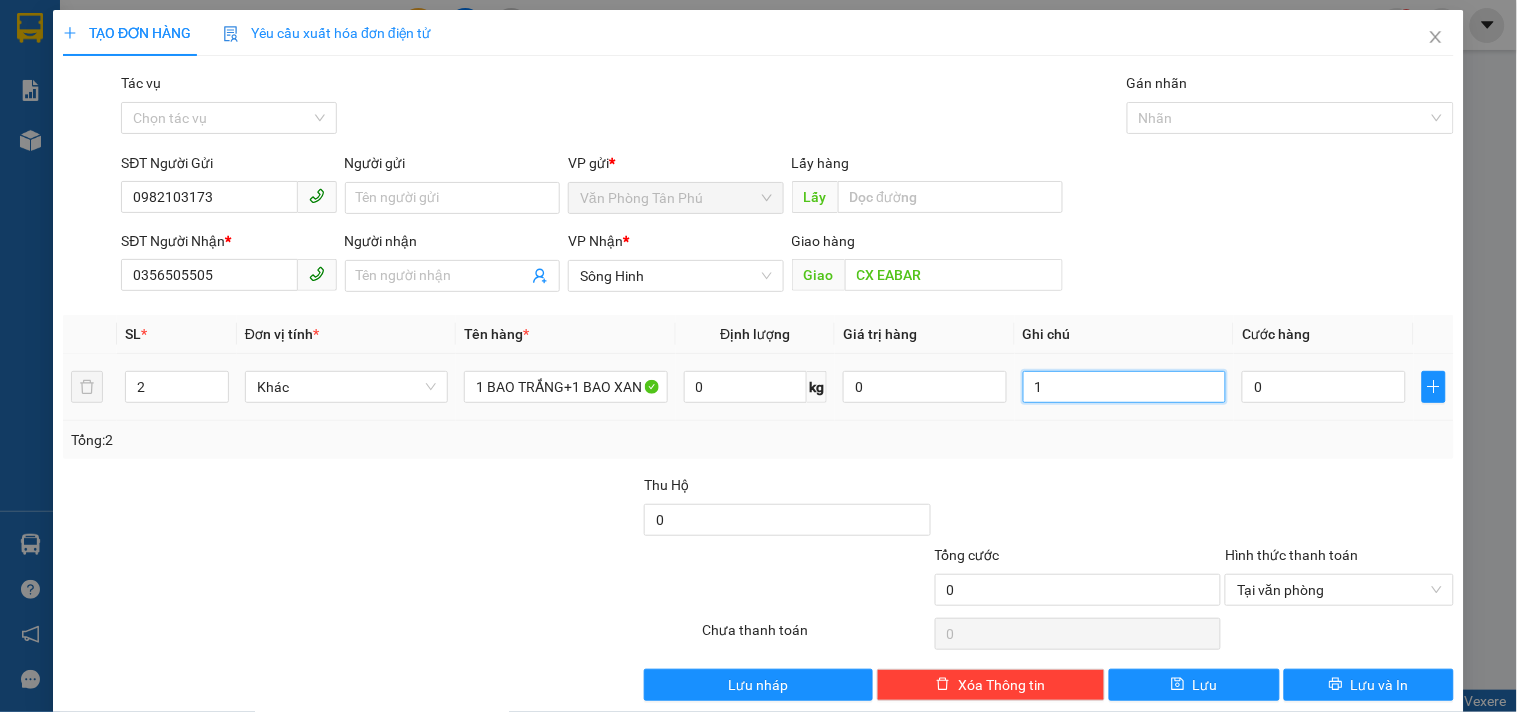 type 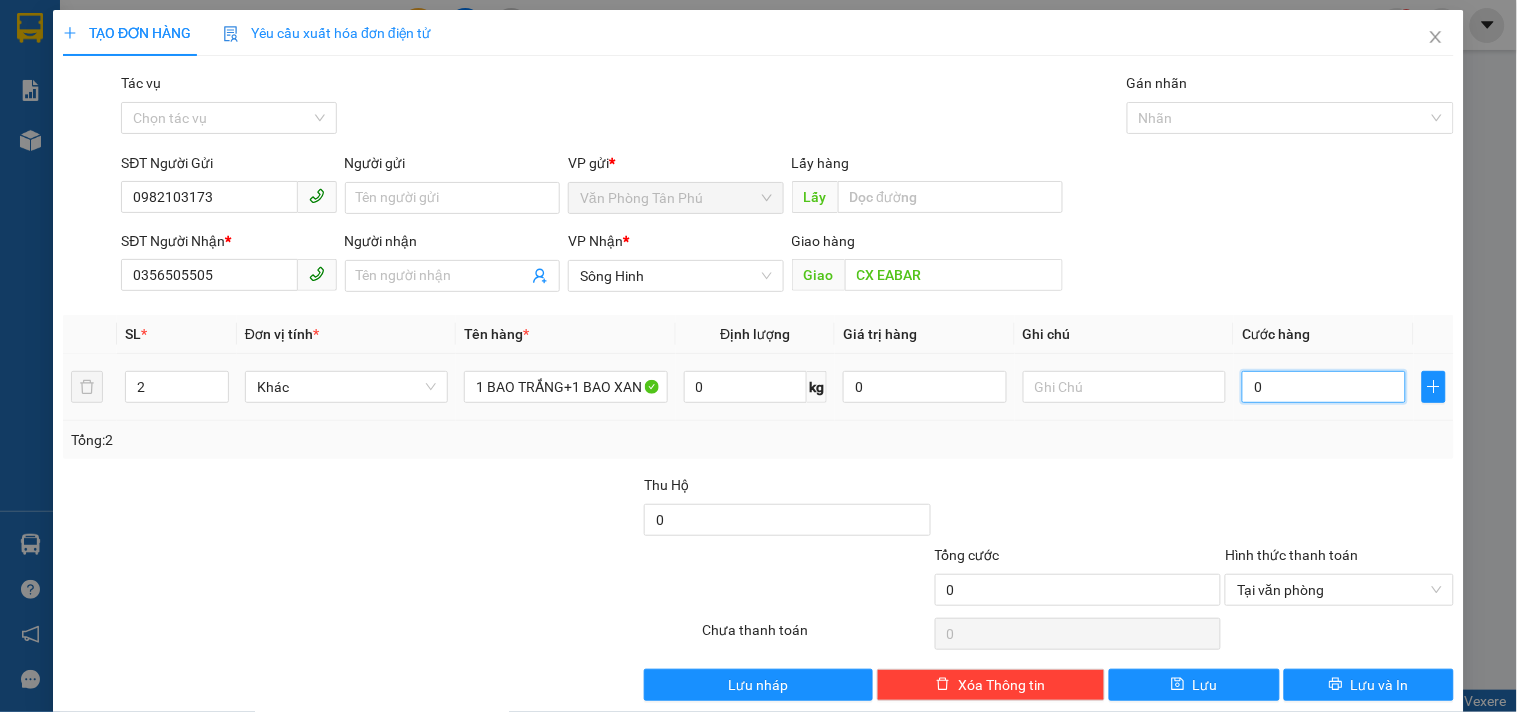 click on "0" at bounding box center [1324, 387] 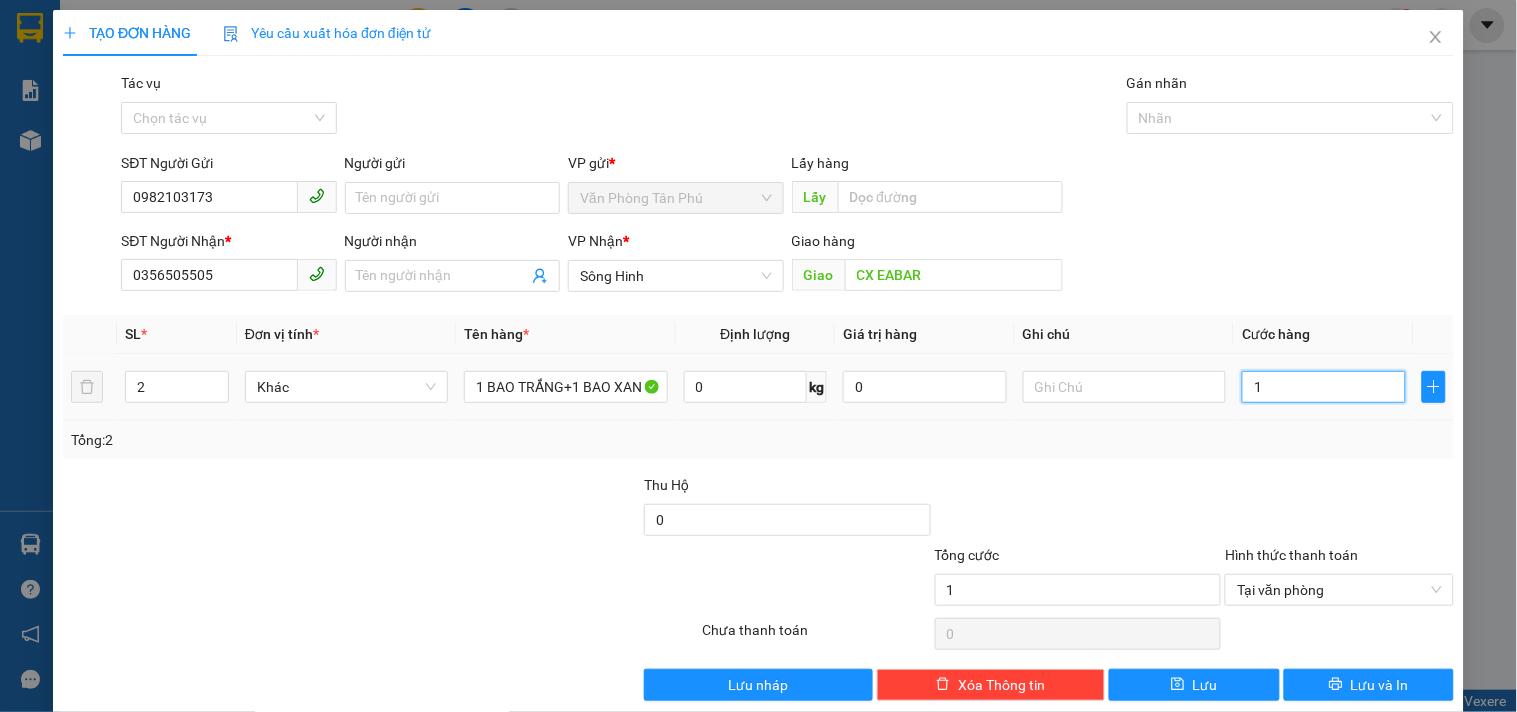 type on "10" 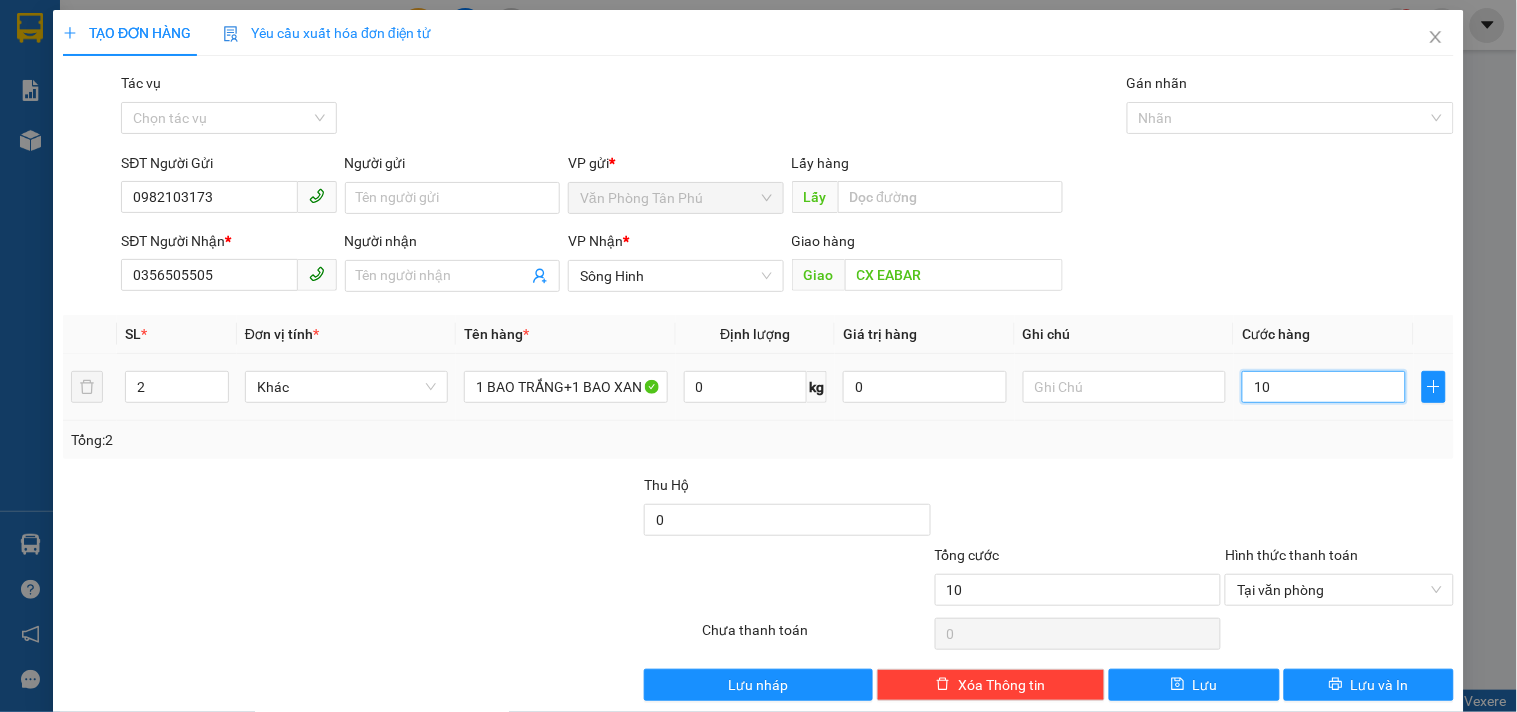 type on "100" 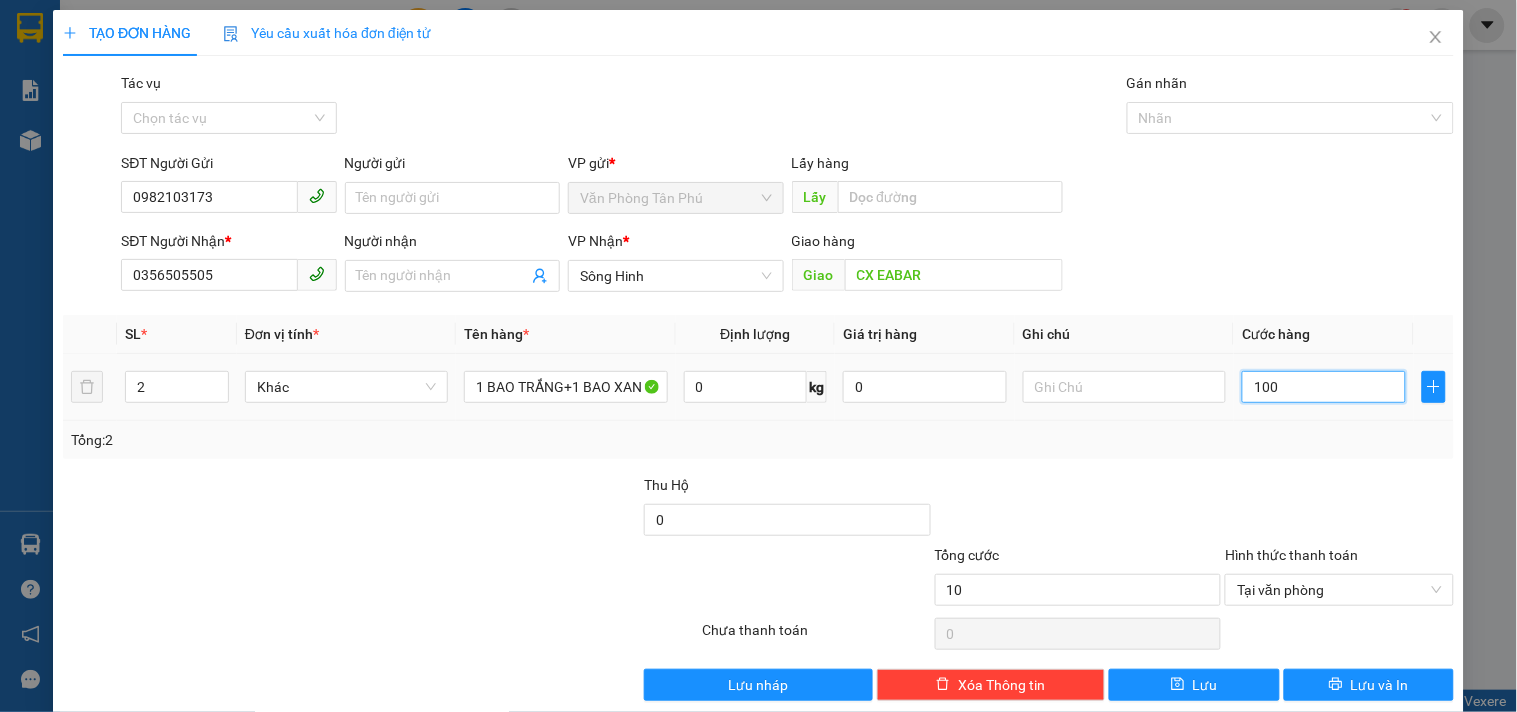 type on "100" 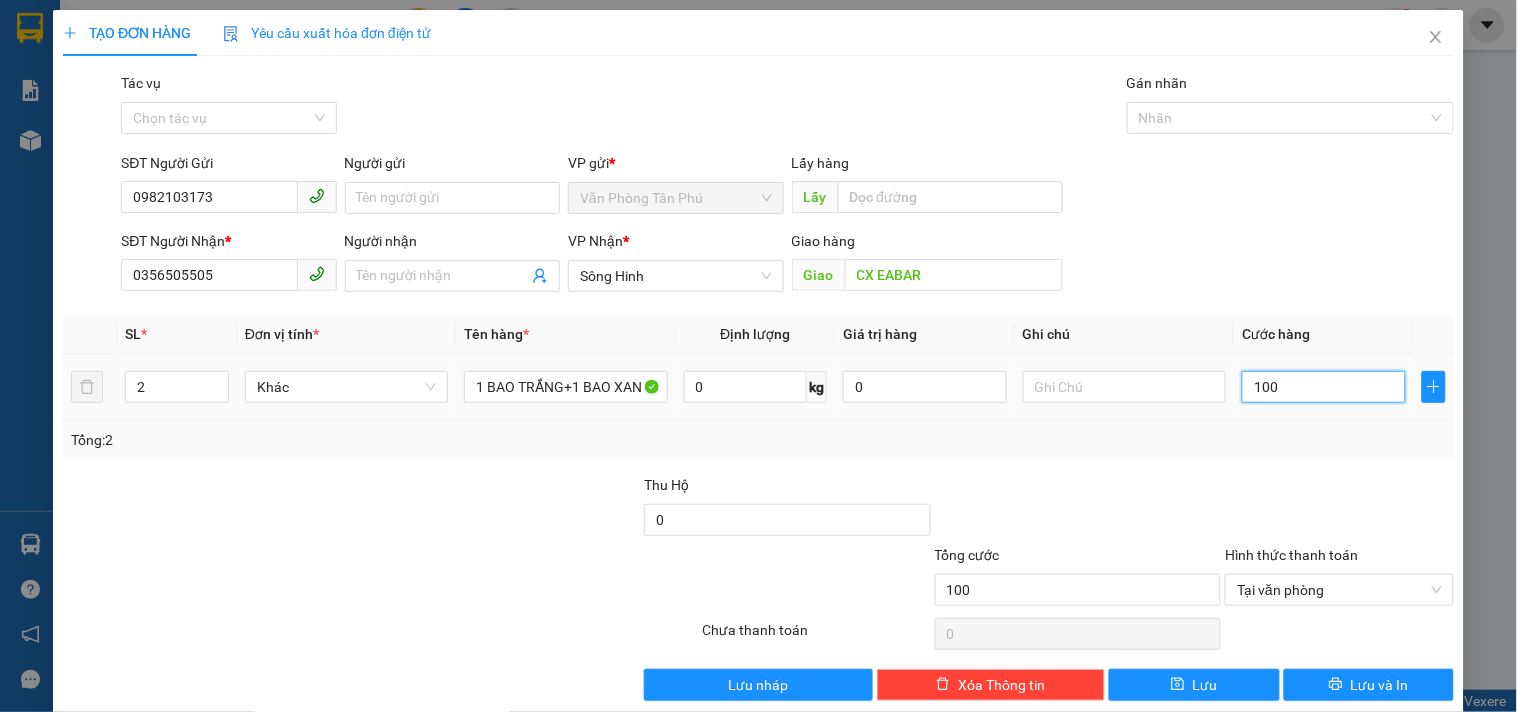 type on "1.000" 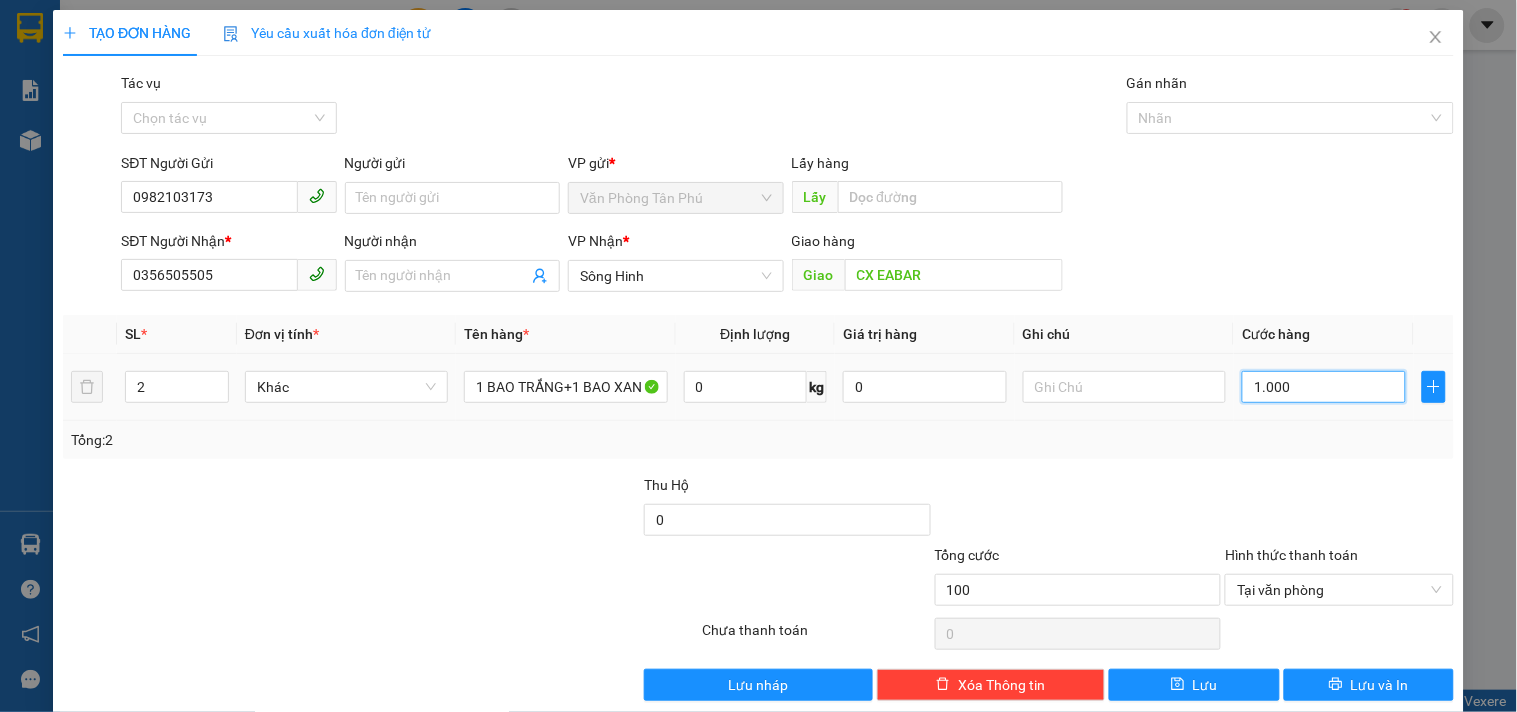 type on "1.000" 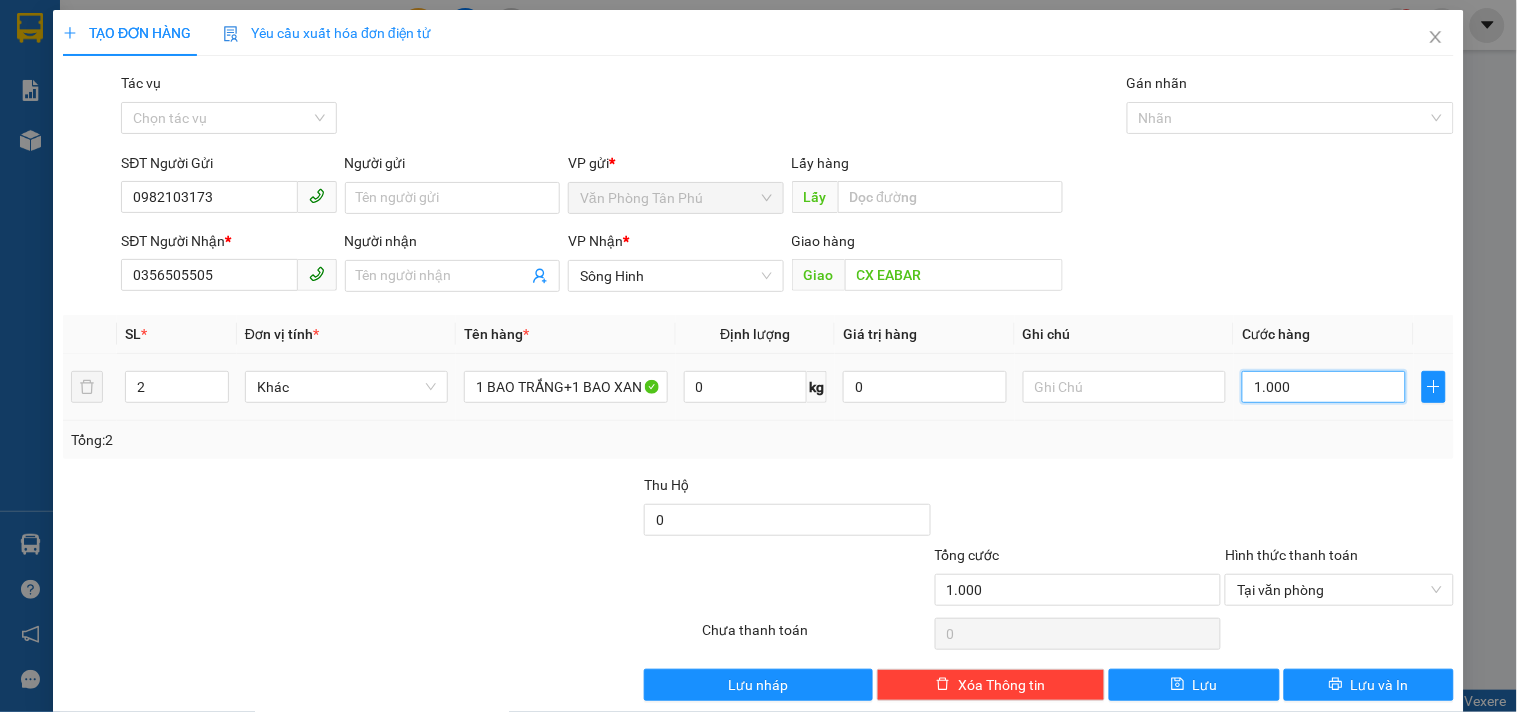 type on "10.000" 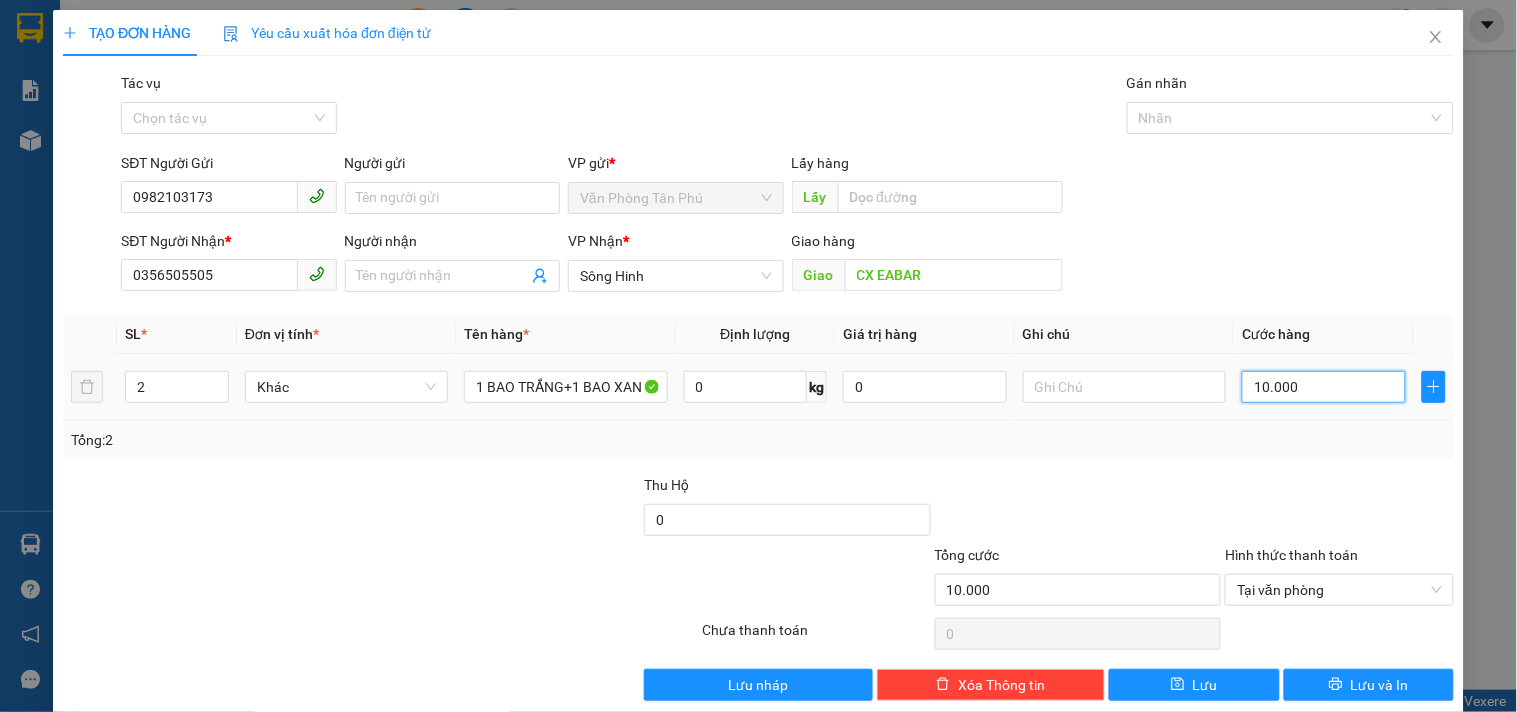 type on "100.000" 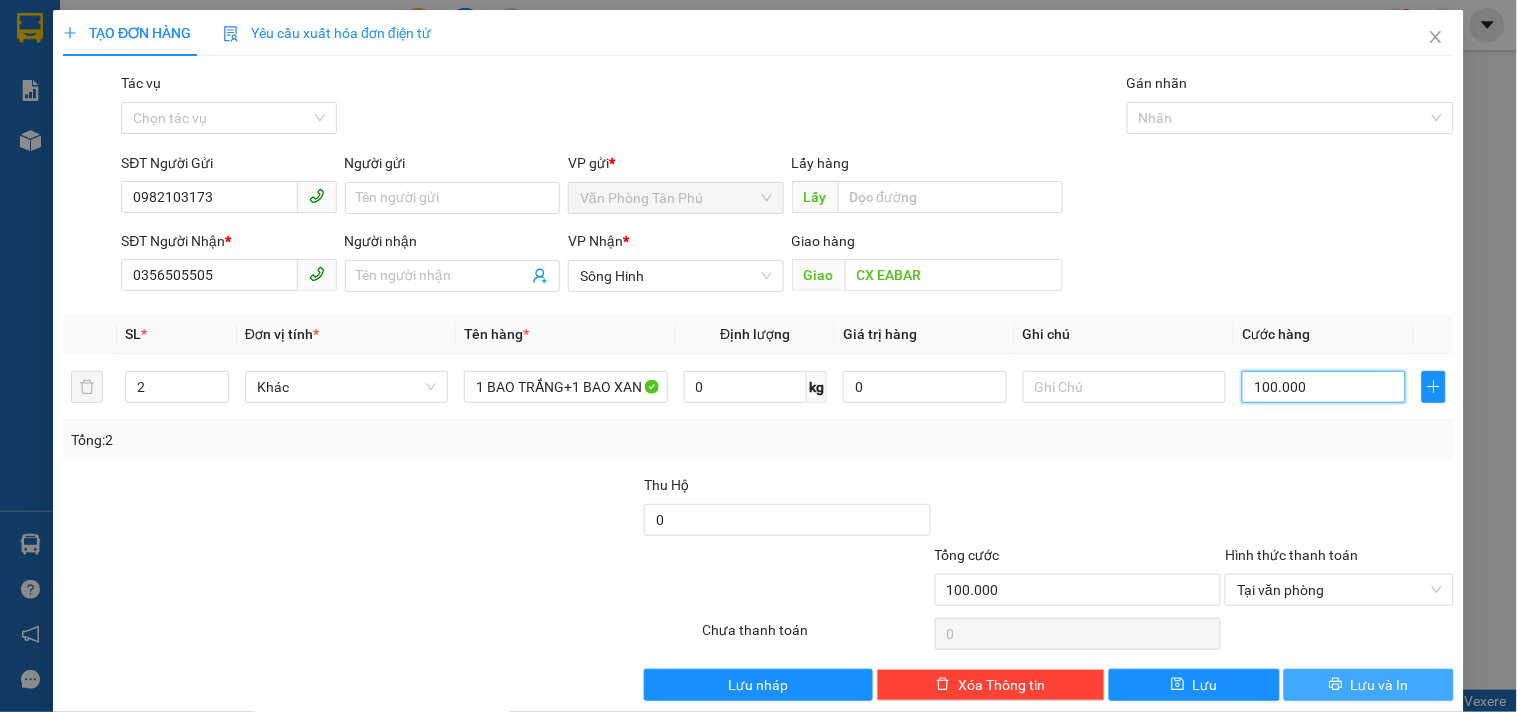 type on "100.000" 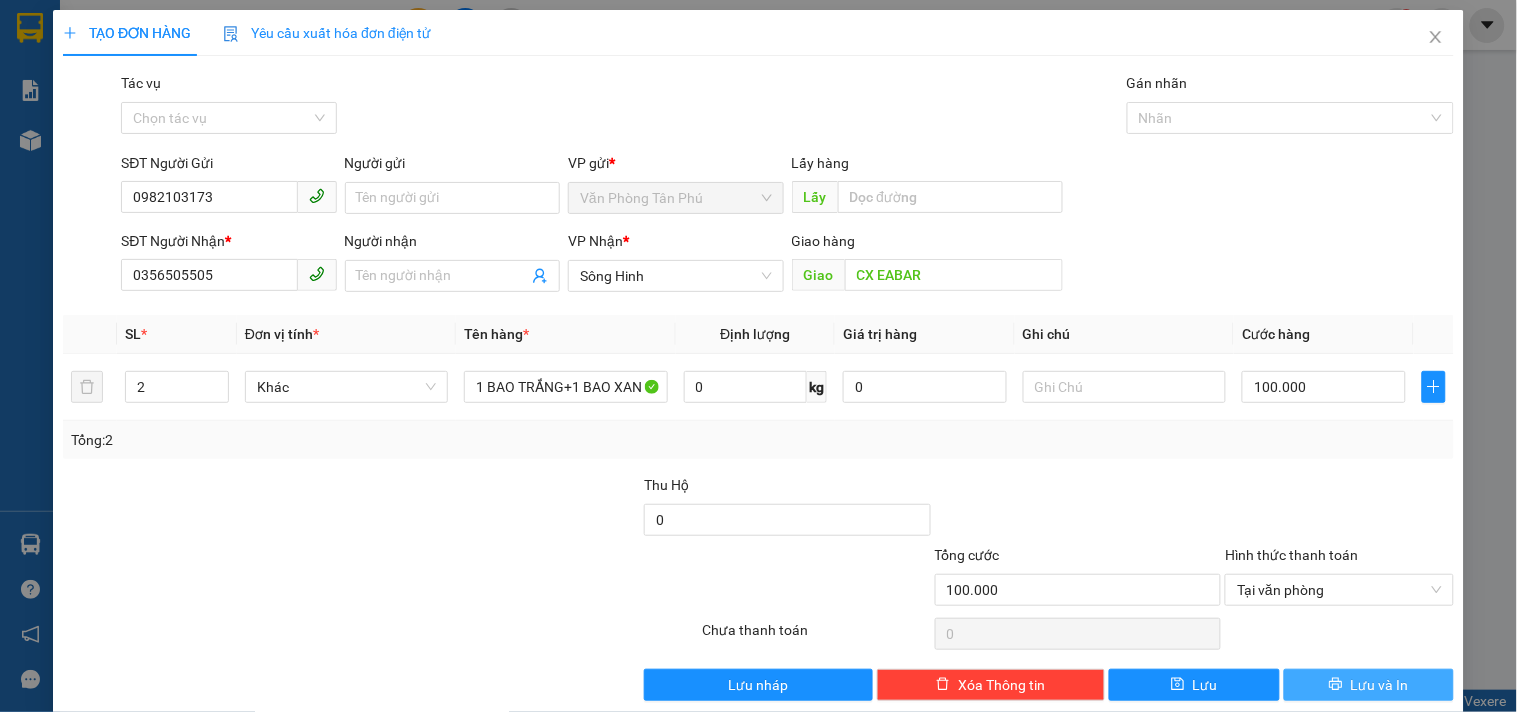 click on "Transit Pickup Surcharge Ids Transit Deliver Surcharge Ids Transit Deliver Surcharge Transit Deliver Surcharge Gói vận chuyển  * Tiêu chuẩn Tác vụ Chọn tác vụ Gán nhãn   Nhãn SĐT Người Gửi 0982103173 Người gửi Tên người gửi VP gửi  * Văn Phòng Tân Phú Lấy hàng Lấy SĐT Người Nhận  * 0356505505 Người nhận Tên người nhận VP Nhận  * Sông Hinh Giao hàng Giao CX EABAR SL  * Đơn vị tính  * Tên hàng  * Định lượng Giá trị hàng Ghi chú Cước hàng                   2 Khác 1 BAO TRẮNG+1 BAO XAN 0 kg 0 100.000 Tổng:  2 Thu Hộ 0 Tổng cước 100.000 Hình thức thanh toán Tại văn phòng Số tiền thu trước 0 Tại văn phòng Chưa thanh toán 0 Lưu nháp Xóa Thông tin Lưu Lưu và In Tại văn phòng Miễn phí Tại văn phòng Miễn phí Chuyển khoản" at bounding box center [758, 386] 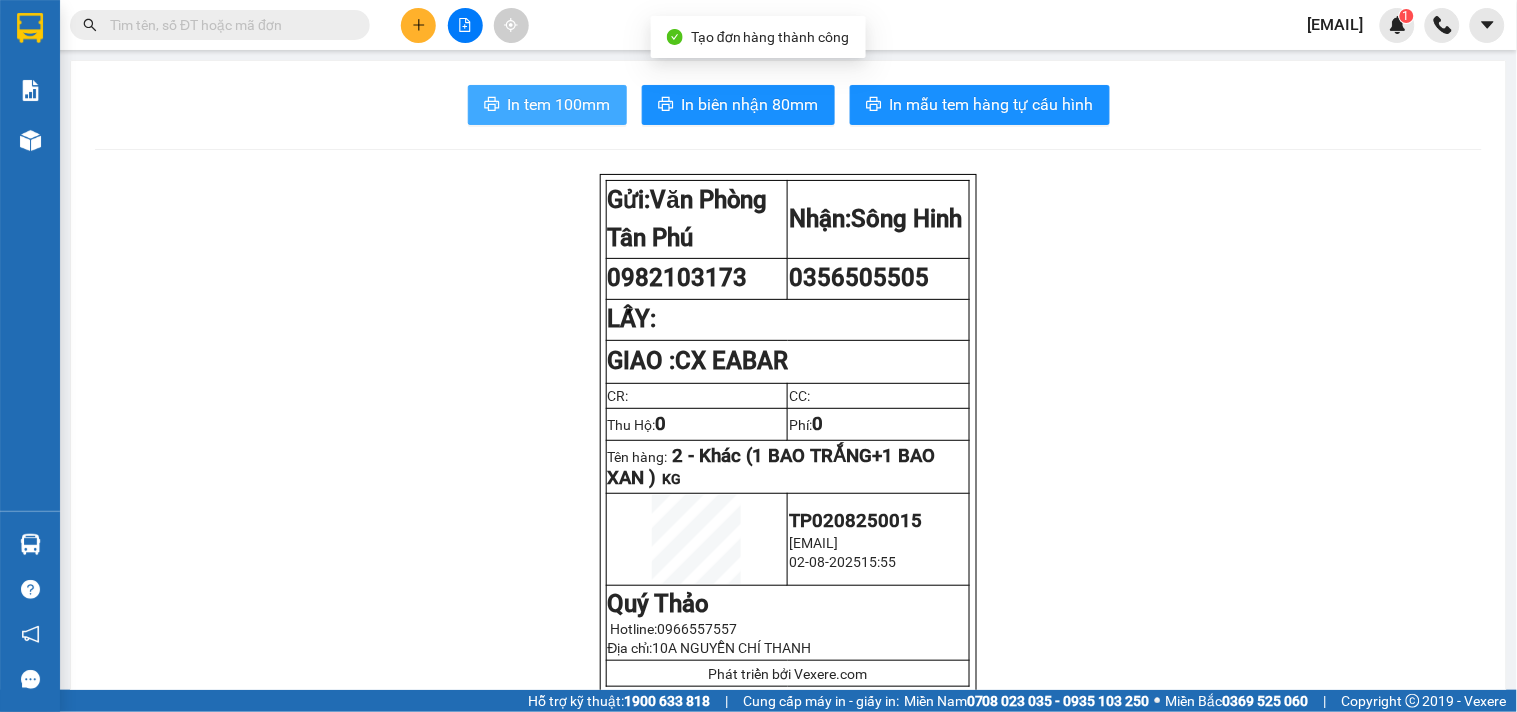 click on "In tem 100mm" at bounding box center [559, 104] 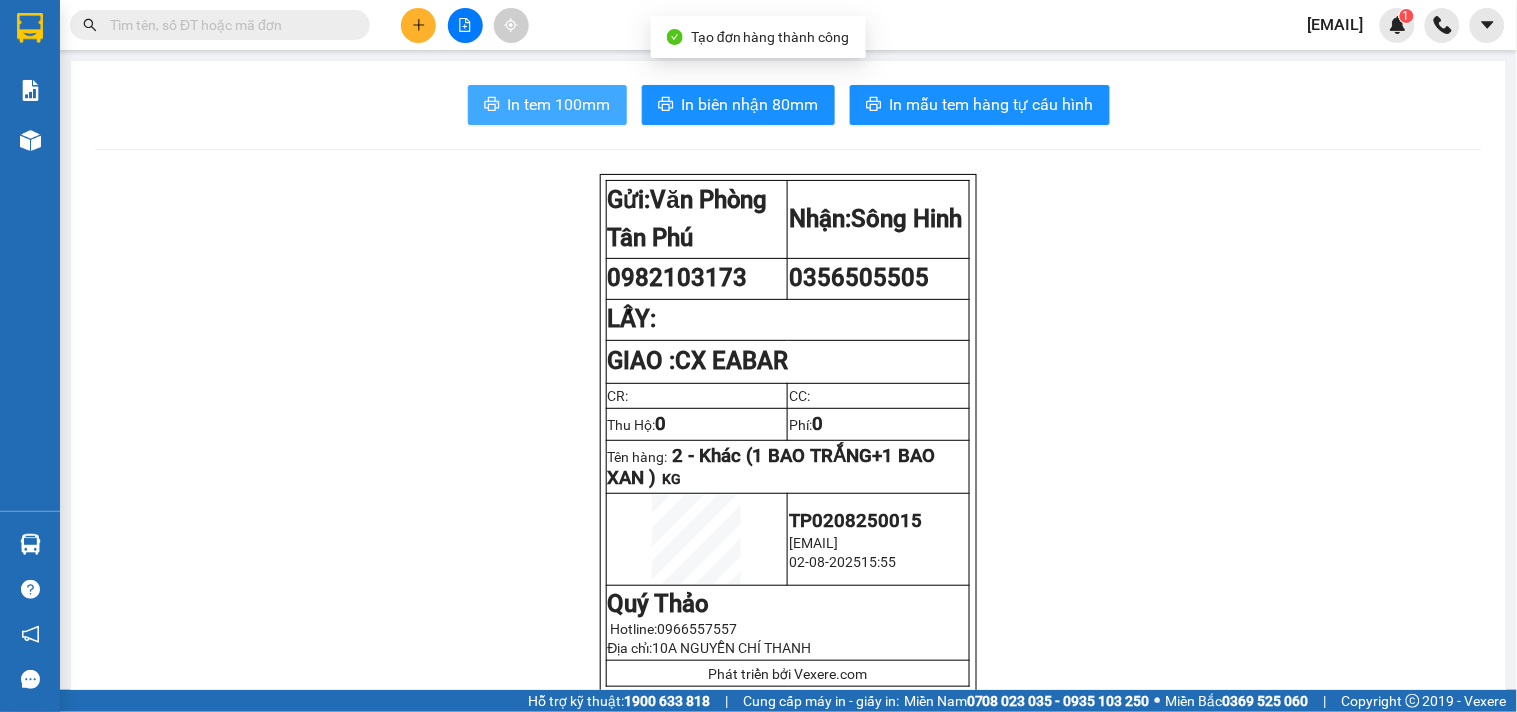scroll, scrollTop: 0, scrollLeft: 0, axis: both 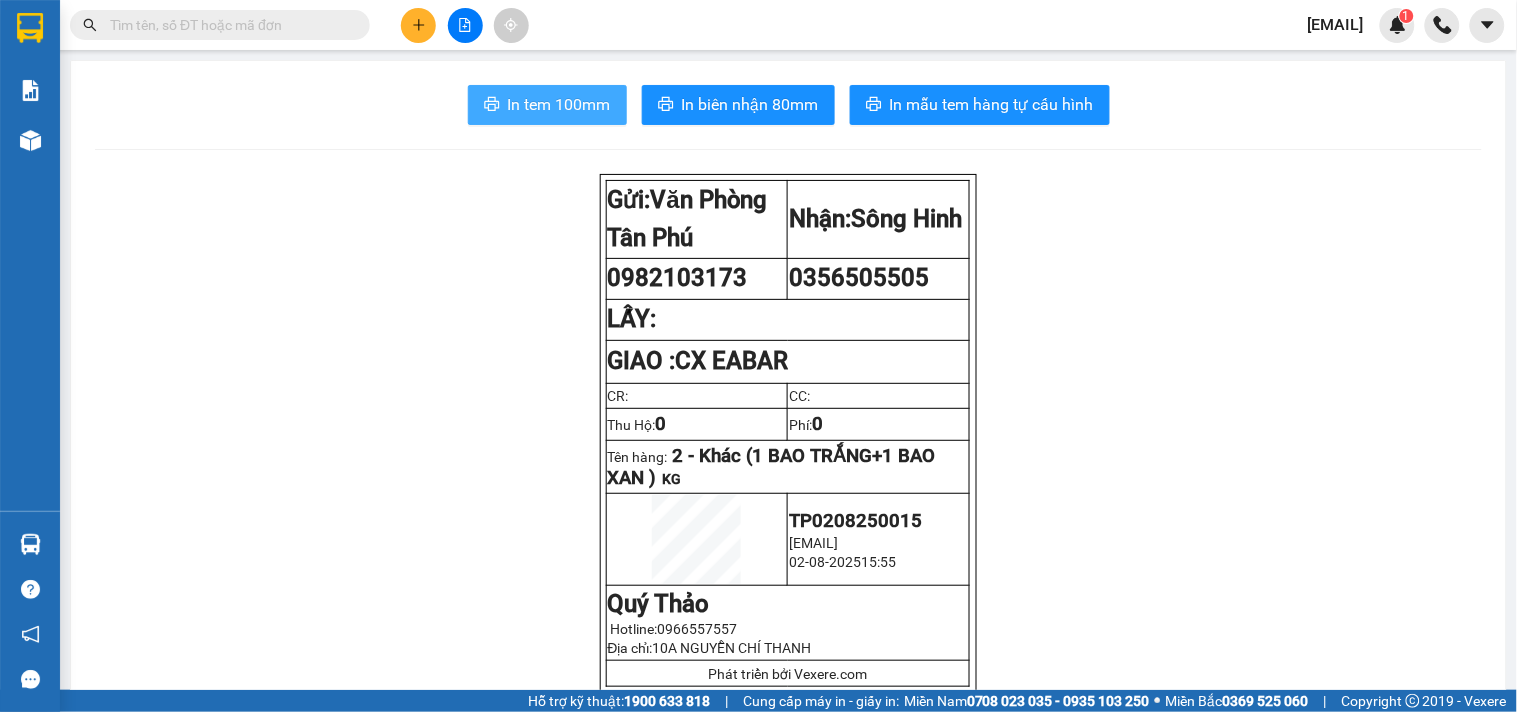 click on "In tem 100mm" at bounding box center (559, 104) 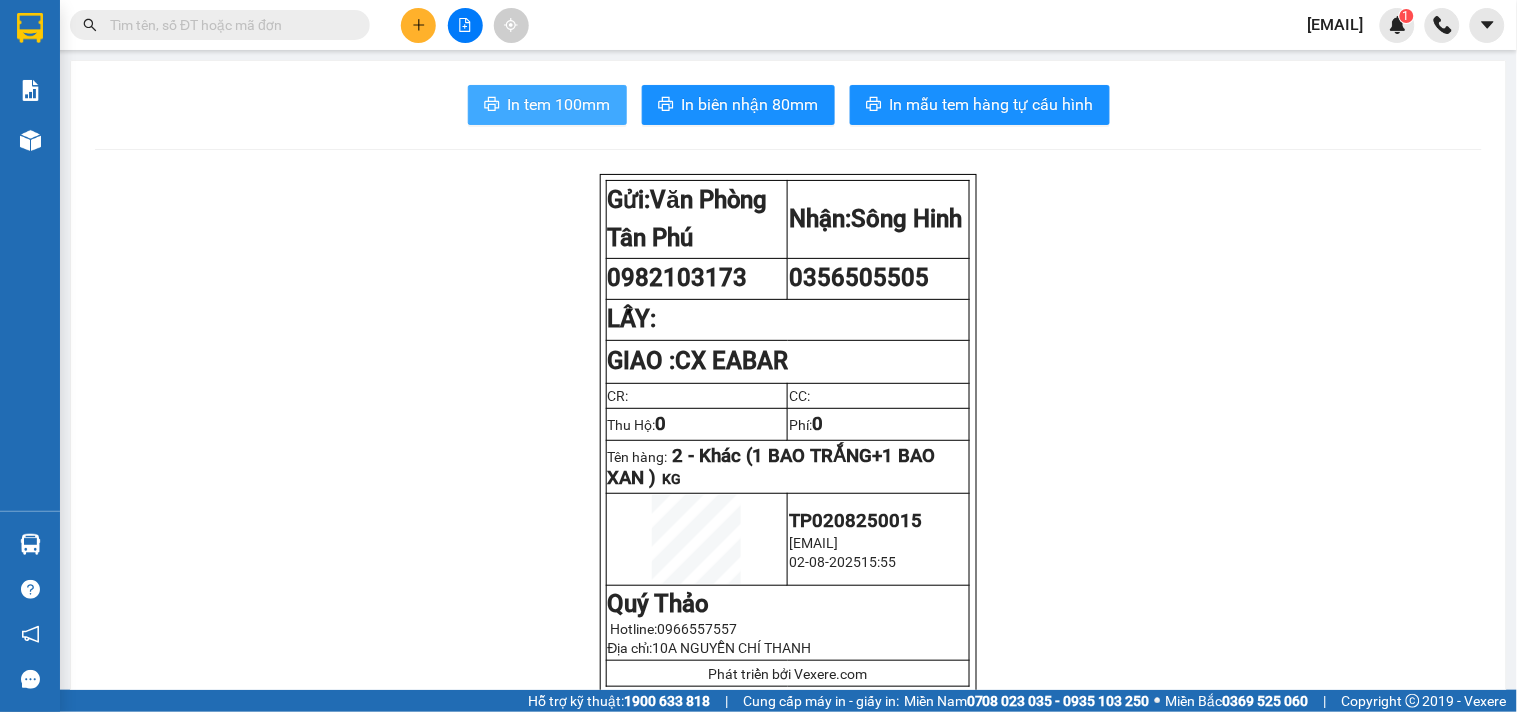 scroll, scrollTop: 0, scrollLeft: 0, axis: both 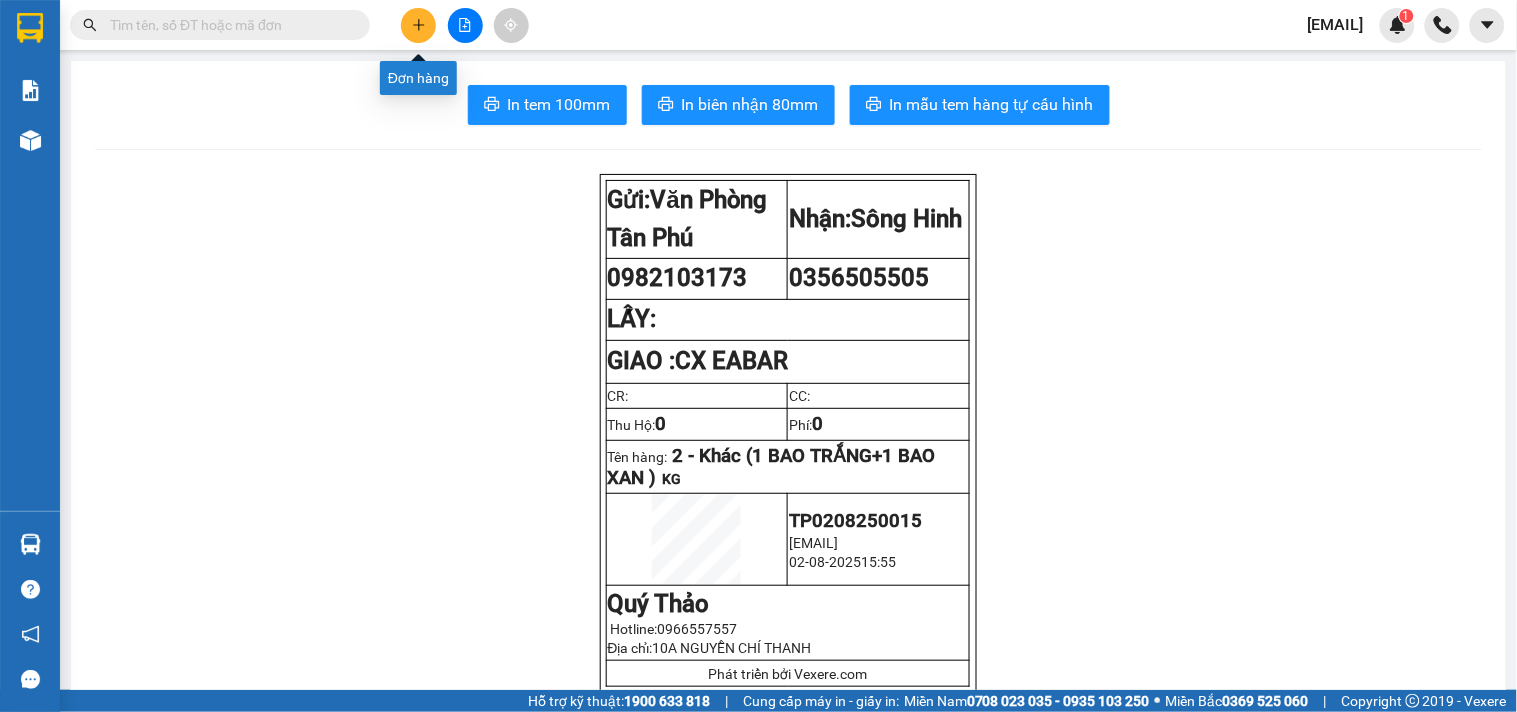 click 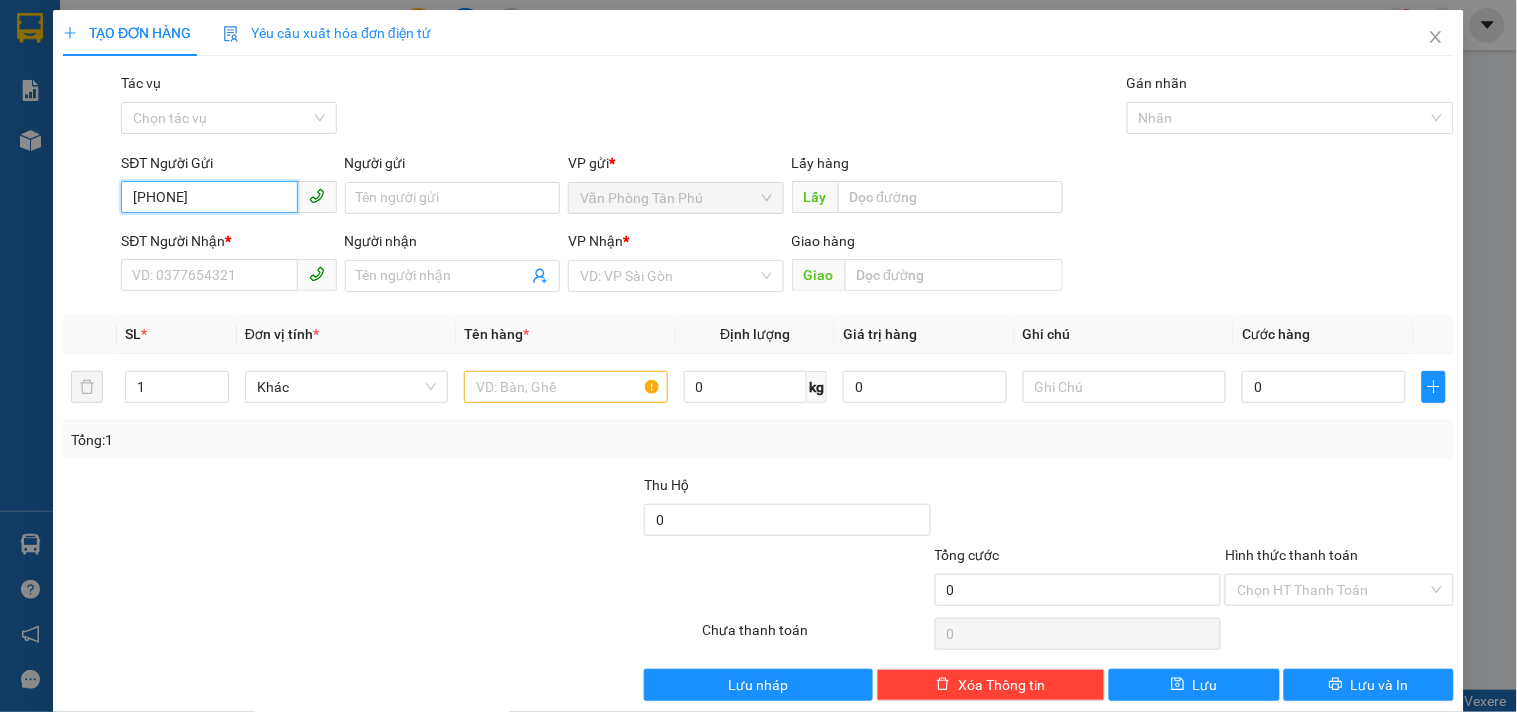 type on "[PHONE]" 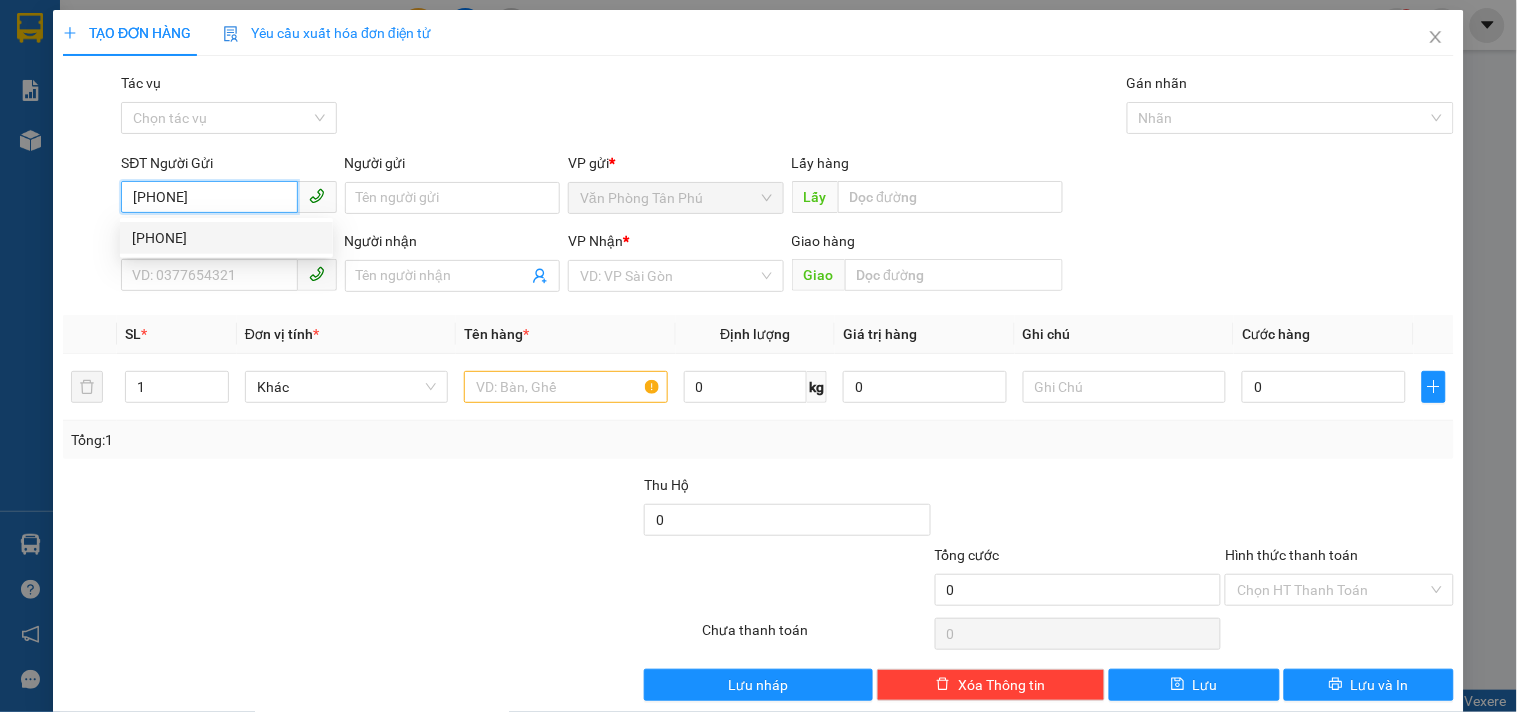 click on "[PHONE]" at bounding box center (226, 238) 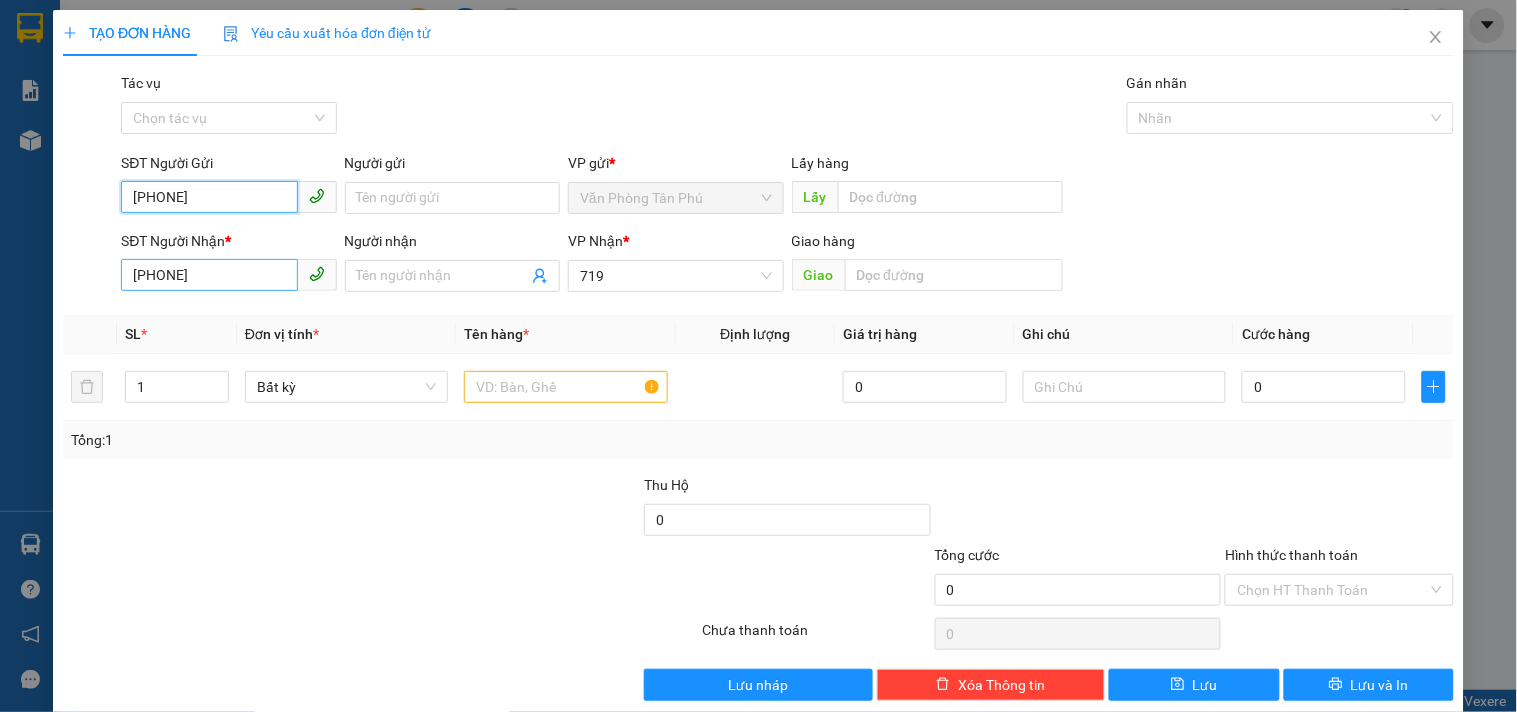 type on "[PHONE]" 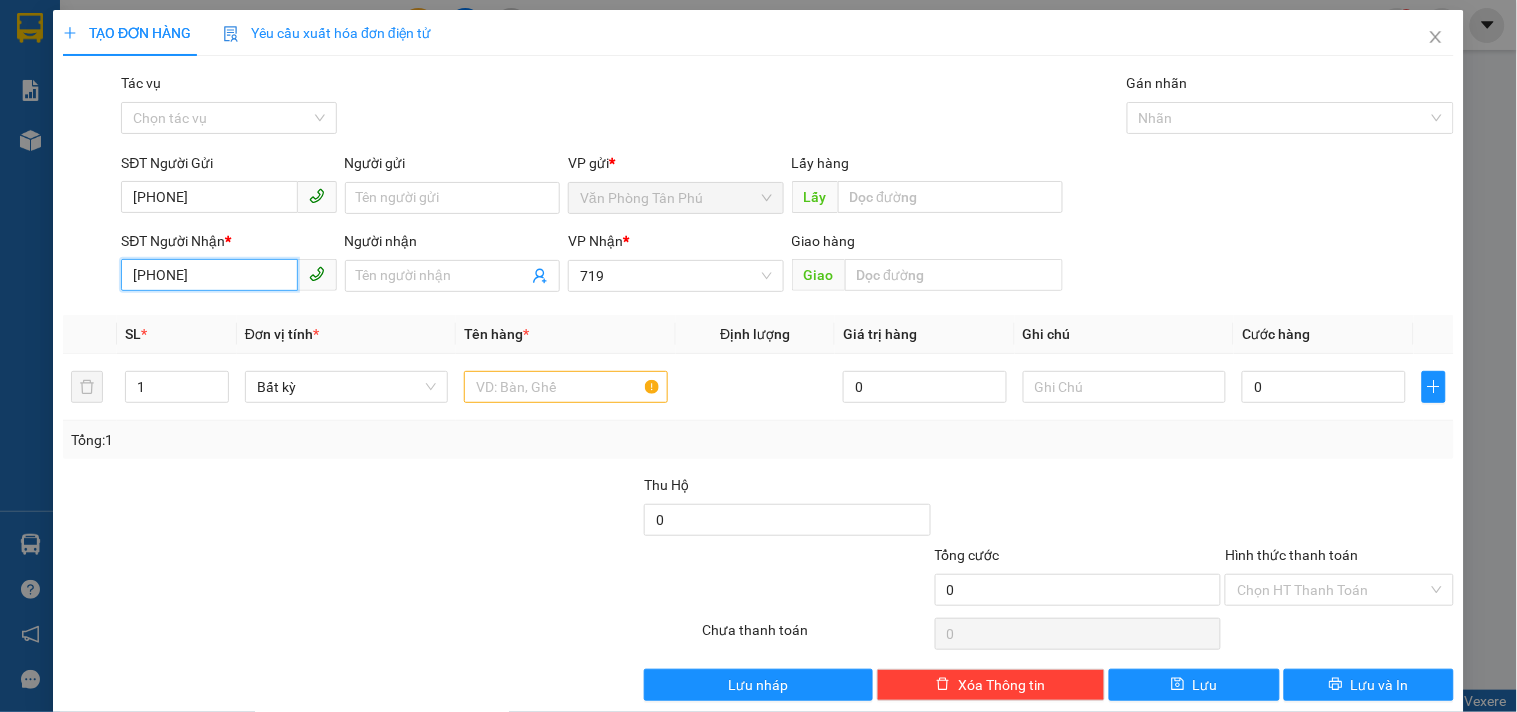 drag, startPoint x: 252, startPoint y: 272, endPoint x: 0, endPoint y: 271, distance: 252.00198 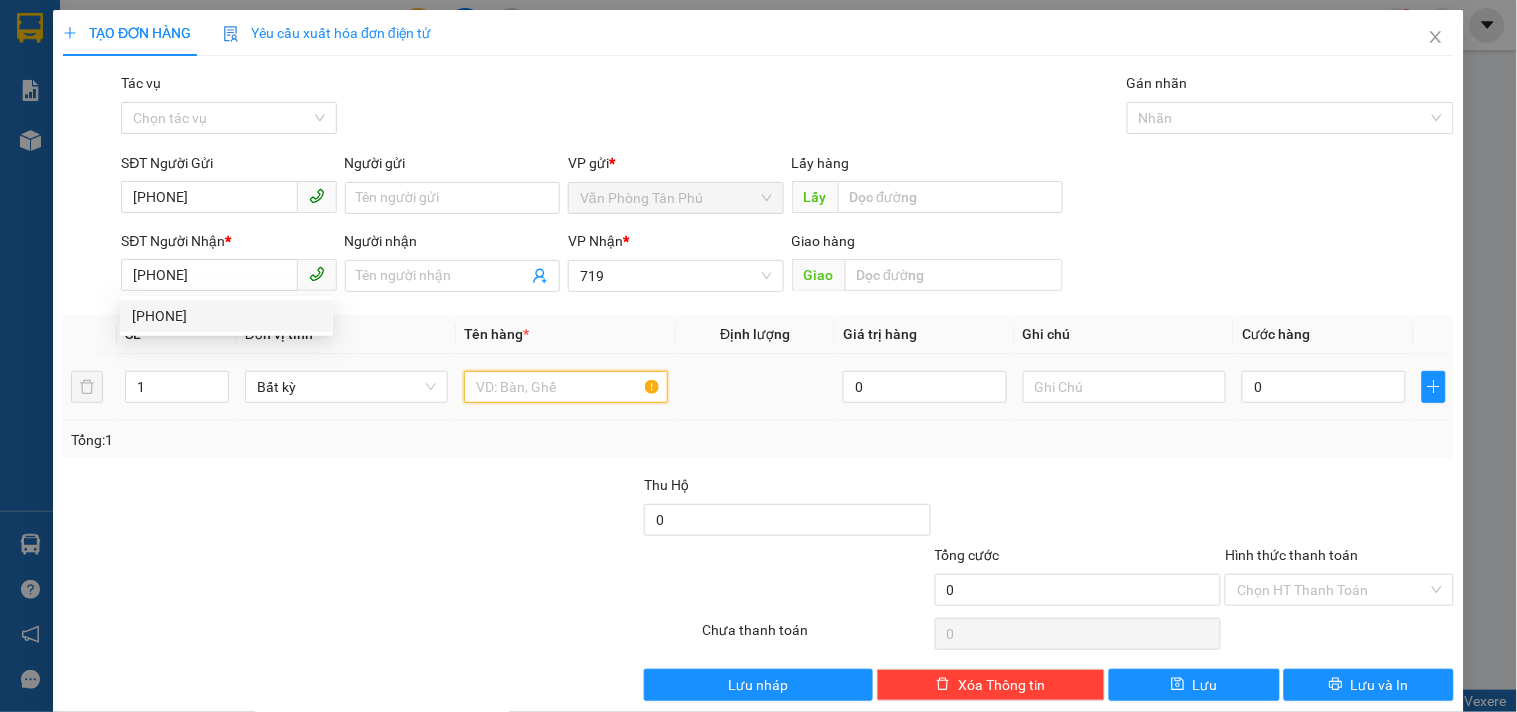 click at bounding box center [565, 387] 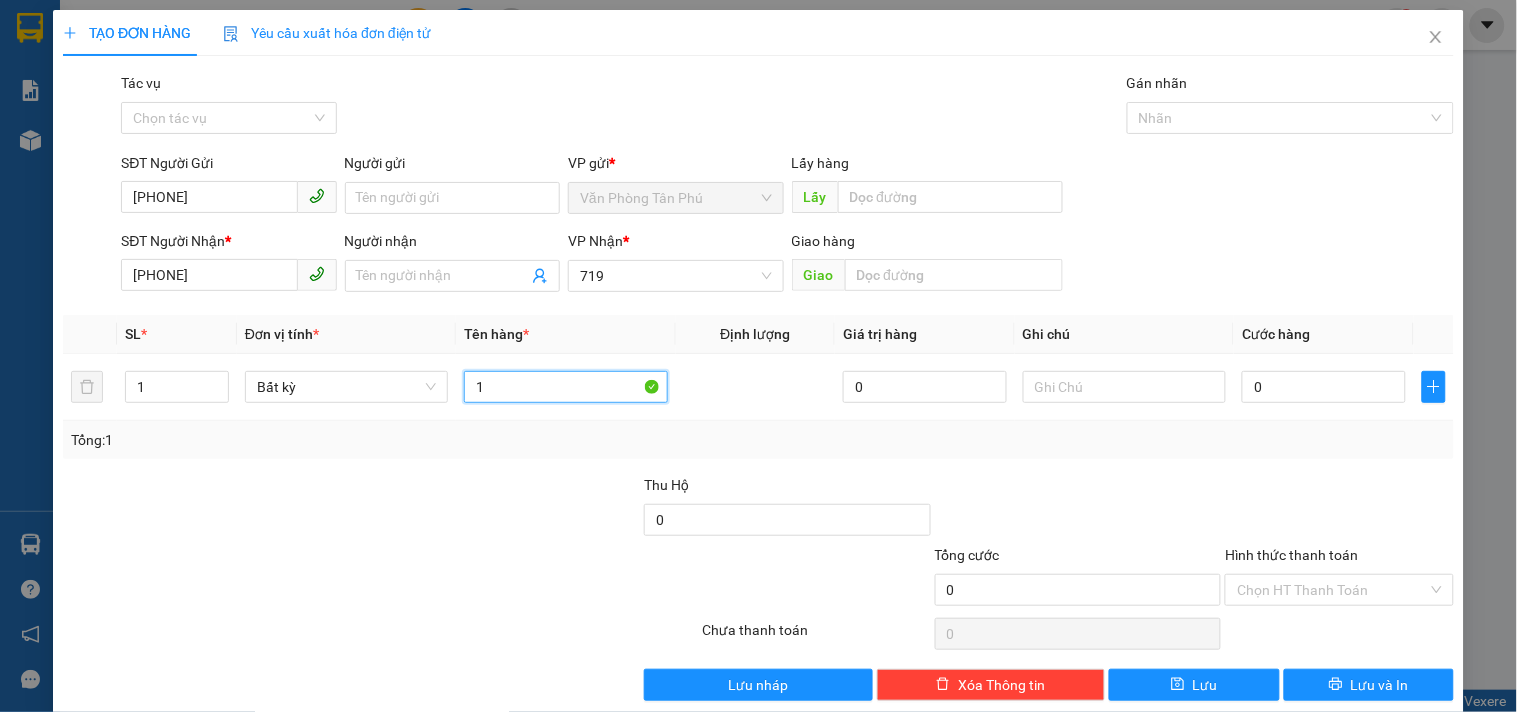 type on "1" 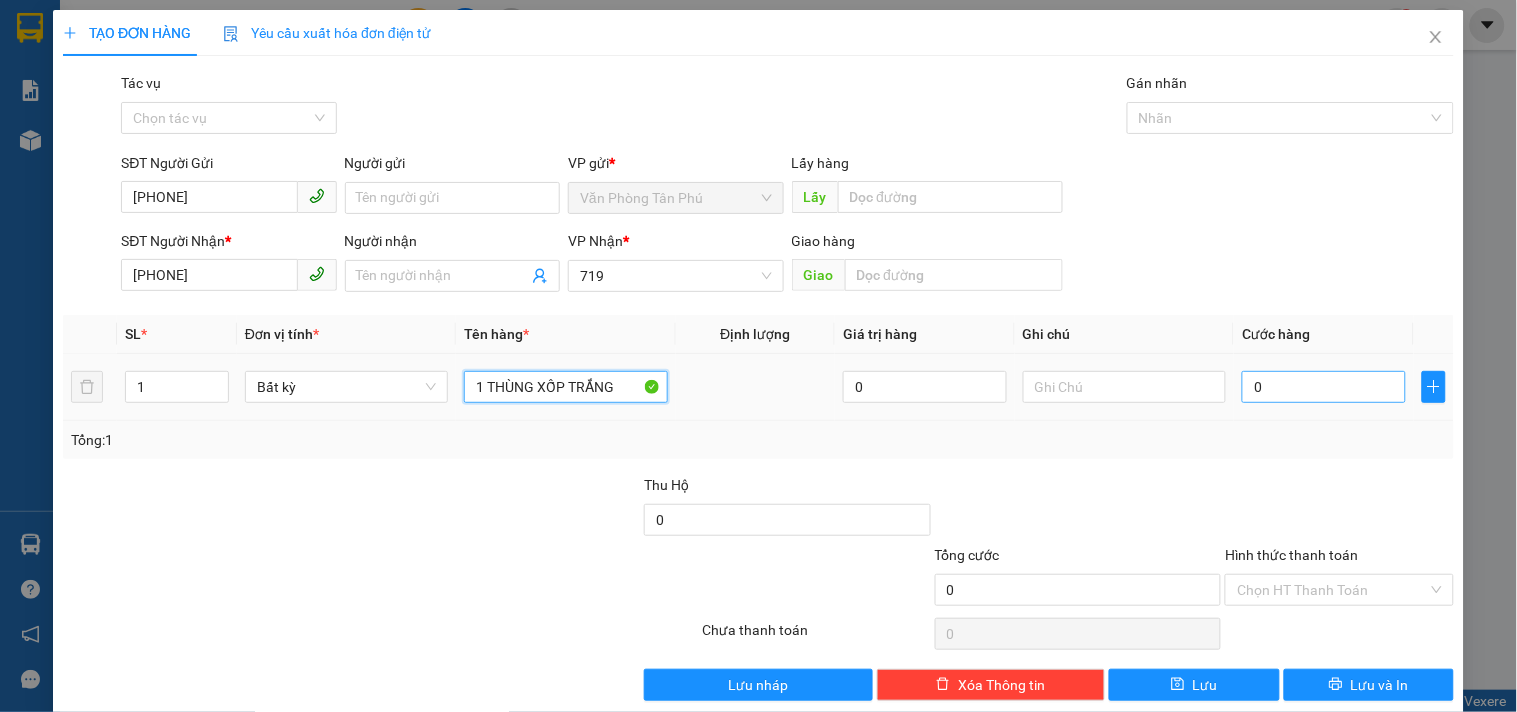 type 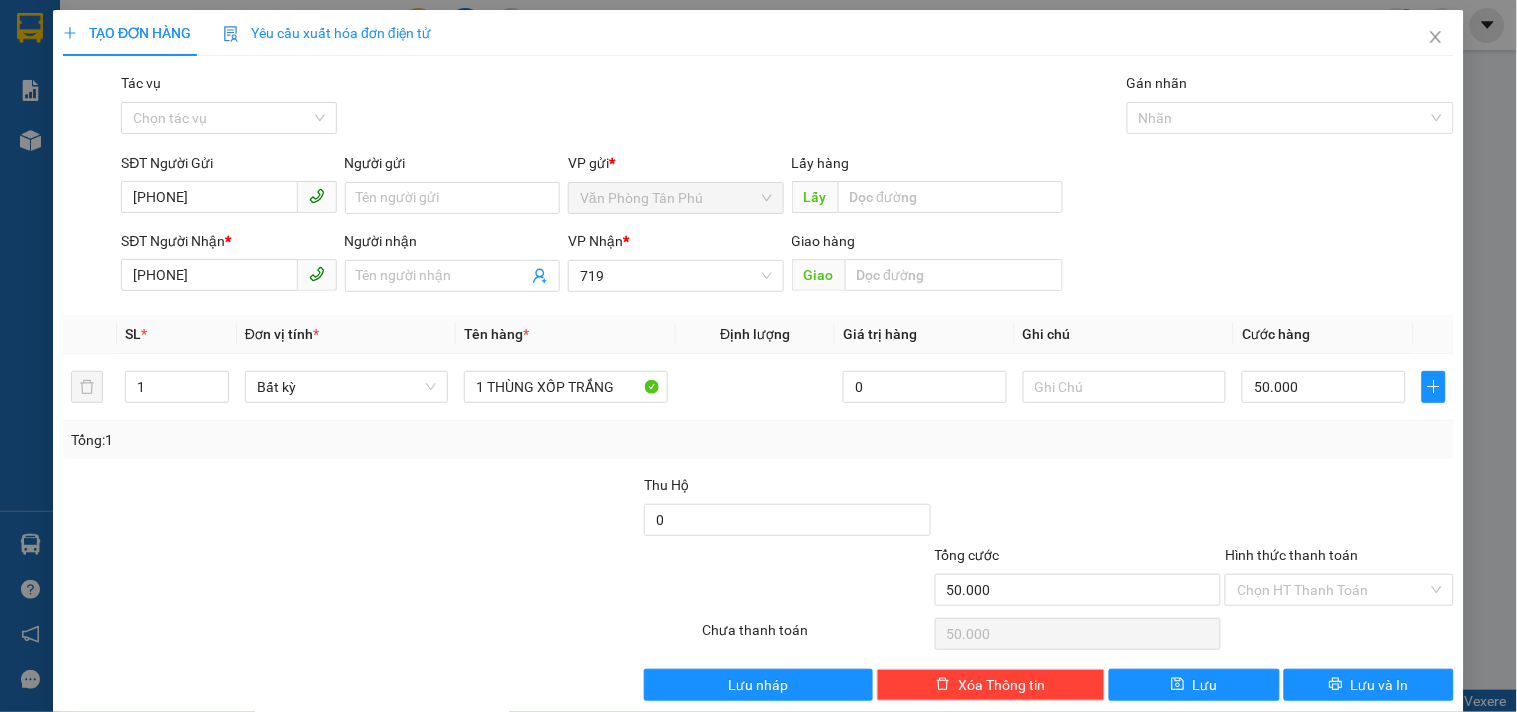 click on "Hình thức thanh toán" at bounding box center (1332, 590) 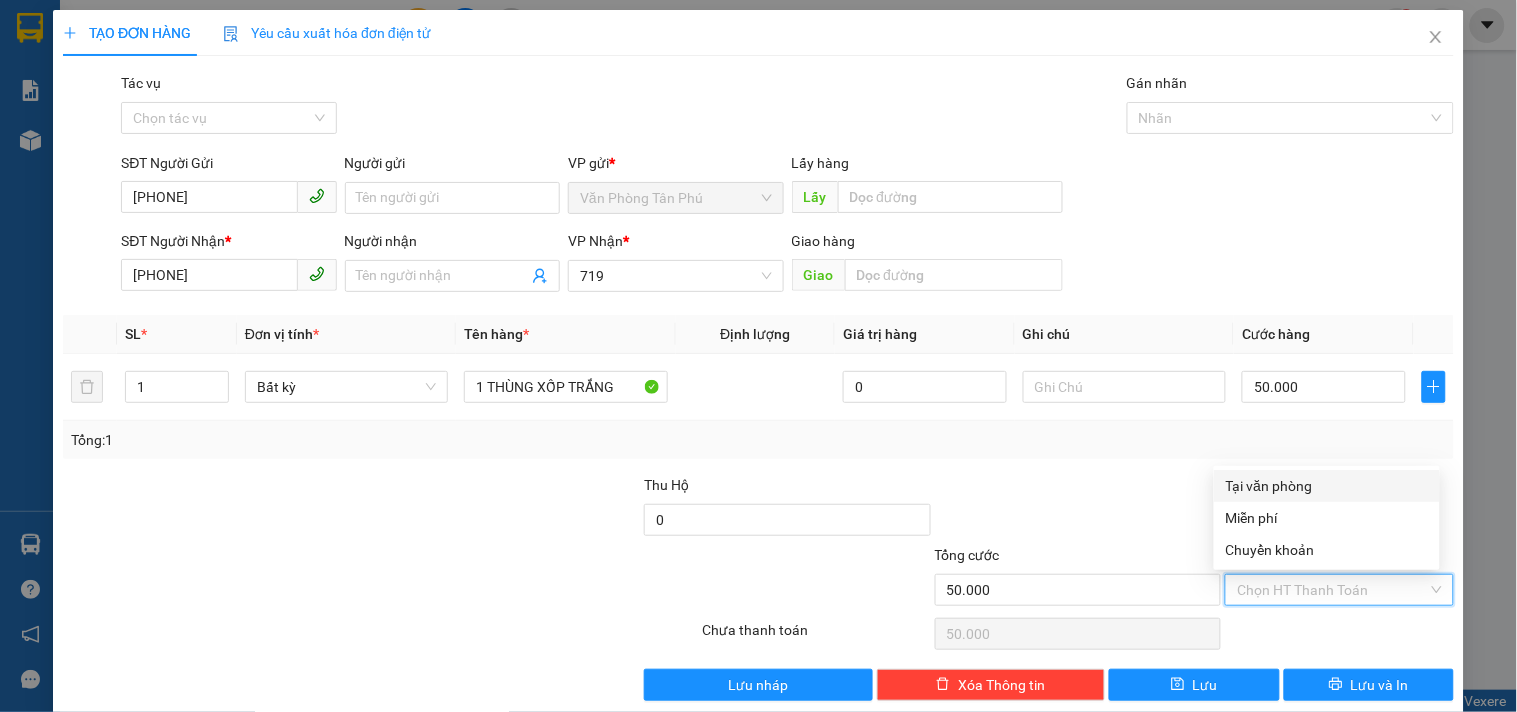 click on "Tại văn phòng" at bounding box center (1327, 486) 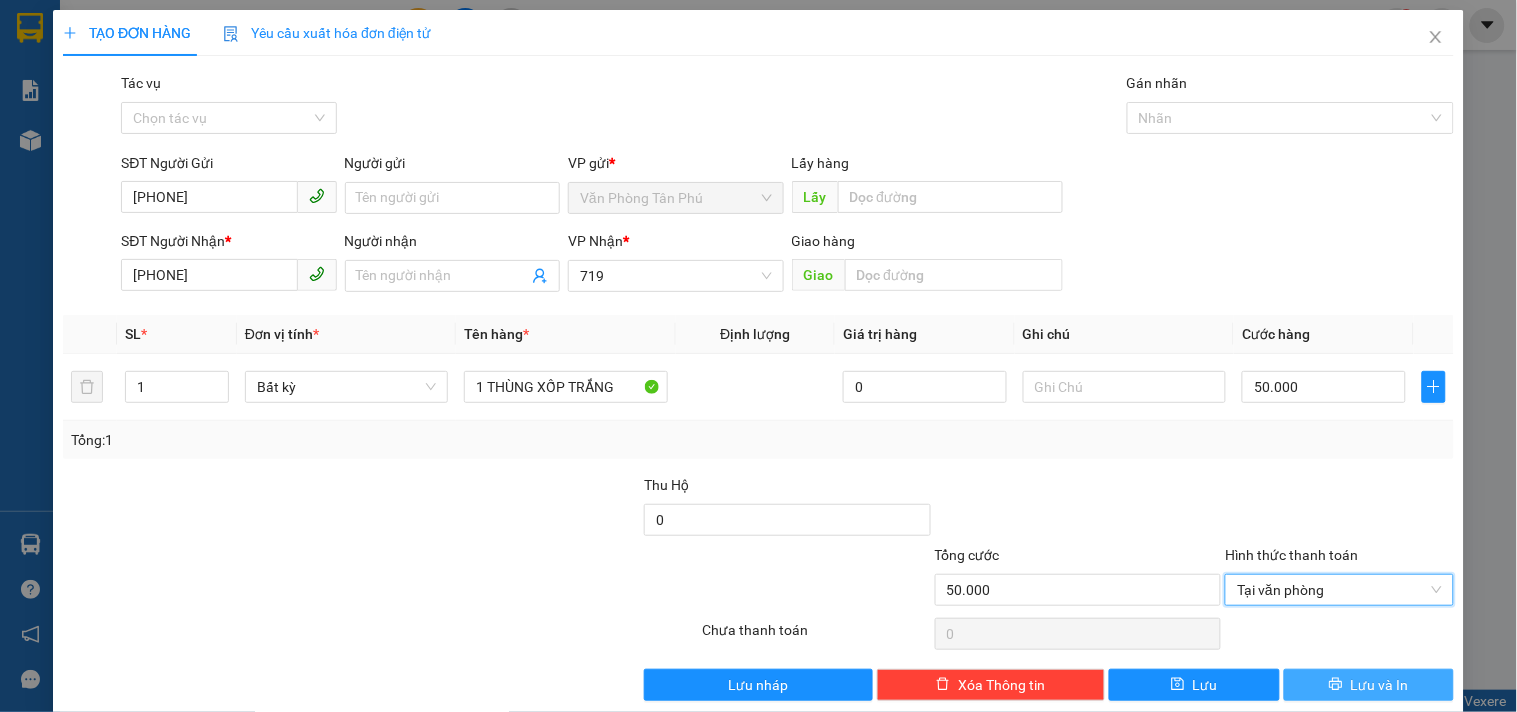 drag, startPoint x: 1330, startPoint y: 685, endPoint x: 1335, endPoint y: 676, distance: 10.29563 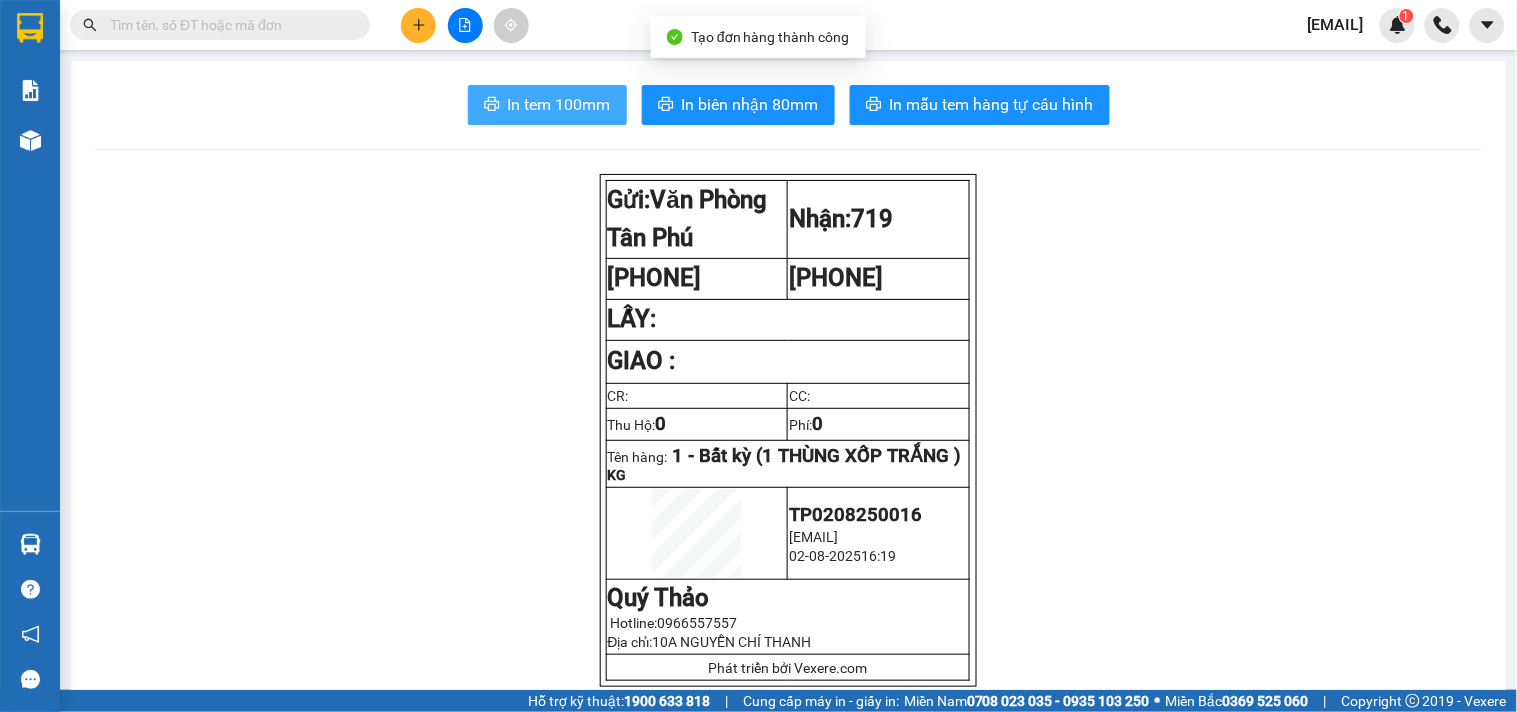 click on "In tem 100mm" at bounding box center (559, 104) 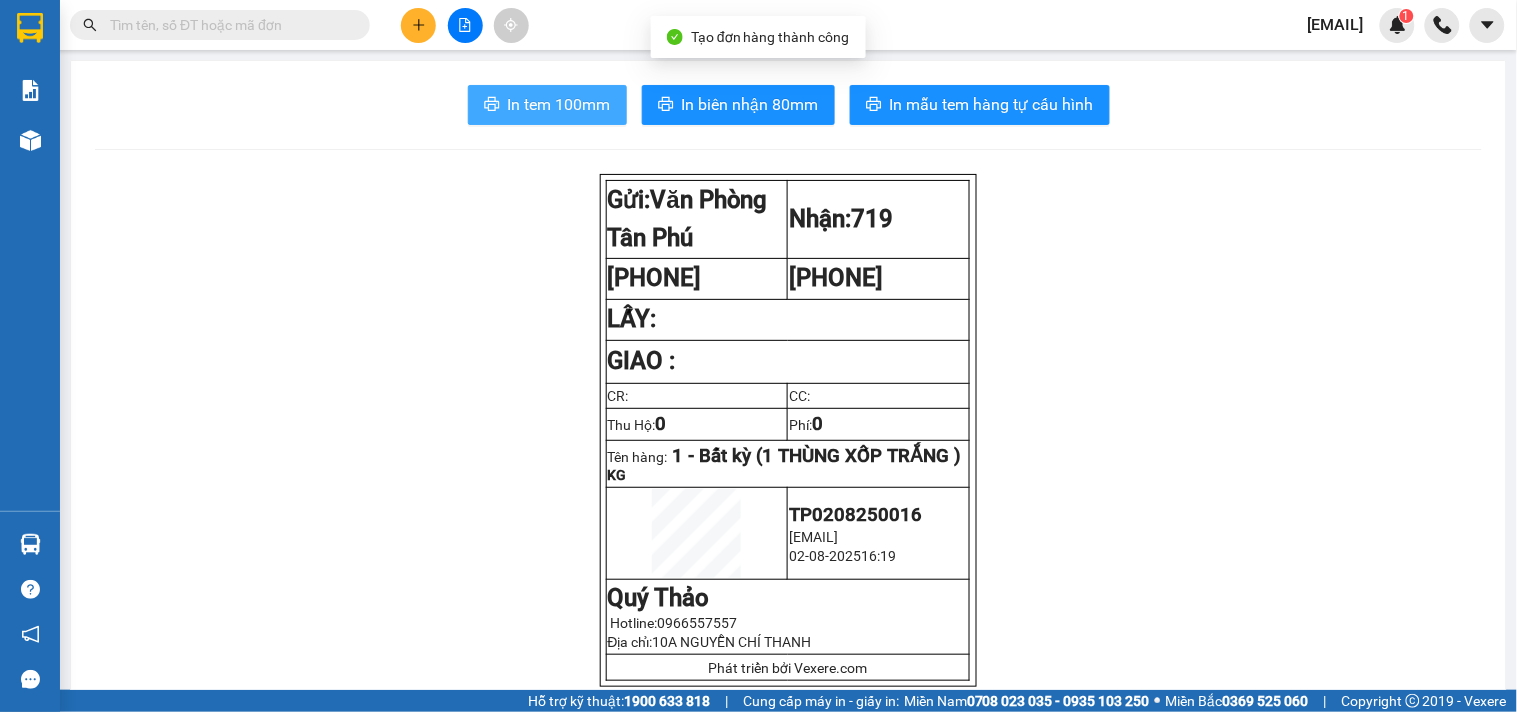 scroll, scrollTop: 0, scrollLeft: 0, axis: both 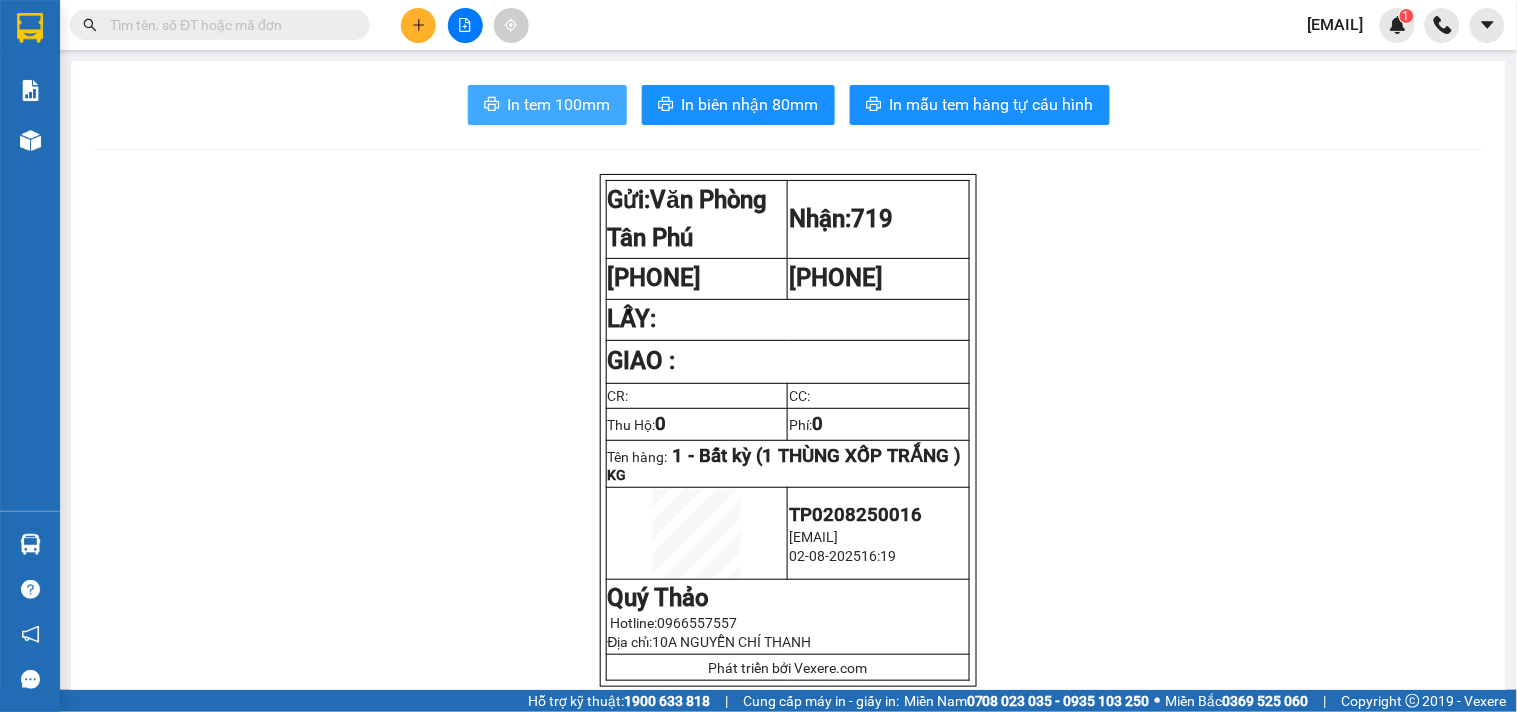 click on "In tem 100mm" at bounding box center [559, 104] 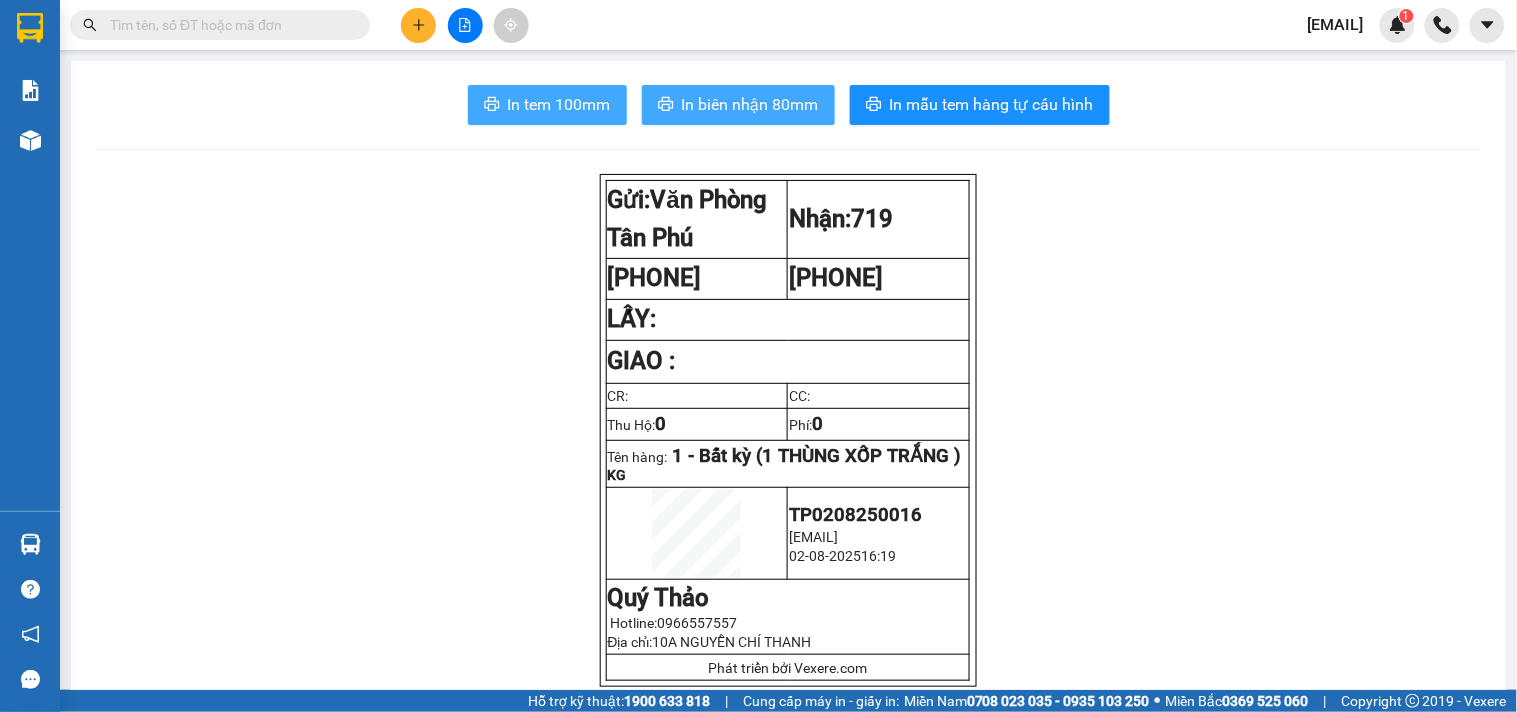 scroll, scrollTop: 0, scrollLeft: 0, axis: both 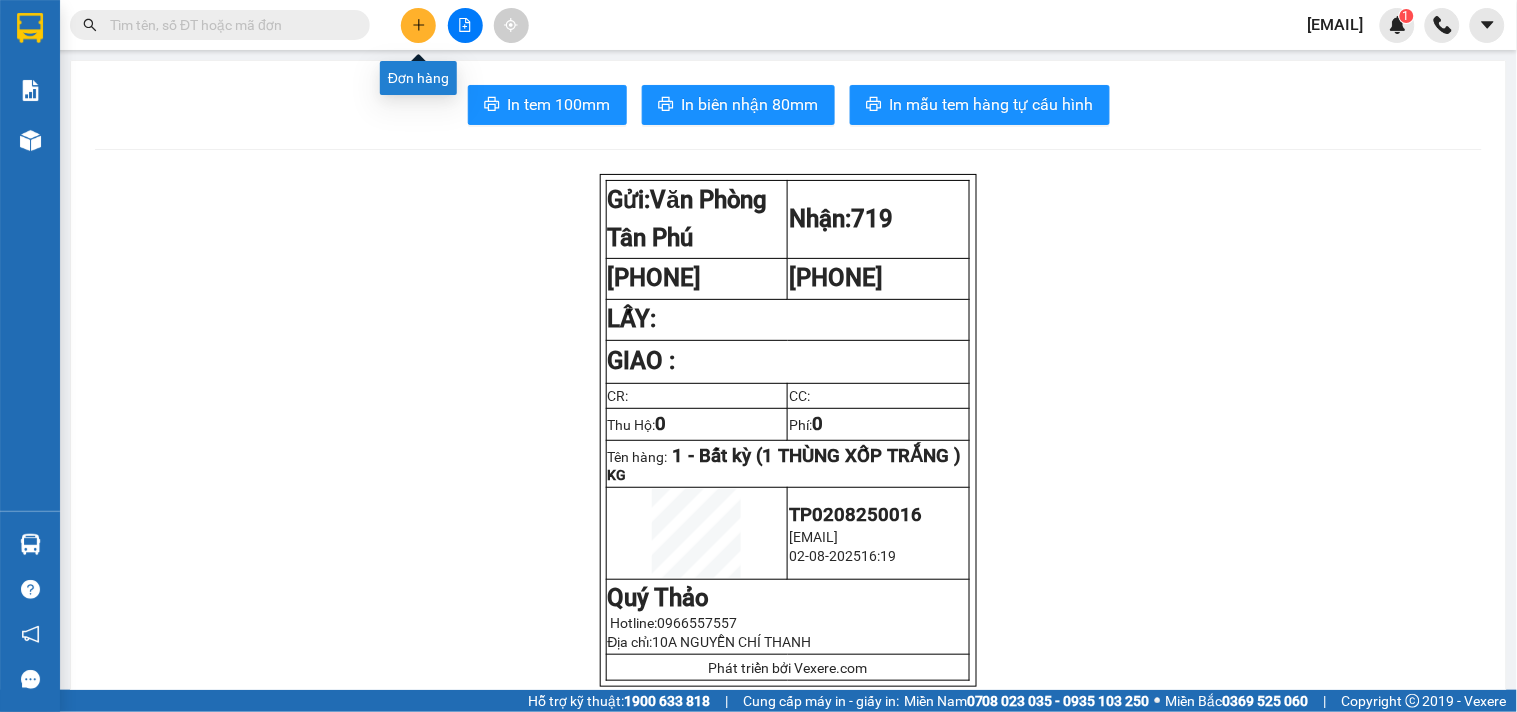 click at bounding box center (418, 25) 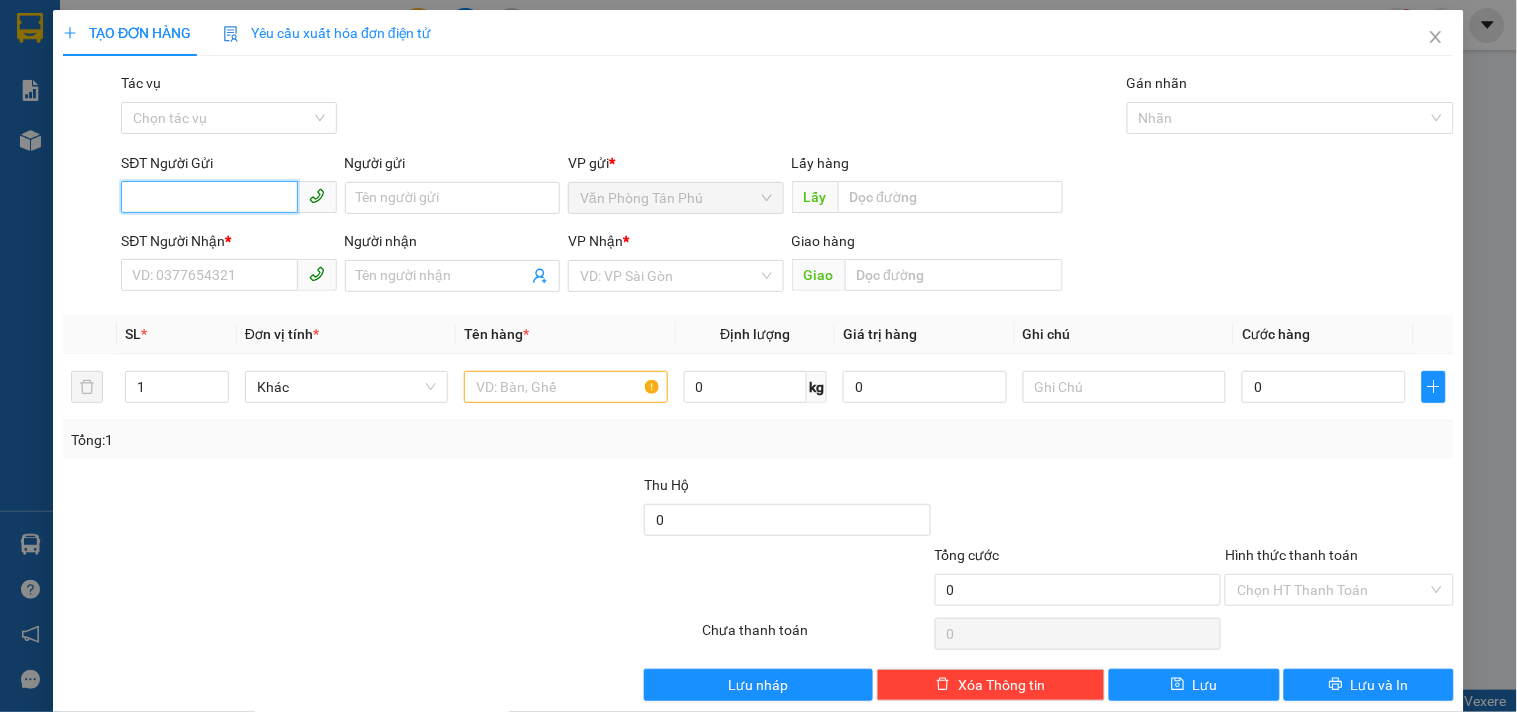 click on "SĐT Người Gửi" at bounding box center (209, 197) 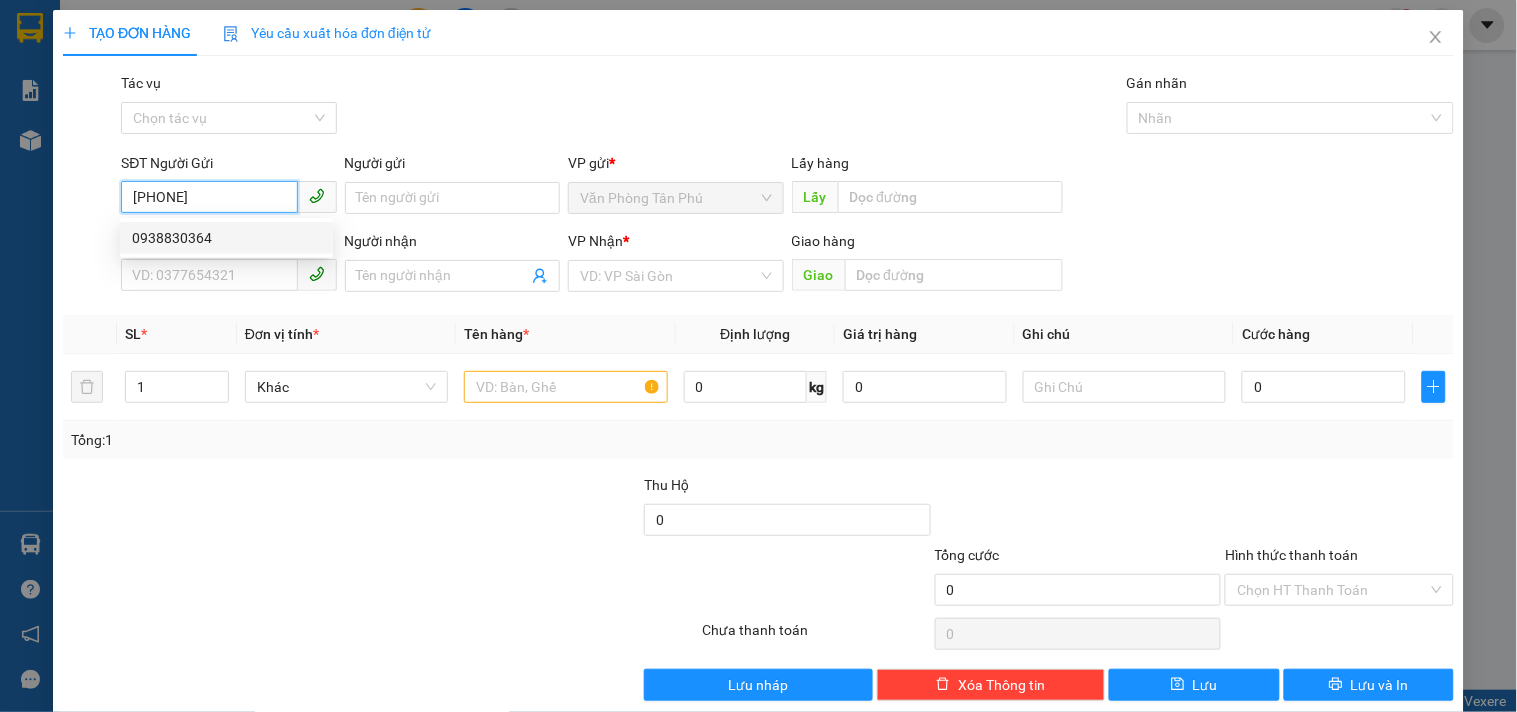 click on "0938830364" at bounding box center [226, 238] 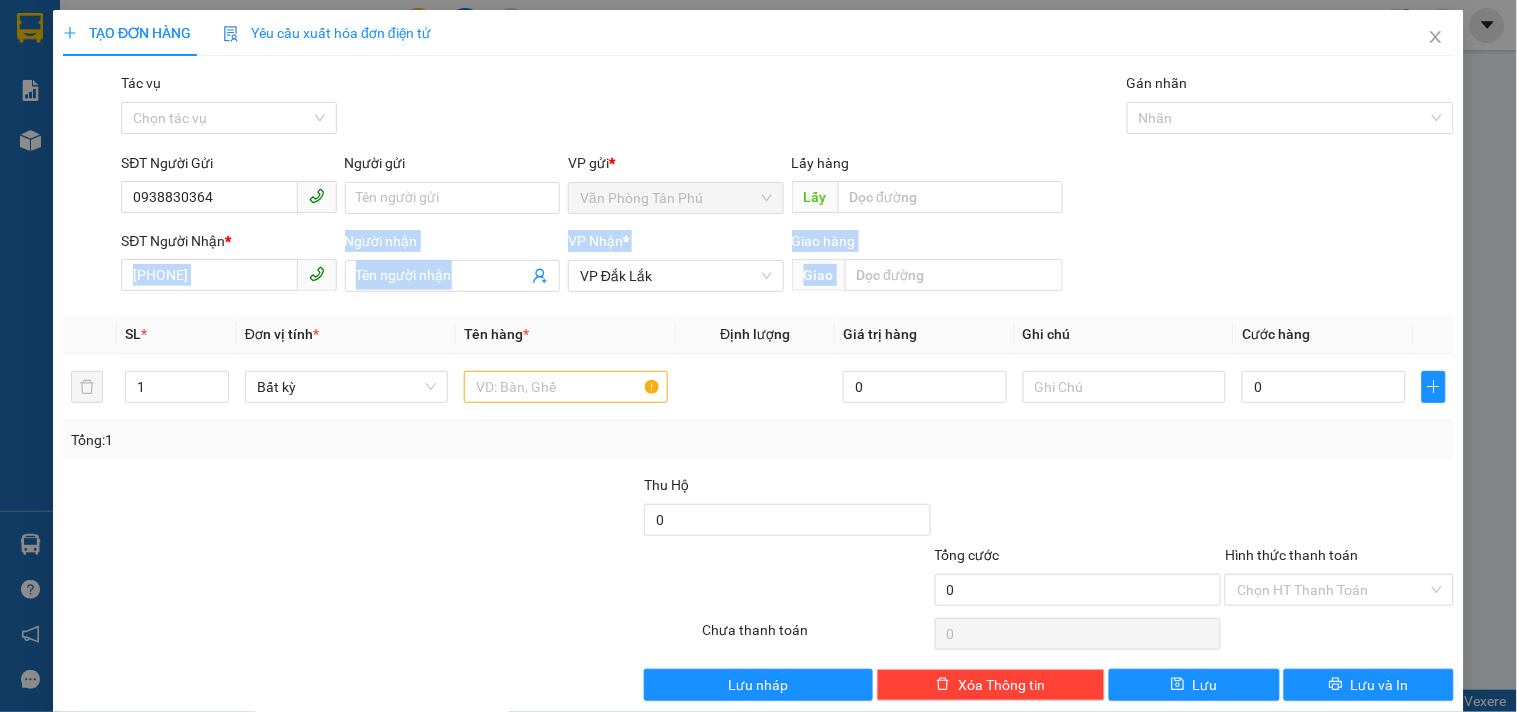 drag, startPoint x: 131, startPoint y: 310, endPoint x: 100, endPoint y: 310, distance: 31 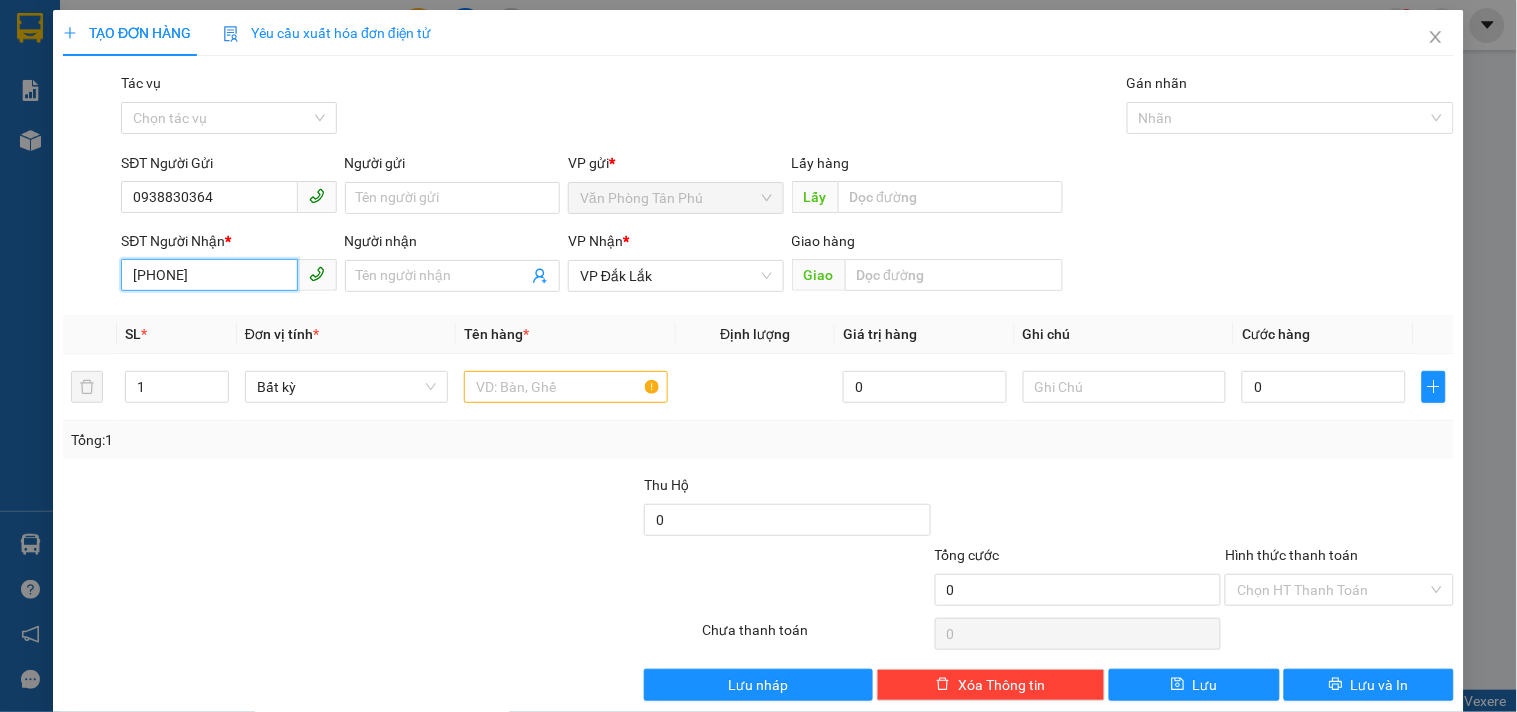 click on "[PHONE]" at bounding box center [209, 275] 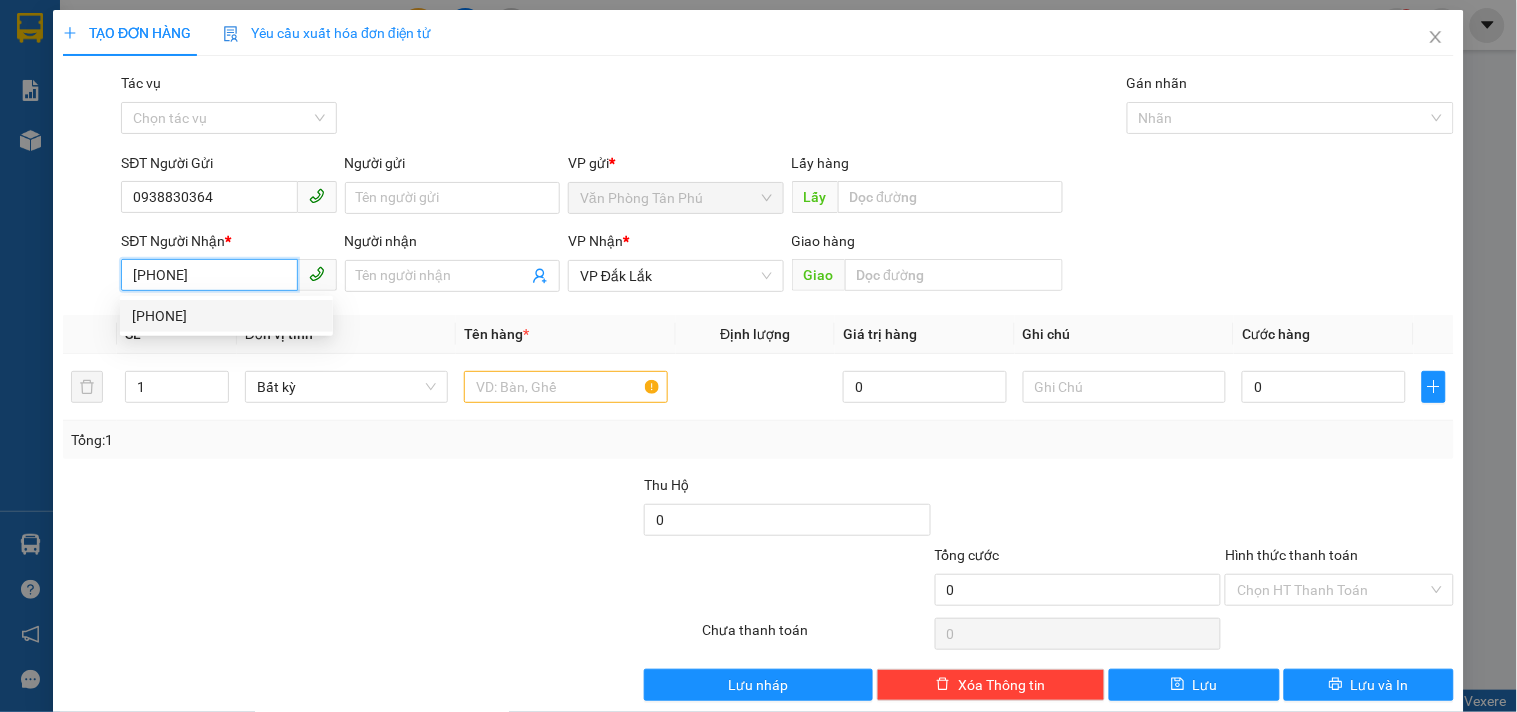 drag, startPoint x: 206, startPoint y: 276, endPoint x: 117, endPoint y: 276, distance: 89 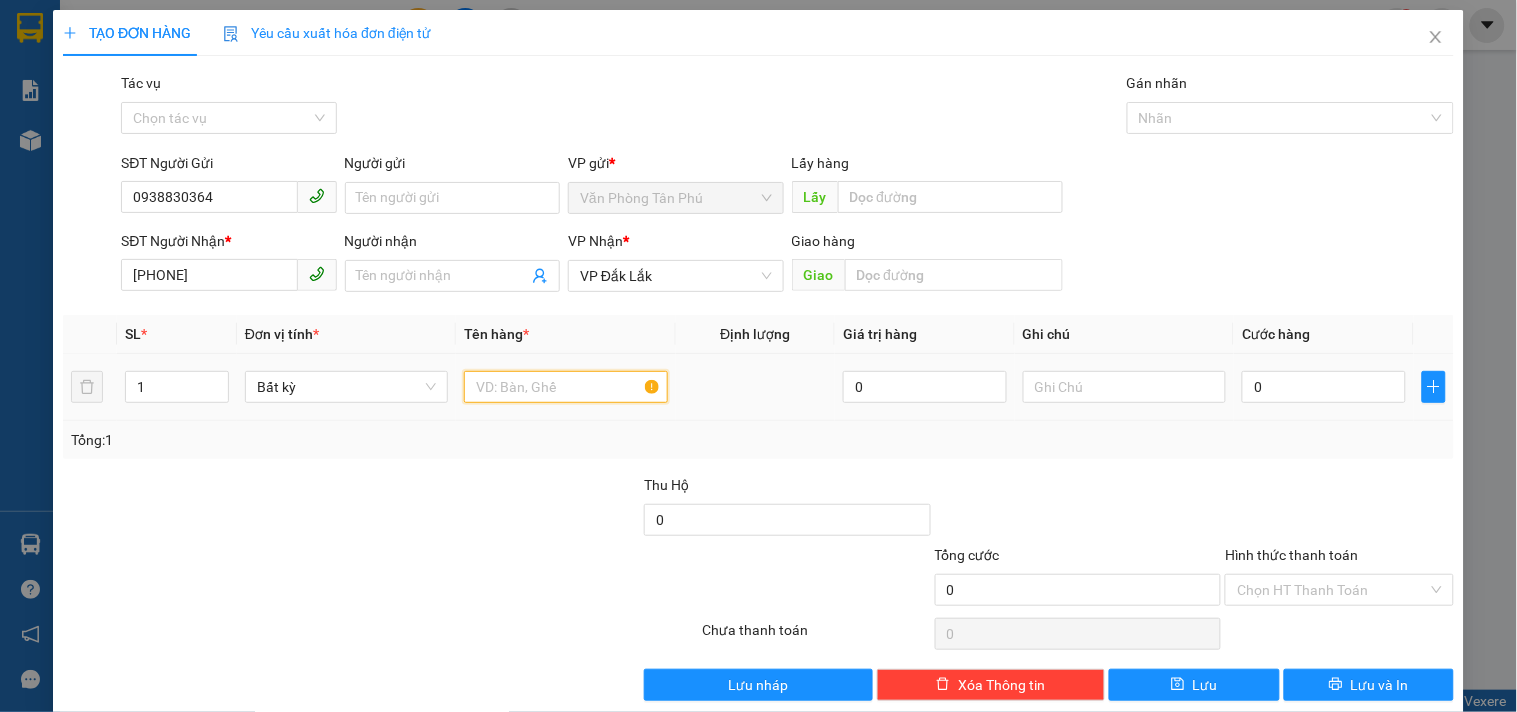 click at bounding box center [565, 387] 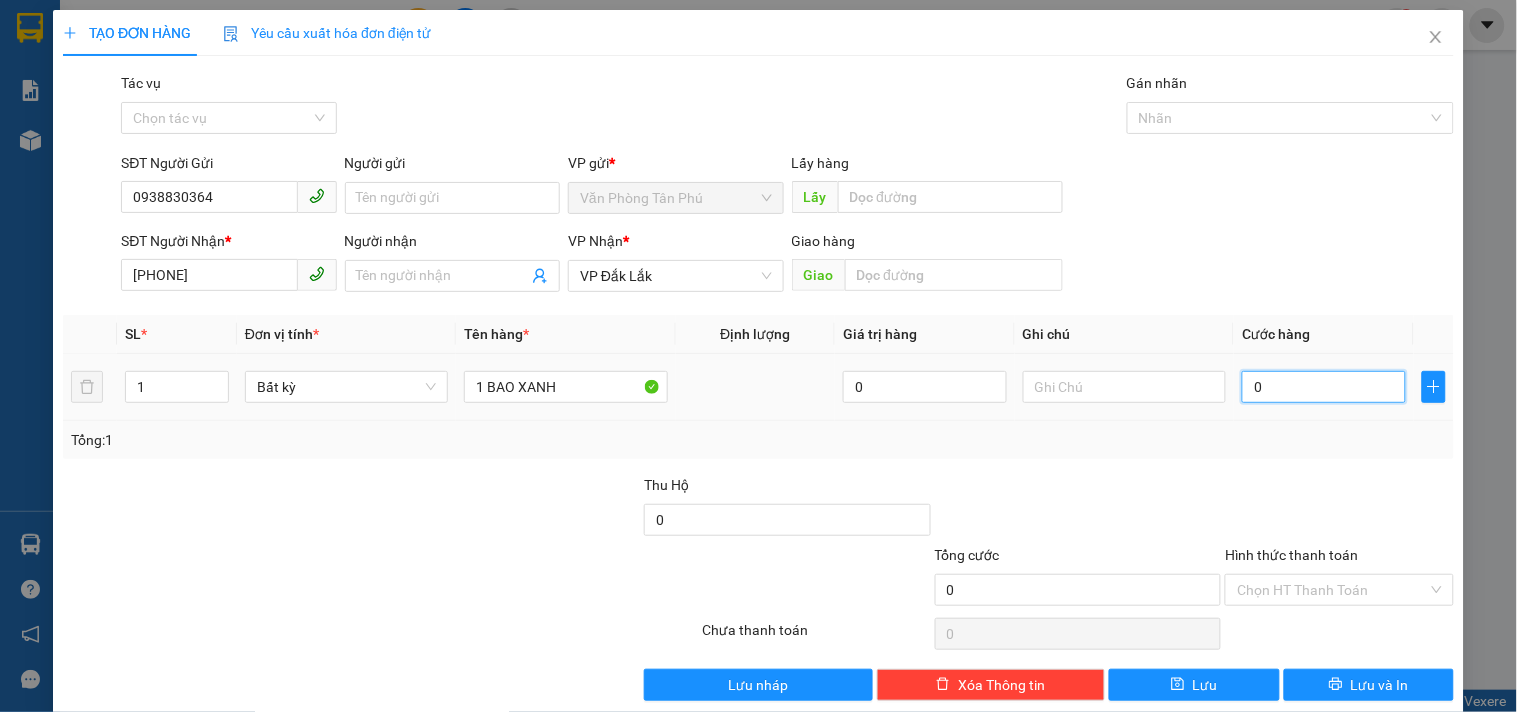 click on "0" at bounding box center [1324, 387] 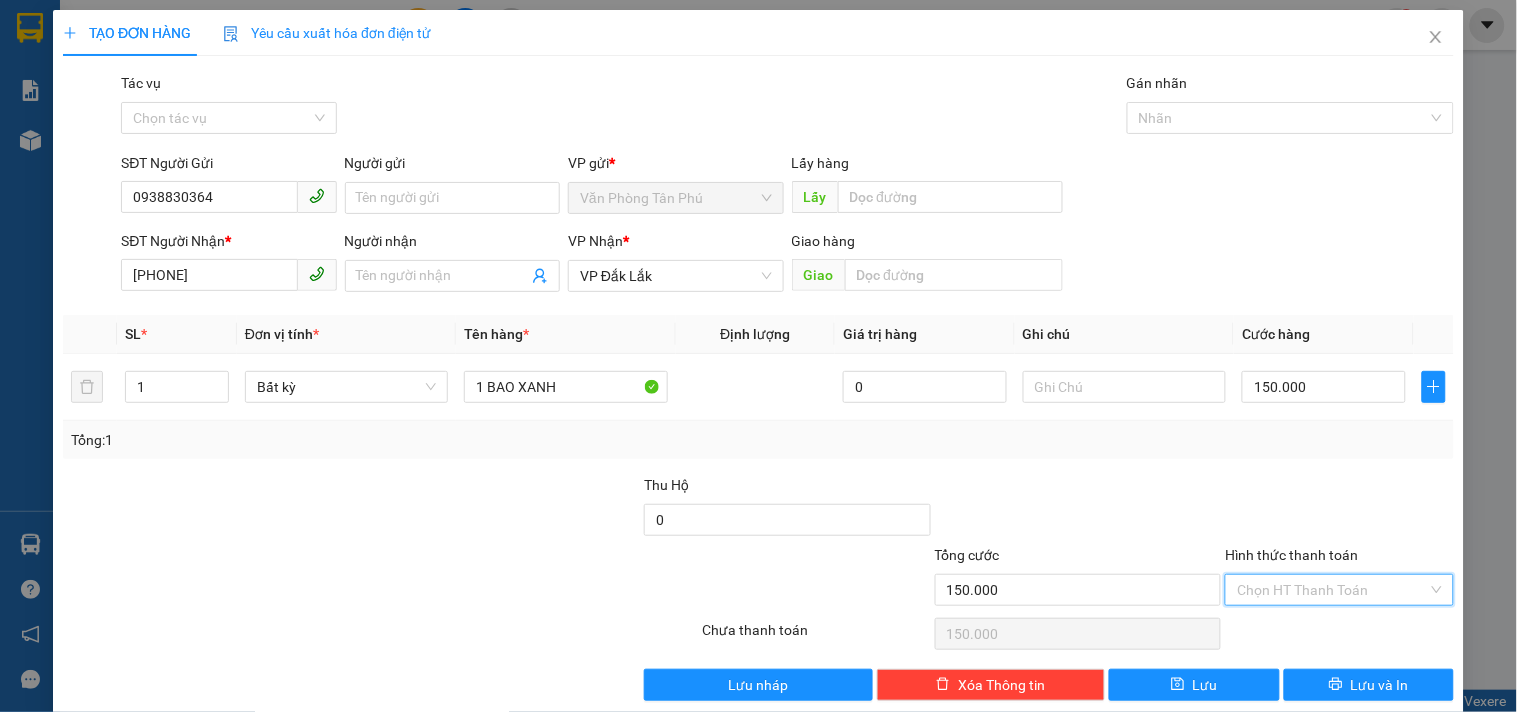 click on "Hình thức thanh toán" at bounding box center [1332, 590] 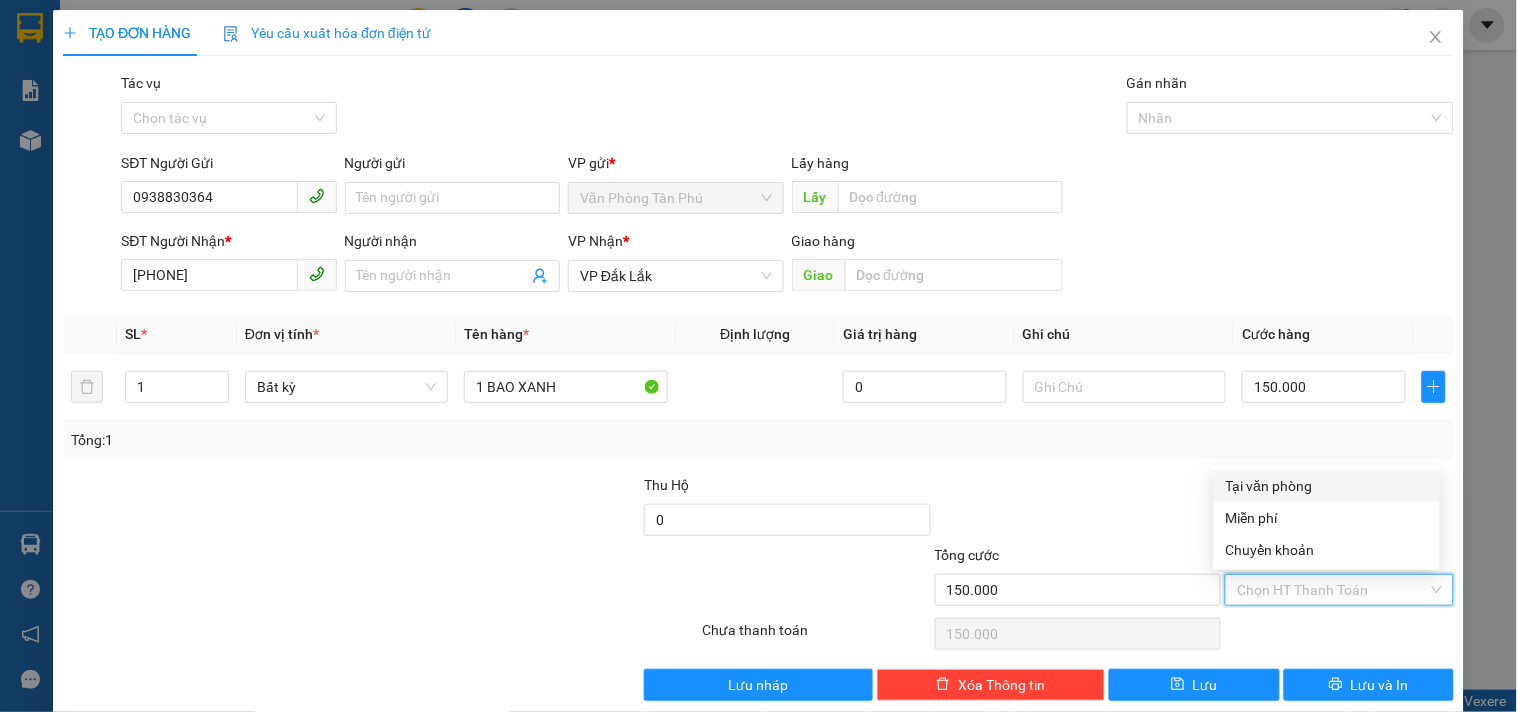 click on "Tại văn phòng" at bounding box center [1327, 486] 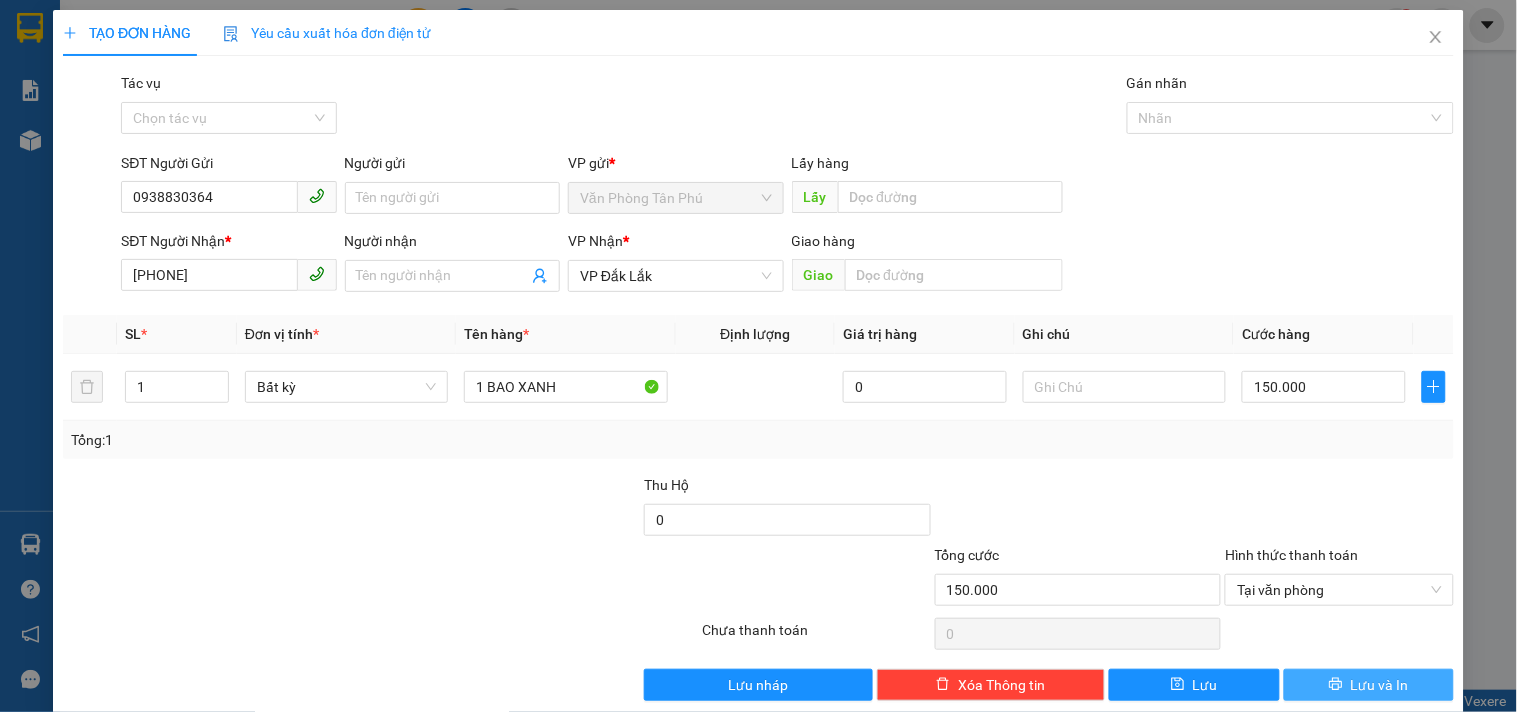 drag, startPoint x: 1340, startPoint y: 672, endPoint x: 1336, endPoint y: 662, distance: 10.770329 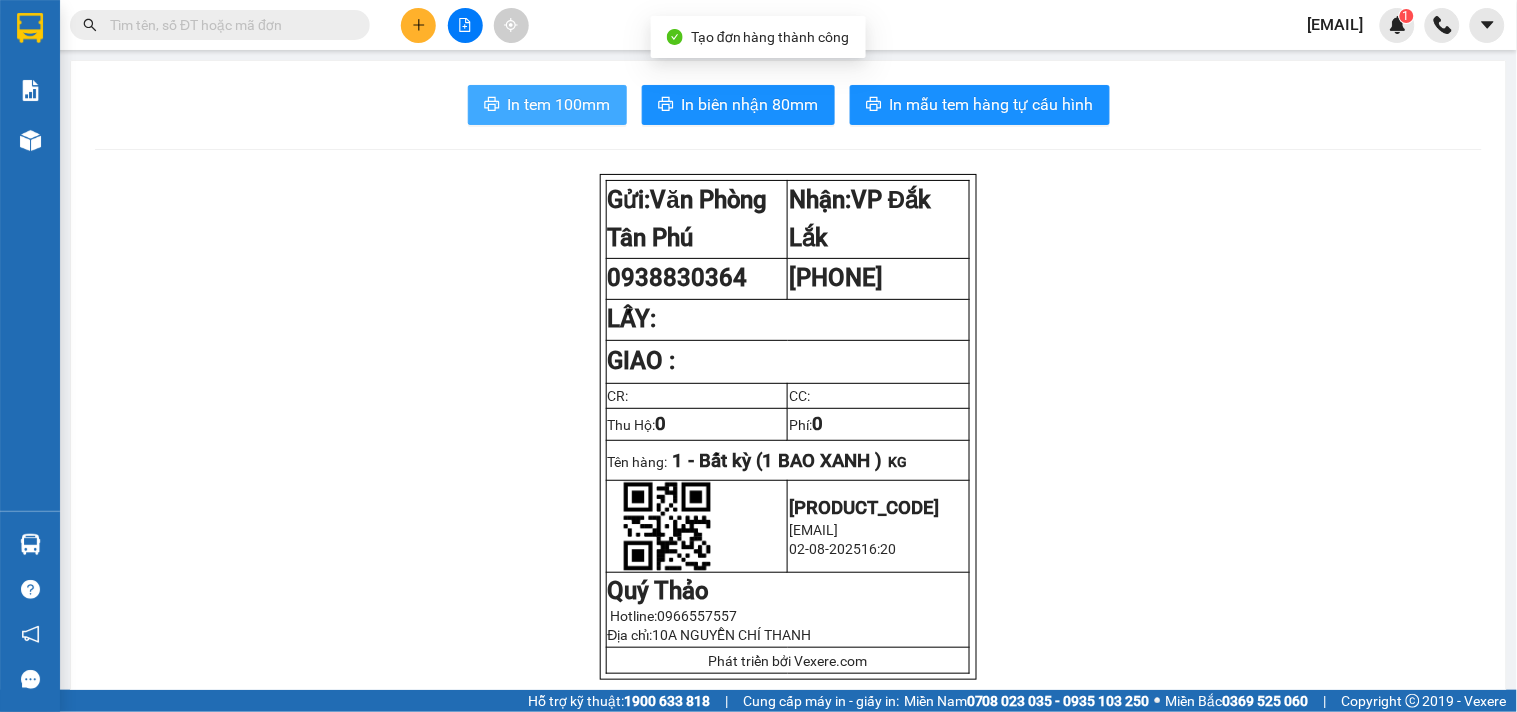 click on "In tem 100mm" at bounding box center [559, 104] 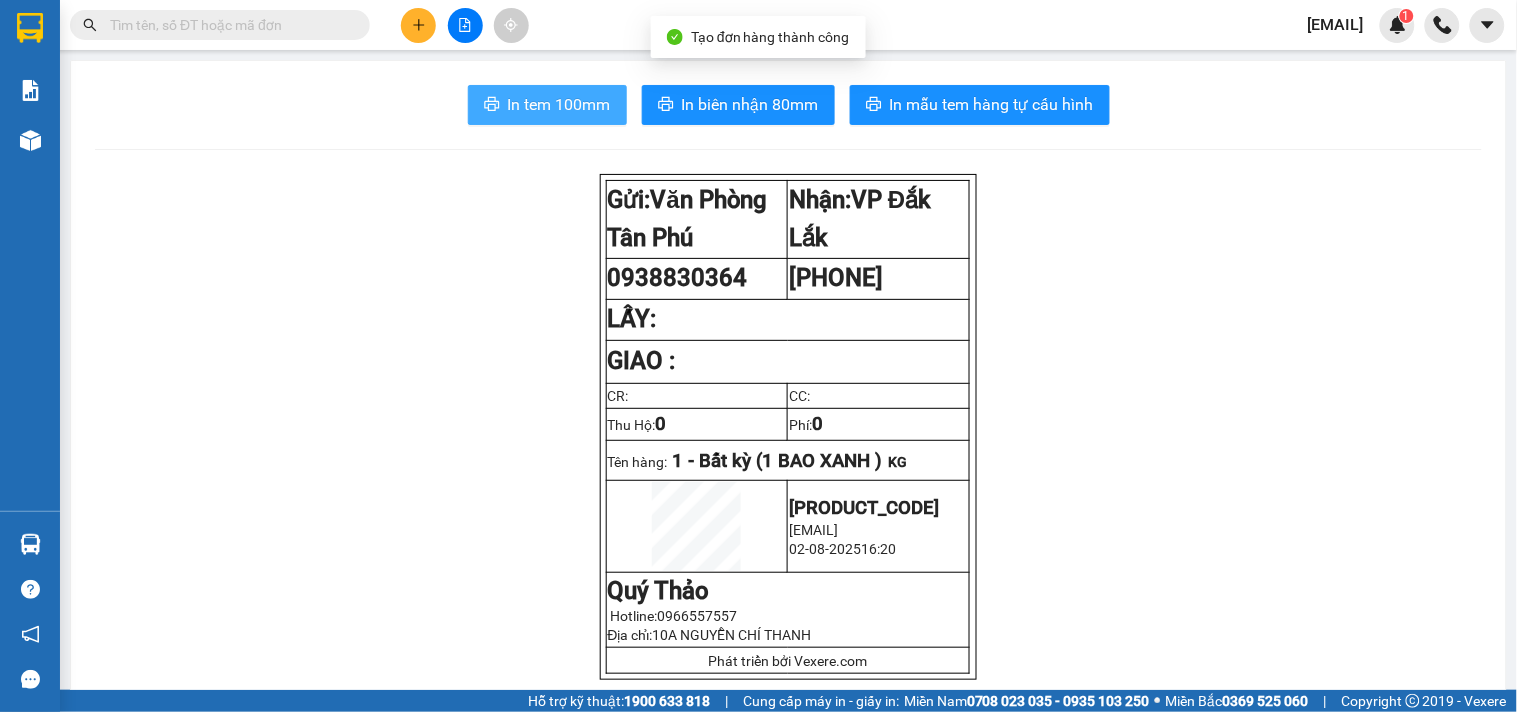 scroll, scrollTop: 0, scrollLeft: 0, axis: both 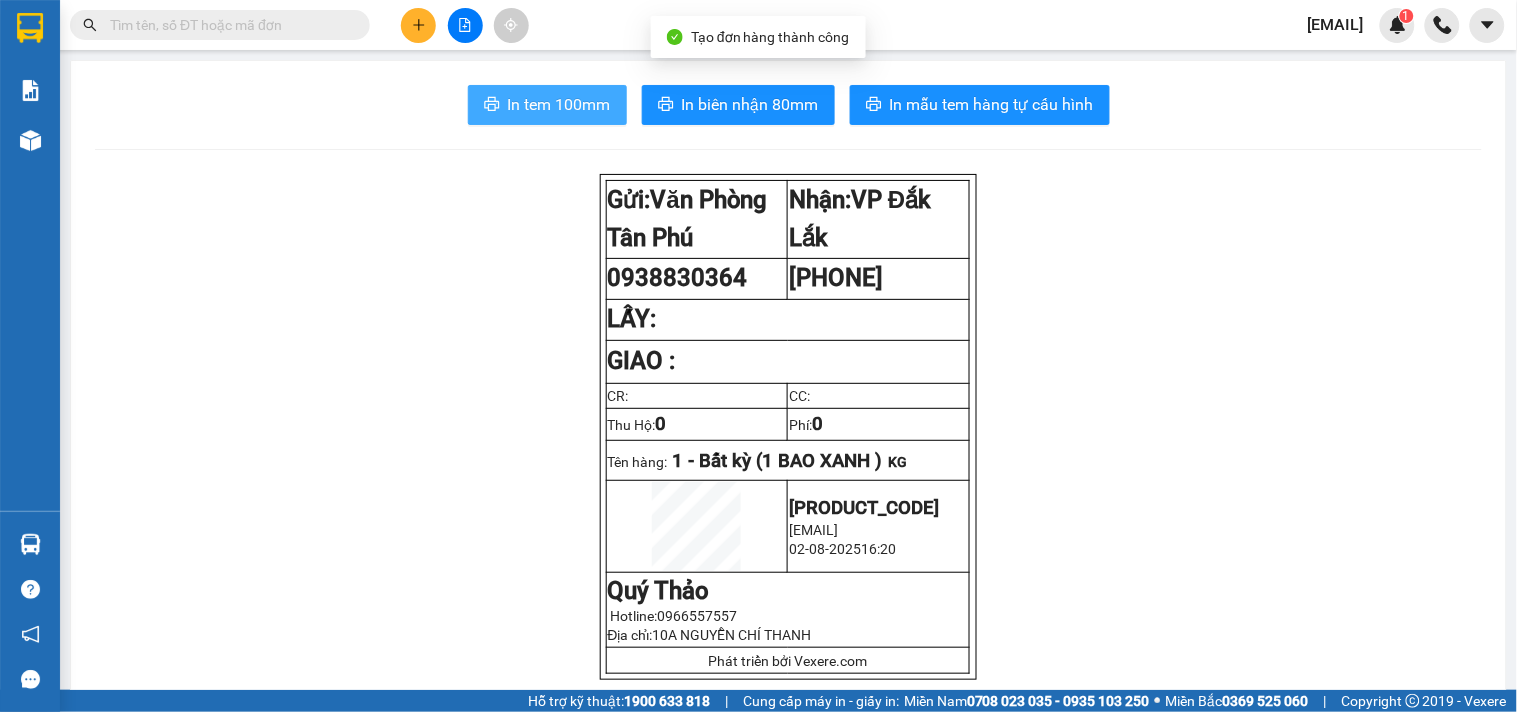 click on "In tem 100mm" at bounding box center (559, 104) 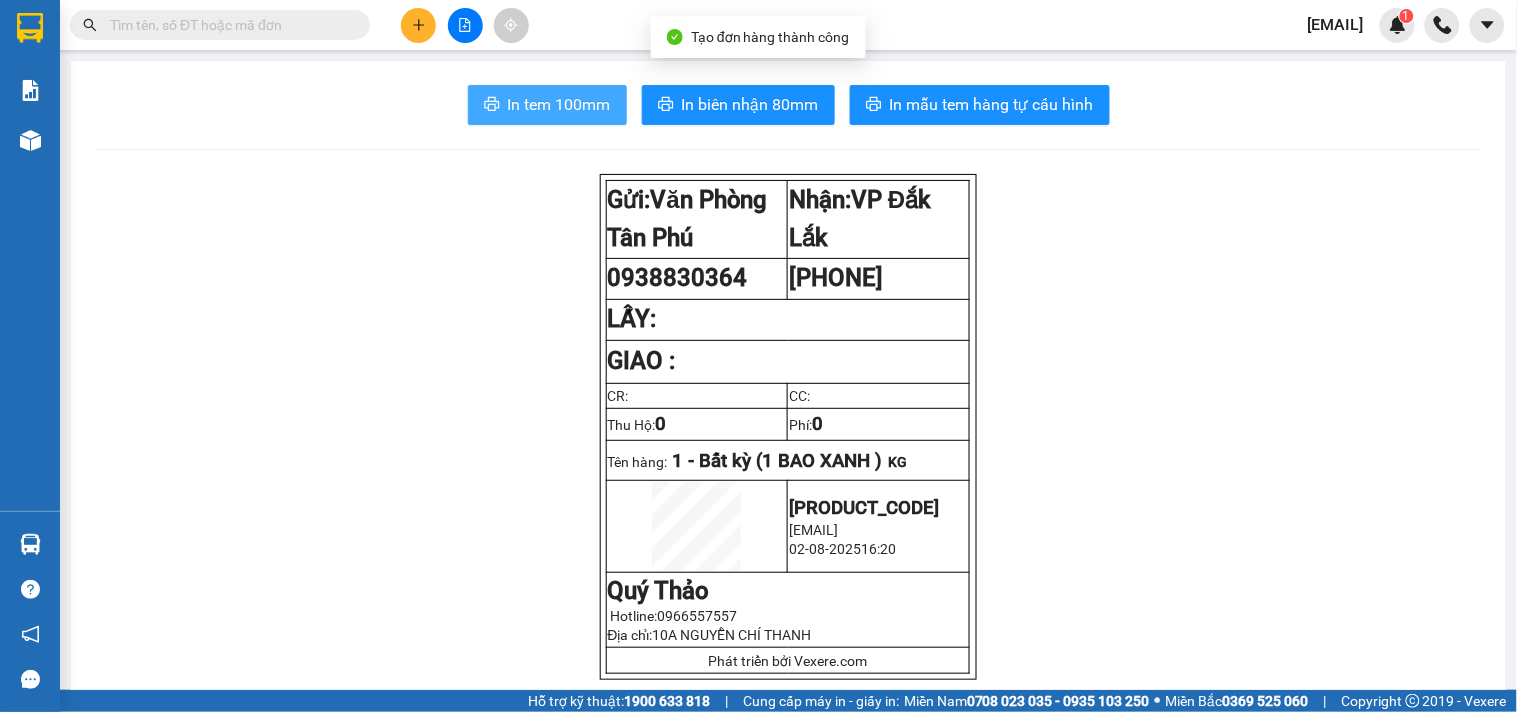 scroll, scrollTop: 0, scrollLeft: 0, axis: both 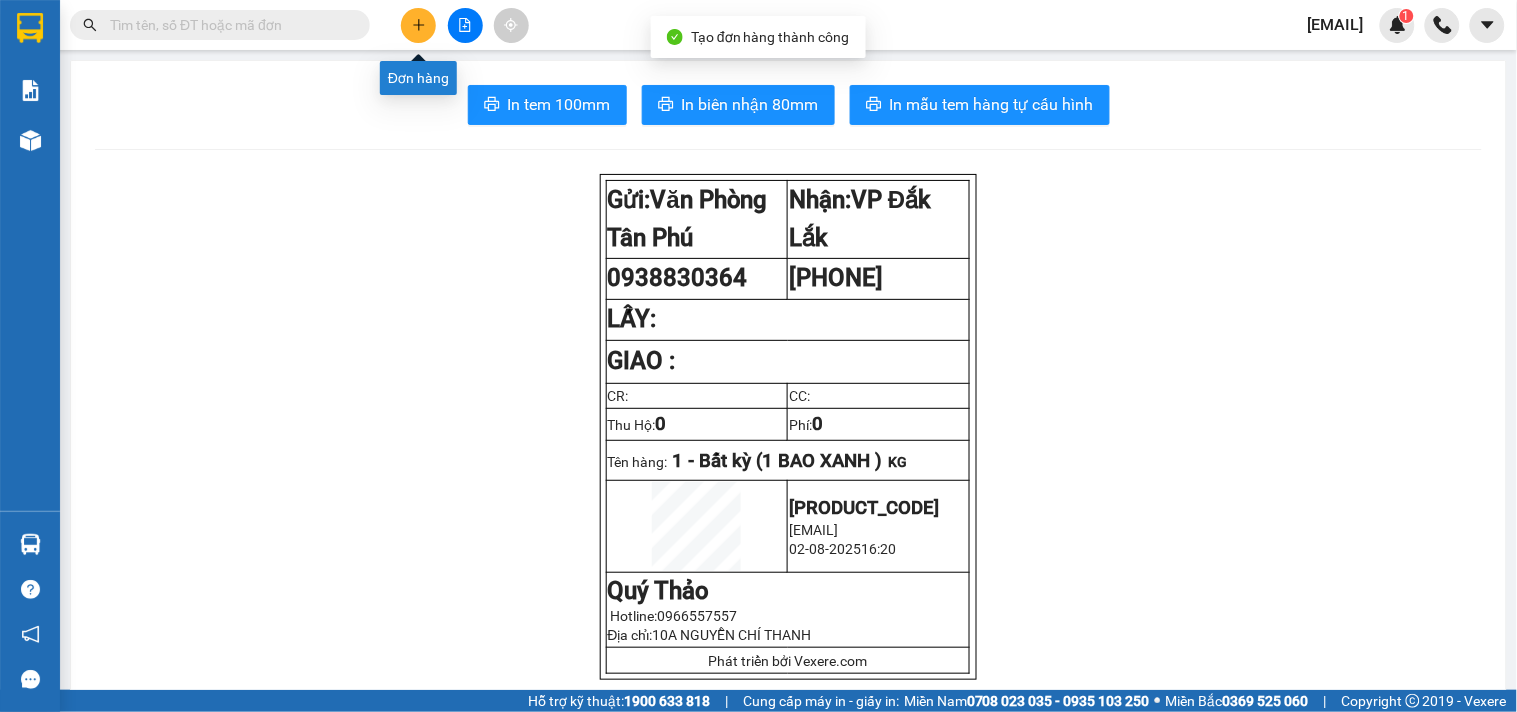click 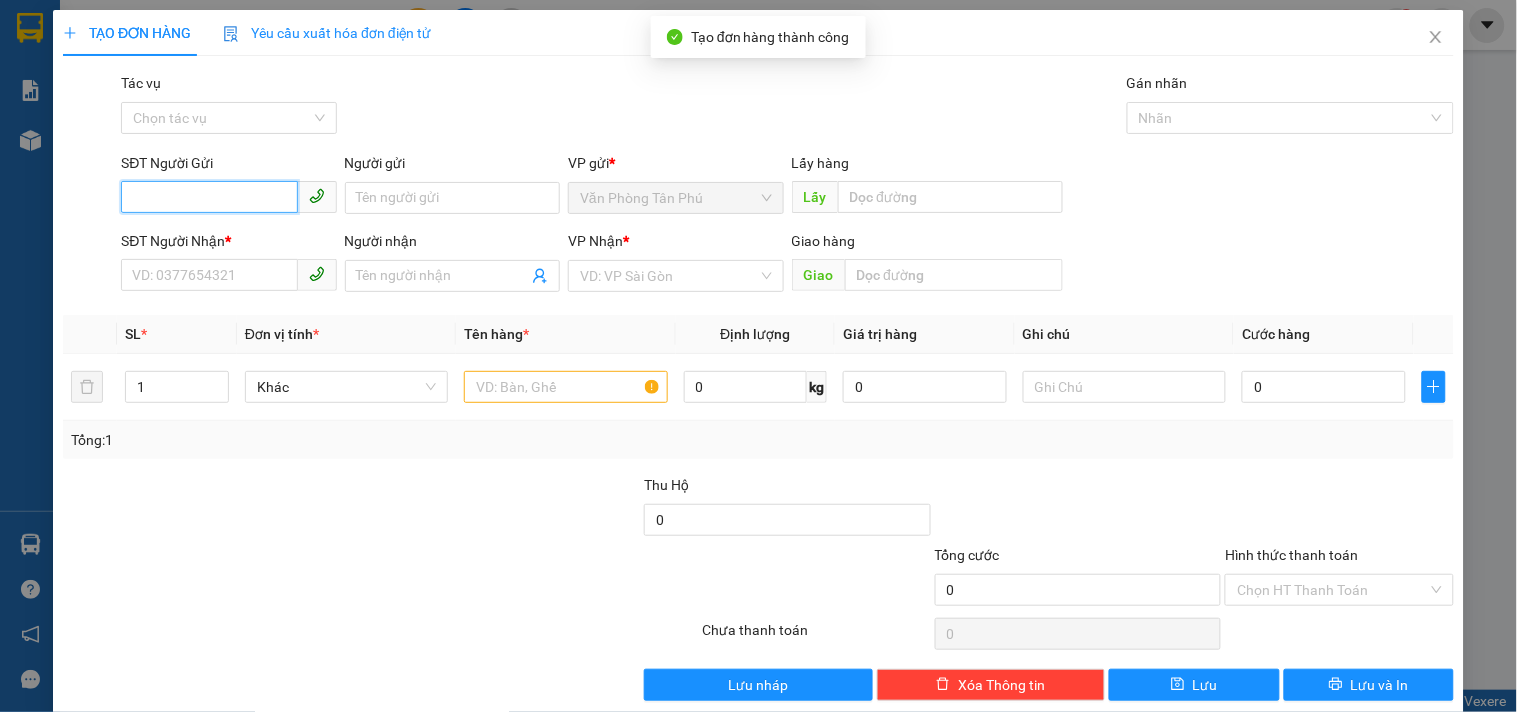 click on "SĐT Người Gửi" at bounding box center (209, 197) 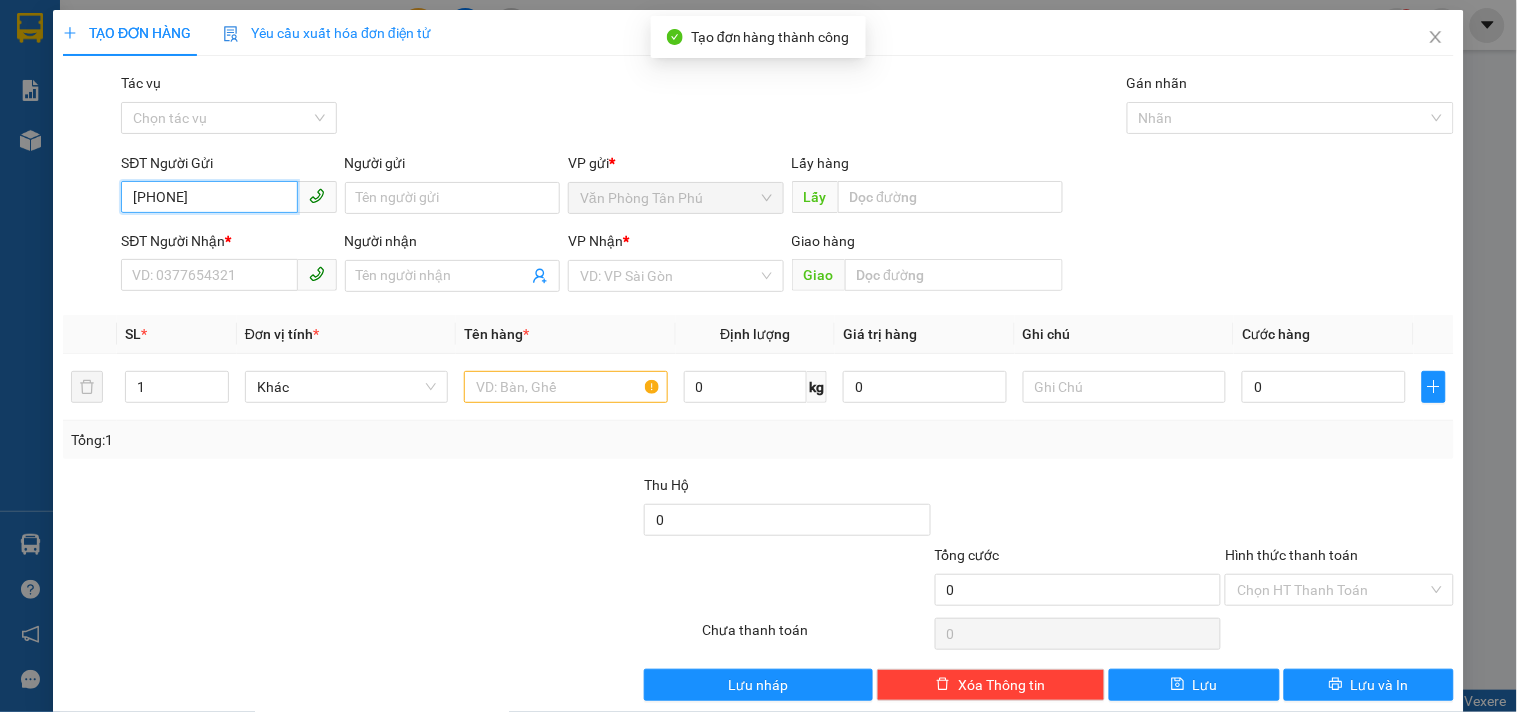 drag, startPoint x: 242, startPoint y: 202, endPoint x: 107, endPoint y: 202, distance: 135 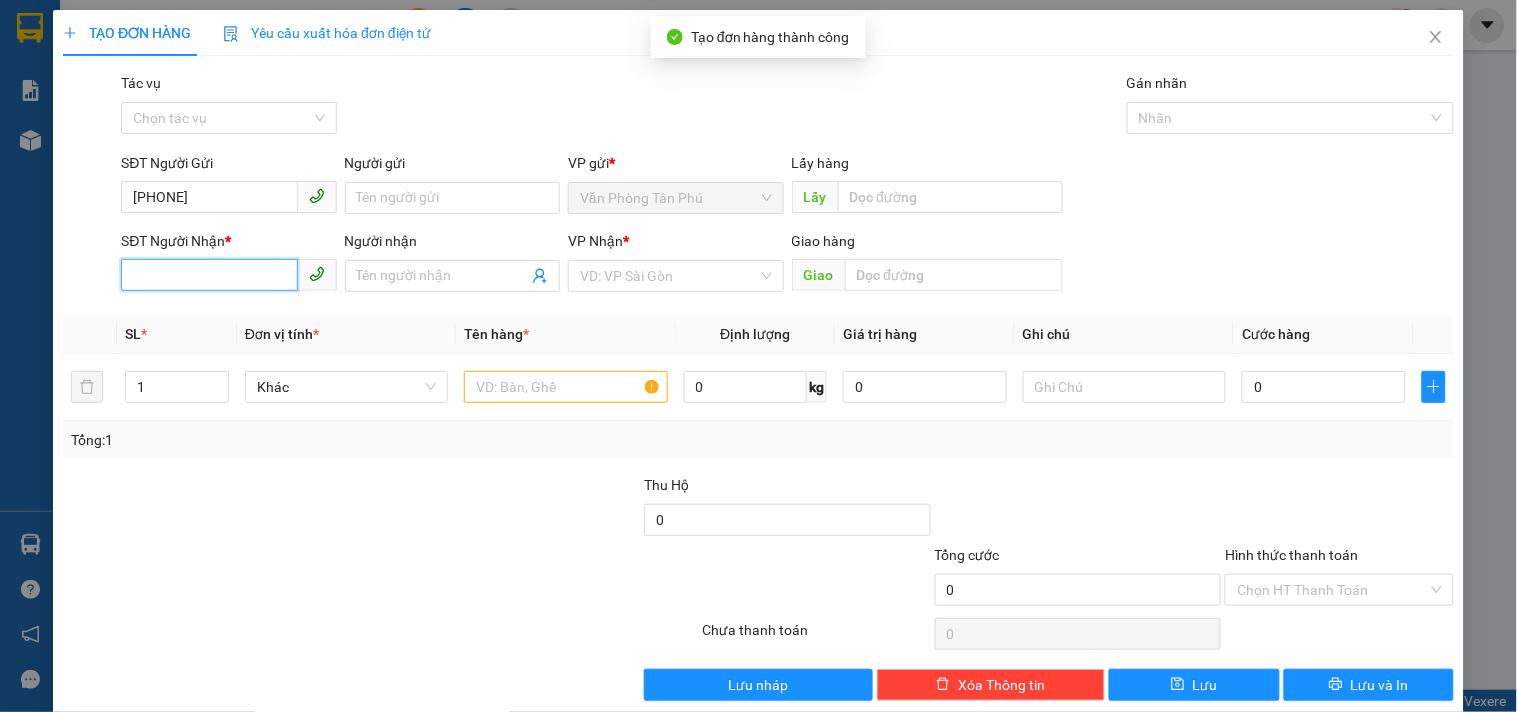 click on "SĐT Người Nhận  *" at bounding box center [209, 275] 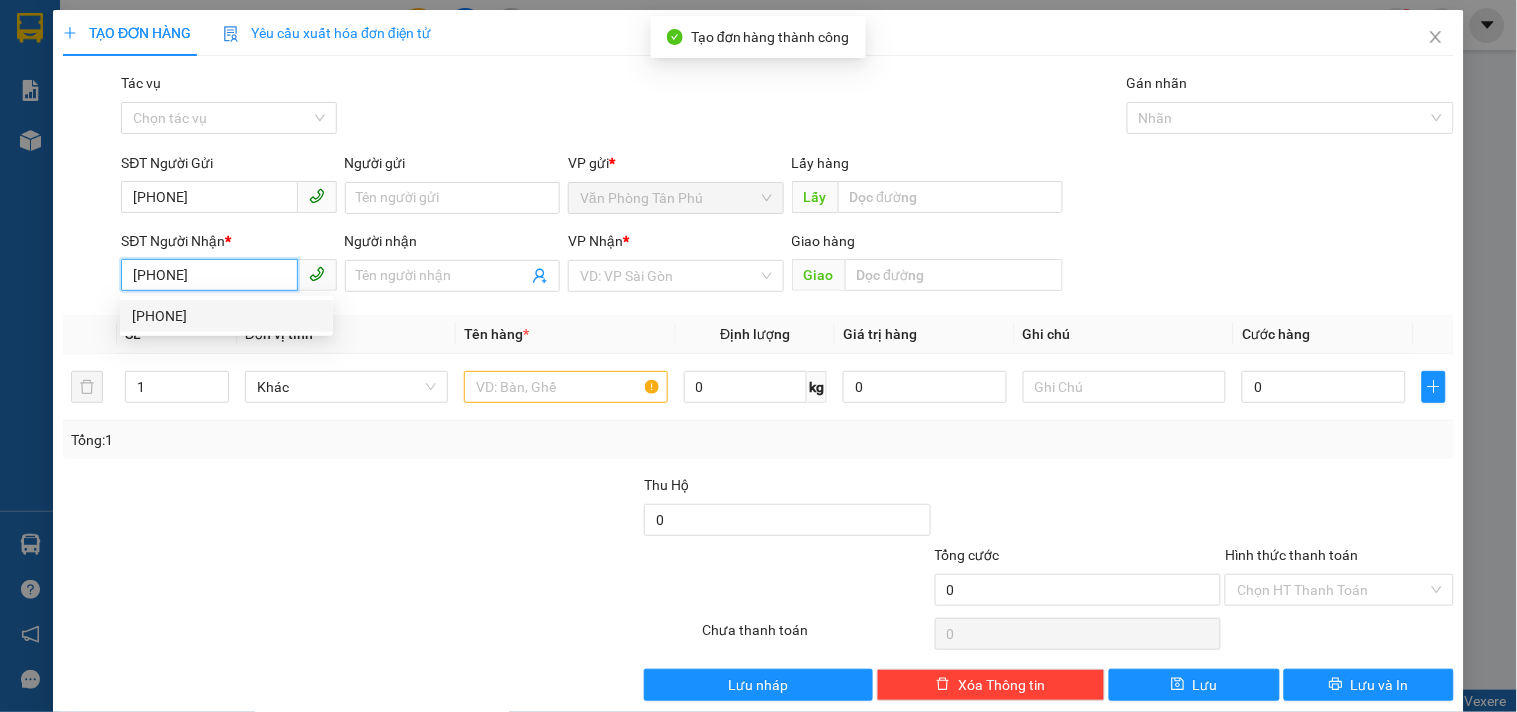 click on "[PHONE]" at bounding box center (226, 316) 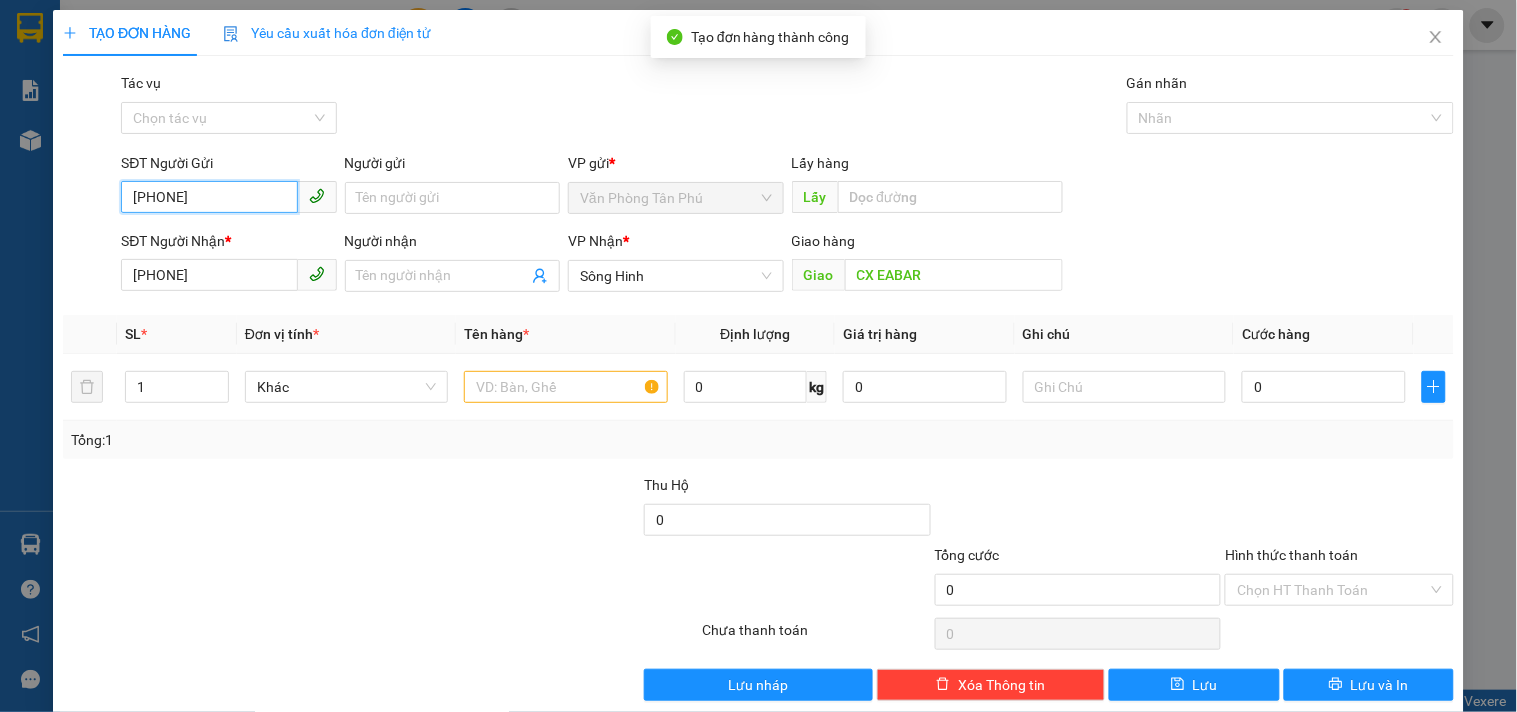 drag, startPoint x: 265, startPoint y: 195, endPoint x: 0, endPoint y: 185, distance: 265.1886 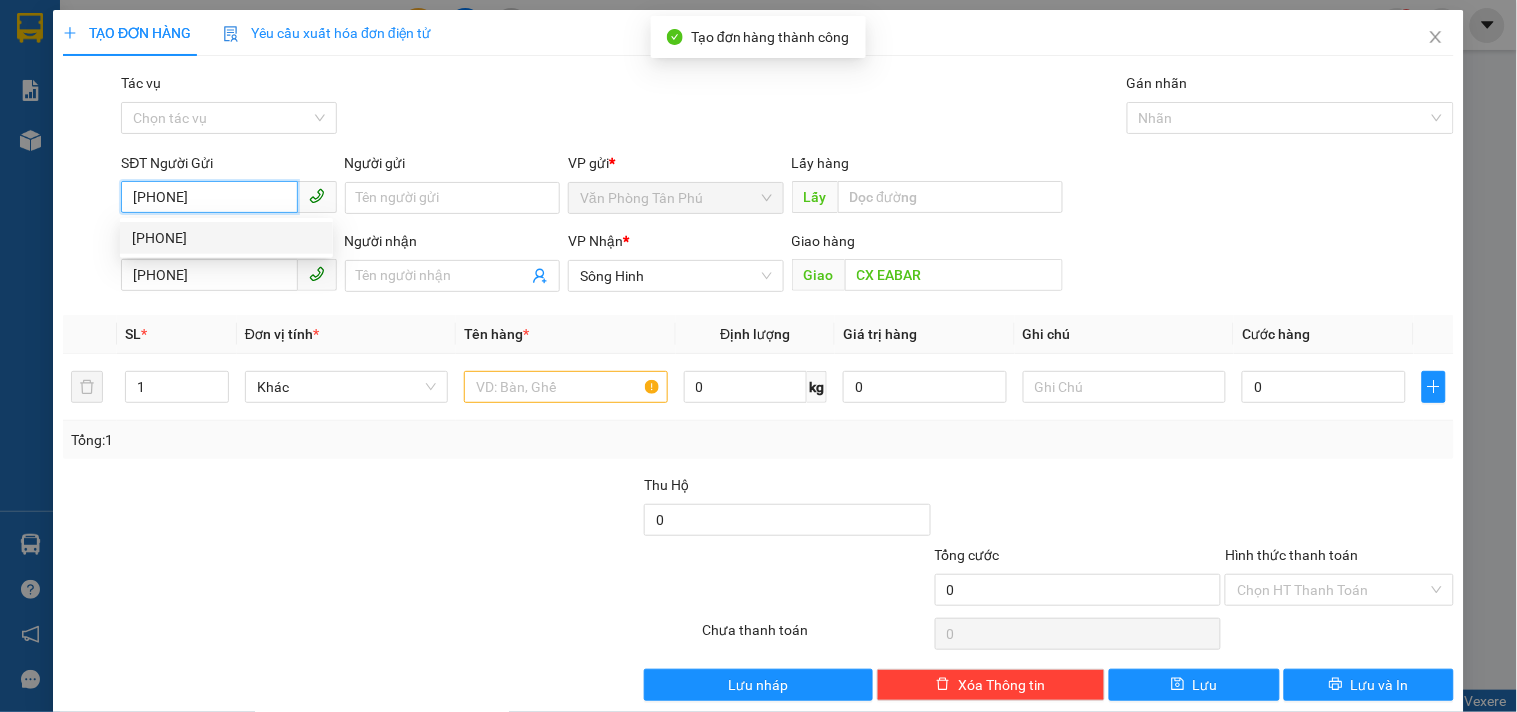 click on "[PHONE]" at bounding box center (226, 238) 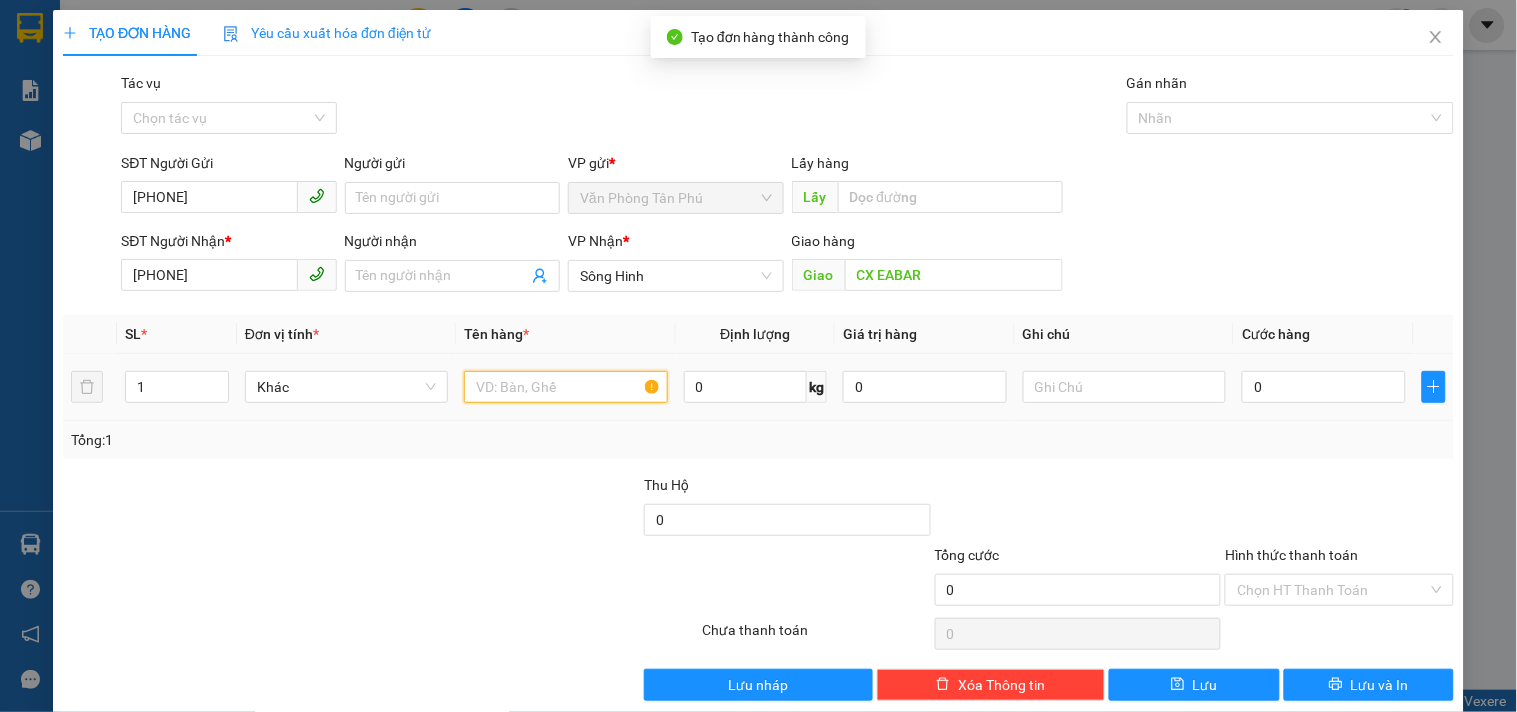 click at bounding box center [565, 387] 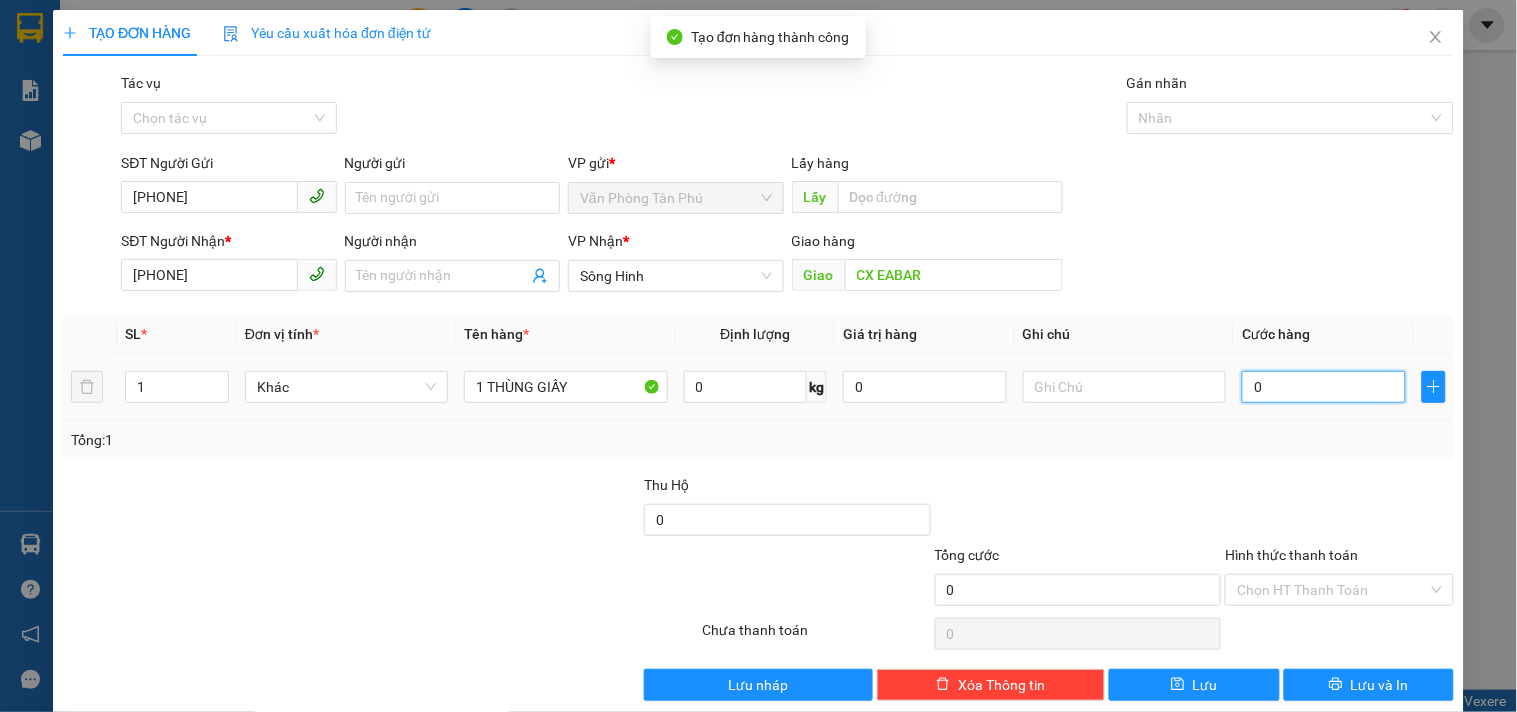 click on "0" at bounding box center (1324, 387) 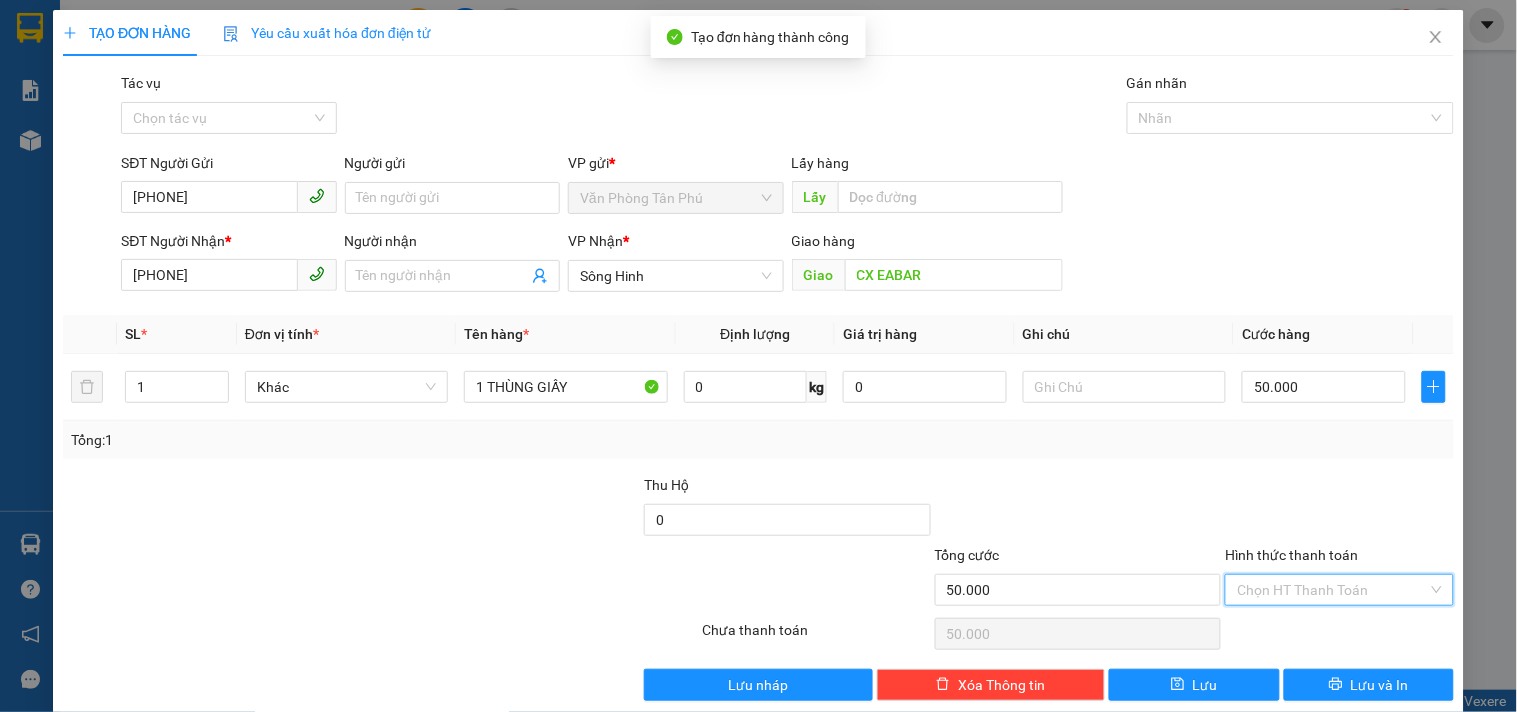 drag, startPoint x: 1394, startPoint y: 595, endPoint x: 1304, endPoint y: 536, distance: 107.61505 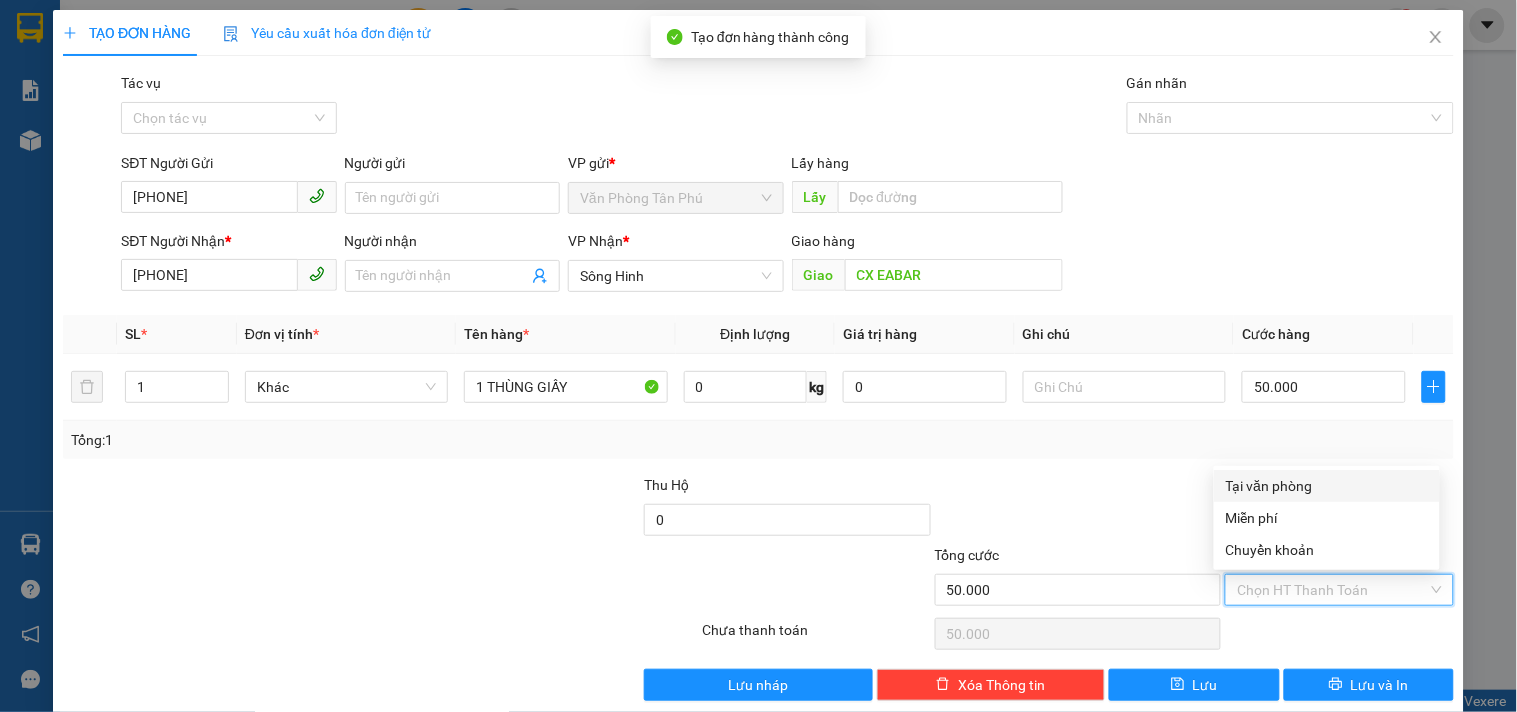 click on "Tại văn phòng" at bounding box center [1327, 486] 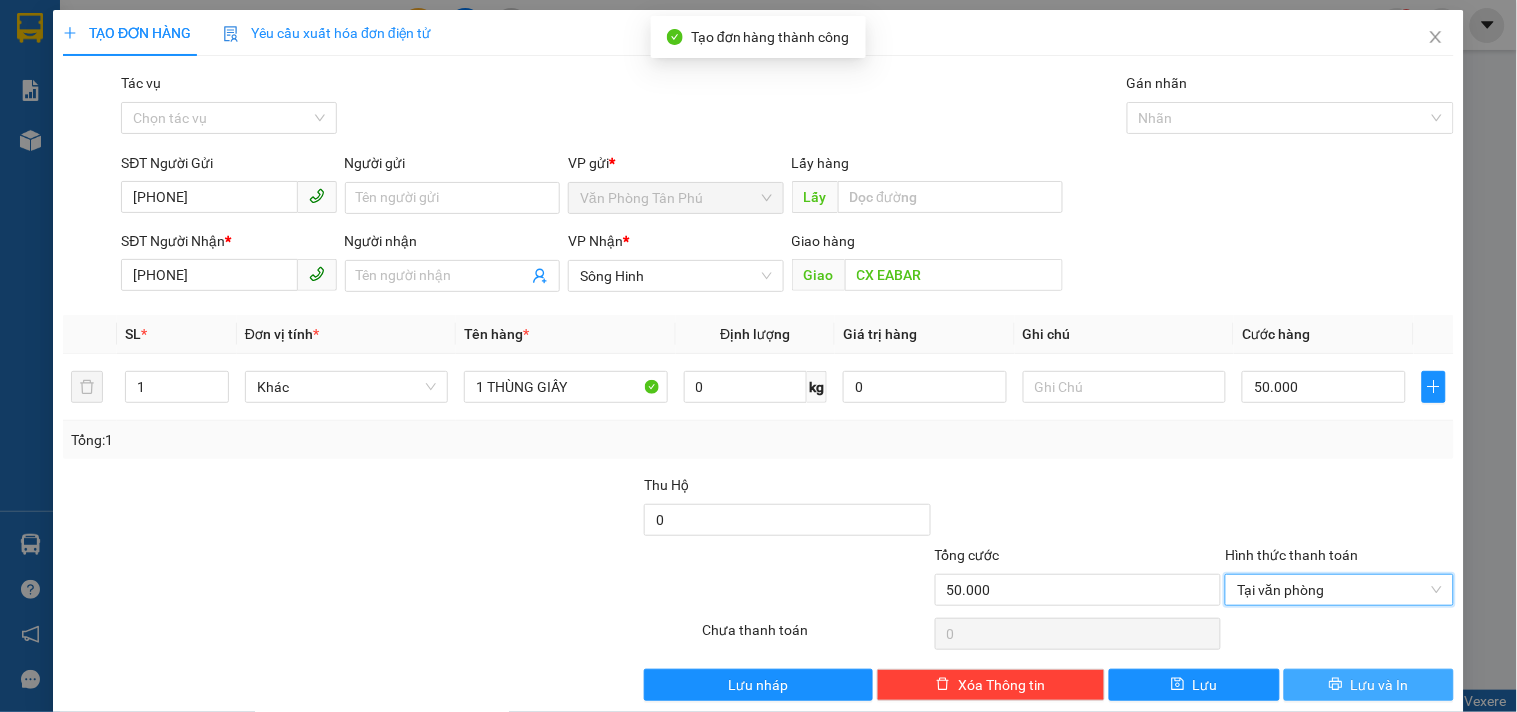 click on "Lưu và In" at bounding box center [1380, 685] 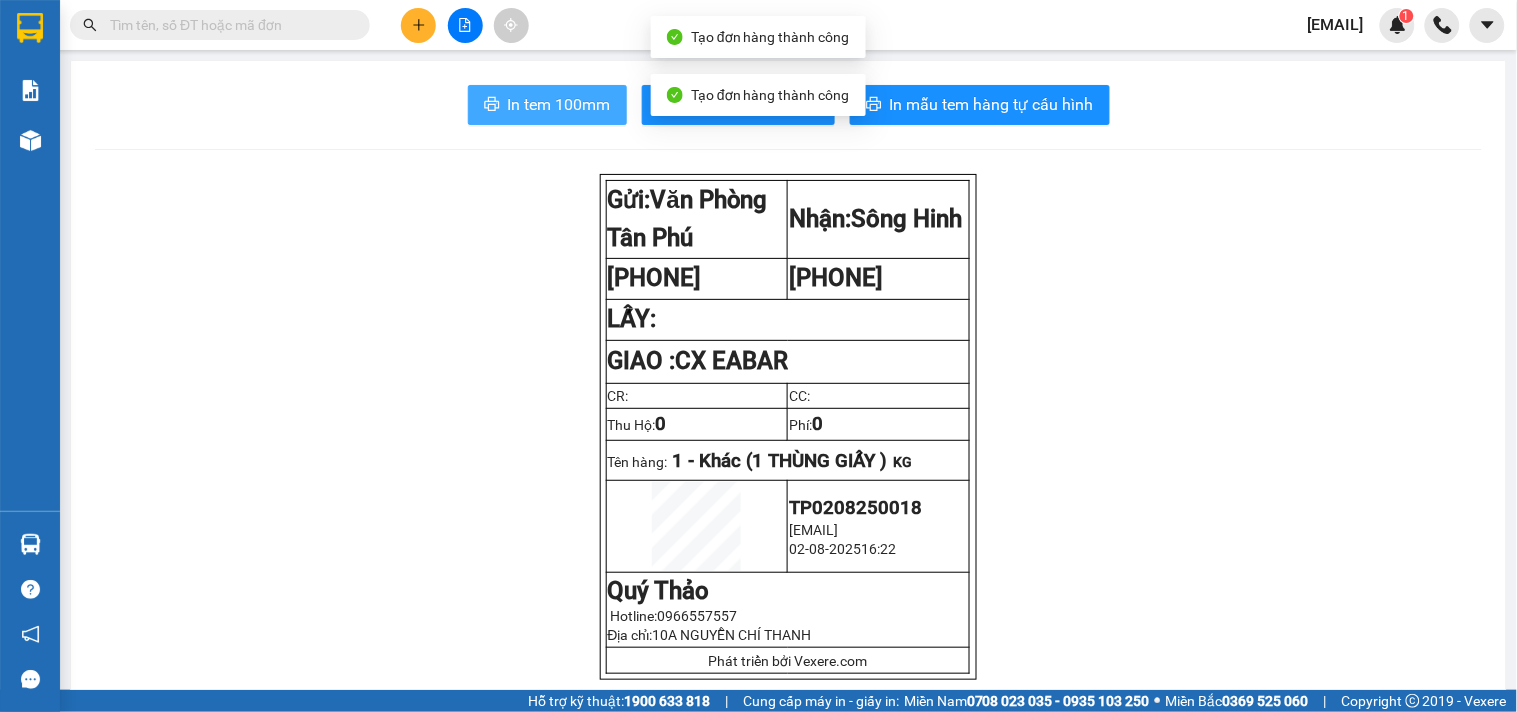 click on "In tem 100mm" at bounding box center [559, 104] 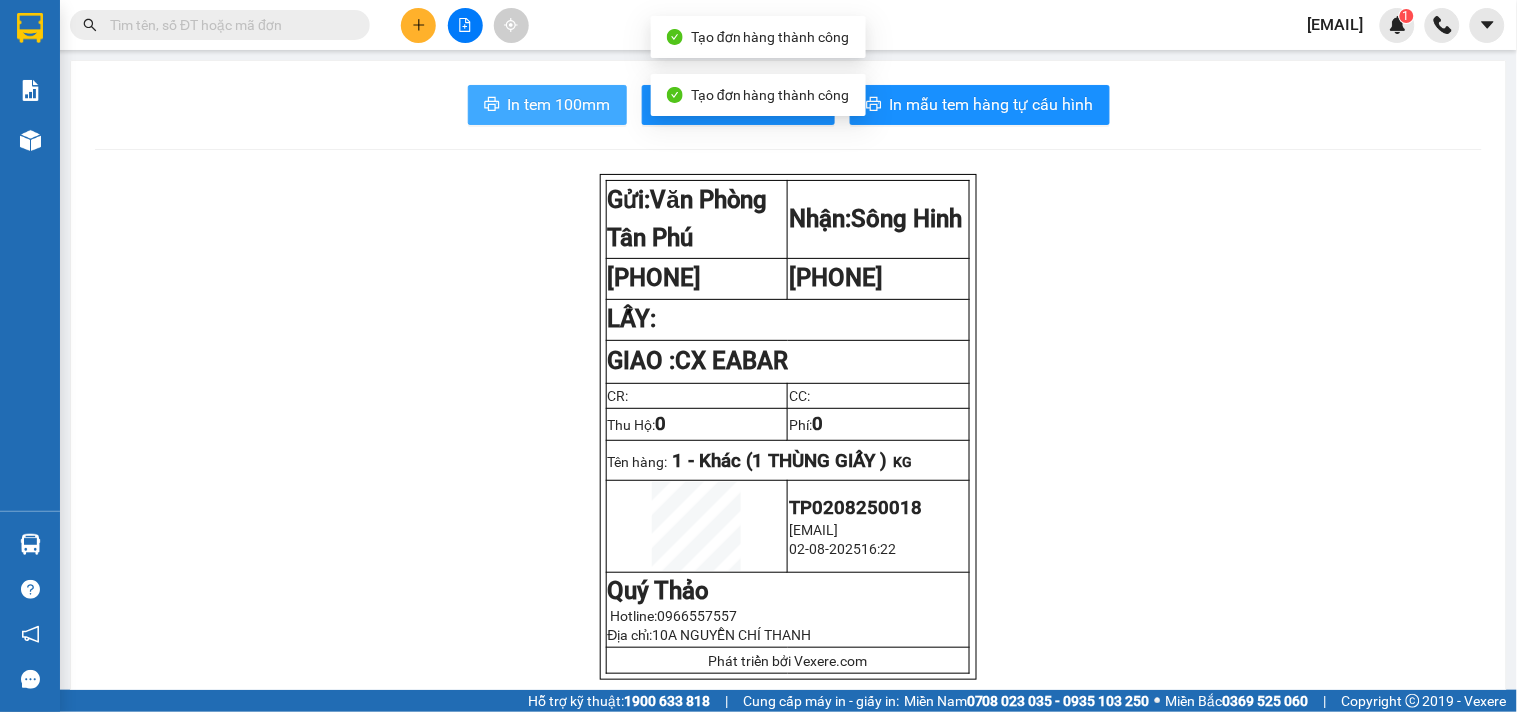 scroll, scrollTop: 0, scrollLeft: 0, axis: both 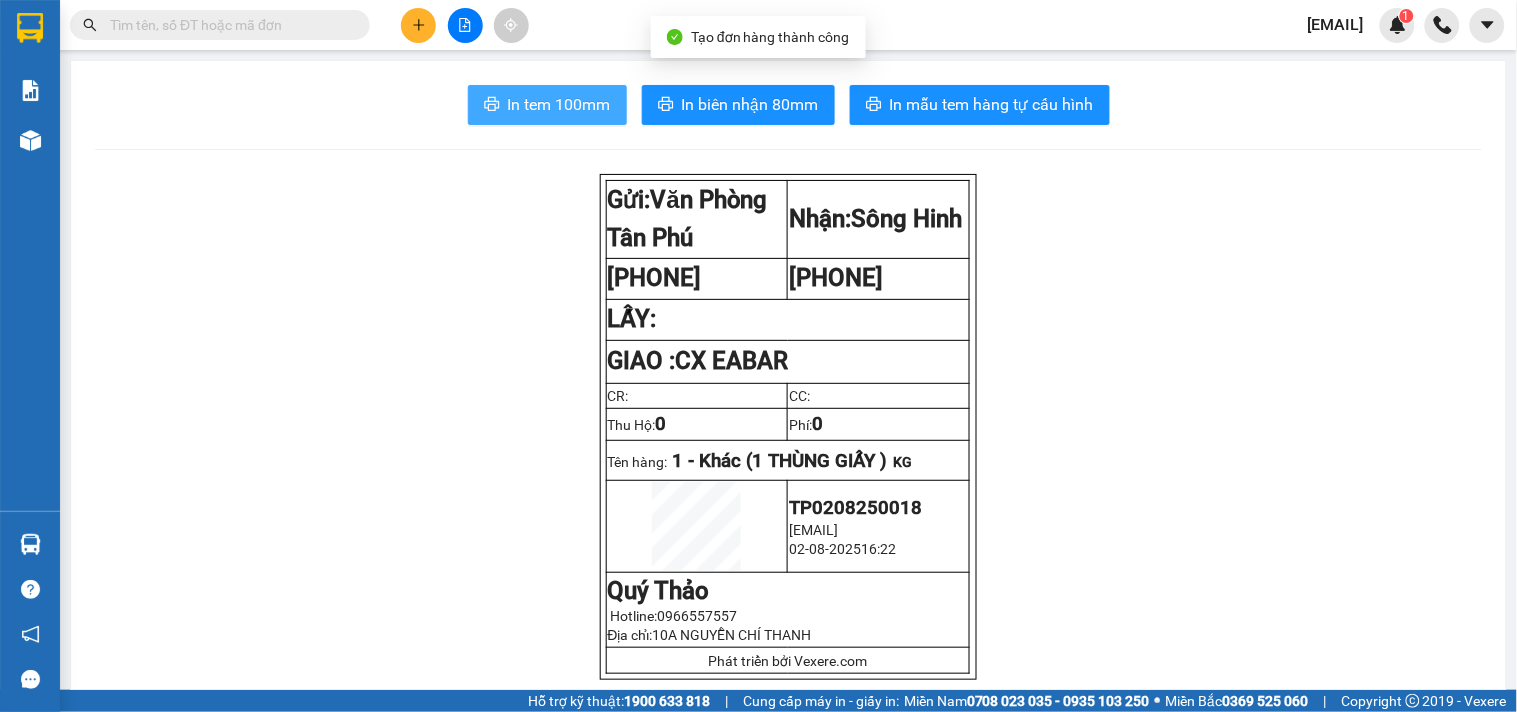 drag, startPoint x: 560, startPoint y: 111, endPoint x: 491, endPoint y: 230, distance: 137.55727 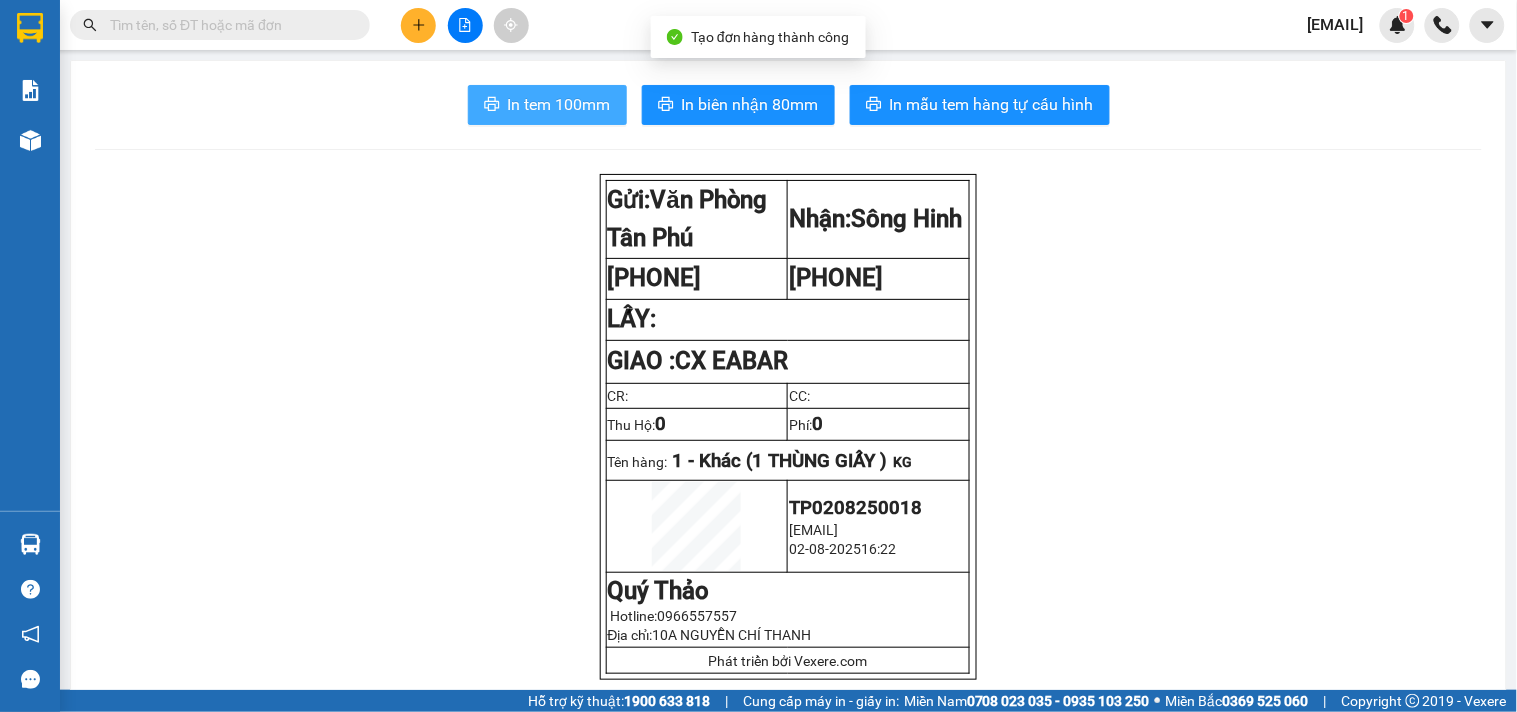 scroll, scrollTop: 0, scrollLeft: 0, axis: both 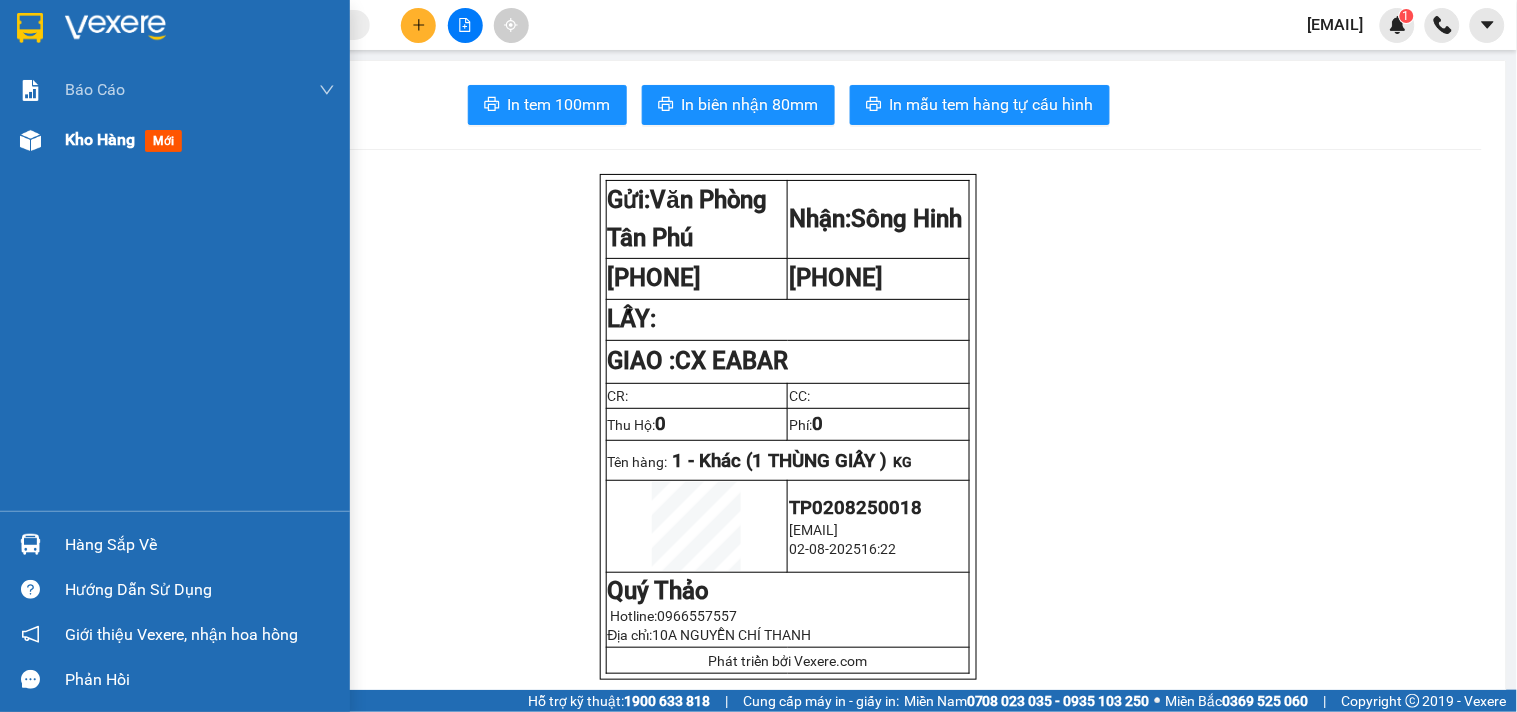 click on "Kho hàng mới" at bounding box center (200, 140) 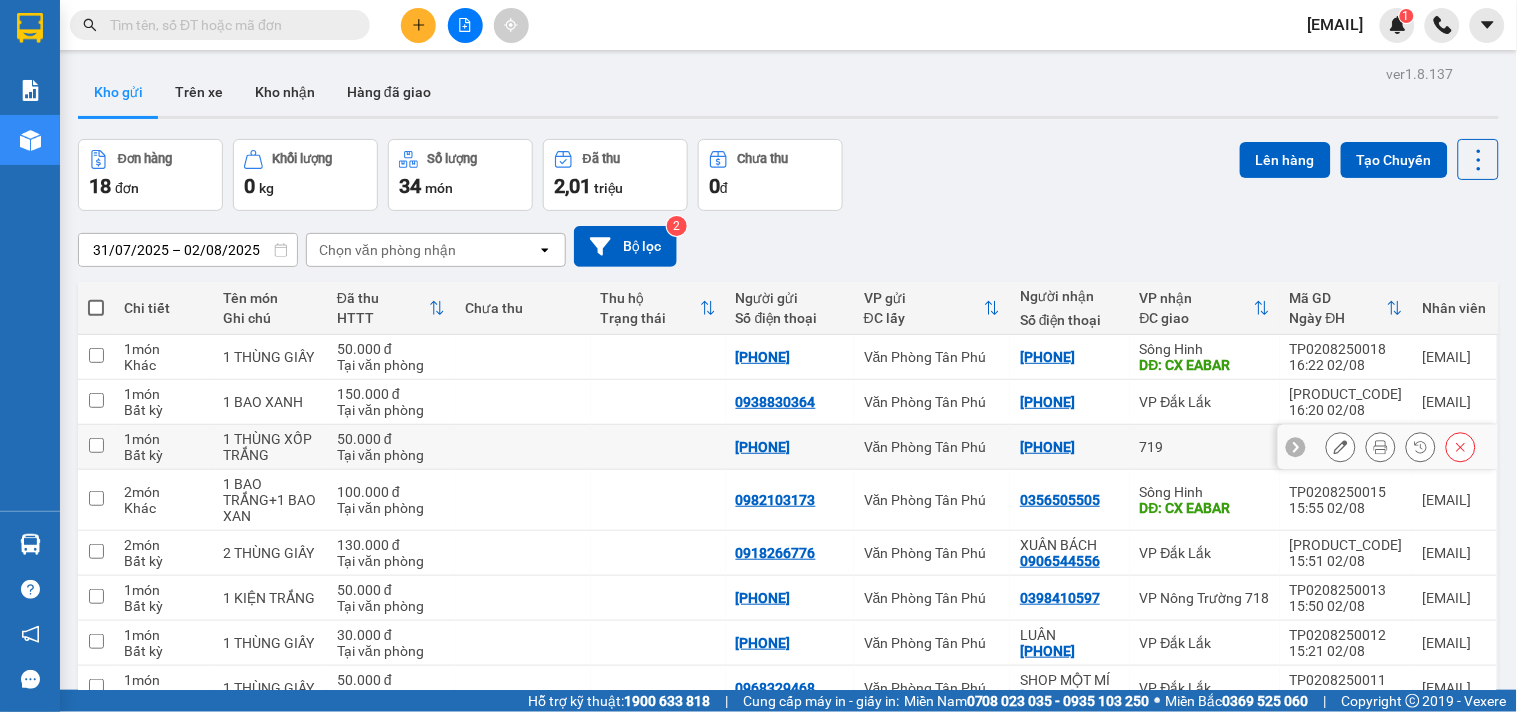 scroll, scrollTop: 211, scrollLeft: 0, axis: vertical 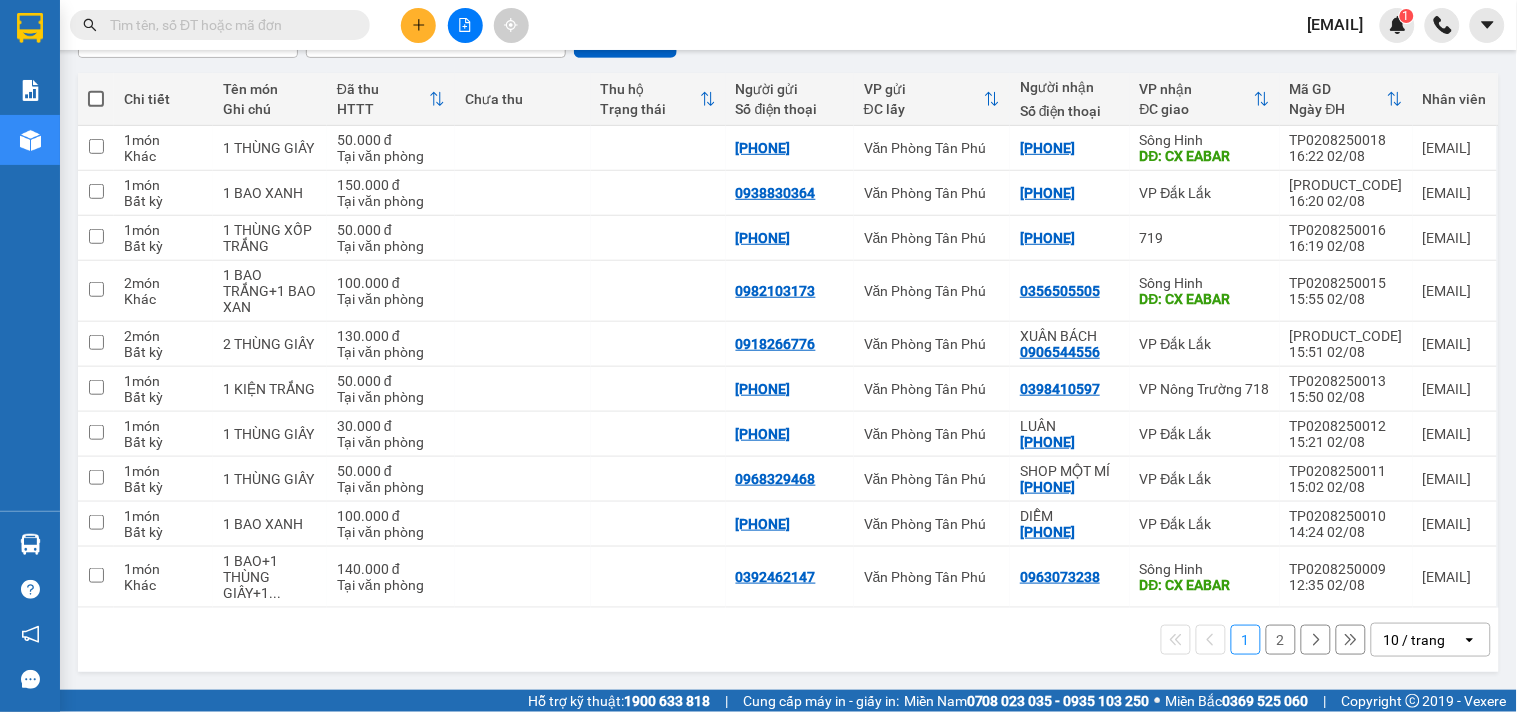 click on "2" at bounding box center (1281, 640) 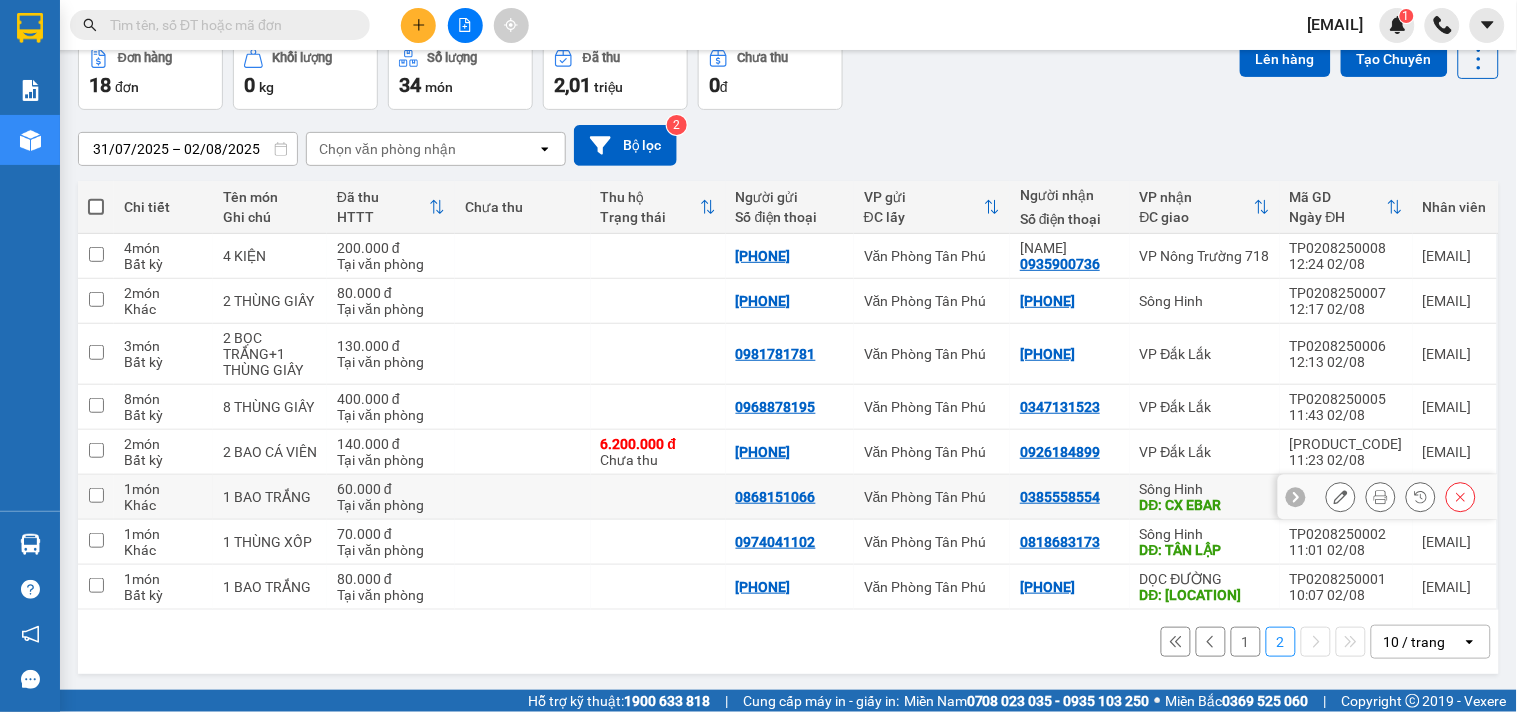 scroll, scrollTop: 104, scrollLeft: 0, axis: vertical 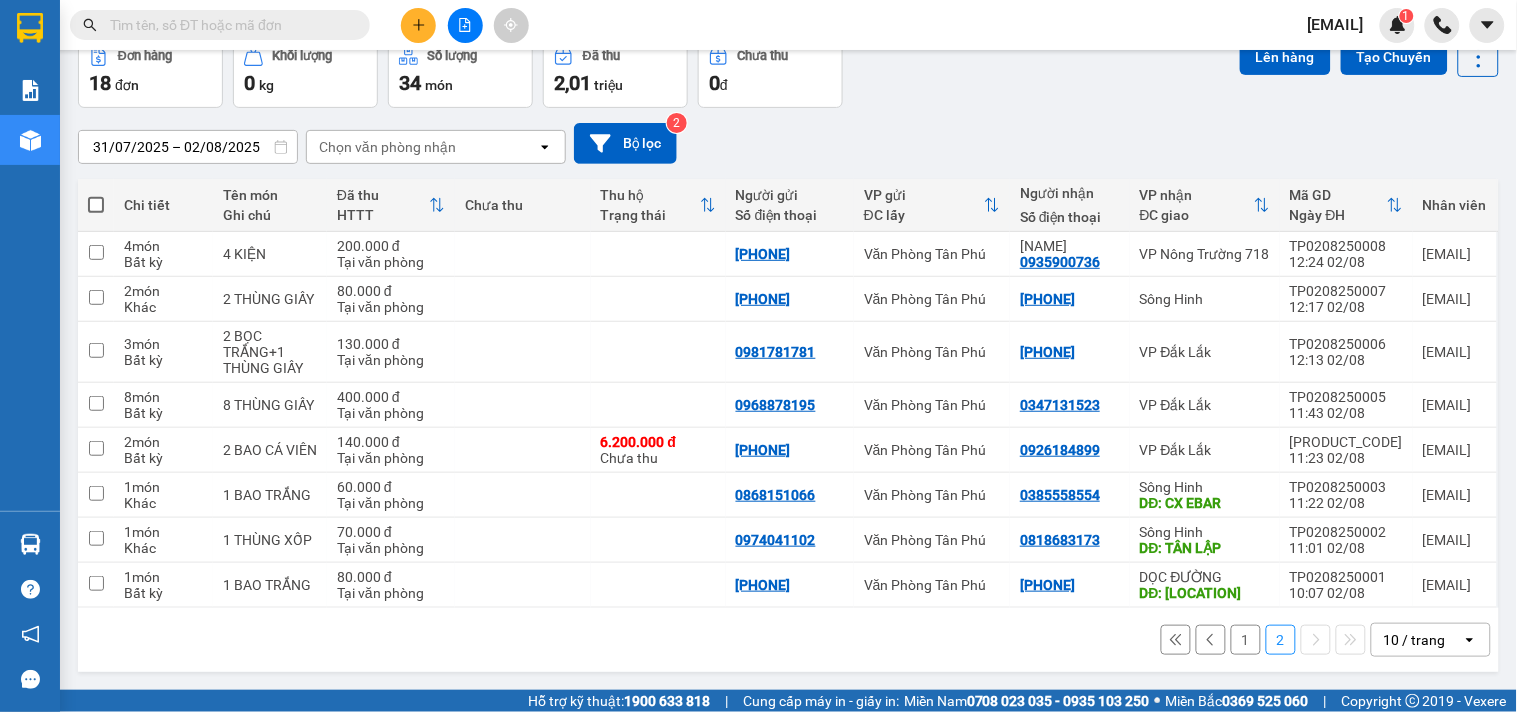 click on "1" at bounding box center (1246, 640) 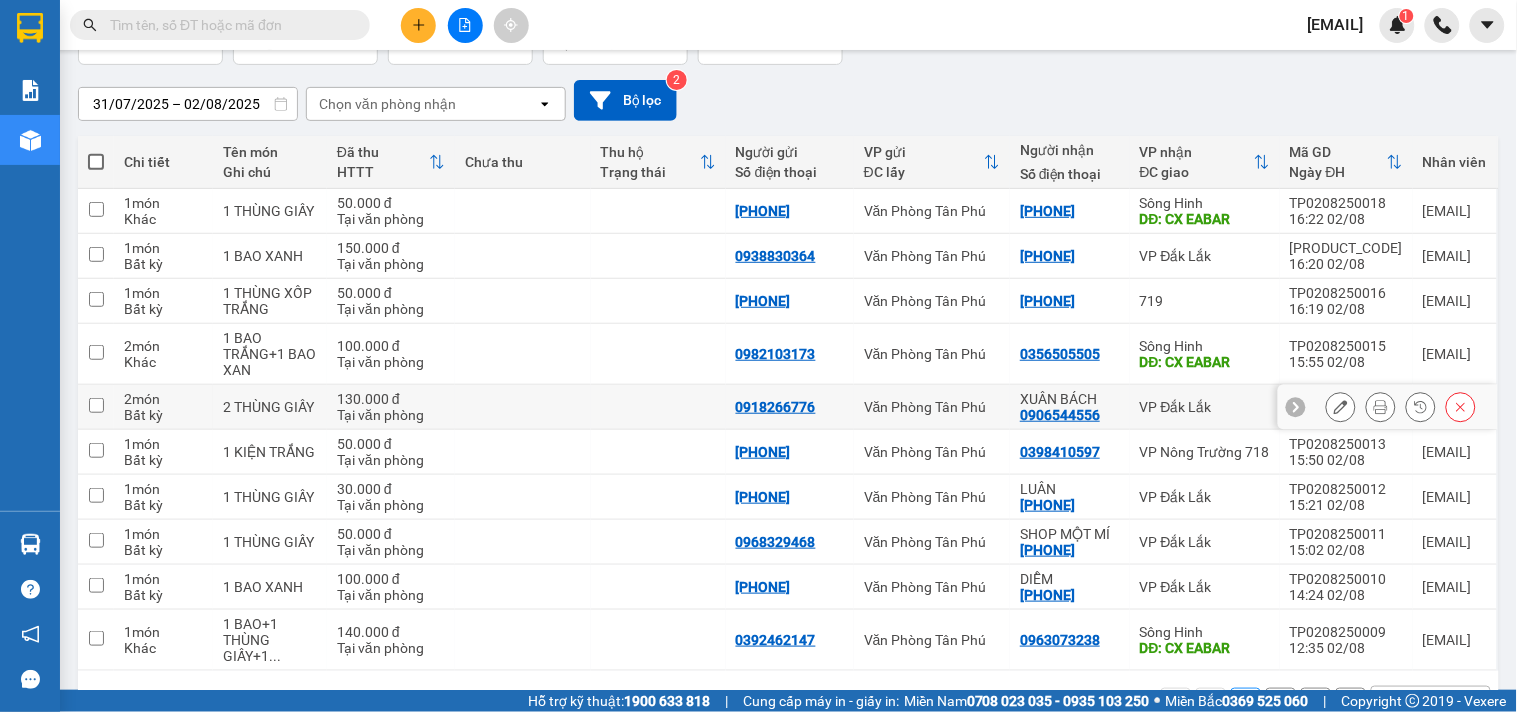 scroll, scrollTop: 211, scrollLeft: 0, axis: vertical 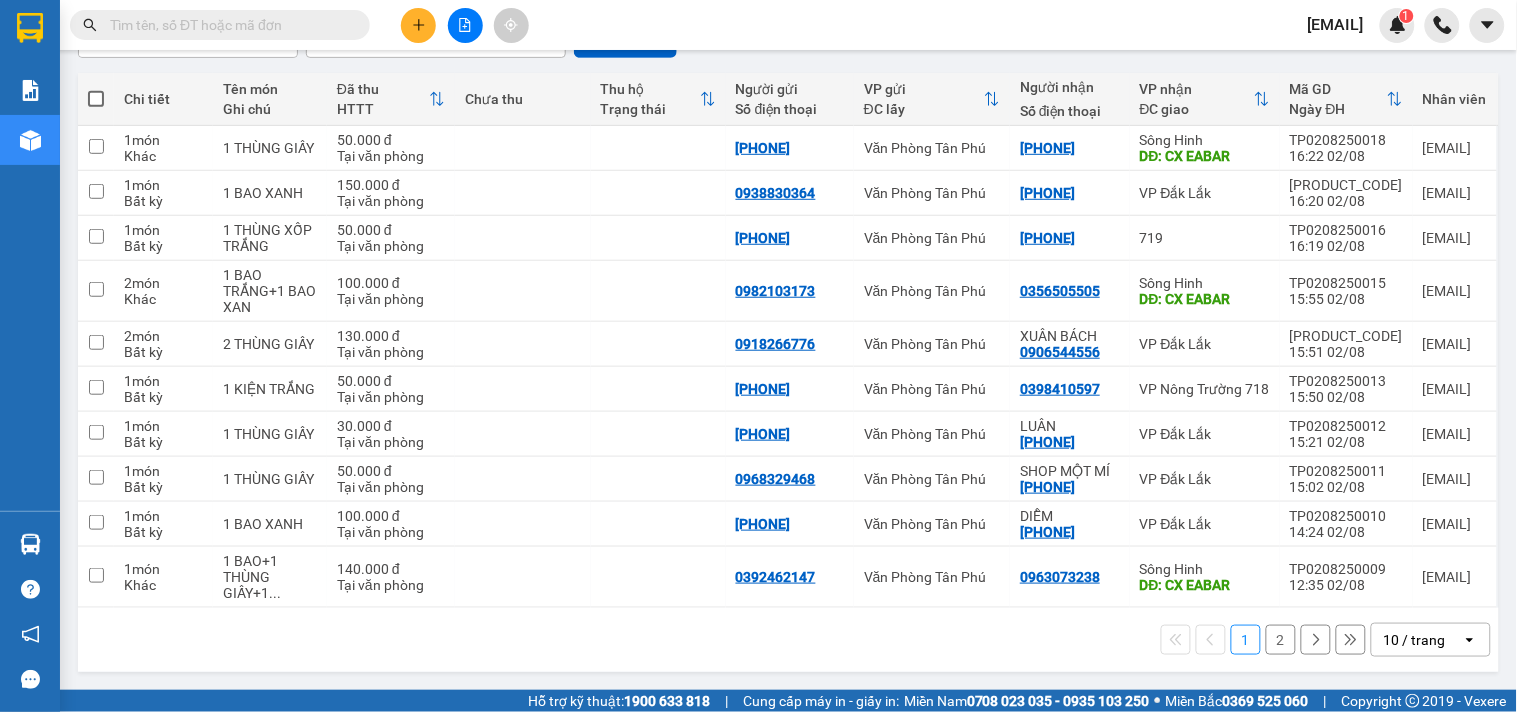 click at bounding box center [418, 25] 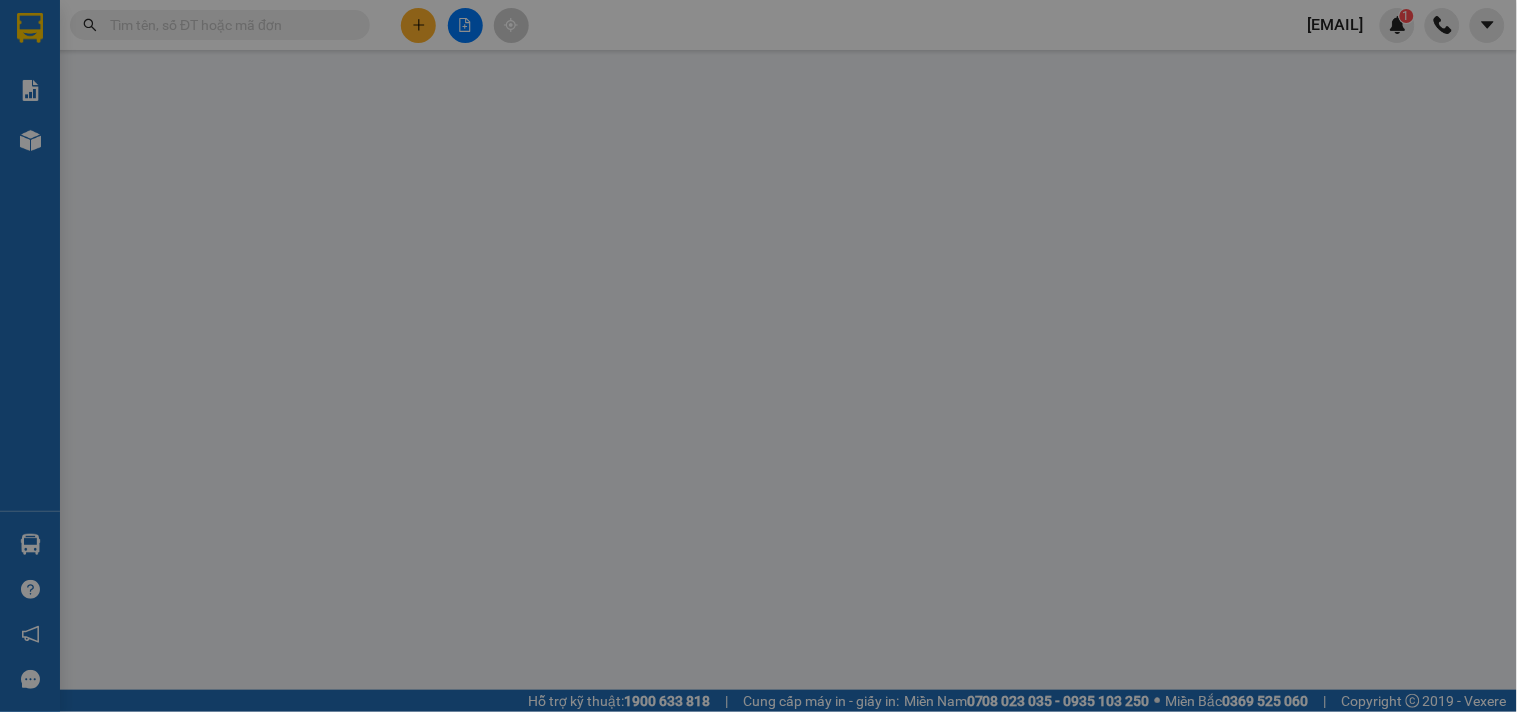 scroll, scrollTop: 0, scrollLeft: 0, axis: both 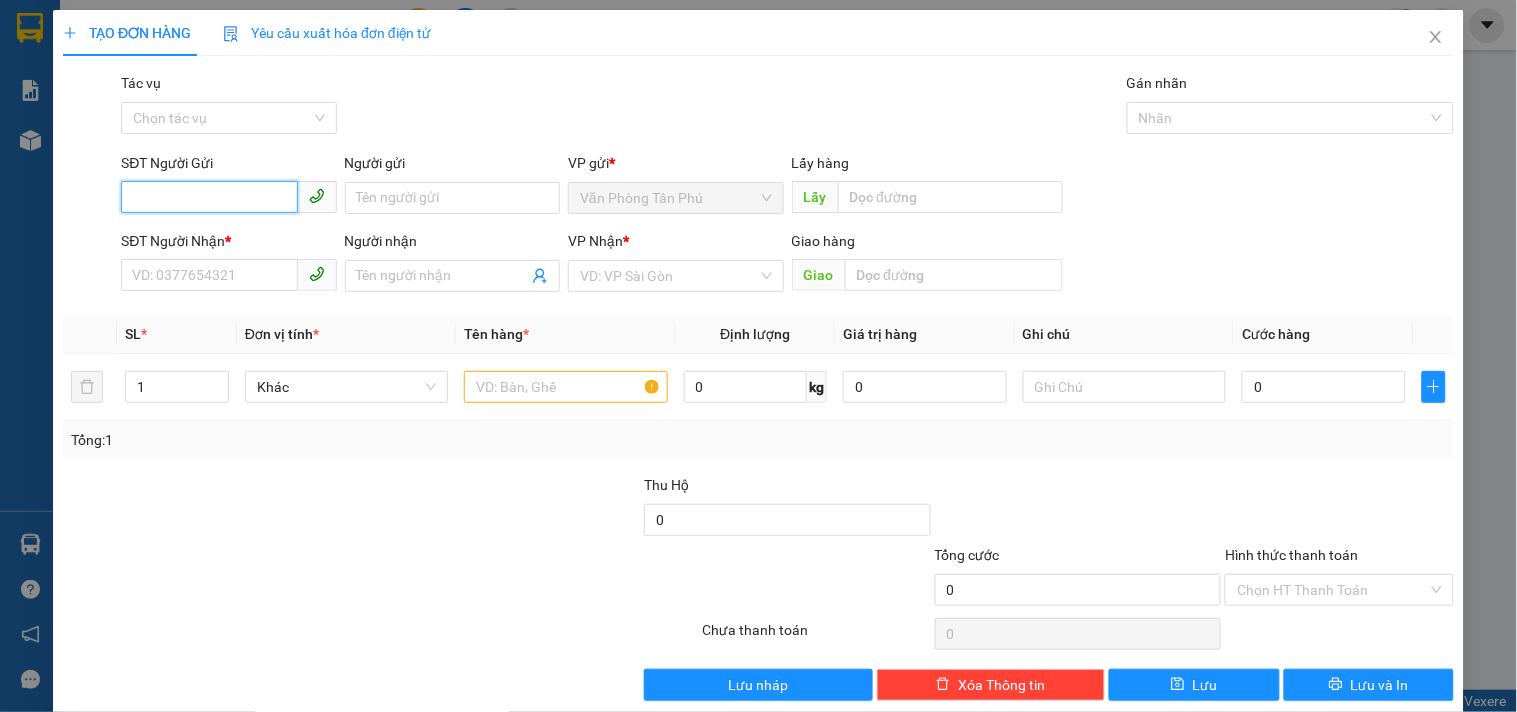 drag, startPoint x: 233, startPoint y: 191, endPoint x: 245, endPoint y: 183, distance: 14.422205 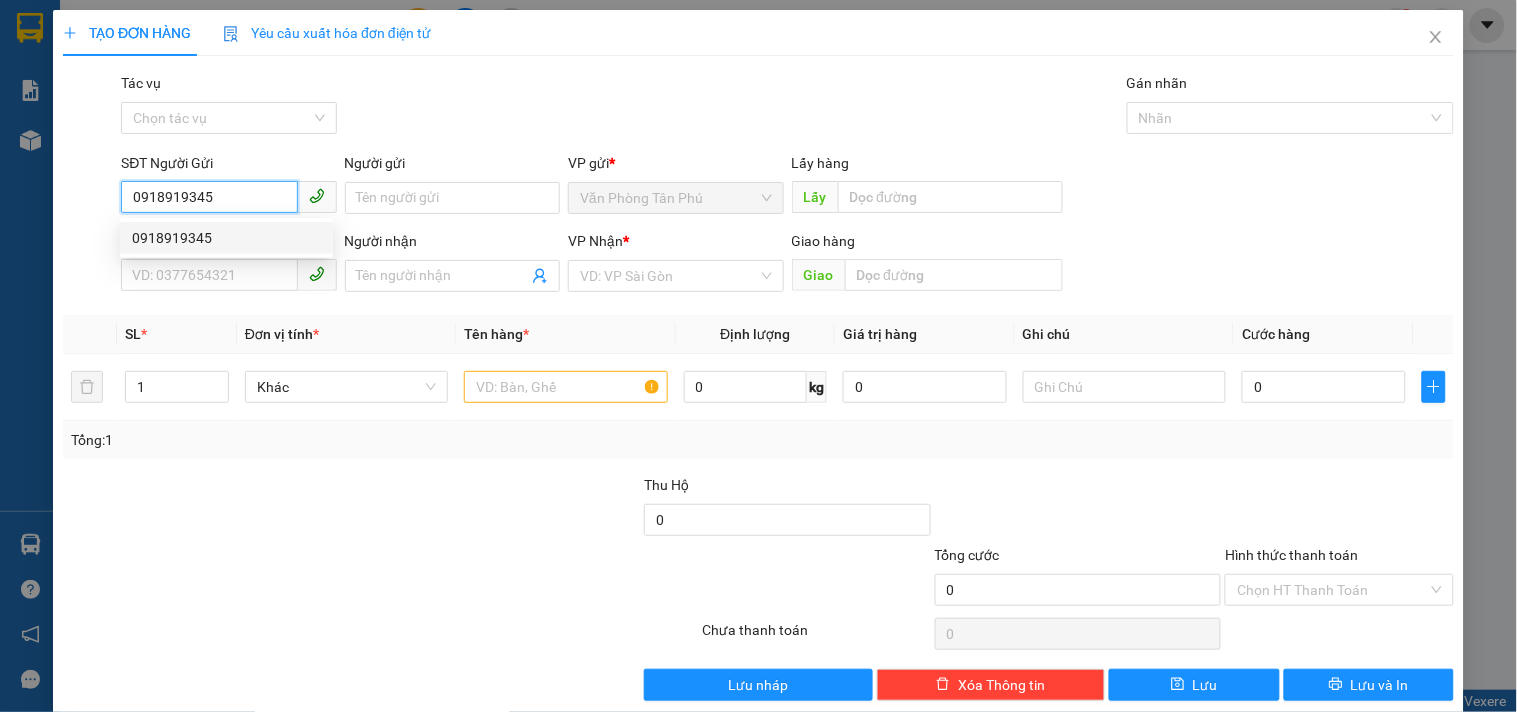 click on "0918919345" at bounding box center (226, 238) 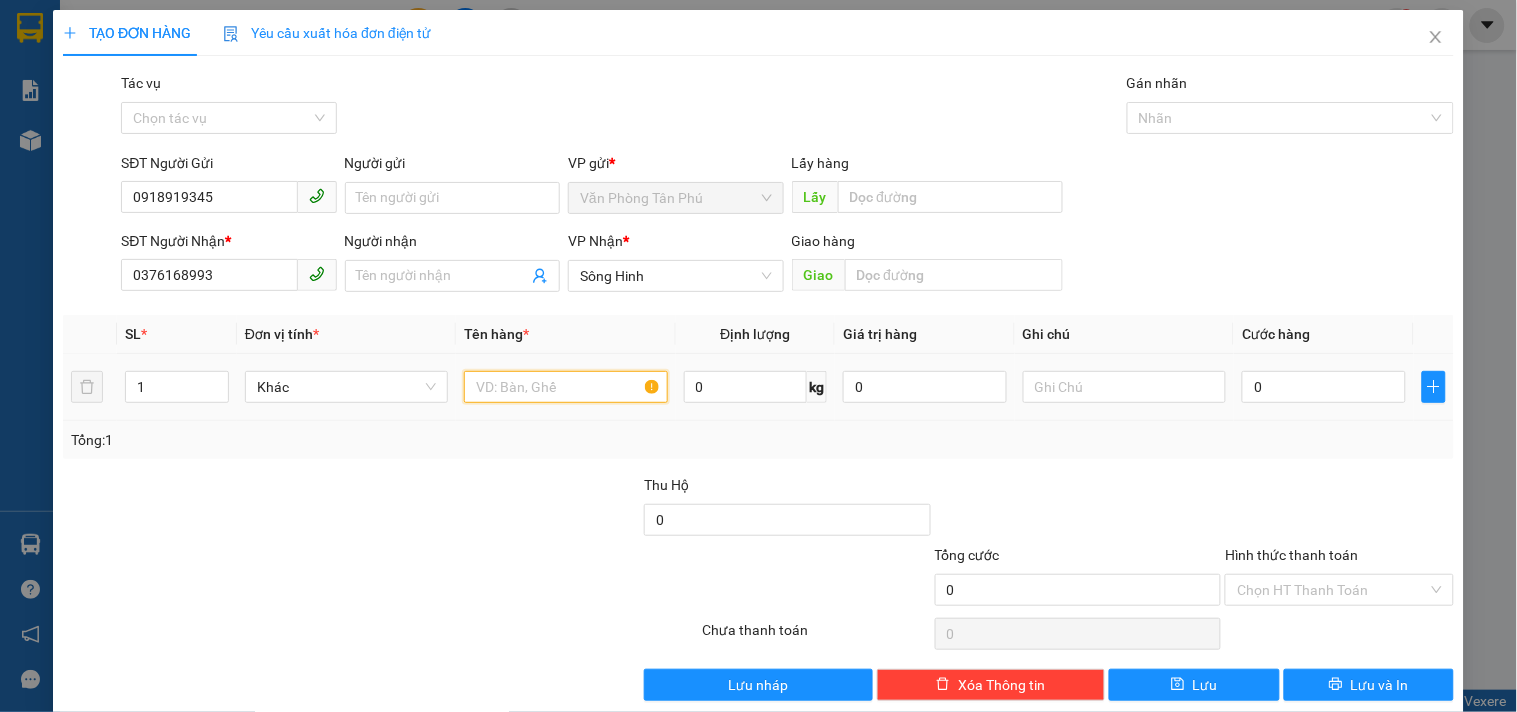 click at bounding box center [565, 387] 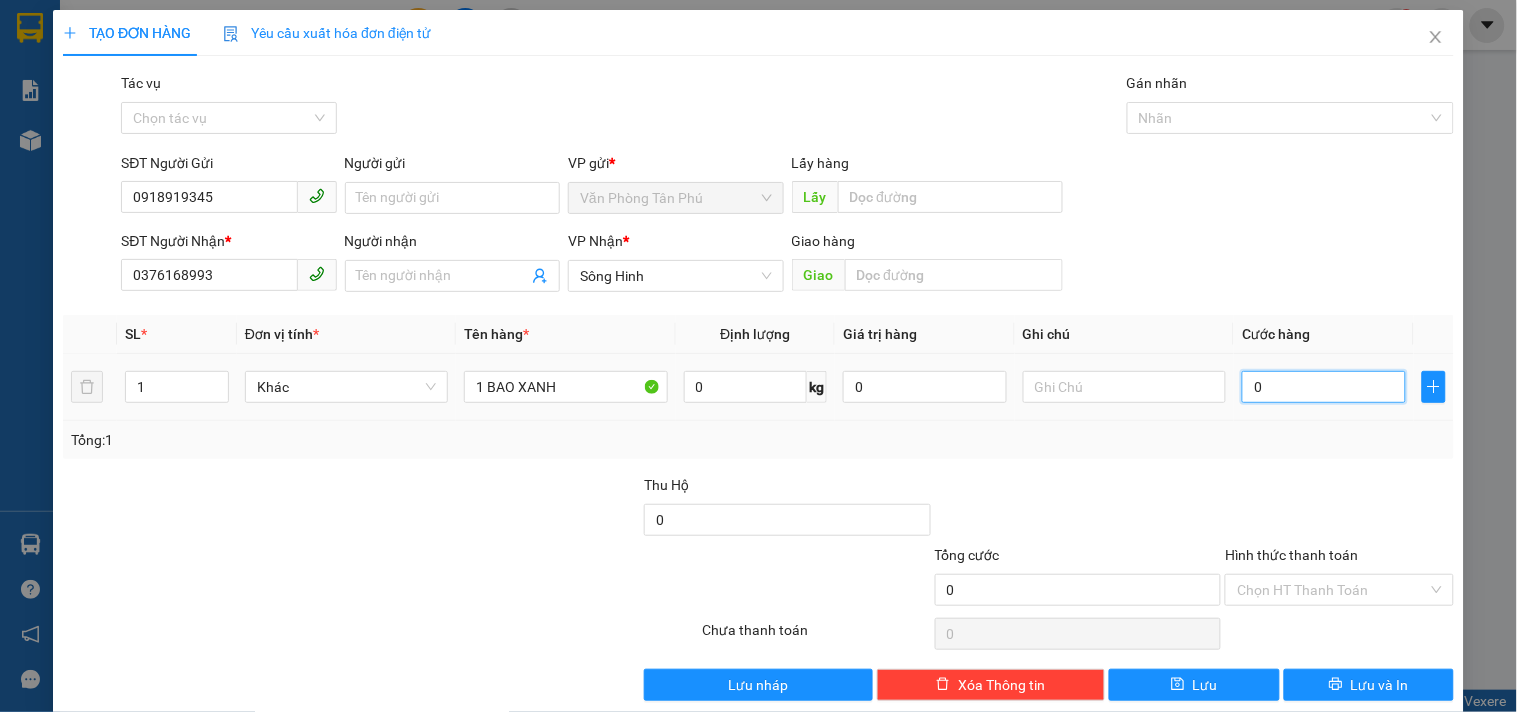click on "0" at bounding box center (1324, 387) 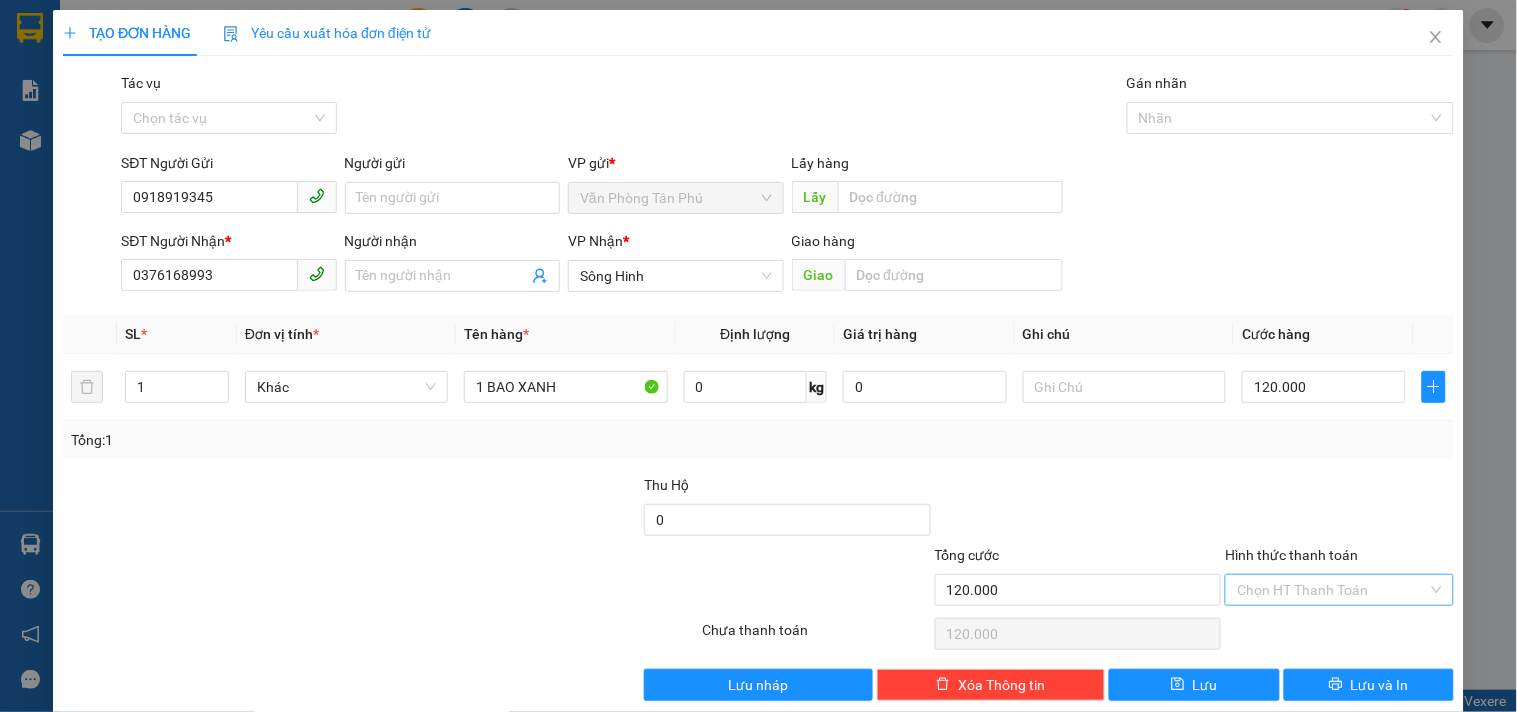 click on "Hình thức thanh toán" at bounding box center (1332, 590) 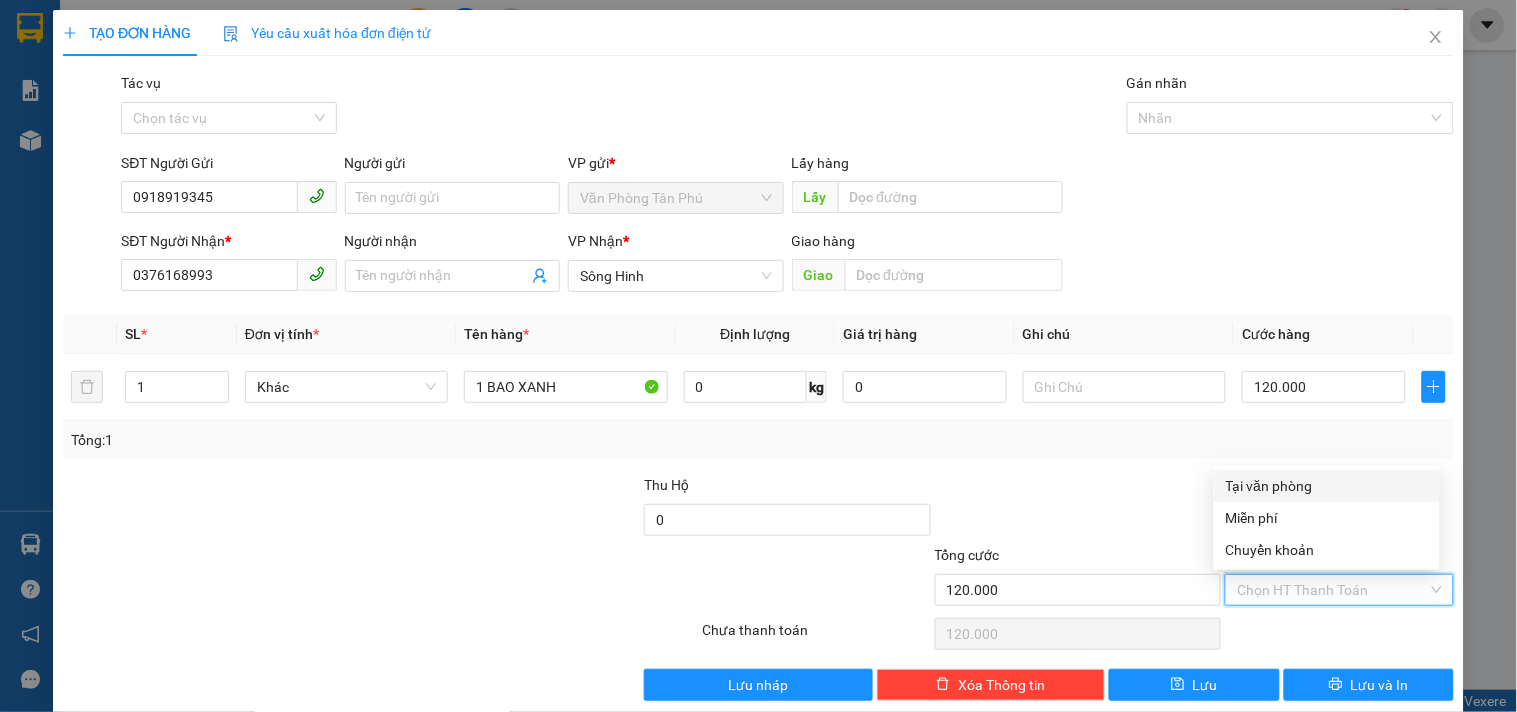 click on "Tại văn phòng" at bounding box center [1327, 486] 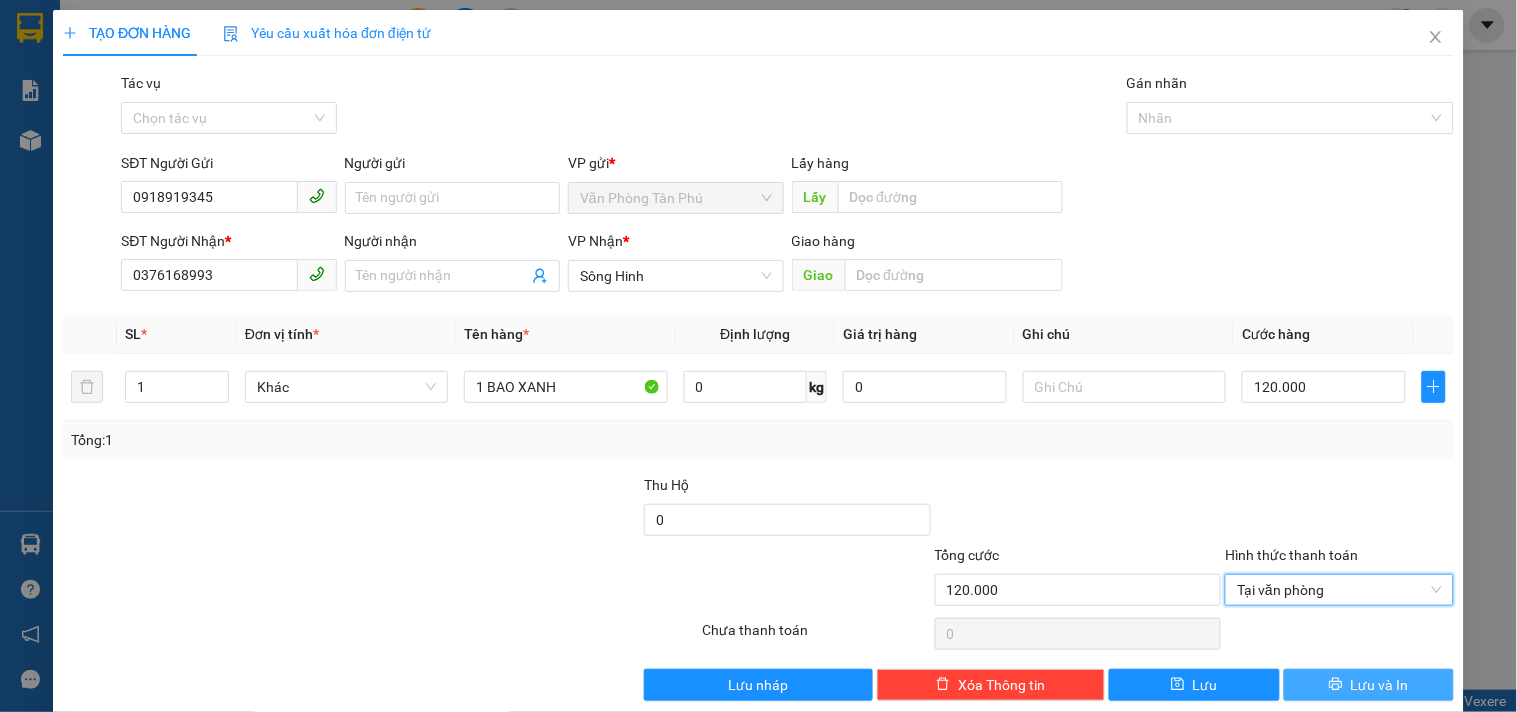 click on "Lưu và In" at bounding box center [1380, 685] 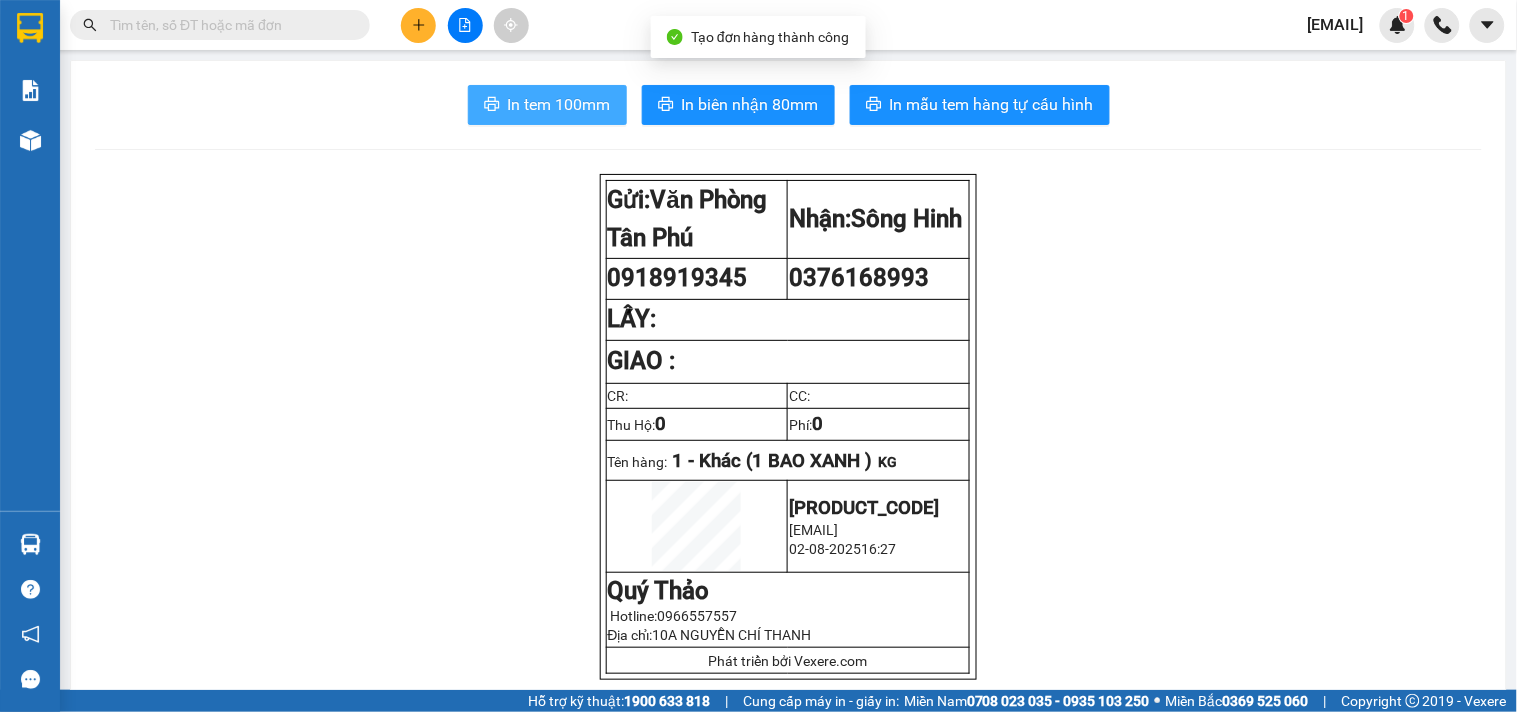 click on "In tem 100mm" at bounding box center [559, 104] 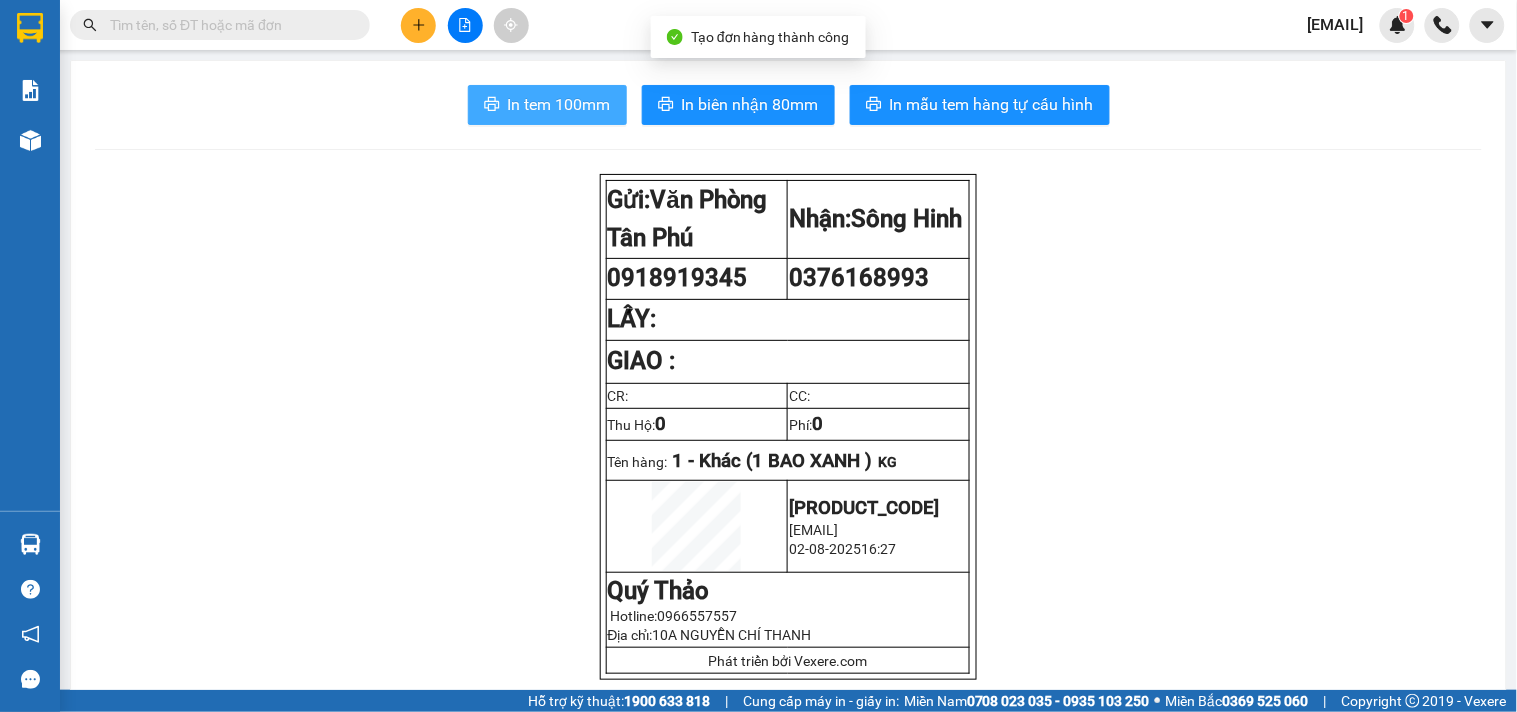 scroll, scrollTop: 0, scrollLeft: 0, axis: both 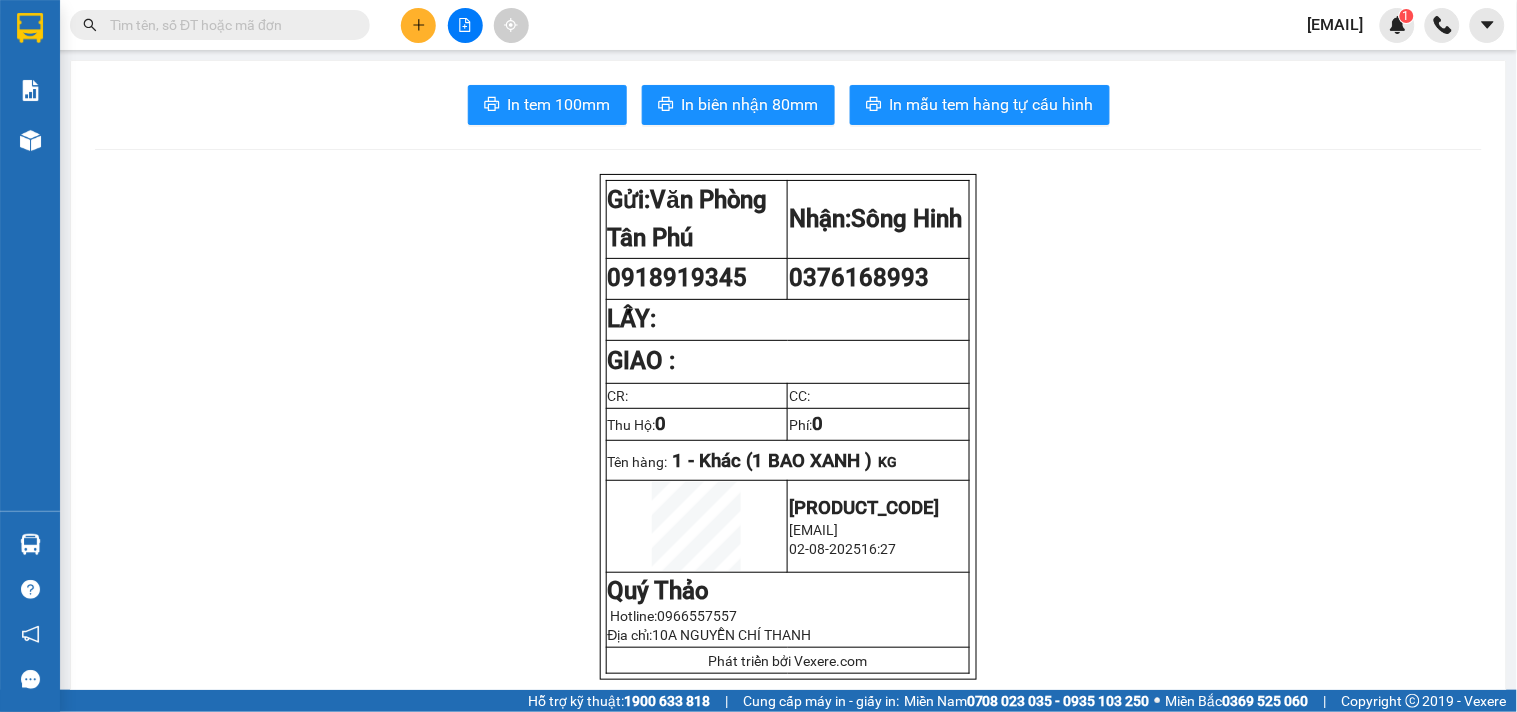 click 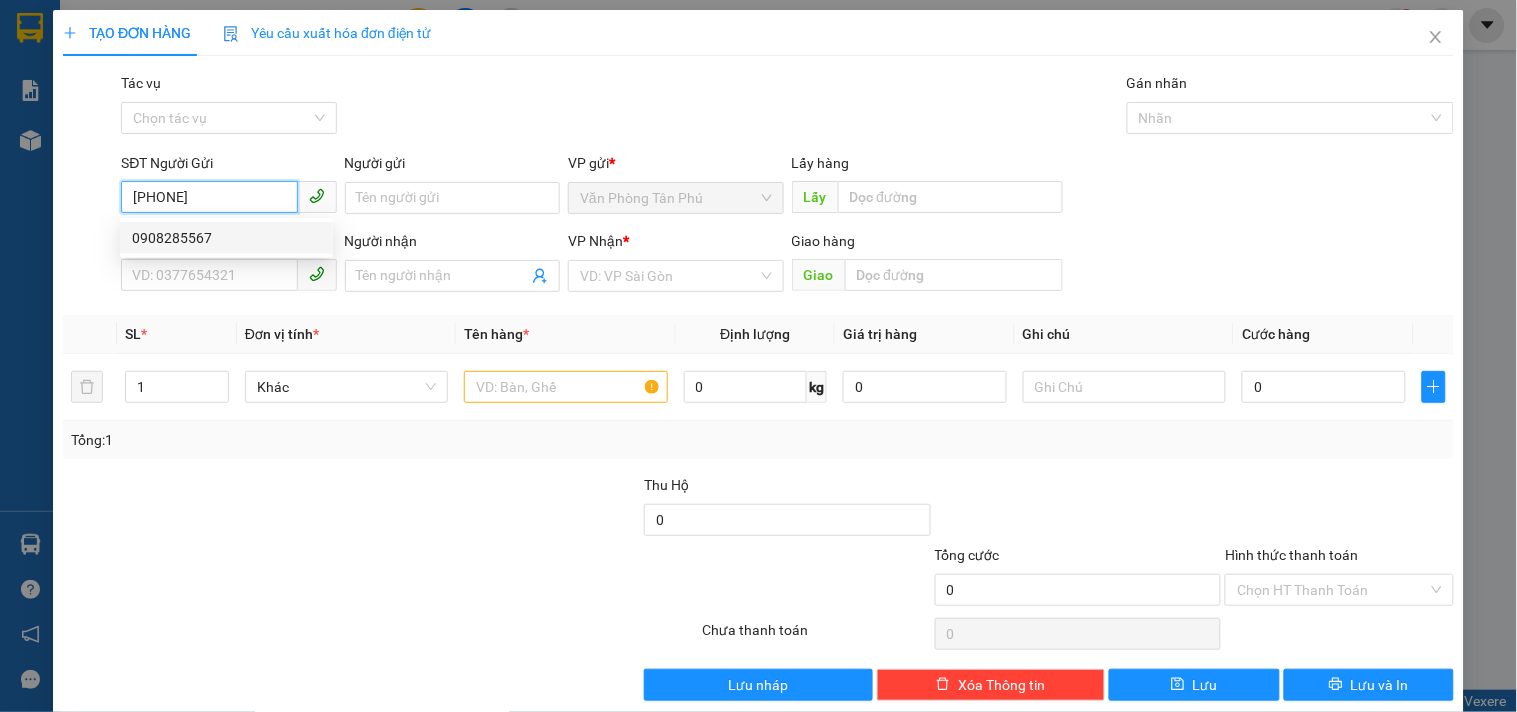click on "0908285567" at bounding box center (226, 238) 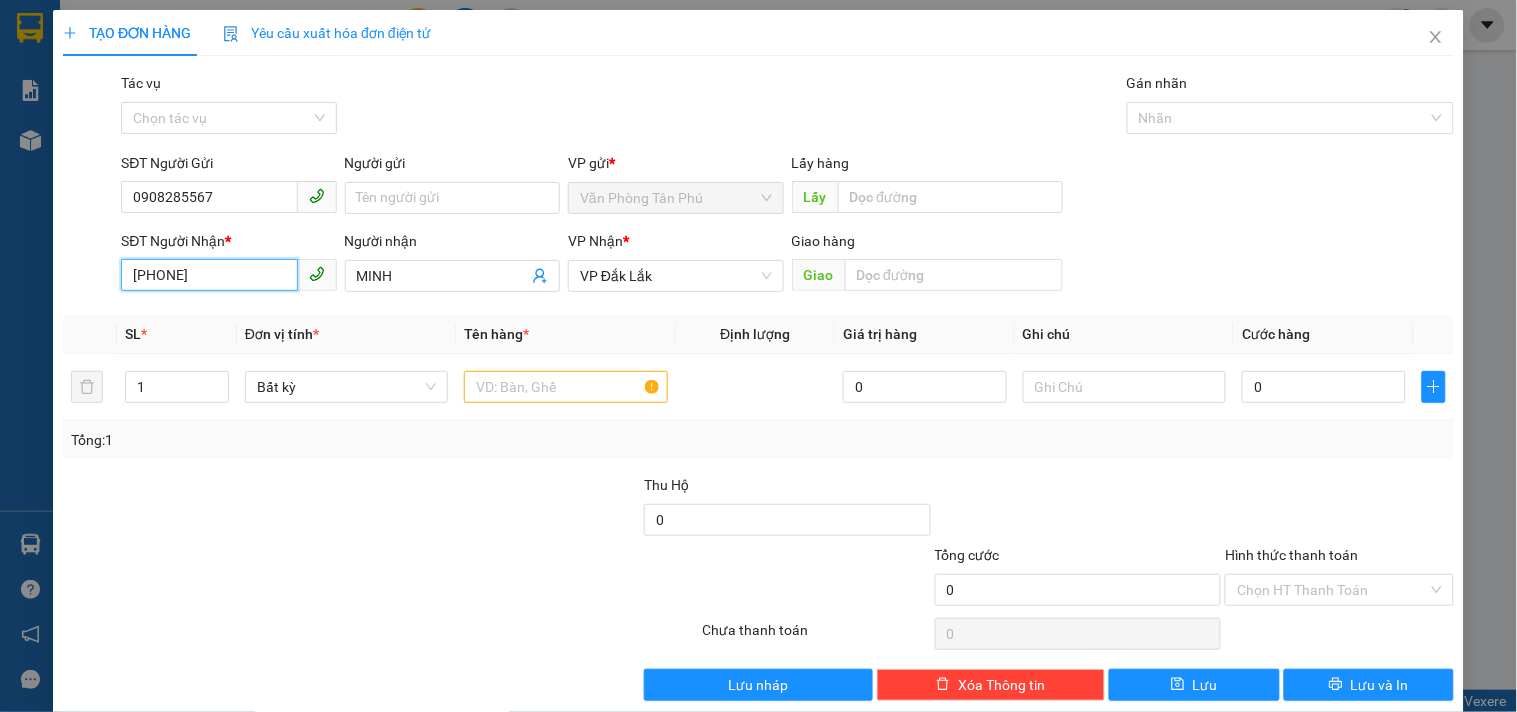 drag, startPoint x: 272, startPoint y: 282, endPoint x: 0, endPoint y: 278, distance: 272.02942 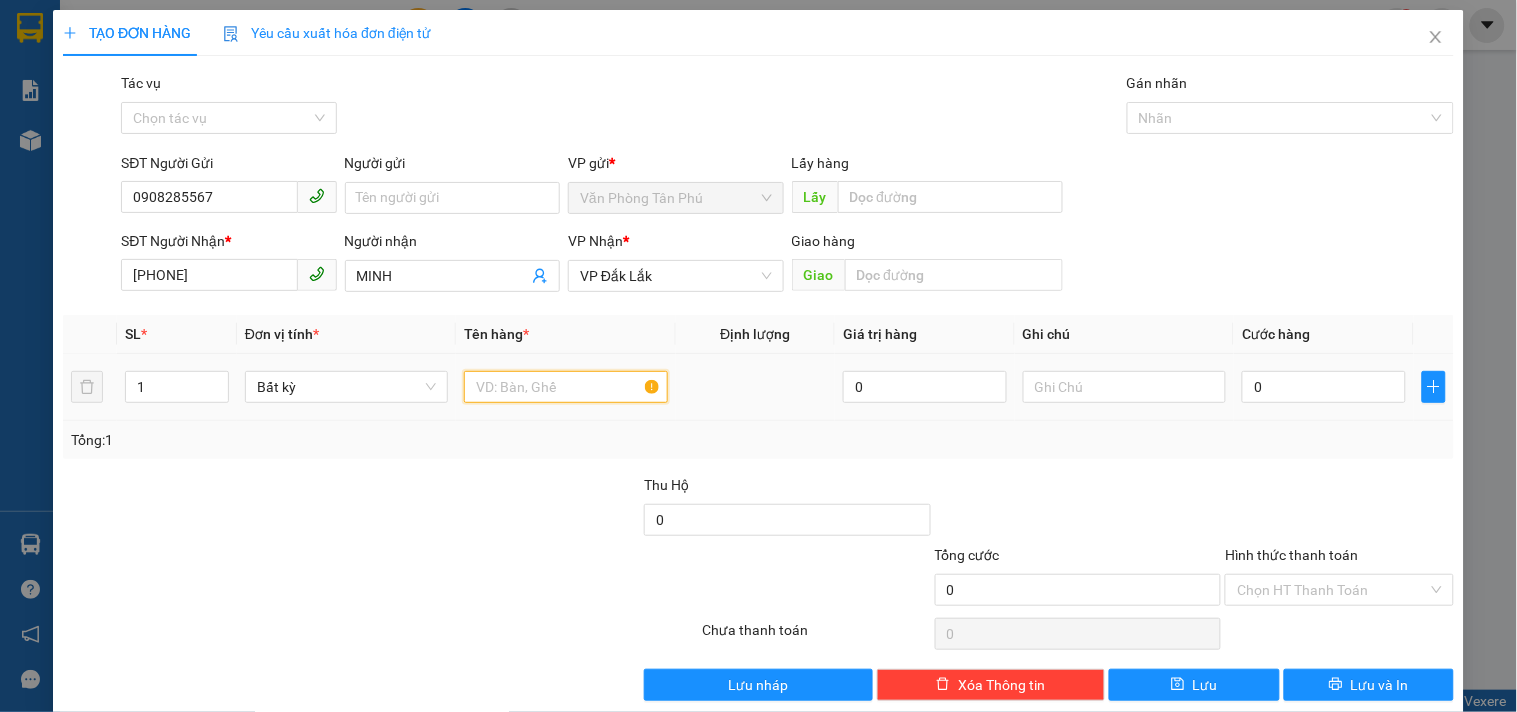 drag, startPoint x: 548, startPoint y: 386, endPoint x: 556, endPoint y: 378, distance: 11.313708 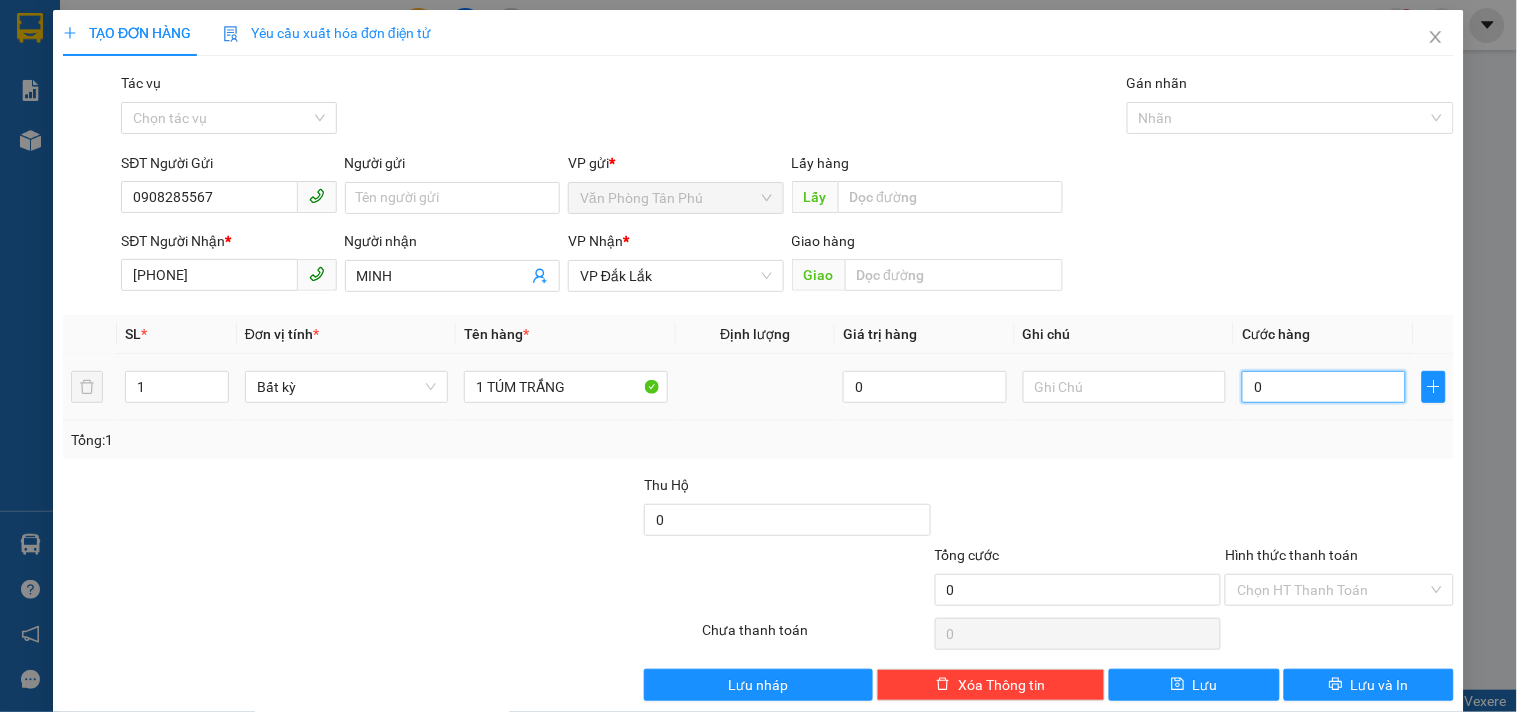 click on "0" at bounding box center [1324, 387] 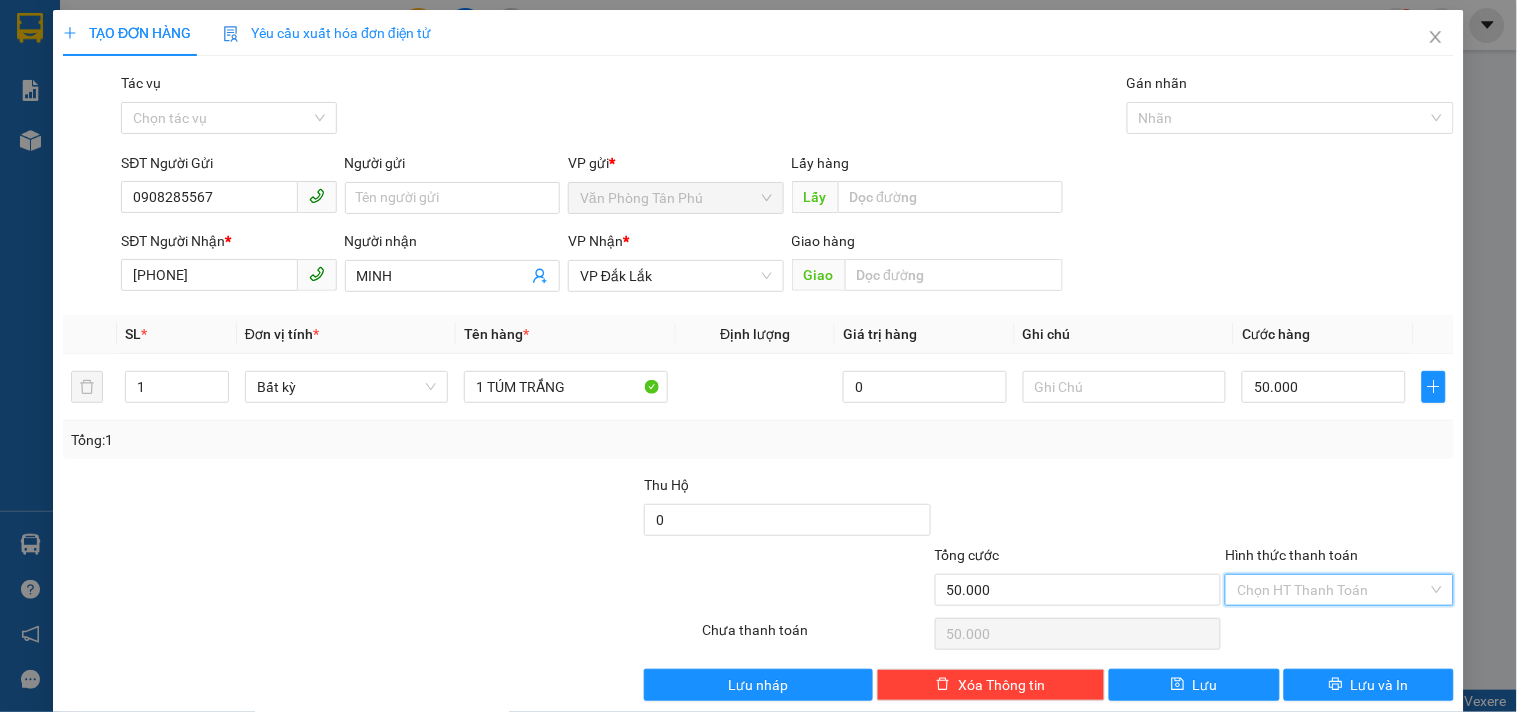 click on "Hình thức thanh toán" at bounding box center (1332, 590) 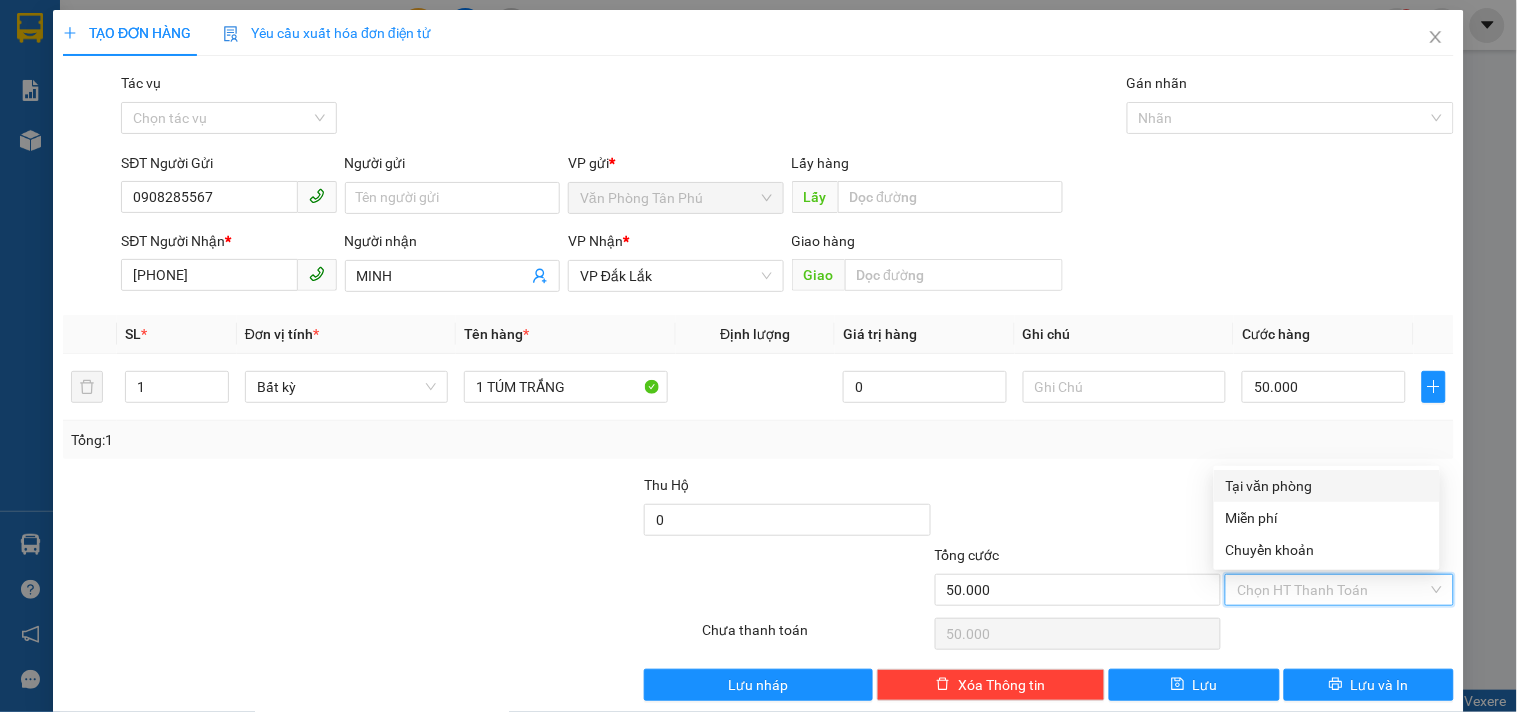 click on "Tại văn phòng" at bounding box center (1327, 486) 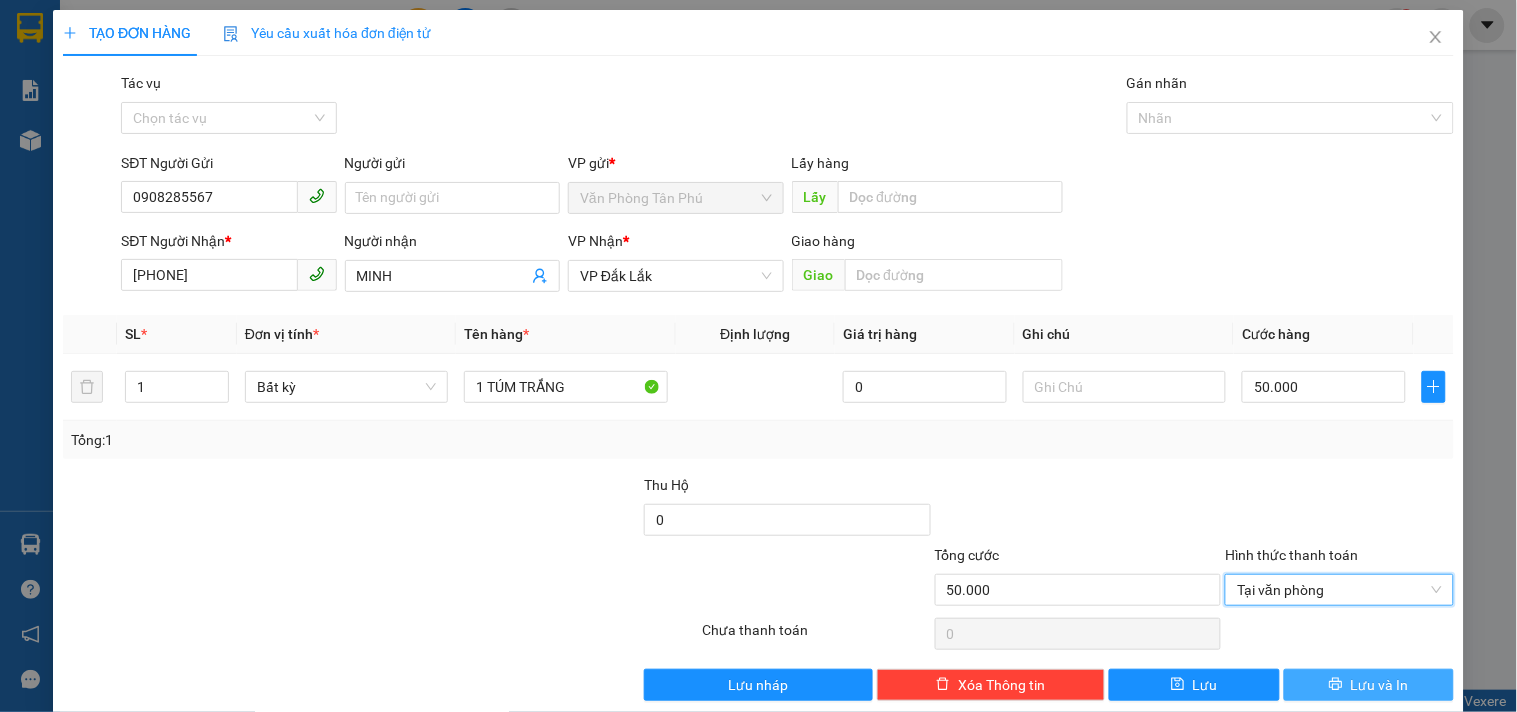 click on "Lưu và In" at bounding box center [1380, 685] 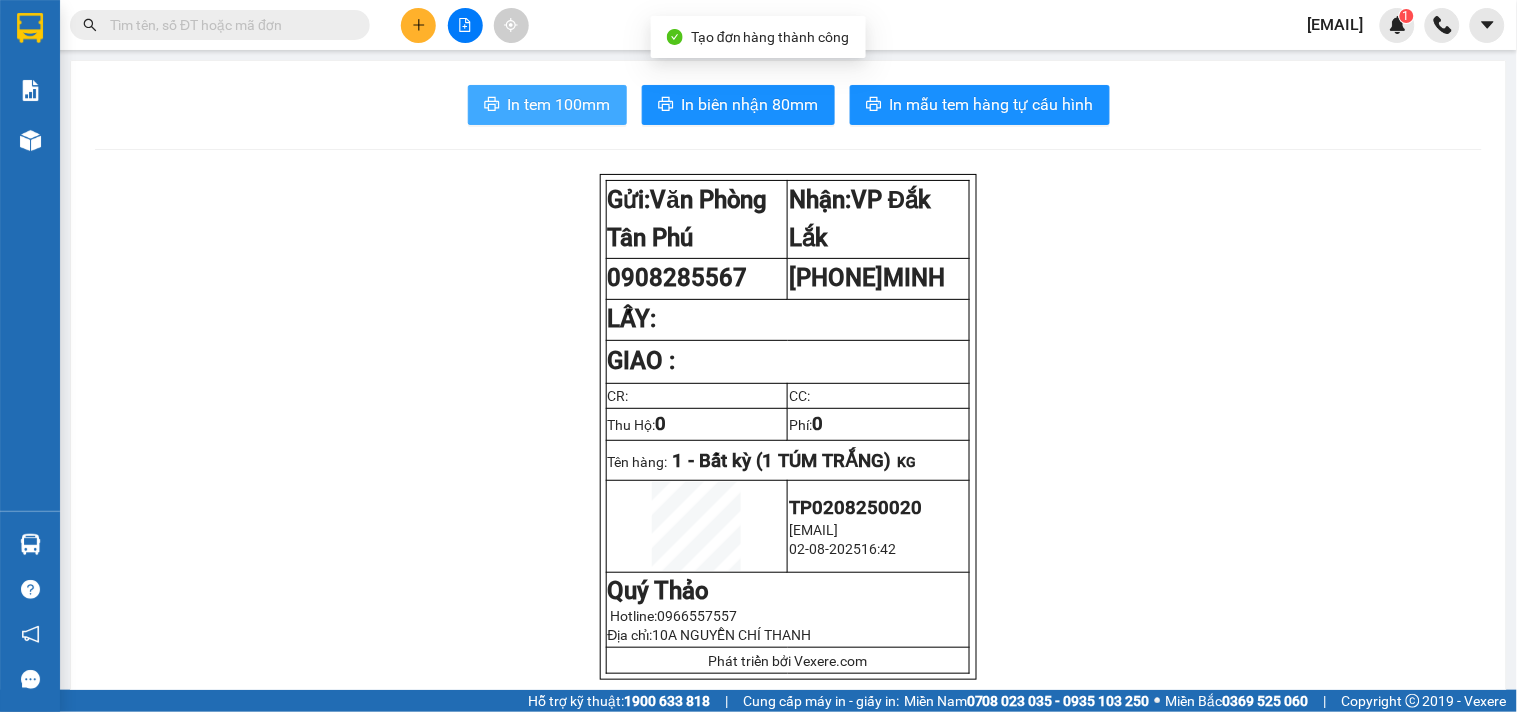 click on "In tem 100mm" at bounding box center [559, 104] 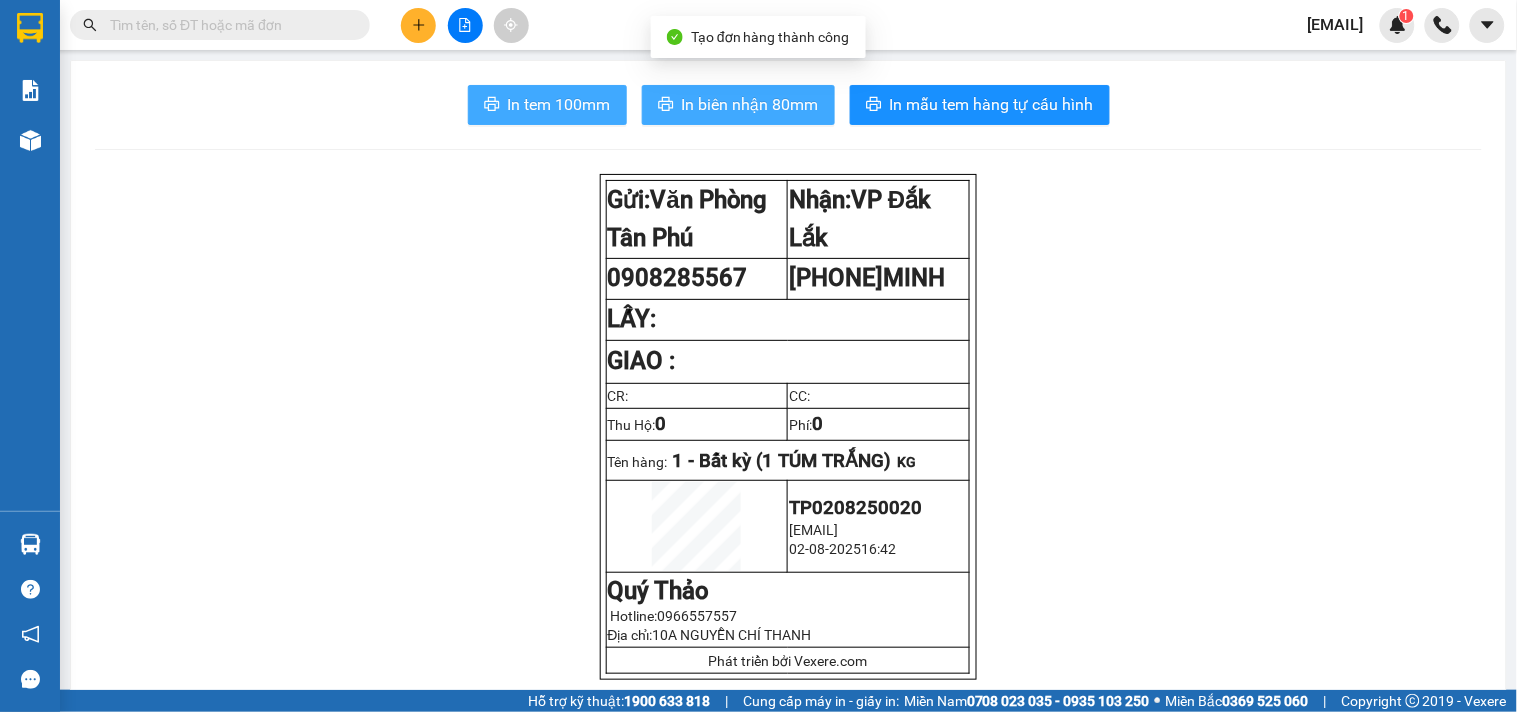 scroll, scrollTop: 0, scrollLeft: 0, axis: both 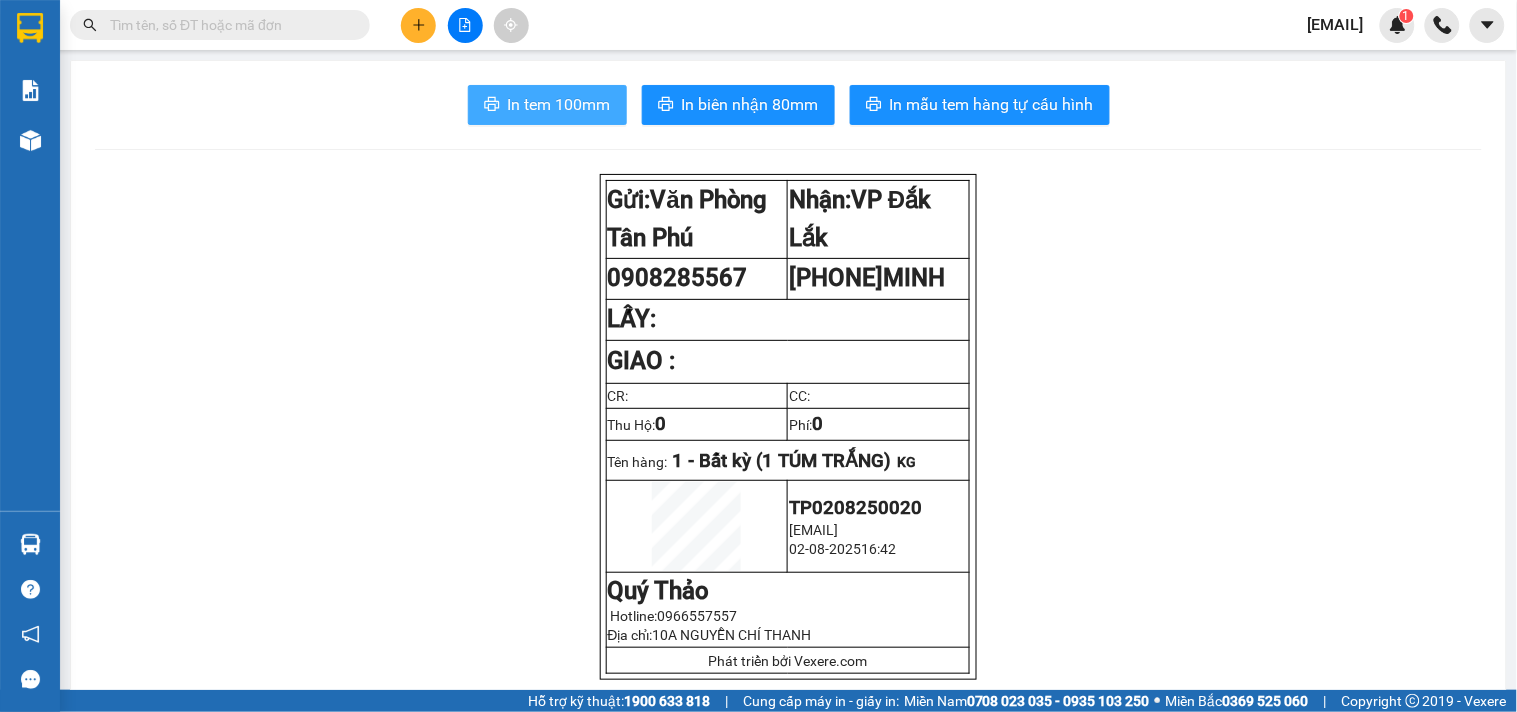 click on "In tem 100mm" at bounding box center (559, 104) 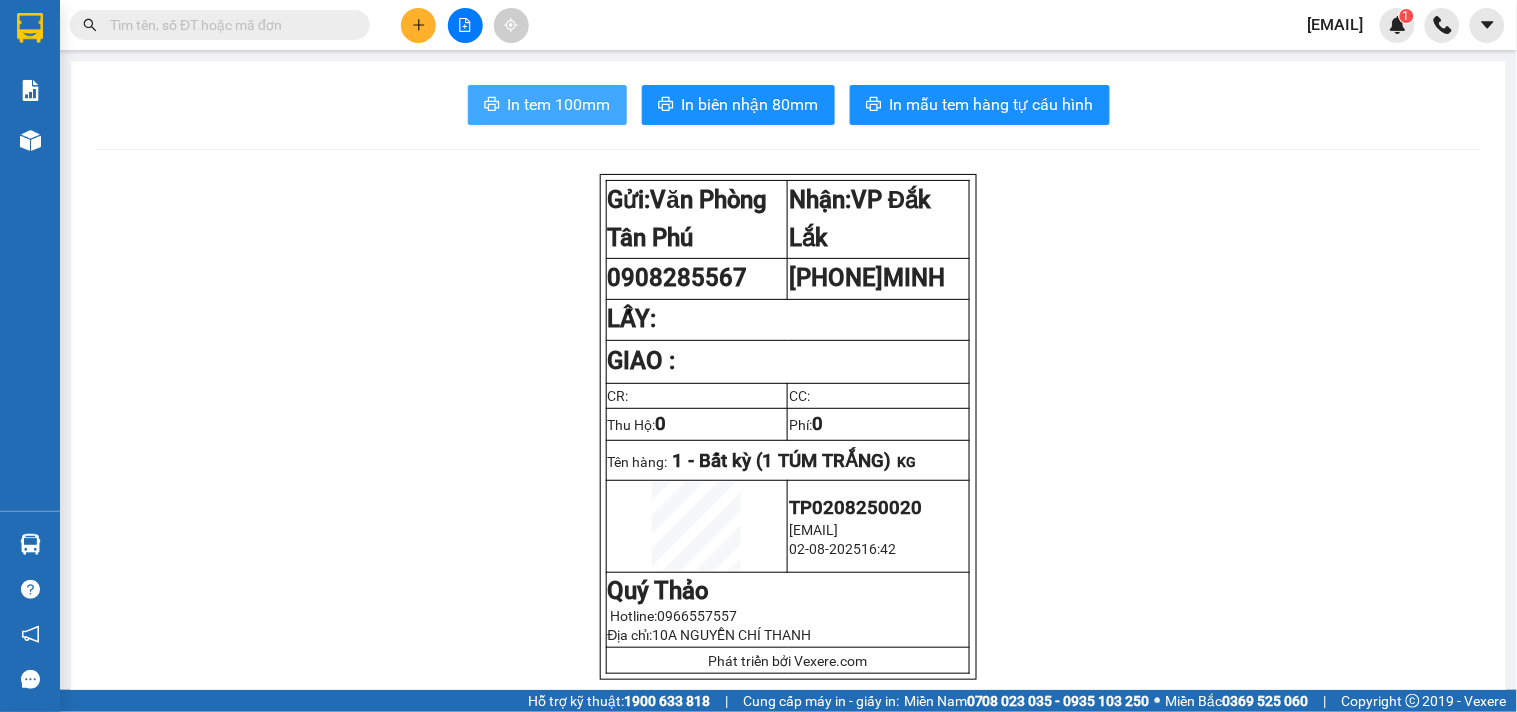 scroll, scrollTop: 0, scrollLeft: 0, axis: both 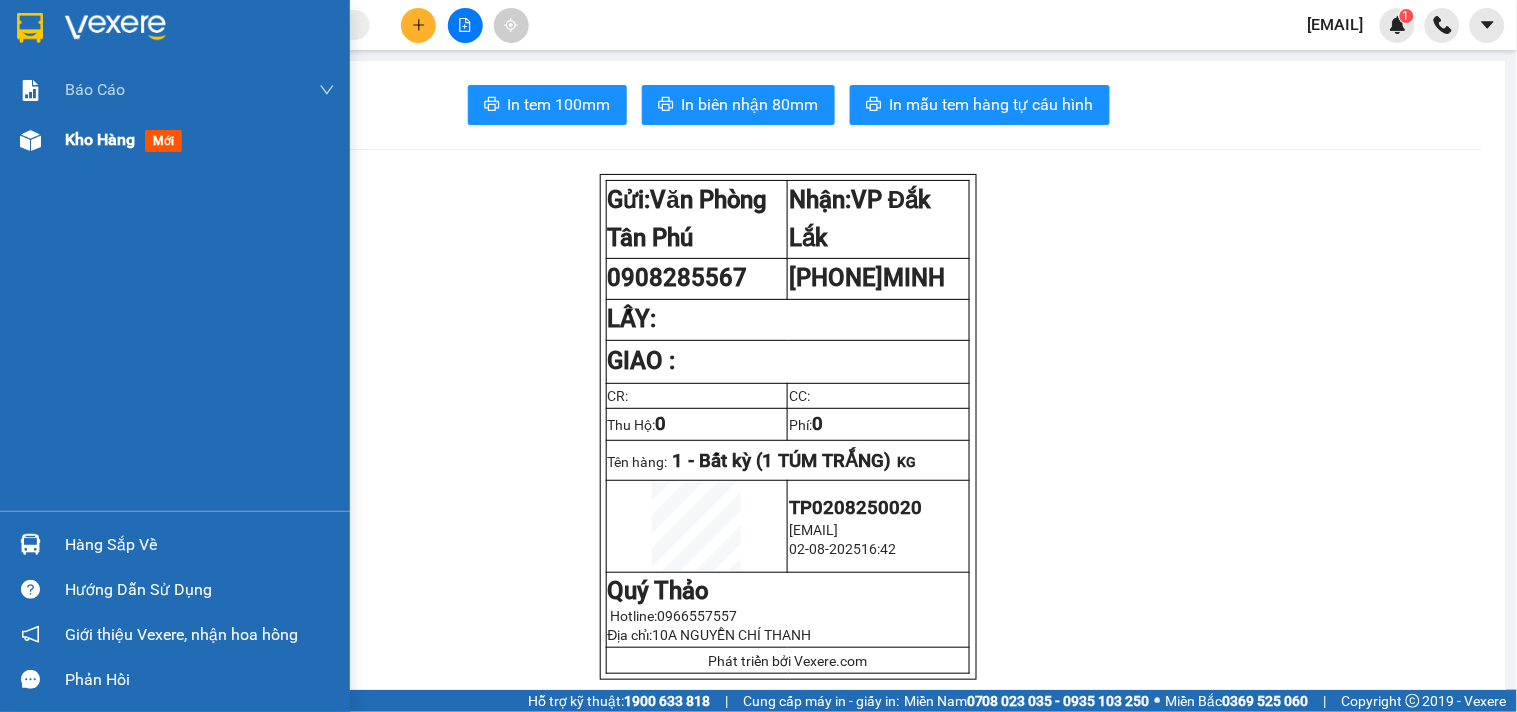 click on "Kho hàng mới" at bounding box center [175, 140] 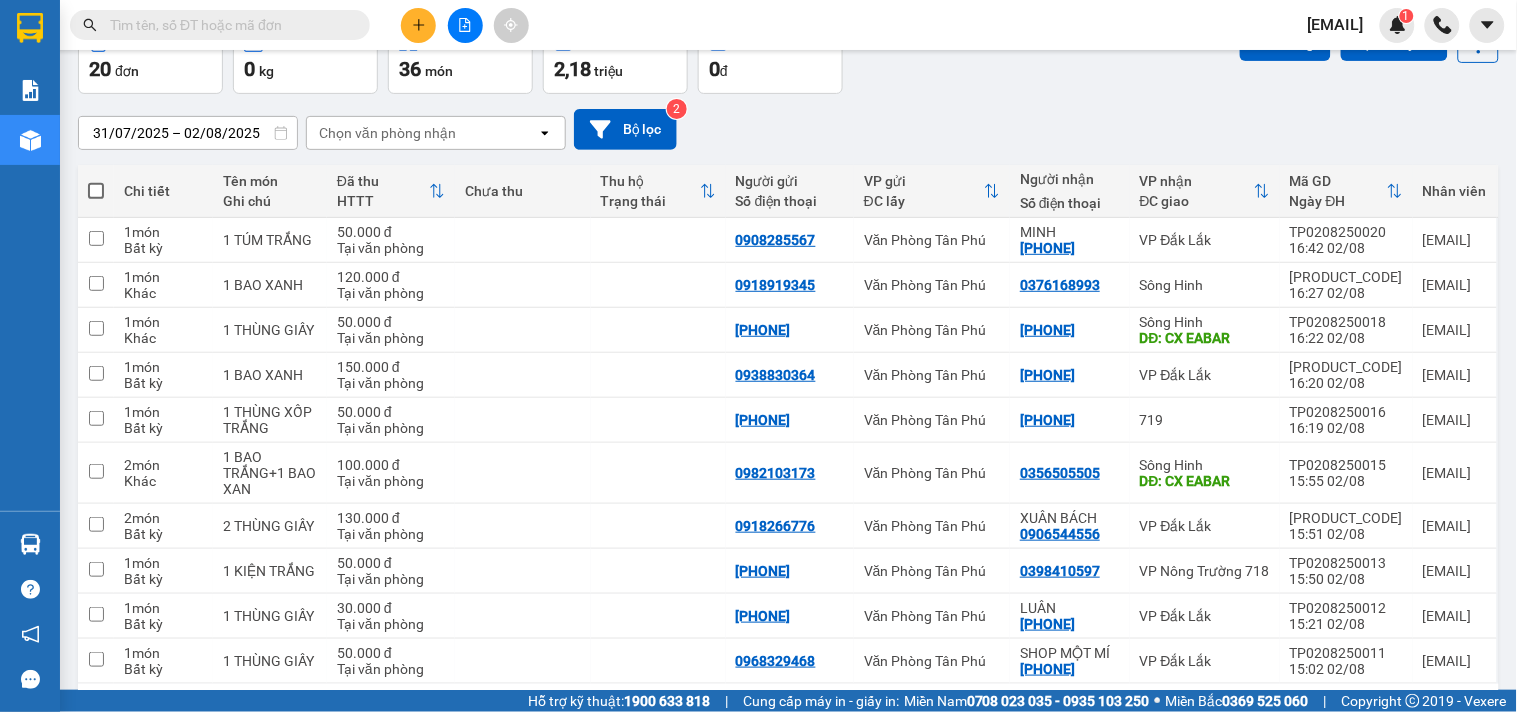 scroll, scrollTop: 194, scrollLeft: 0, axis: vertical 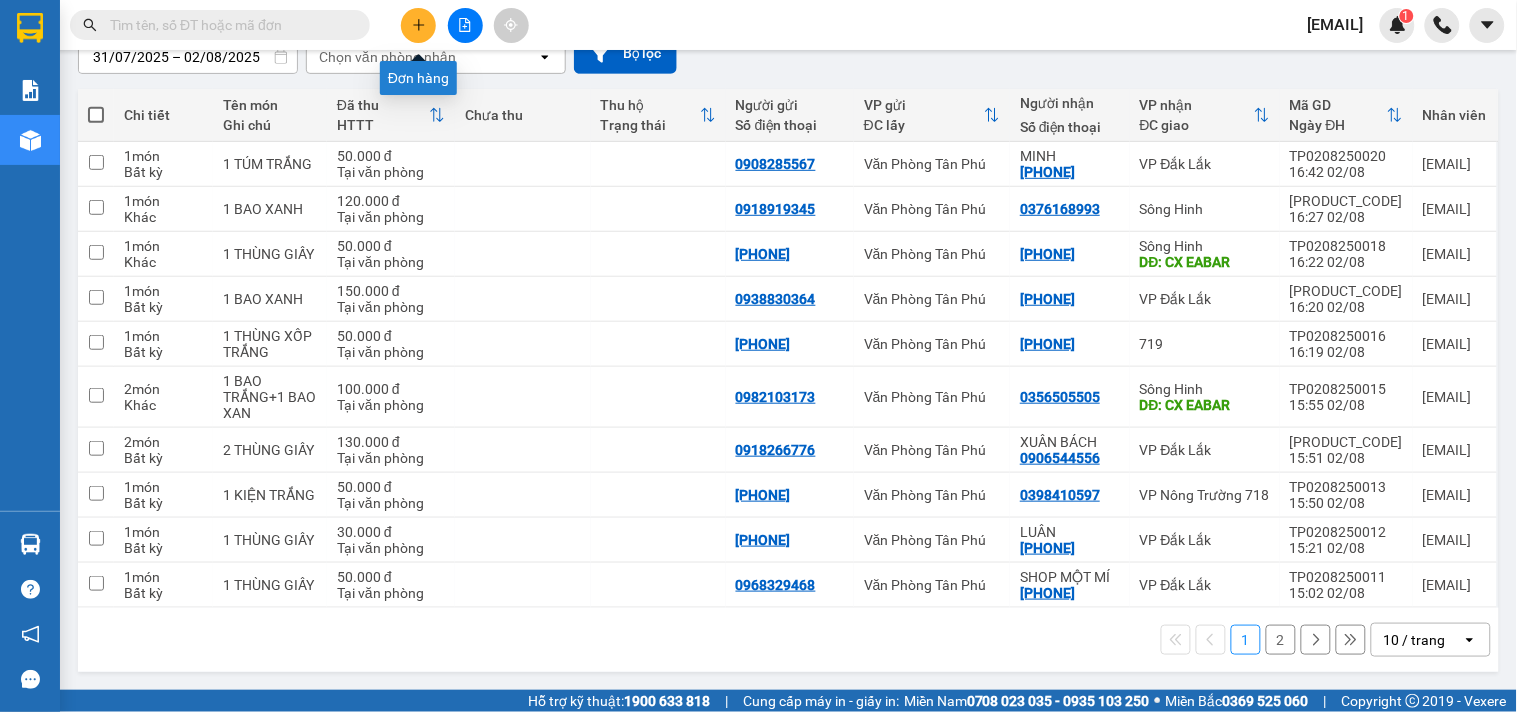 click at bounding box center [418, 25] 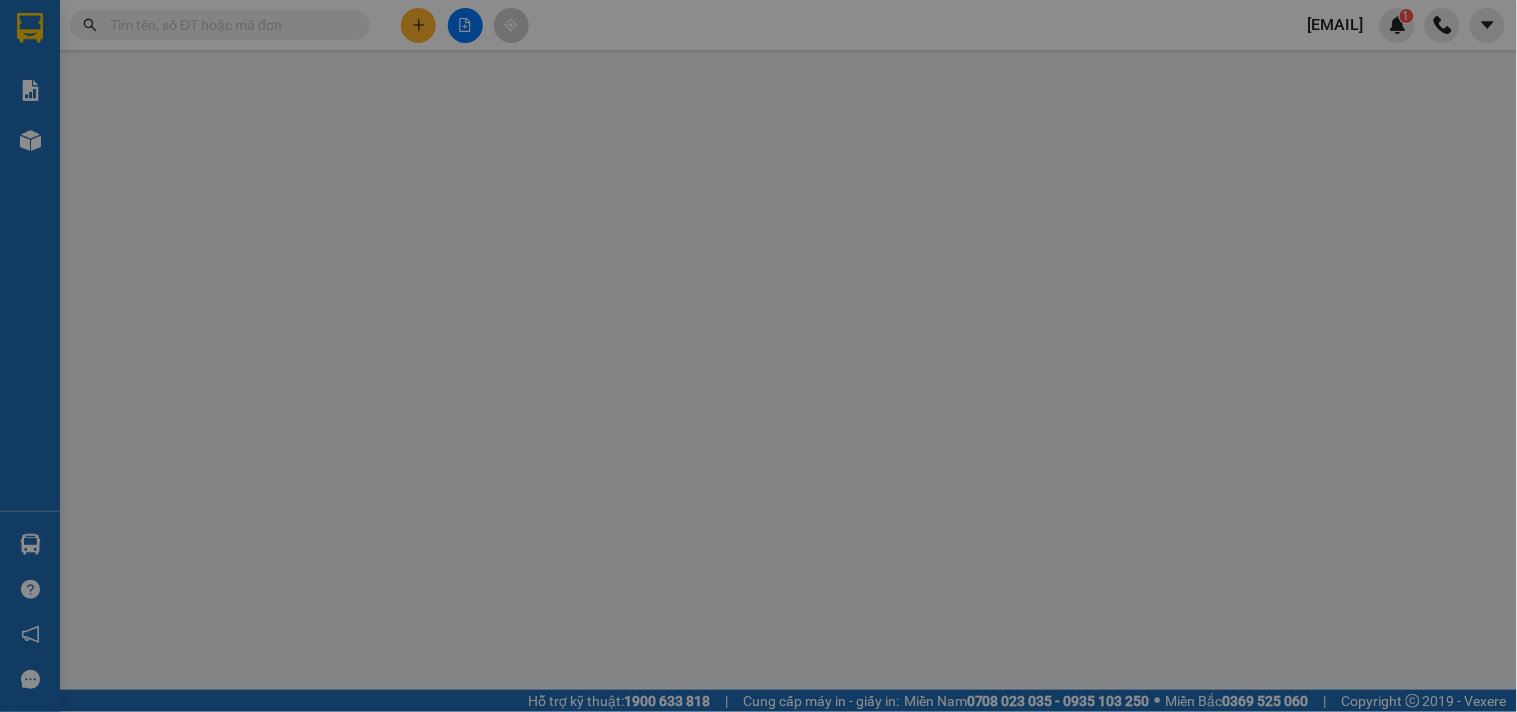 scroll, scrollTop: 0, scrollLeft: 0, axis: both 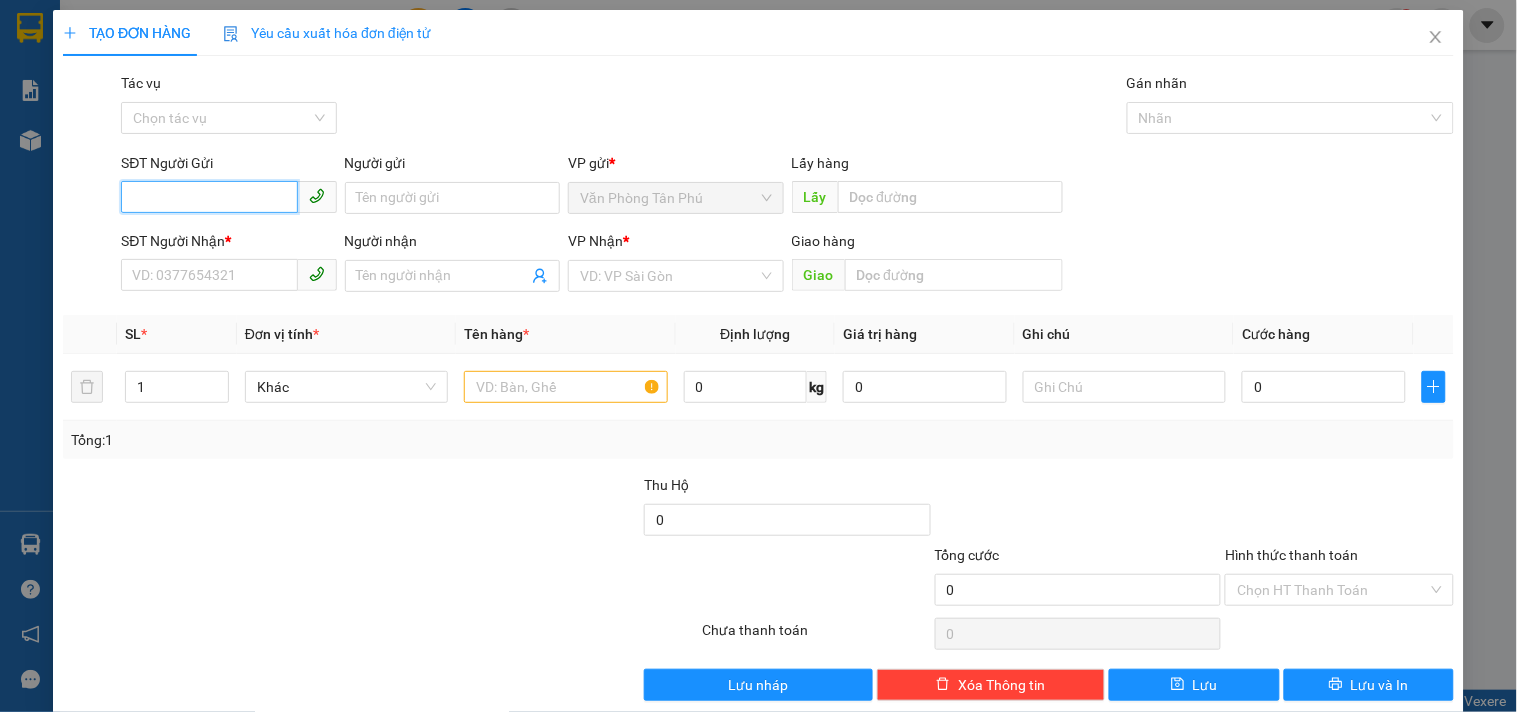 click on "SĐT Người Gửi" at bounding box center (209, 197) 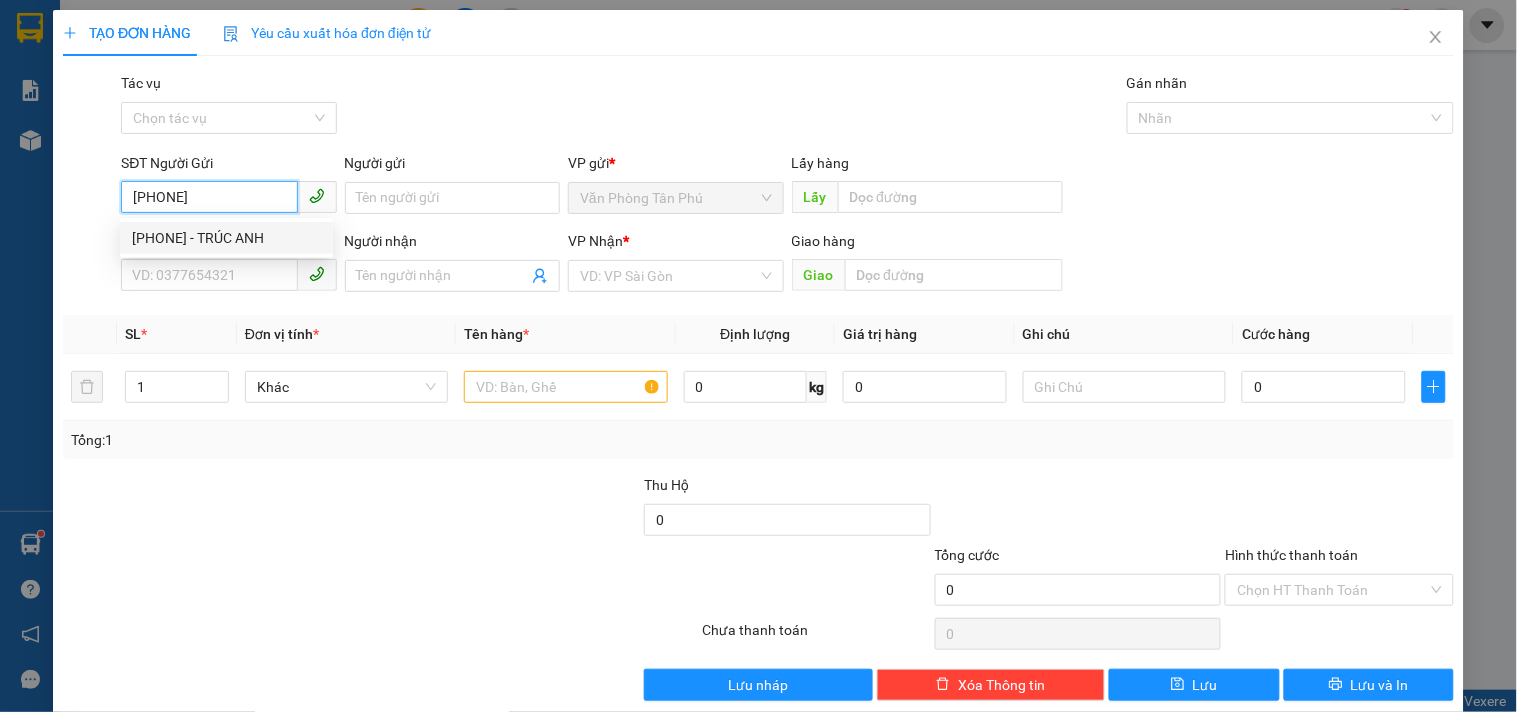 click on "0342540056 - TRÚC ANH" at bounding box center (226, 238) 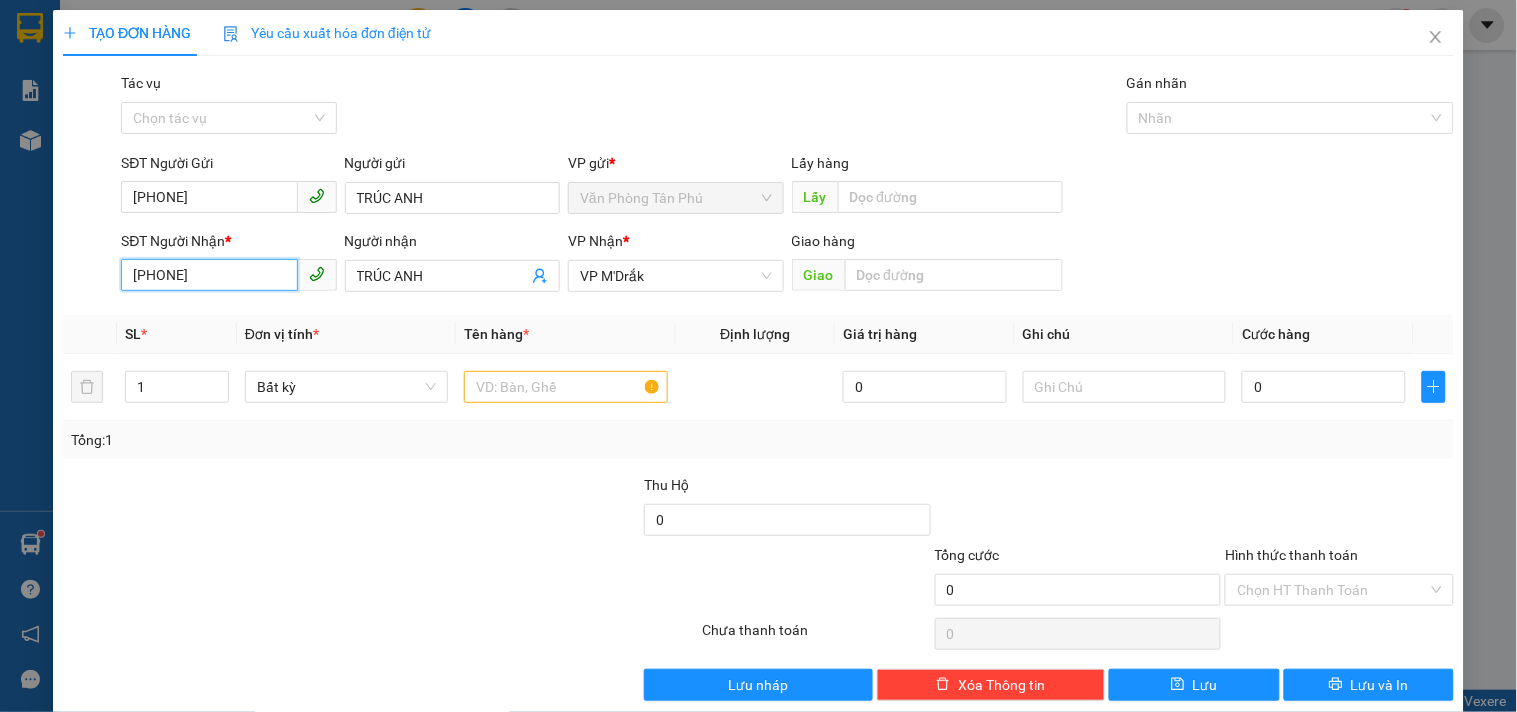 drag, startPoint x: 247, startPoint y: 277, endPoint x: 54, endPoint y: 271, distance: 193.09325 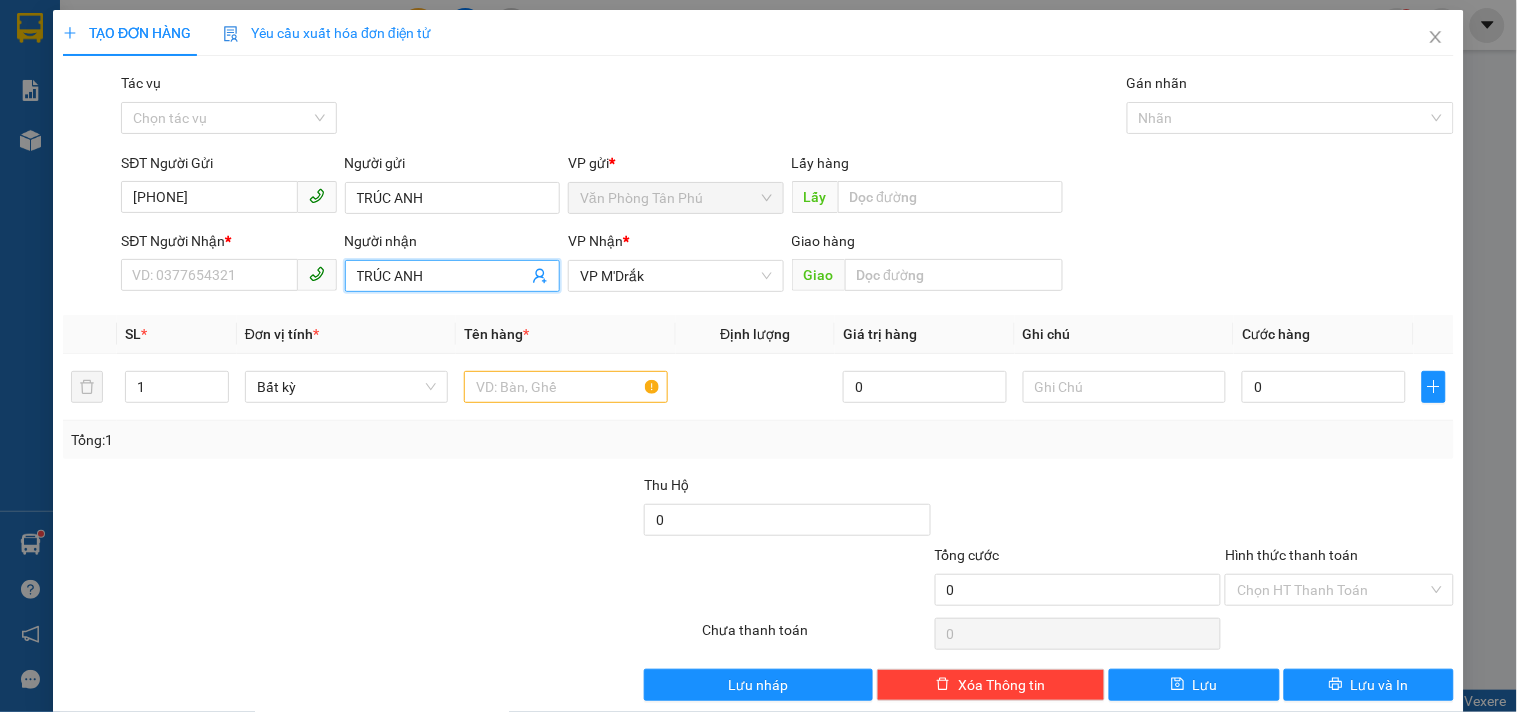 drag, startPoint x: 441, startPoint y: 287, endPoint x: 321, endPoint y: 278, distance: 120.33703 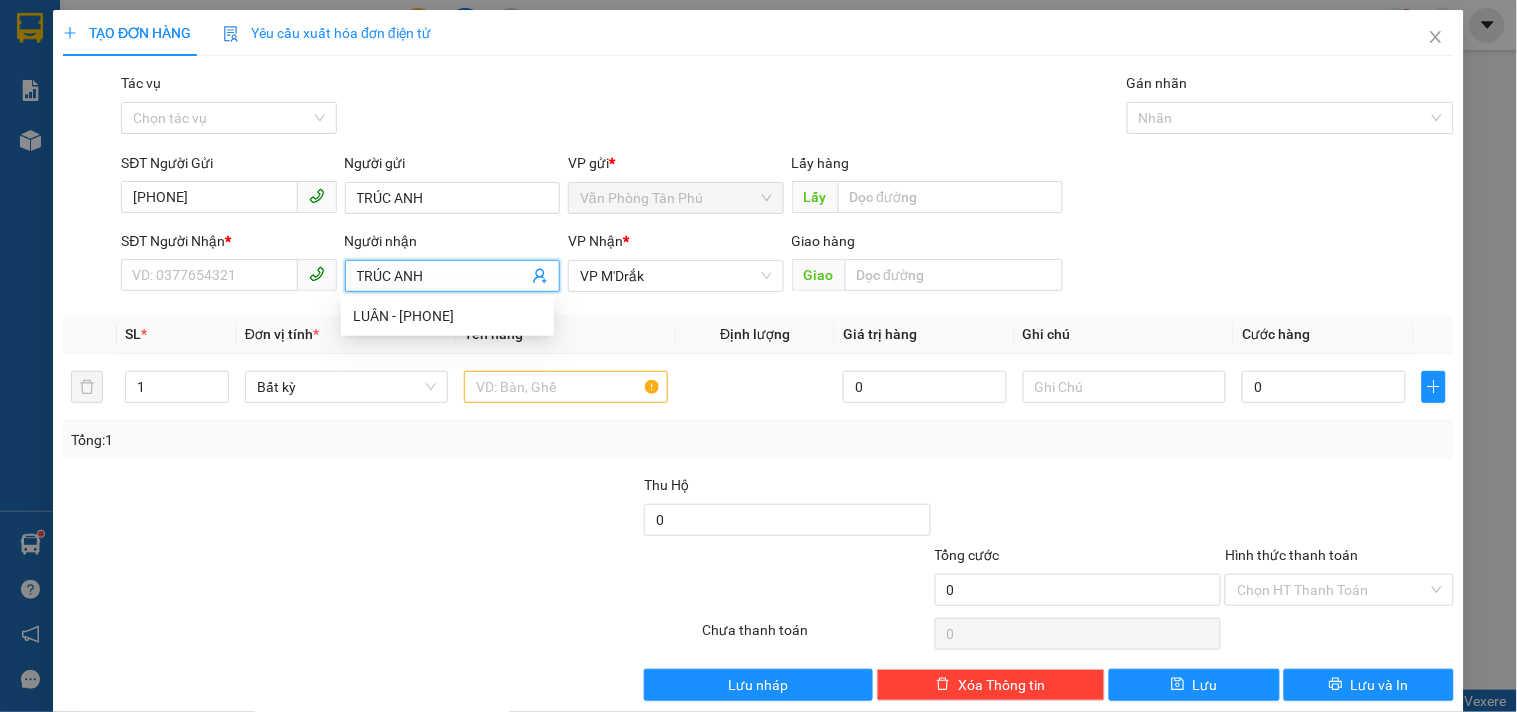 drag, startPoint x: 453, startPoint y: 276, endPoint x: 316, endPoint y: 274, distance: 137.0146 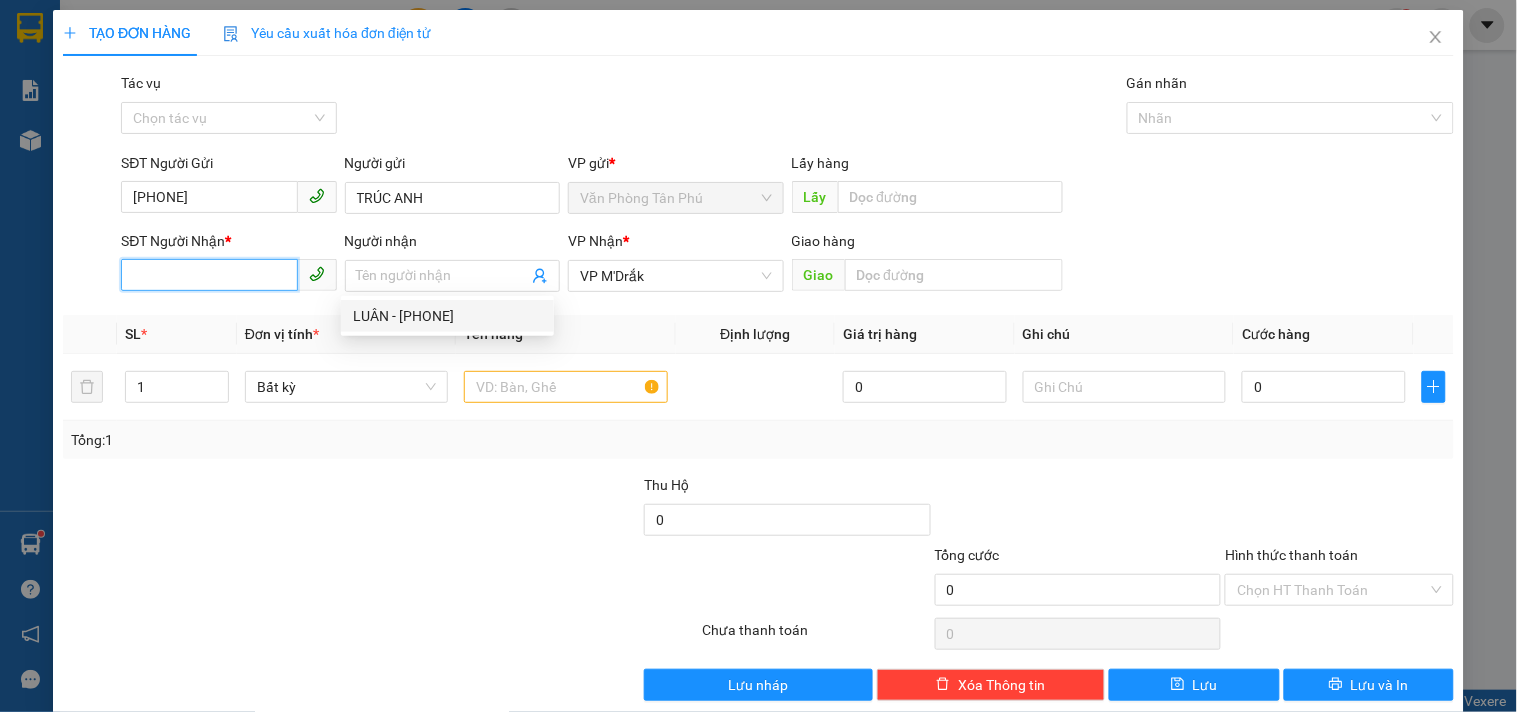 click on "SĐT Người Nhận  *" at bounding box center [209, 275] 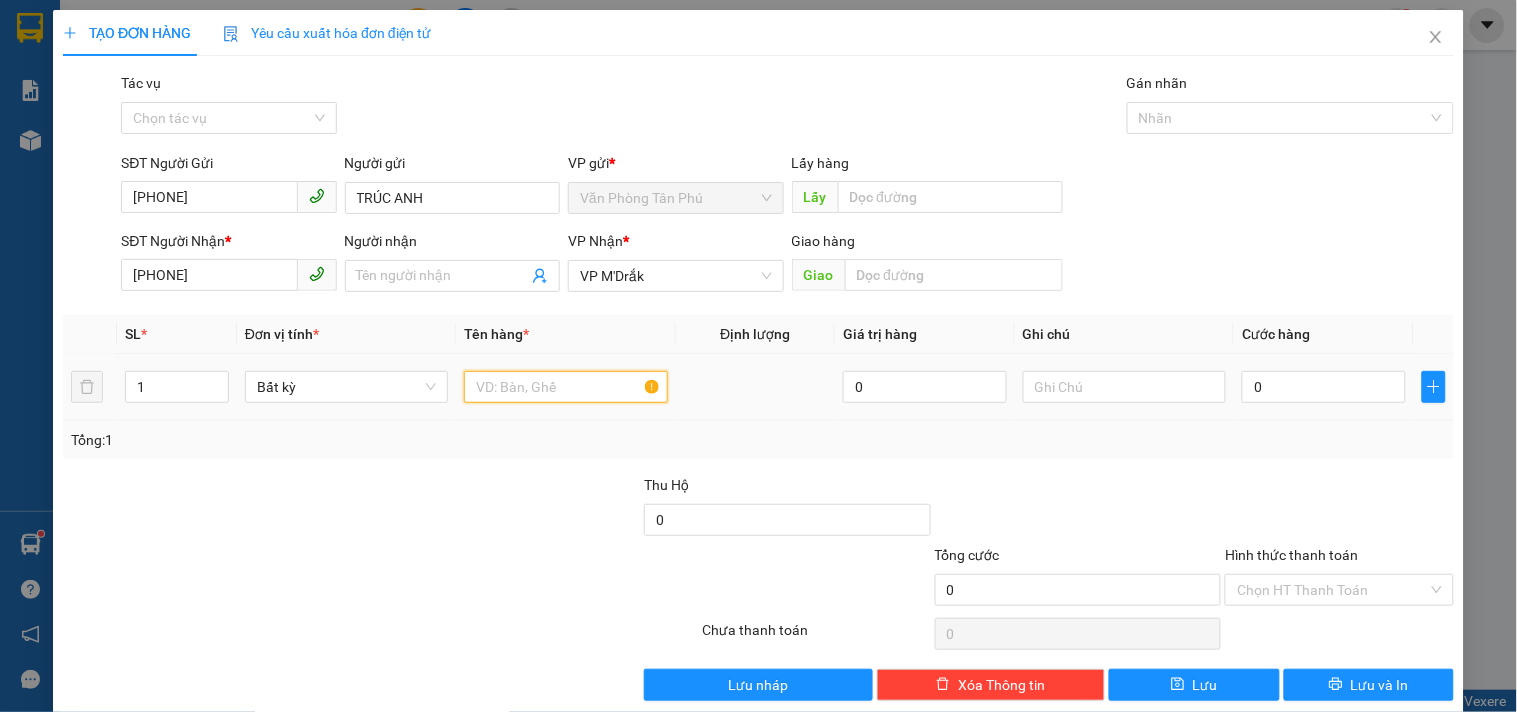 click at bounding box center [565, 387] 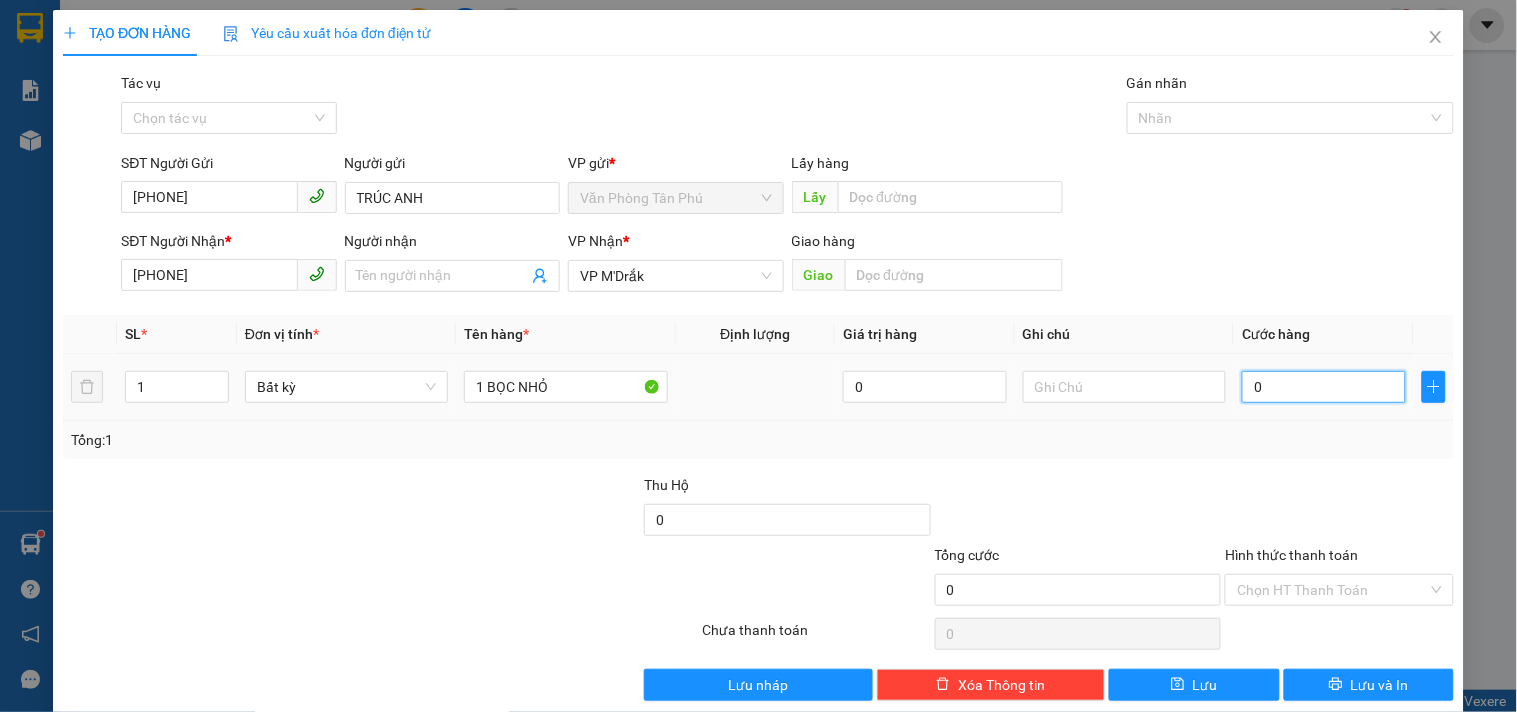 click on "0" at bounding box center (1324, 387) 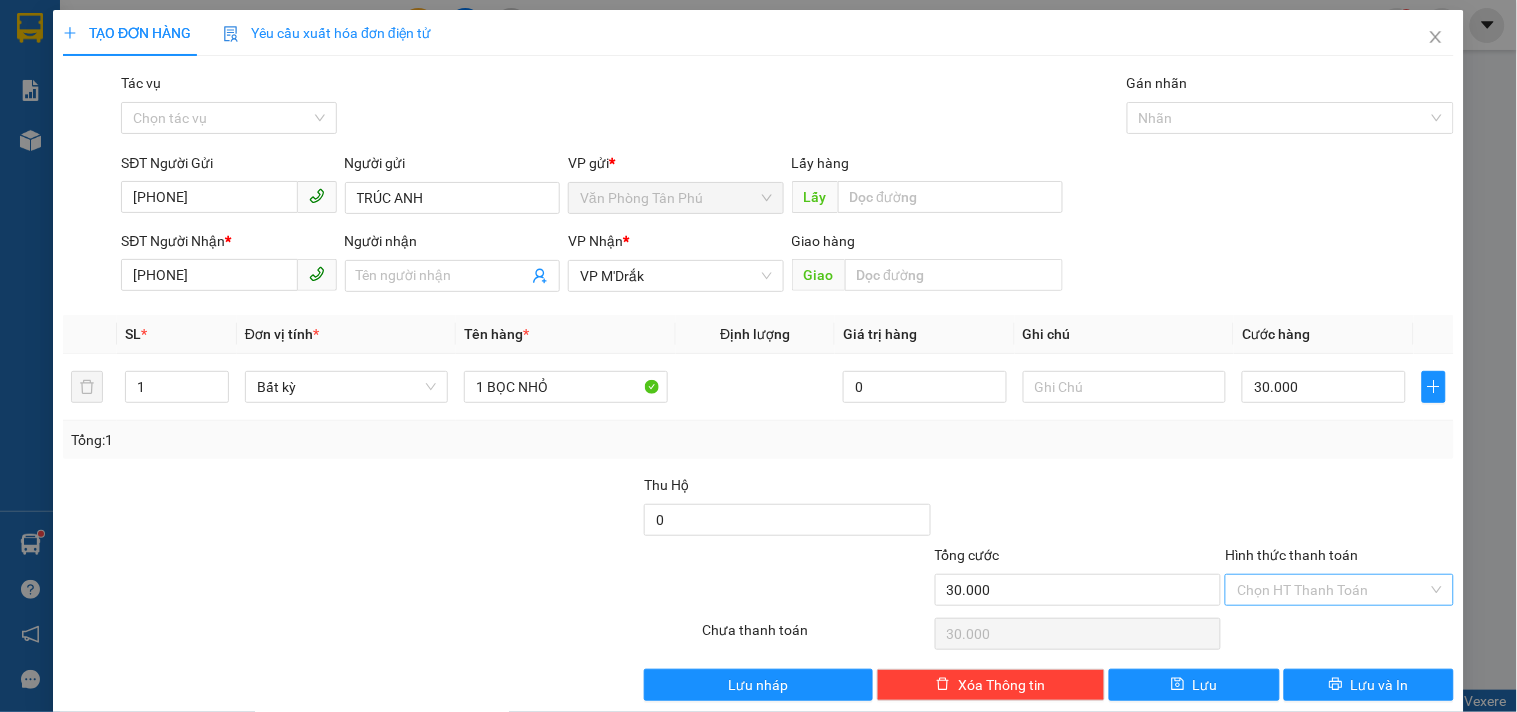 click on "Hình thức thanh toán" at bounding box center [1332, 590] 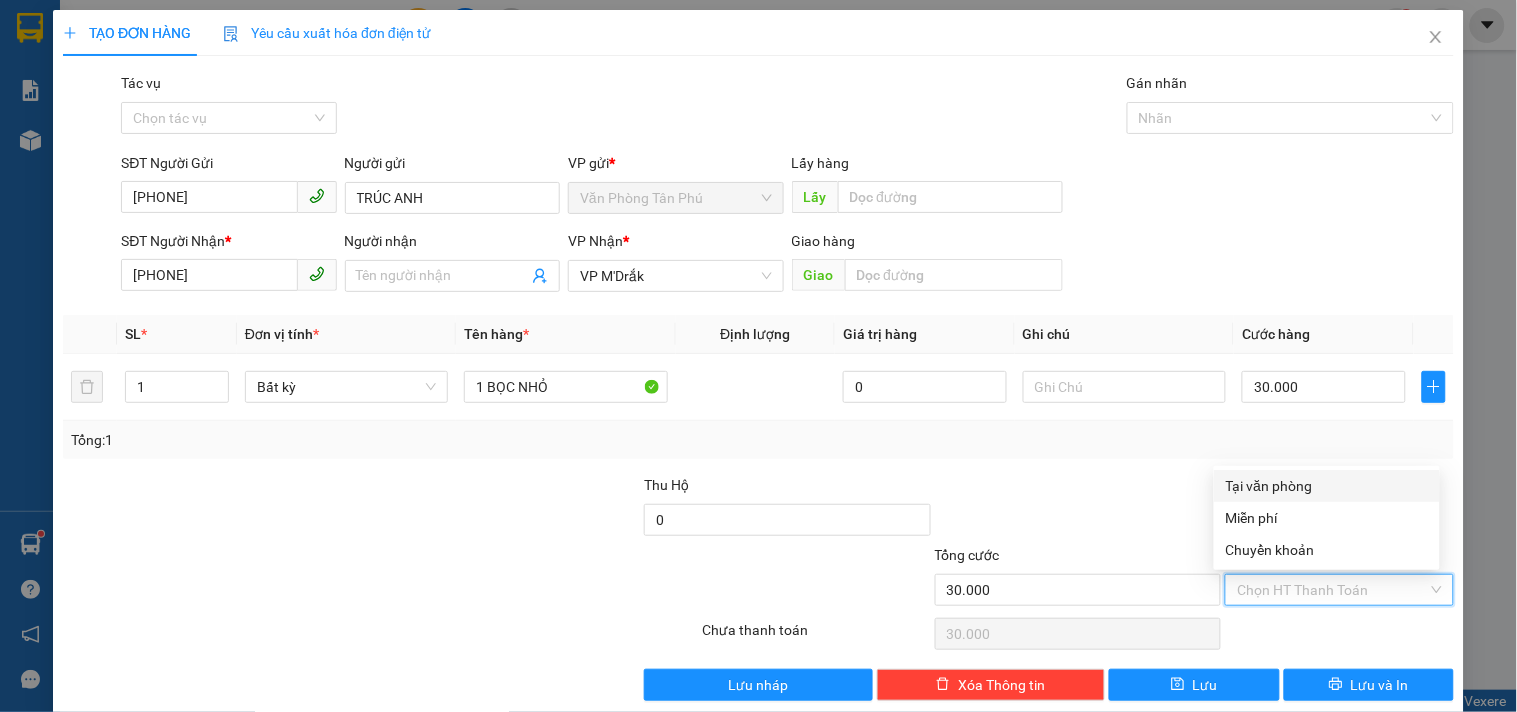 click on "Tại văn phòng" at bounding box center [1327, 486] 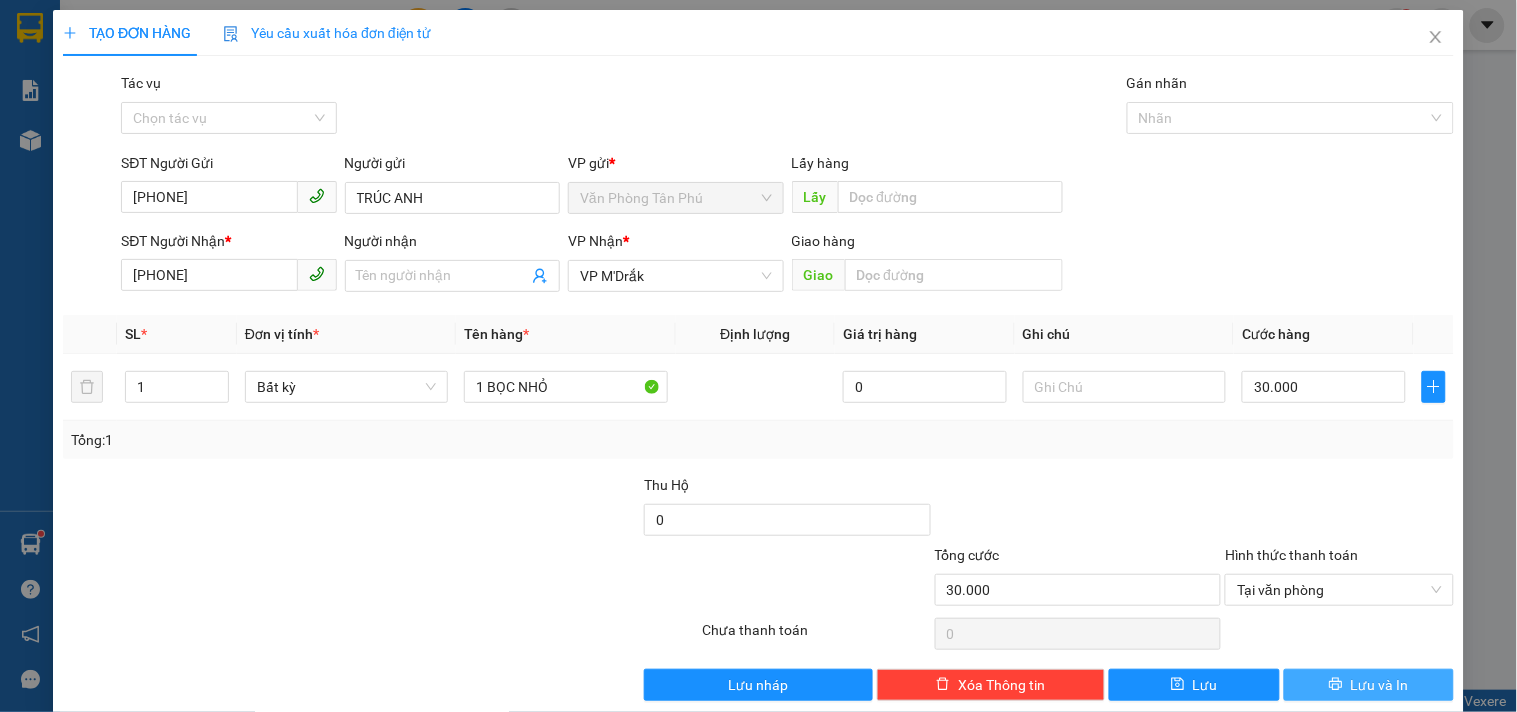 click on "Lưu và In" at bounding box center [1369, 685] 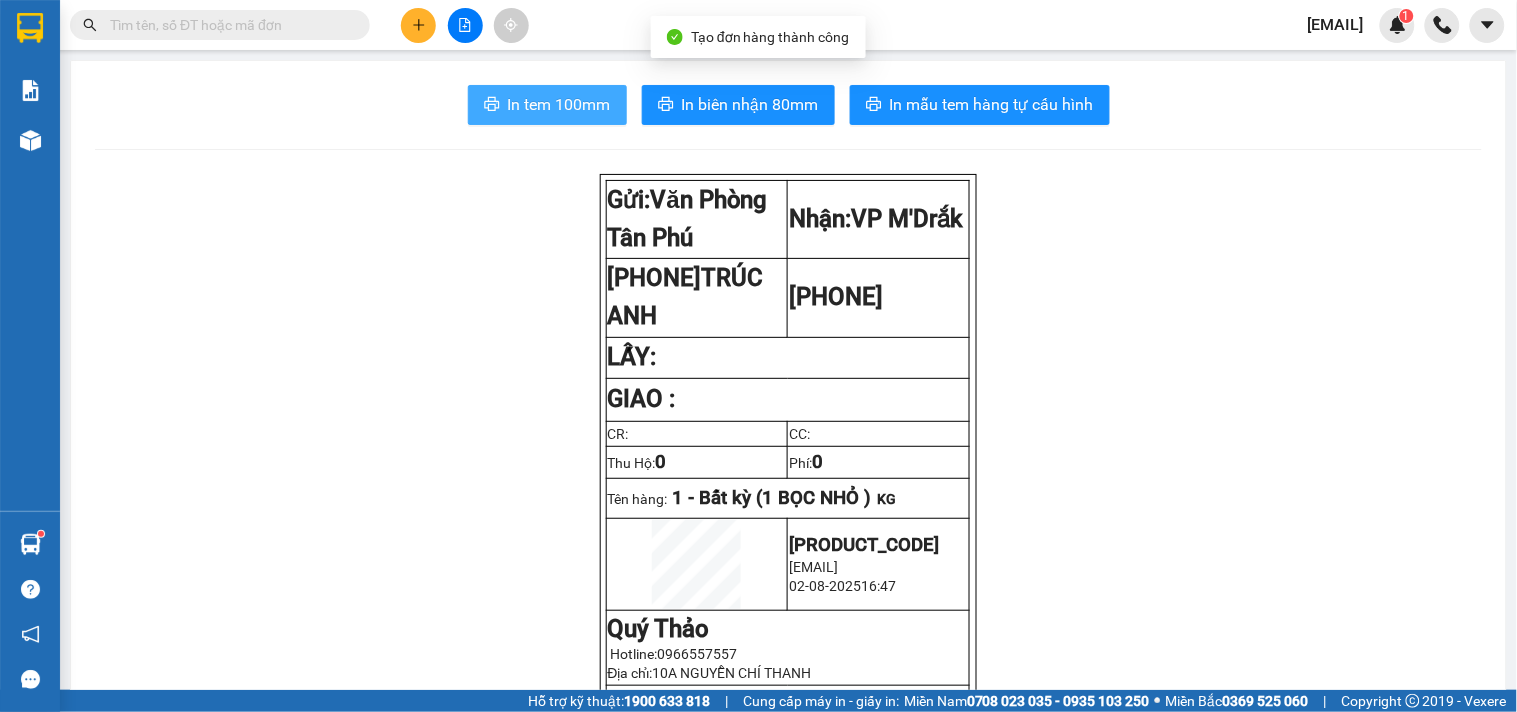 click on "In tem 100mm" at bounding box center [559, 104] 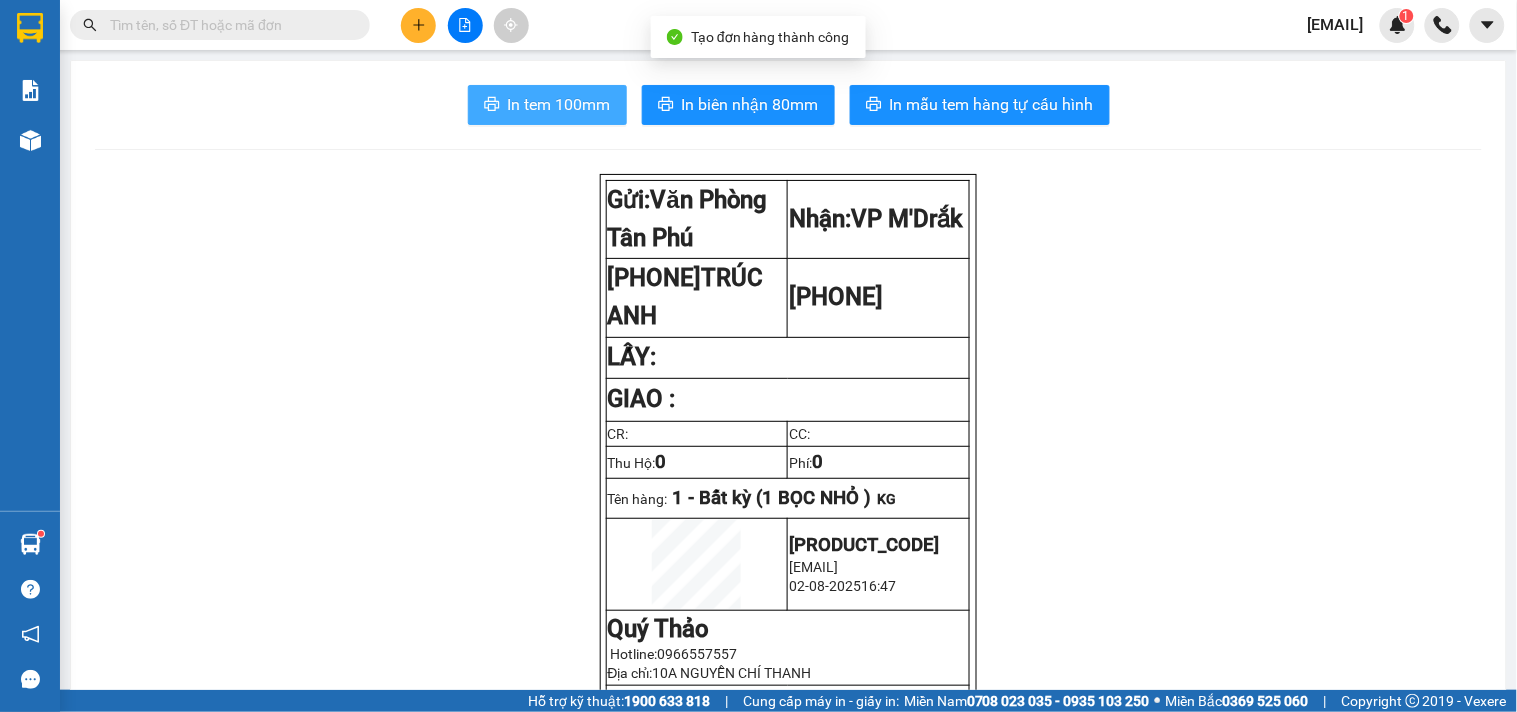 scroll, scrollTop: 0, scrollLeft: 0, axis: both 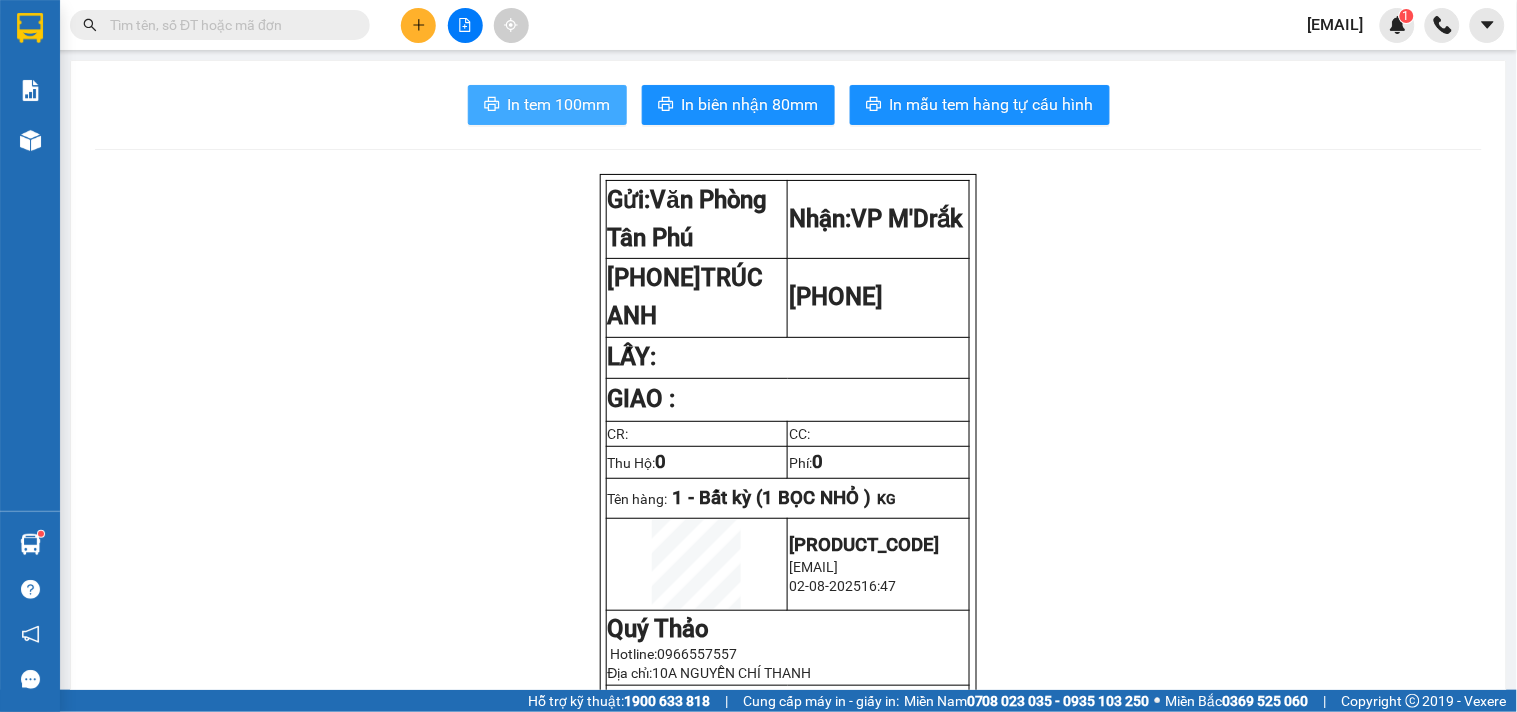 click on "In tem 100mm" at bounding box center (559, 104) 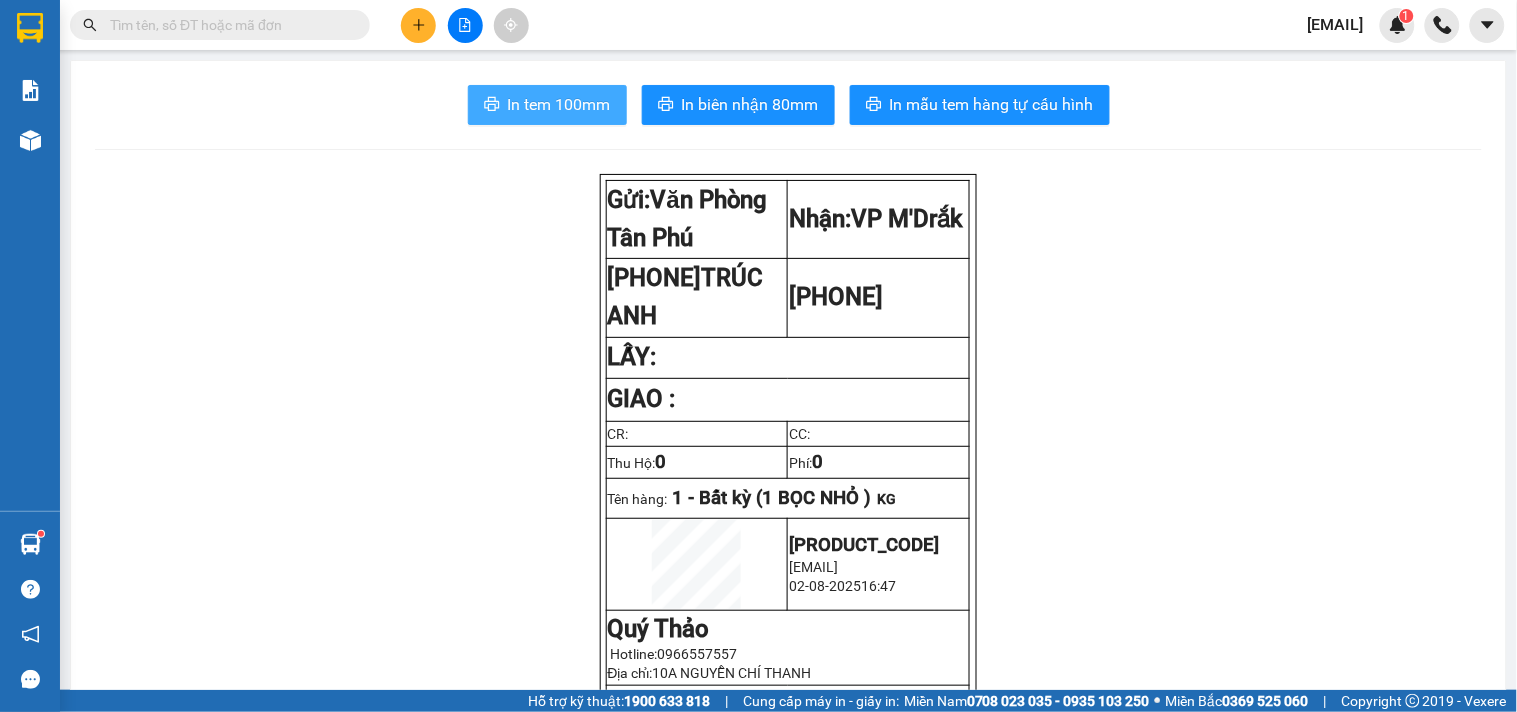 scroll, scrollTop: 0, scrollLeft: 0, axis: both 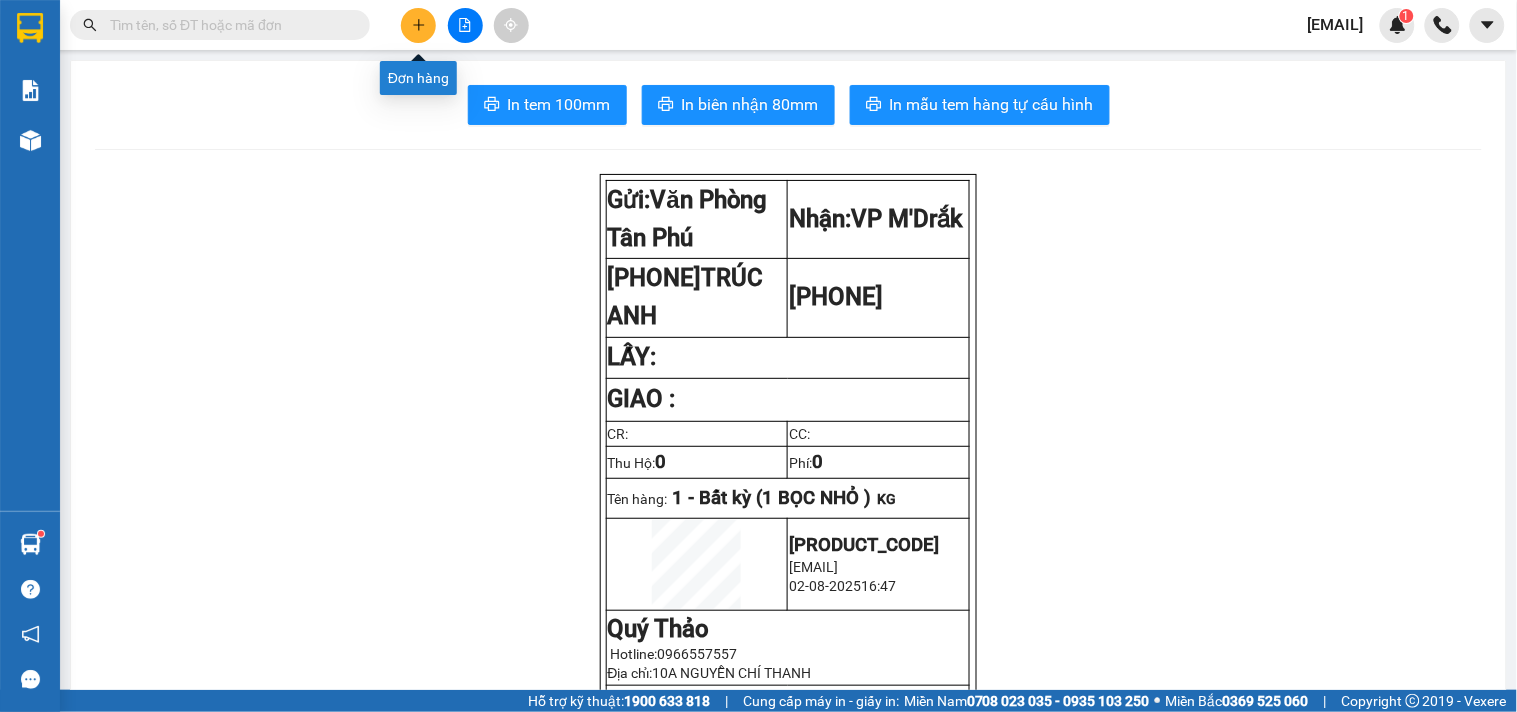 click at bounding box center (418, 25) 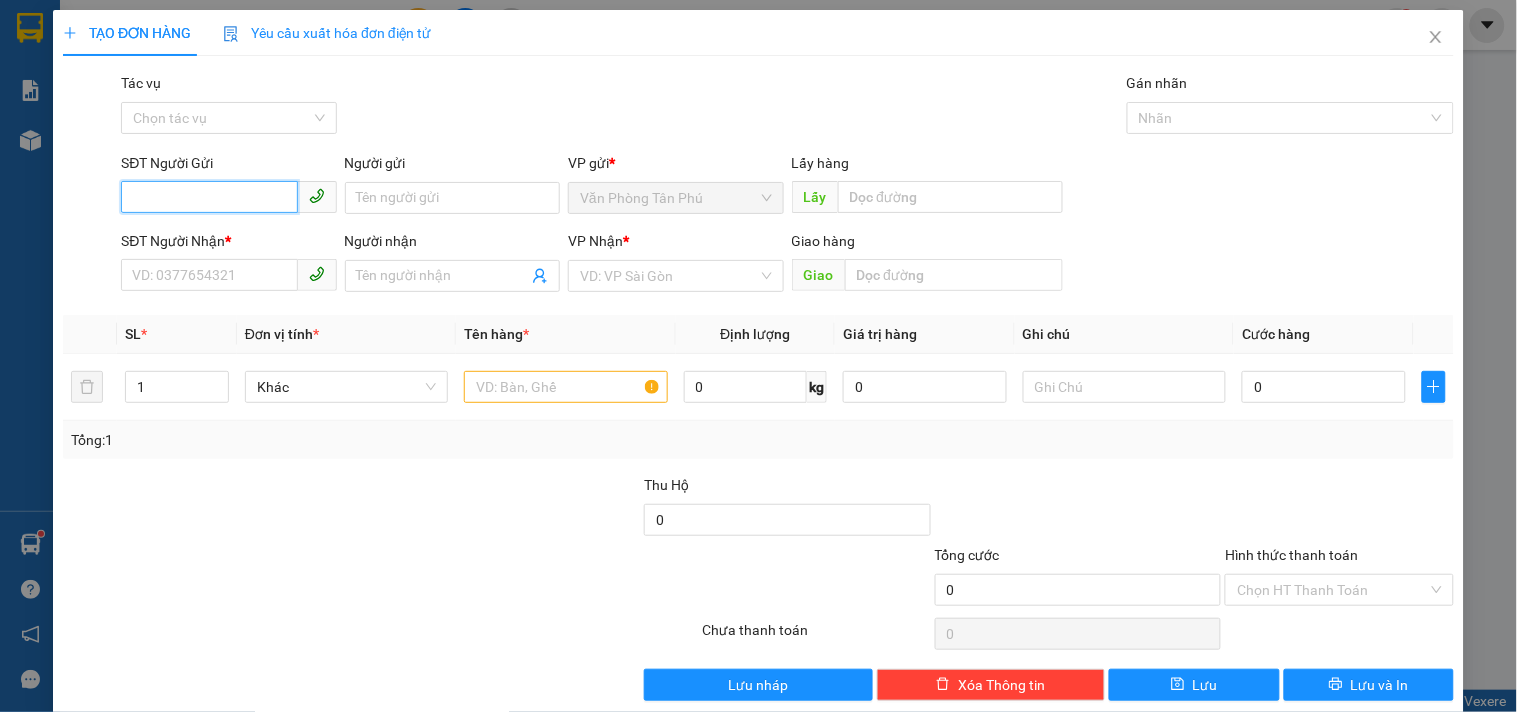 click on "SĐT Người Gửi" at bounding box center [209, 197] 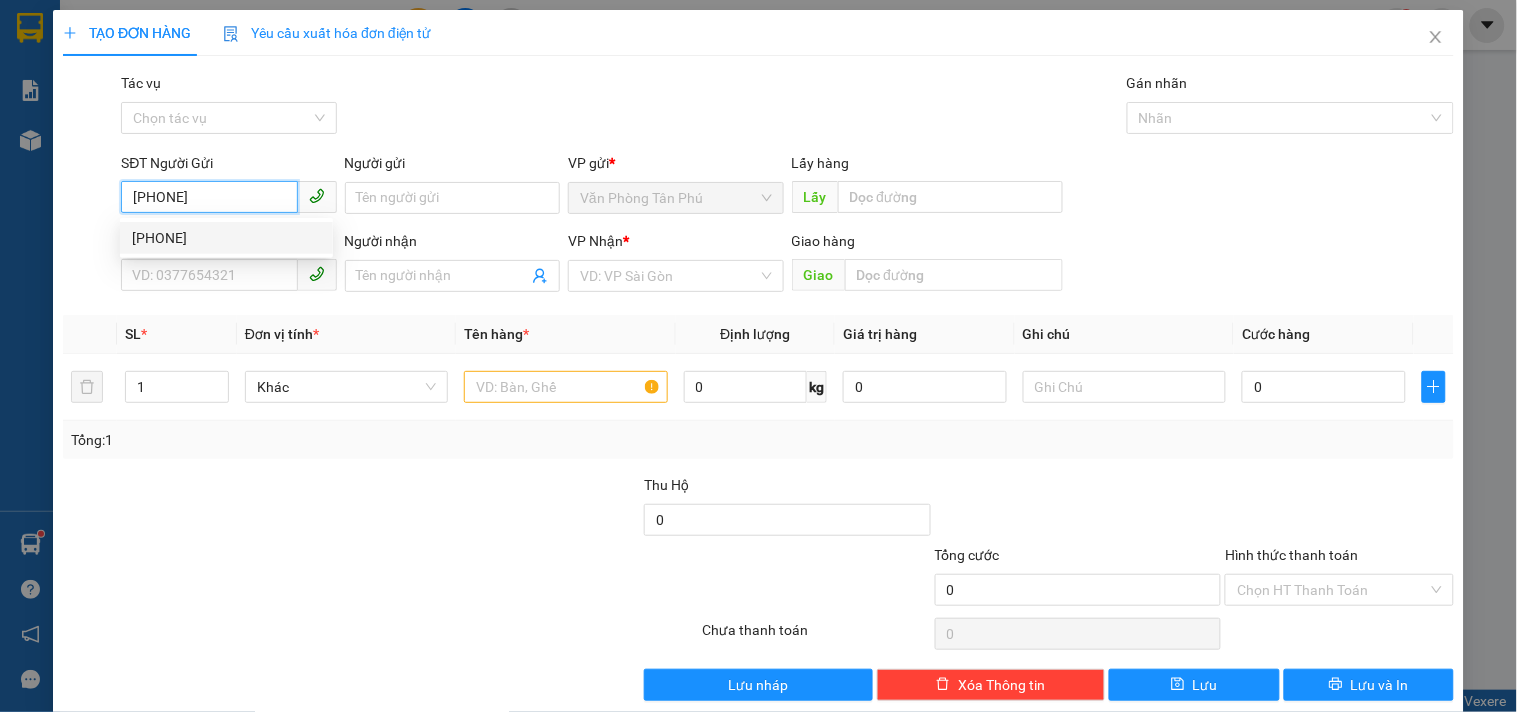 click on "[PHONE]" at bounding box center (226, 238) 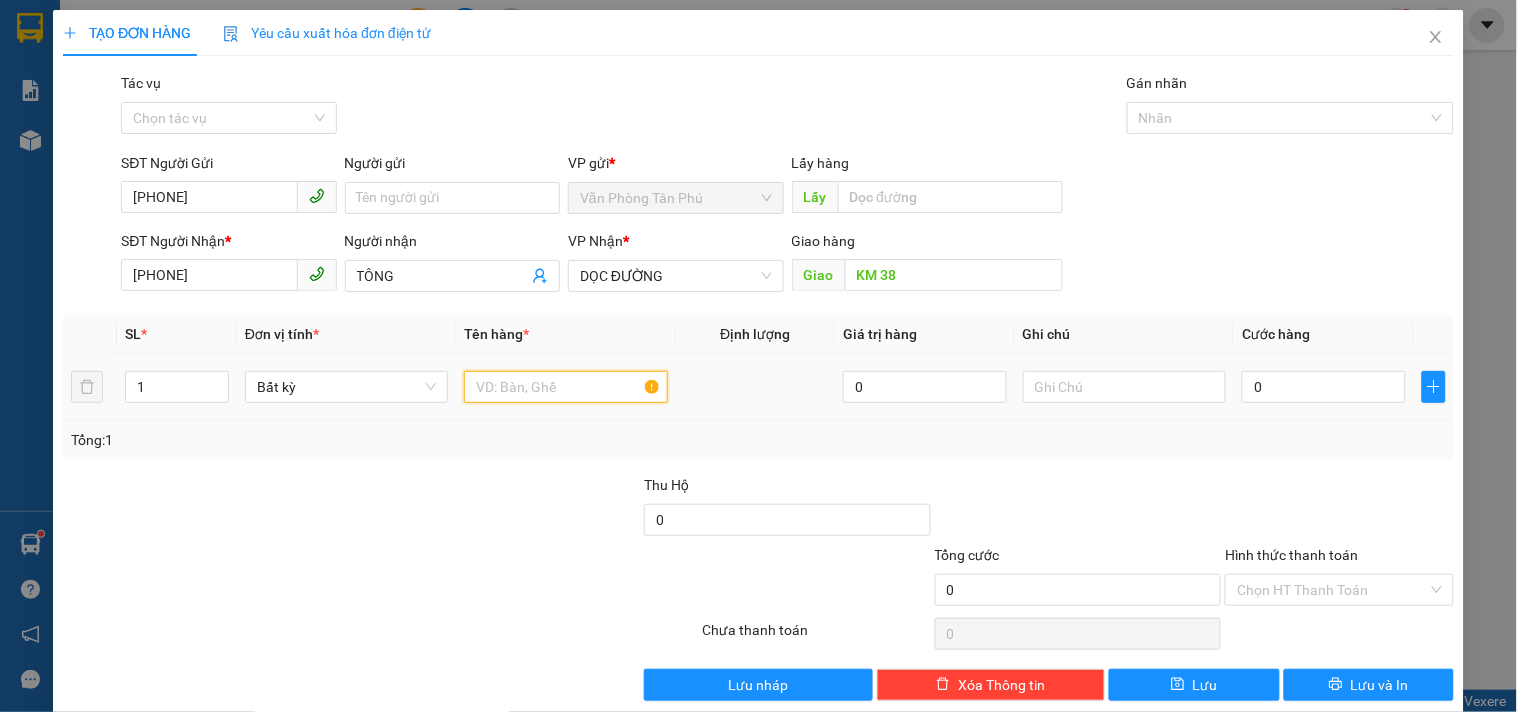 click at bounding box center (565, 387) 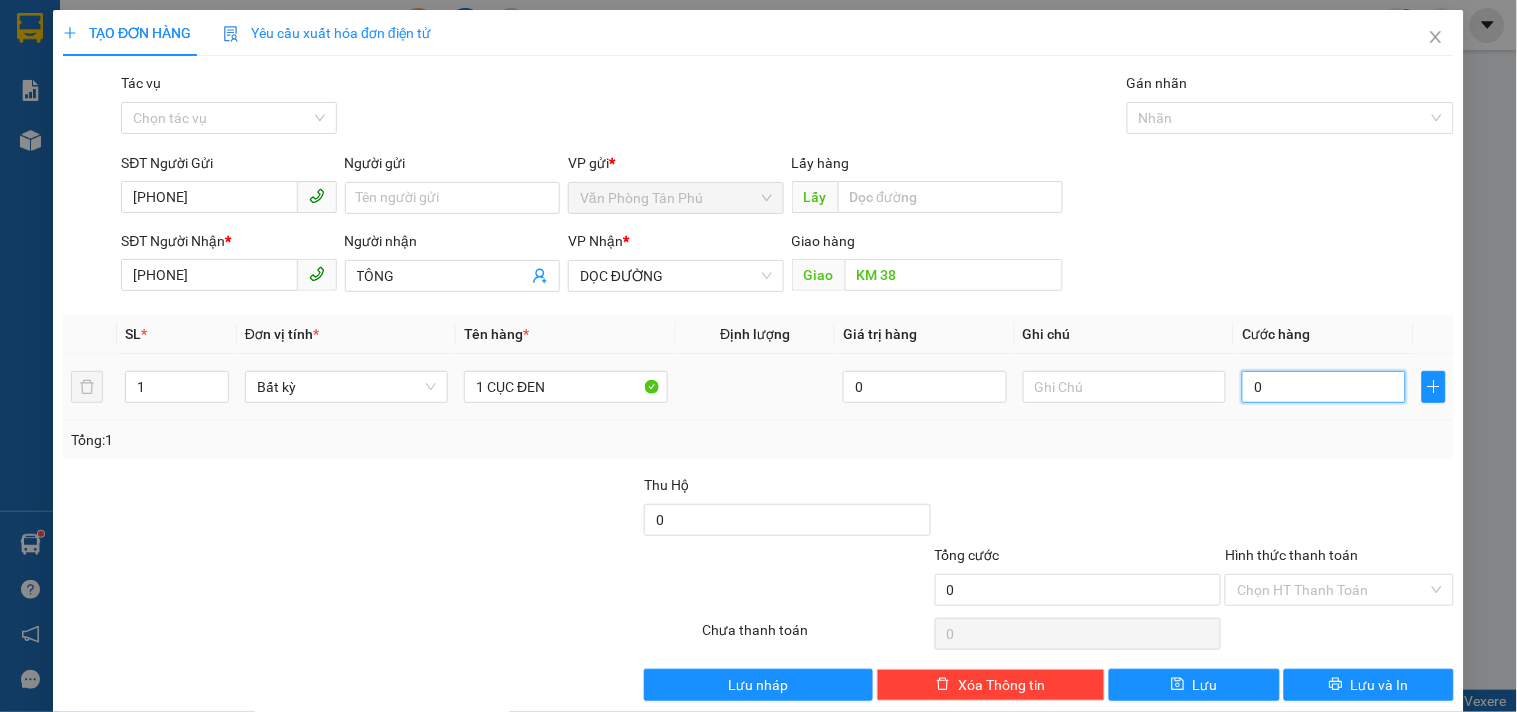 click on "0" at bounding box center (1324, 387) 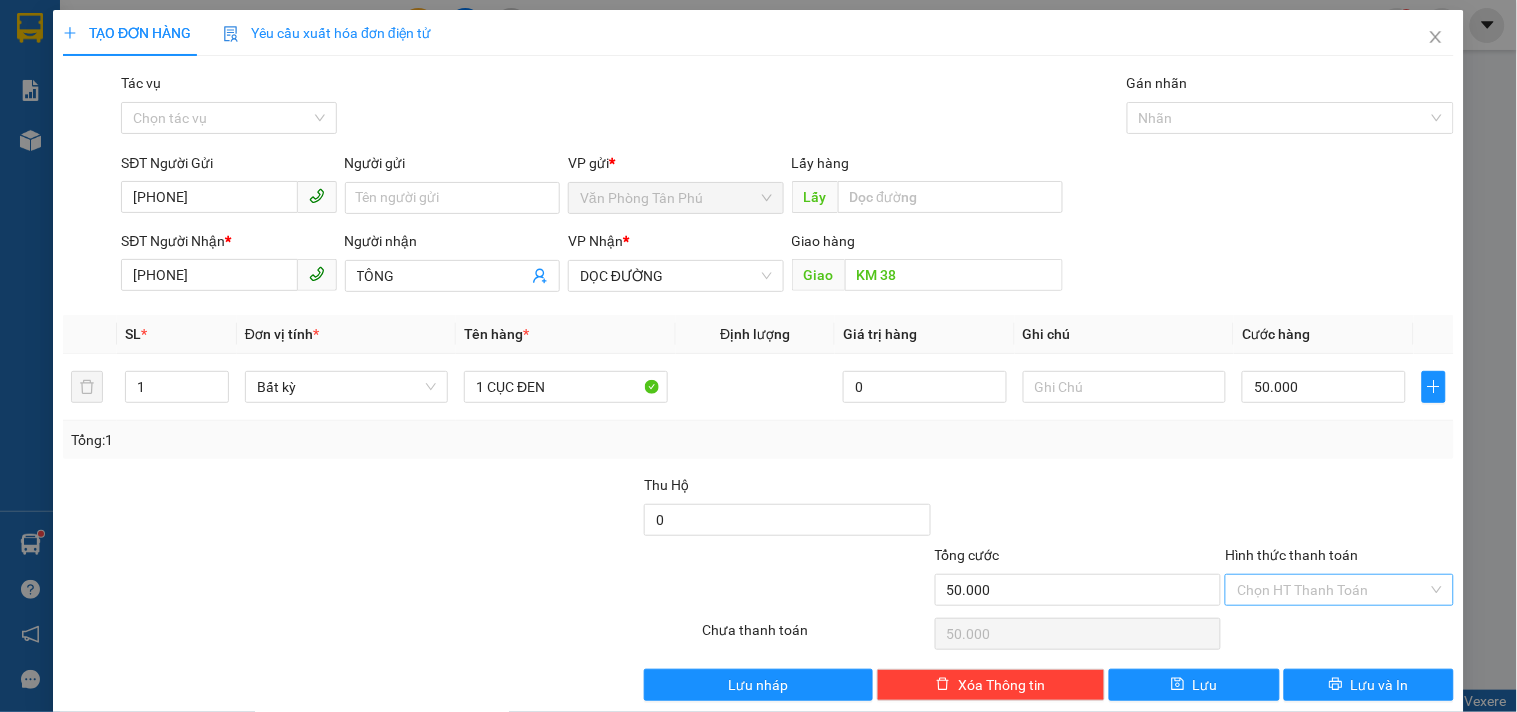 click on "Hình thức thanh toán" at bounding box center [1332, 590] 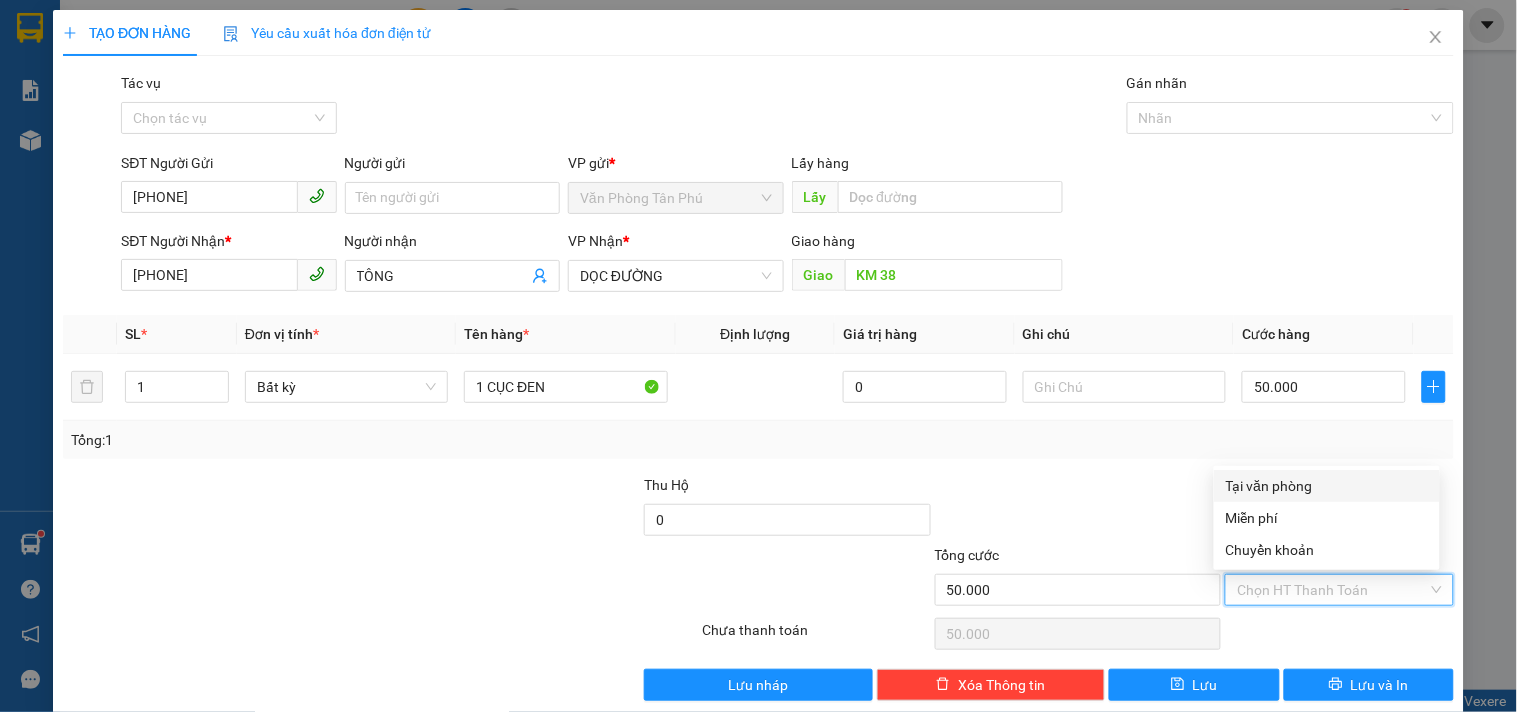 drag, startPoint x: 1306, startPoint y: 488, endPoint x: 1325, endPoint y: 510, distance: 29.068884 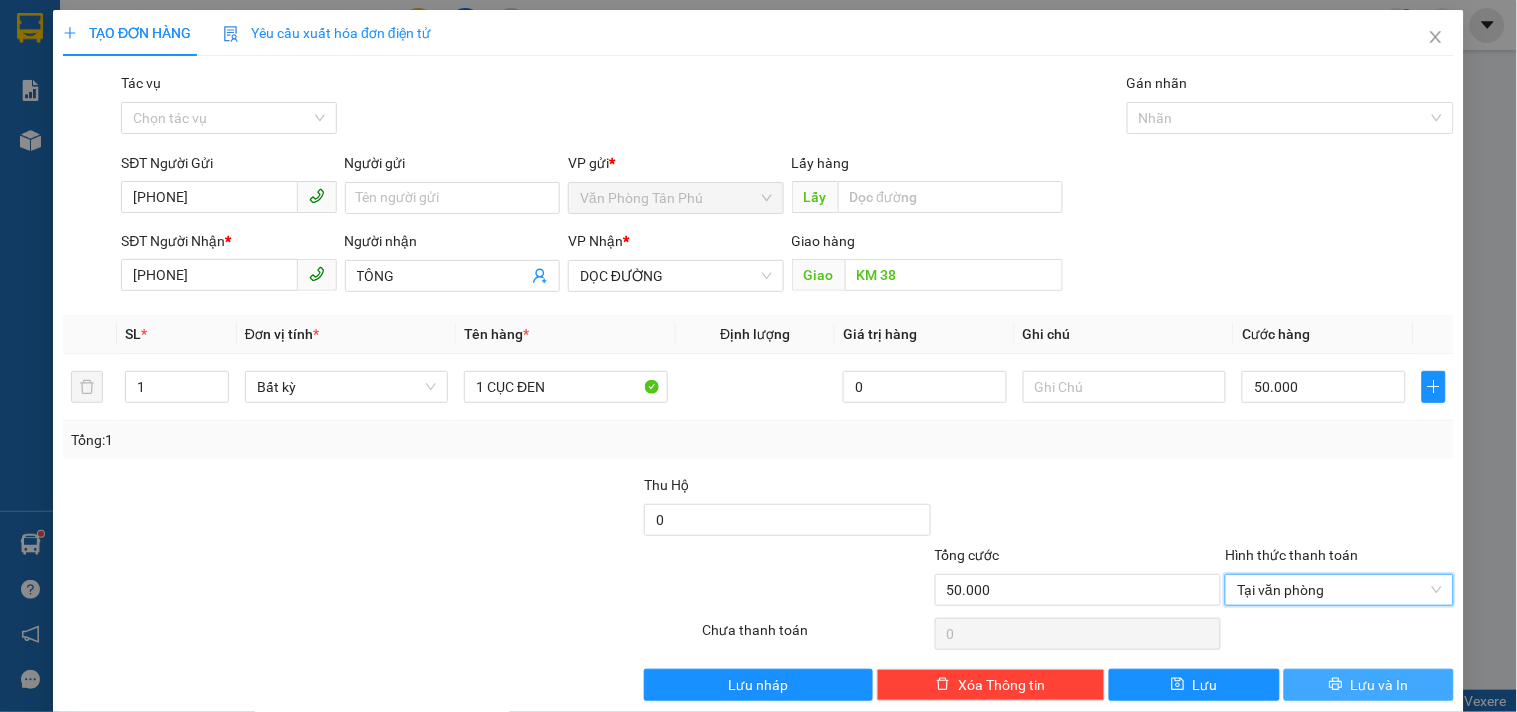 click 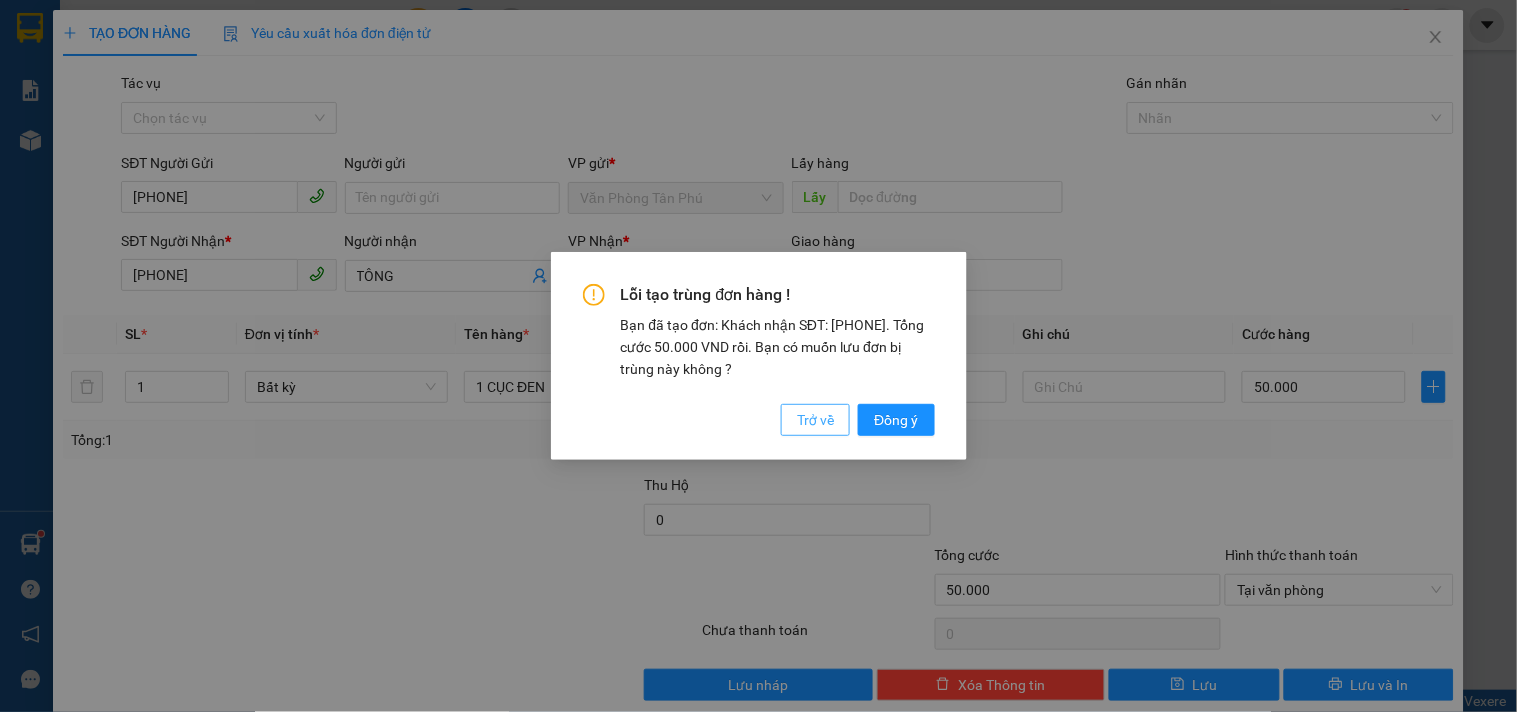 click on "Trở về" at bounding box center (815, 420) 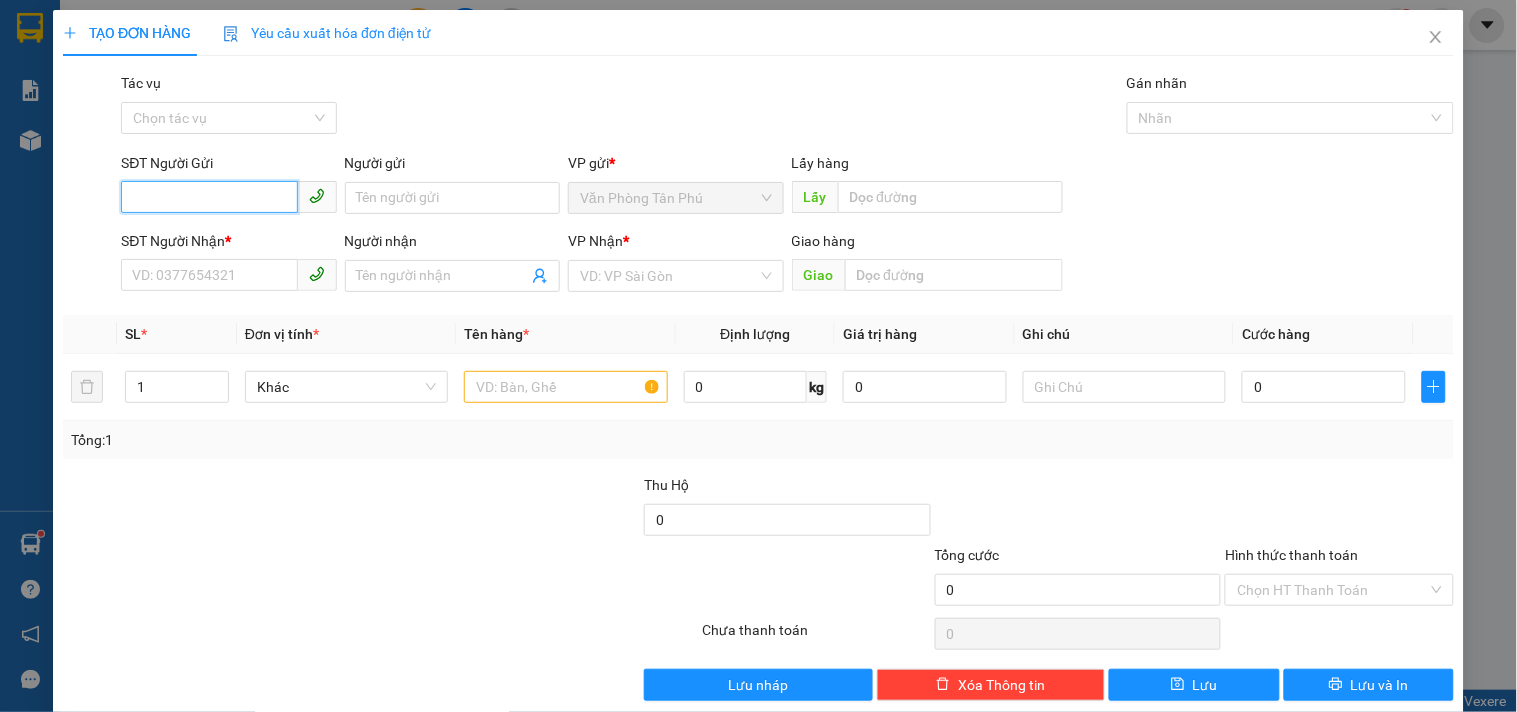 click on "SĐT Người Gửi" at bounding box center [209, 197] 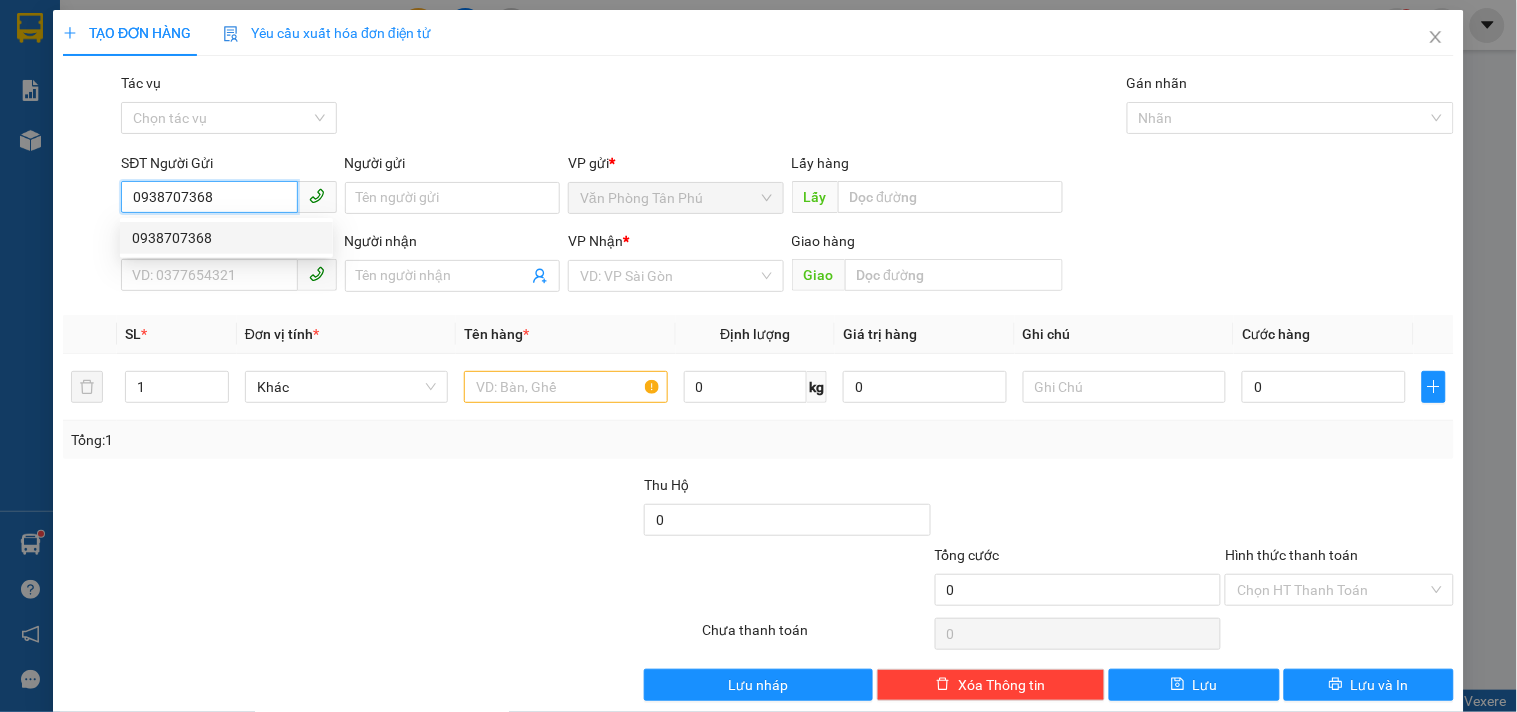 click on "0938707368" at bounding box center (226, 238) 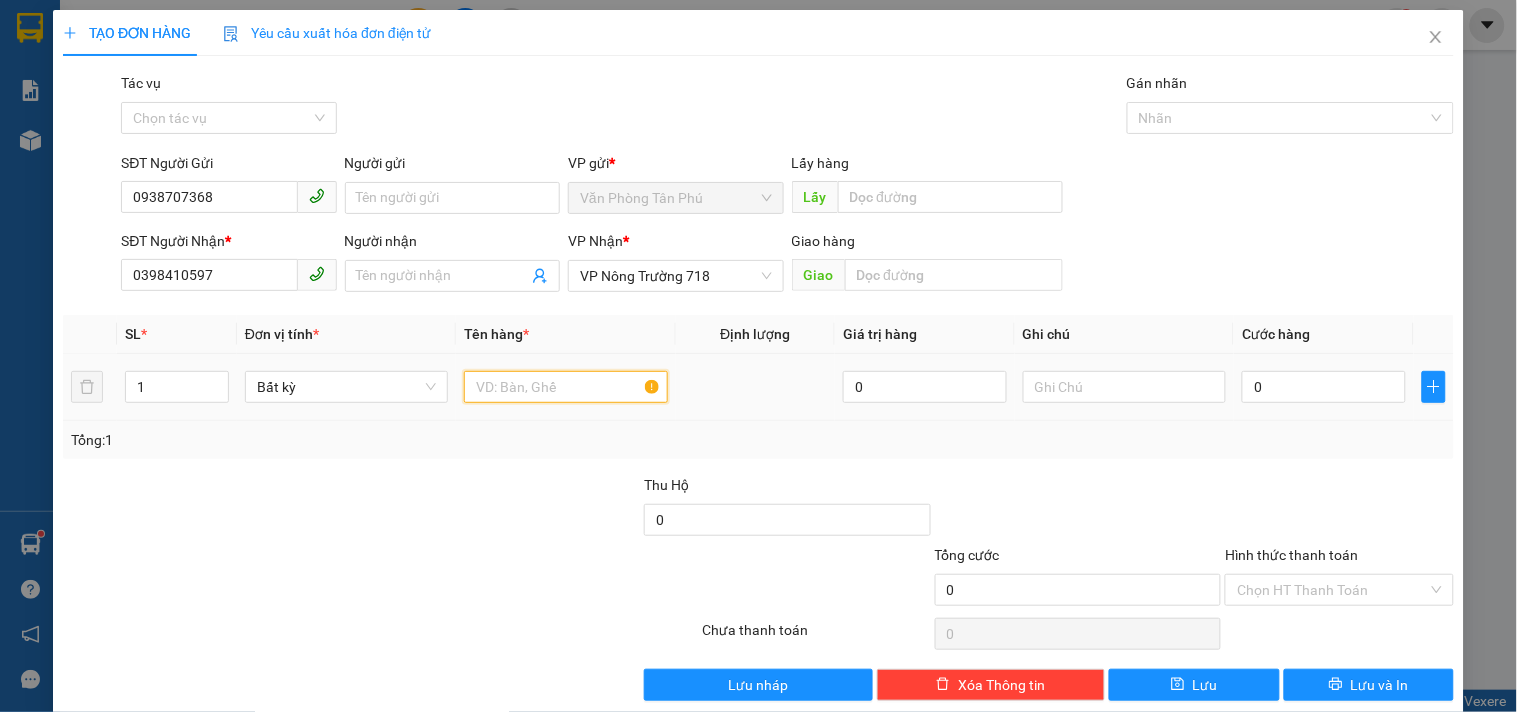 click at bounding box center [565, 387] 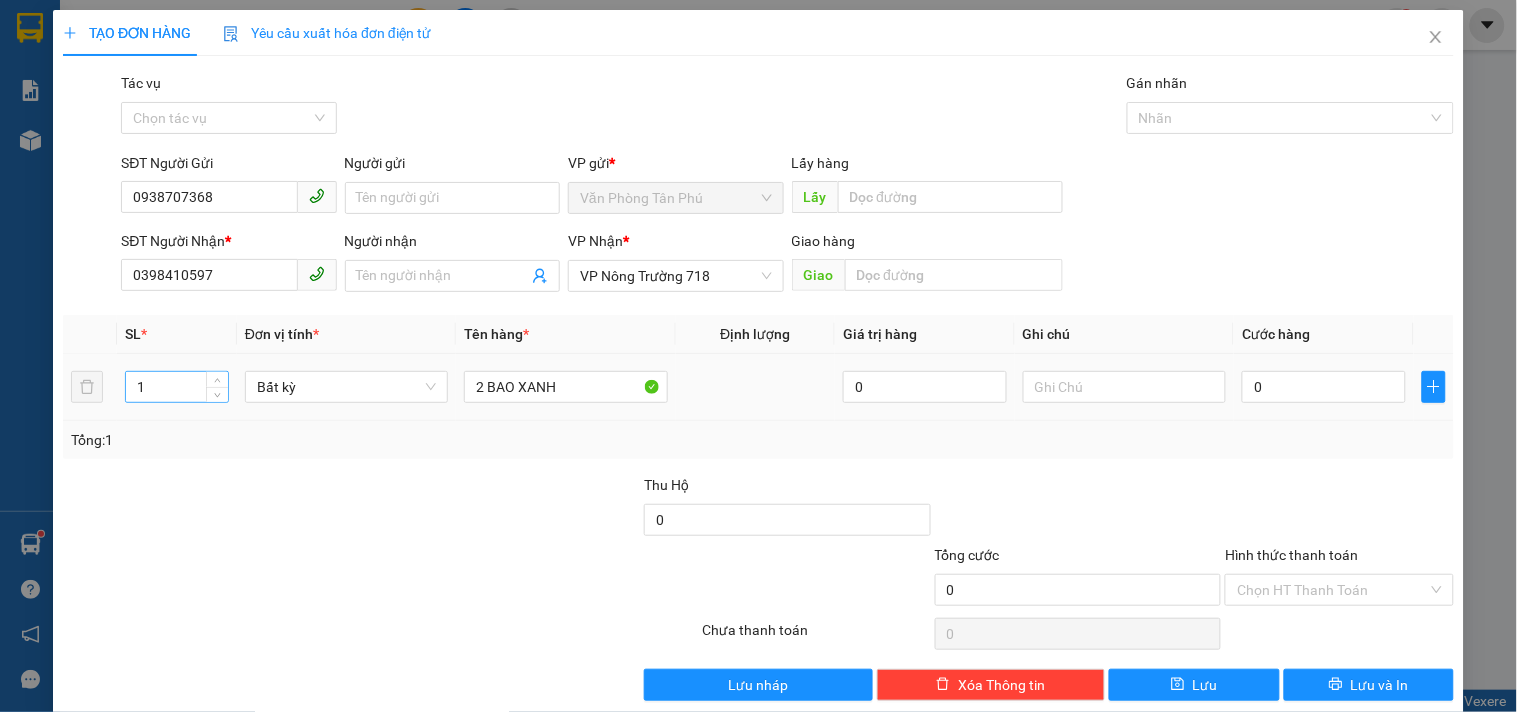 click on "1" at bounding box center (177, 387) 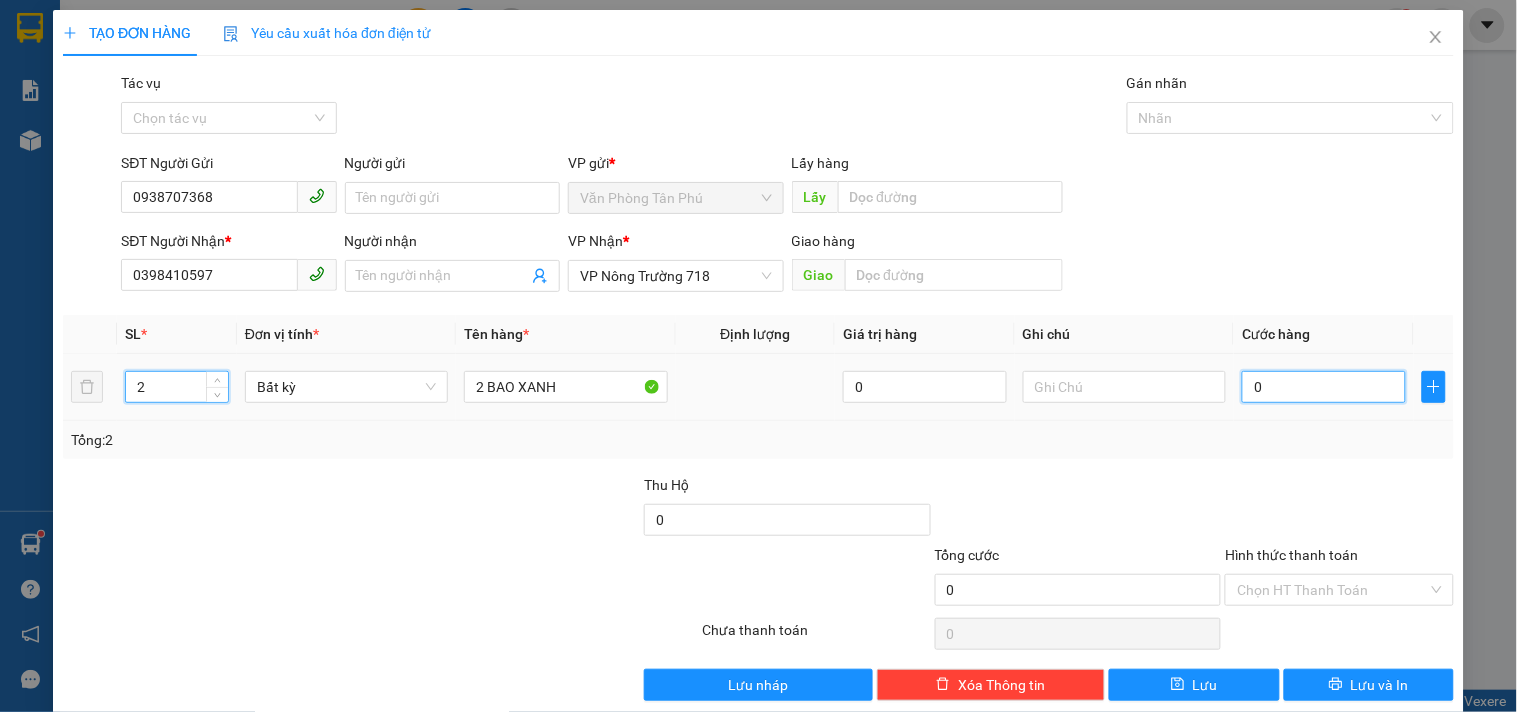 click on "0" at bounding box center (1324, 387) 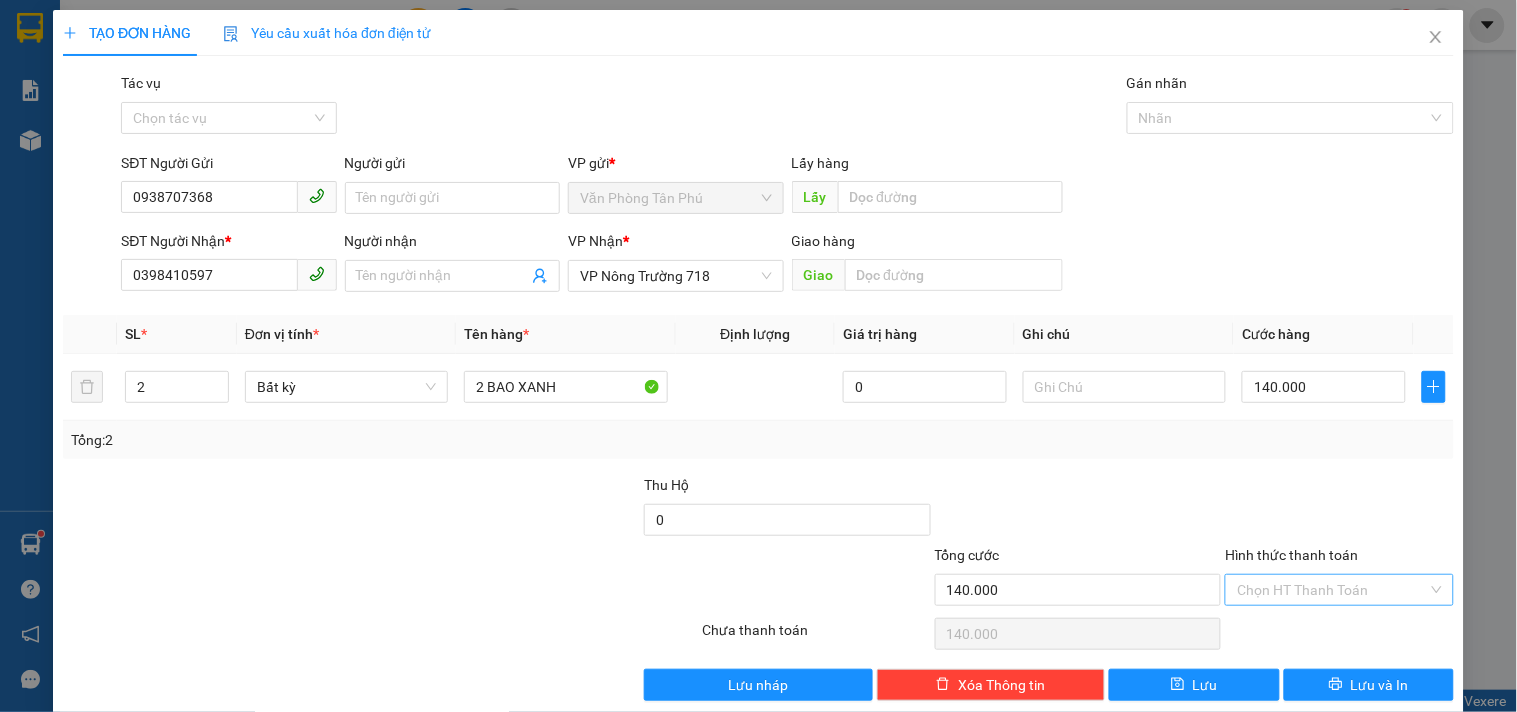 click on "Hình thức thanh toán" at bounding box center [1332, 590] 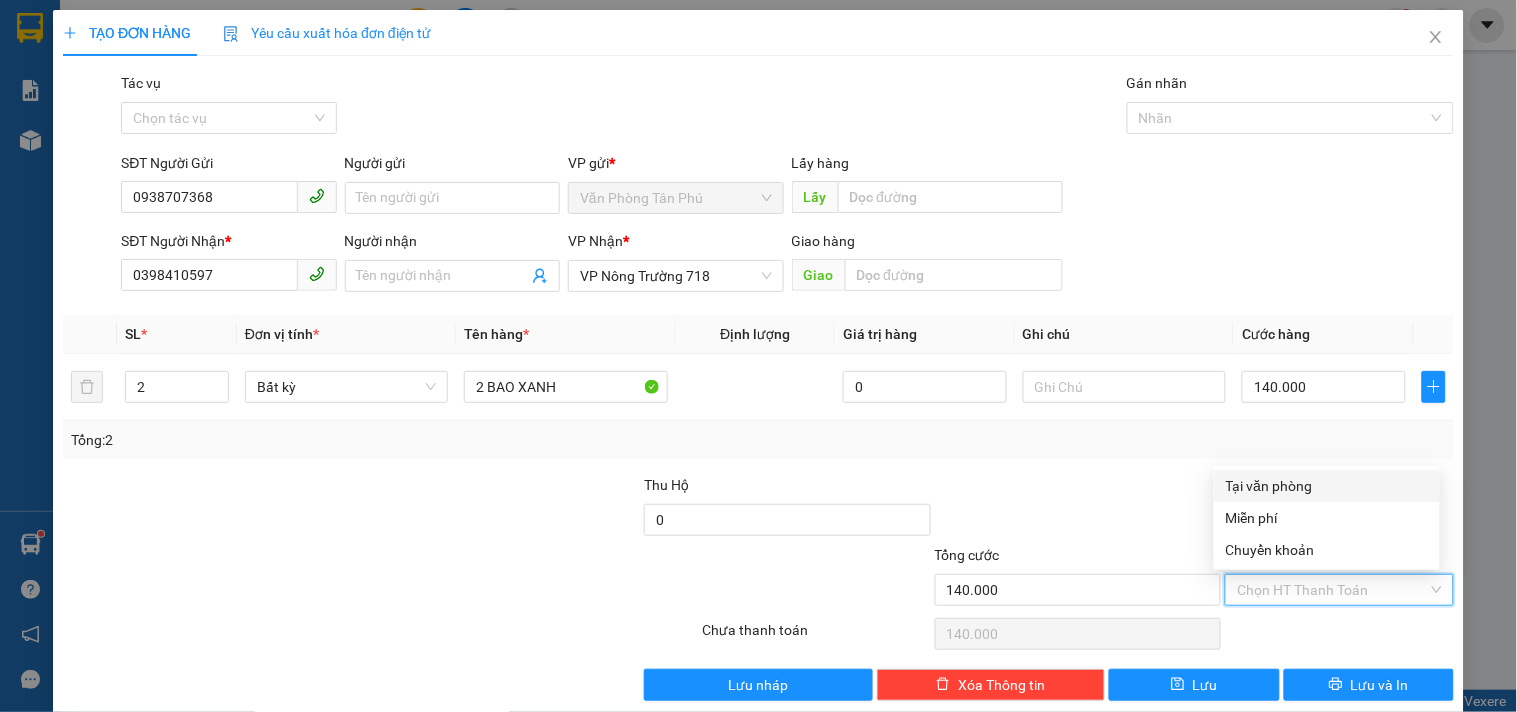 click on "Tại văn phòng" at bounding box center (1327, 486) 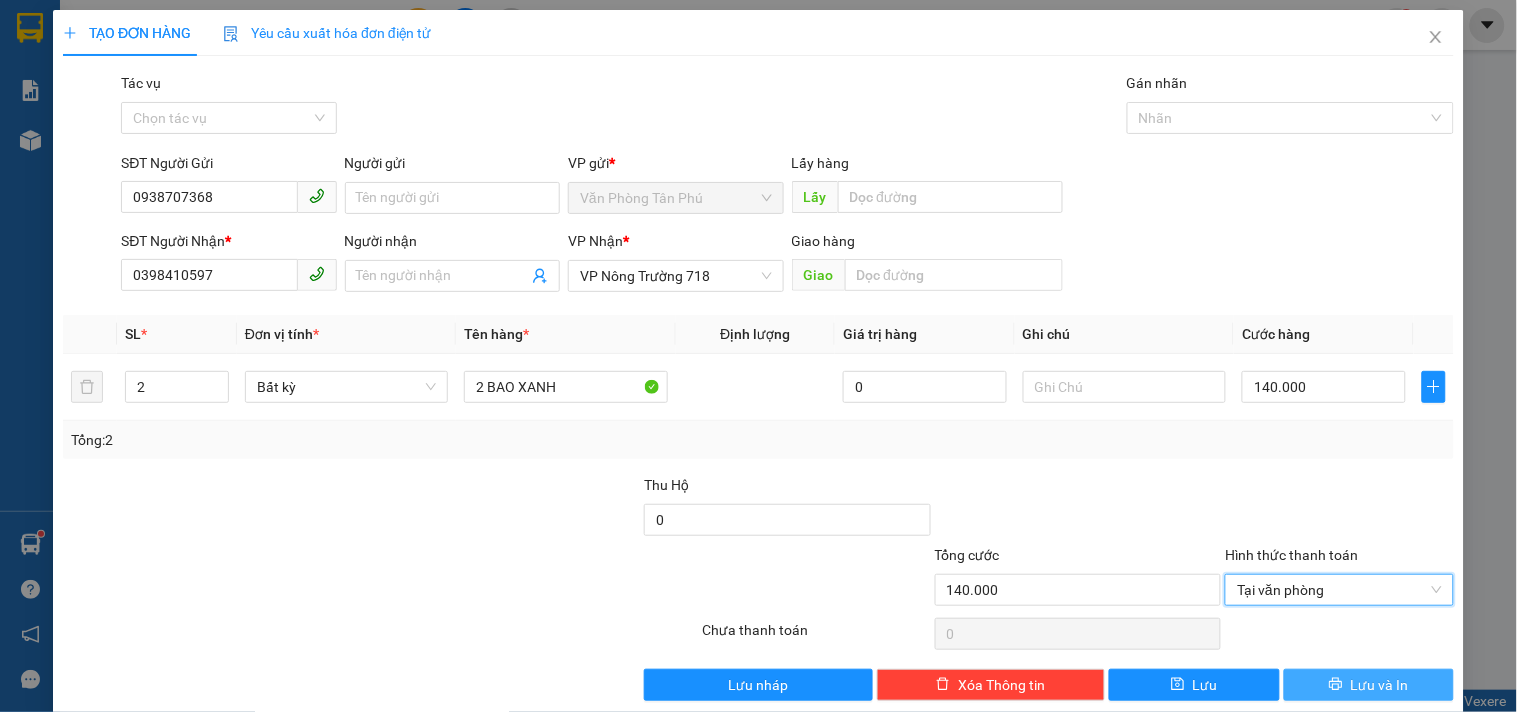 click on "Lưu và In" at bounding box center (1380, 685) 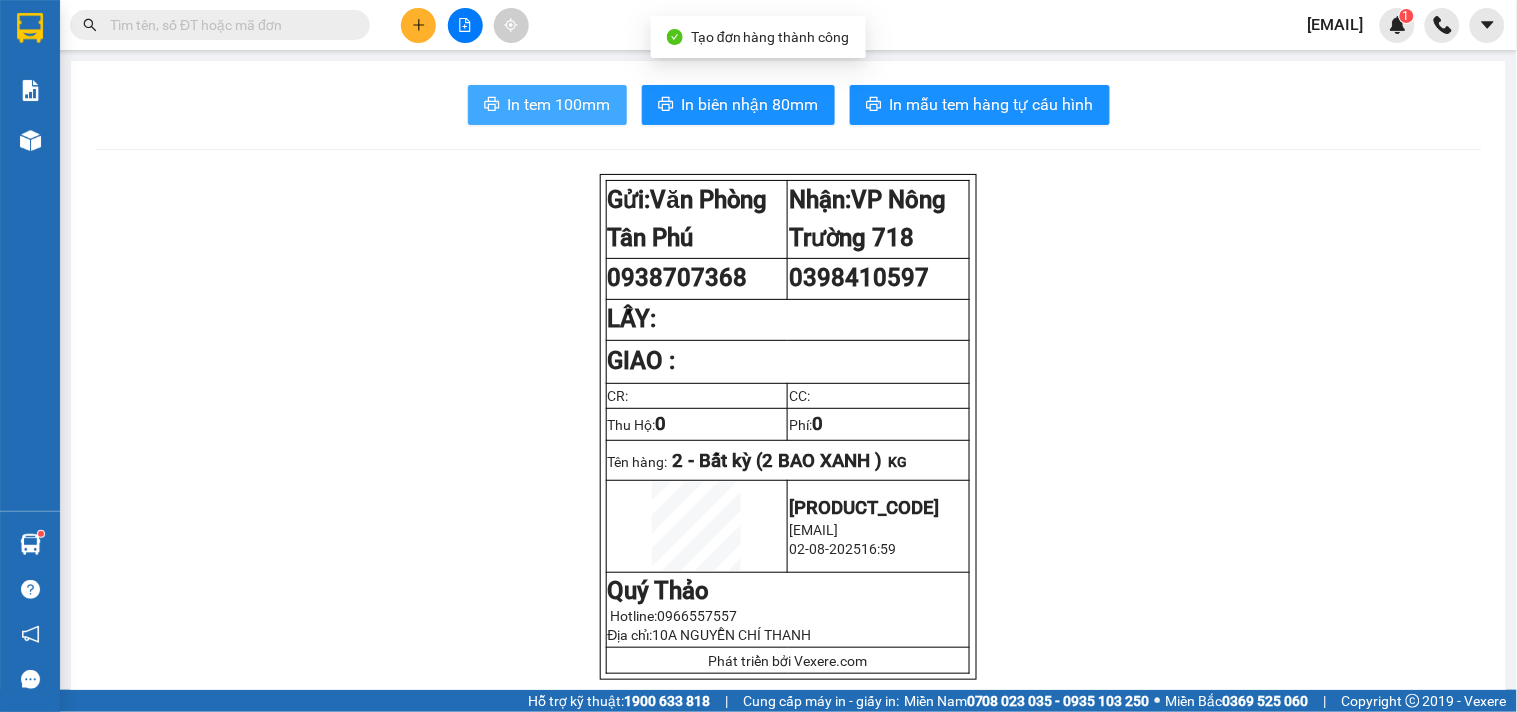 click on "In tem 100mm" at bounding box center (559, 104) 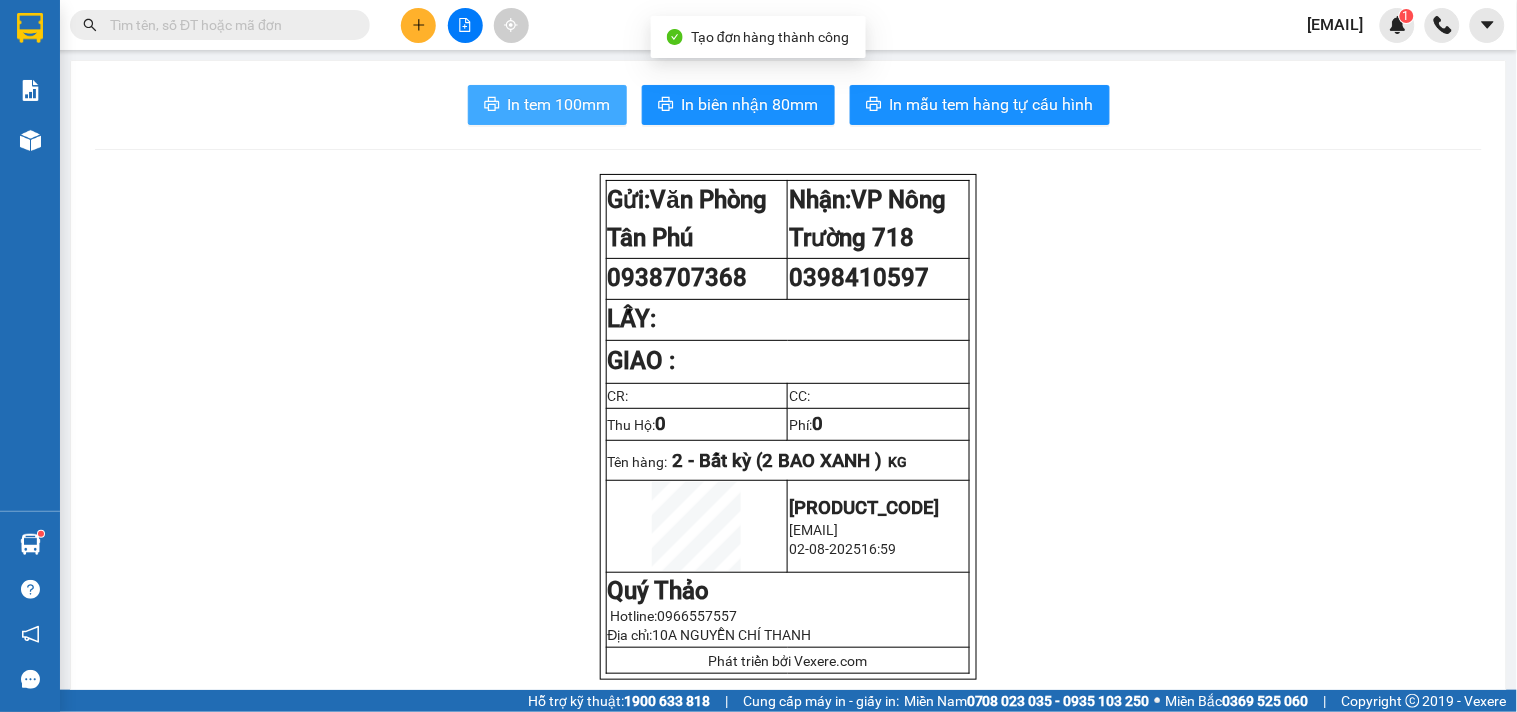 scroll, scrollTop: 0, scrollLeft: 0, axis: both 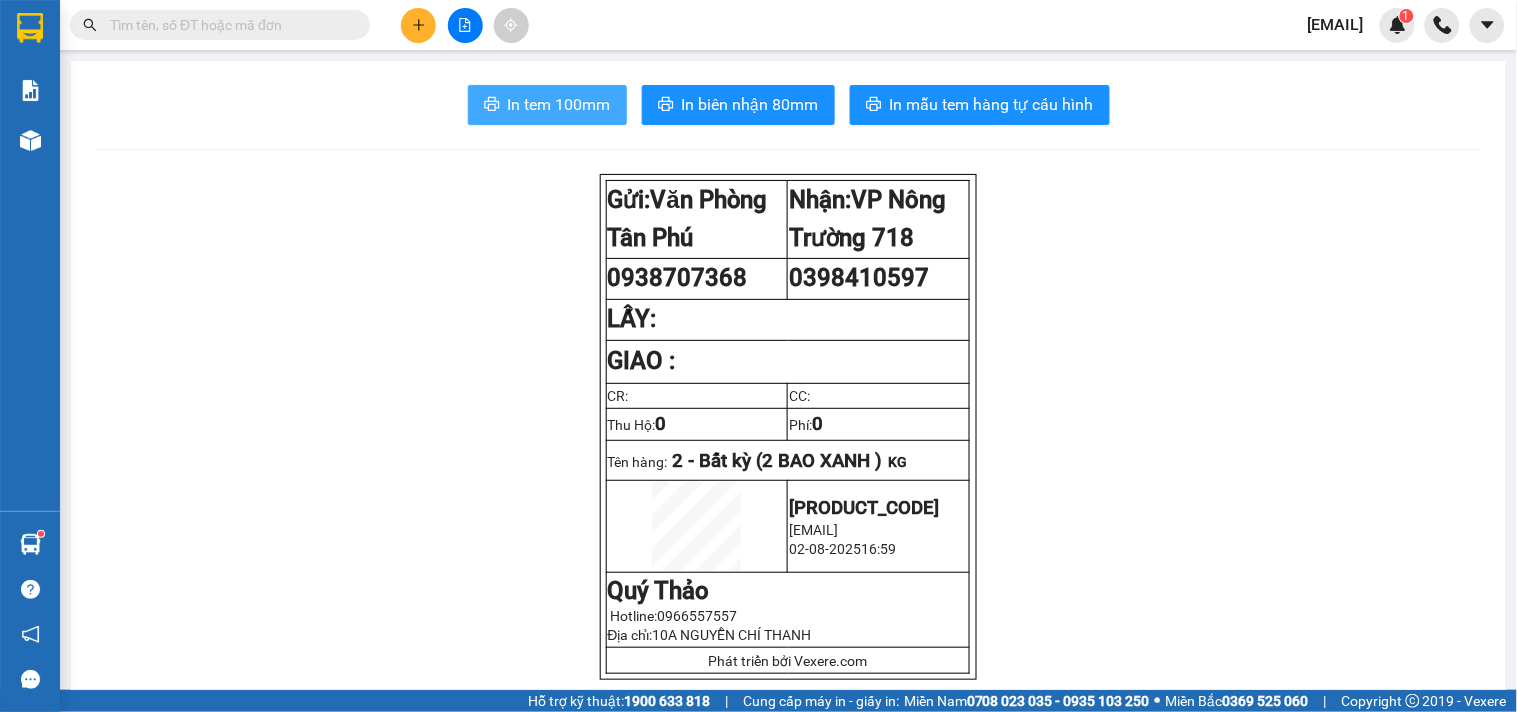 click on "In tem 100mm" at bounding box center [559, 104] 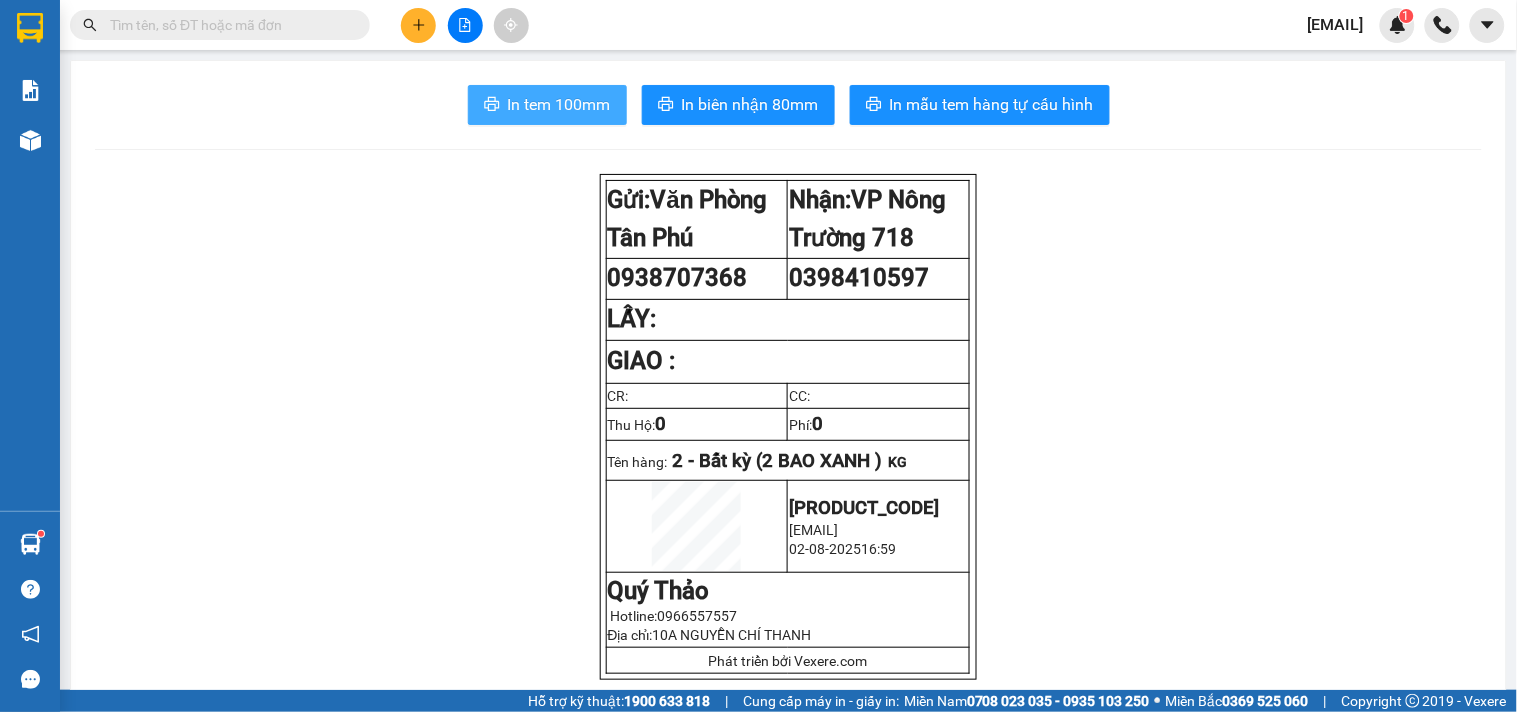 scroll, scrollTop: 0, scrollLeft: 0, axis: both 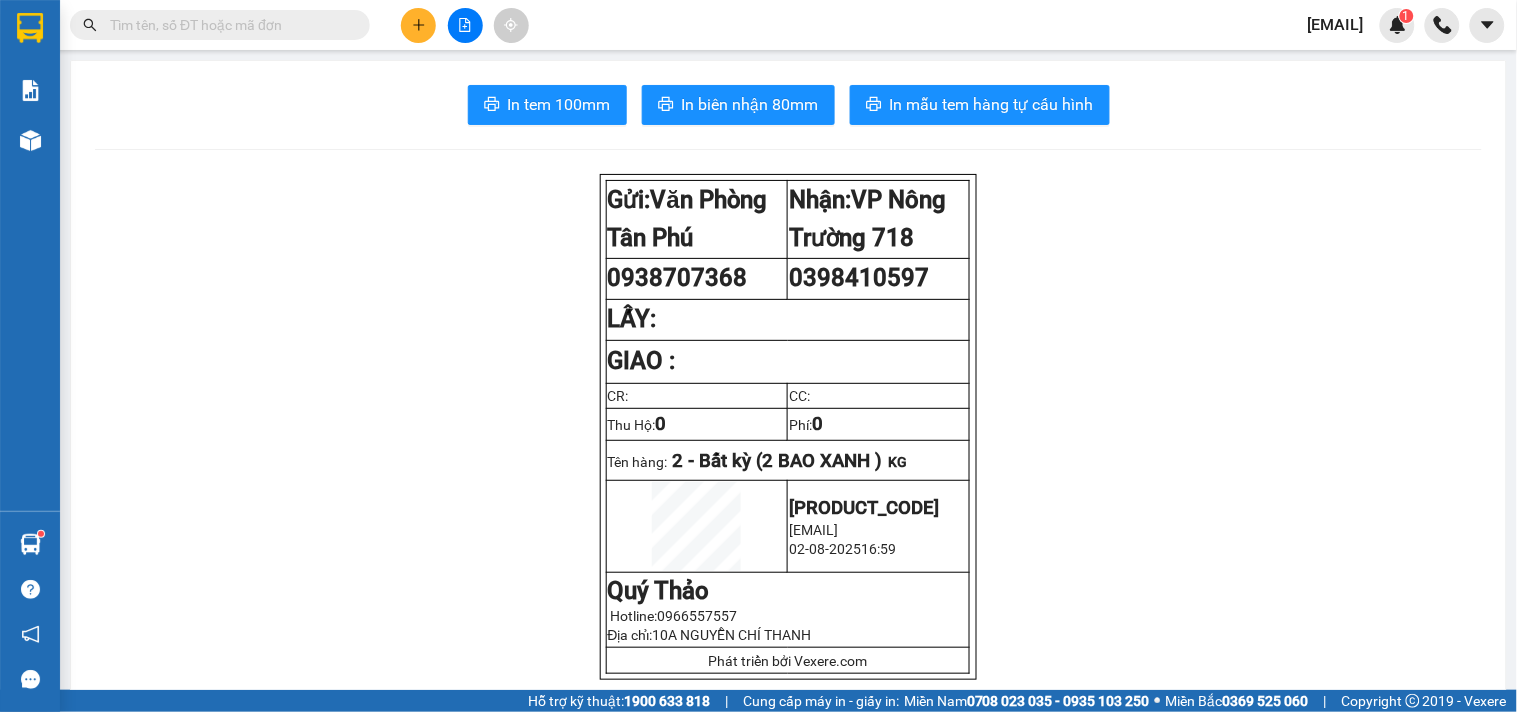 click 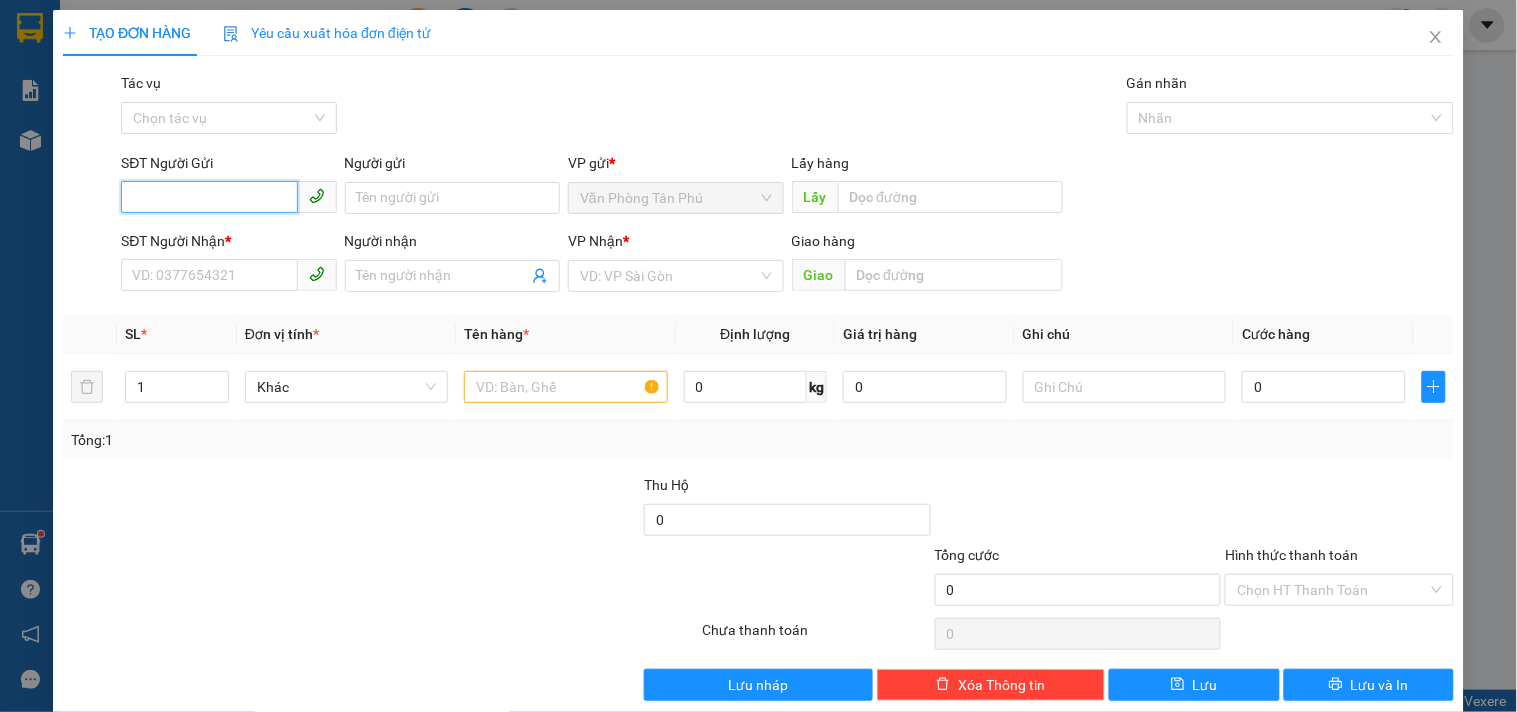 click on "SĐT Người Gửi" at bounding box center [209, 197] 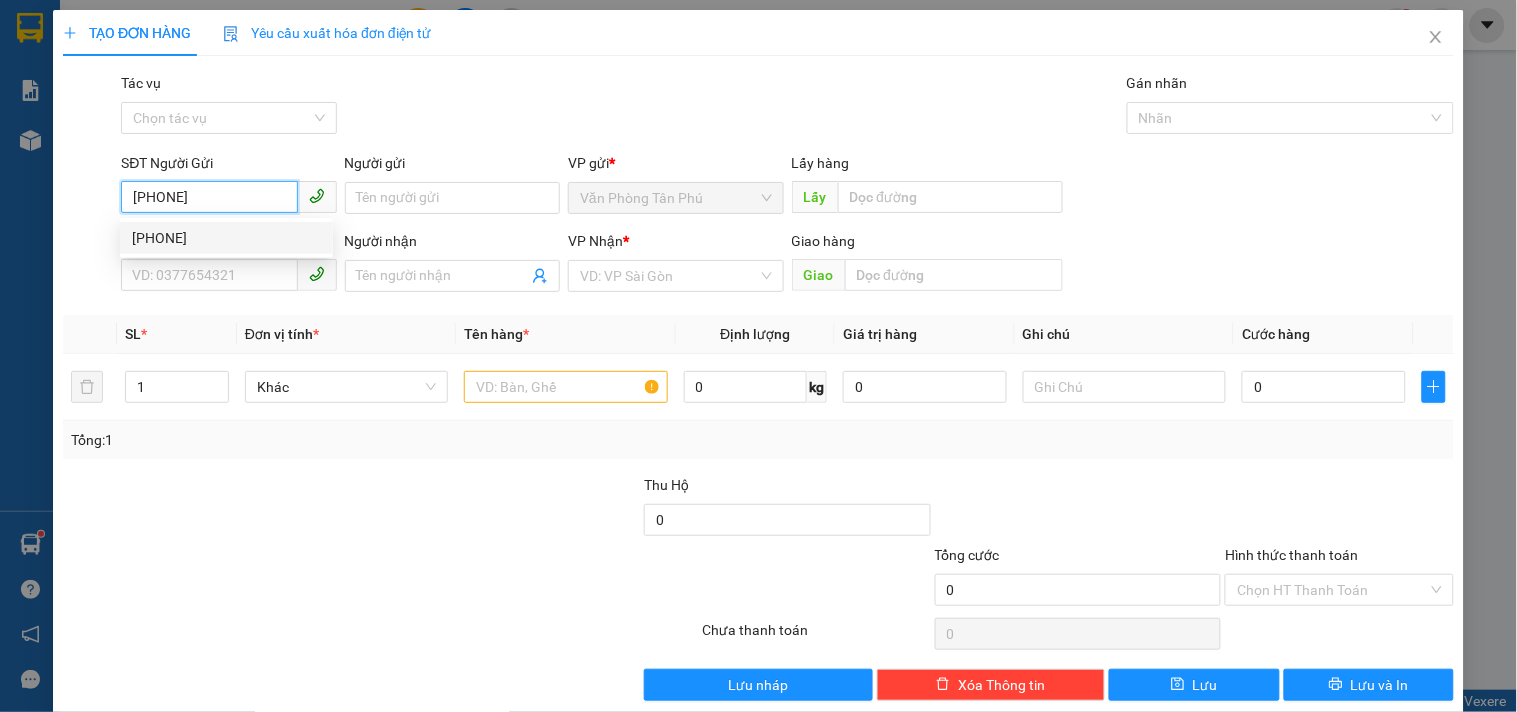 click on "[PHONE]" at bounding box center [226, 238] 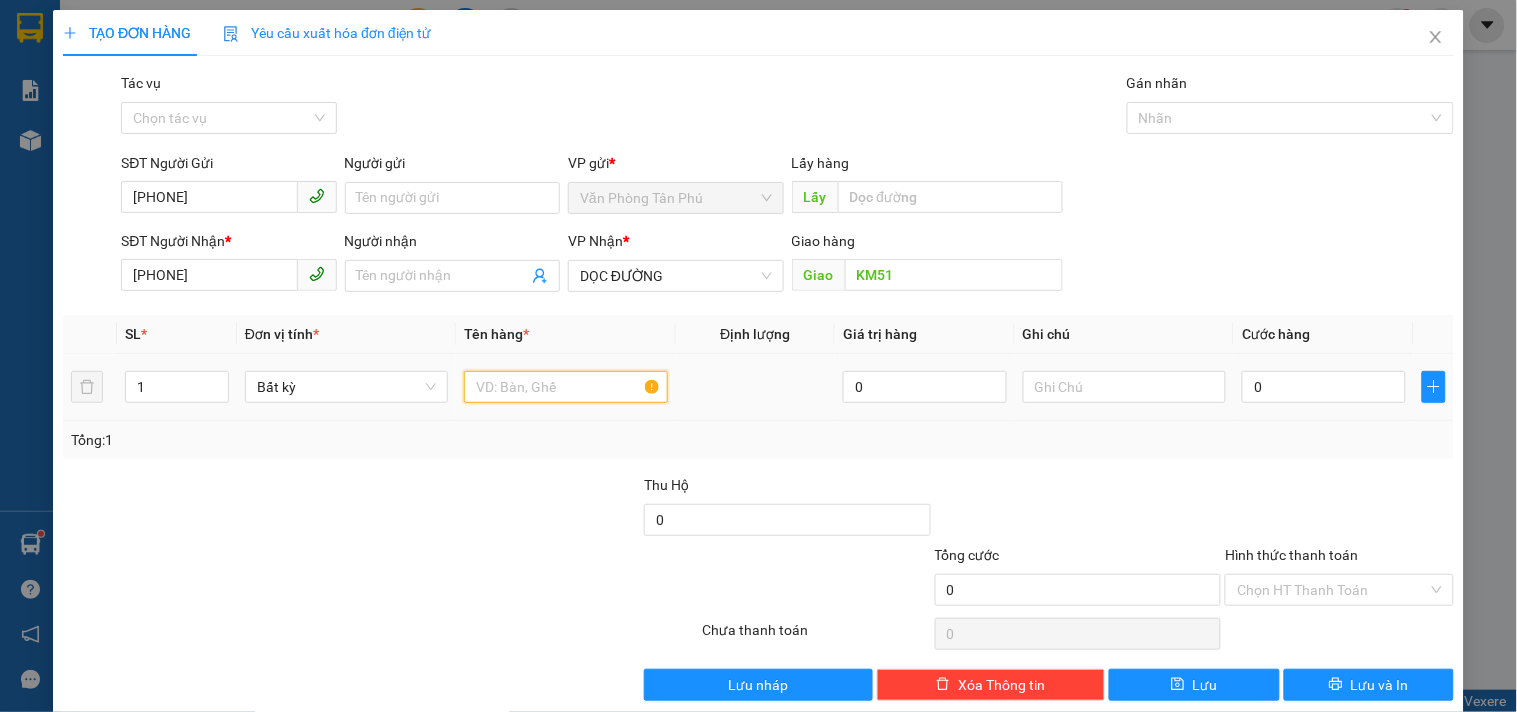 click at bounding box center (565, 387) 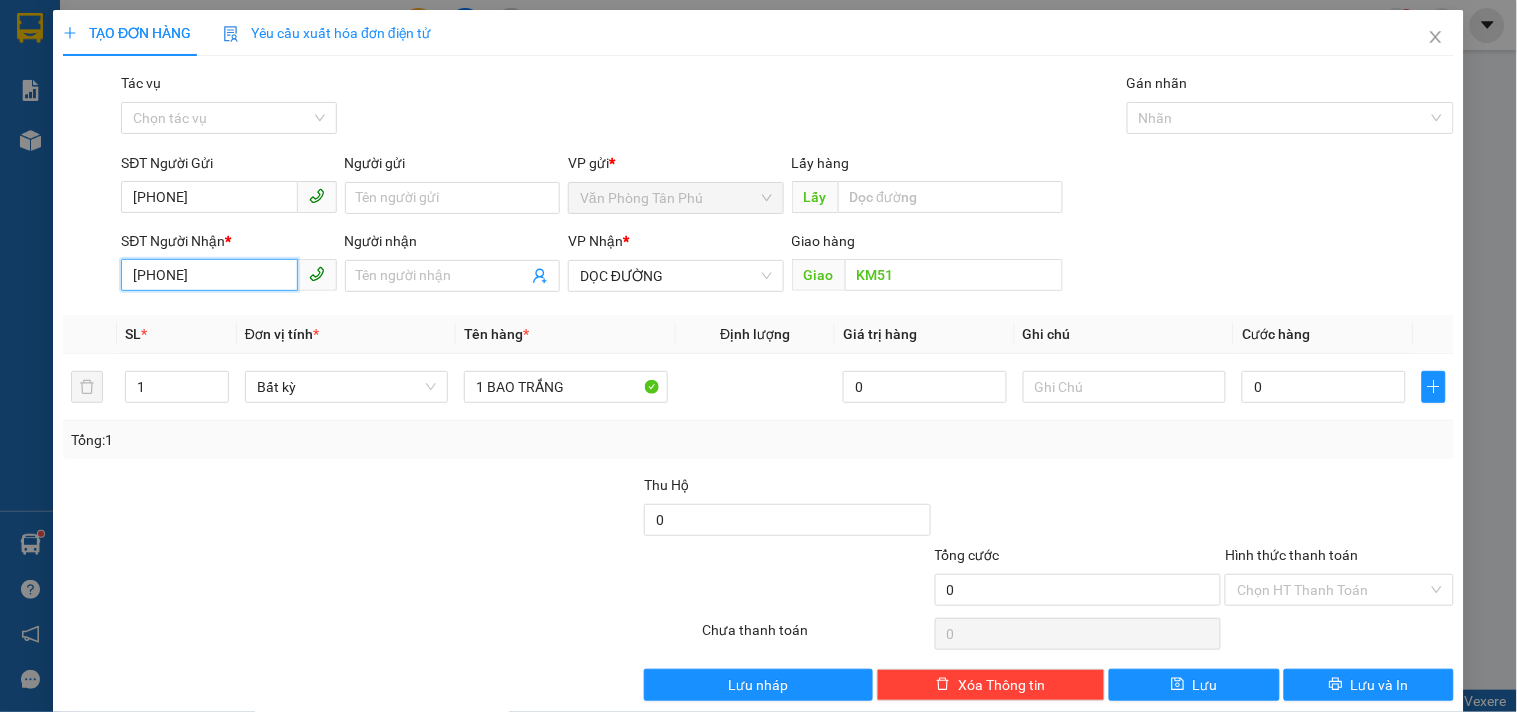 drag, startPoint x: 244, startPoint y: 273, endPoint x: 0, endPoint y: 293, distance: 244.8183 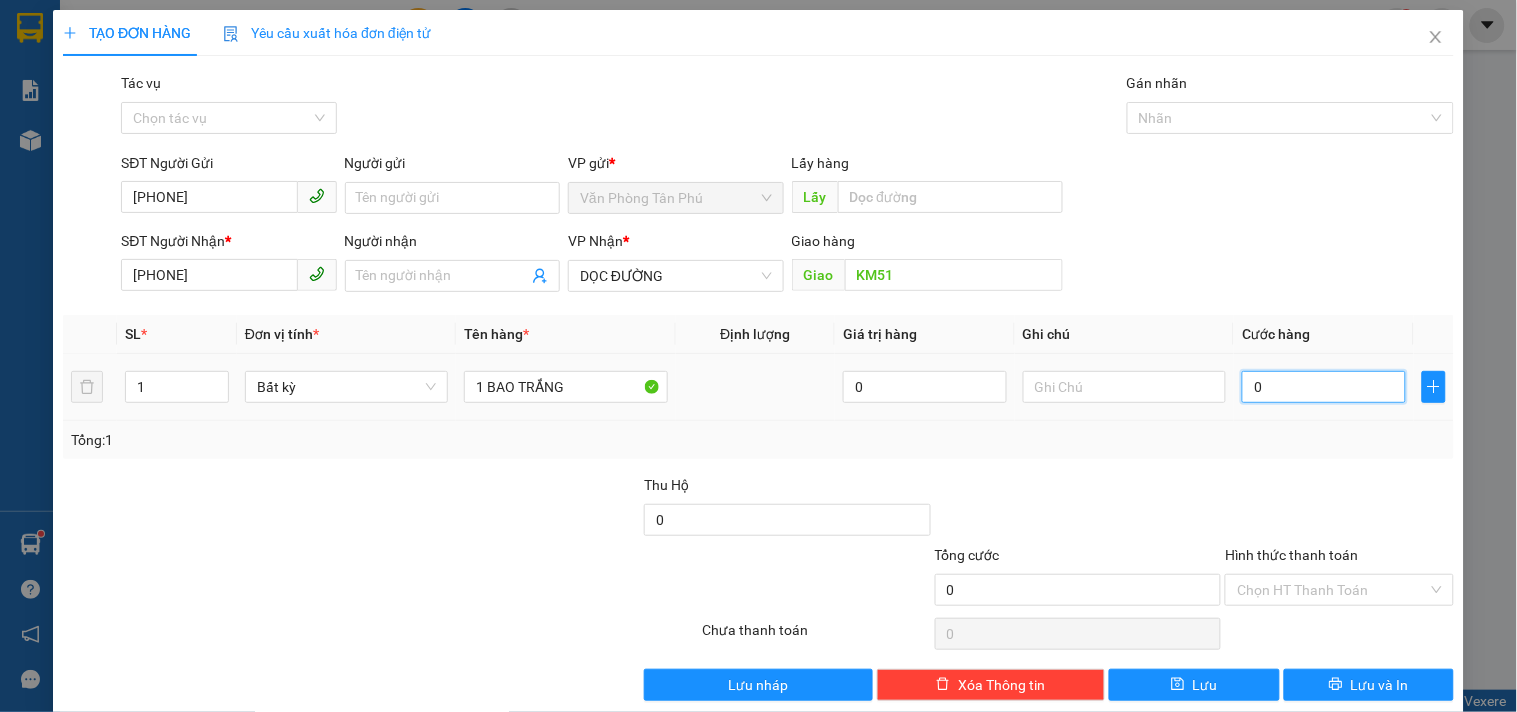 click on "0" at bounding box center [1324, 387] 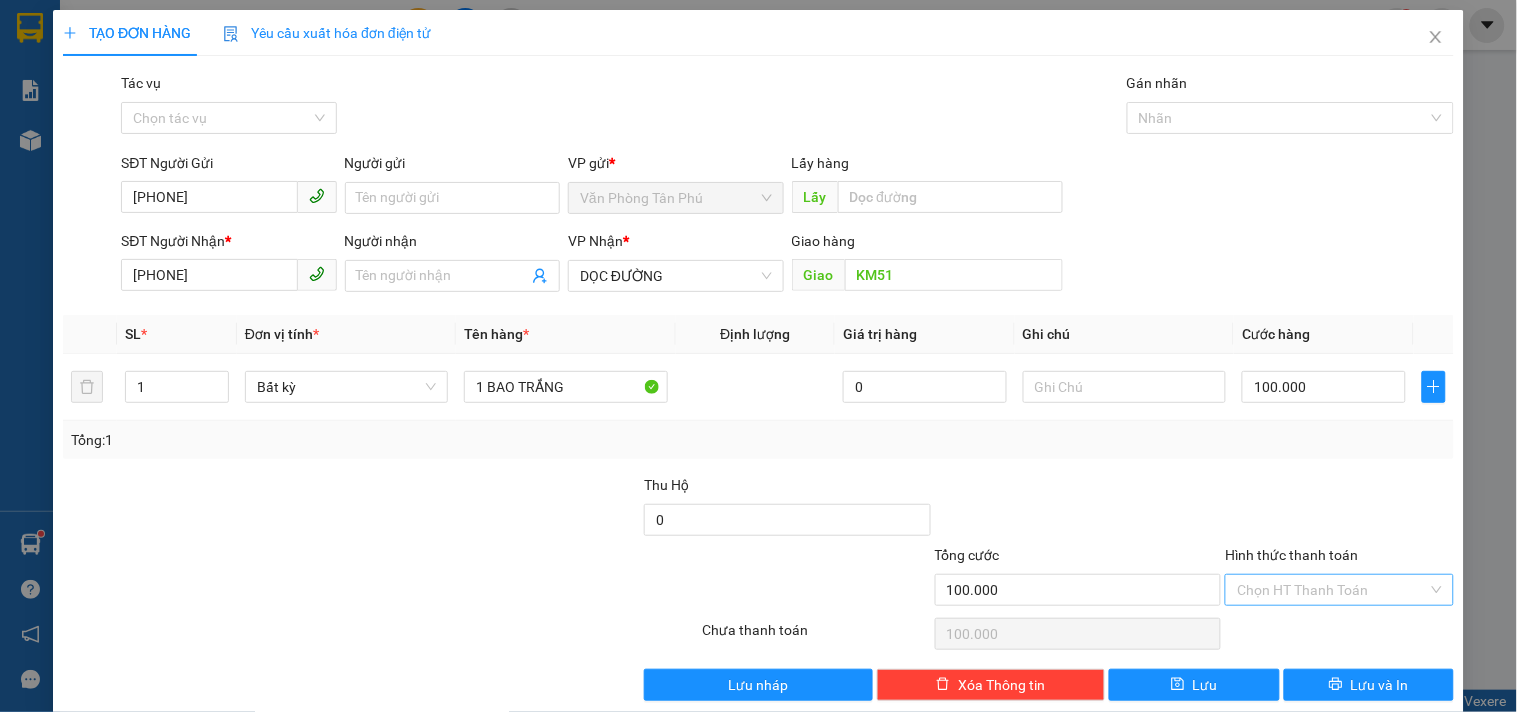 click on "Hình thức thanh toán" at bounding box center (1332, 590) 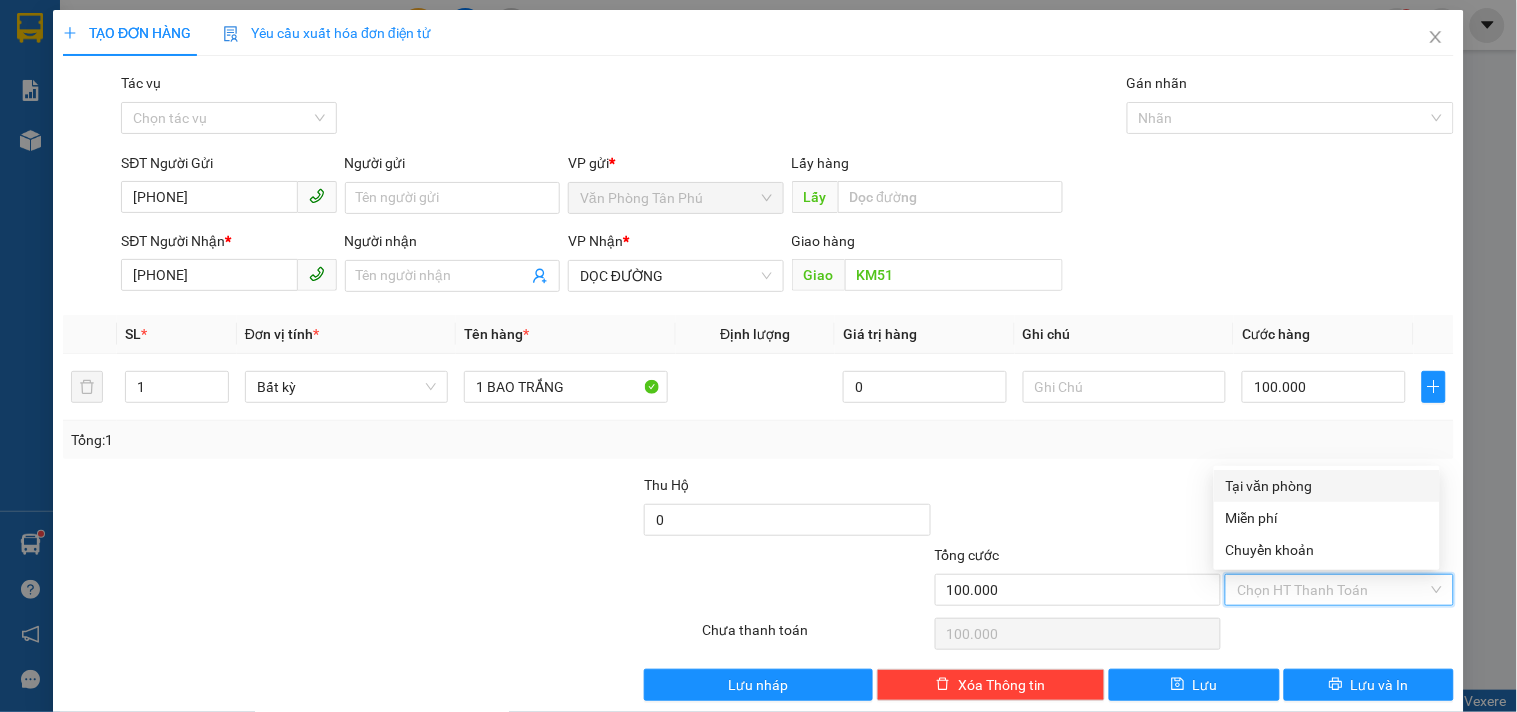 drag, startPoint x: 1295, startPoint y: 485, endPoint x: 1333, endPoint y: 613, distance: 133.52153 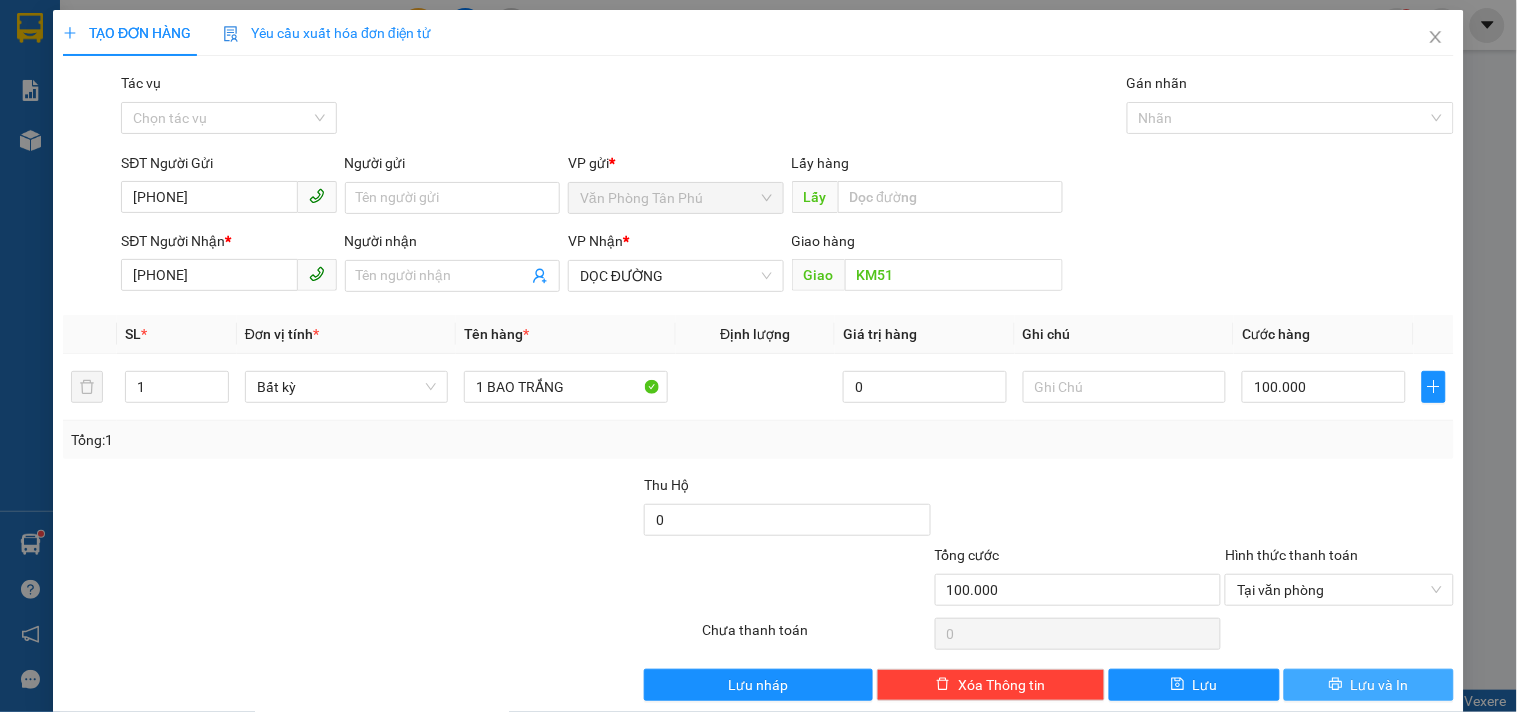 drag, startPoint x: 1342, startPoint y: 676, endPoint x: 1110, endPoint y: 514, distance: 282.9629 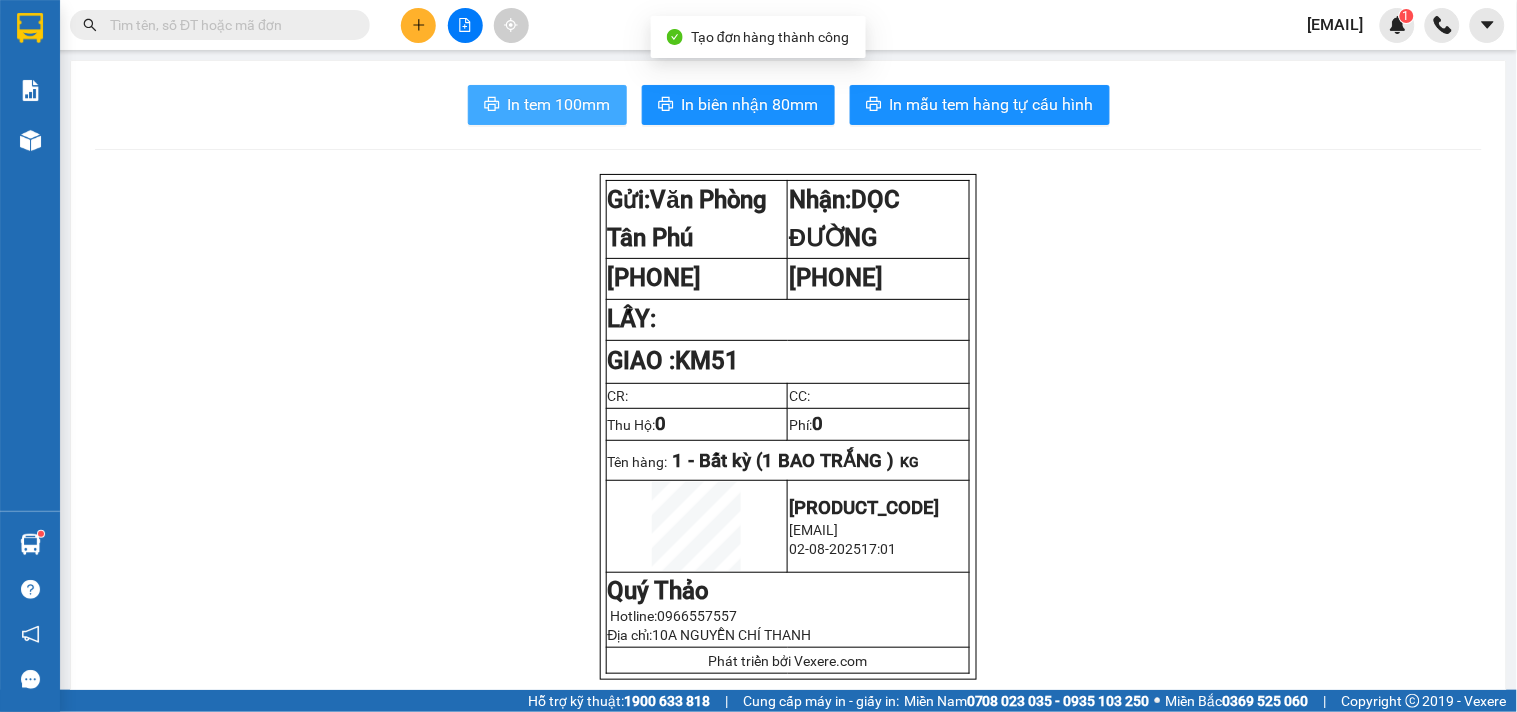 click on "In tem 100mm" at bounding box center [559, 104] 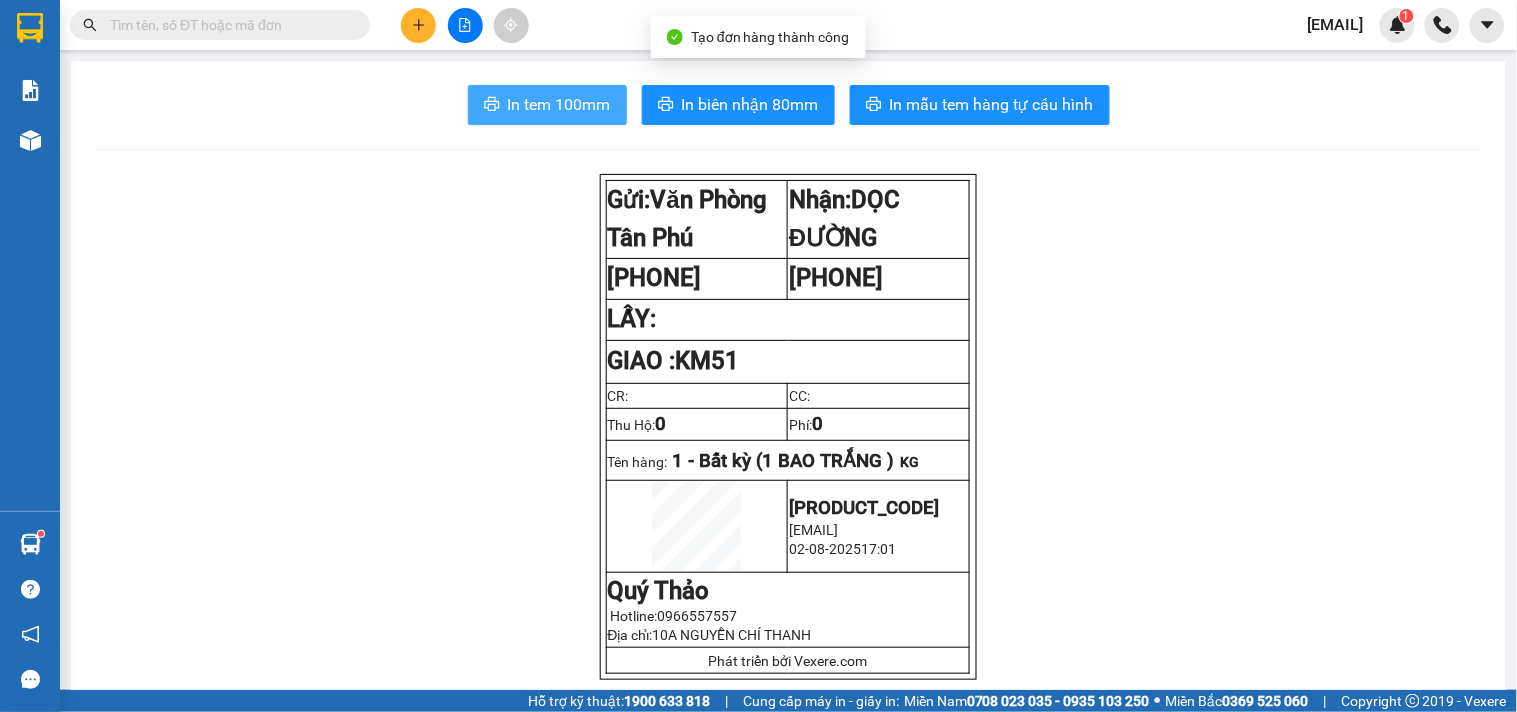 scroll, scrollTop: 0, scrollLeft: 0, axis: both 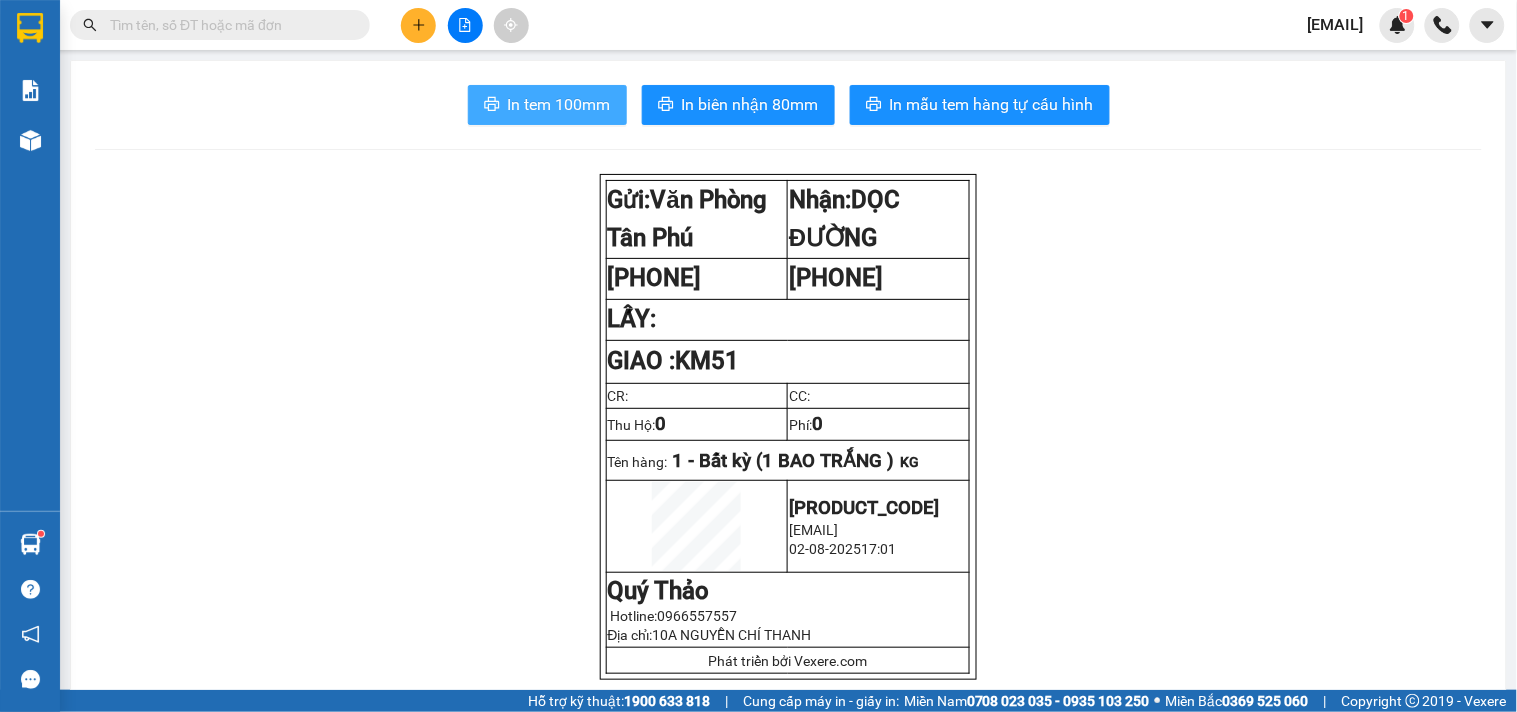 click on "In tem 100mm" at bounding box center (559, 104) 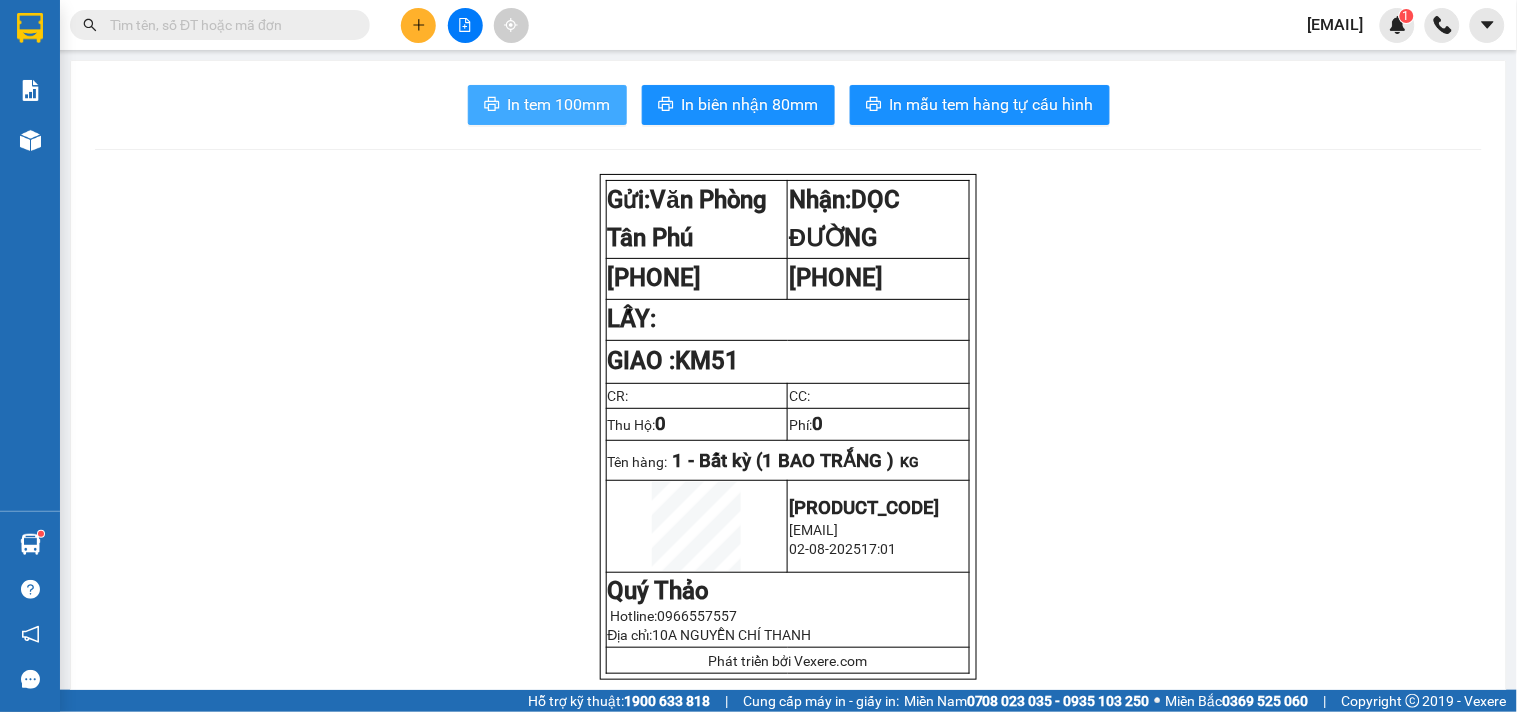 scroll, scrollTop: 0, scrollLeft: 0, axis: both 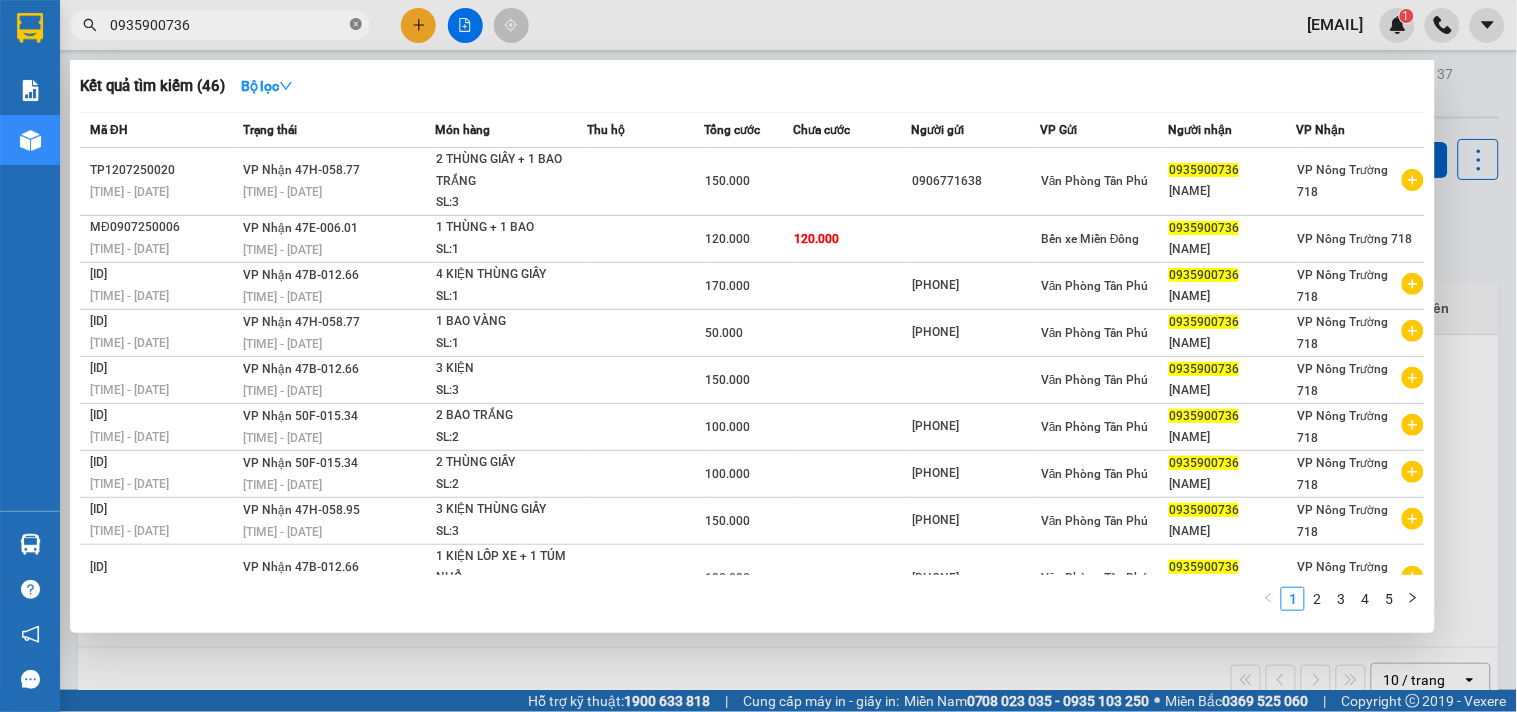 click 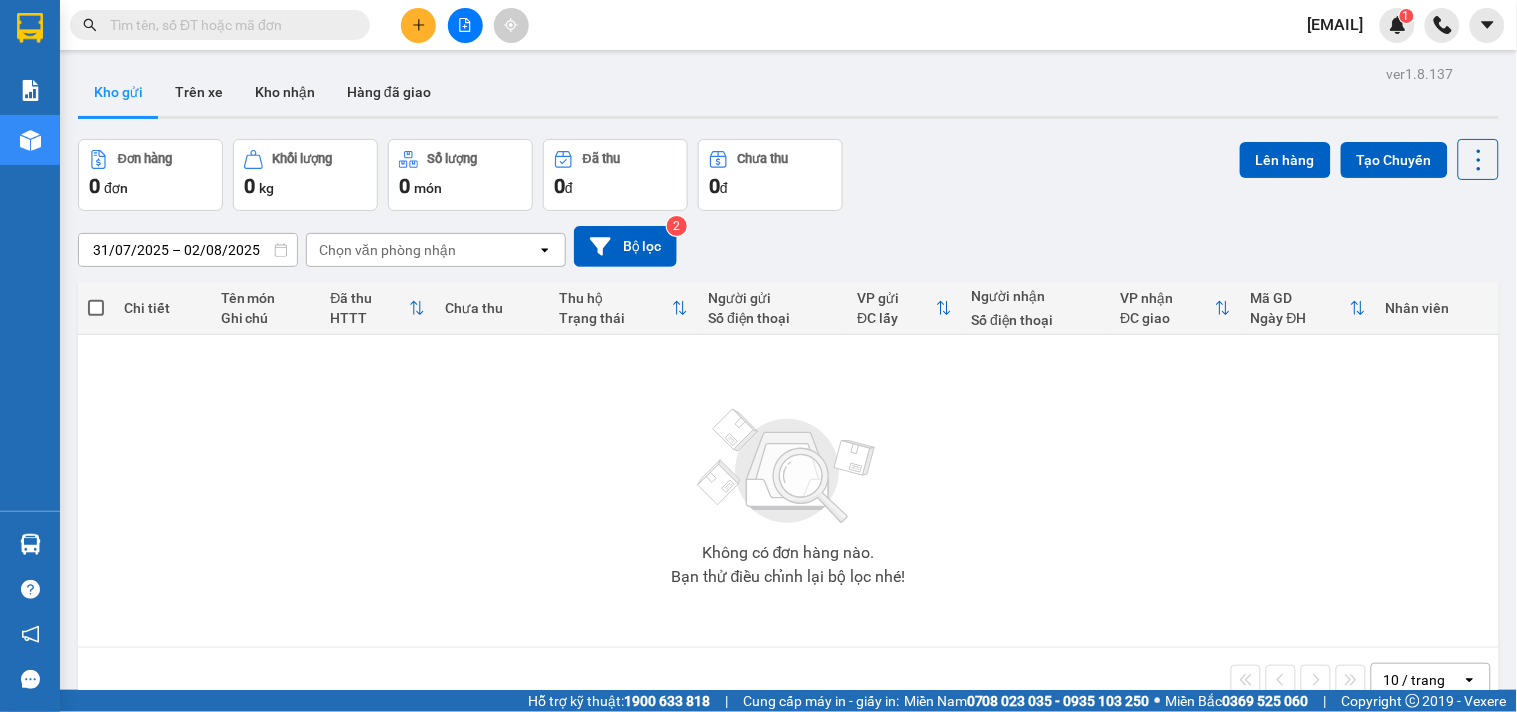 click at bounding box center (228, 25) 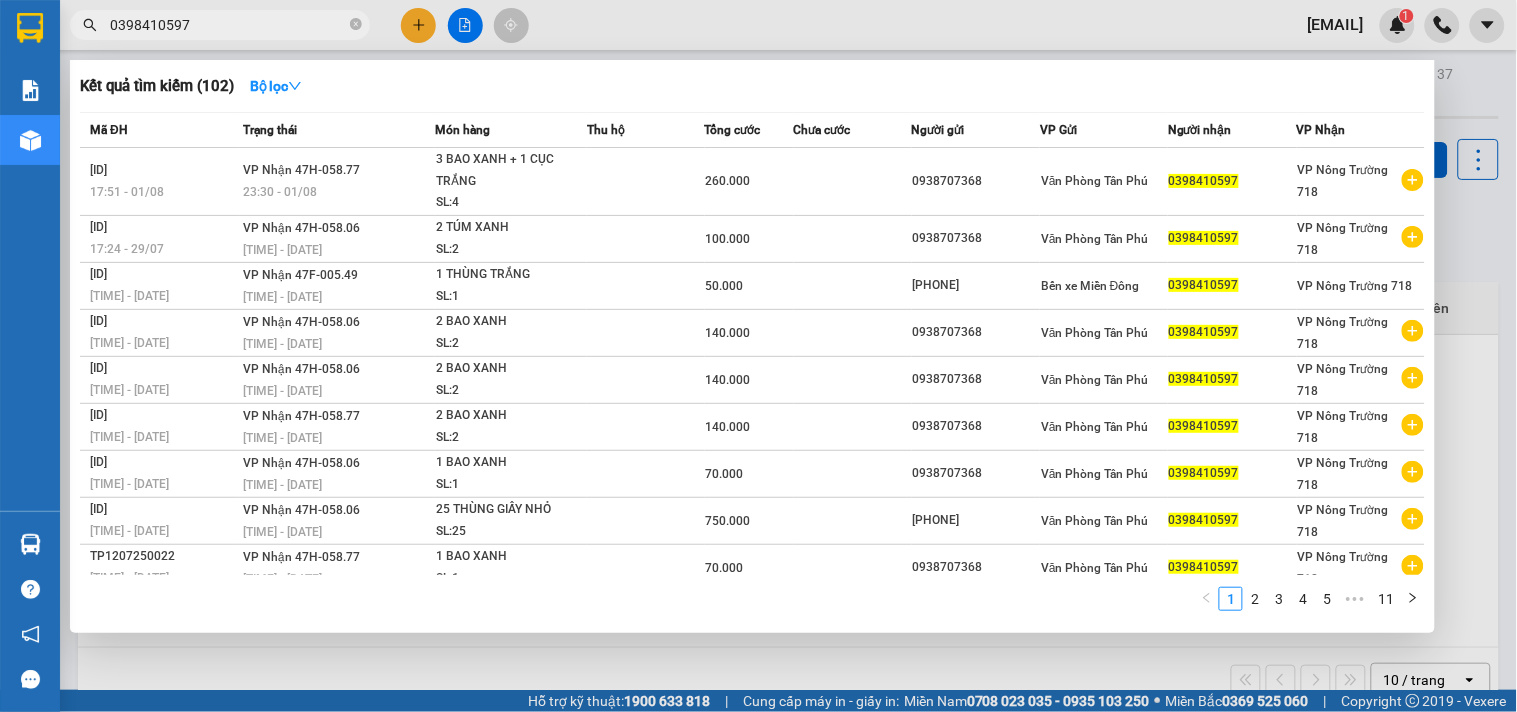 type on "0398410597" 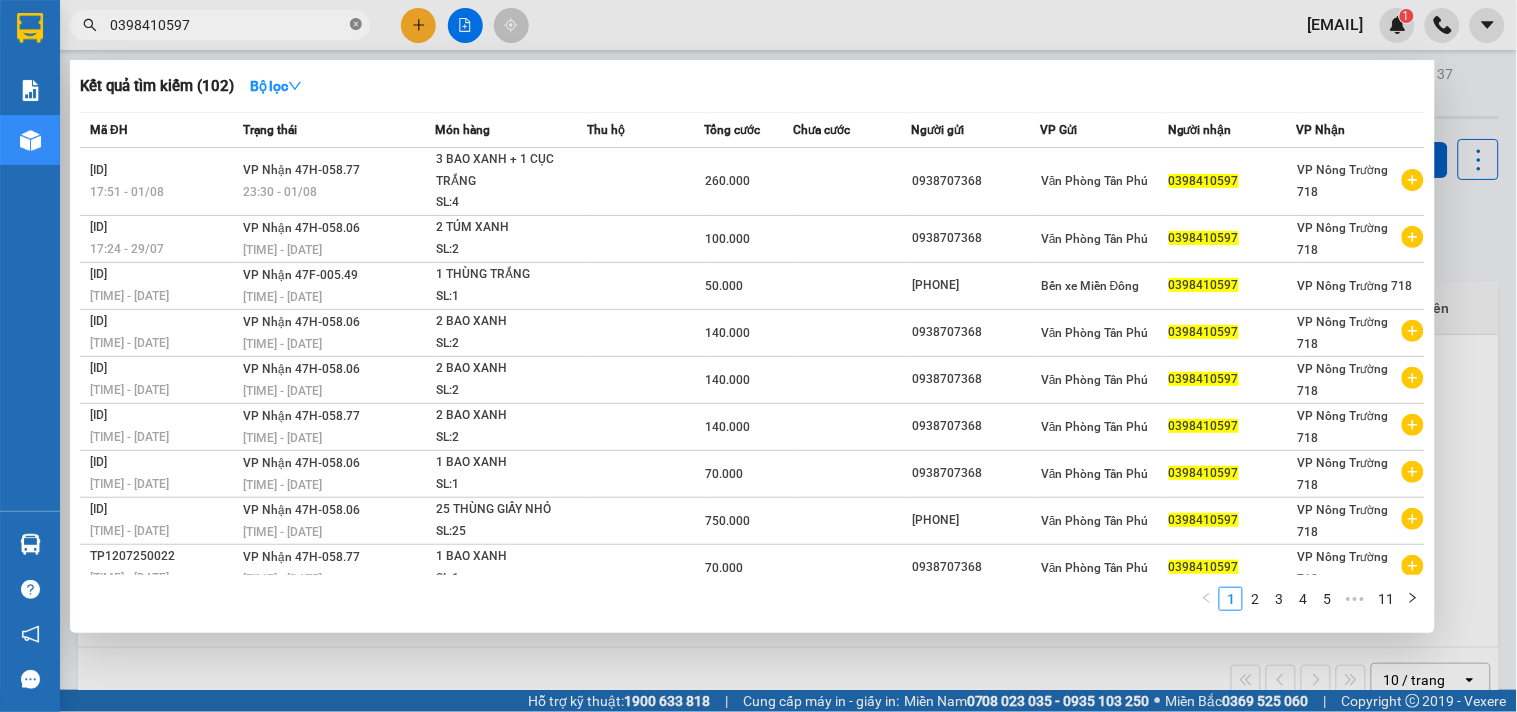 click 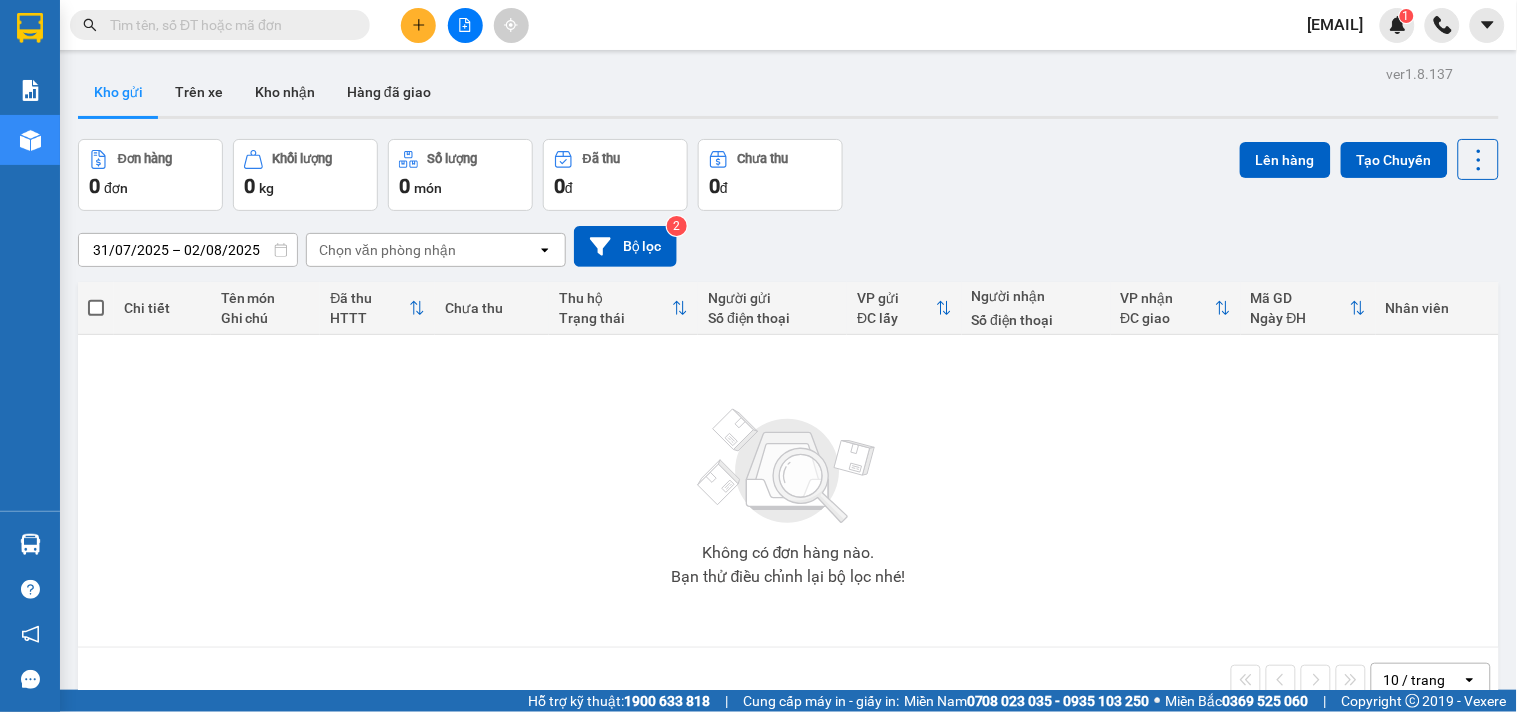 click at bounding box center [228, 25] 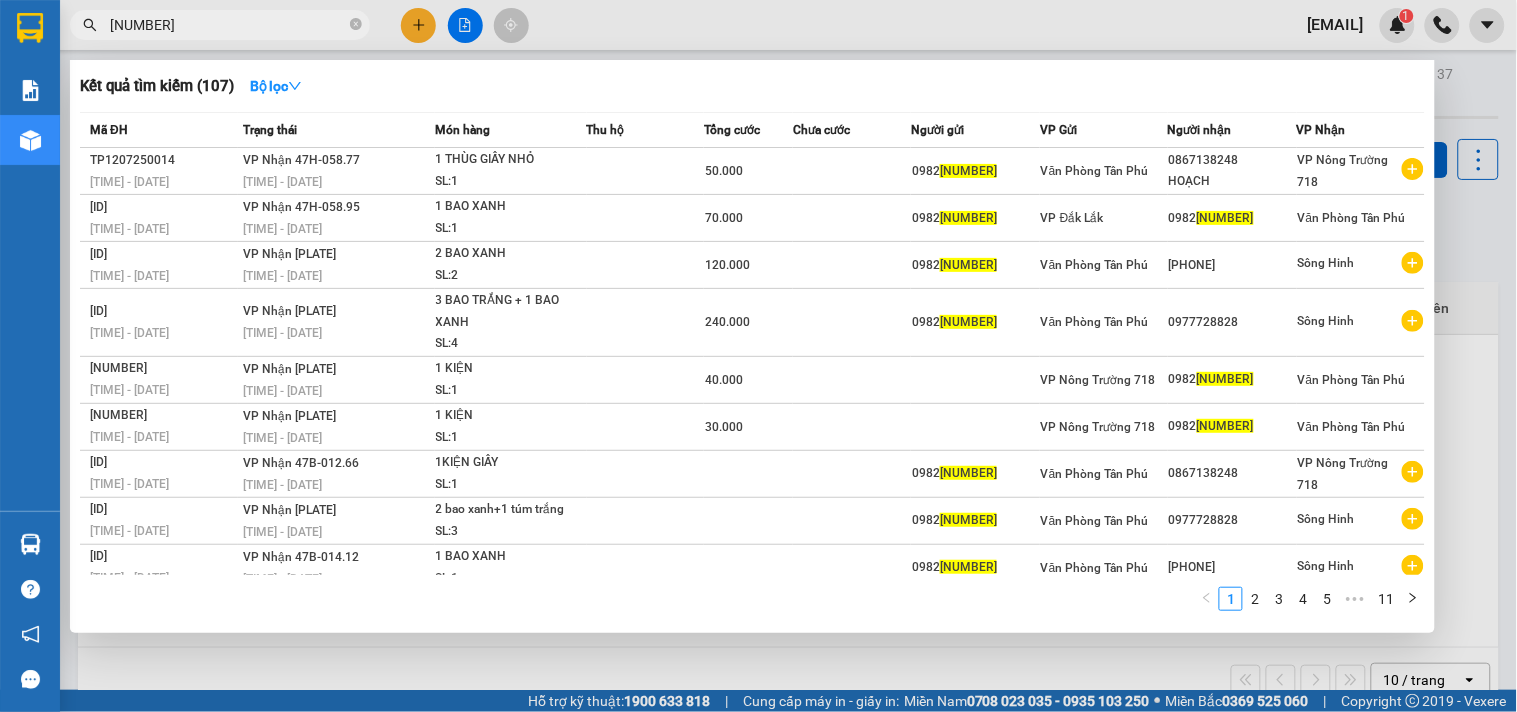 type on "103173" 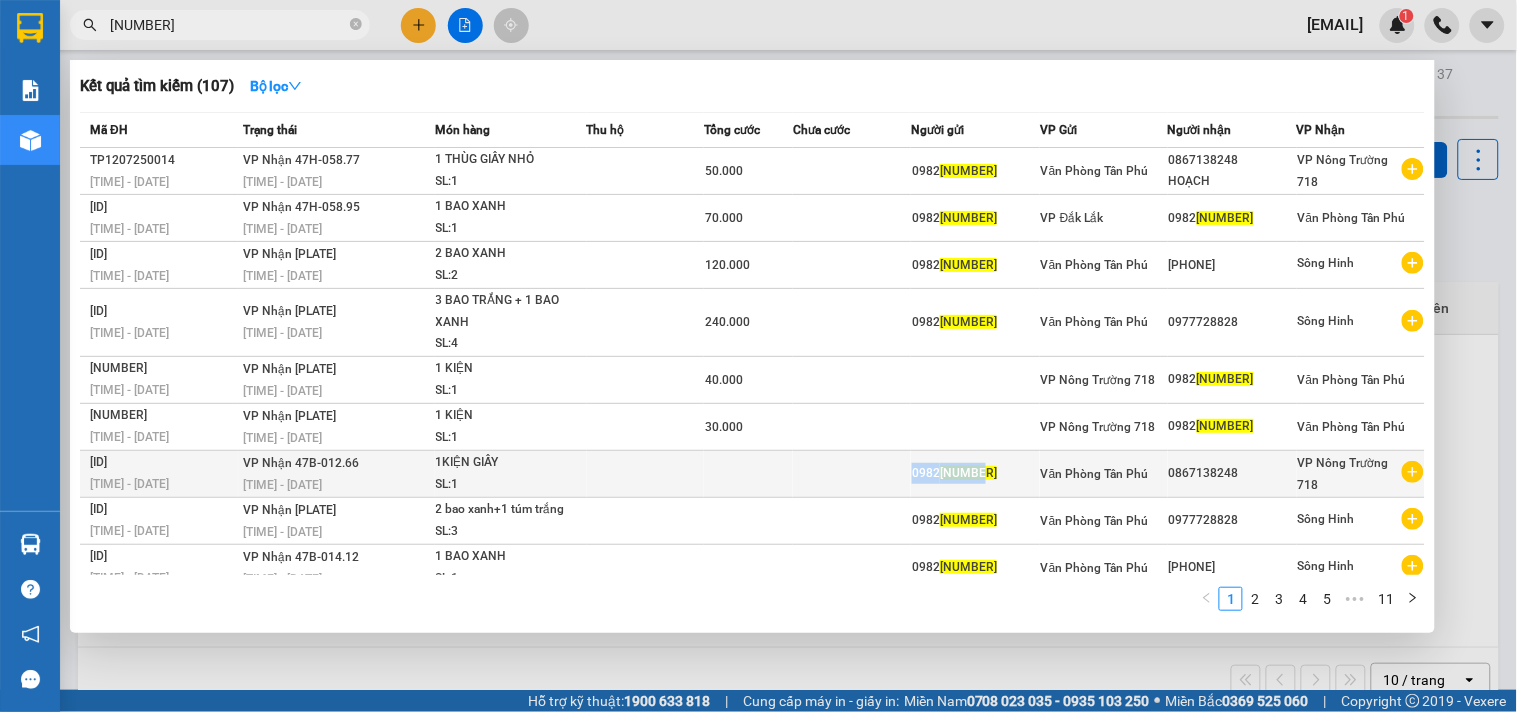 drag, startPoint x: 974, startPoint y: 471, endPoint x: 896, endPoint y: 471, distance: 78 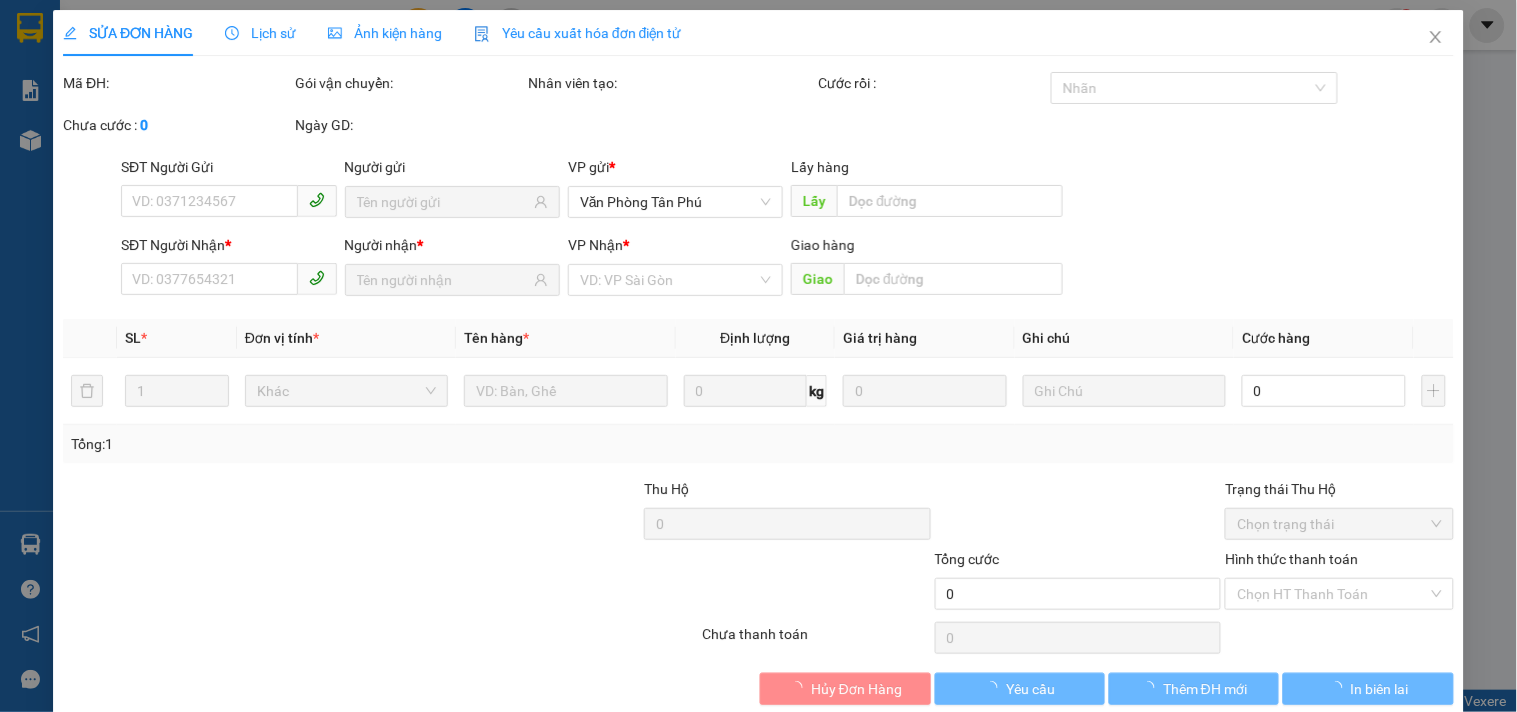 type on "0982103173" 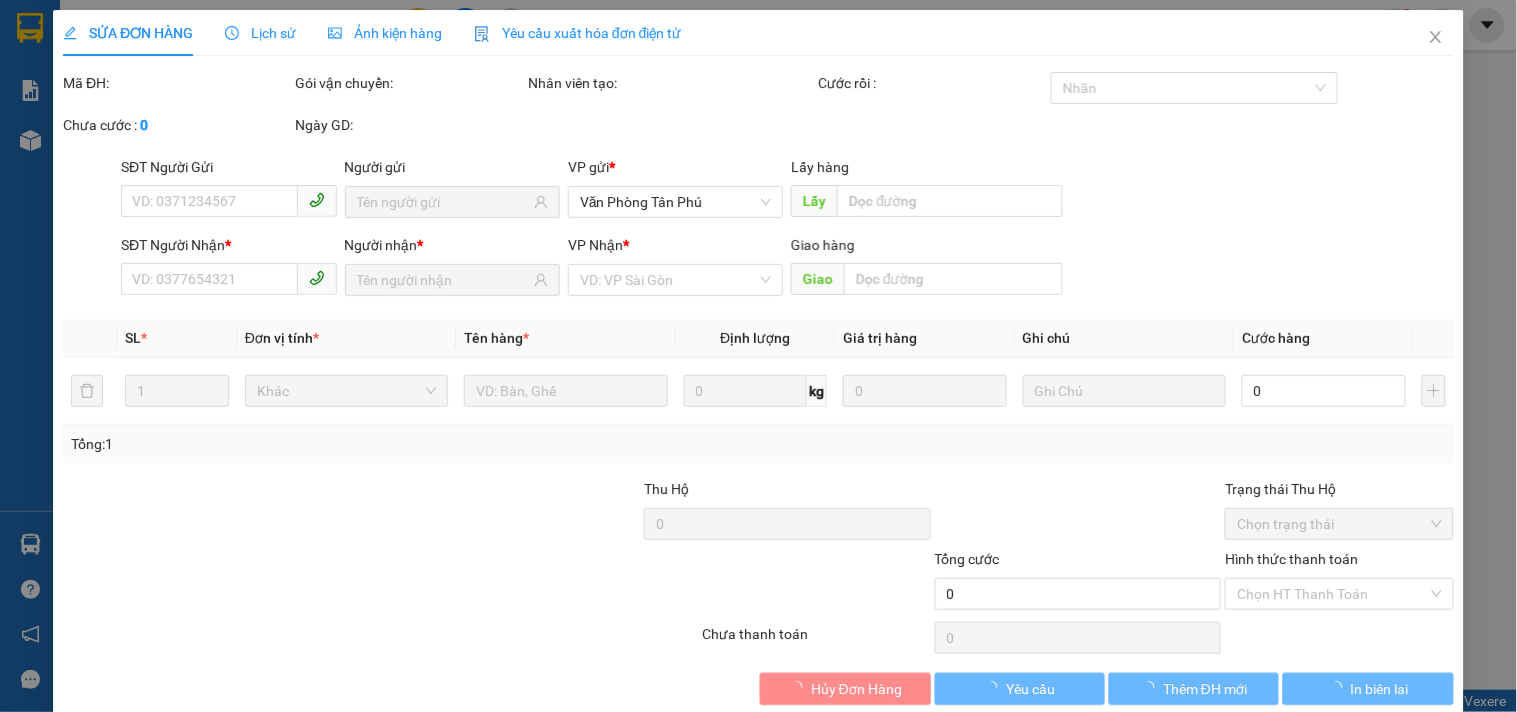 type on "0867138248" 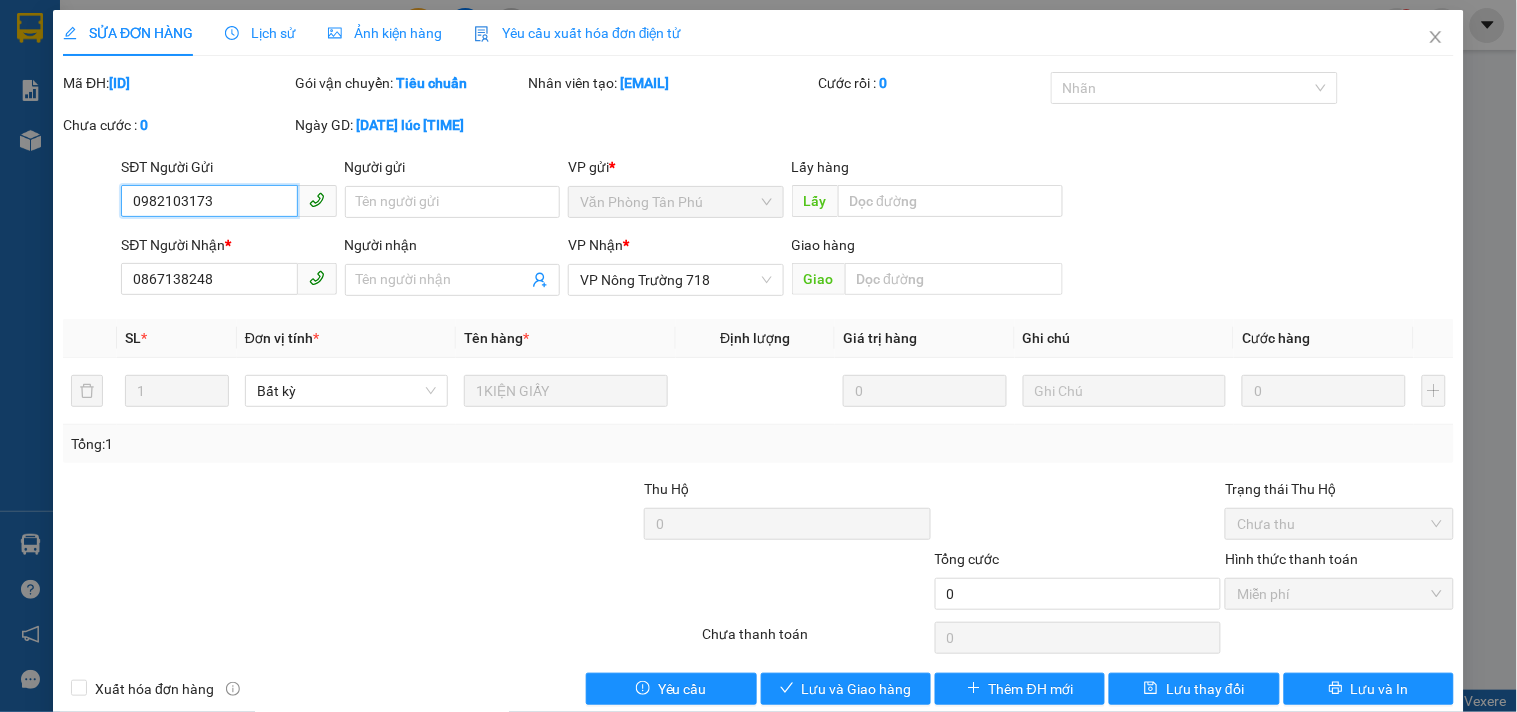 drag, startPoint x: 202, startPoint y: 201, endPoint x: 54, endPoint y: 201, distance: 148 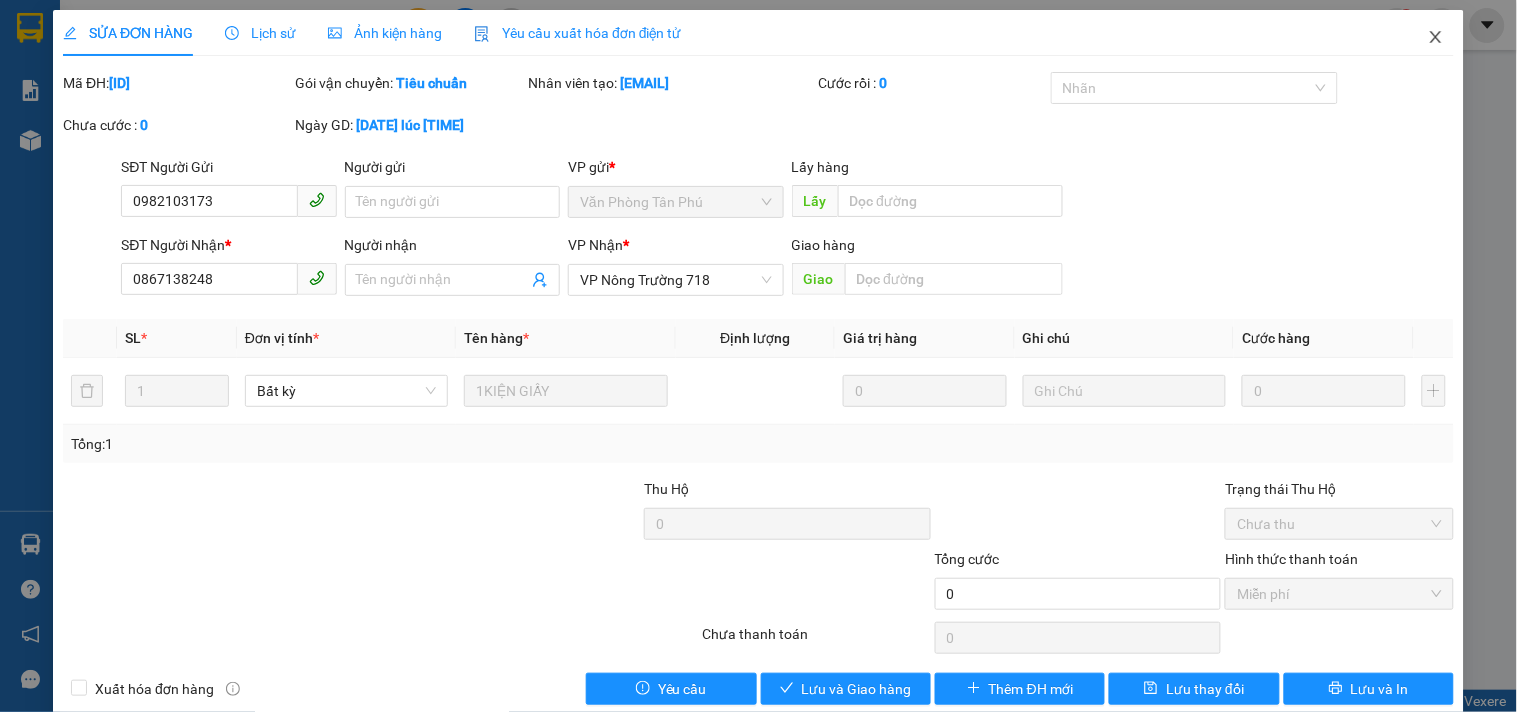 click at bounding box center [1436, 38] 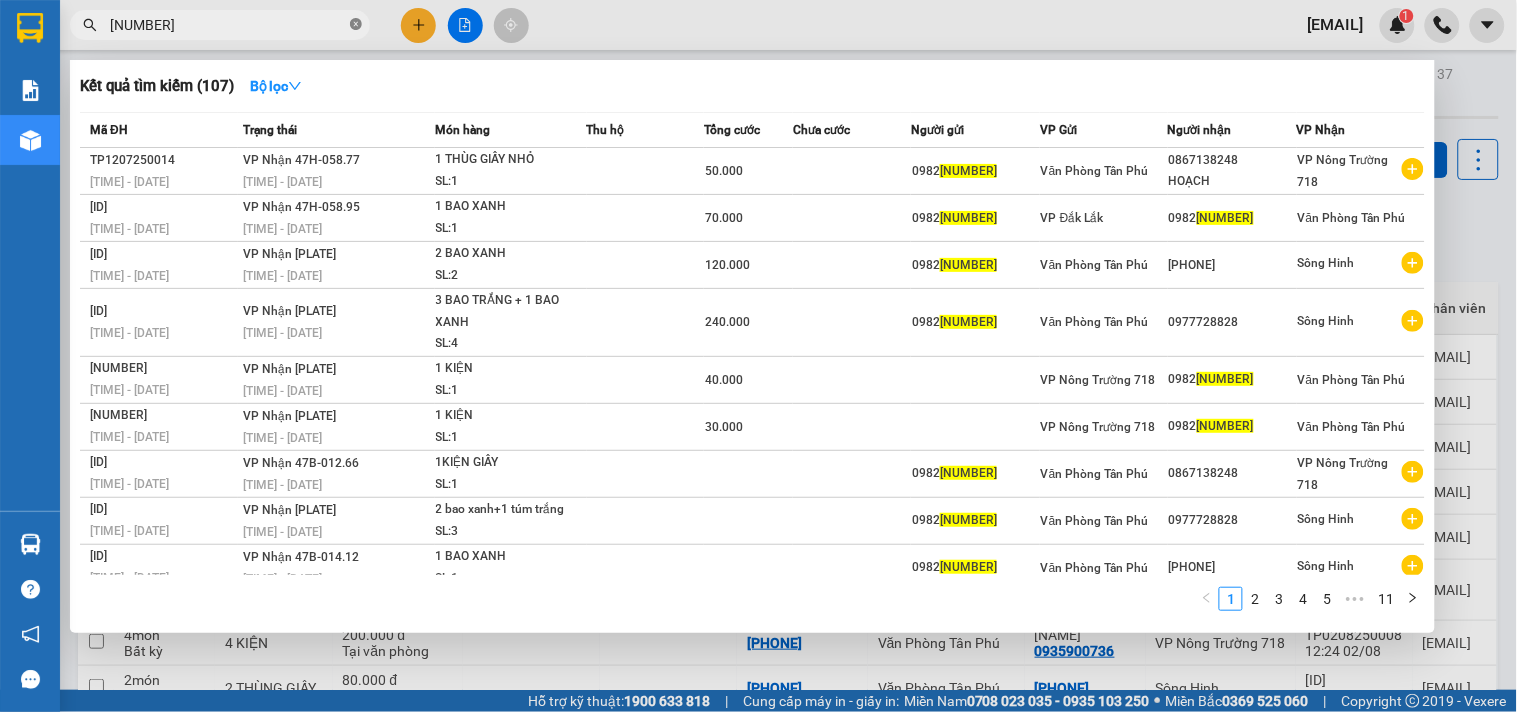 click 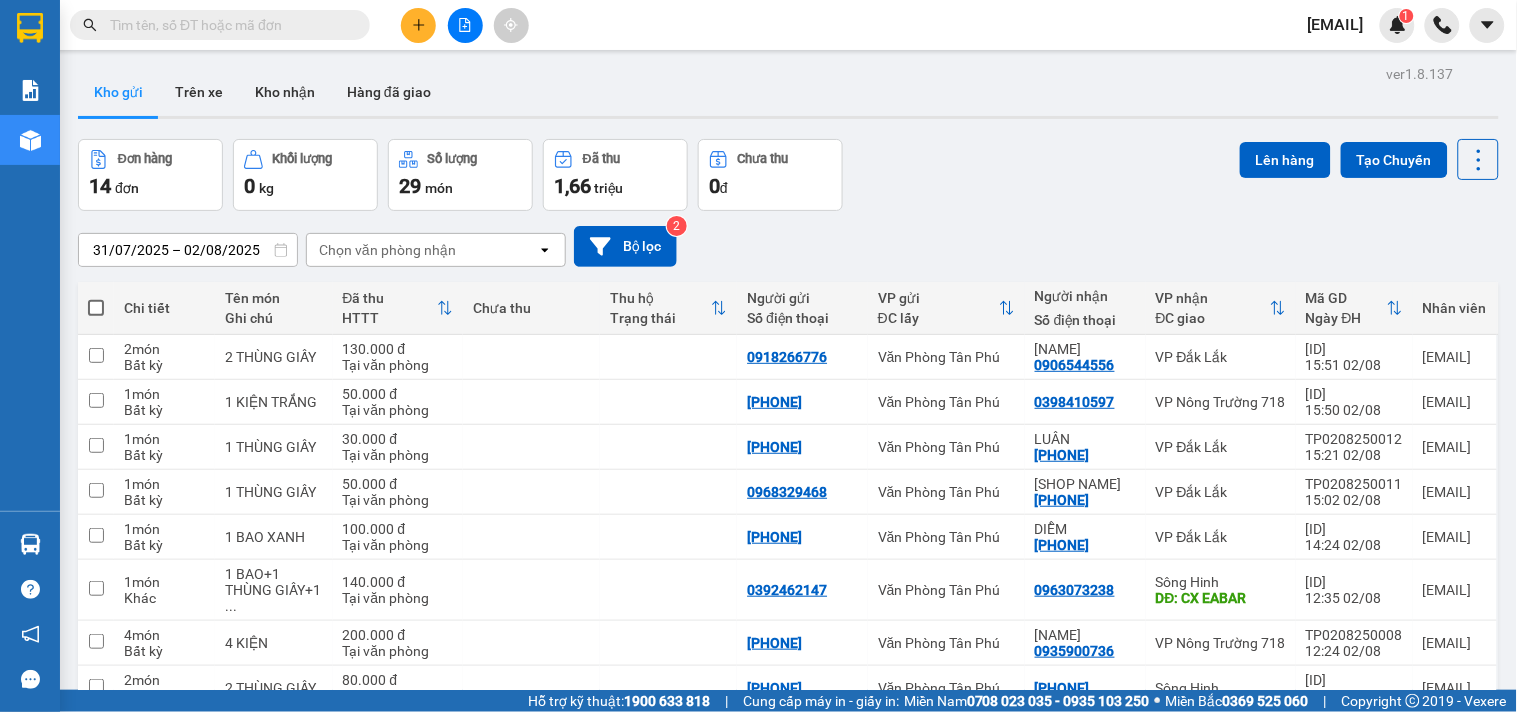 click at bounding box center [228, 25] 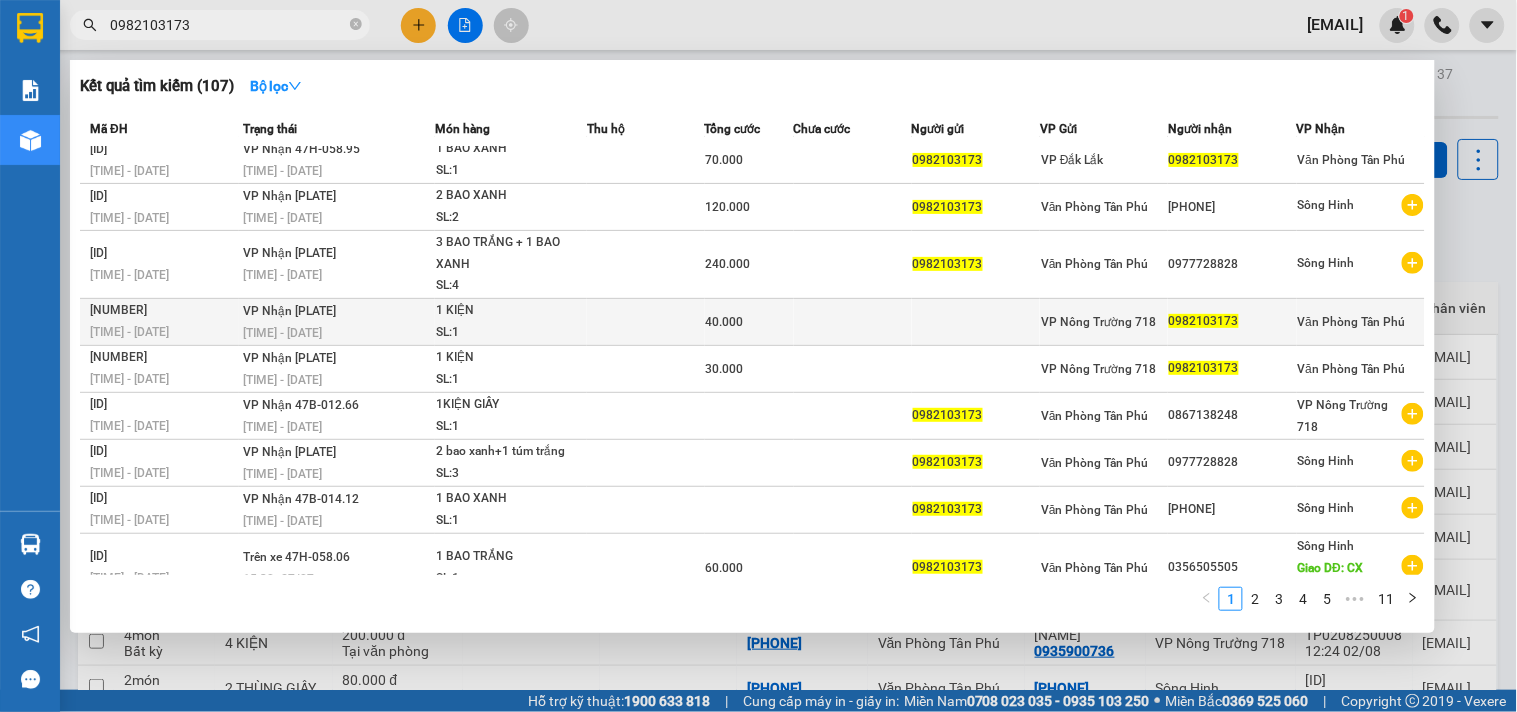 scroll, scrollTop: 88, scrollLeft: 0, axis: vertical 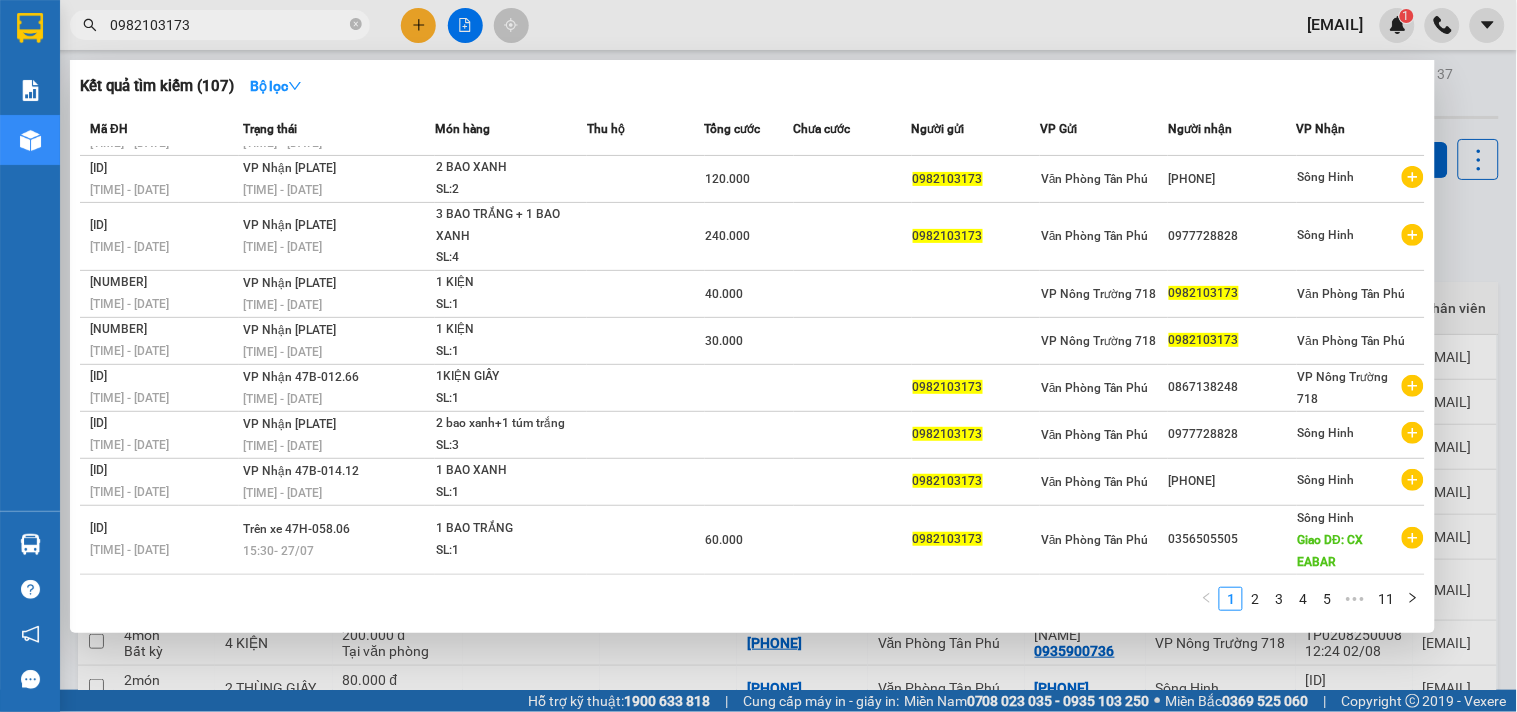 type on "0982103173" 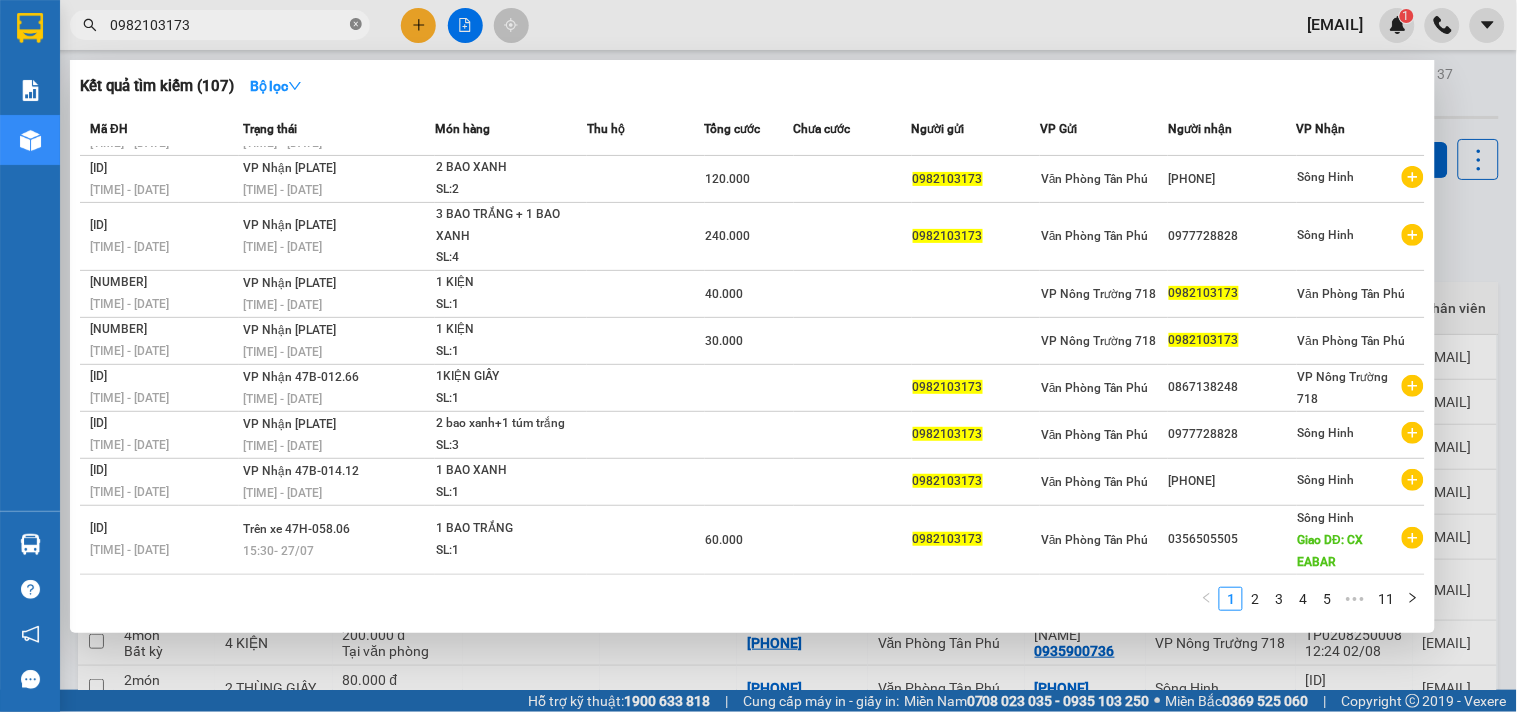 click 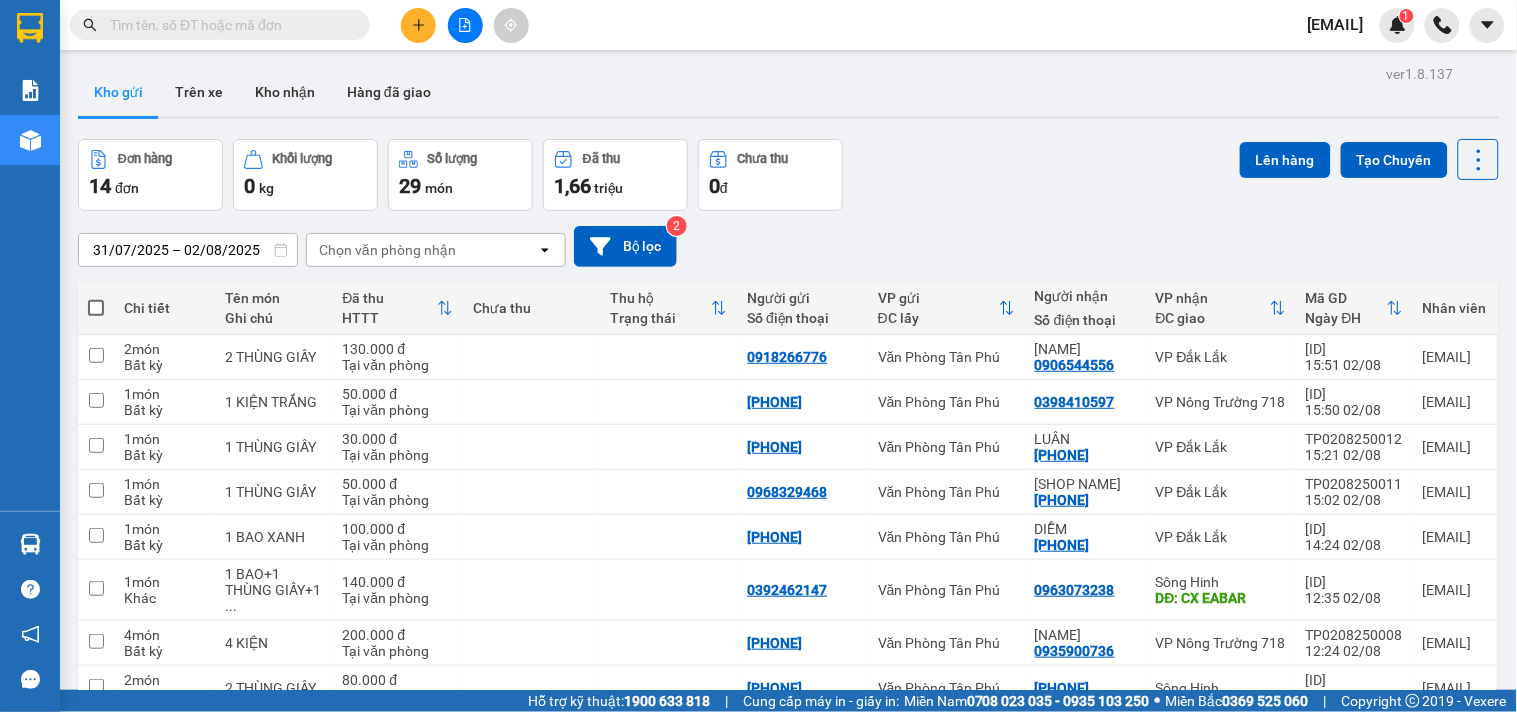 click at bounding box center [228, 25] 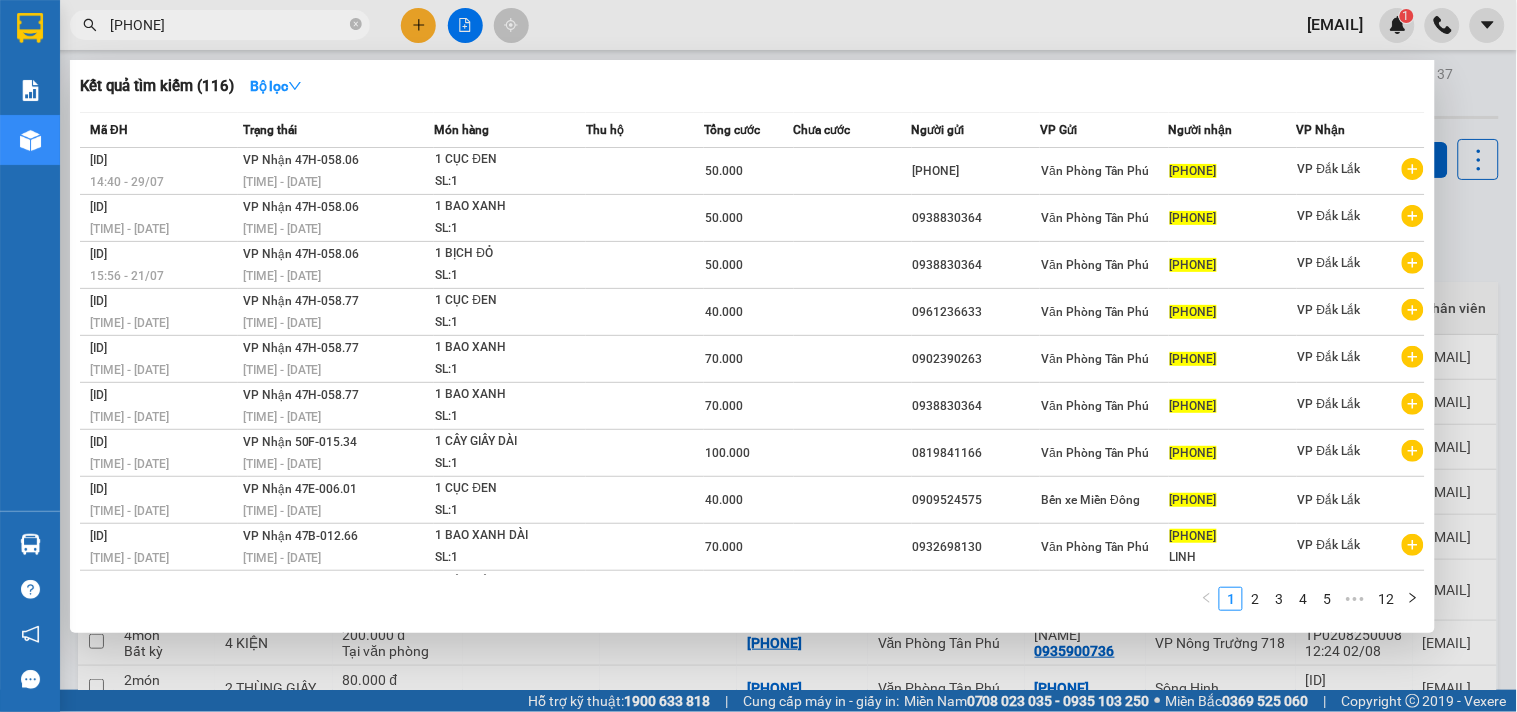 type on "[PHONE]" 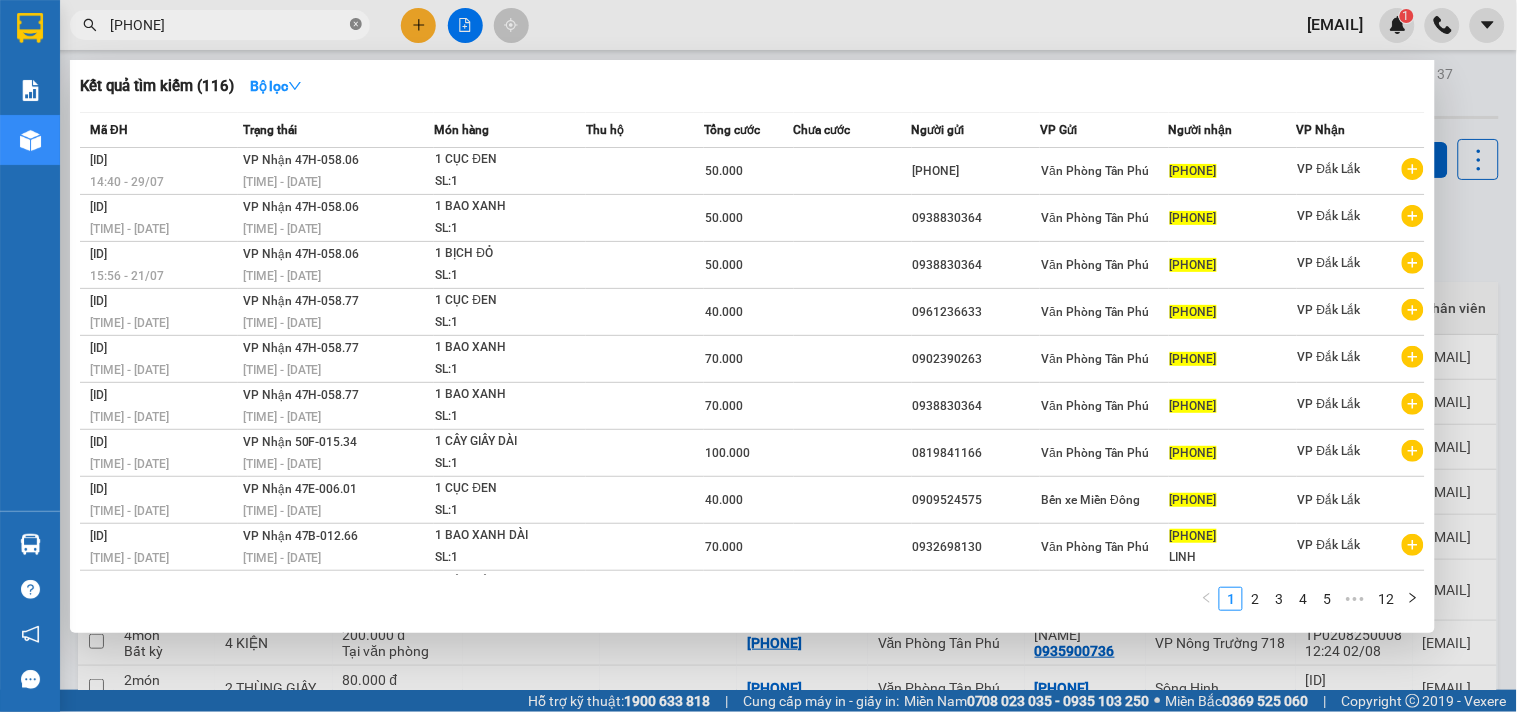 drag, startPoint x: 352, startPoint y: 20, endPoint x: 315, endPoint y: 26, distance: 37.48333 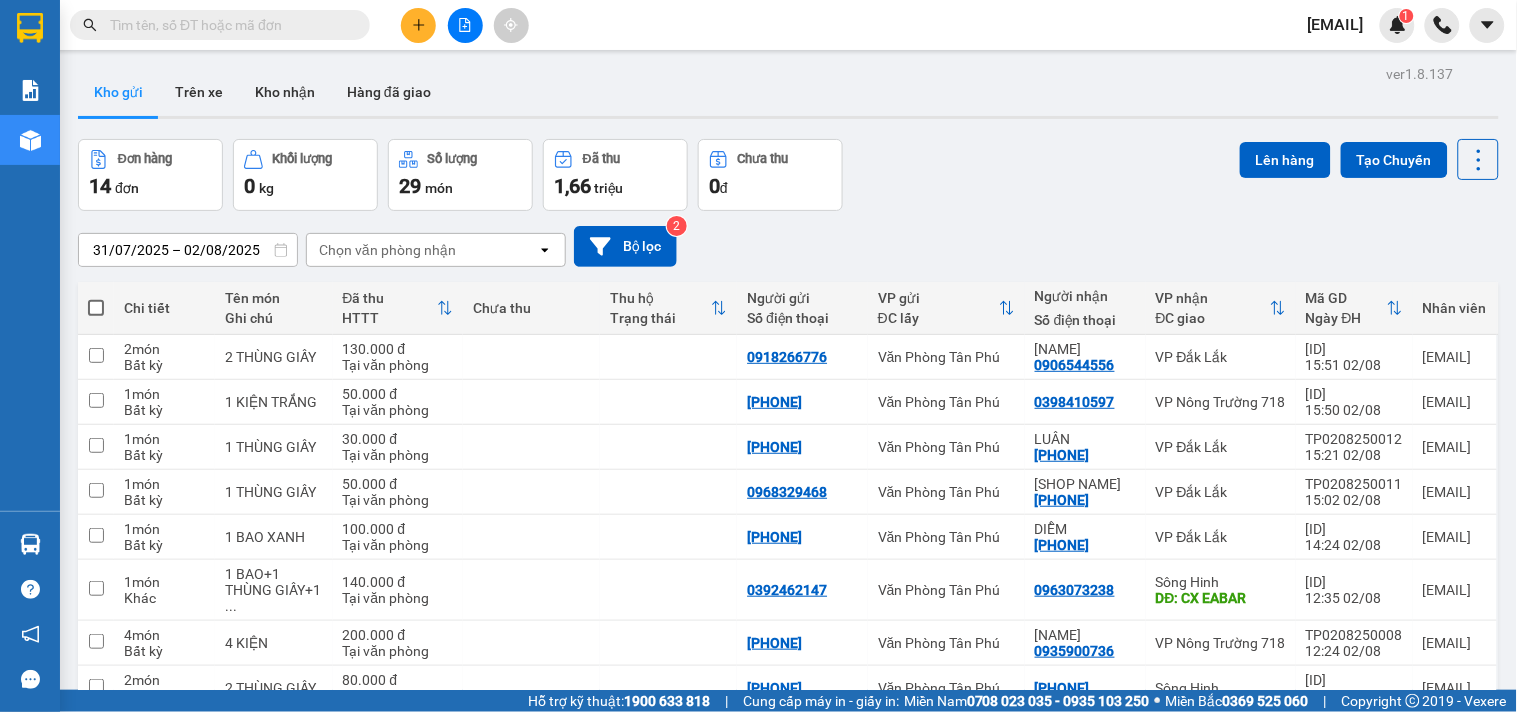 click at bounding box center (228, 25) 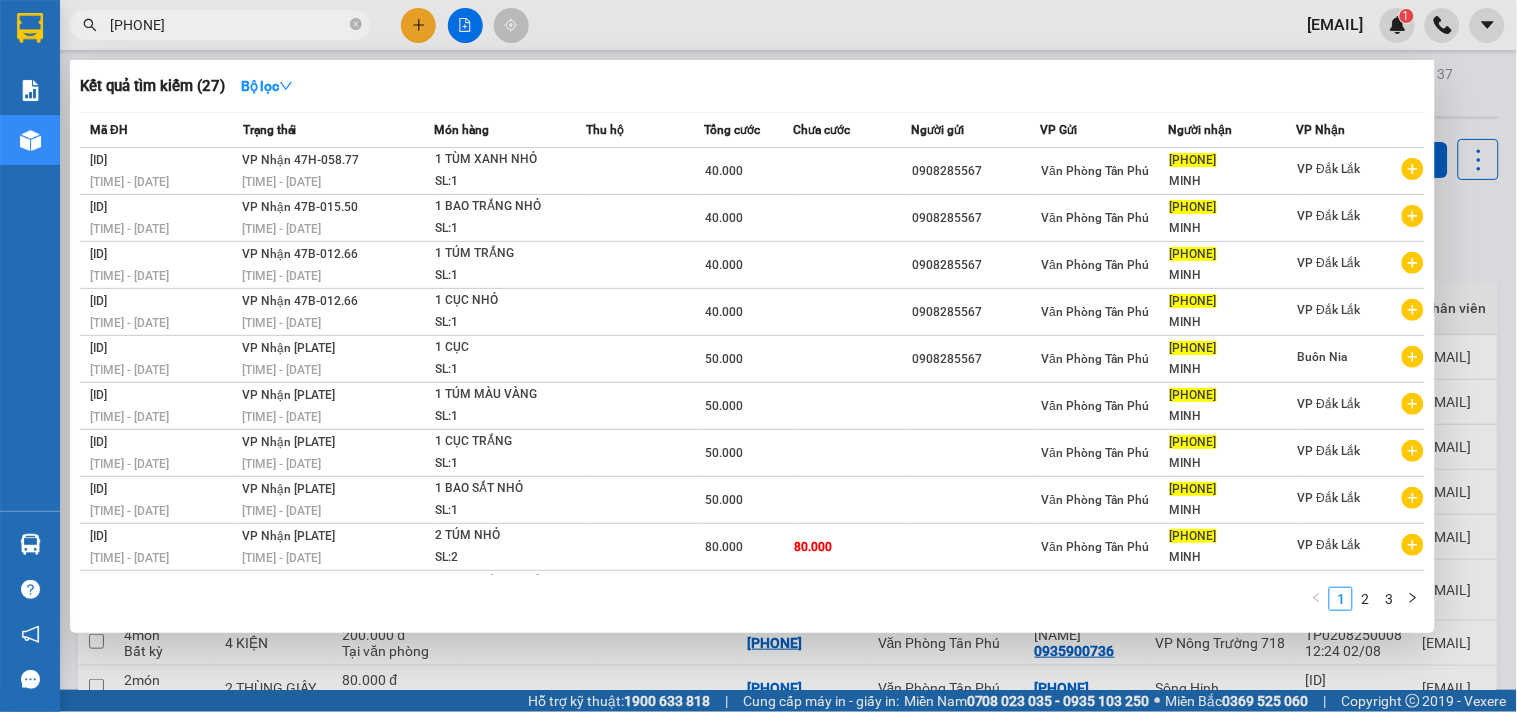 type on "[PHONE]" 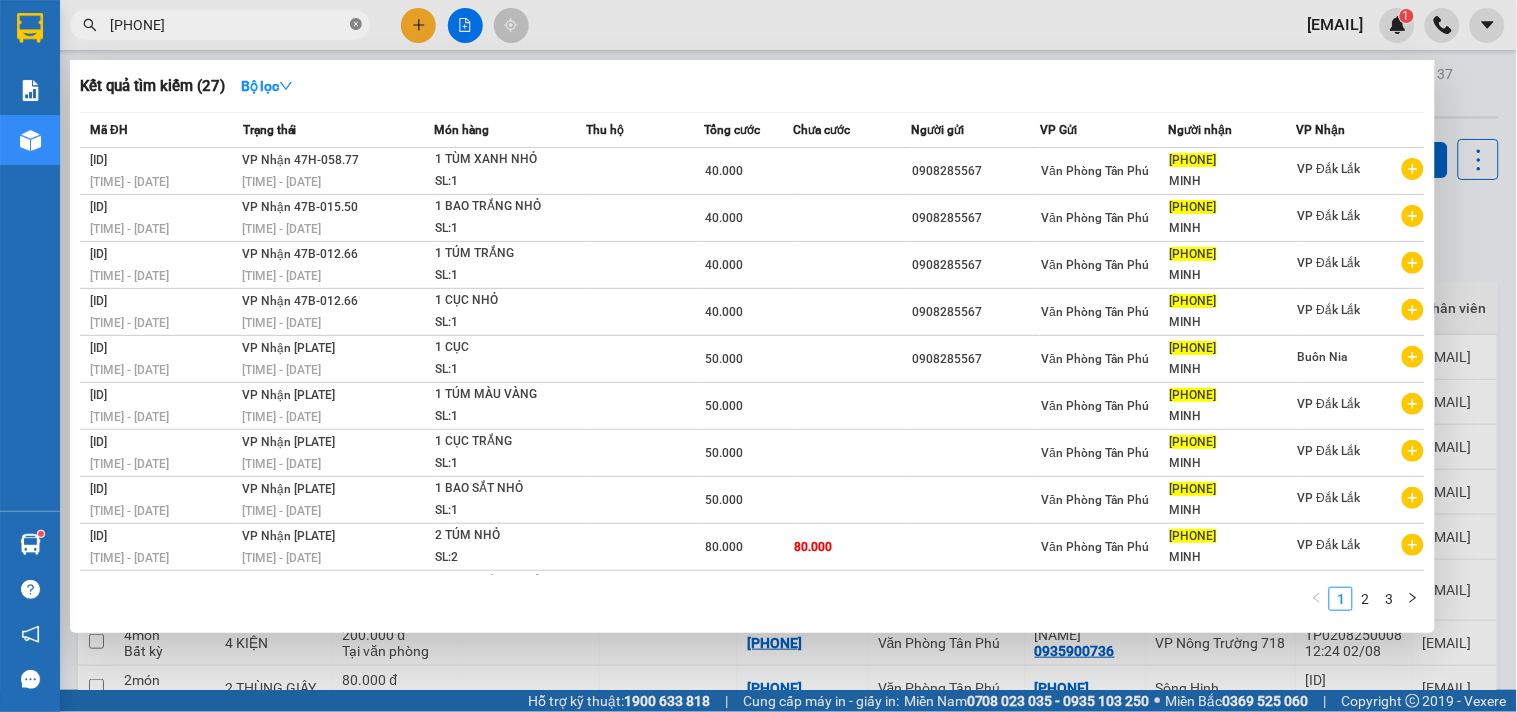 click 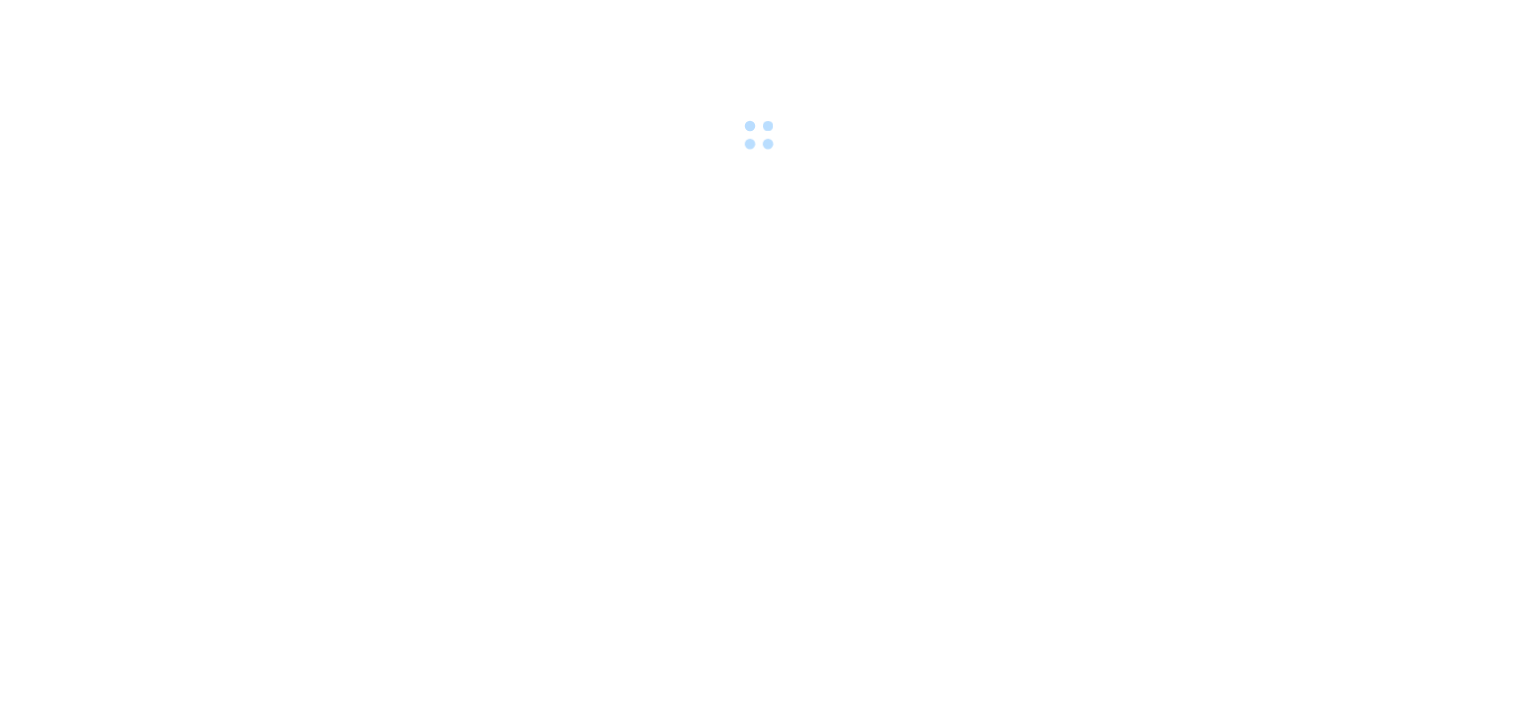 scroll, scrollTop: 0, scrollLeft: 0, axis: both 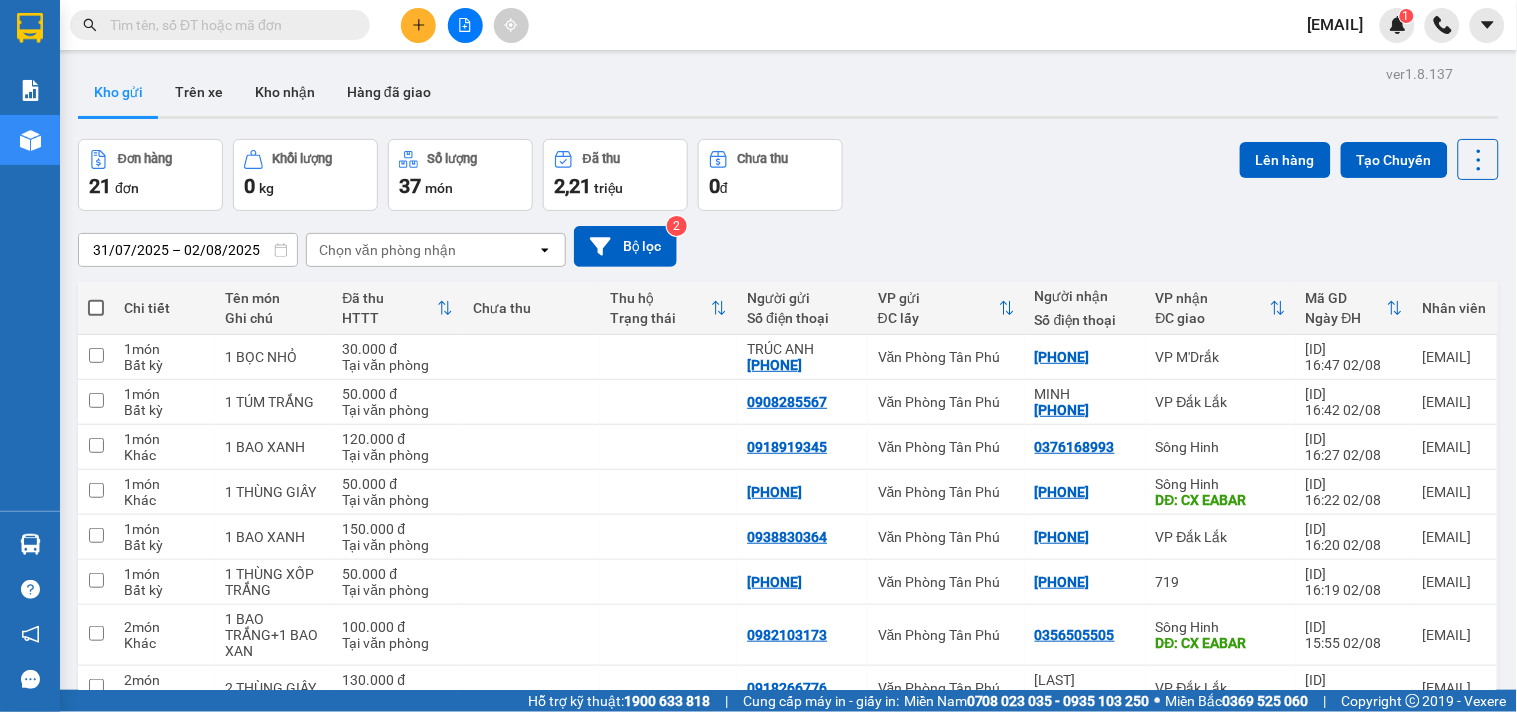 click at bounding box center (418, 25) 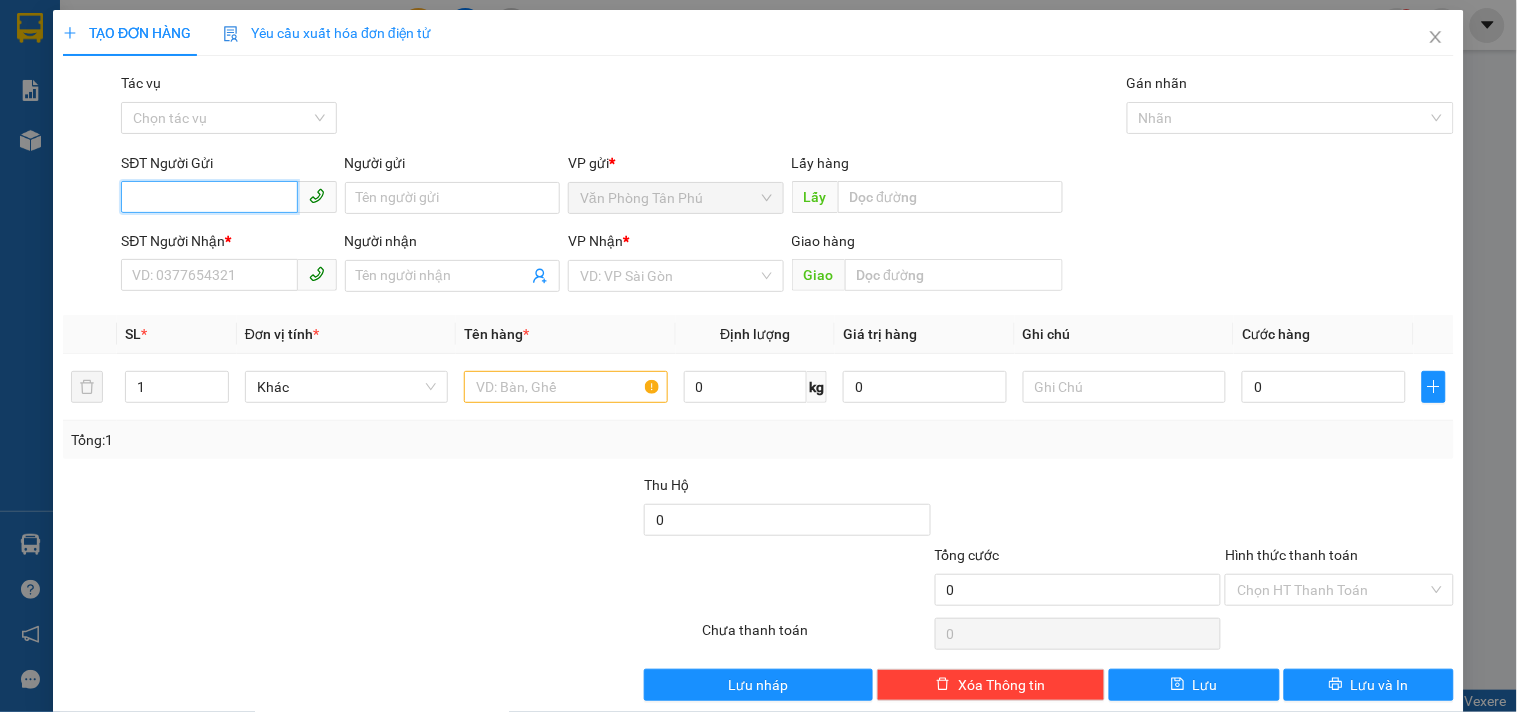 click on "SĐT Người Gửi" at bounding box center [209, 197] 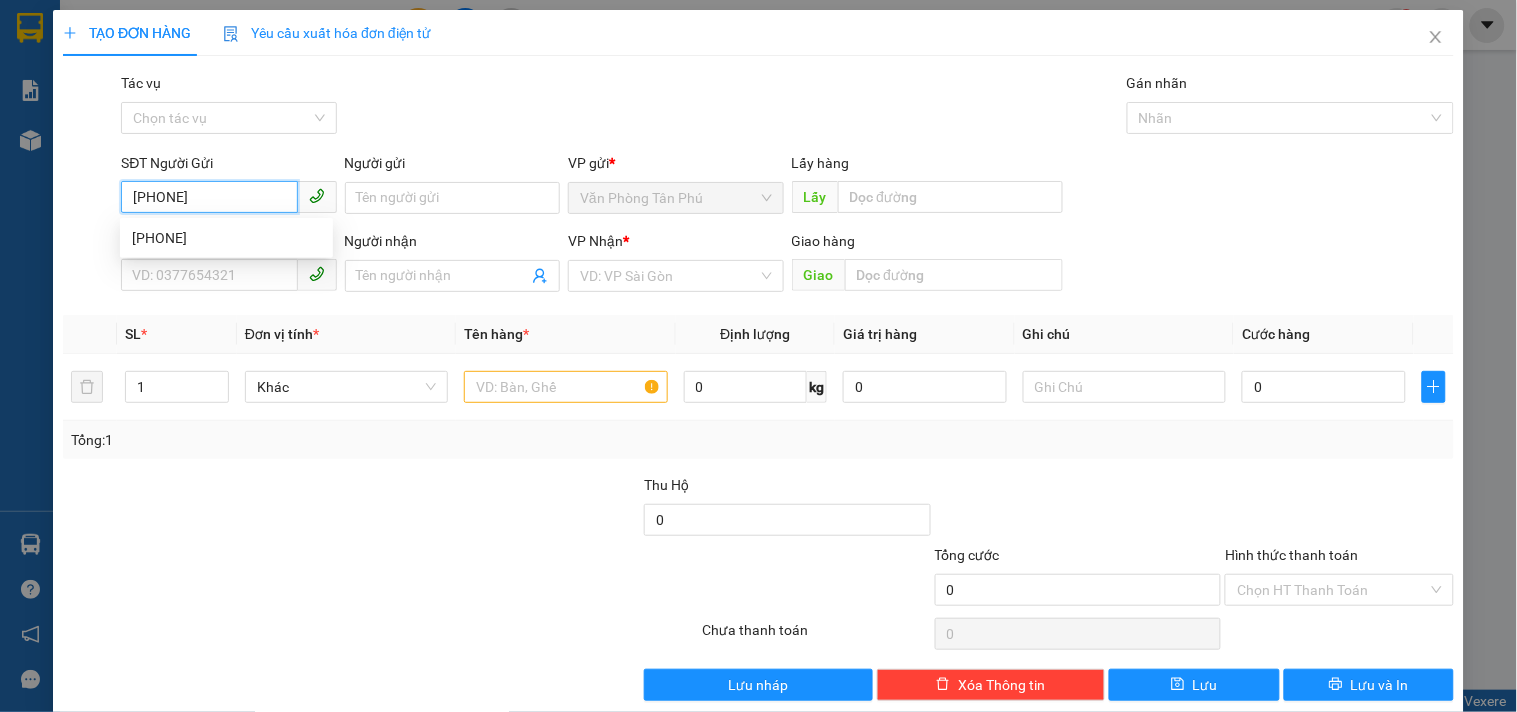 type on "0907648797" 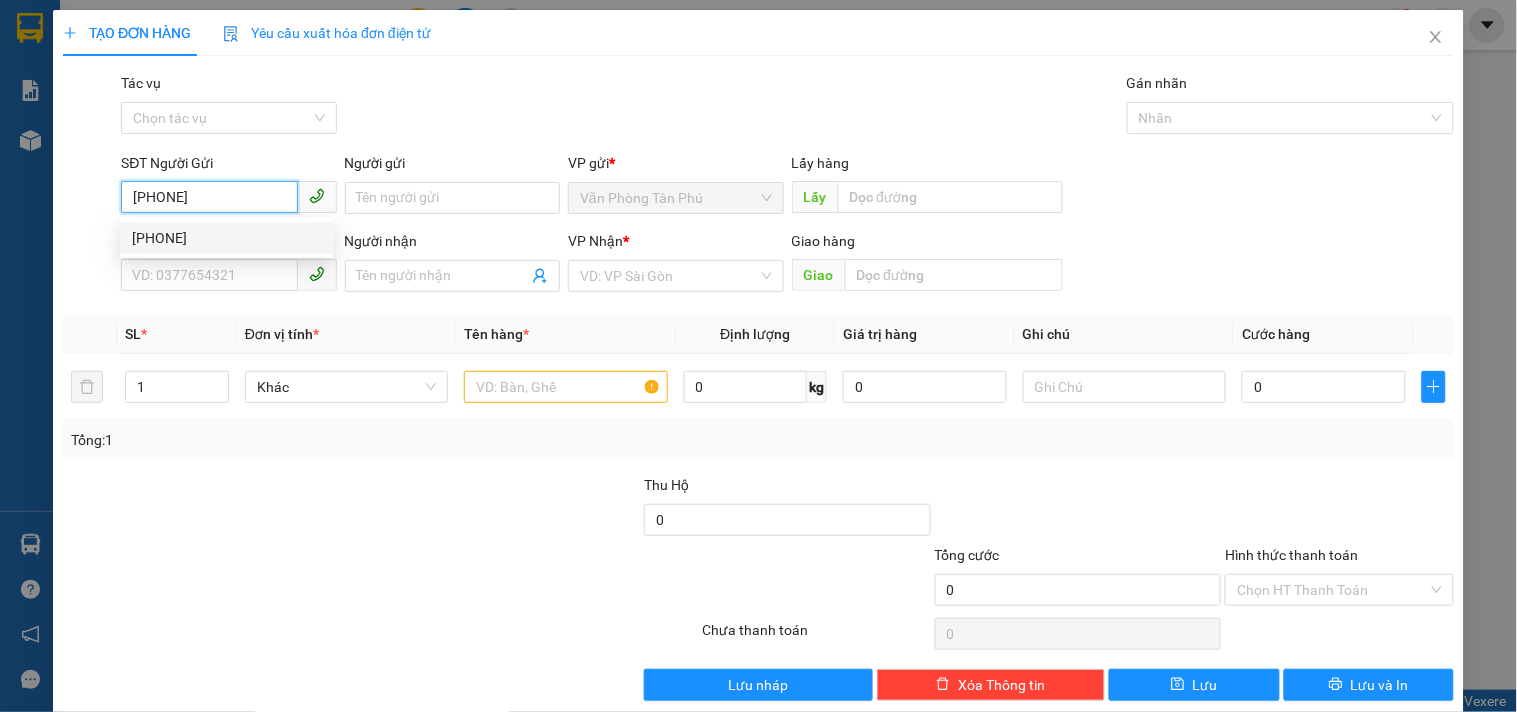 click on "0907648797" at bounding box center (226, 238) 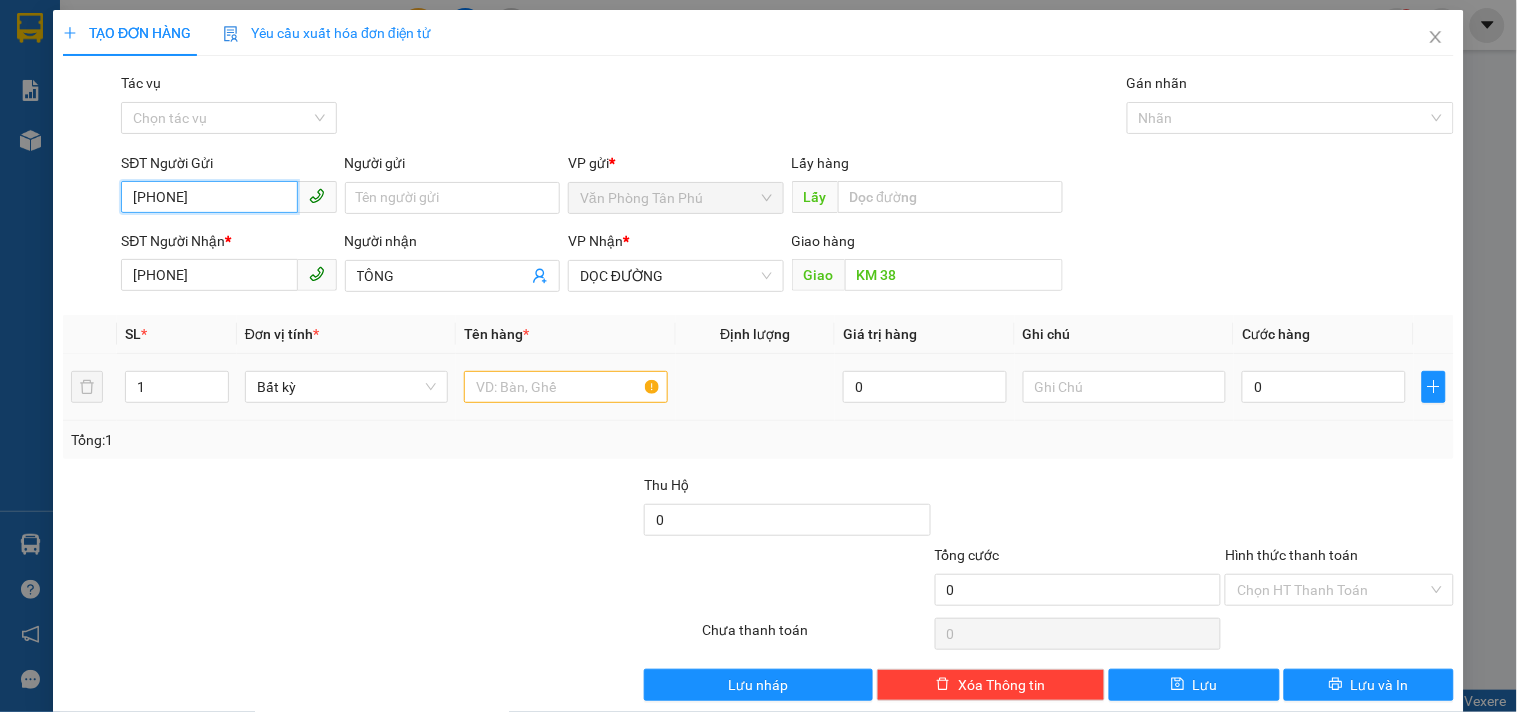 type on "[PHONE]" 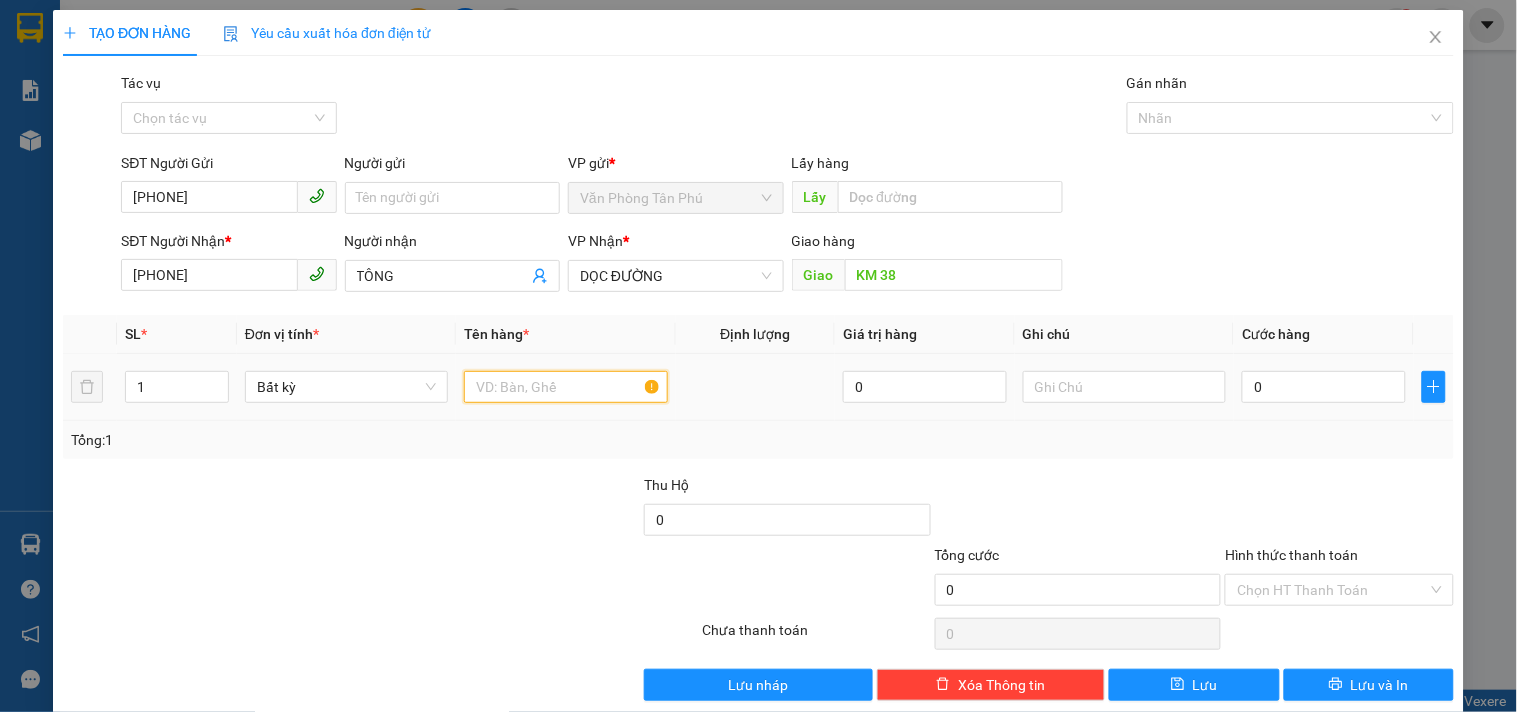 click at bounding box center (565, 387) 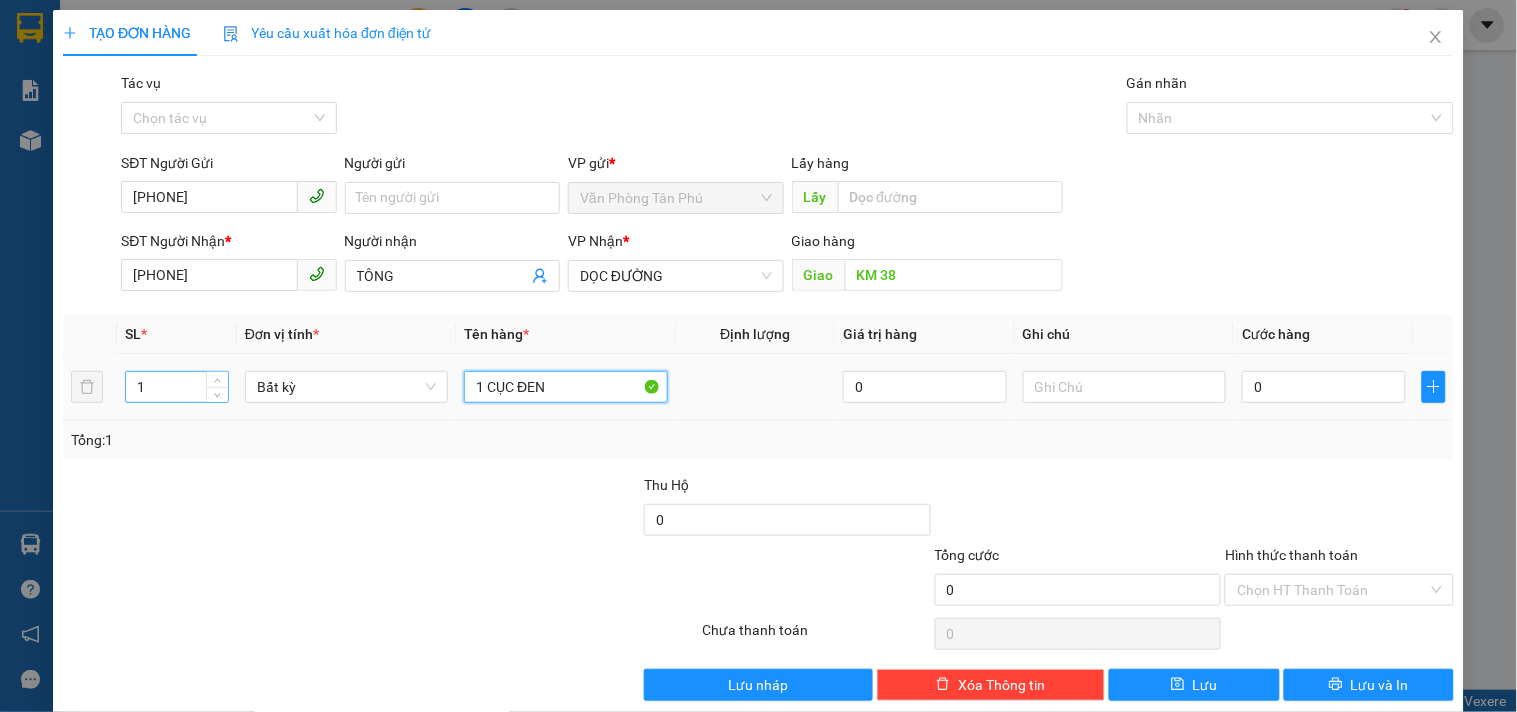 type on "1 CỤC ĐEN" 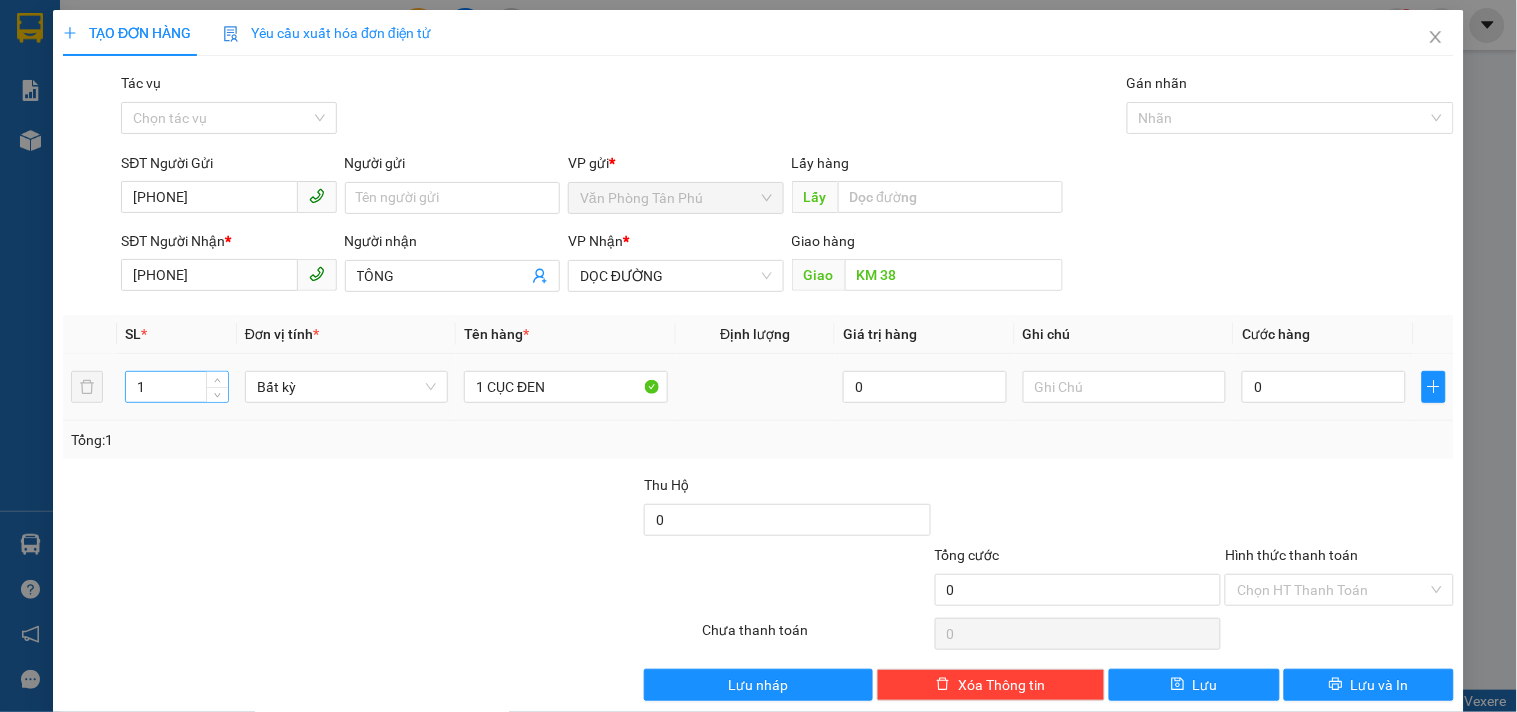 click on "1" at bounding box center (177, 387) 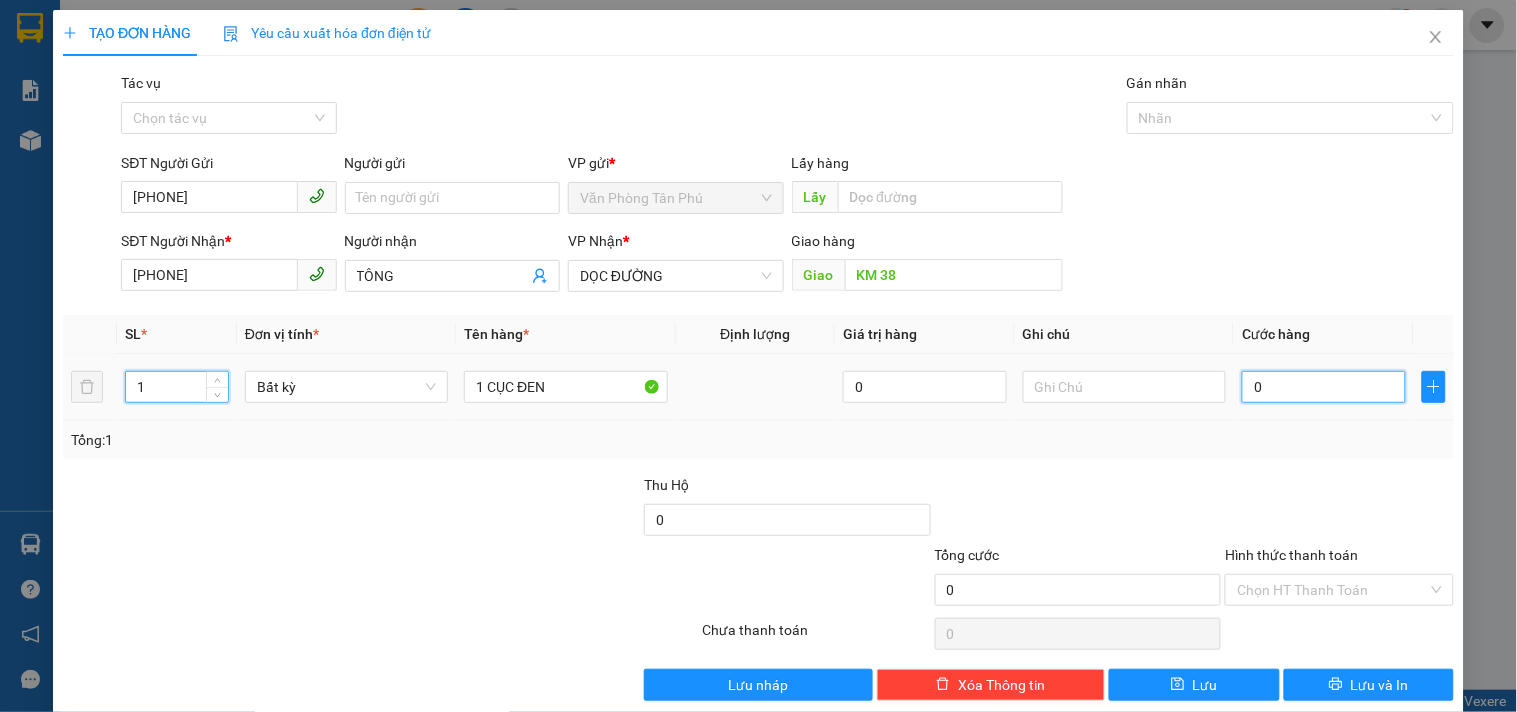 click on "0" at bounding box center [1324, 387] 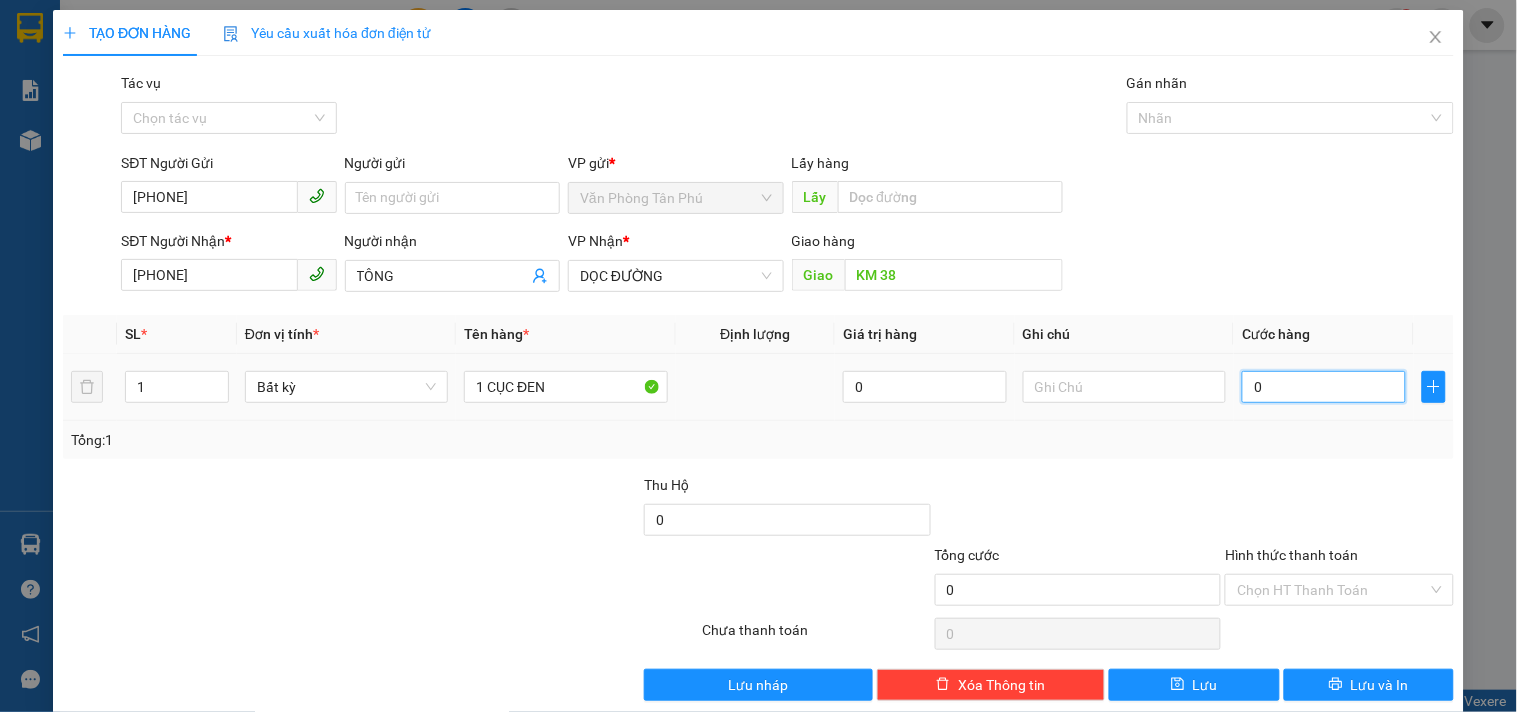 type on "5" 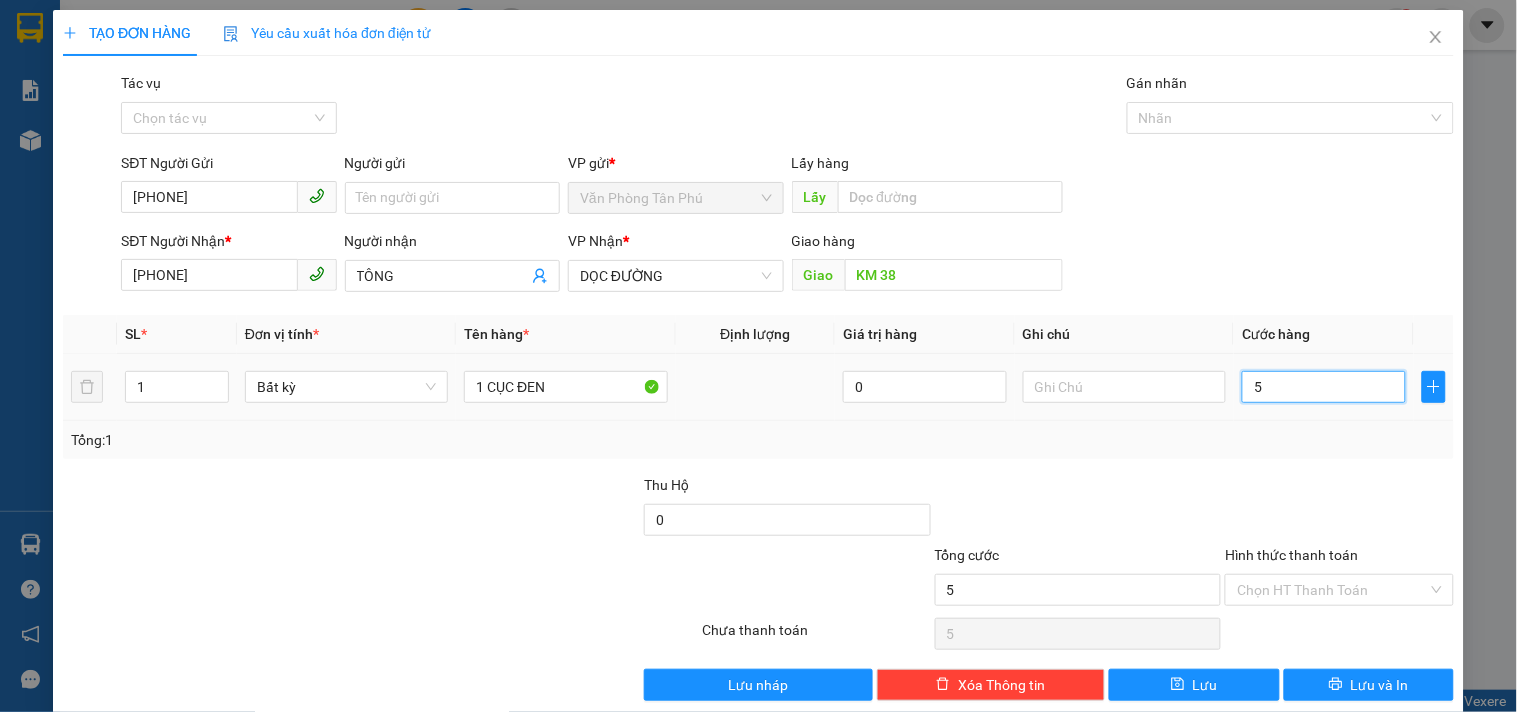type on "50" 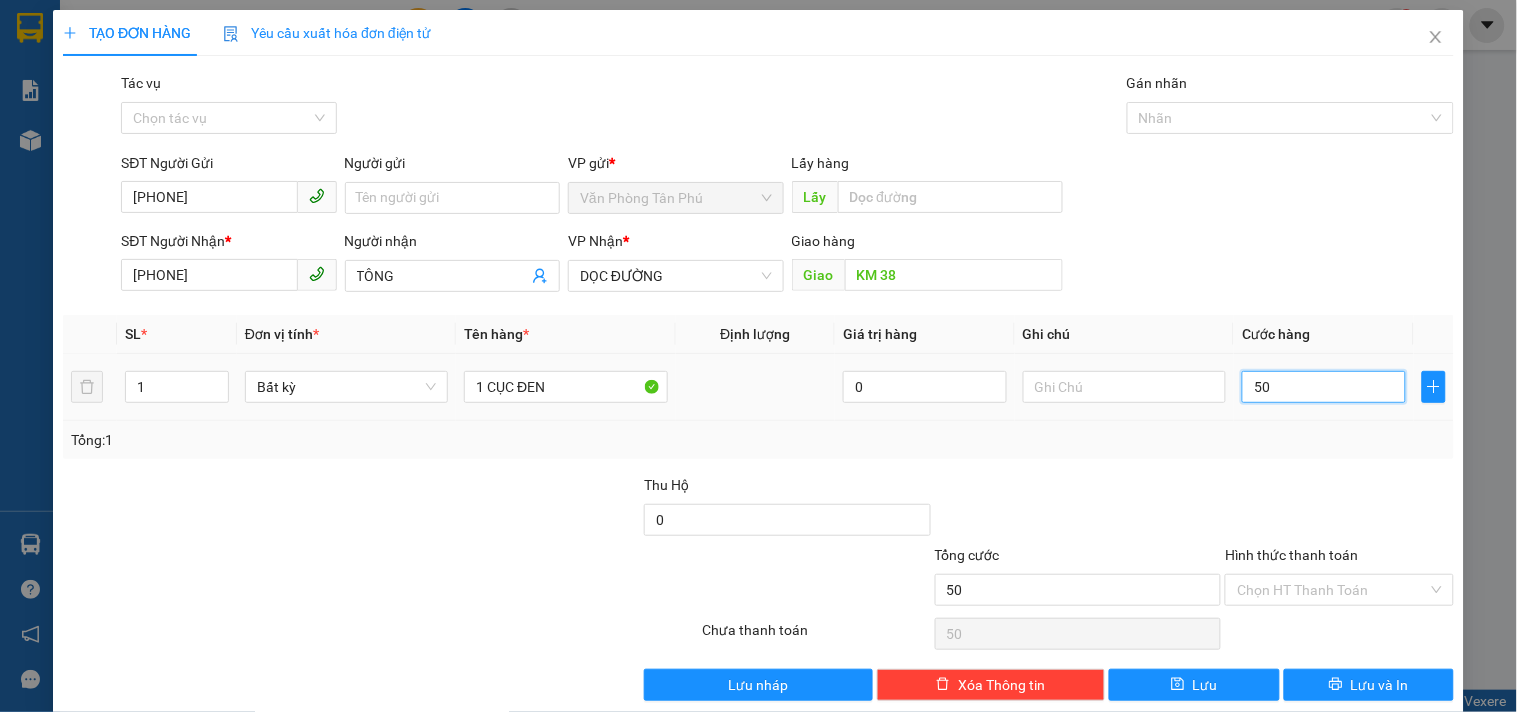 type on "500" 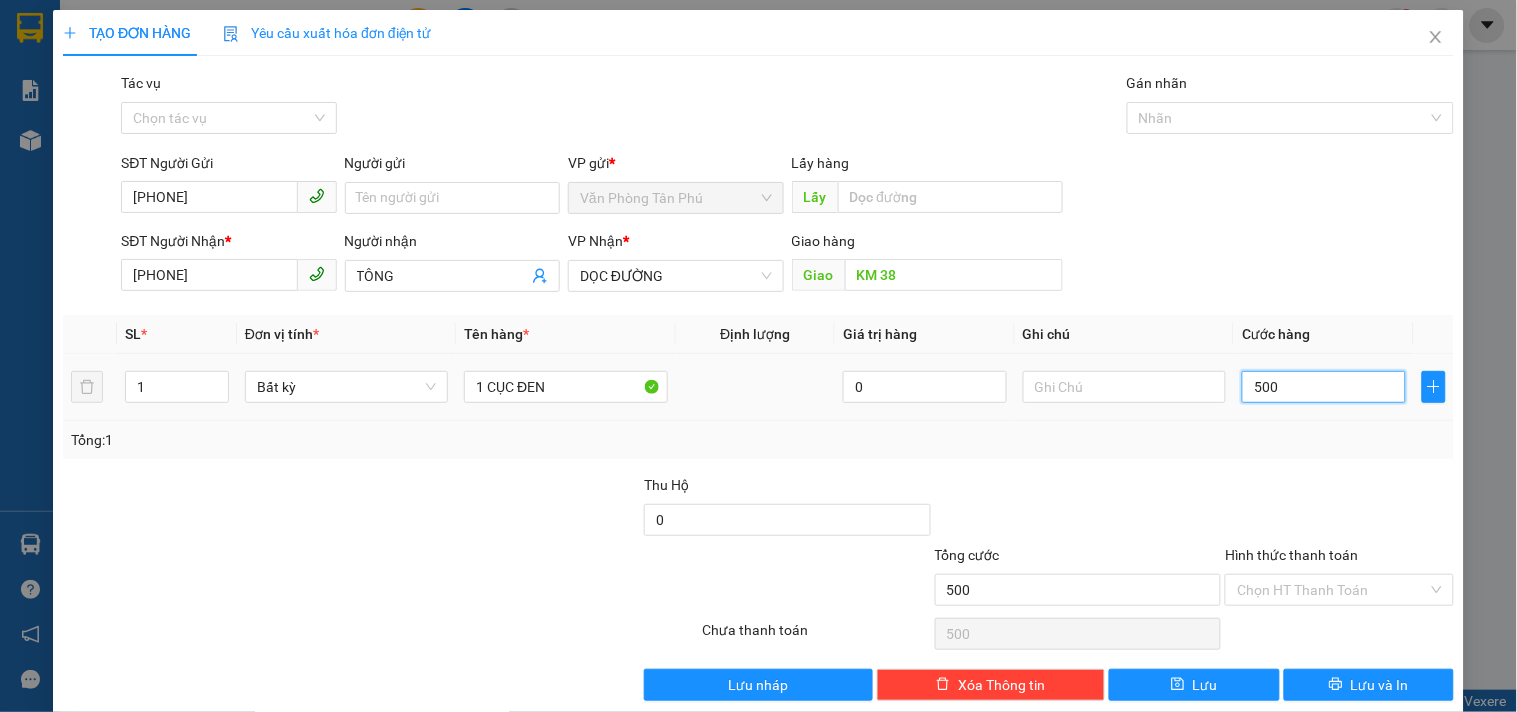 type on "5.000" 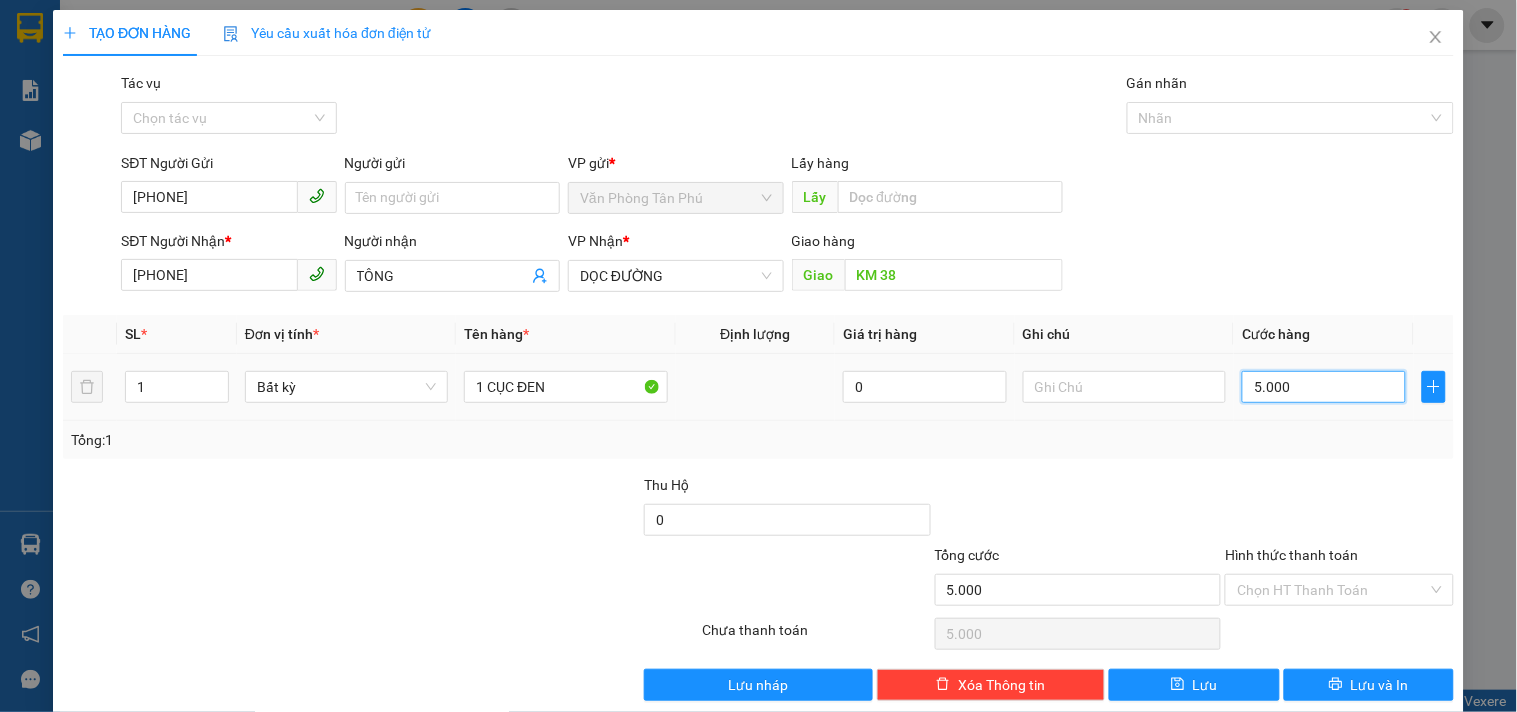 type on "50.000" 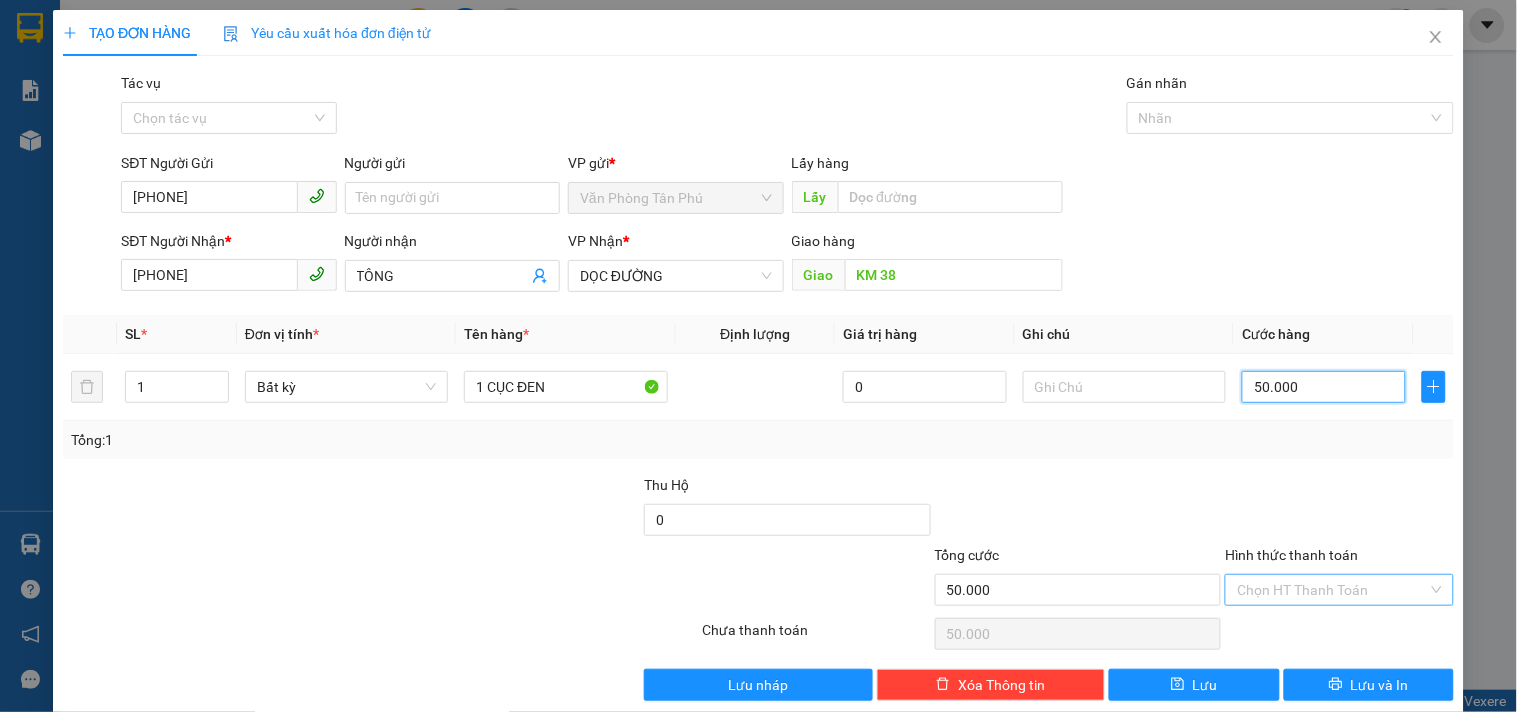 type on "50.000" 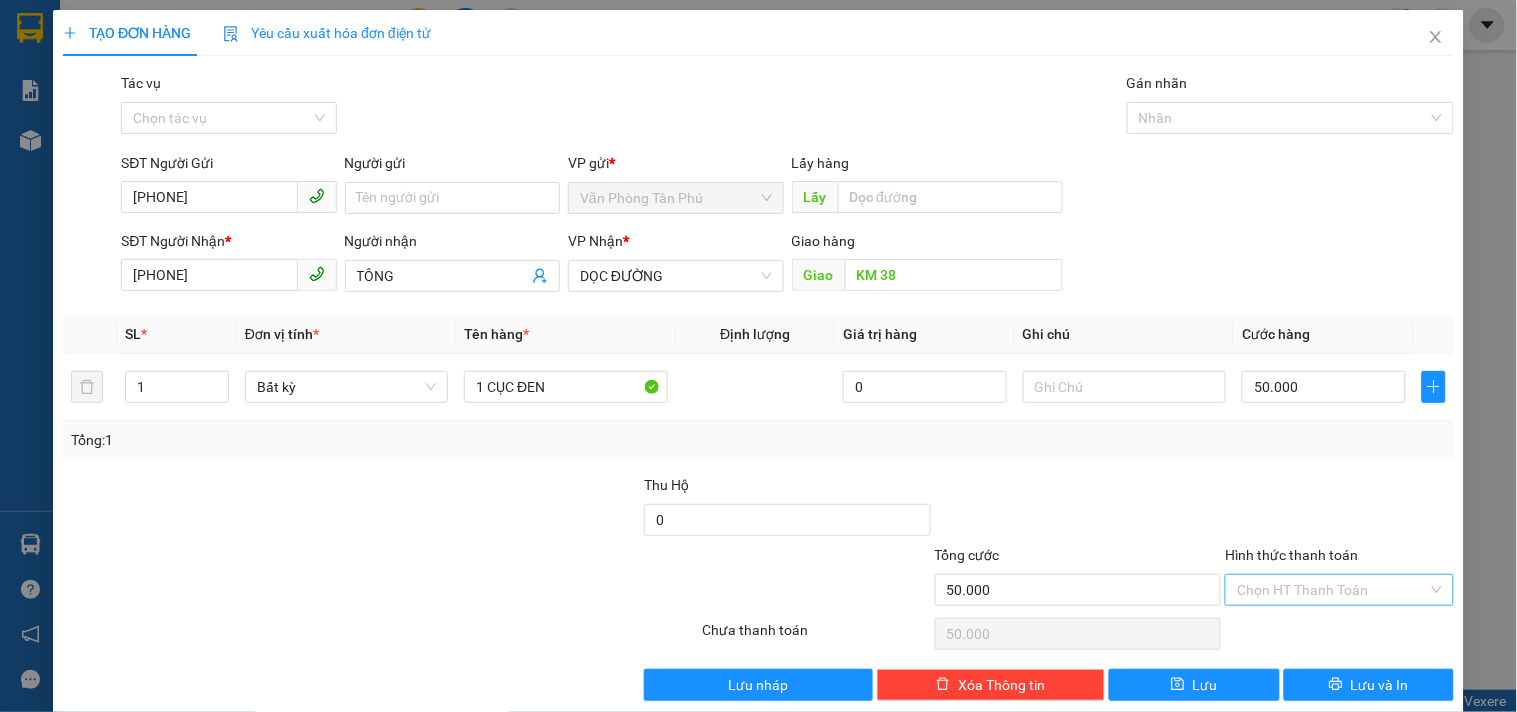 click on "Hình thức thanh toán" at bounding box center [1332, 590] 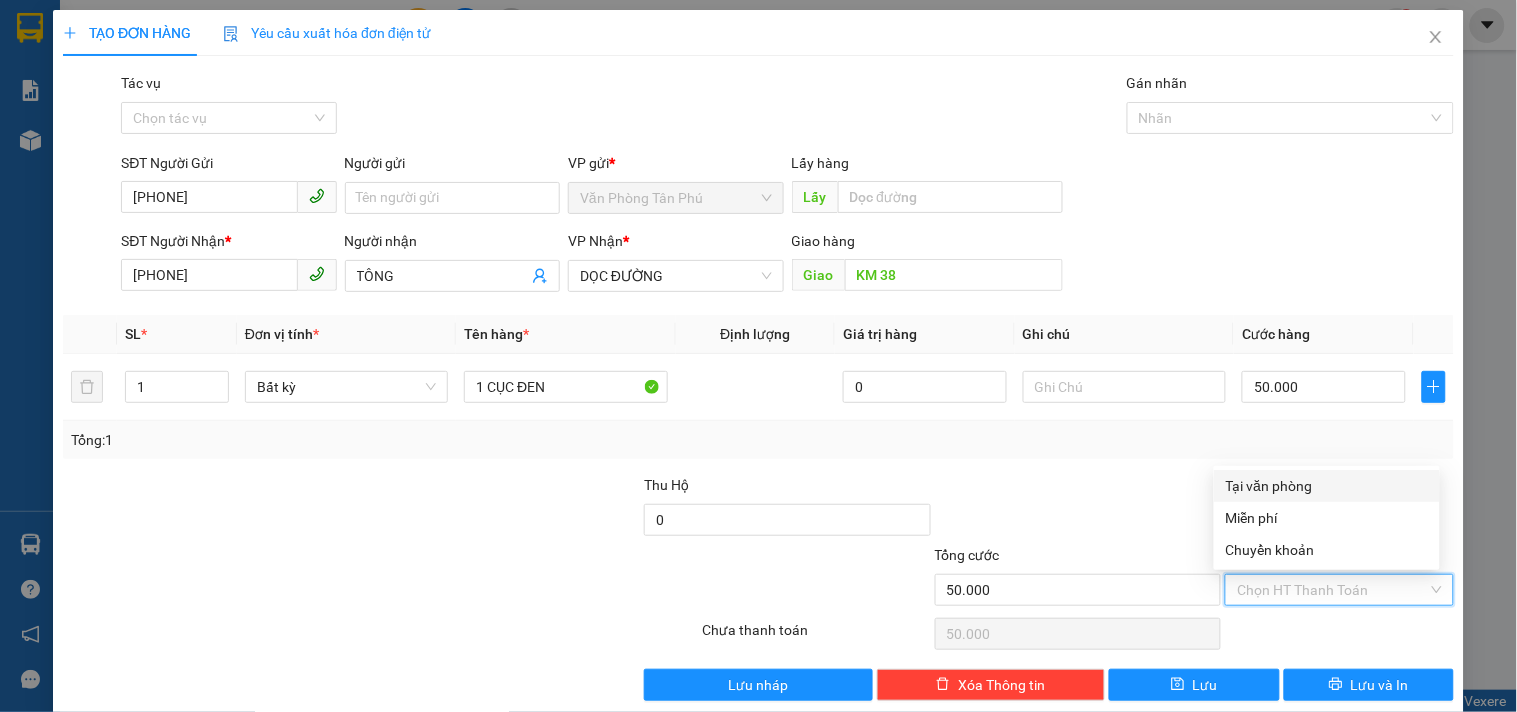 click on "Tại văn phòng" at bounding box center (1327, 486) 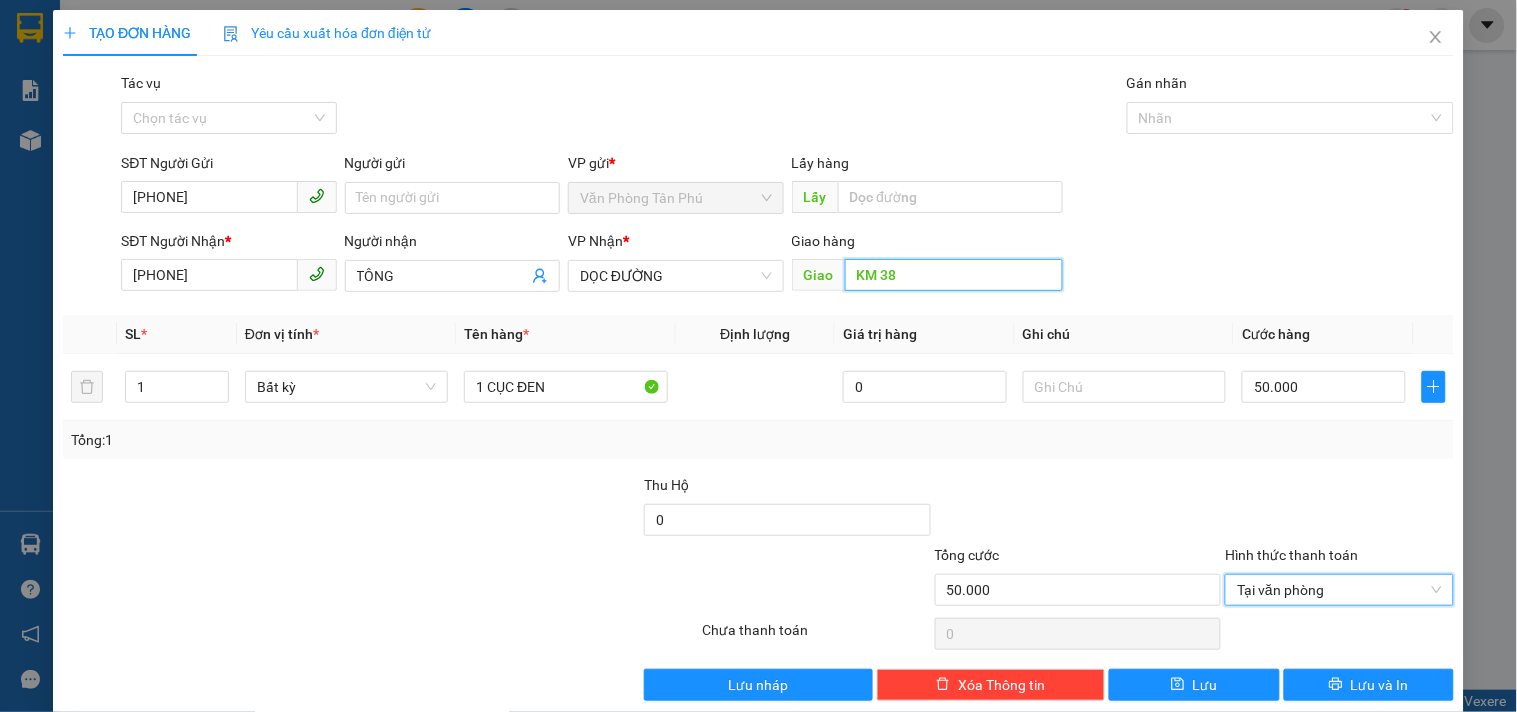 click on "KM 38" at bounding box center [954, 275] 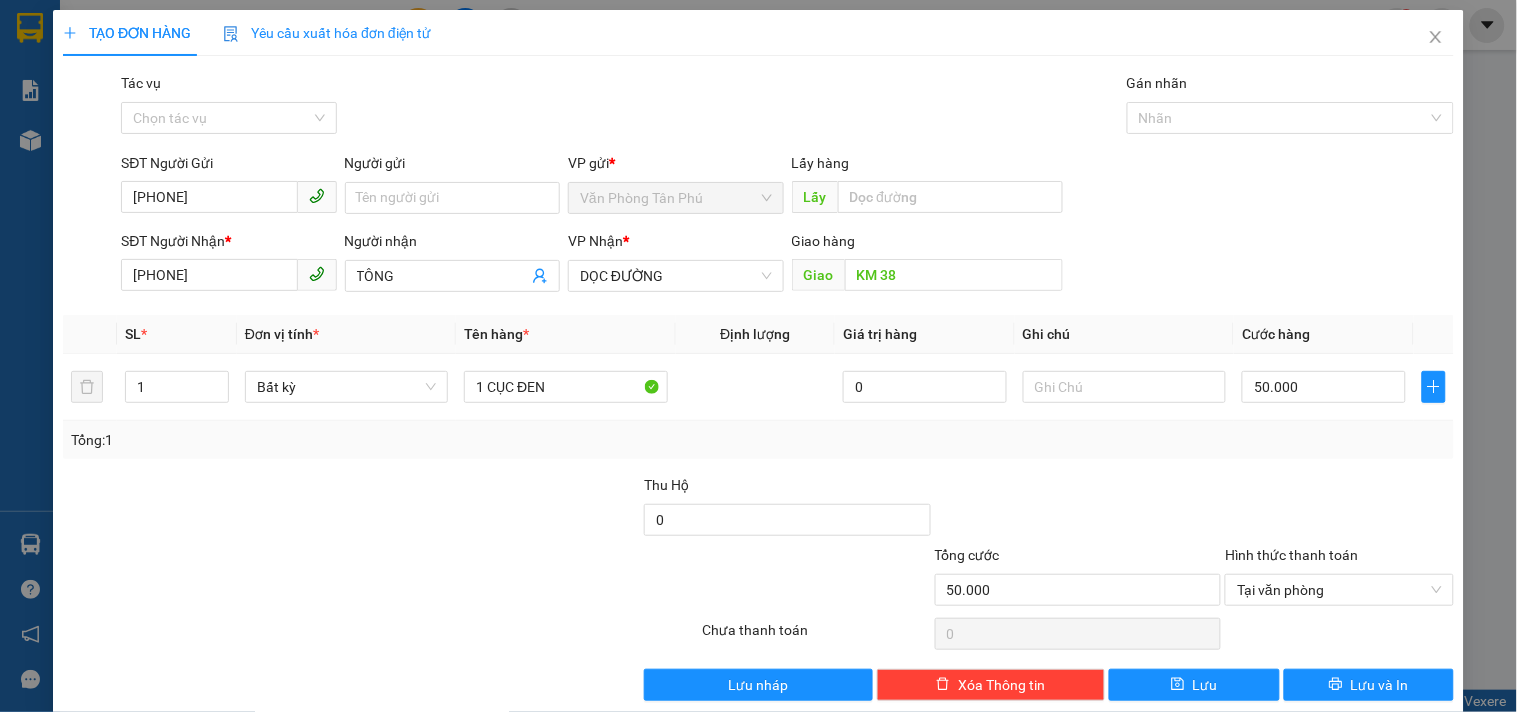 click on "SĐT Người Nhận  * 0392989262 Người nhận TÔNG VP Nhận  * DỌC ĐƯỜNG Giao hàng Giao KM 38" at bounding box center [787, 265] 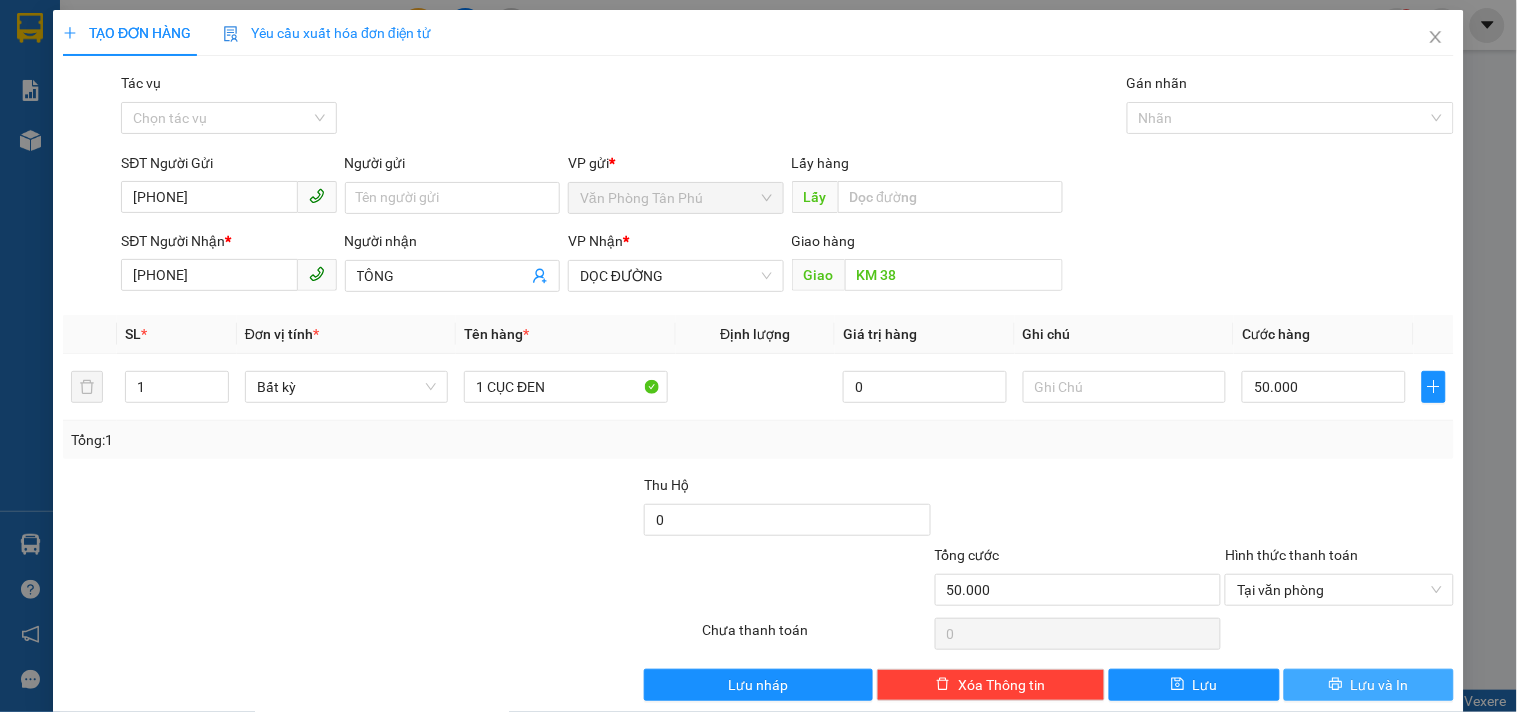click on "Lưu và In" at bounding box center [1369, 685] 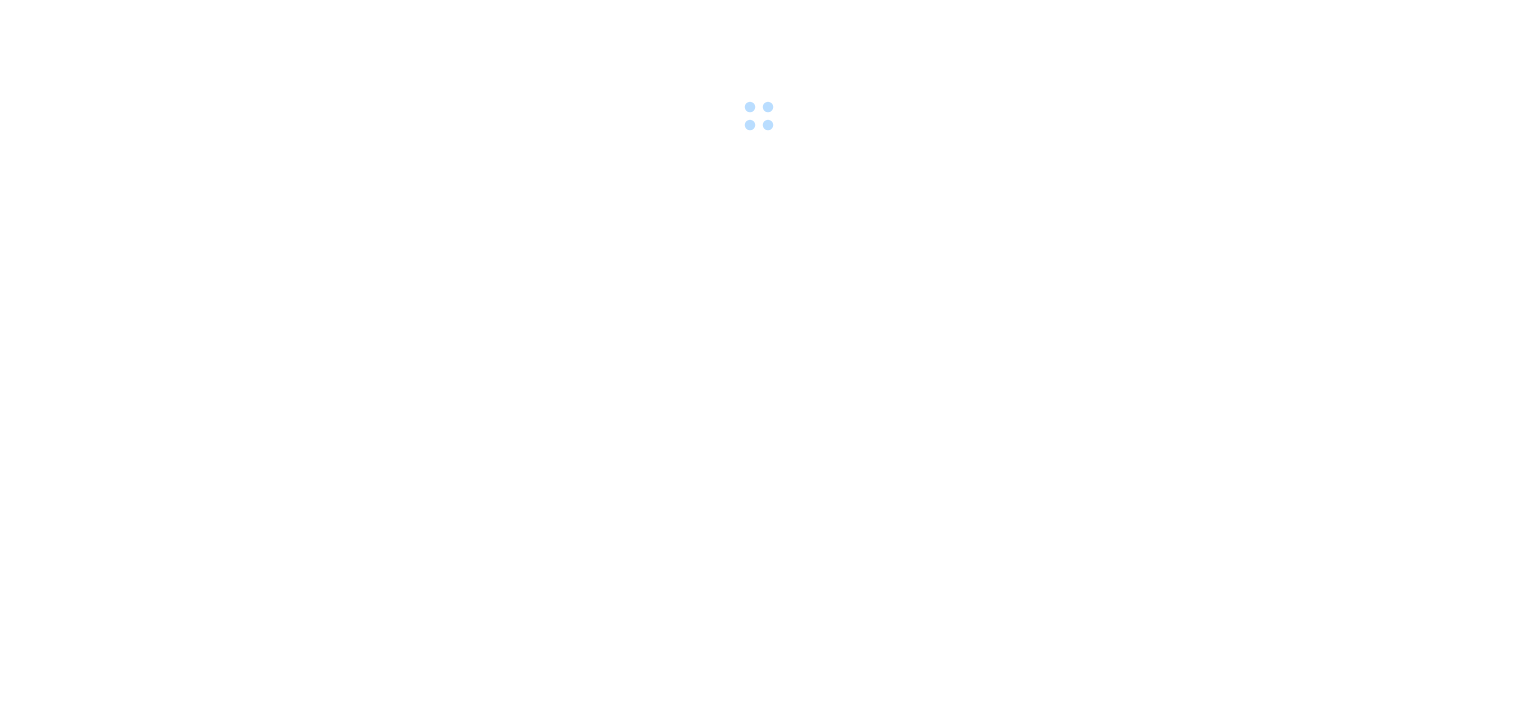 scroll, scrollTop: 0, scrollLeft: 0, axis: both 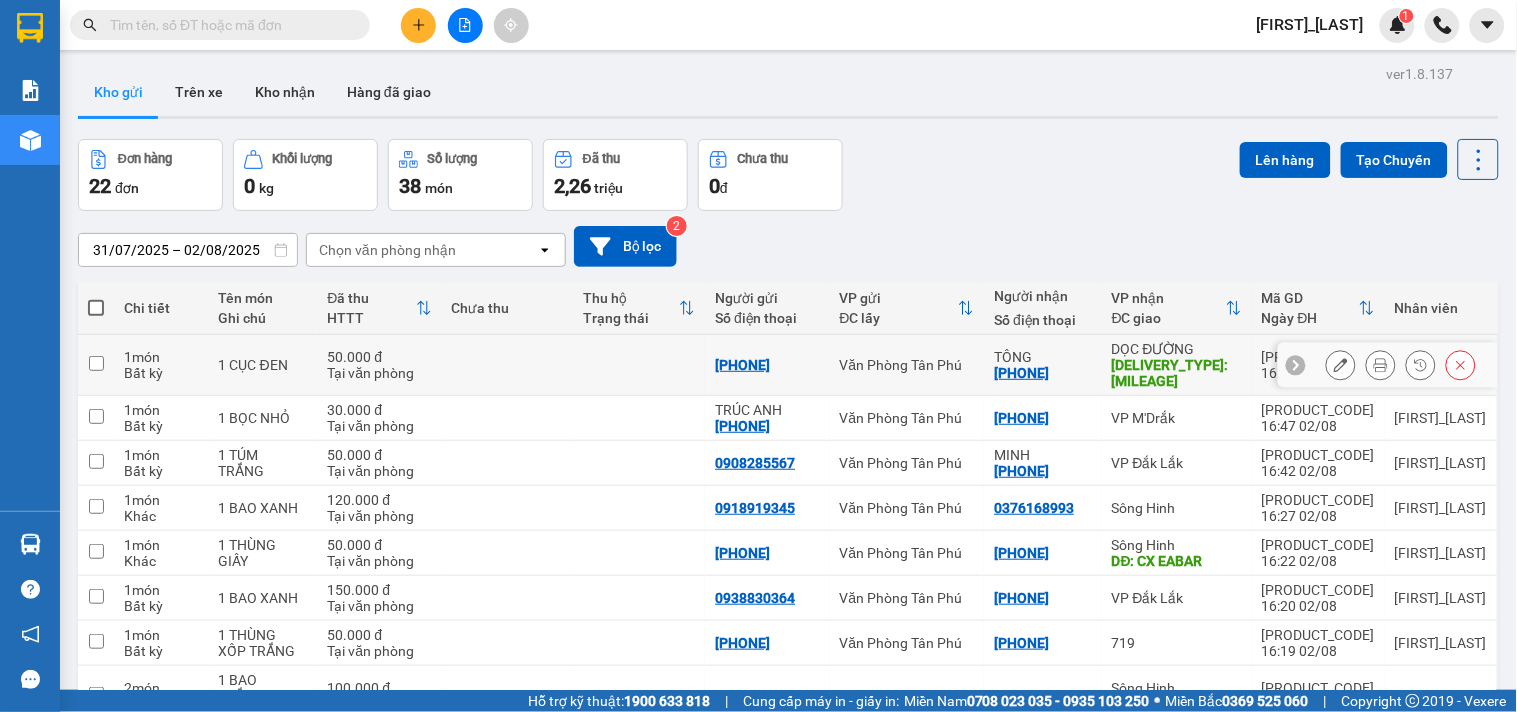 click 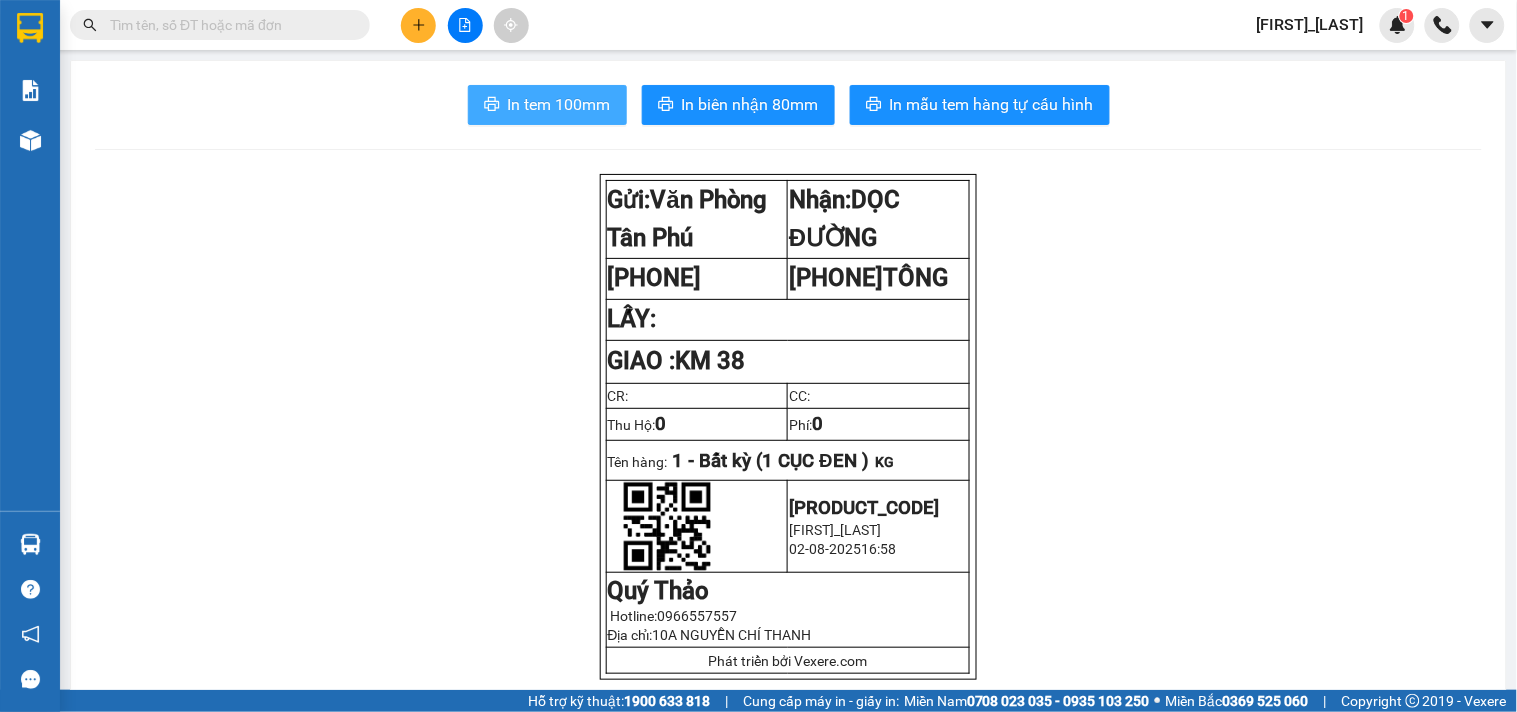 click on "In tem 100mm" at bounding box center [559, 104] 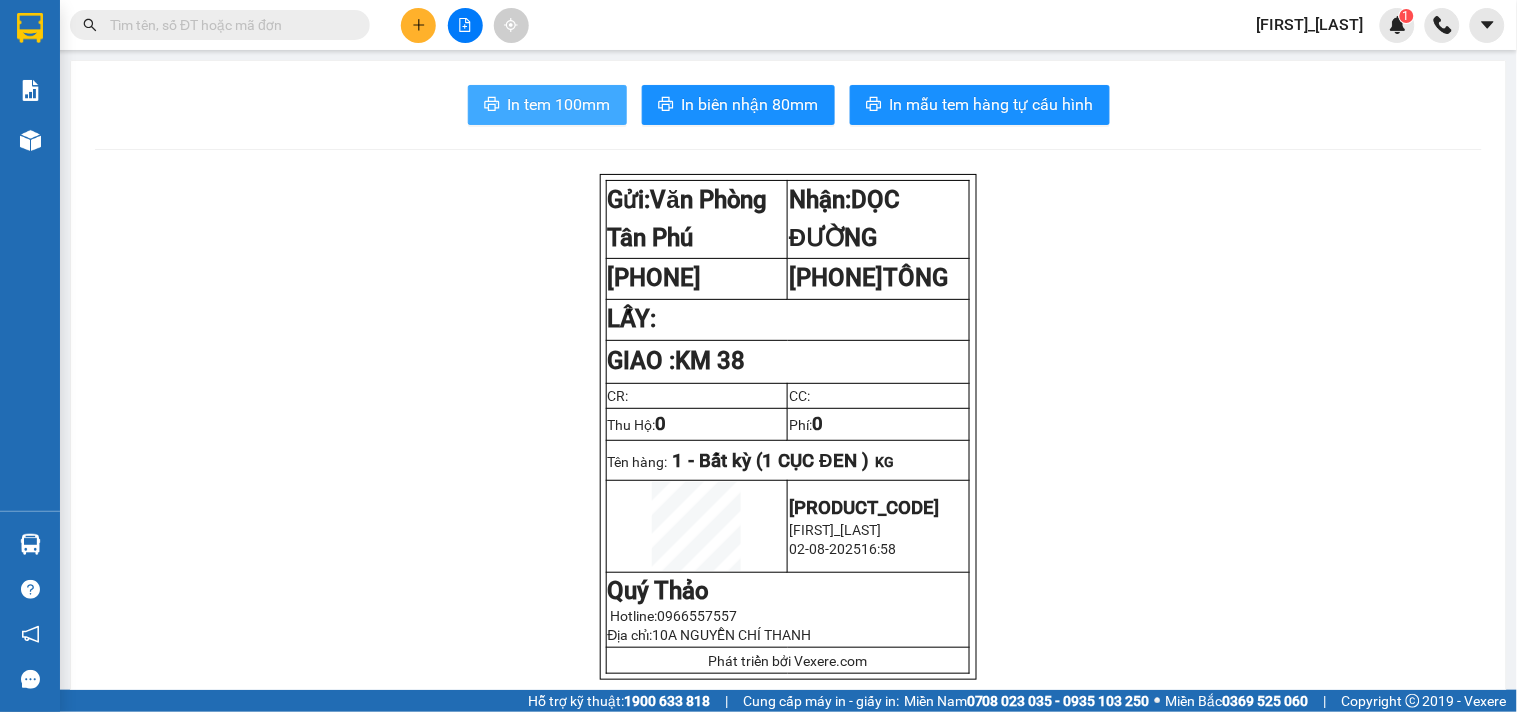 scroll, scrollTop: 0, scrollLeft: 0, axis: both 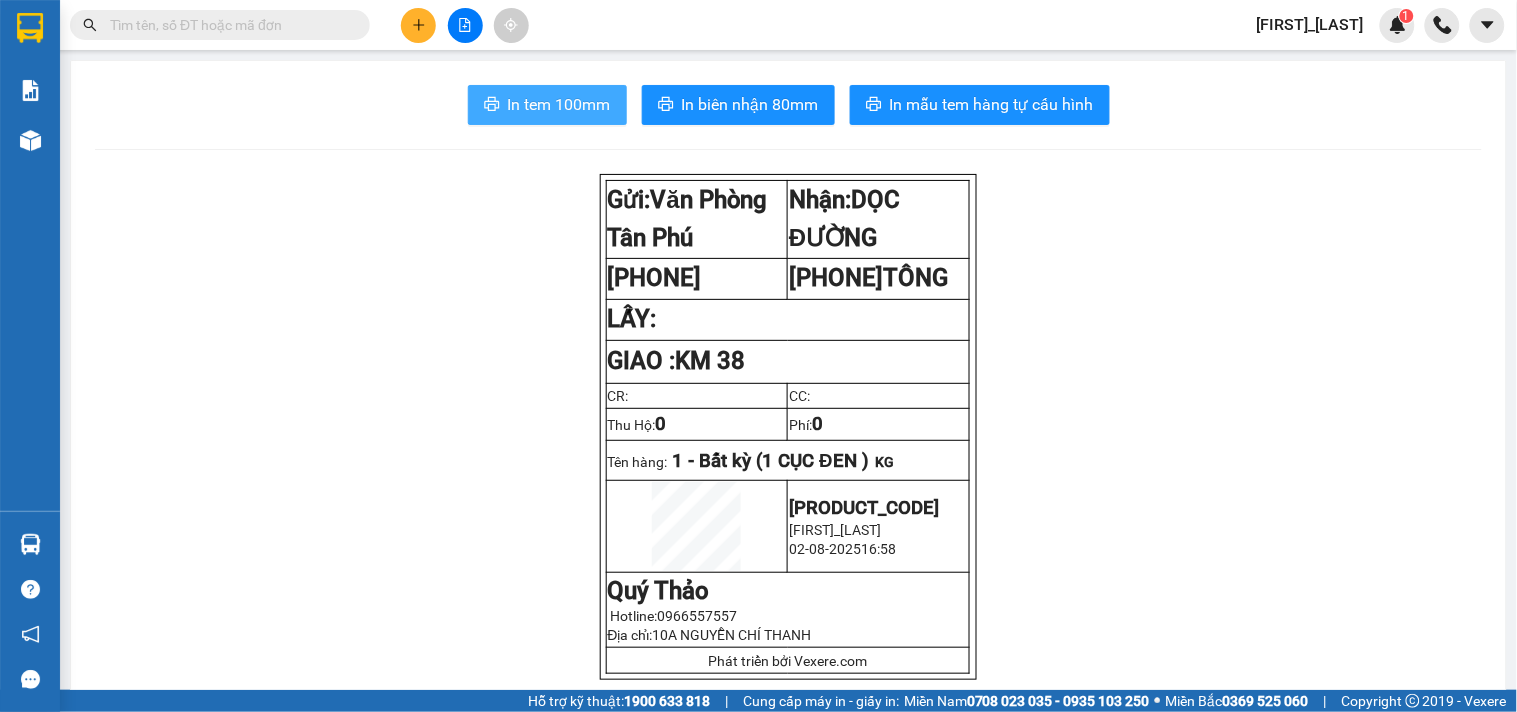 click on "In tem 100mm" at bounding box center [559, 104] 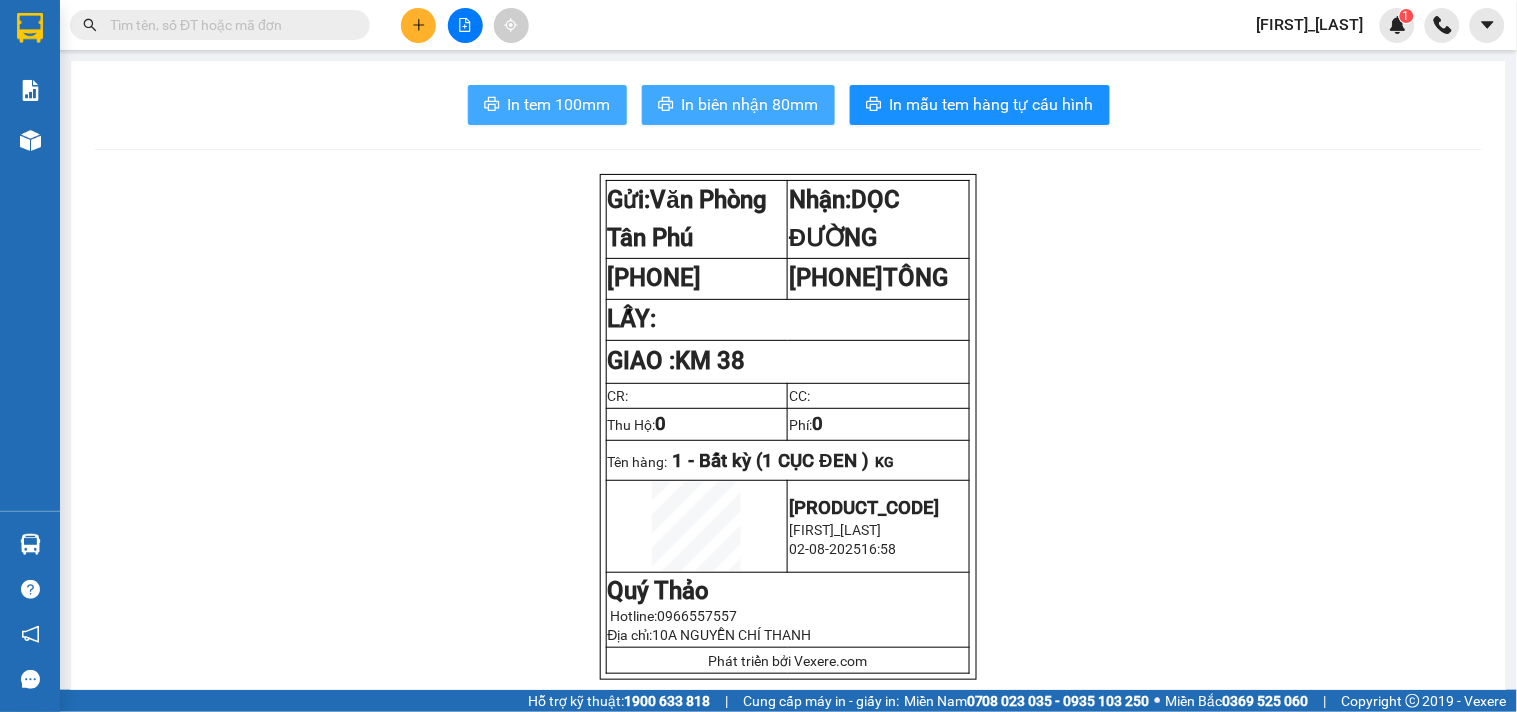 scroll, scrollTop: 0, scrollLeft: 0, axis: both 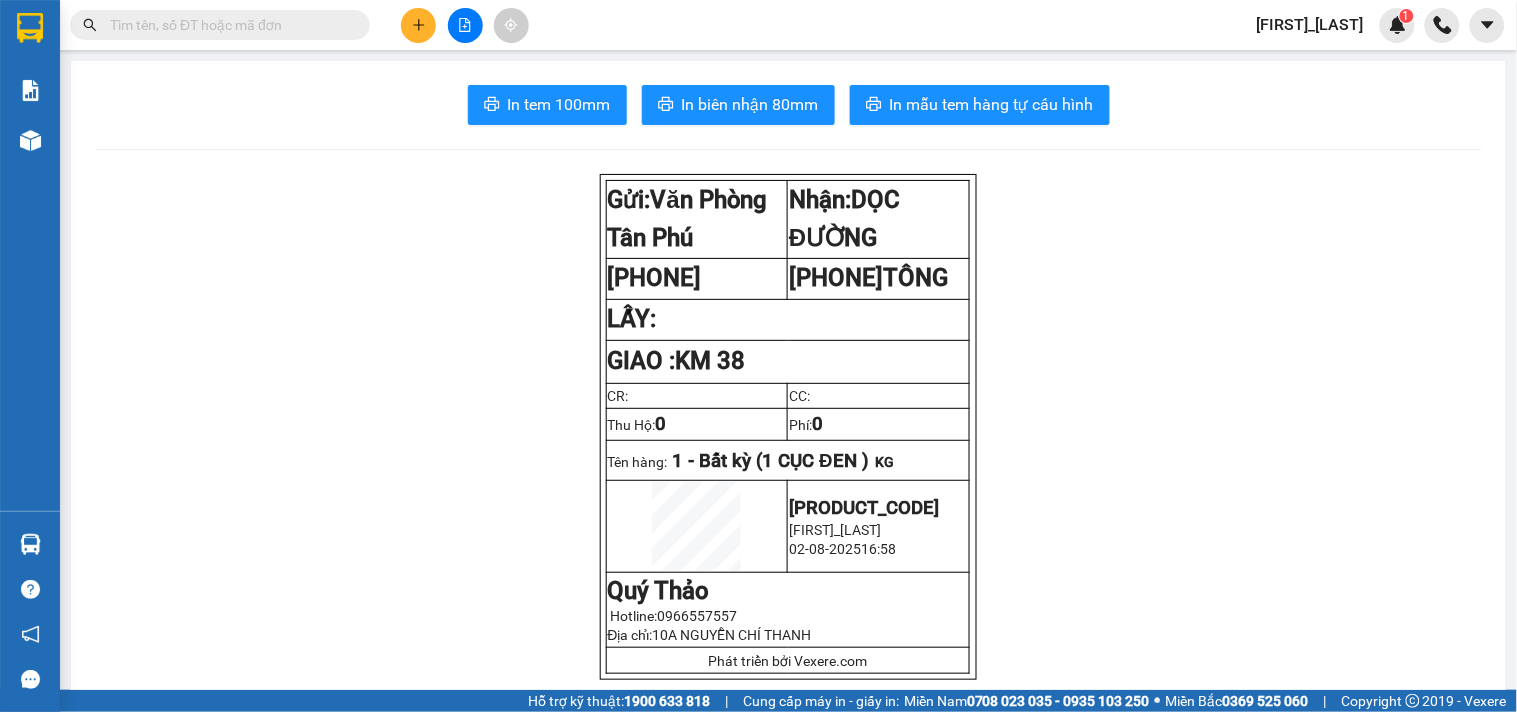 click at bounding box center (228, 25) 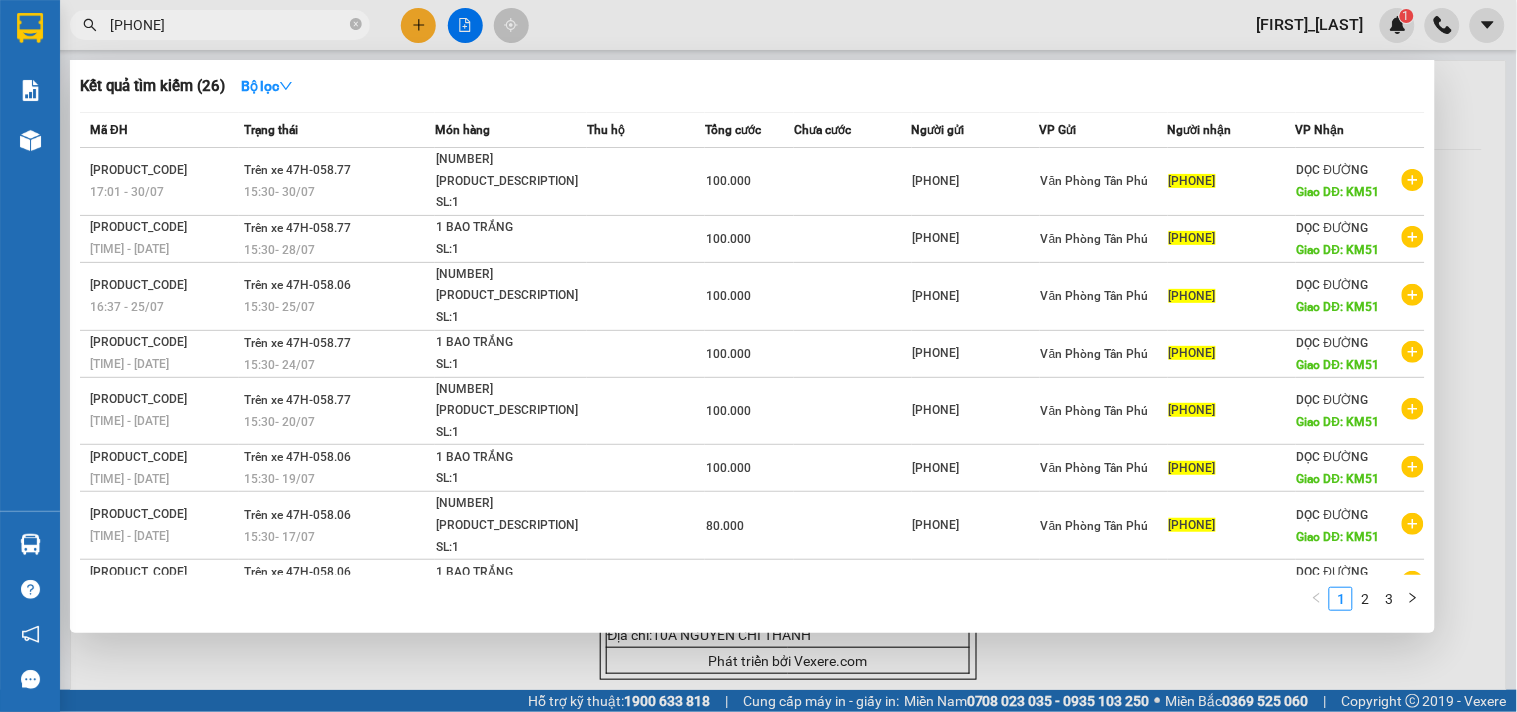 type on "[PHONE]" 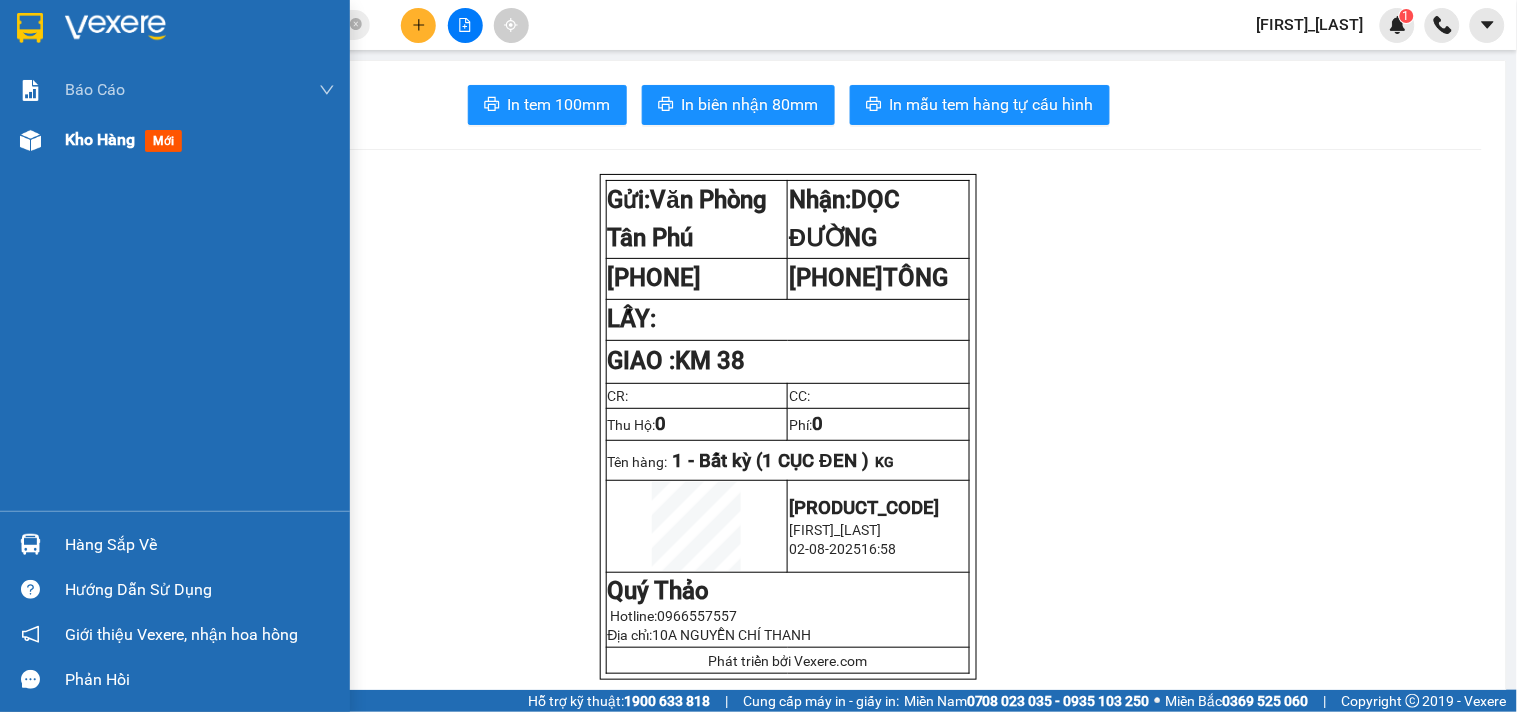 drag, startPoint x: 38, startPoint y: 138, endPoint x: 117, endPoint y: 2, distance: 157.28 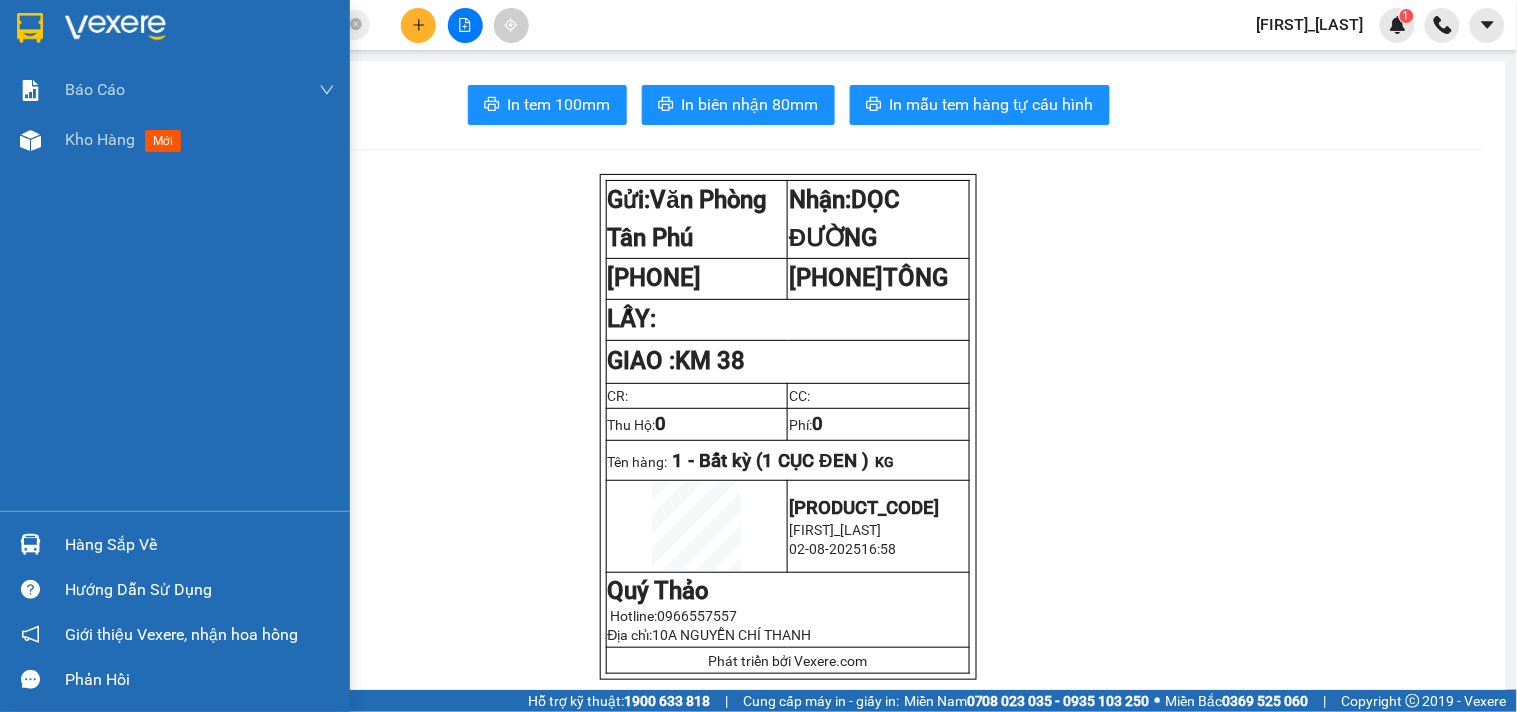 click at bounding box center [30, 140] 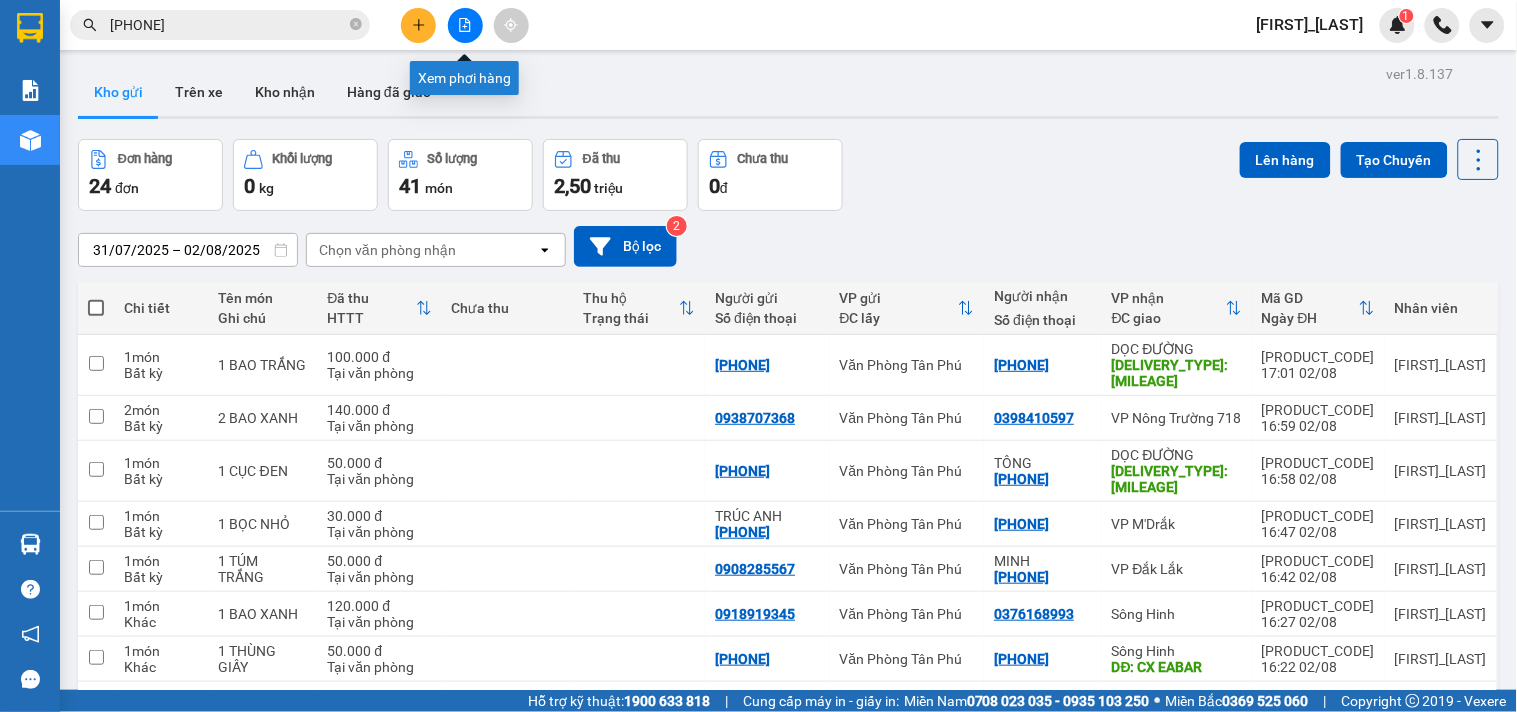click 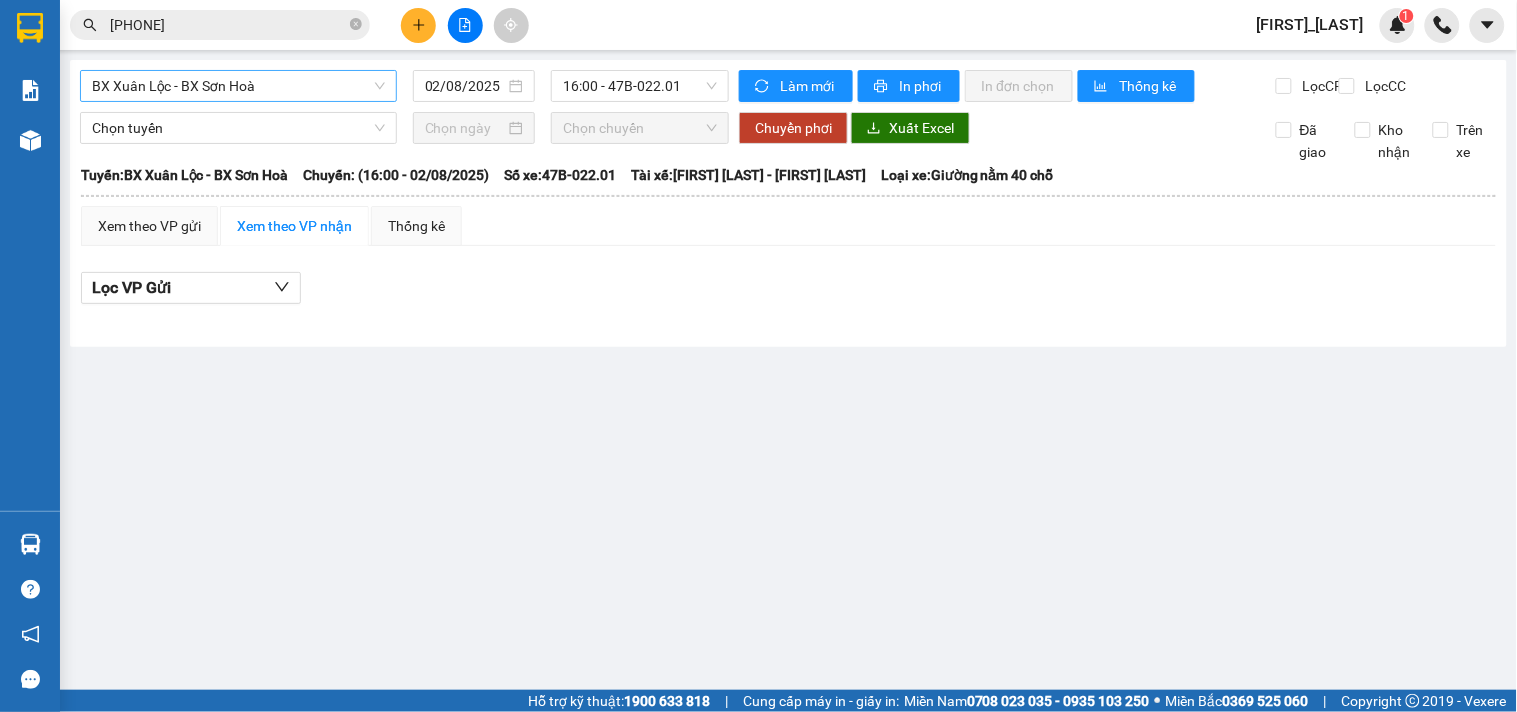 click on "BX Xuân Lộc - BX Sơn Hoà" at bounding box center (238, 86) 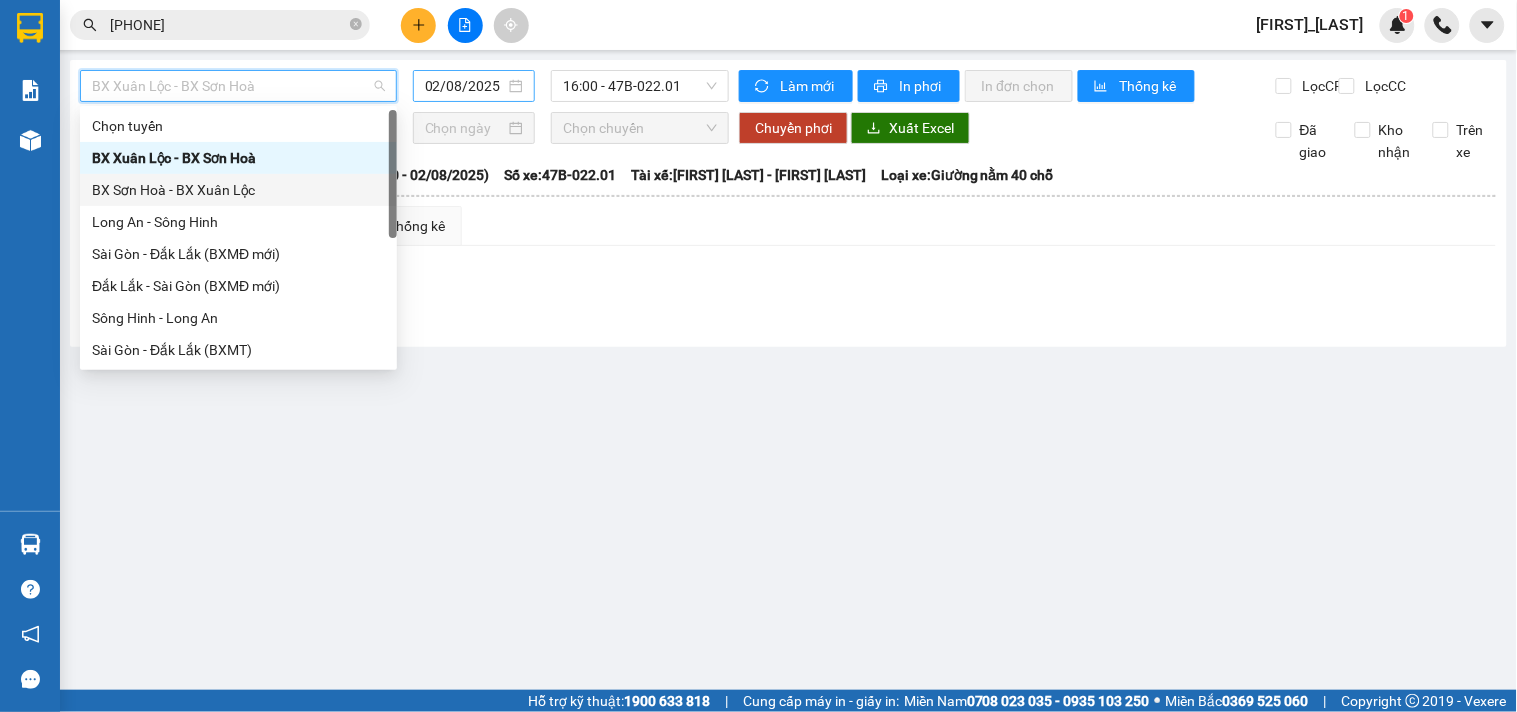 click on "02/08/2025" at bounding box center [465, 86] 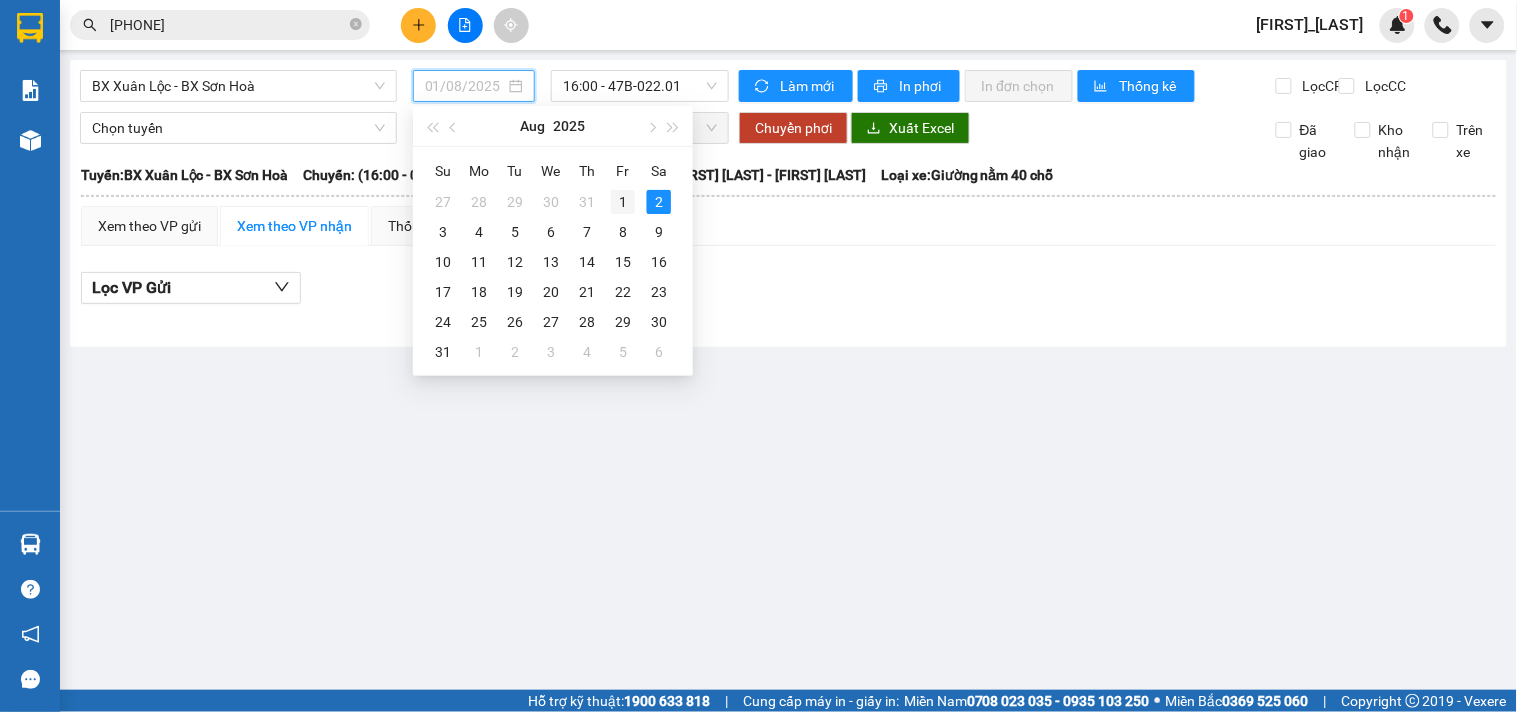 click on "1" at bounding box center [623, 202] 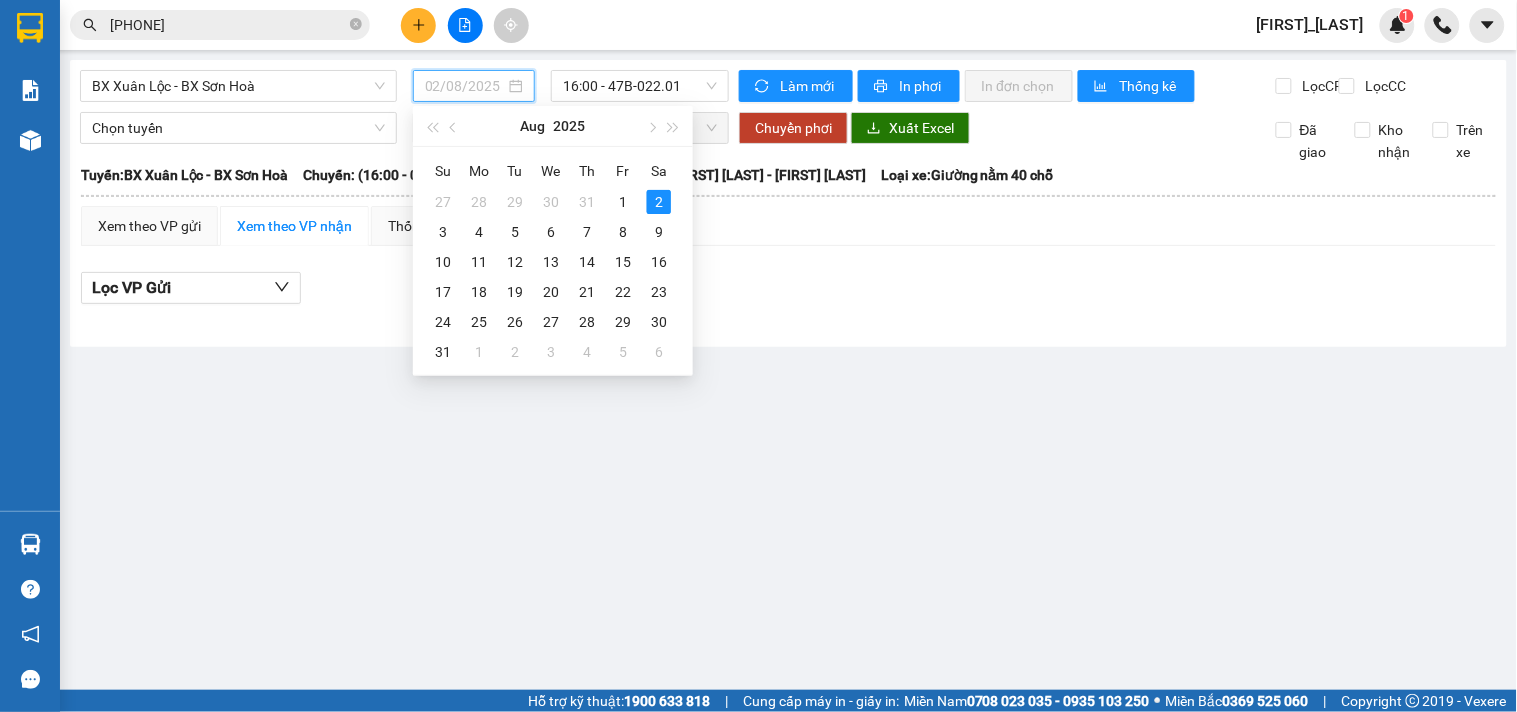 type on "01/08/2025" 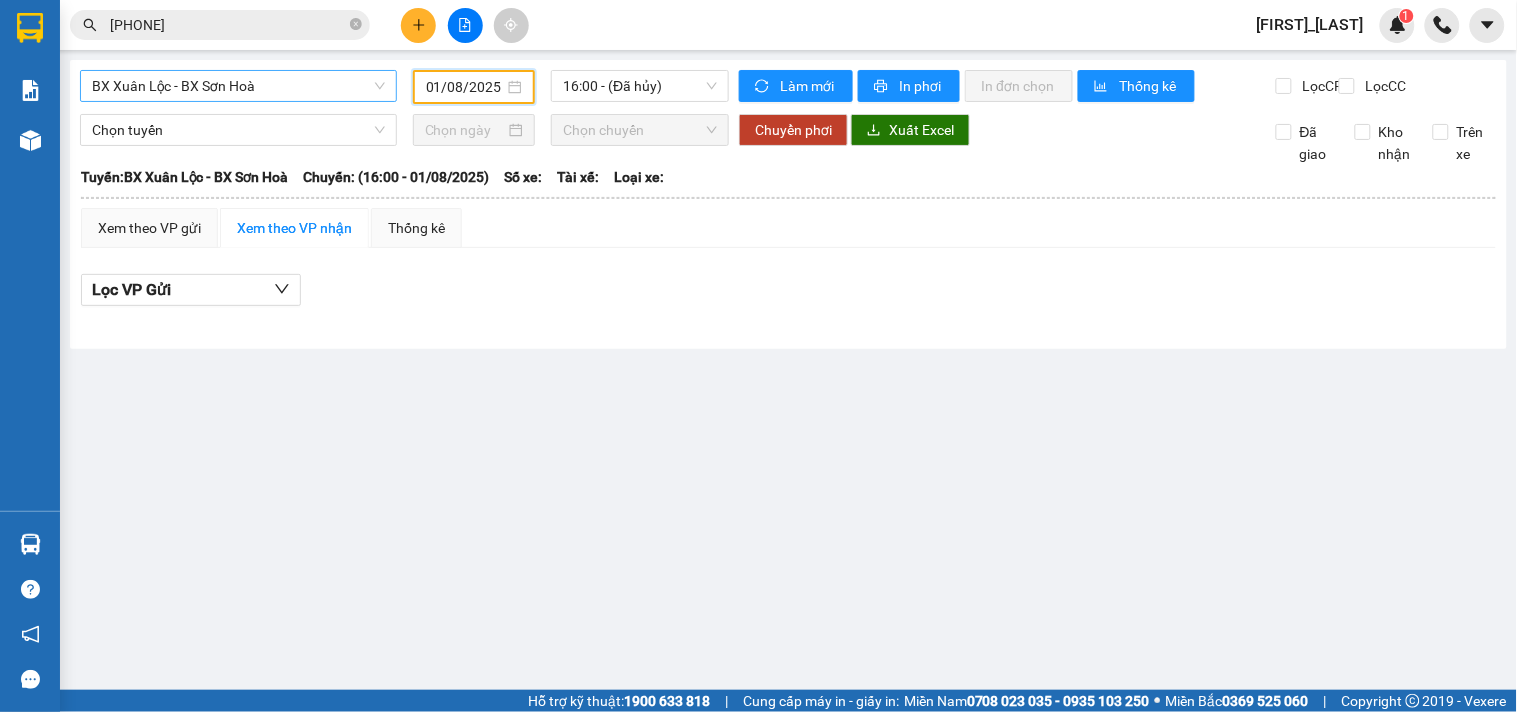click on "BX Xuân Lộc - BX Sơn Hoà" at bounding box center (238, 86) 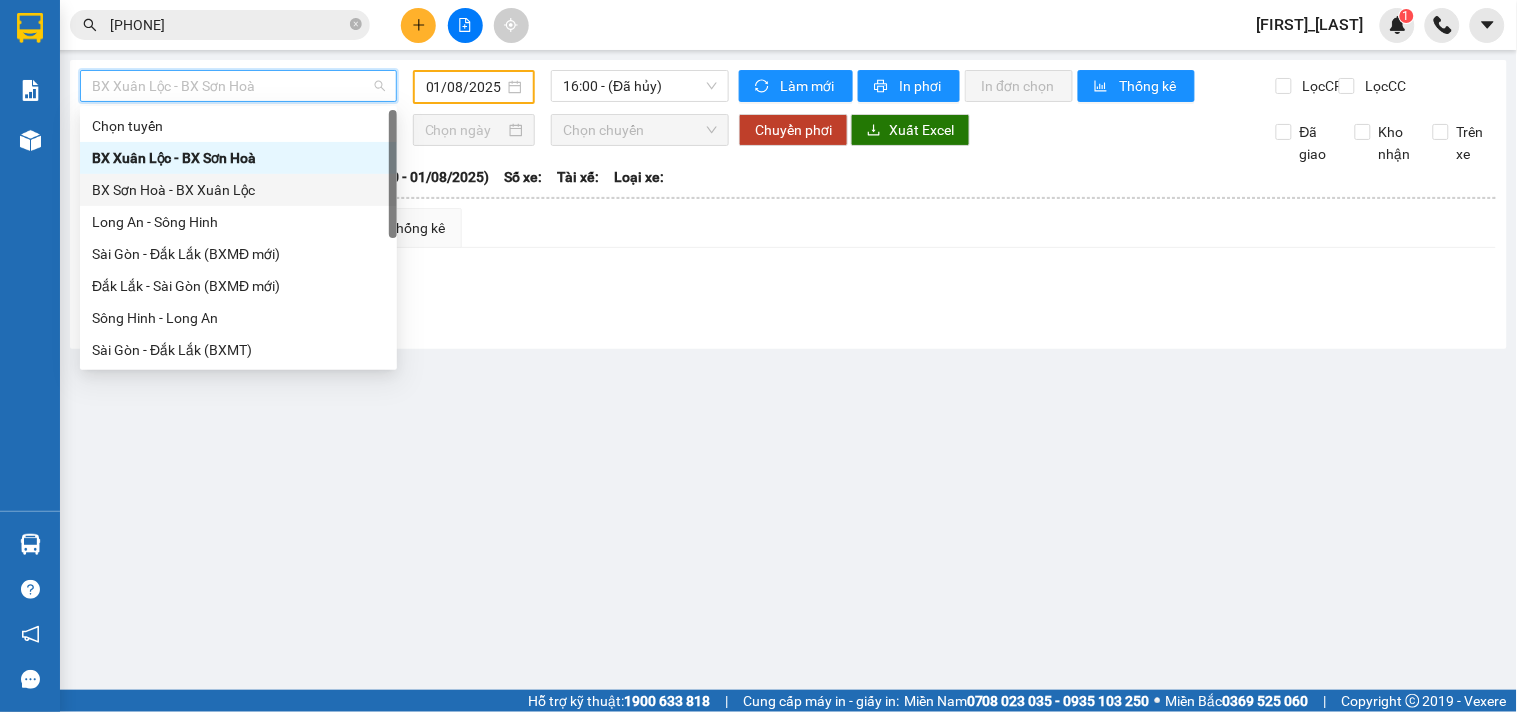 drag, startPoint x: 210, startPoint y: 188, endPoint x: 488, endPoint y: 94, distance: 293.4621 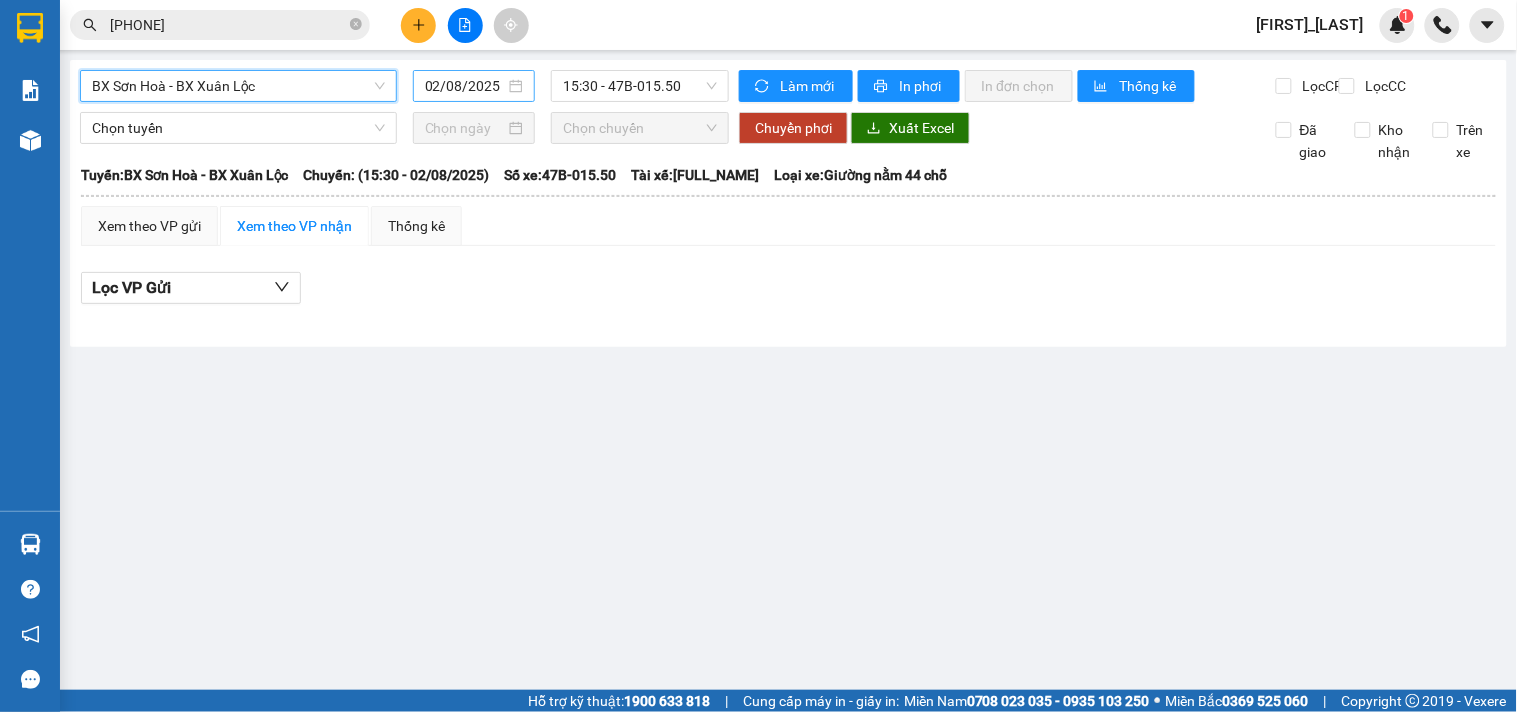 click on "02/08/2025" at bounding box center [465, 86] 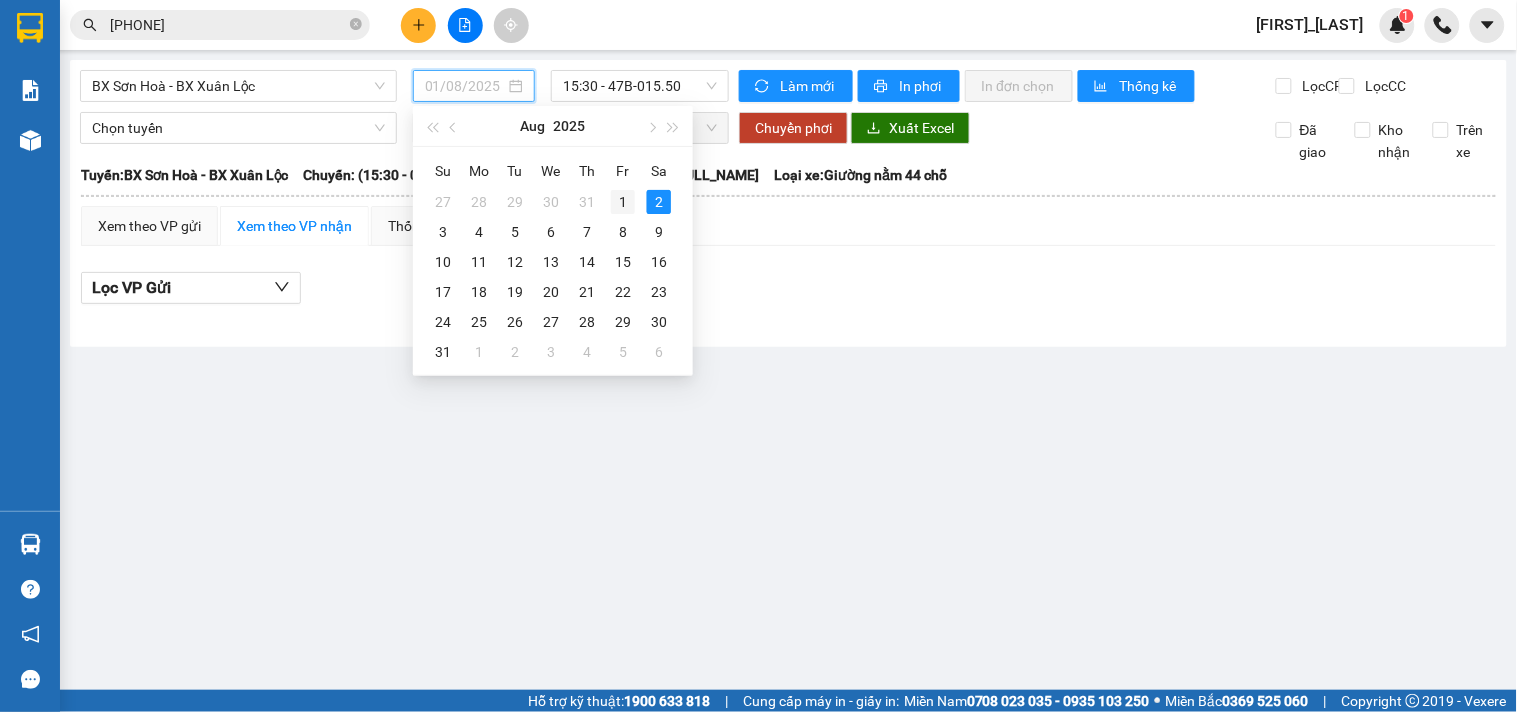 click on "1" at bounding box center (623, 202) 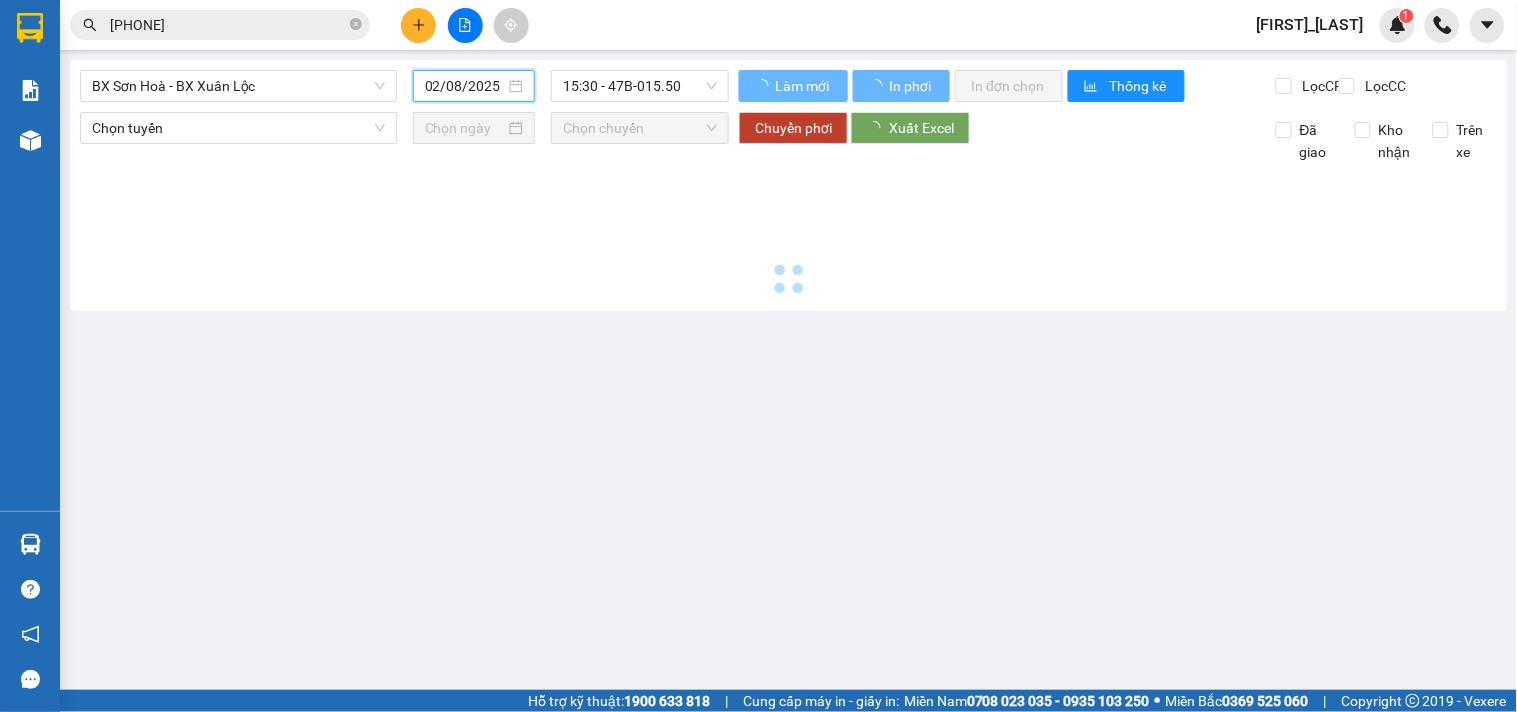 type on "01/08/2025" 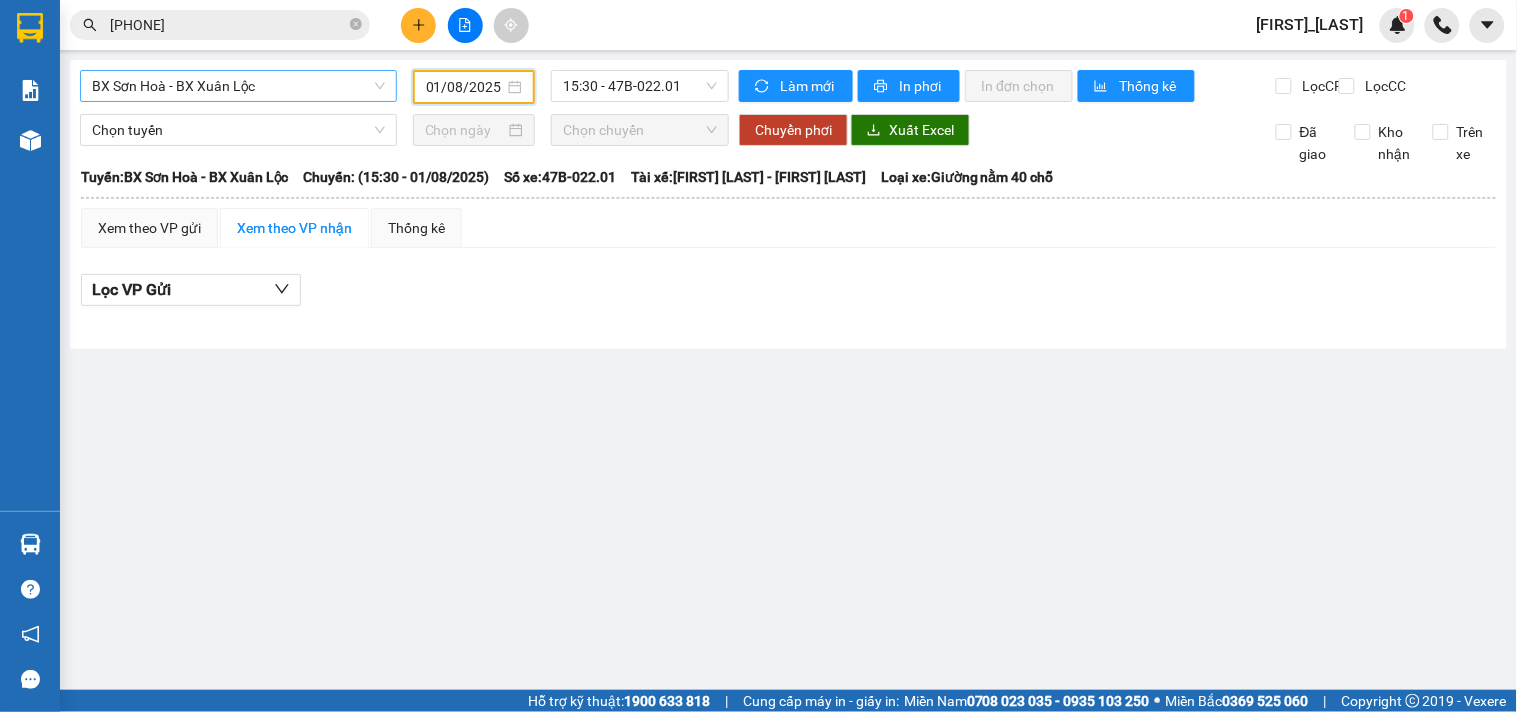 click on "BX Sơn Hoà - BX Xuân Lộc" at bounding box center (238, 86) 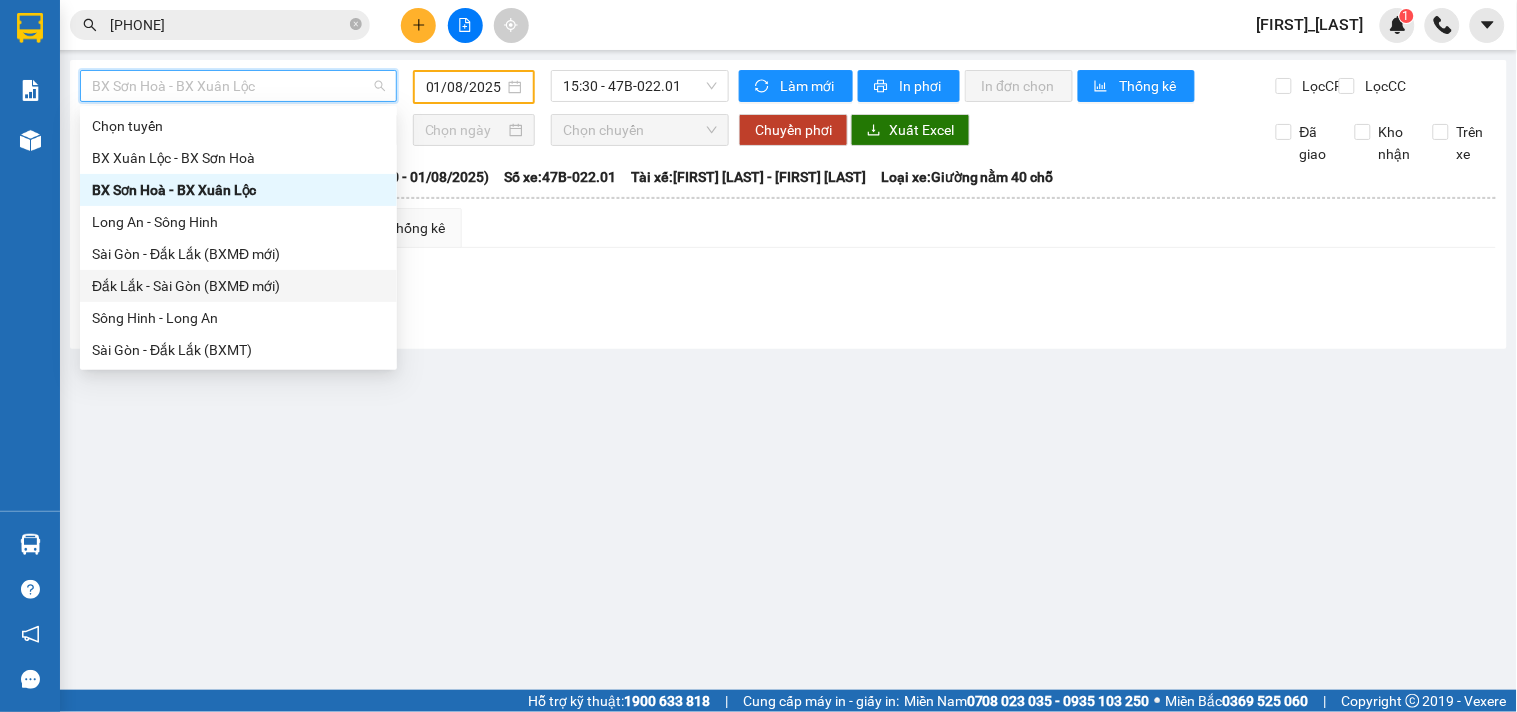 click on "Đắk Lắk - Sài Gòn (BXMĐ mới)" at bounding box center [238, 286] 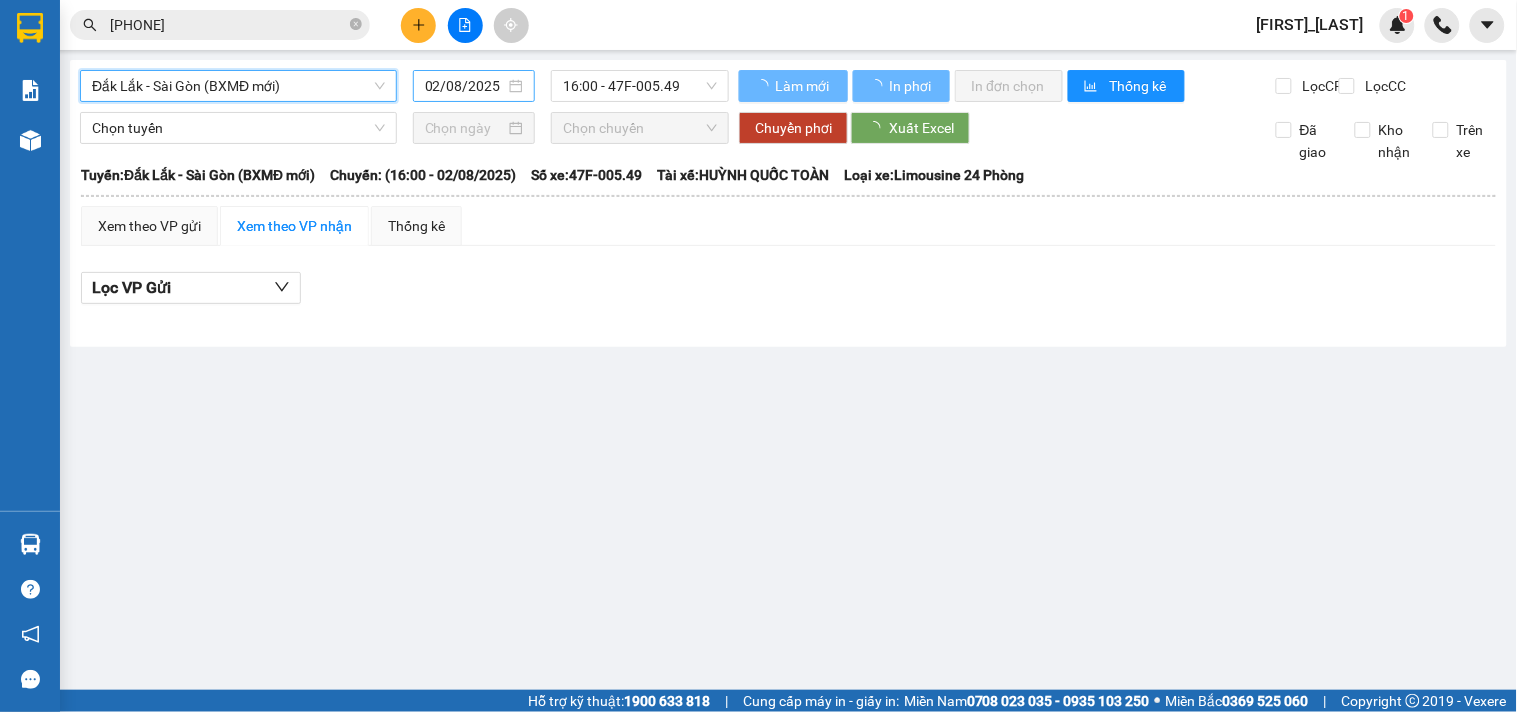click on "02/08/2025" at bounding box center (465, 86) 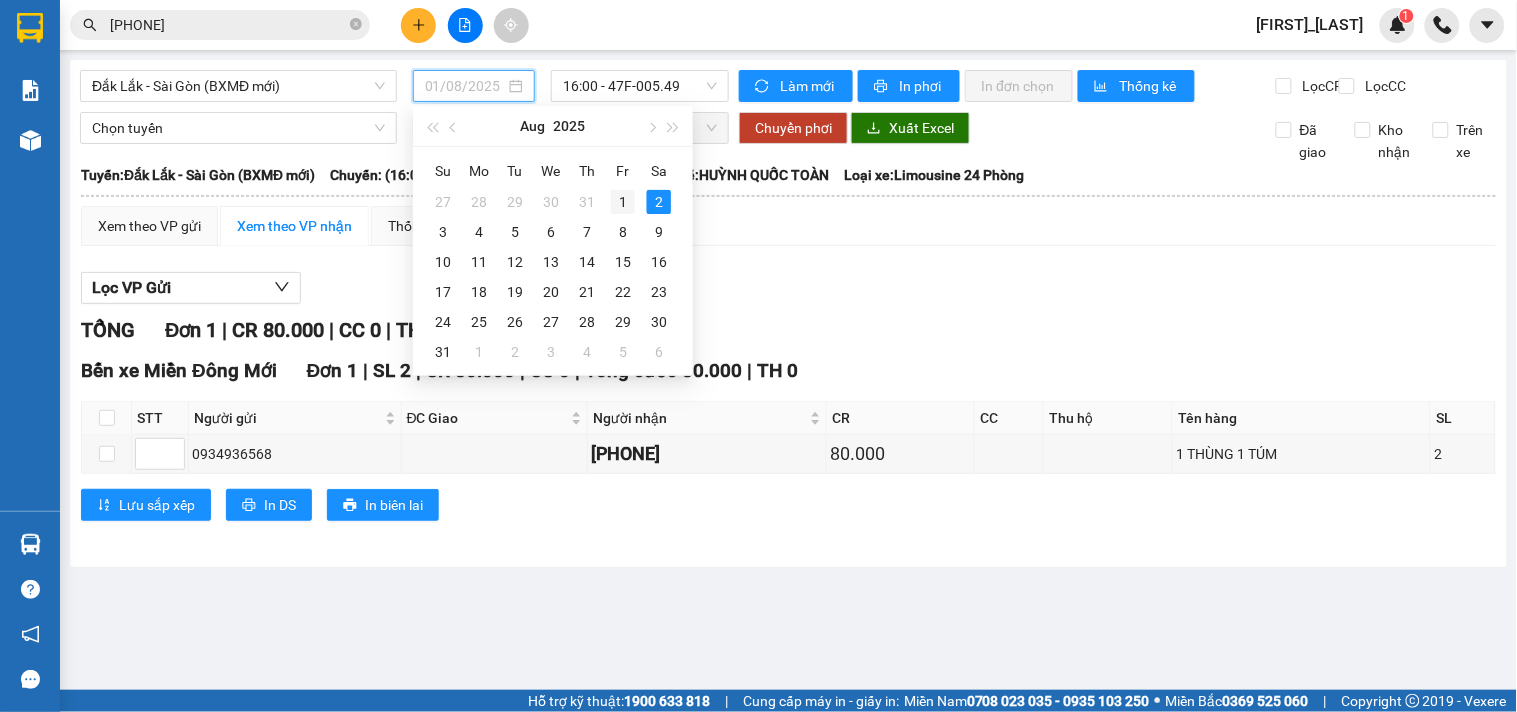 click on "1" at bounding box center (623, 202) 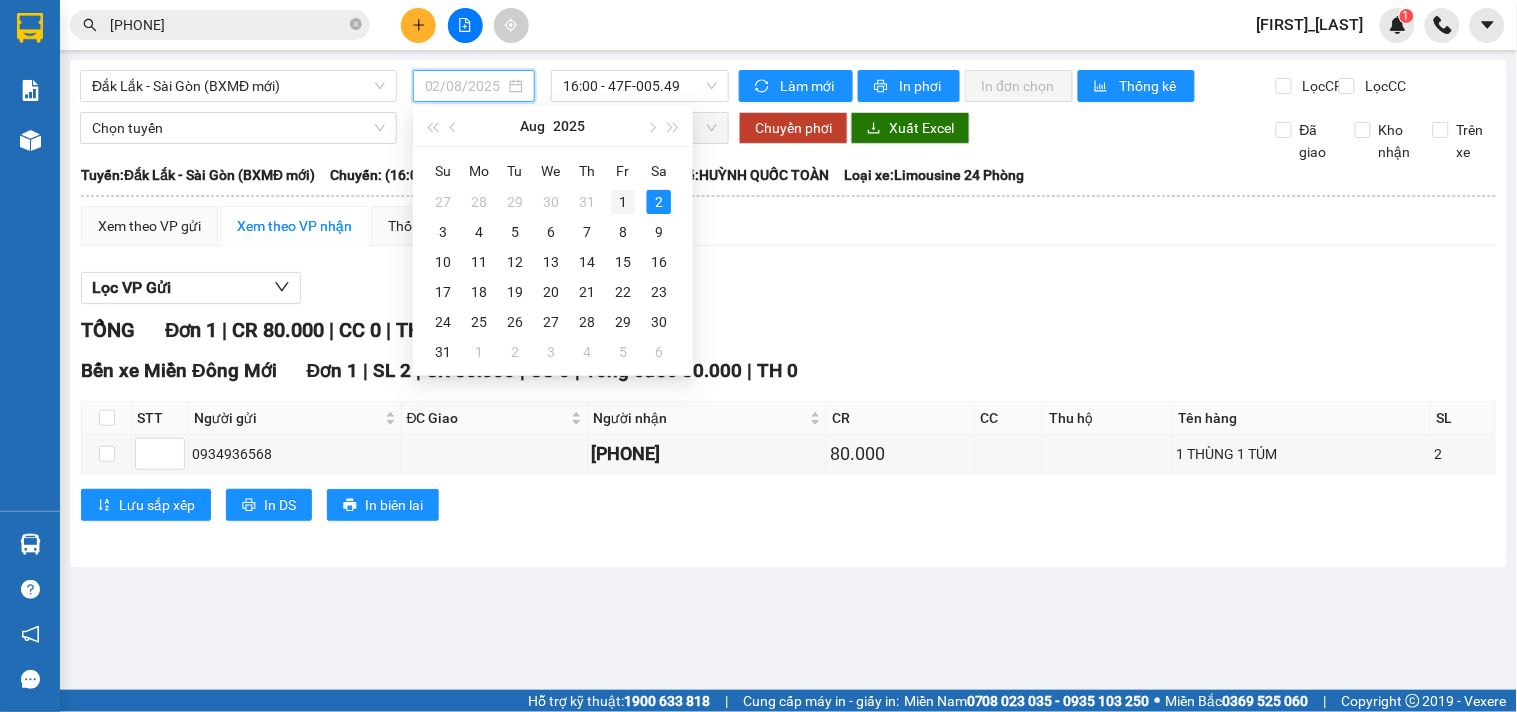 type on "01/08/2025" 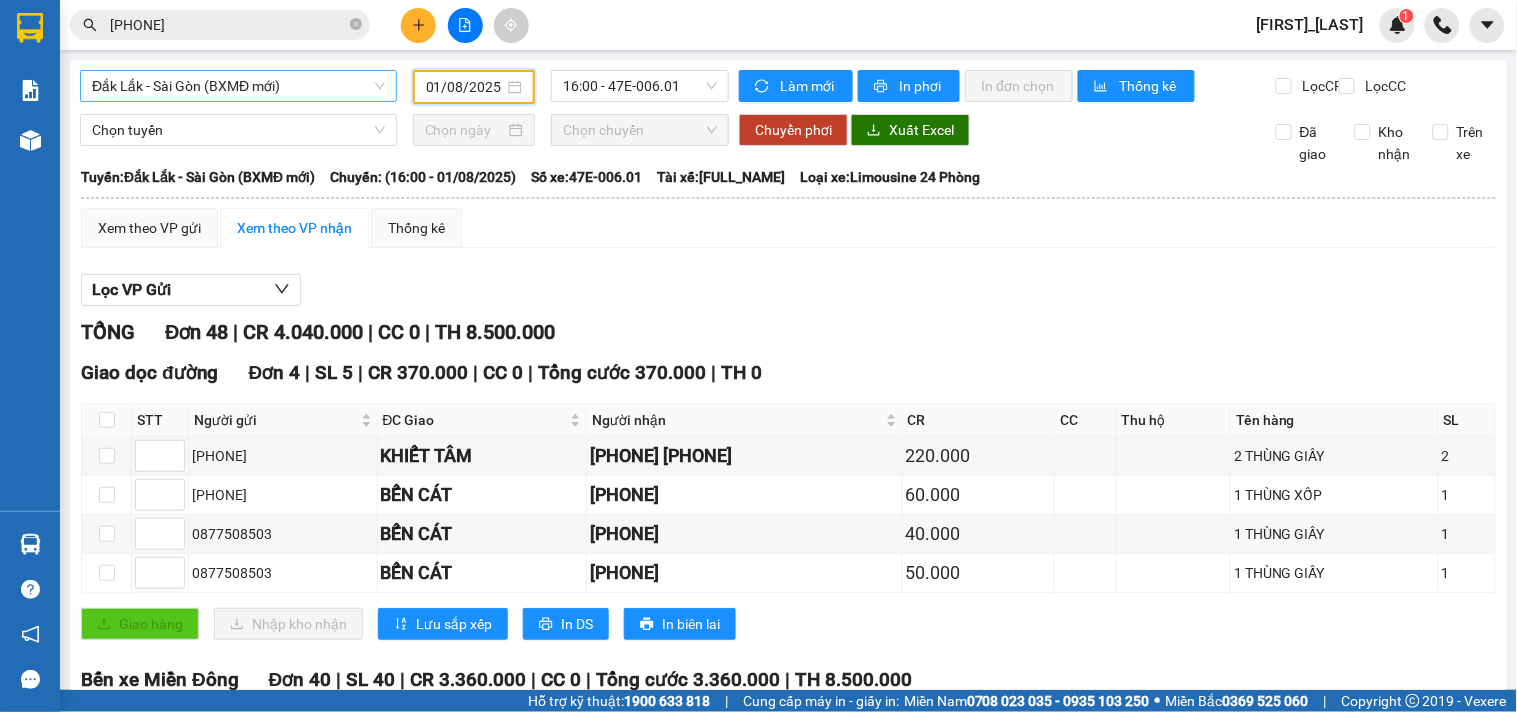 click on "Đắk Lắk - Sài Gòn (BXMĐ mới)" at bounding box center [238, 86] 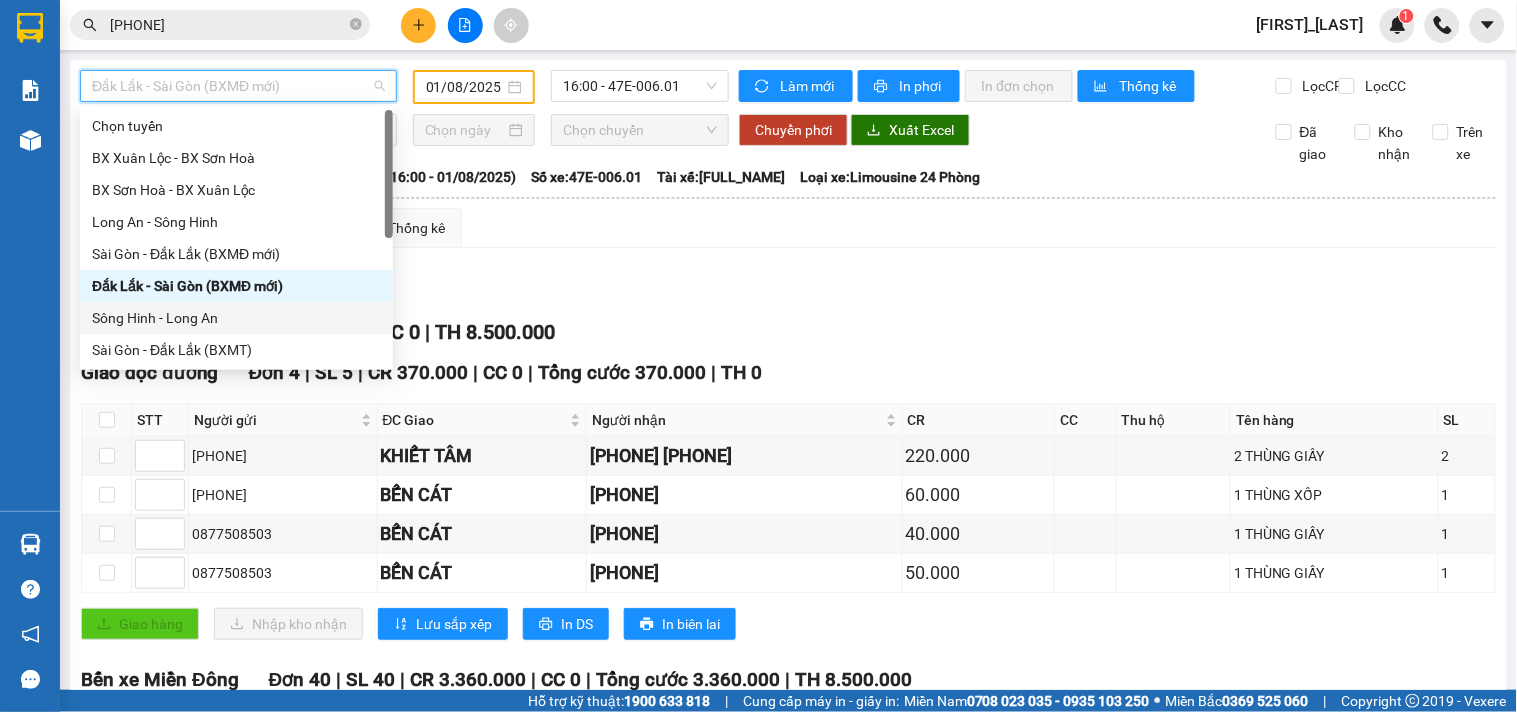 click on "Sông Hinh - Long An" at bounding box center (236, 318) 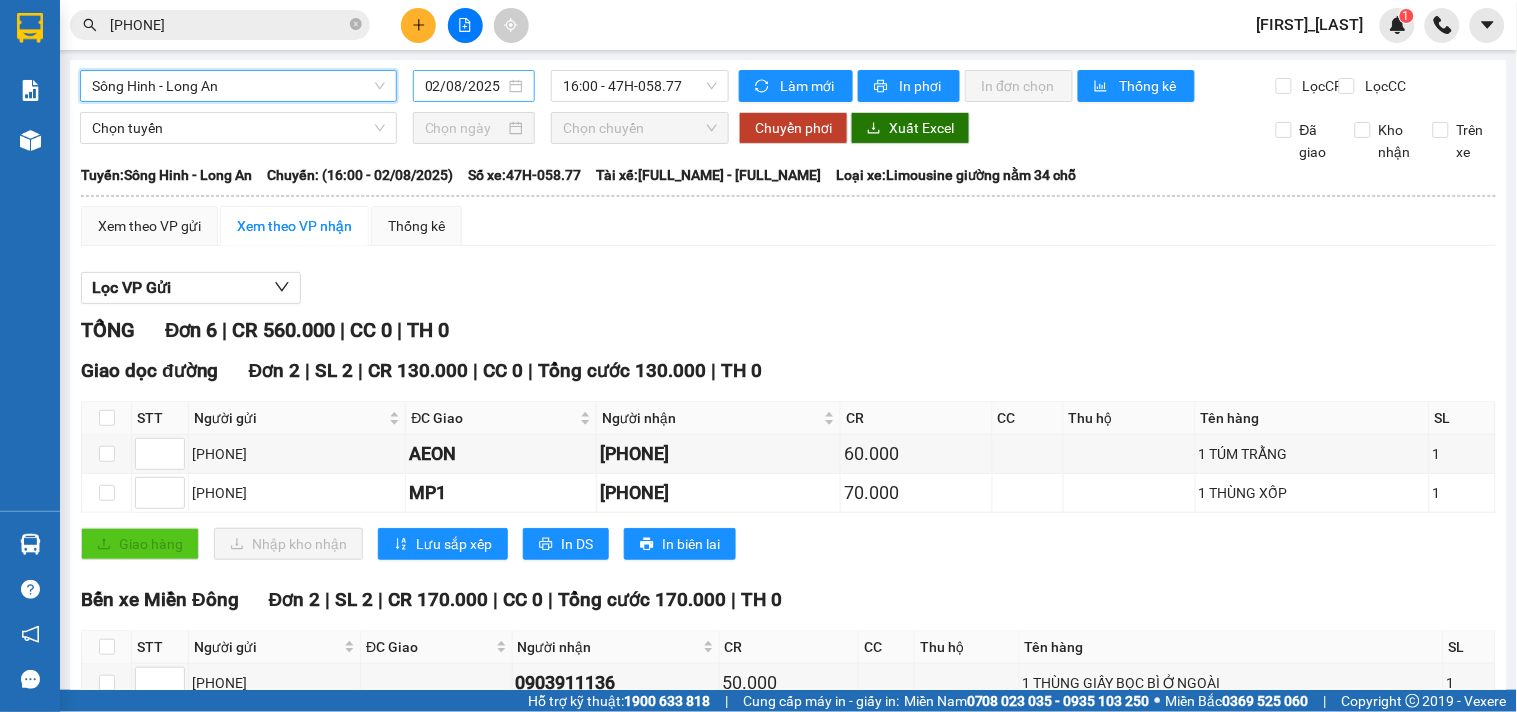 click on "02/08/2025" at bounding box center (465, 86) 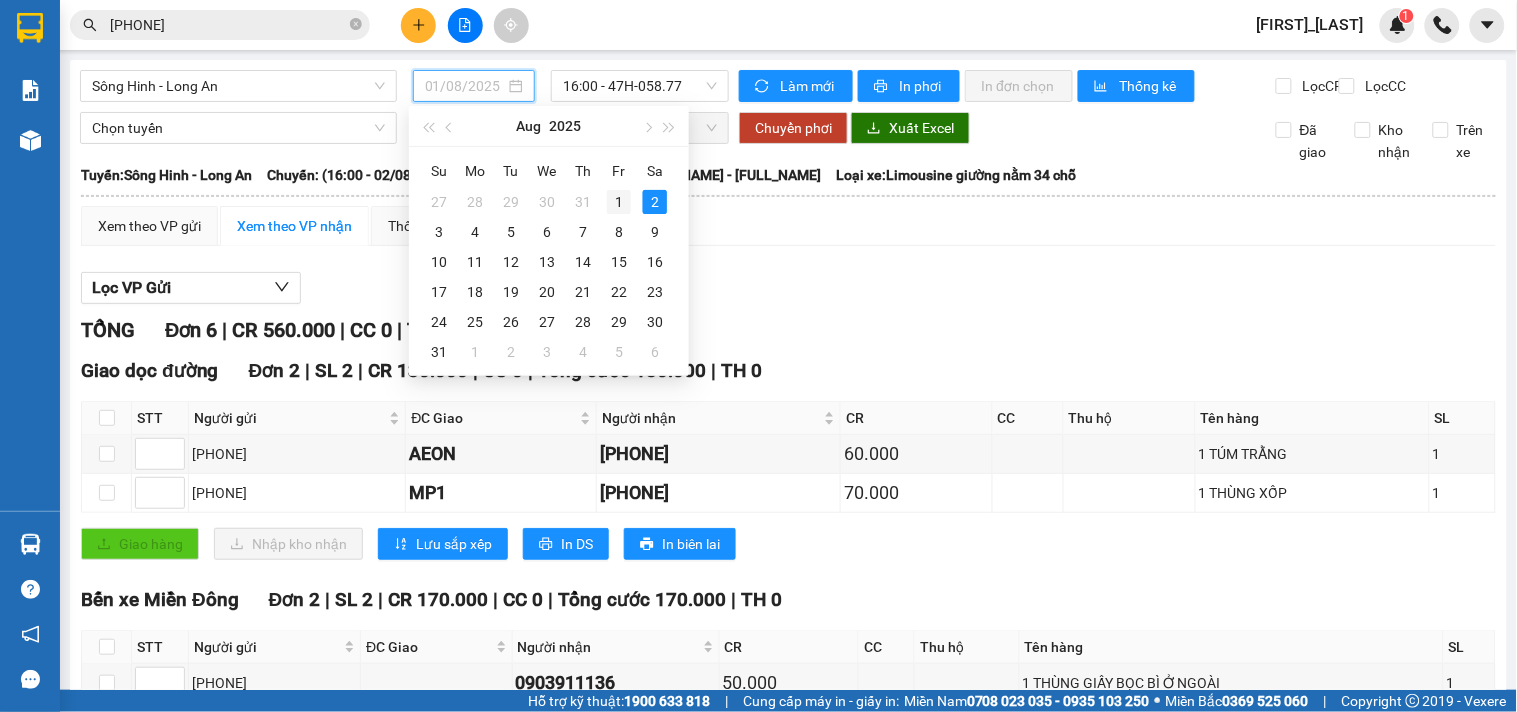click on "1" at bounding box center [619, 202] 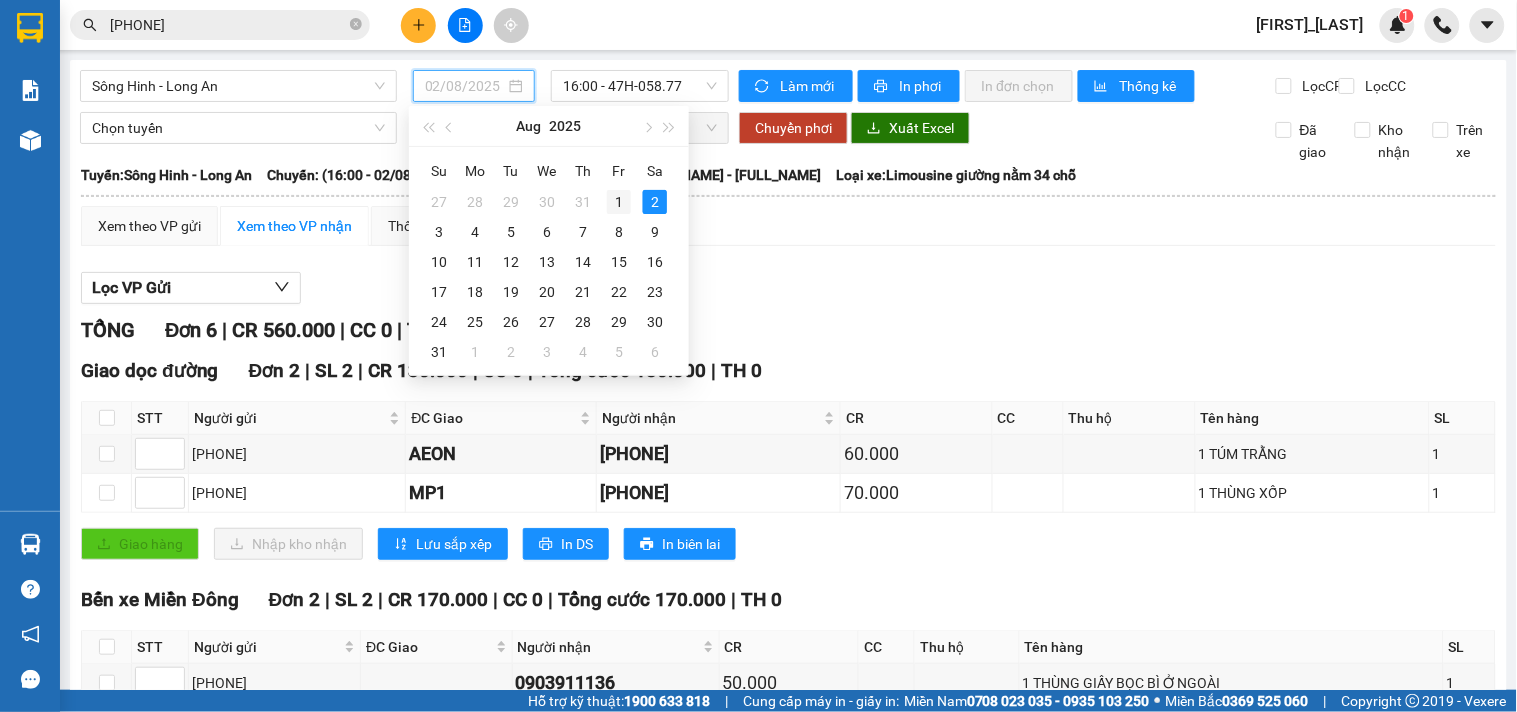 type on "01/08/2025" 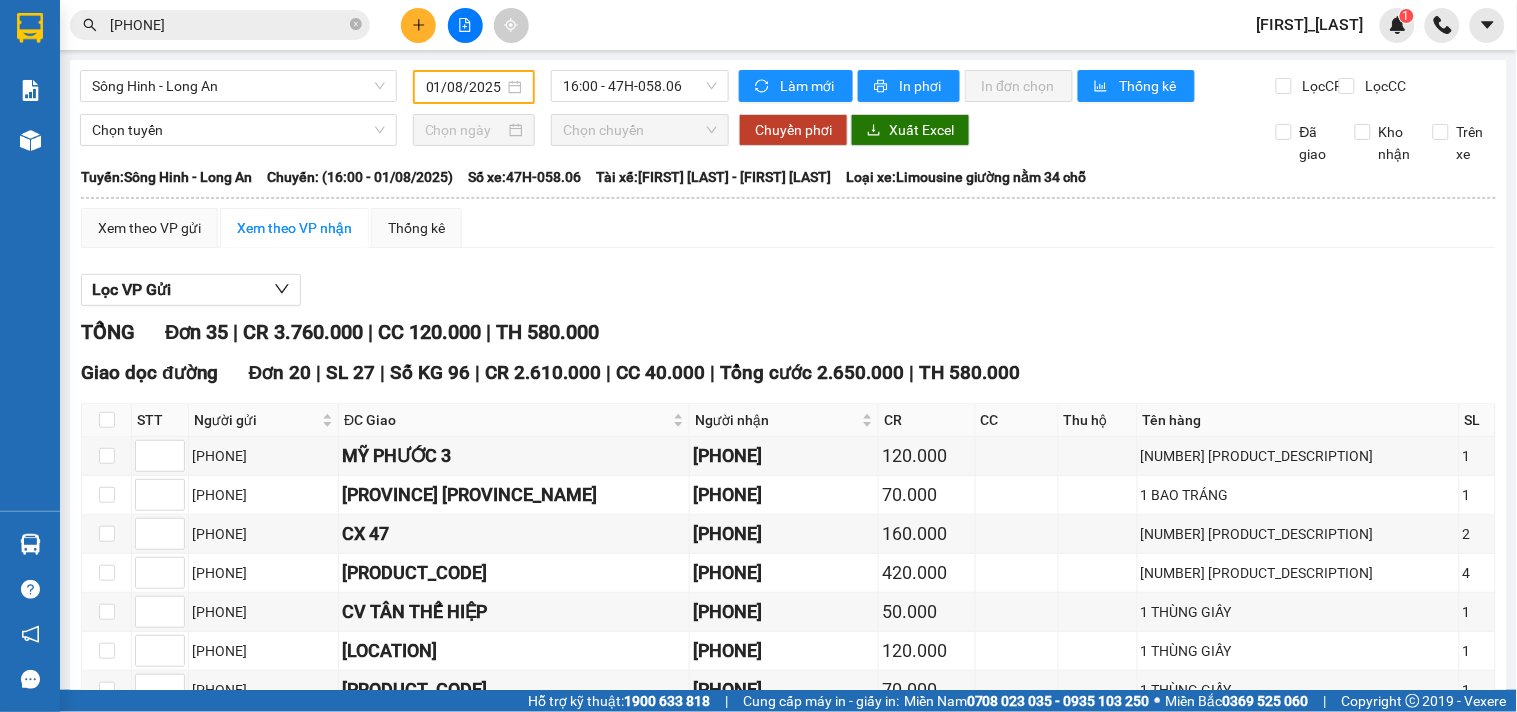 click on "In DS" at bounding box center (444, 1867) 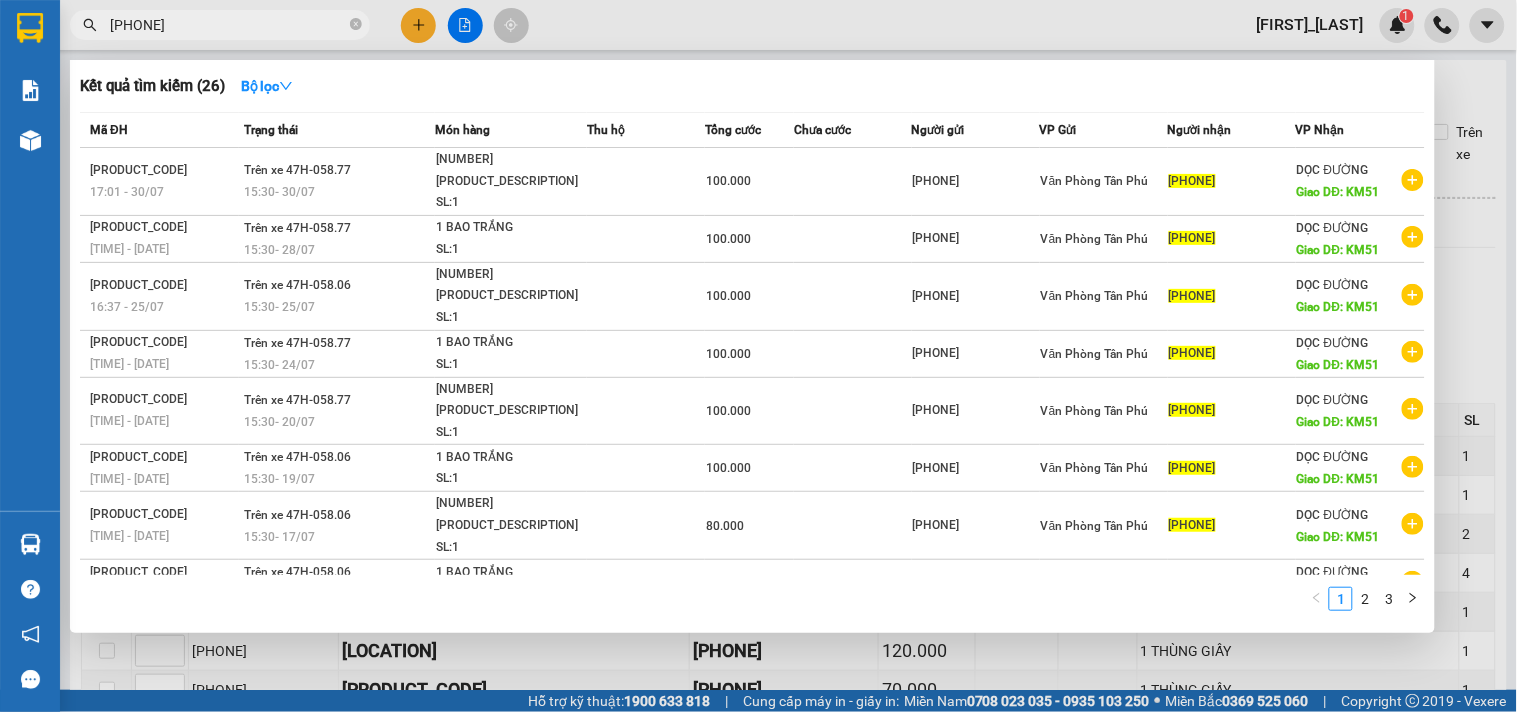 click on "[PHONE]" at bounding box center (220, 25) 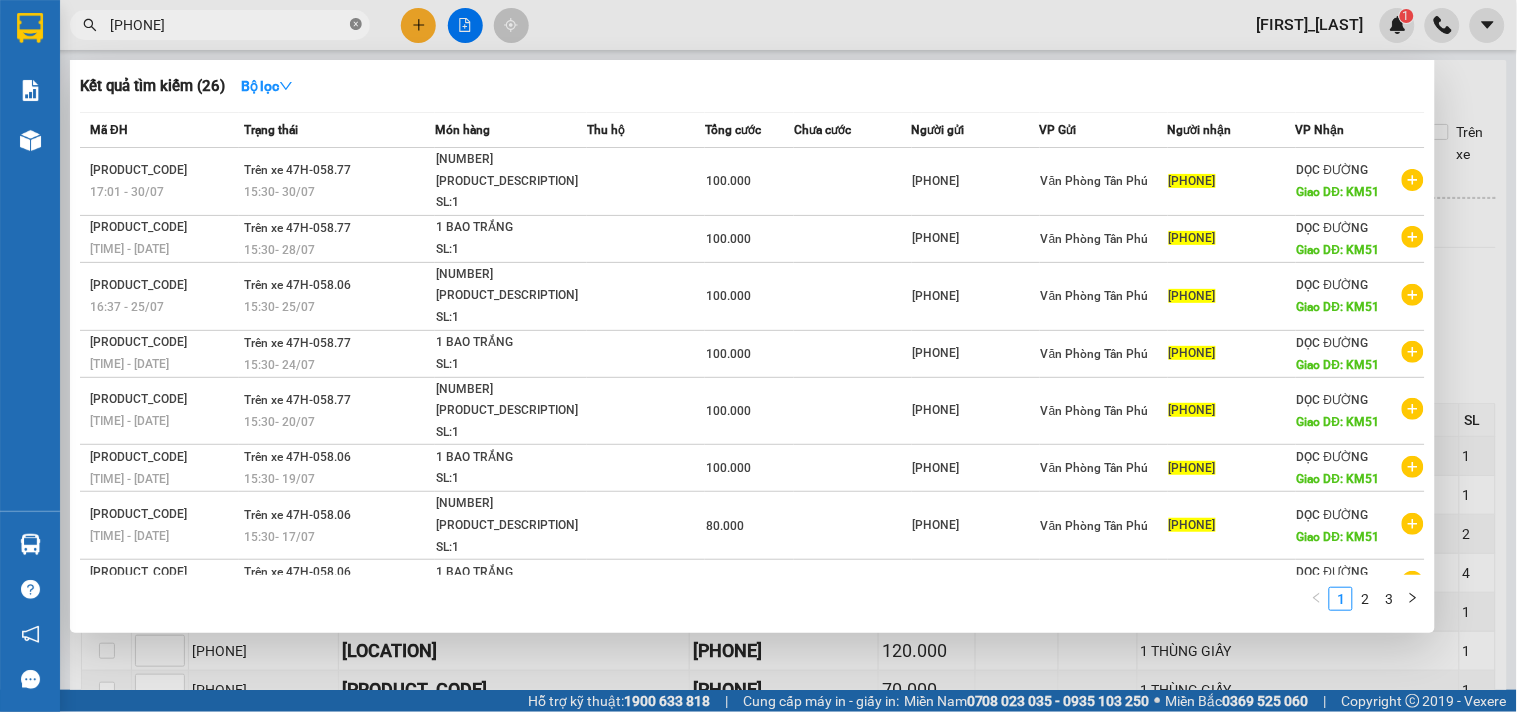 click 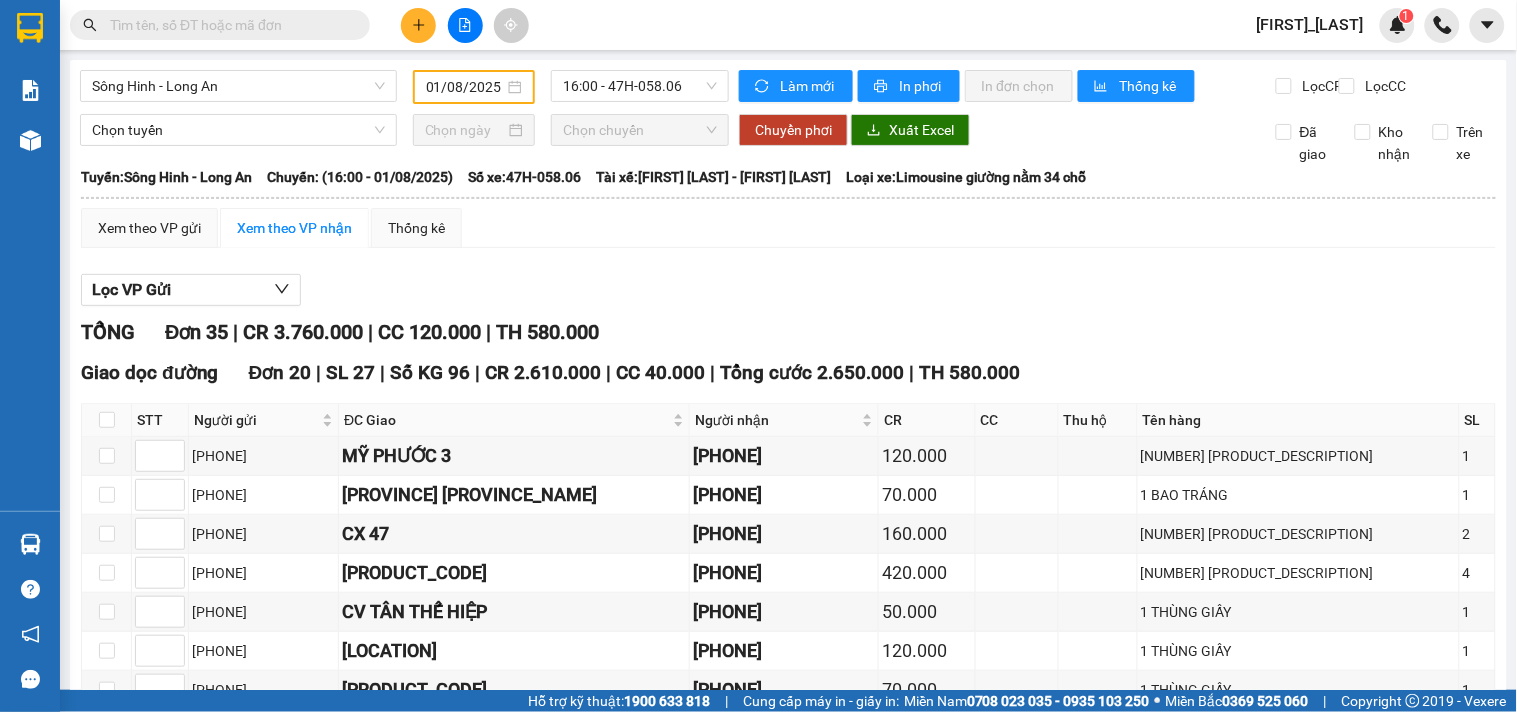 click at bounding box center [228, 25] 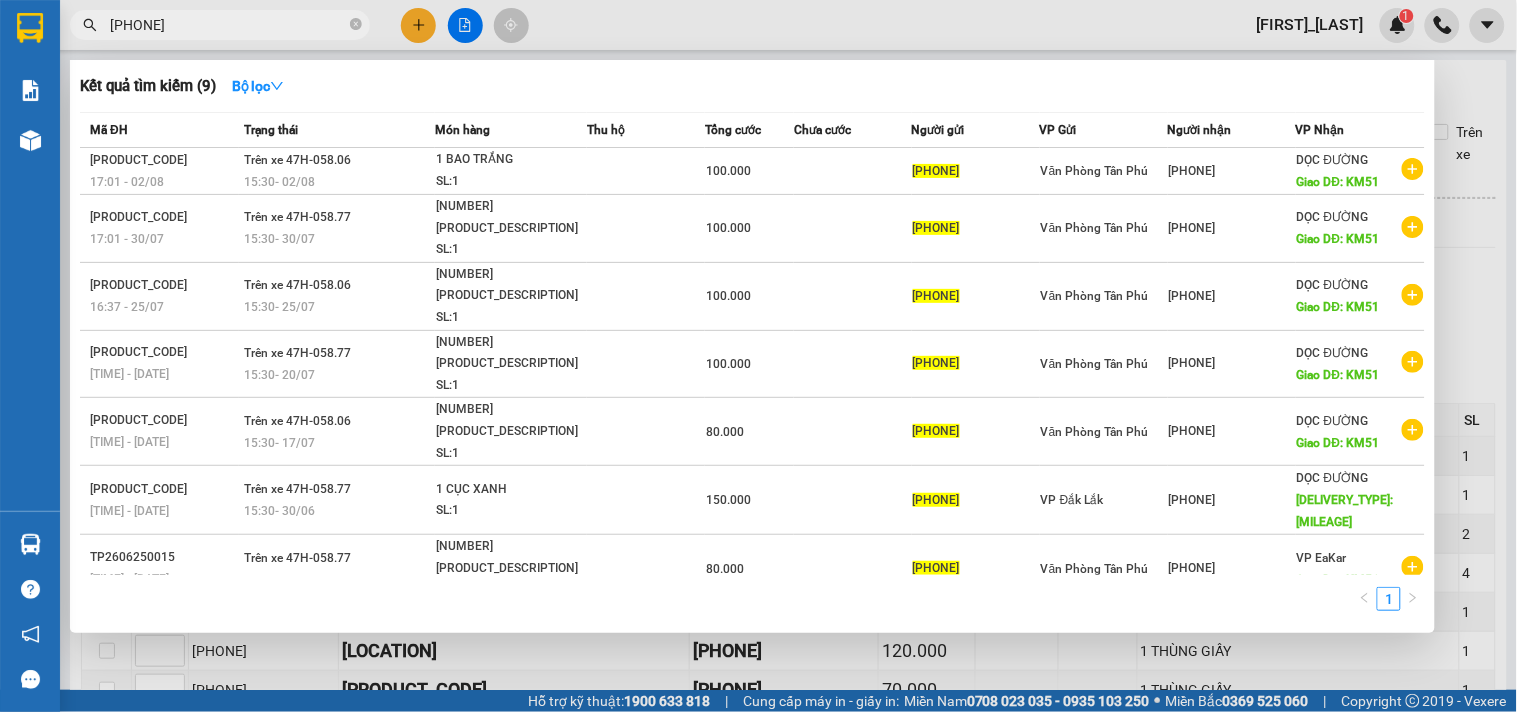 type on "[PHONE]" 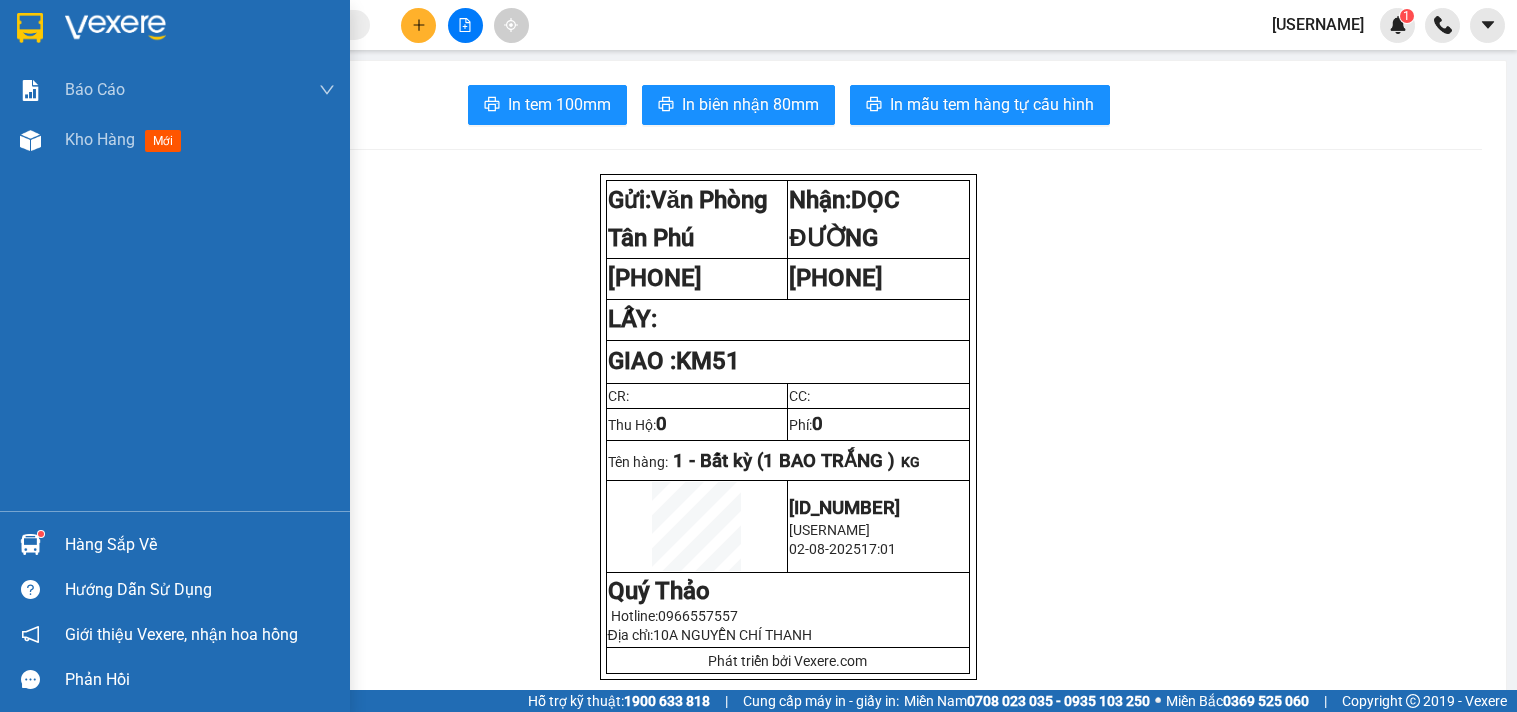 scroll, scrollTop: 0, scrollLeft: 0, axis: both 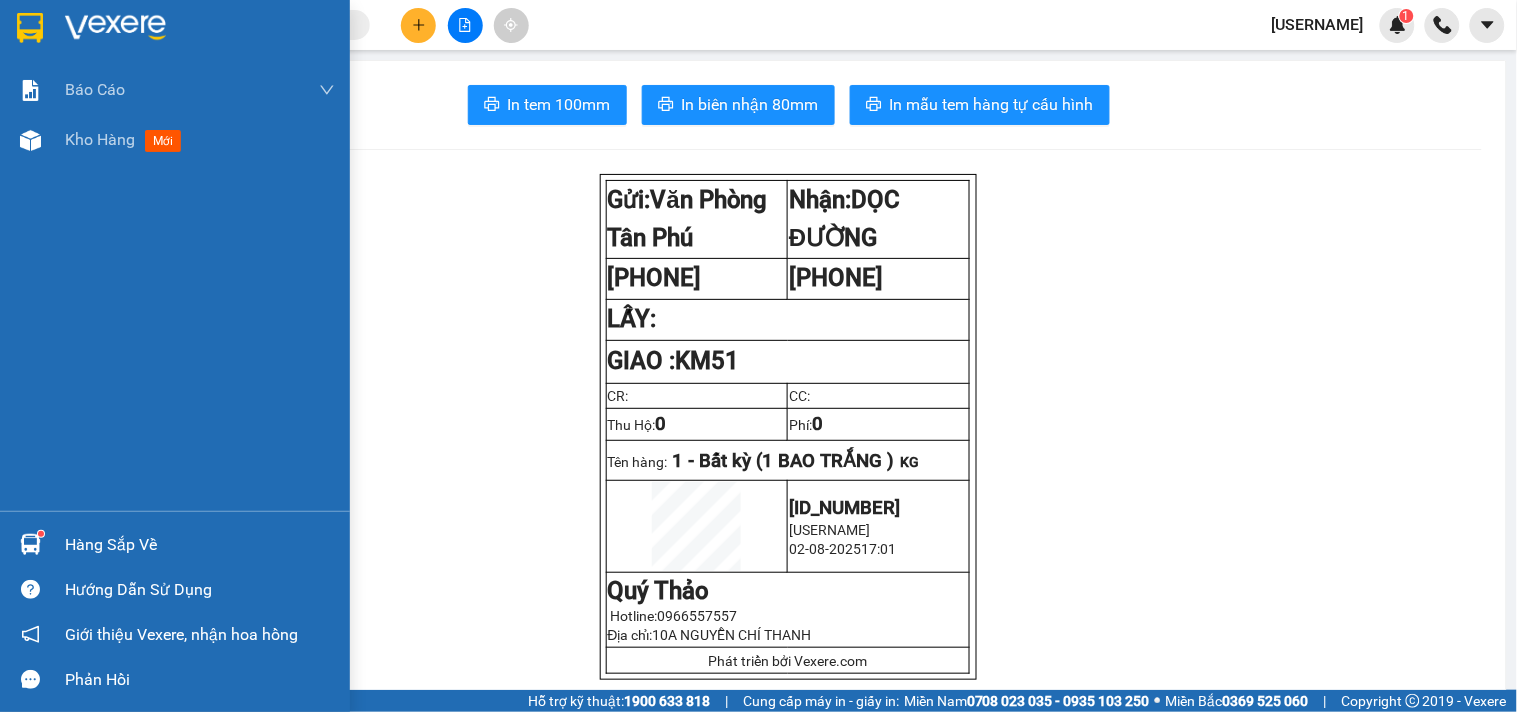 click at bounding box center [30, 140] 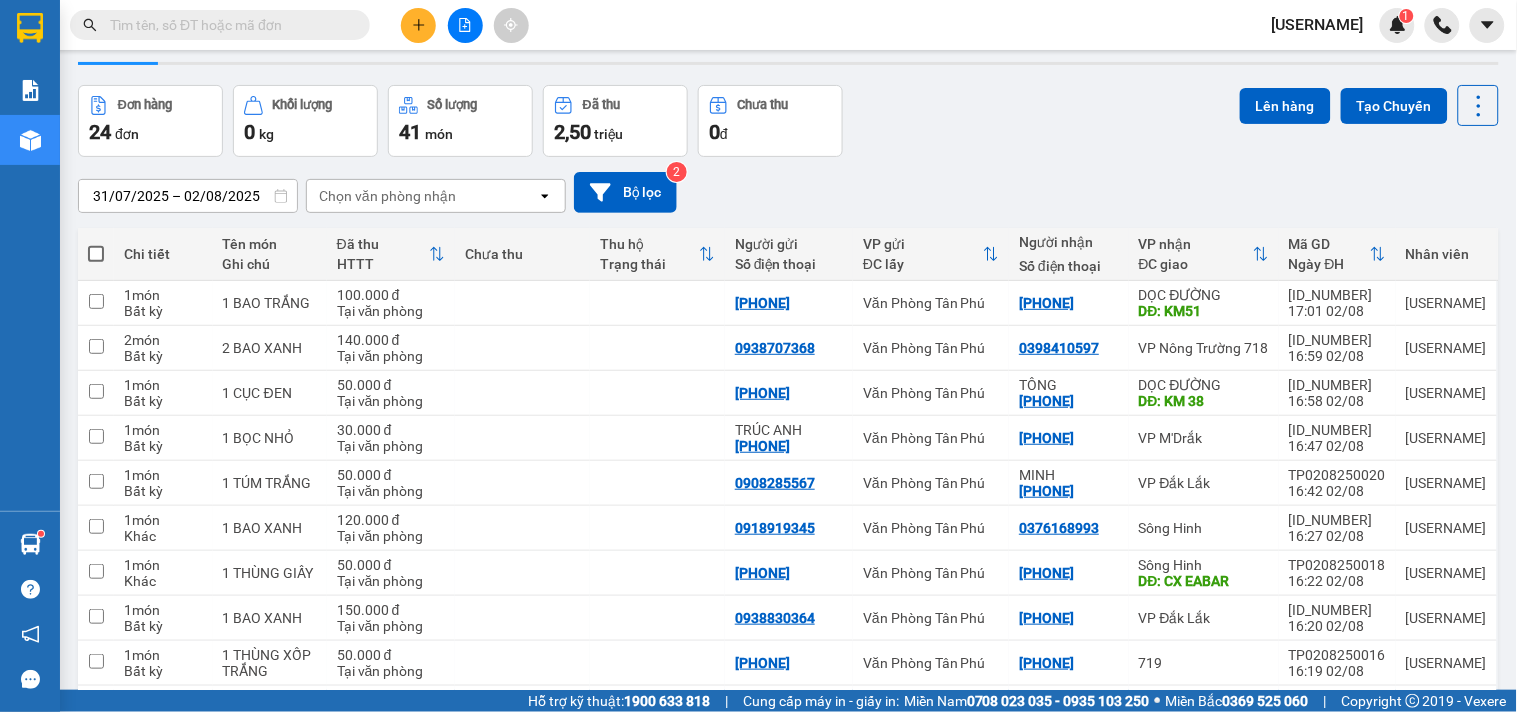 scroll, scrollTop: 0, scrollLeft: 0, axis: both 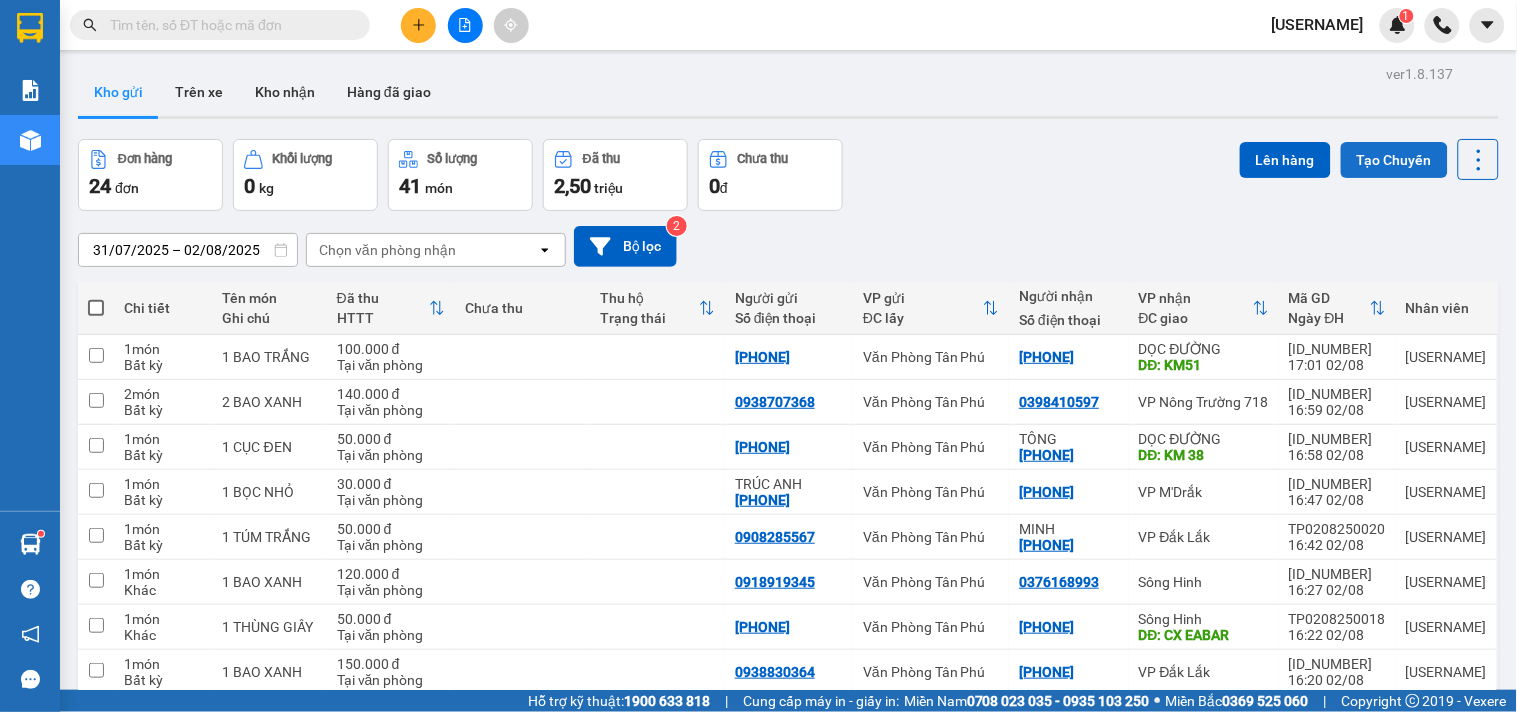 click on "Tạo Chuyến" at bounding box center (1394, 160) 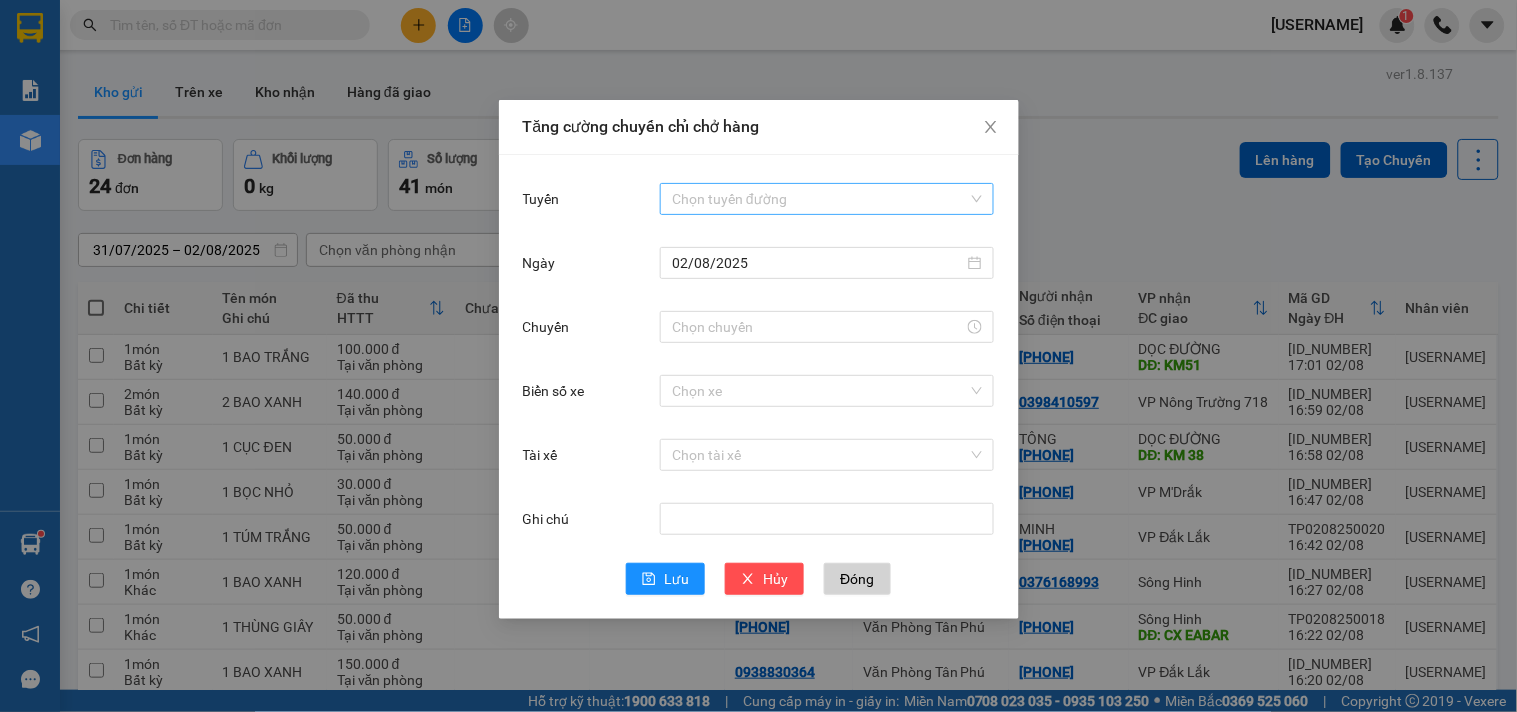 click on "Tuyến" at bounding box center [820, 199] 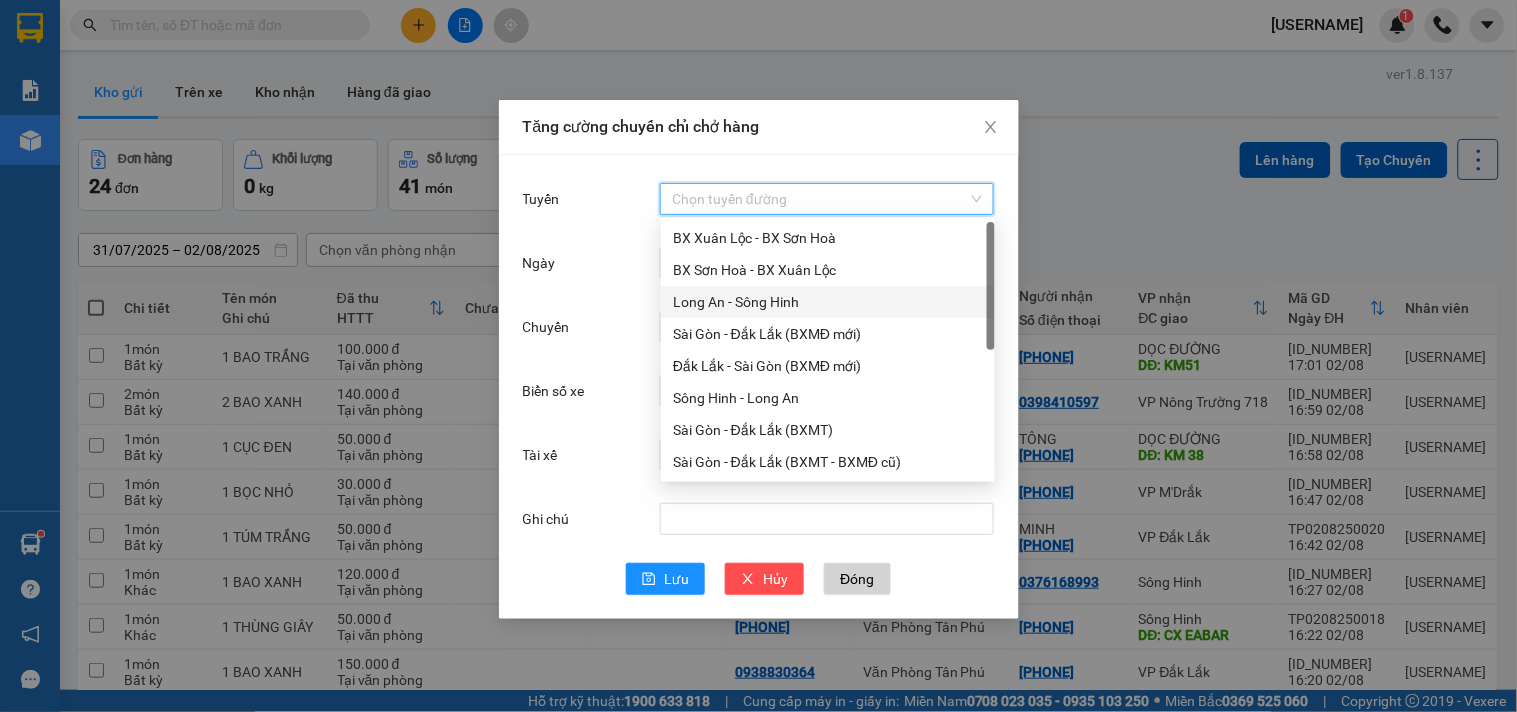 click on "Long An - Sông Hinh" at bounding box center [828, 302] 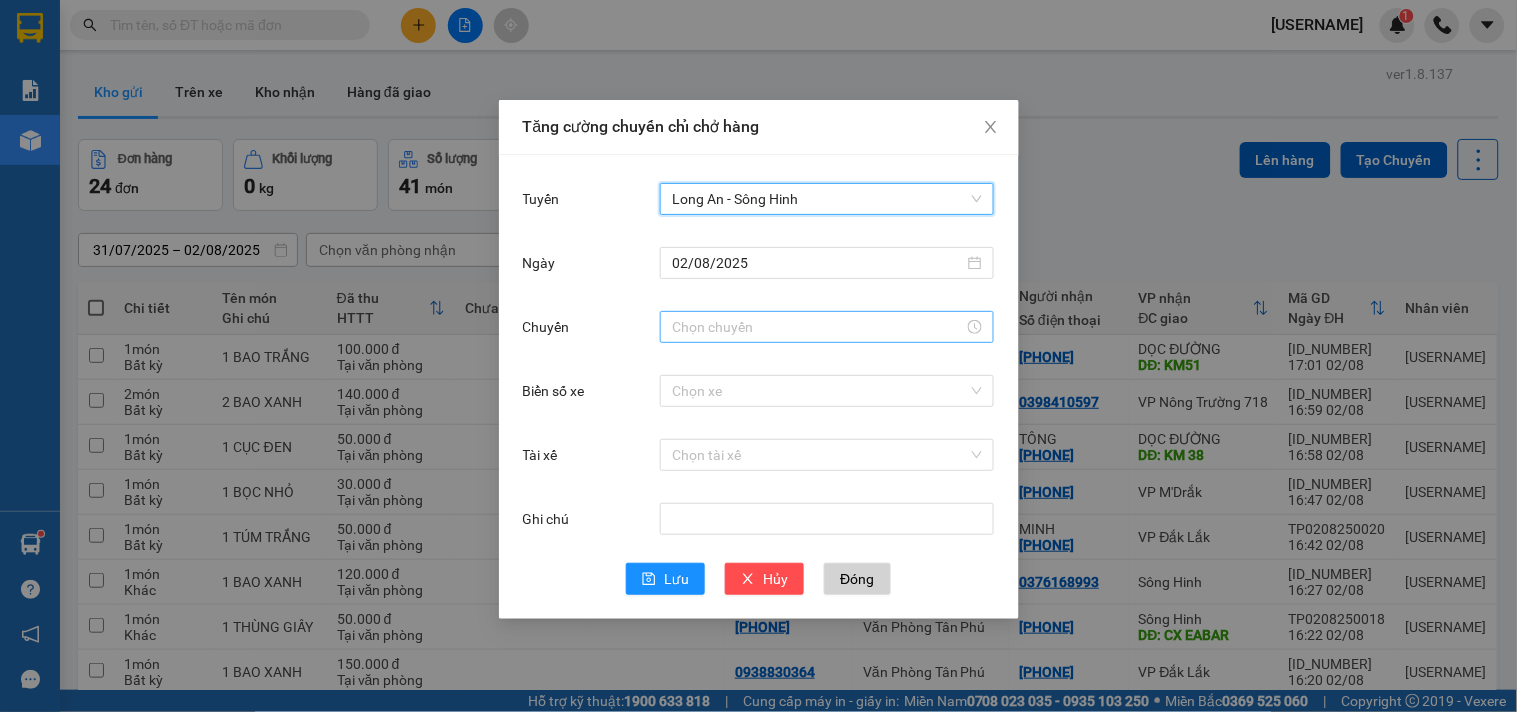 click on "Chuyến" at bounding box center (818, 327) 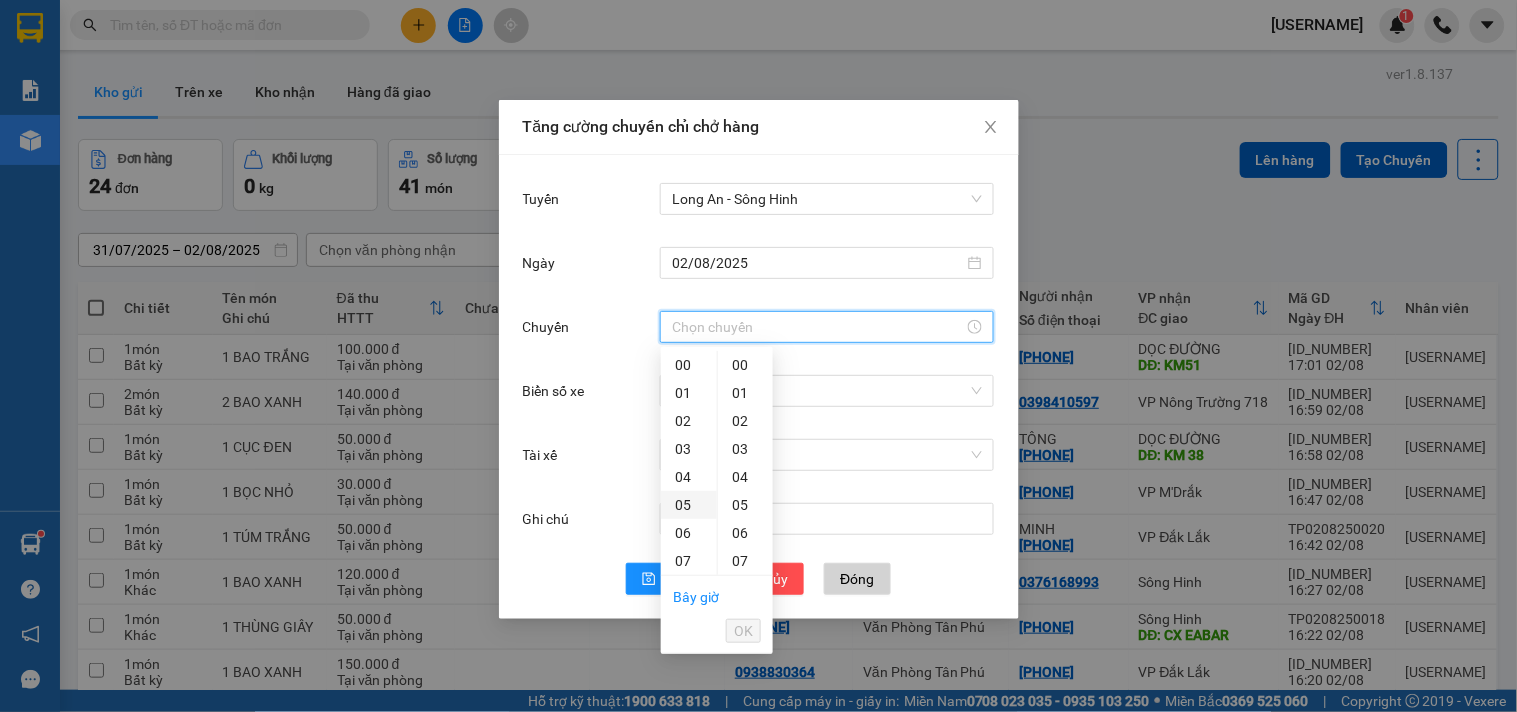 scroll, scrollTop: 333, scrollLeft: 0, axis: vertical 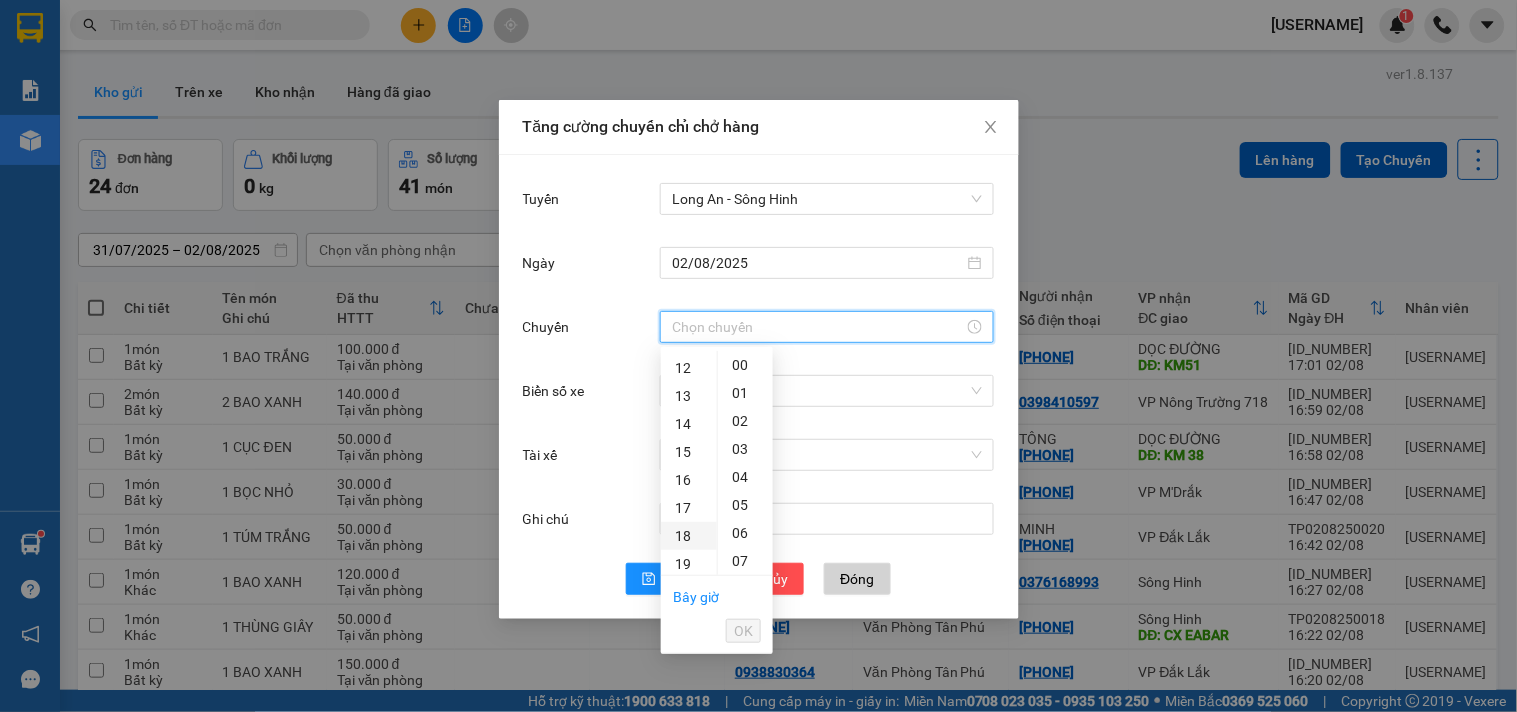 click on "18" at bounding box center (689, 536) 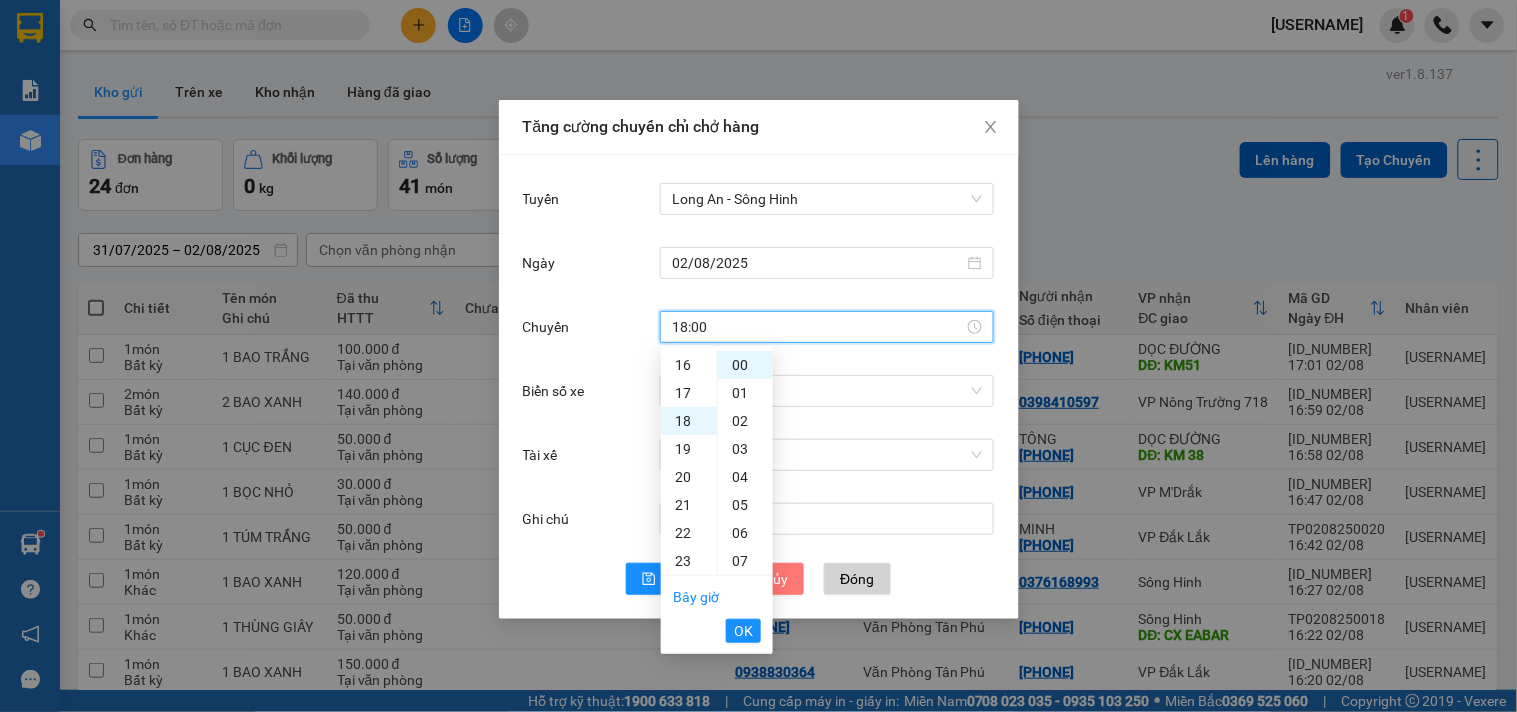 scroll, scrollTop: 504, scrollLeft: 0, axis: vertical 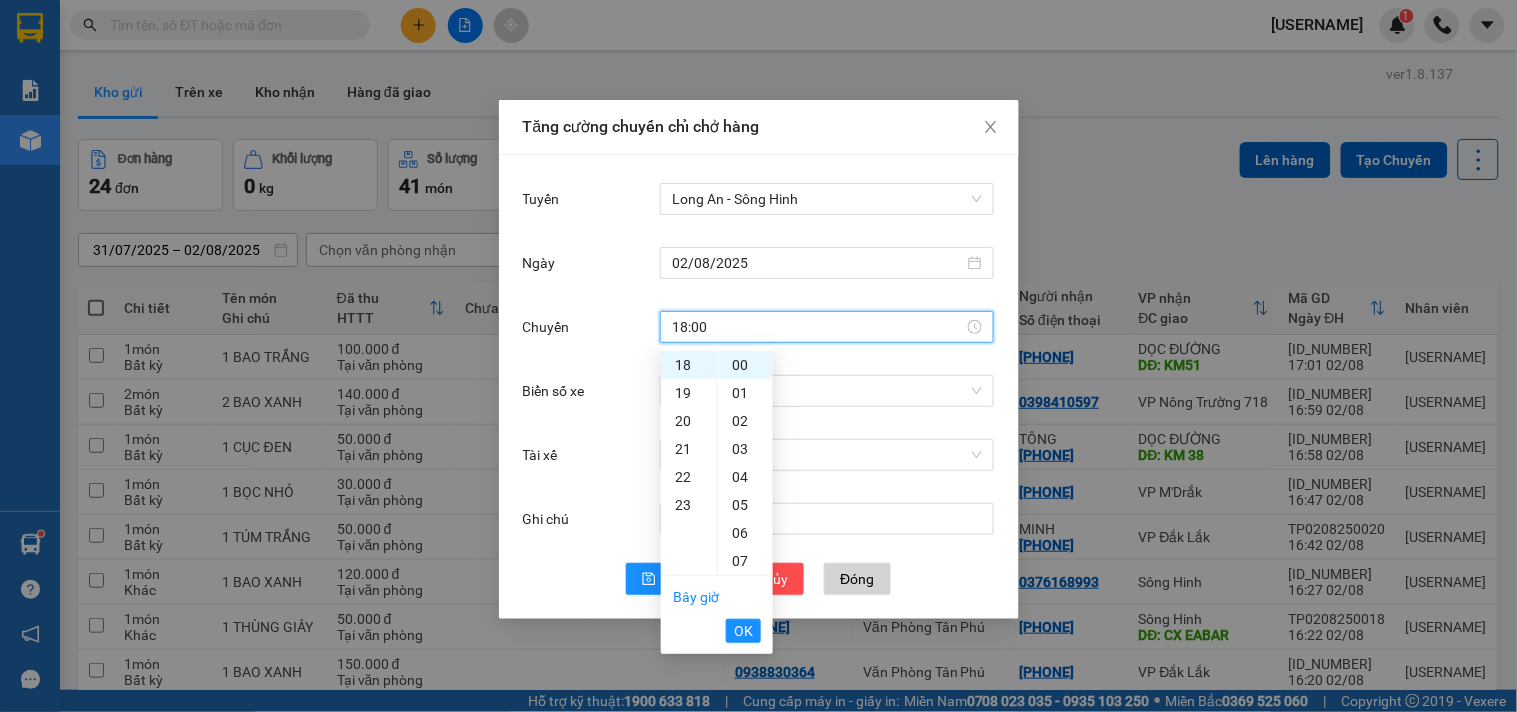 drag, startPoint x: 753, startPoint y: 635, endPoint x: 751, endPoint y: 621, distance: 14.142136 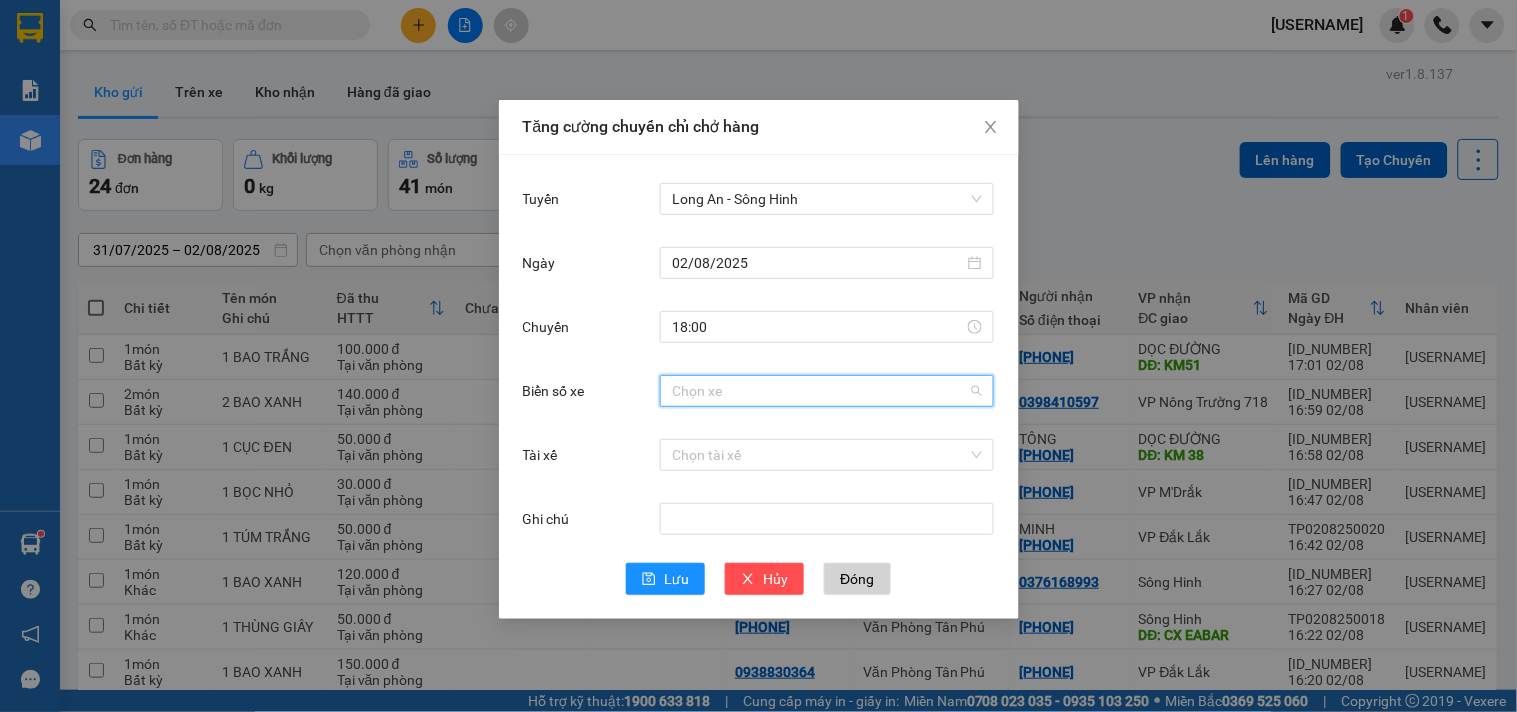 click on "Biển số xe" at bounding box center [820, 391] 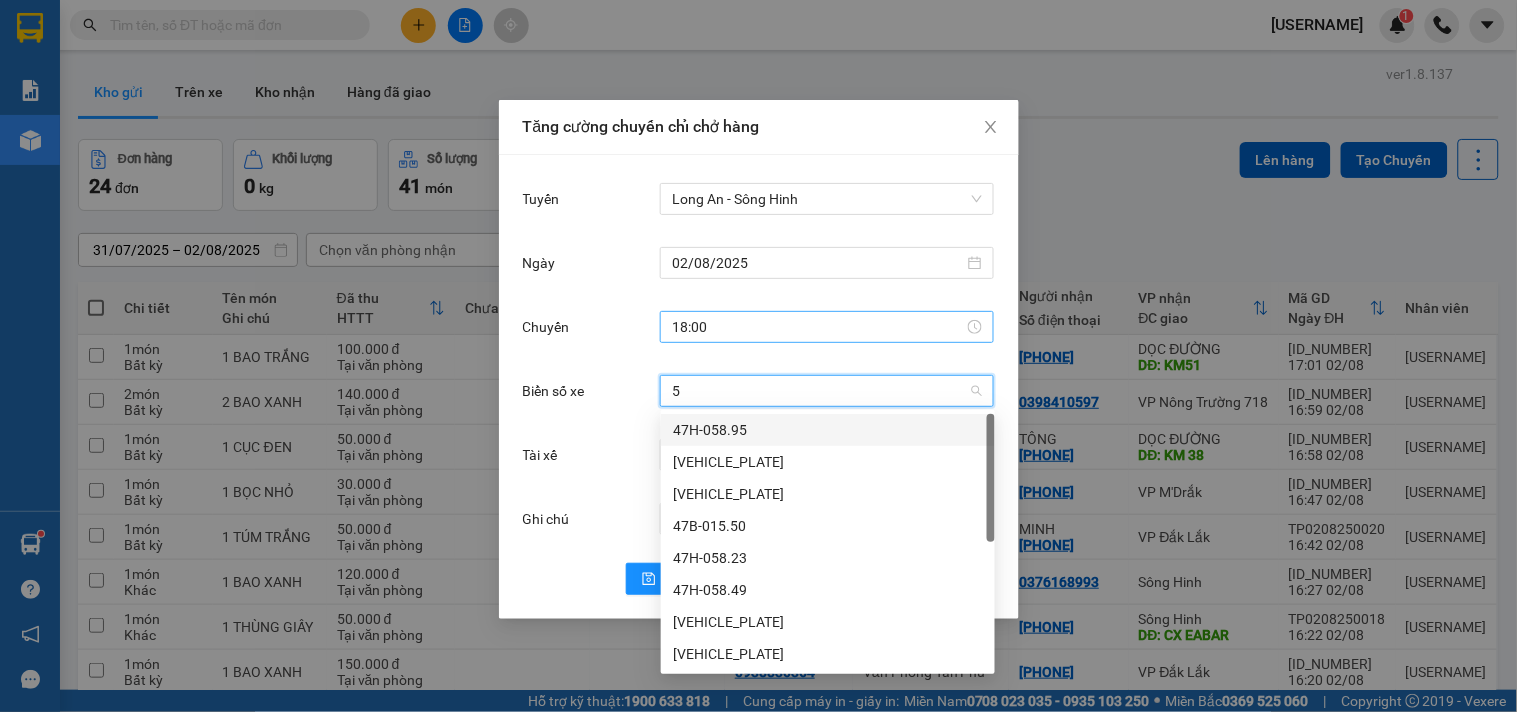 type on "58" 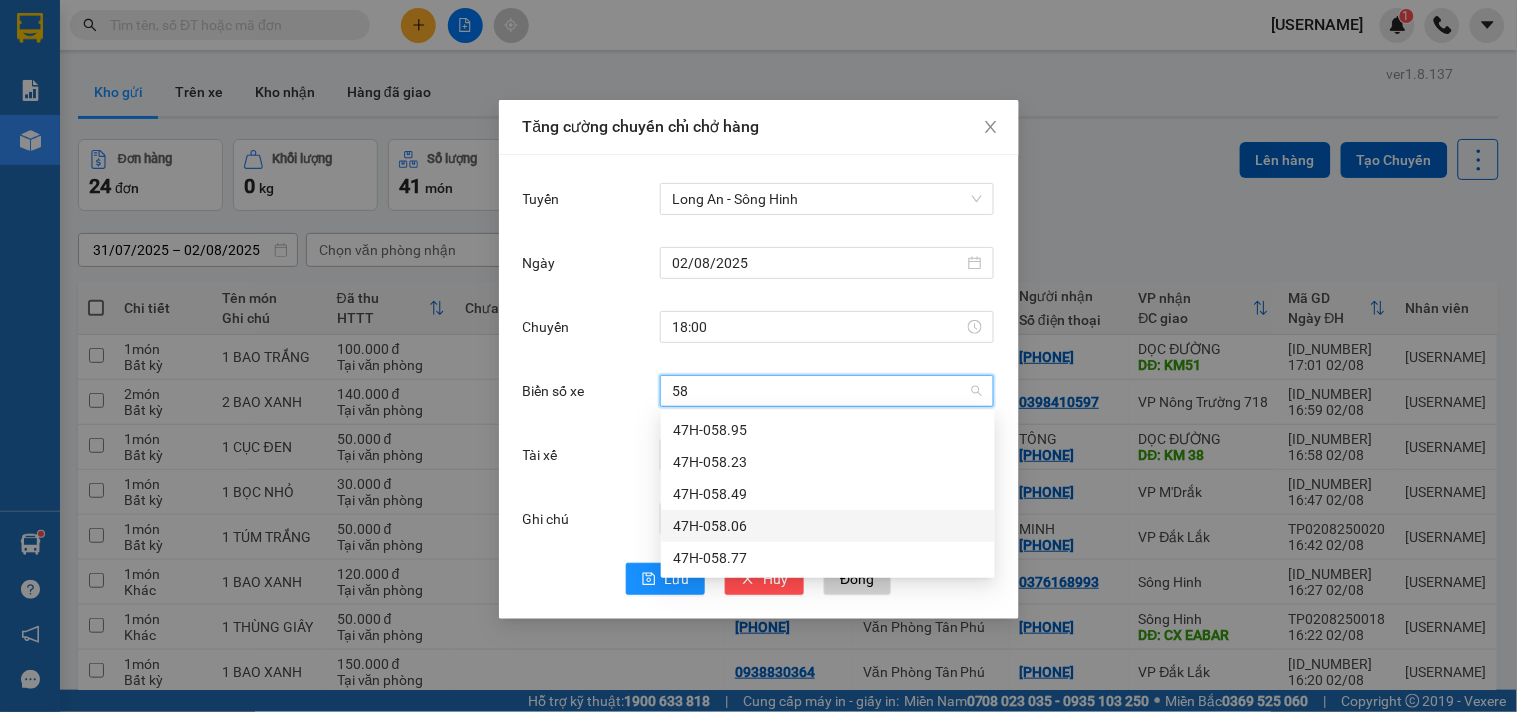 click on "47H-058.06" at bounding box center [828, 526] 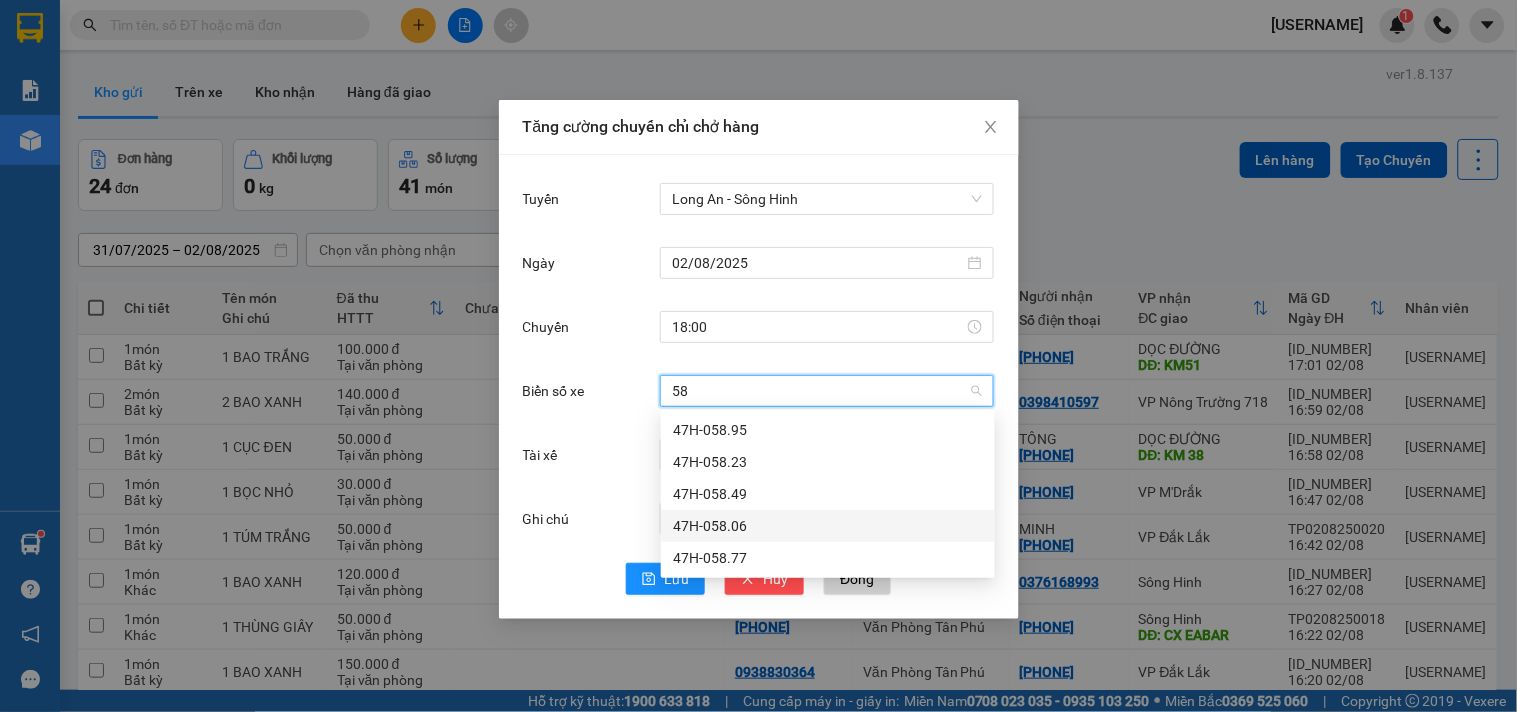 type 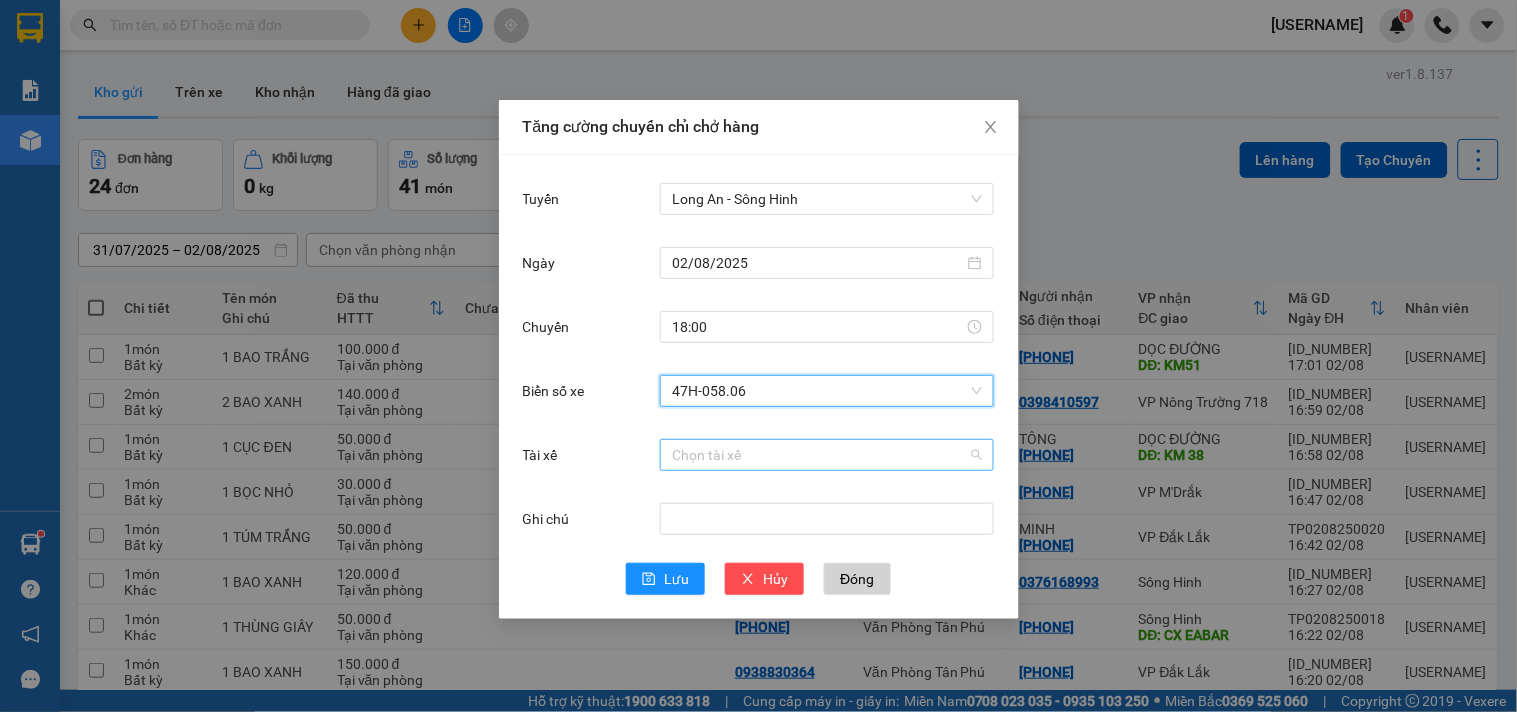 click on "Tài xế" at bounding box center (820, 455) 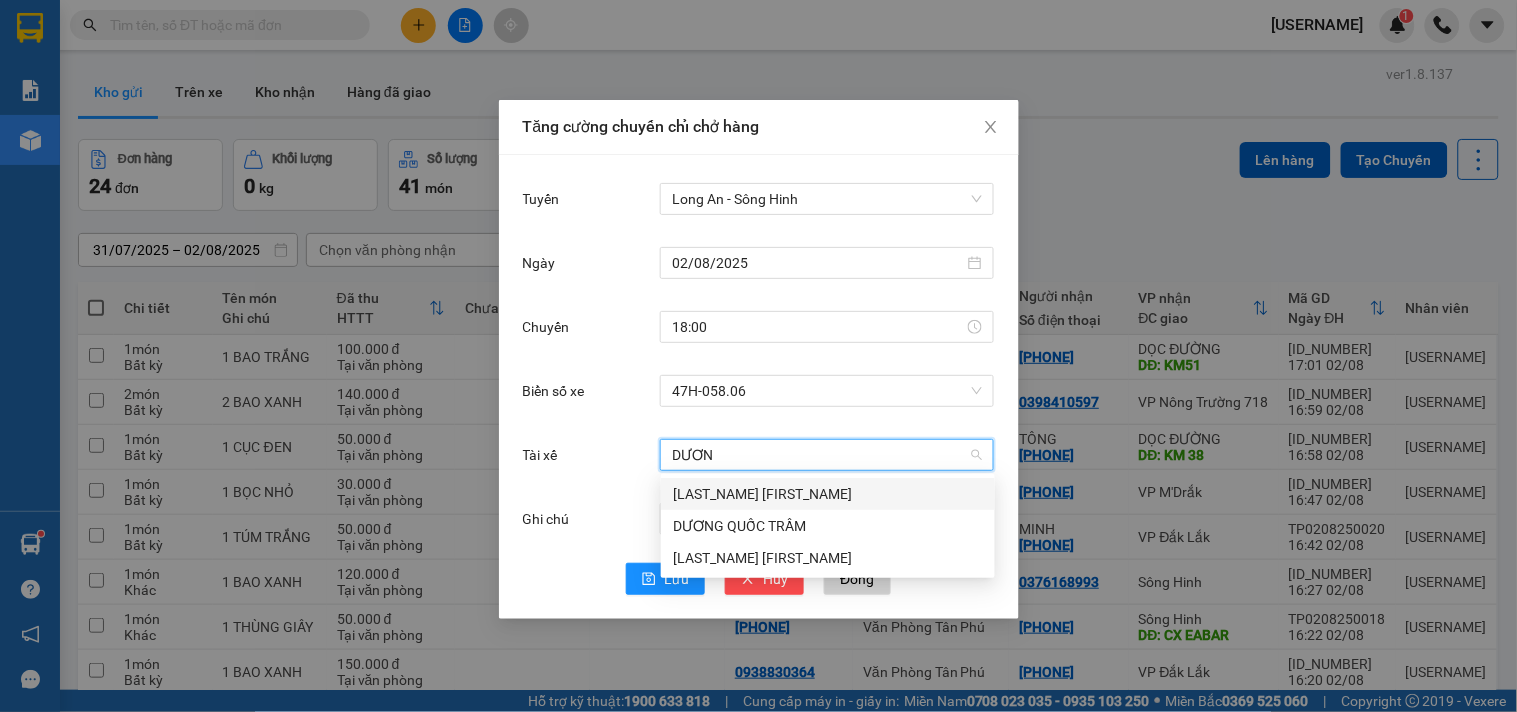 type on "DƯƠNG" 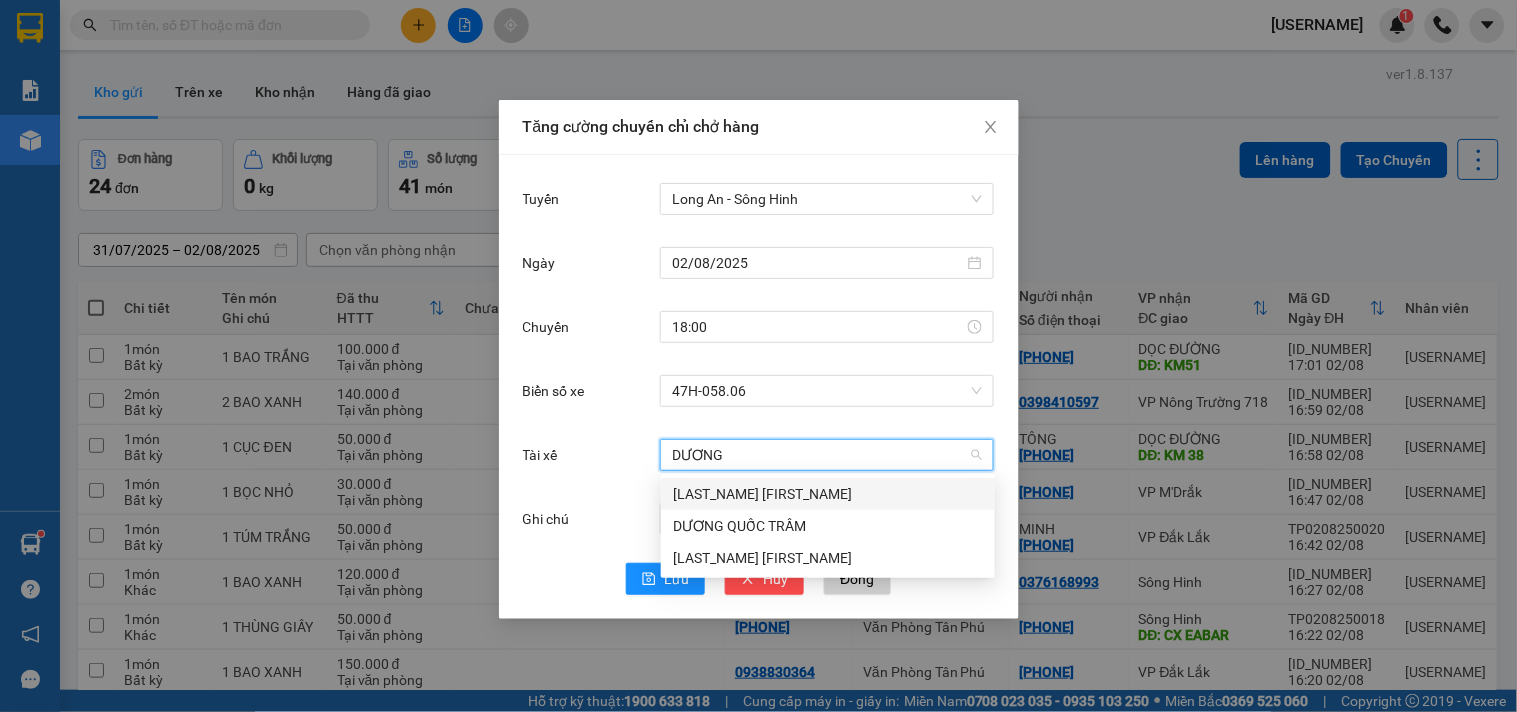click on "[LAST_NAME] [FIRST_NAME]" at bounding box center [828, 494] 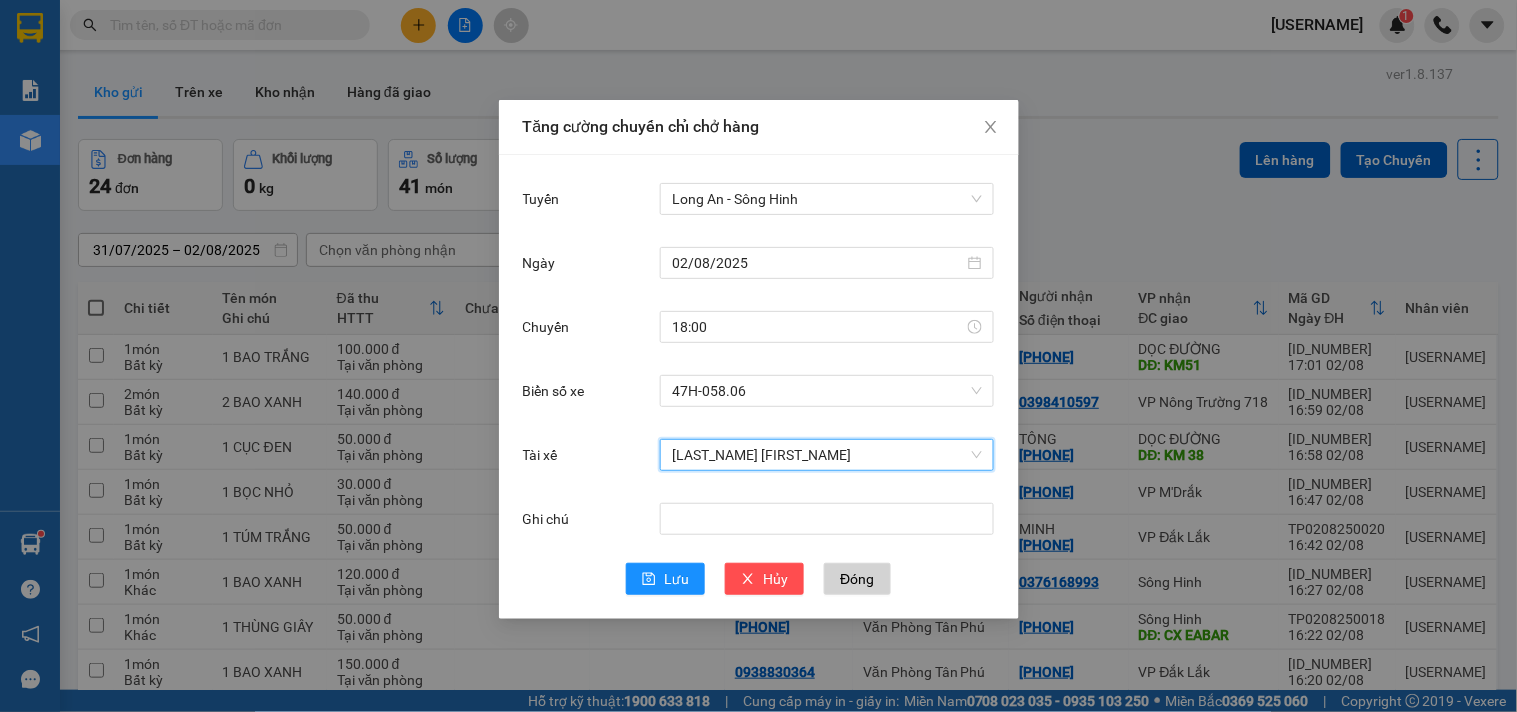 click on "[LAST_NAME] [FIRST_NAME]" at bounding box center [827, 455] 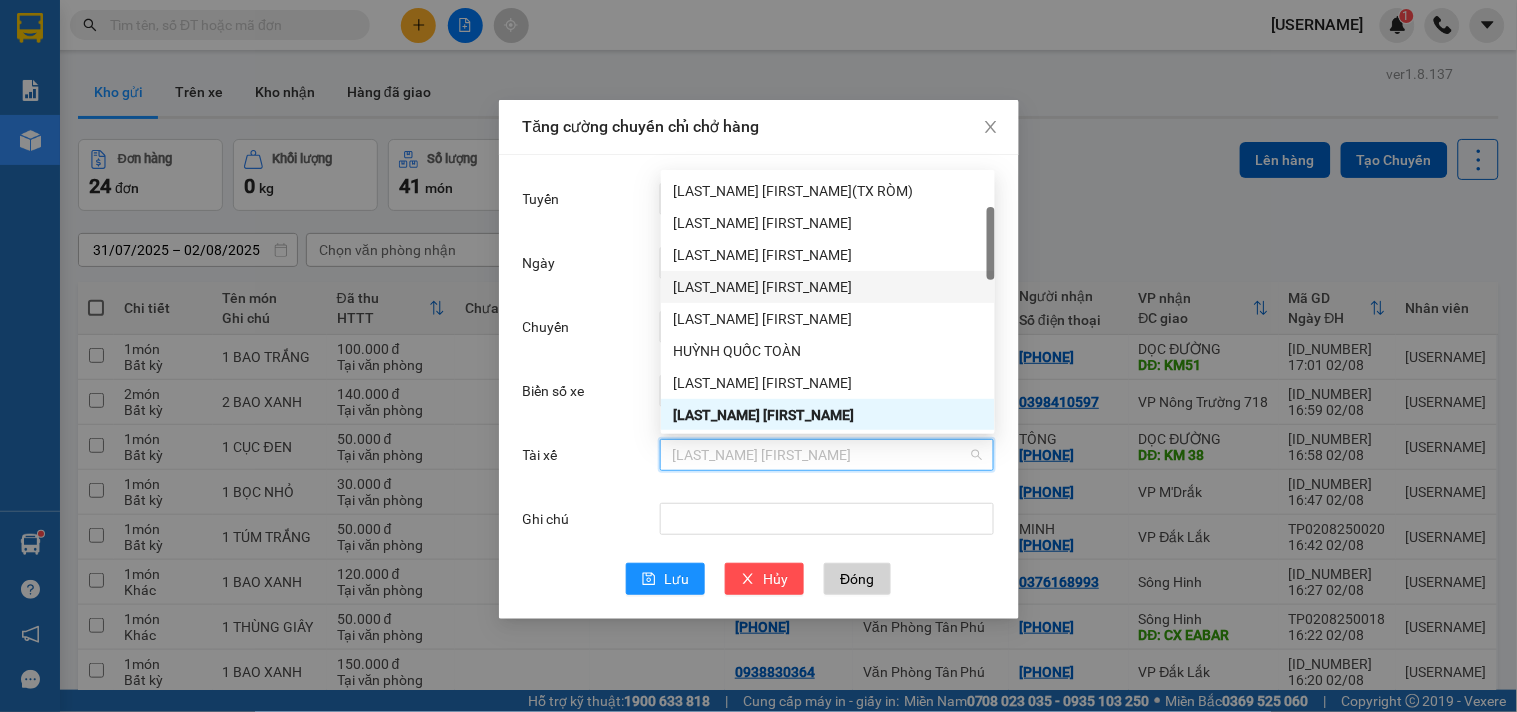 scroll, scrollTop: 0, scrollLeft: 0, axis: both 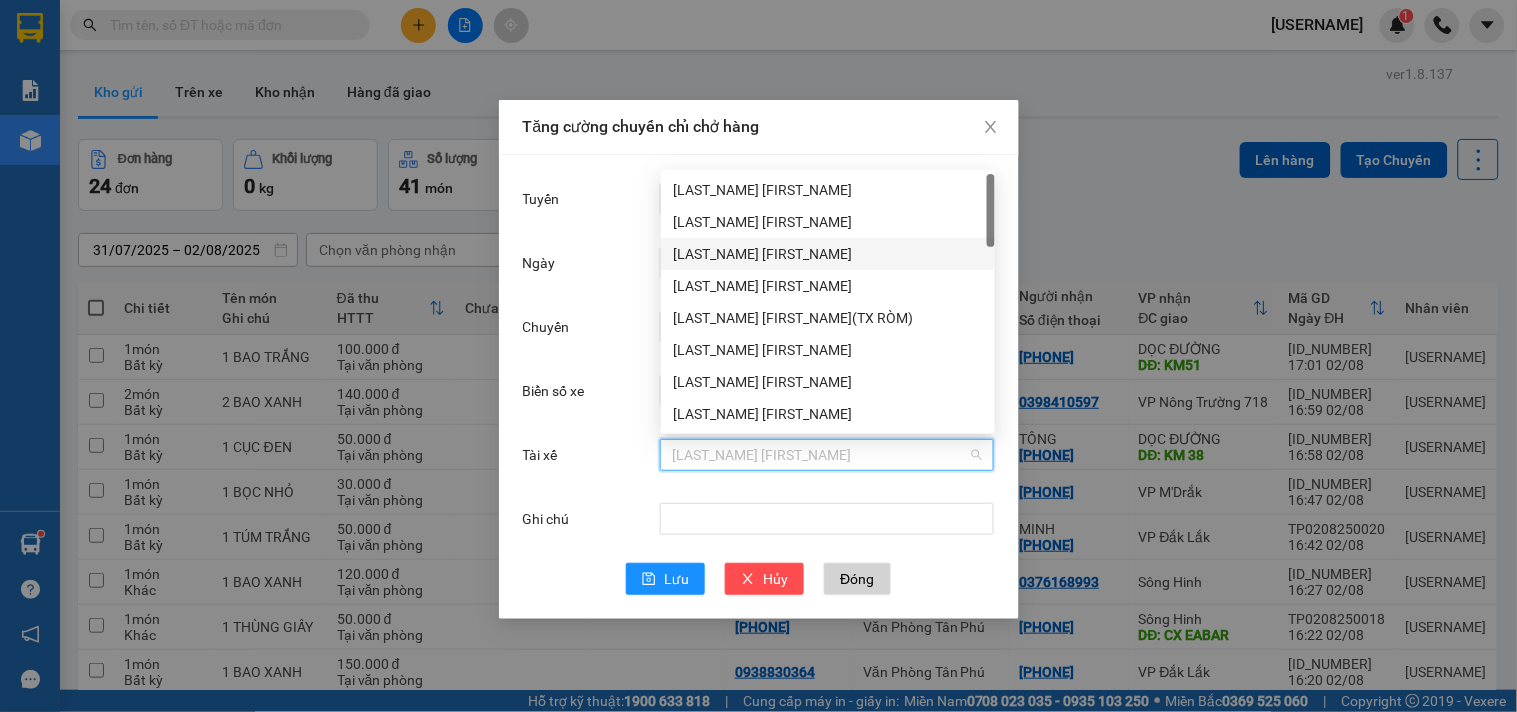 click on "[LAST_NAME] [FIRST_NAME]" at bounding box center (828, 254) 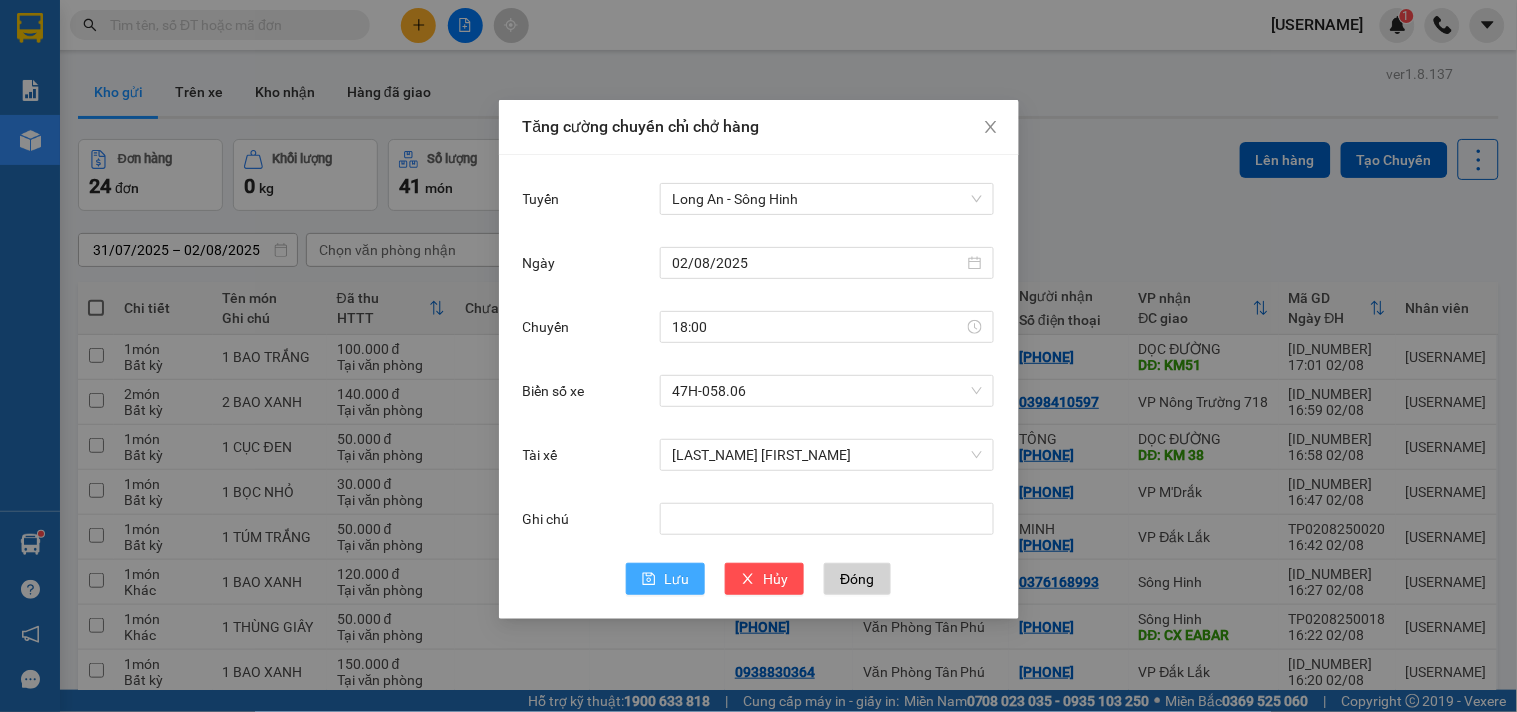 click on "Lưu" at bounding box center [676, 579] 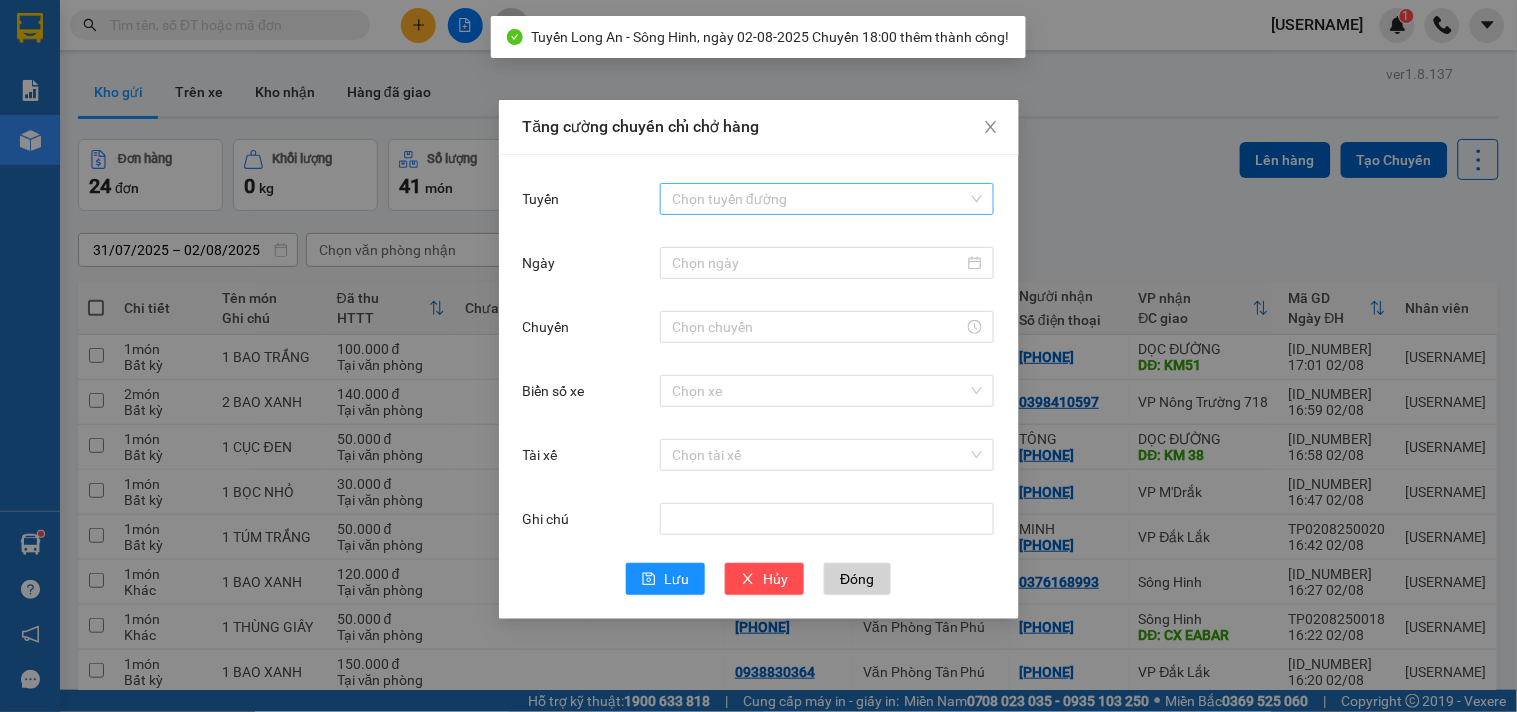 click on "Tuyến" at bounding box center (820, 199) 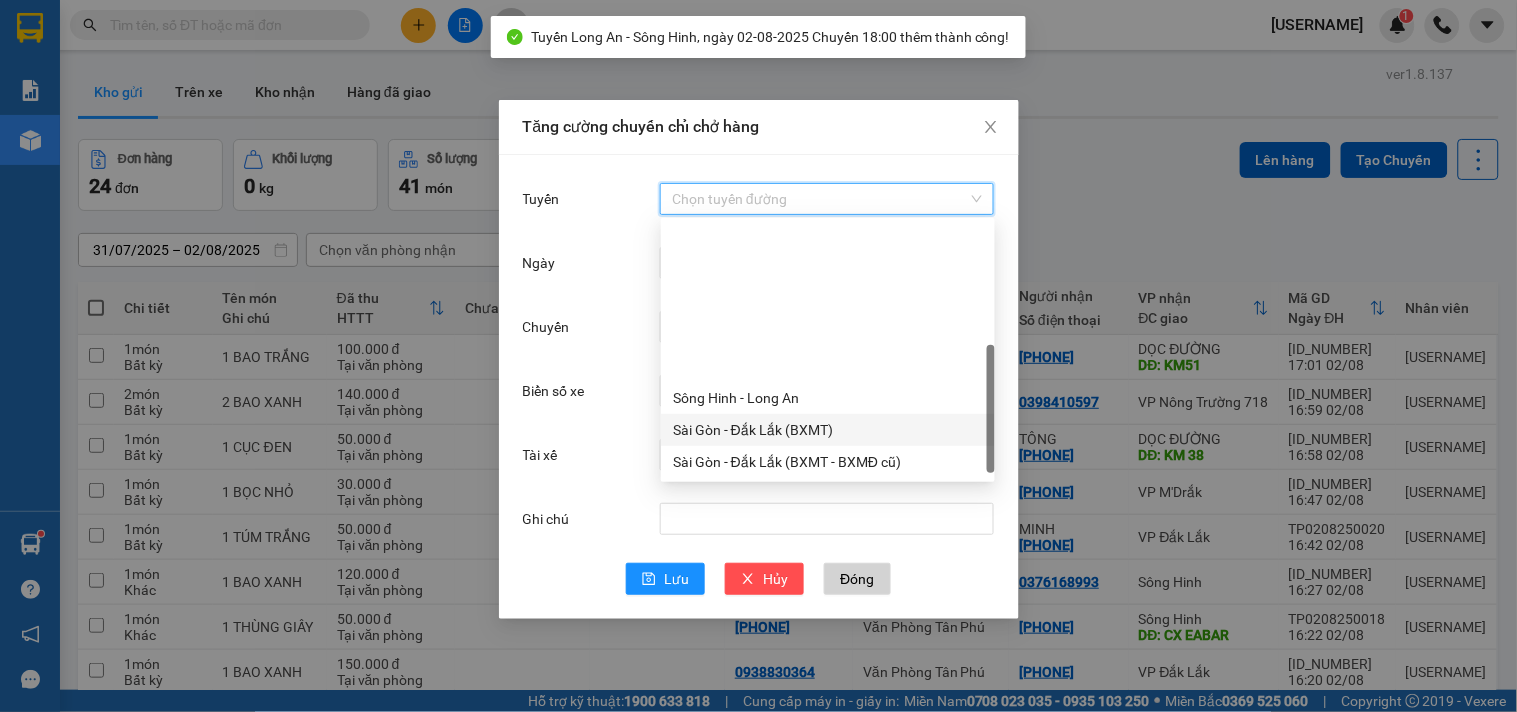 scroll, scrollTop: 184, scrollLeft: 0, axis: vertical 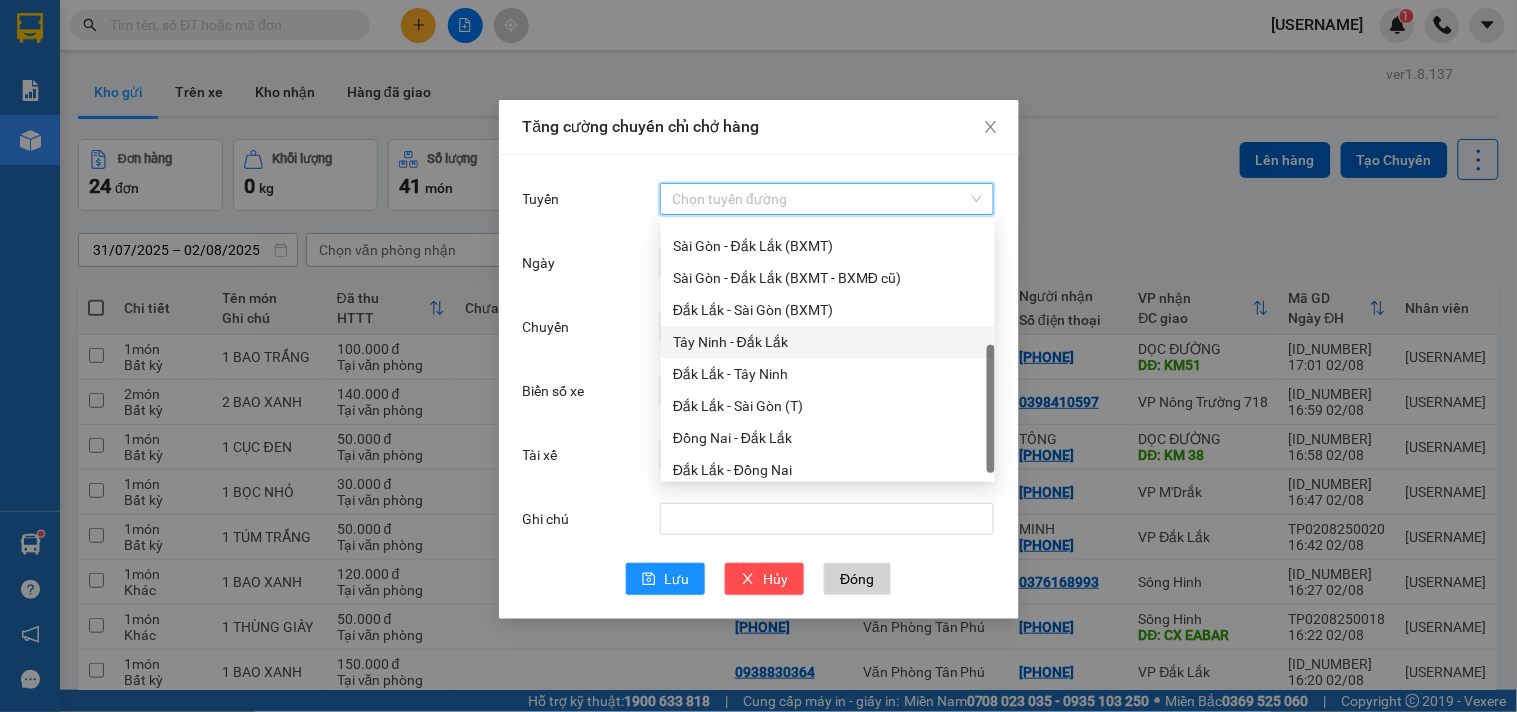 click on "Tây Ninh - Đắk Lắk" at bounding box center [828, 342] 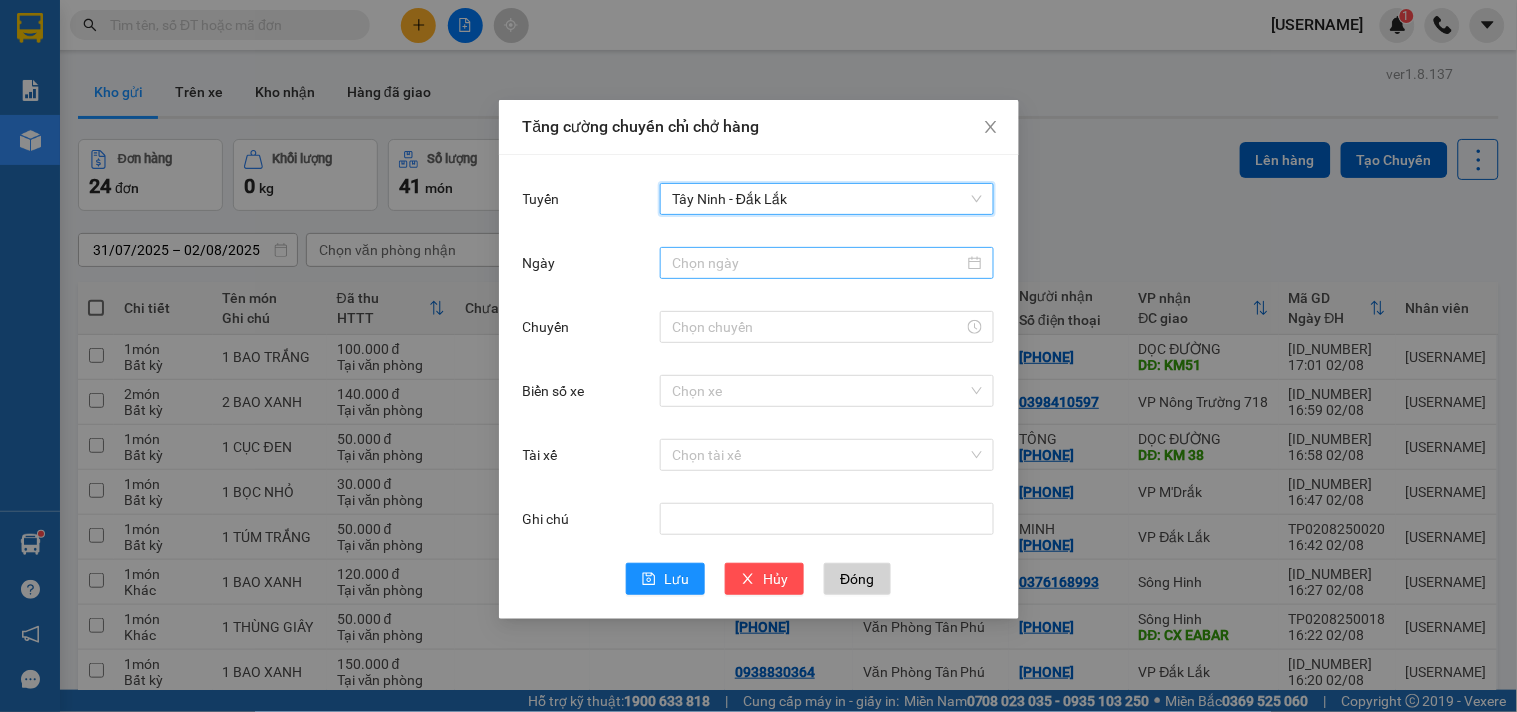 click on "Ngày" at bounding box center [818, 263] 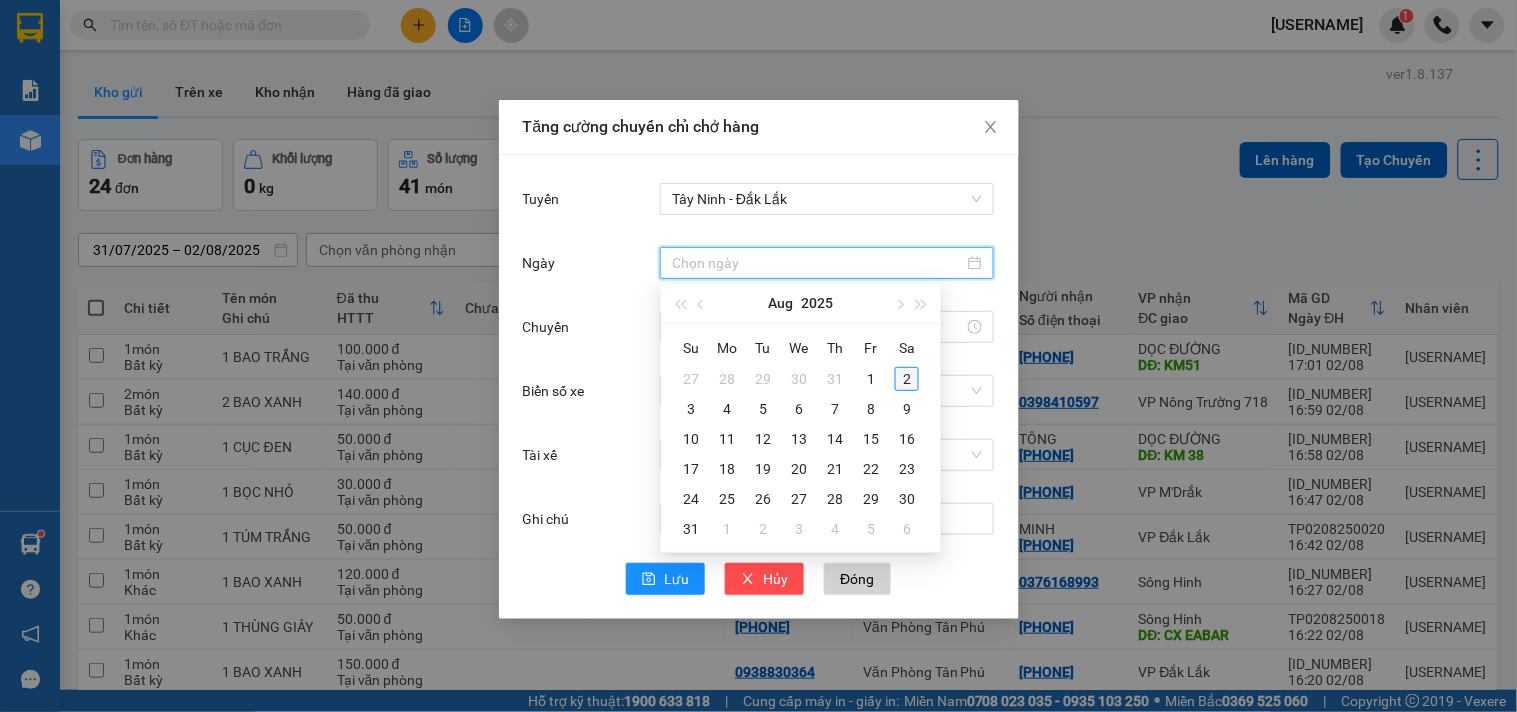 type on "02/08/2025" 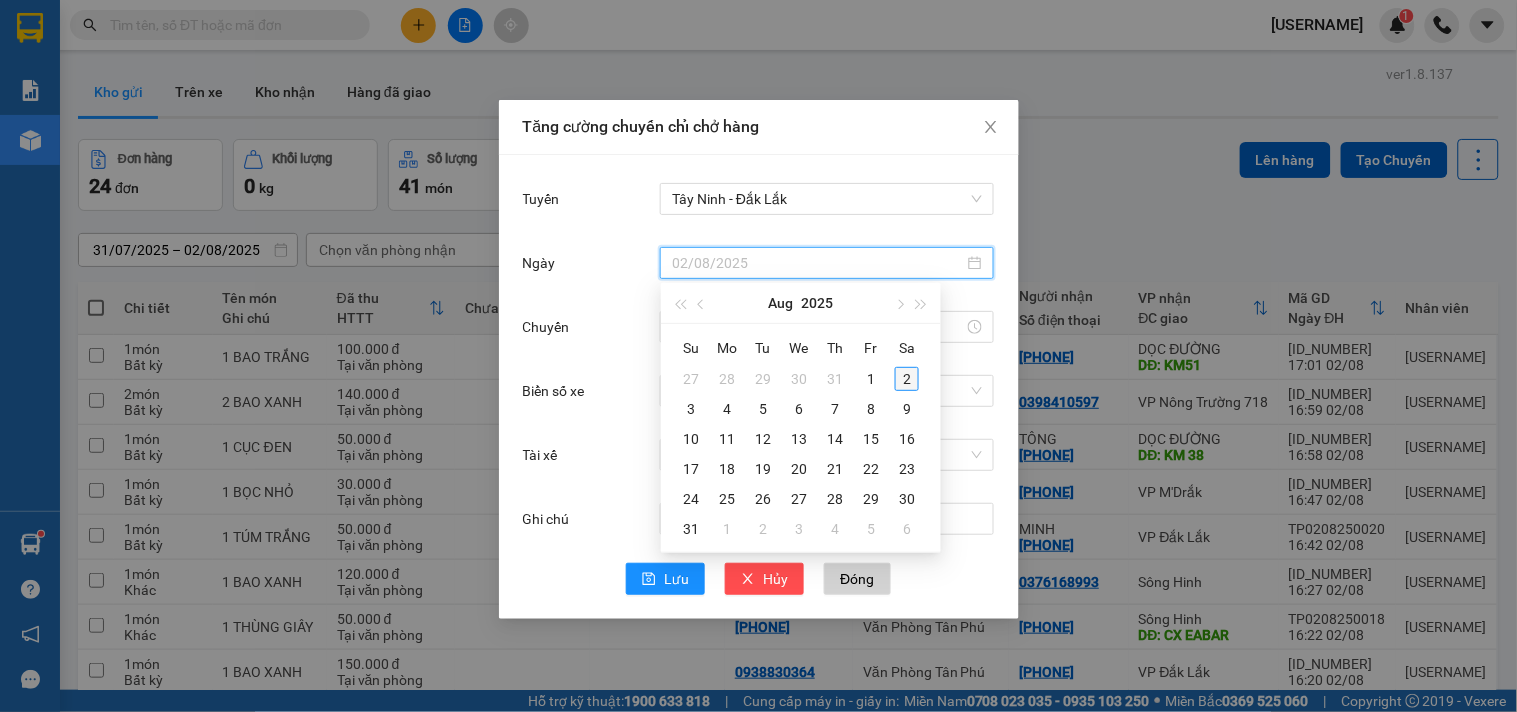 click on "2" at bounding box center (907, 379) 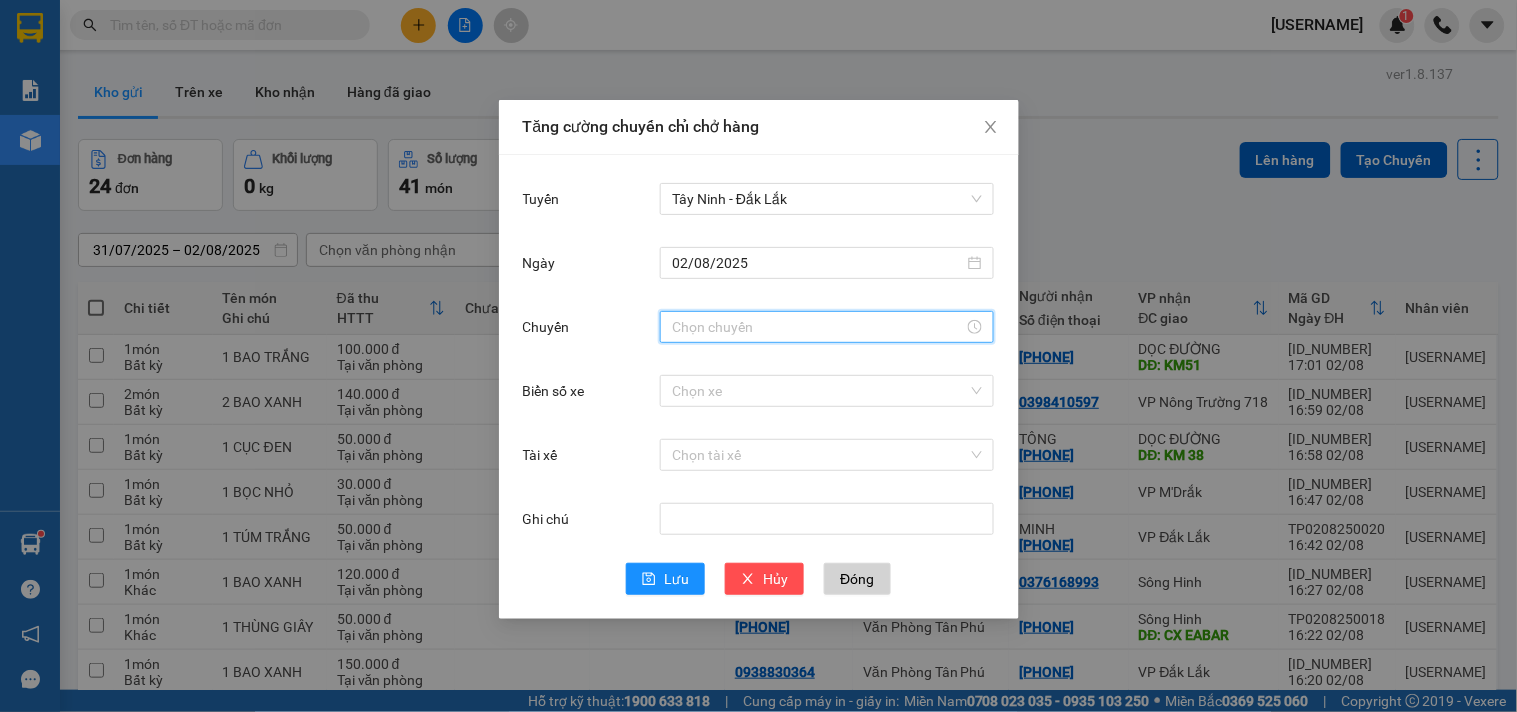 click on "Chuyến" at bounding box center [818, 327] 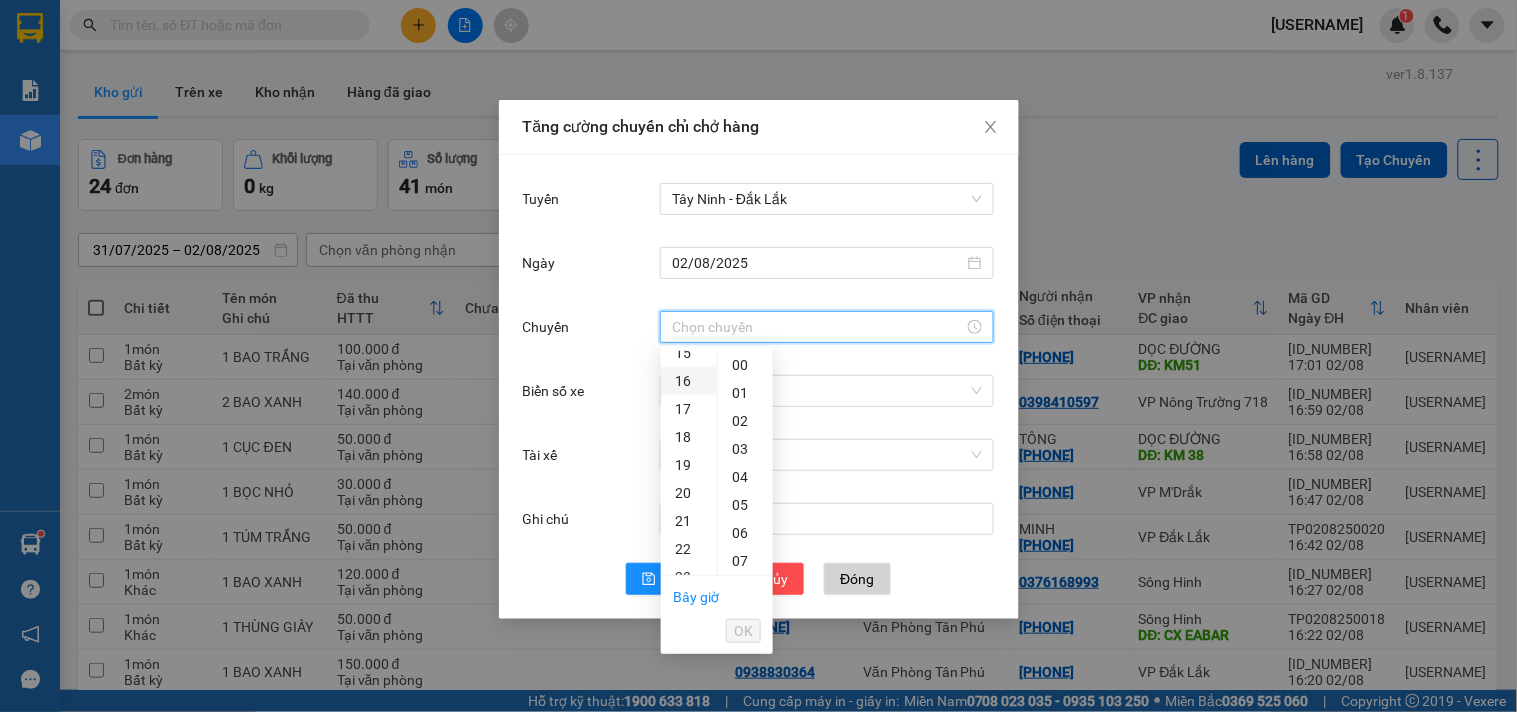 scroll, scrollTop: 393, scrollLeft: 0, axis: vertical 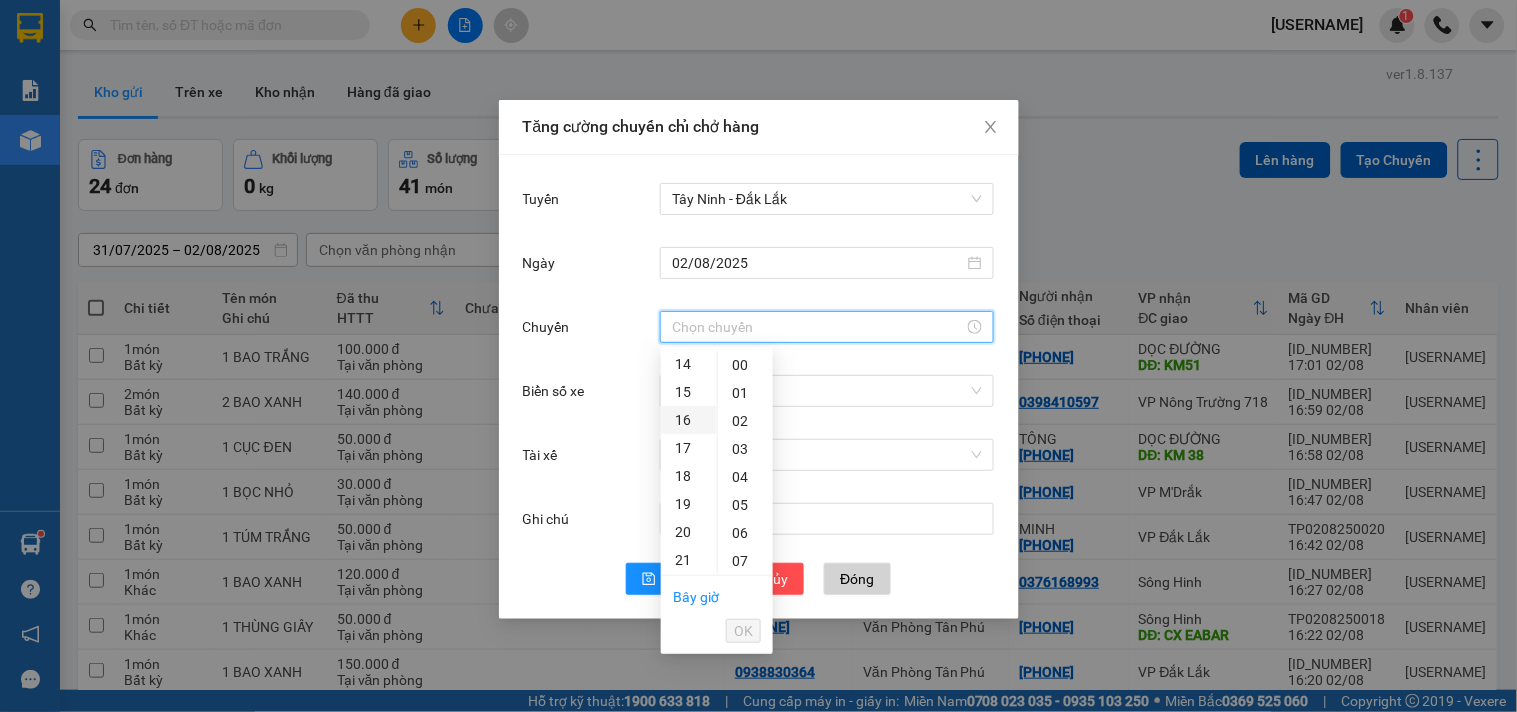 click on "16" at bounding box center (689, 420) 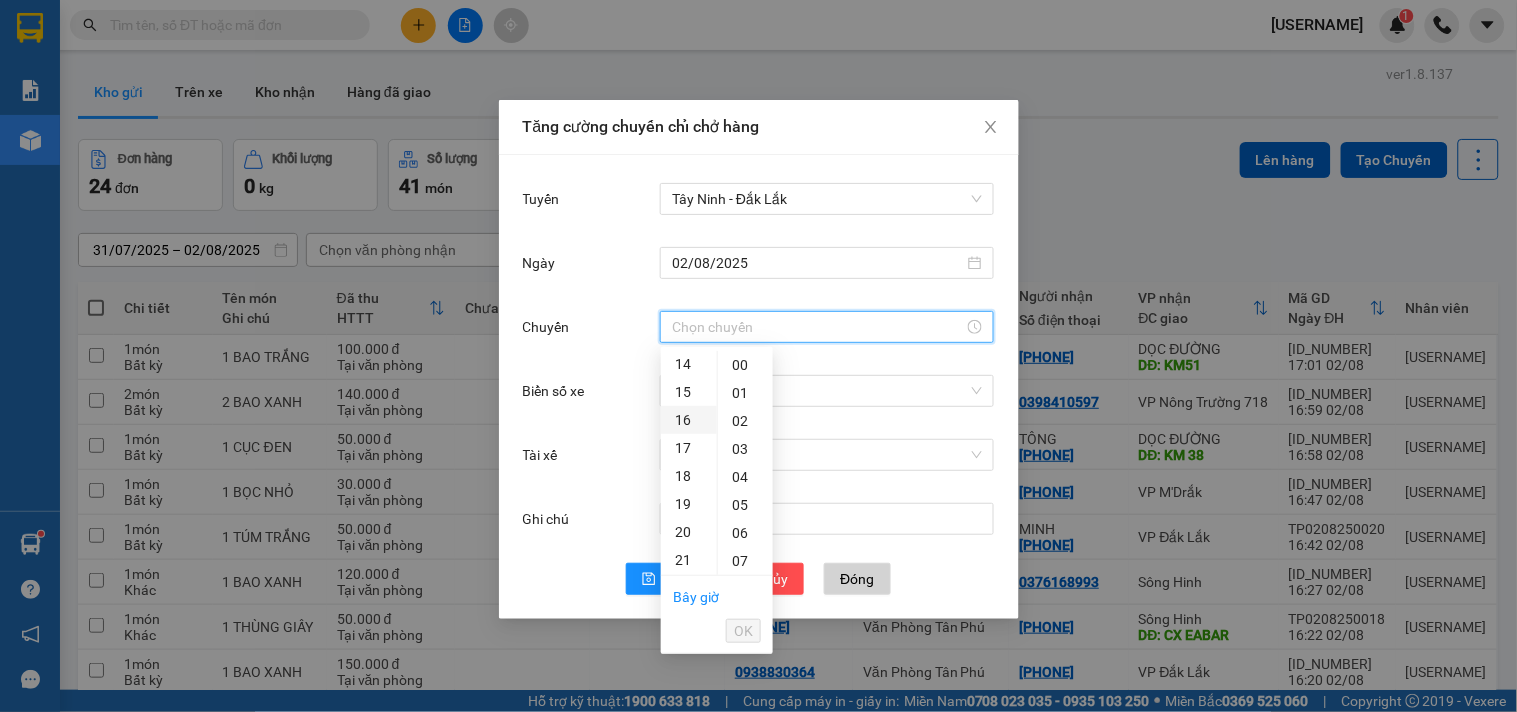 type on "16:00" 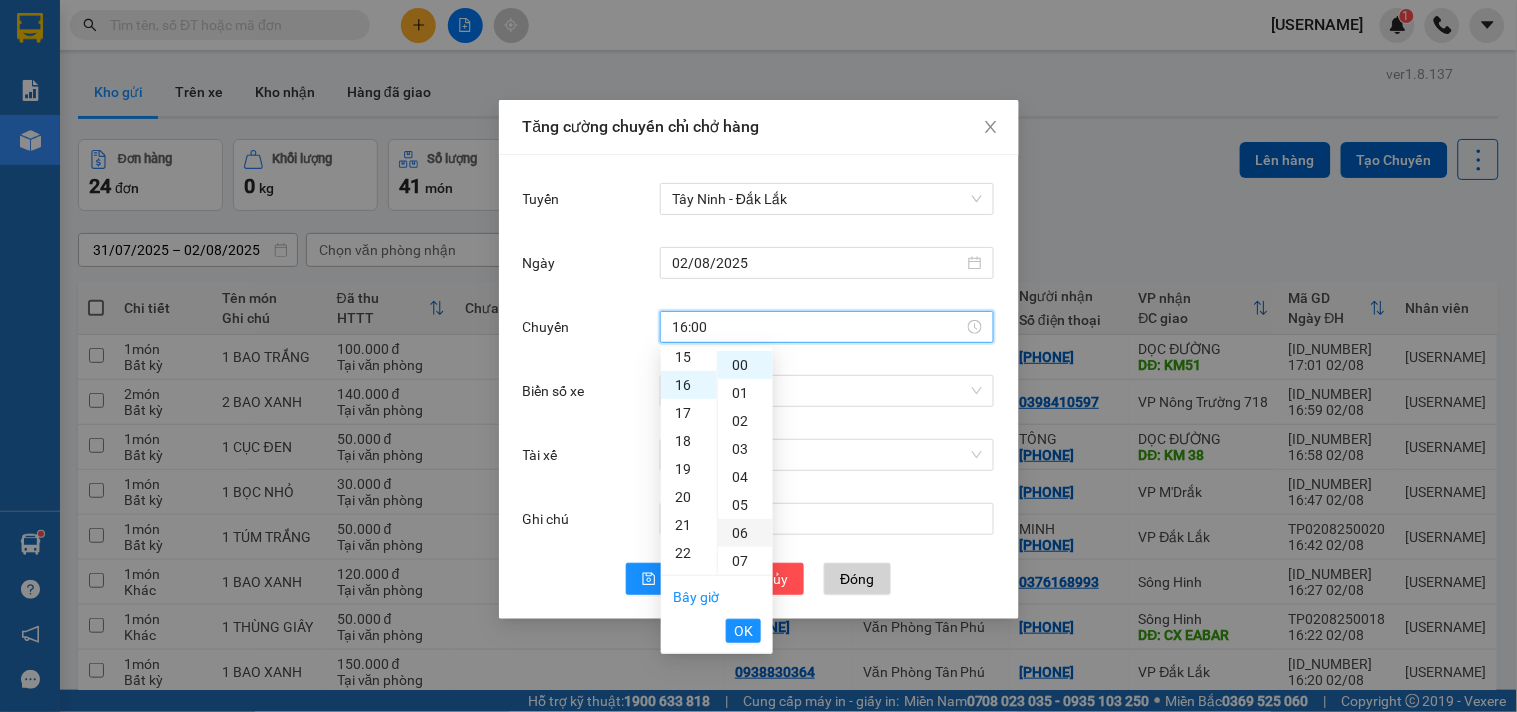 scroll, scrollTop: 447, scrollLeft: 0, axis: vertical 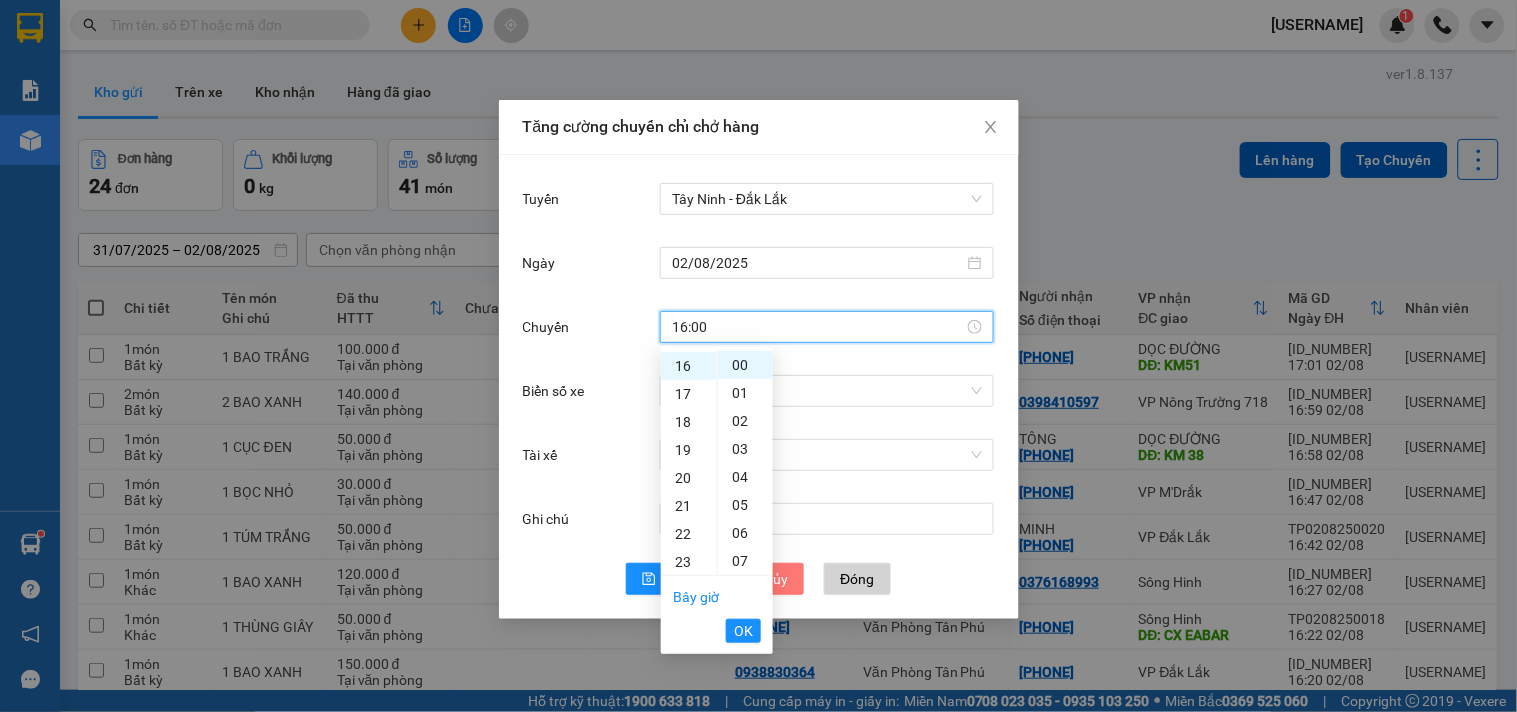 drag, startPoint x: 753, startPoint y: 623, endPoint x: 737, endPoint y: 563, distance: 62.0967 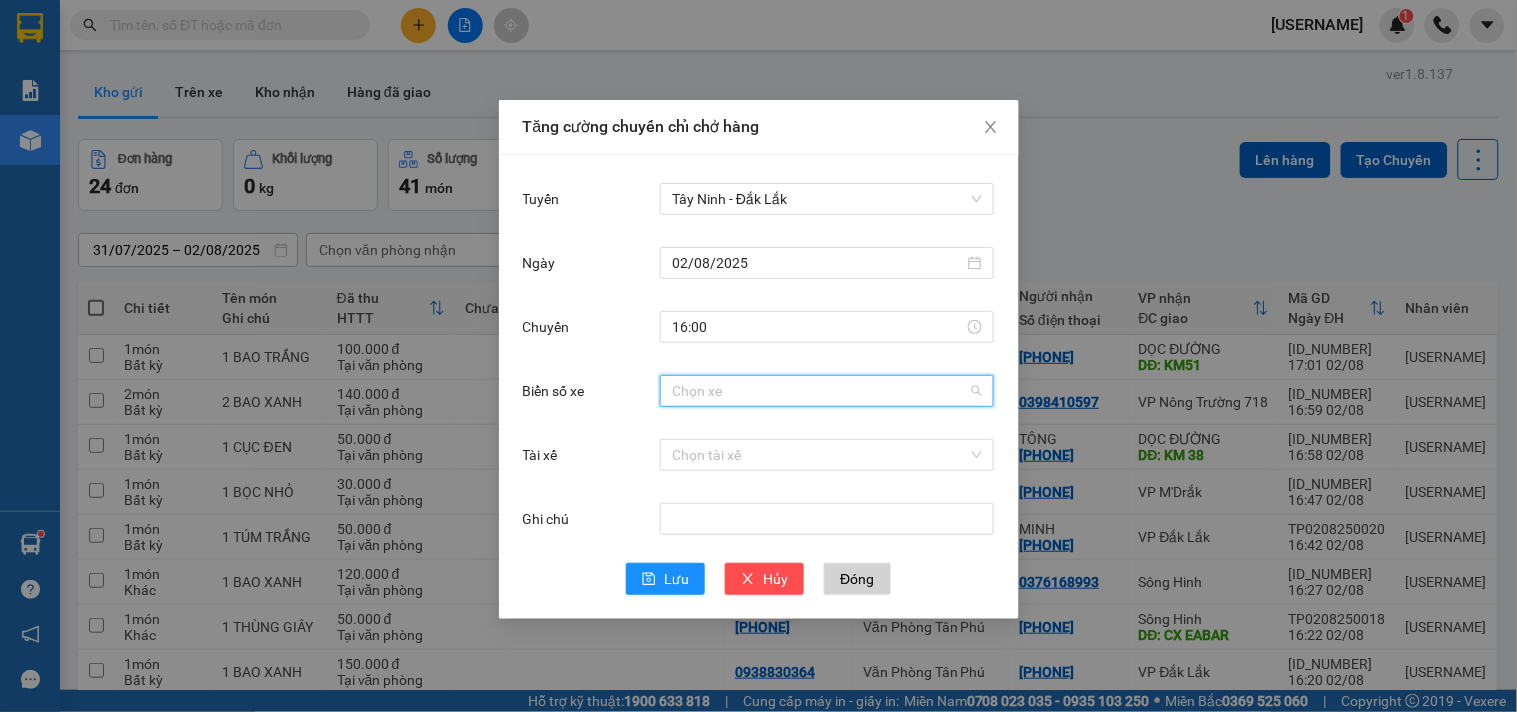 click on "Biển số xe" at bounding box center (820, 391) 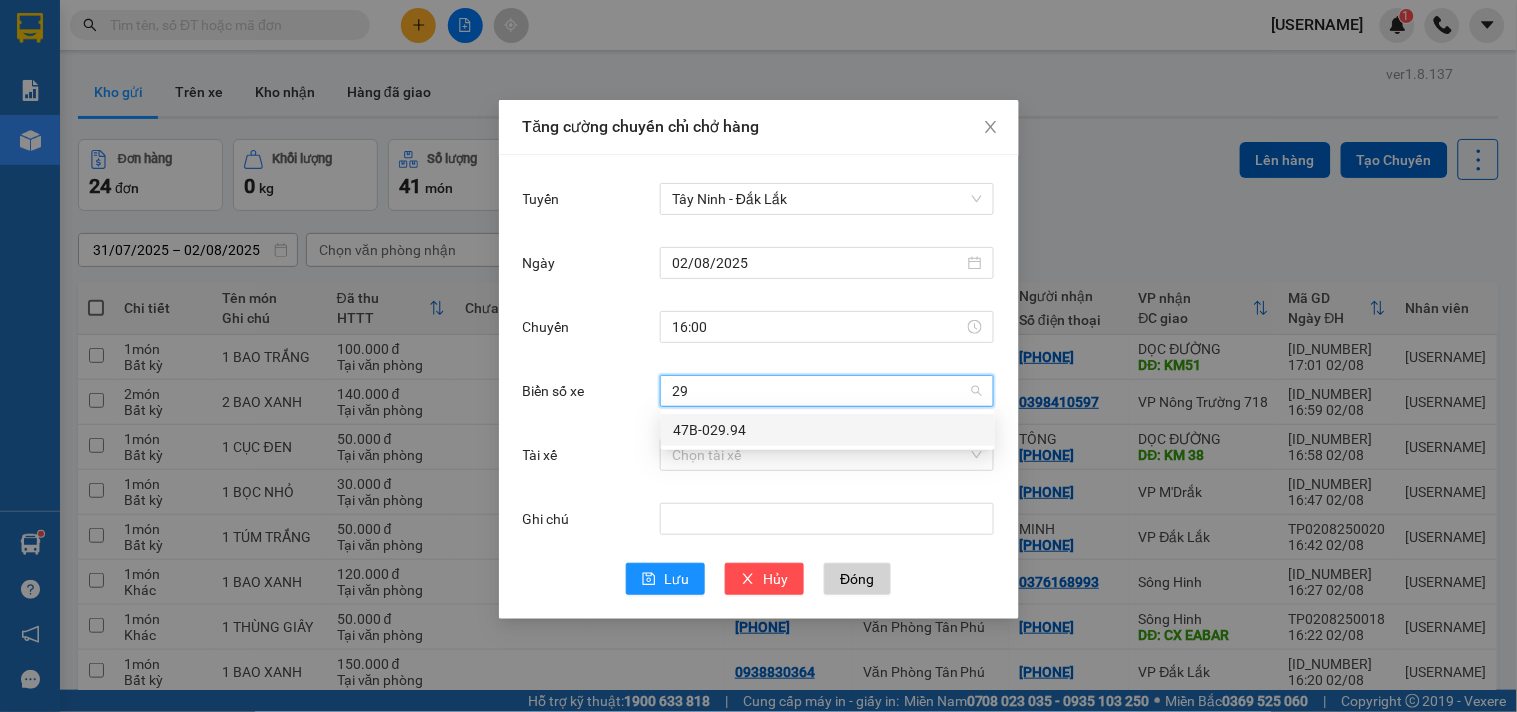 type on "29" 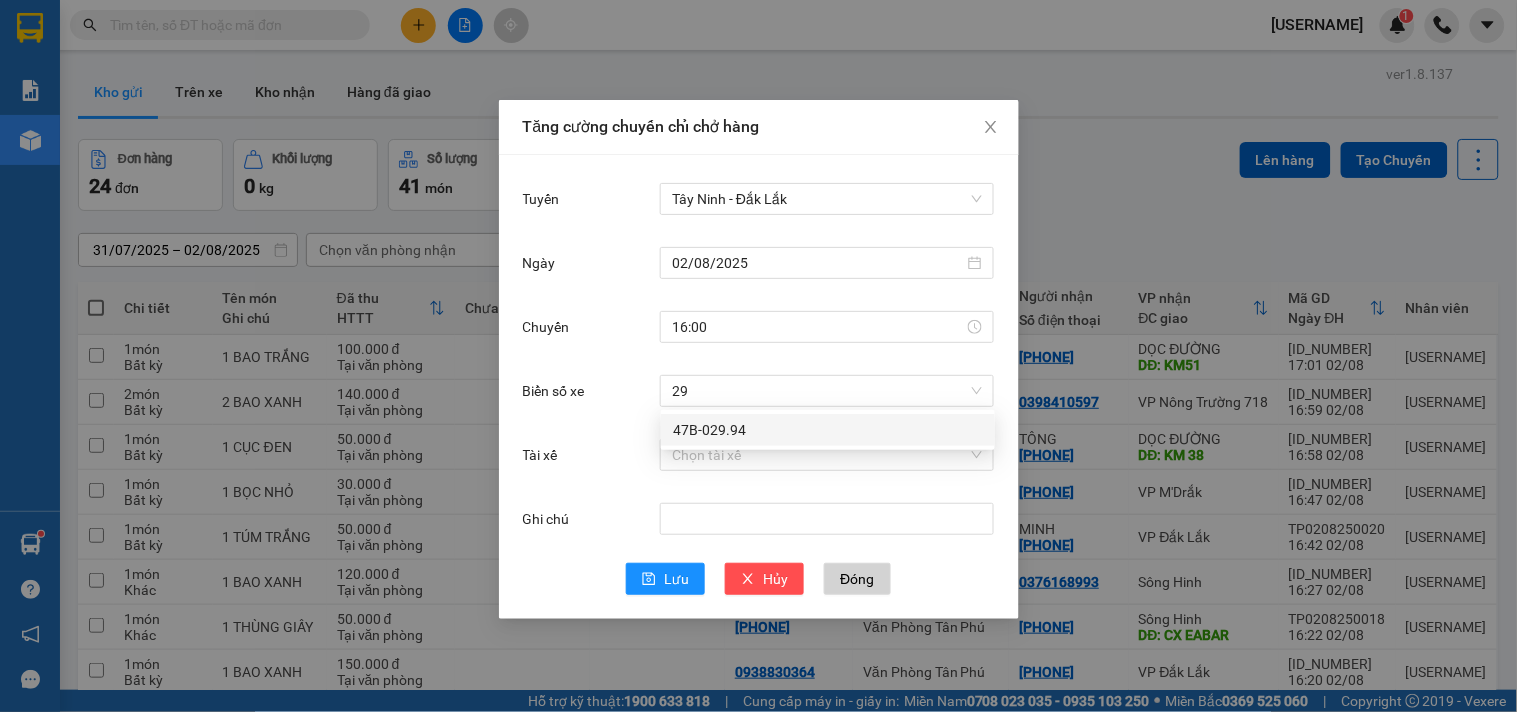 type 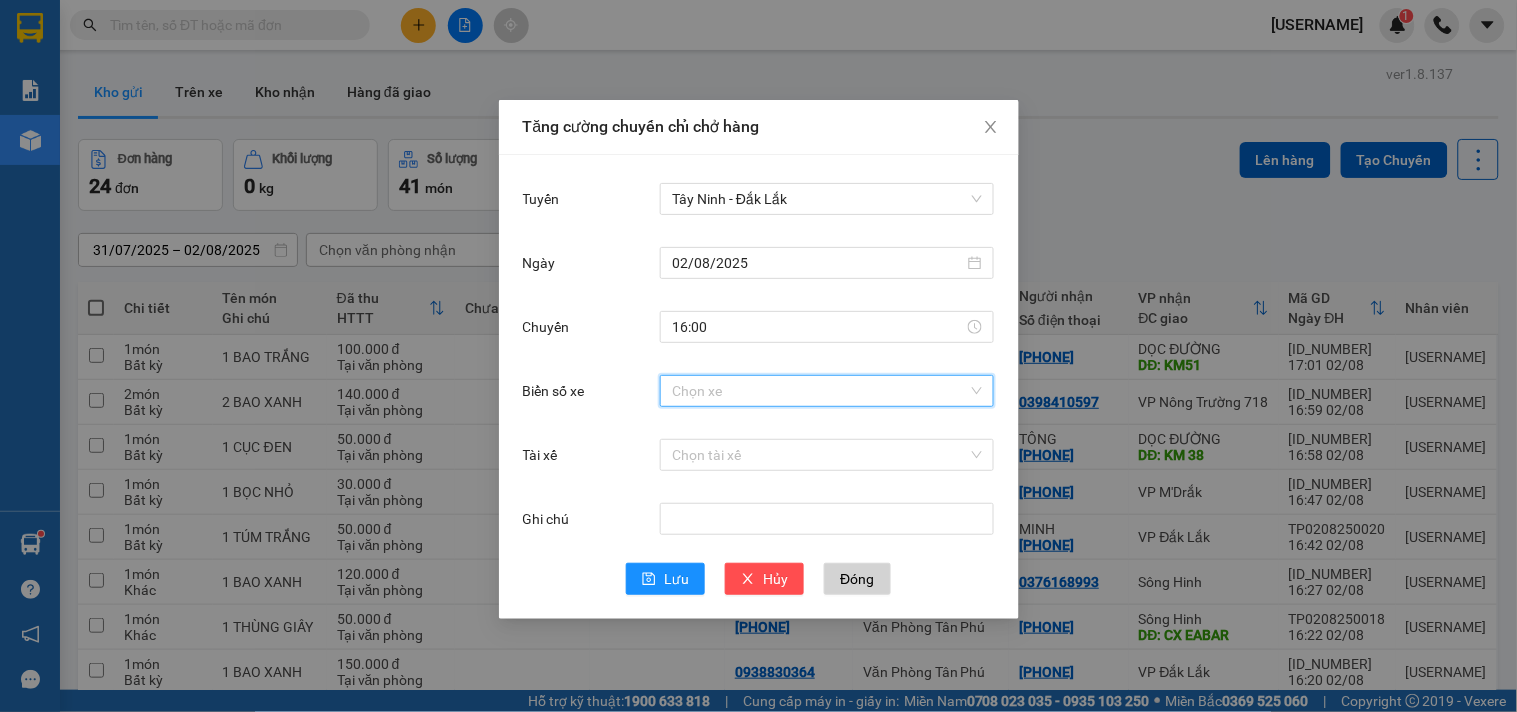click on "Biển số xe" at bounding box center [820, 391] 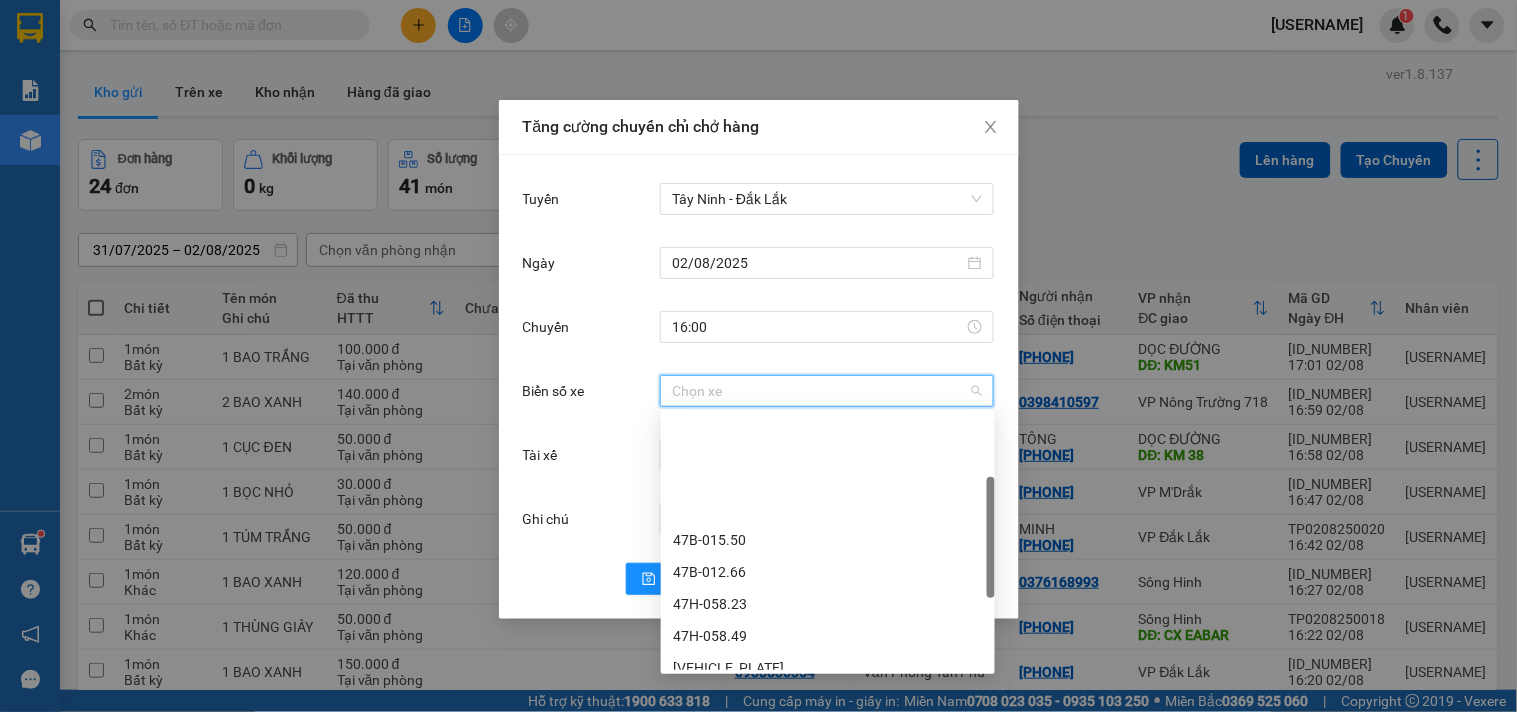 scroll, scrollTop: 193, scrollLeft: 0, axis: vertical 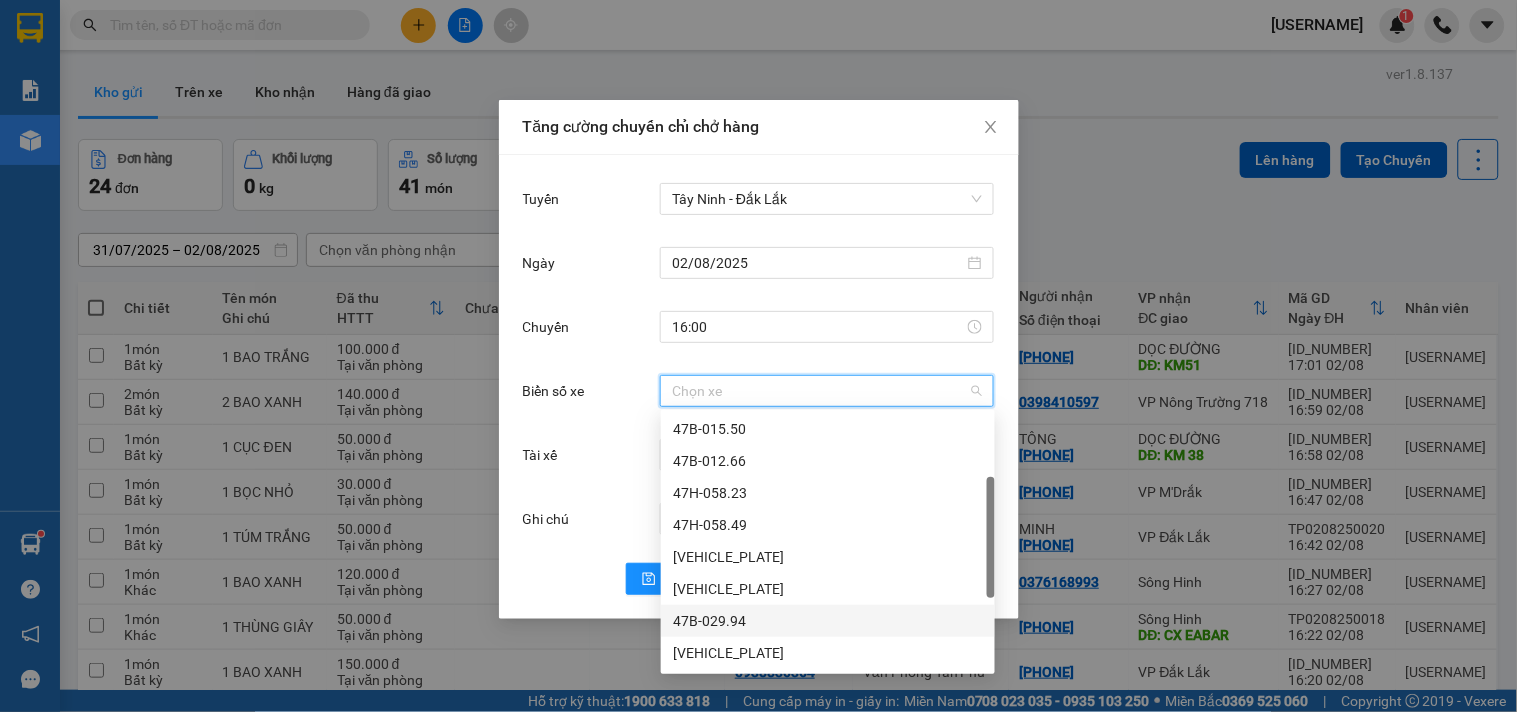 drag, startPoint x: 717, startPoint y: 620, endPoint x: 720, endPoint y: 605, distance: 15.297058 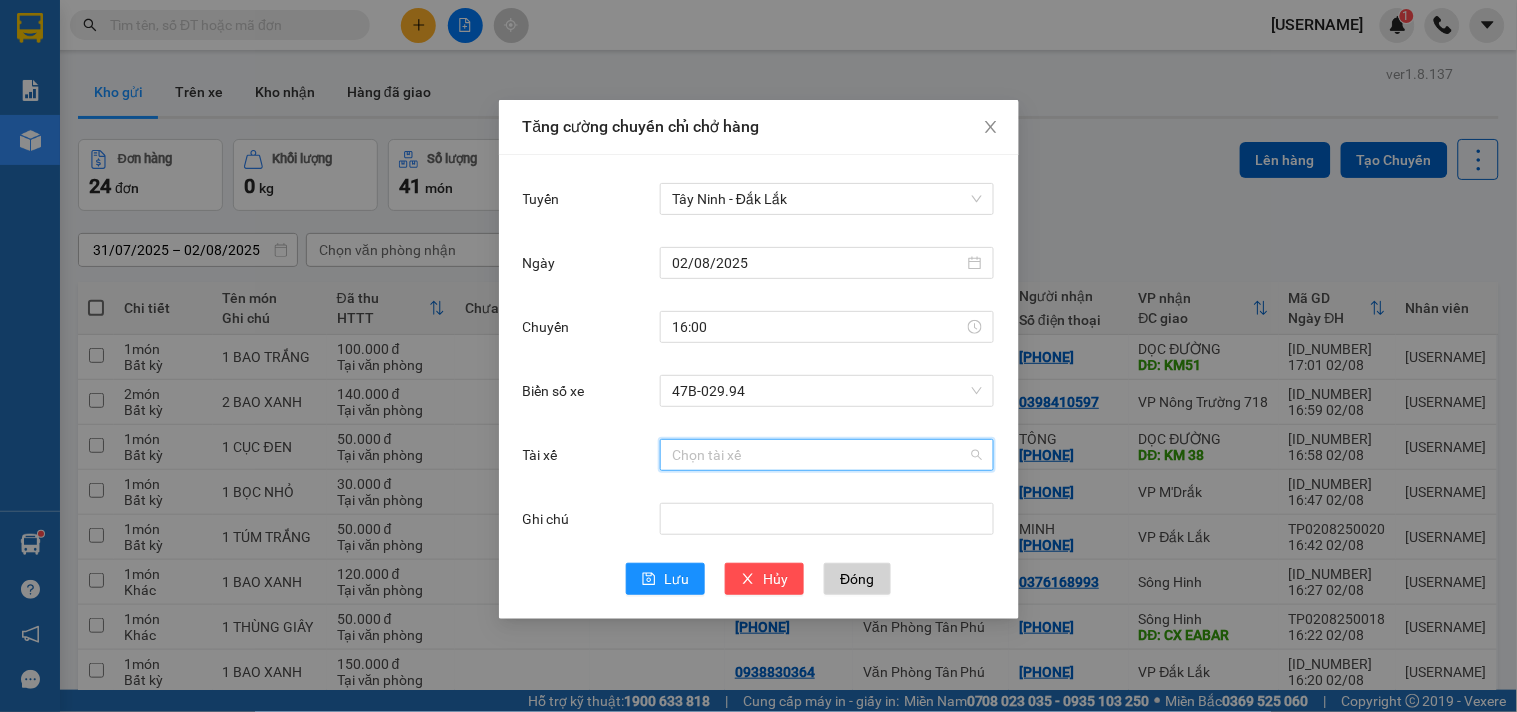 click on "Tài xế" at bounding box center (820, 455) 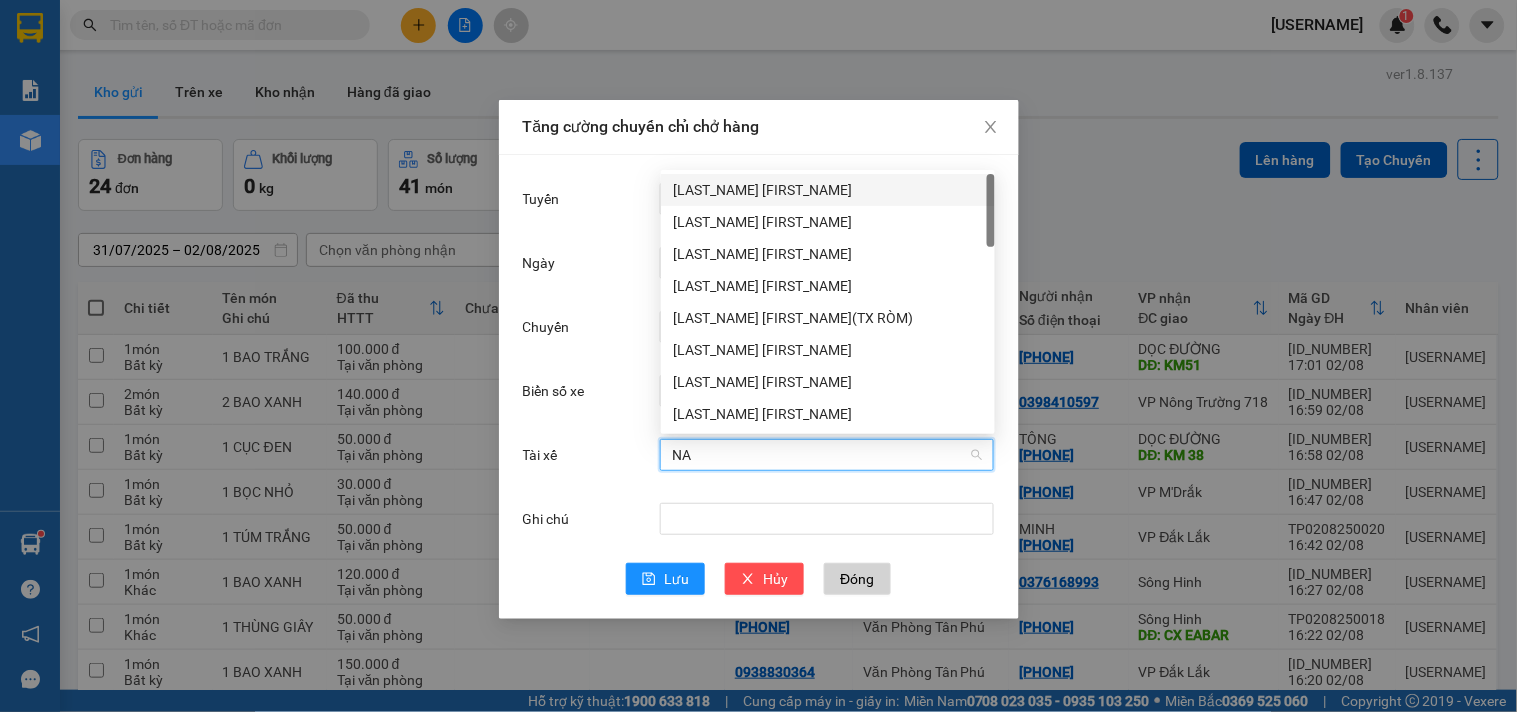 type on "NAM" 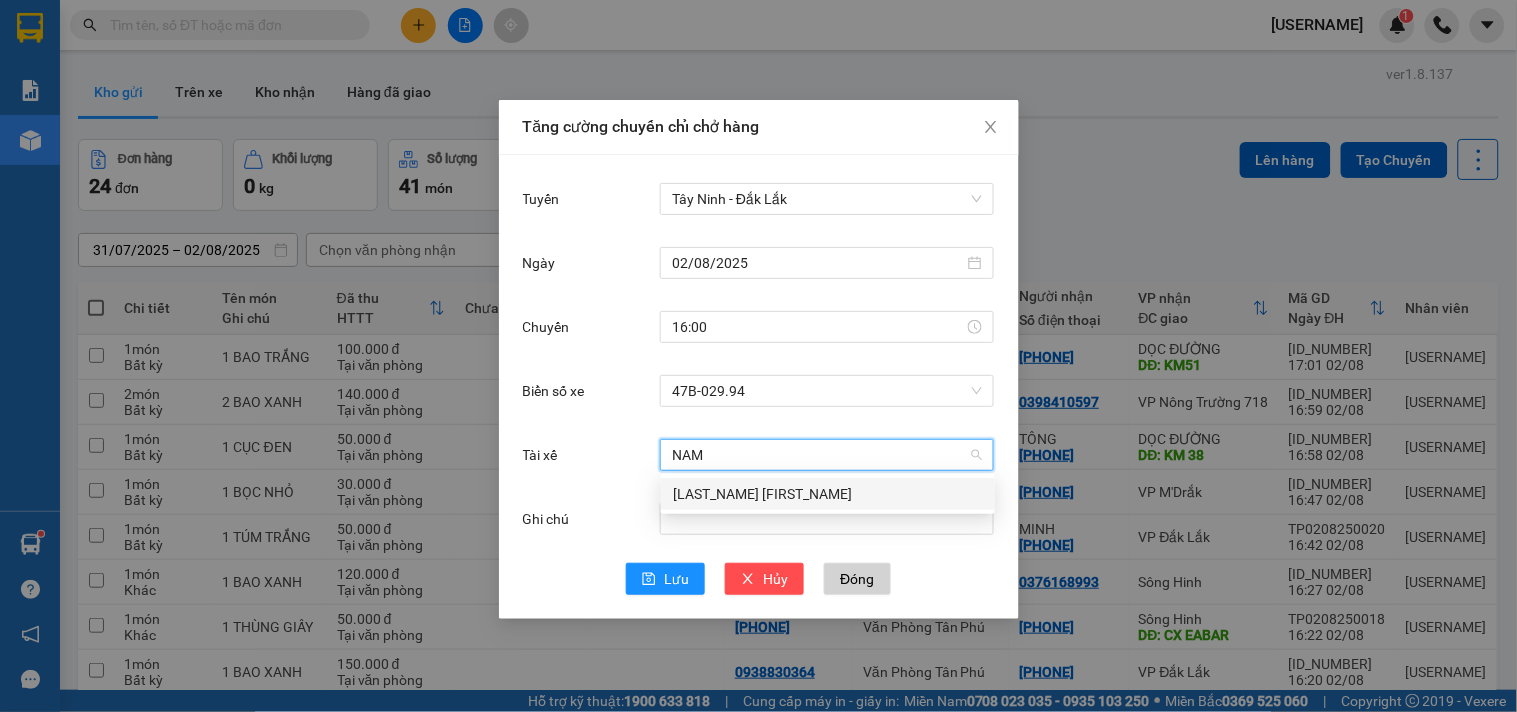 drag, startPoint x: 724, startPoint y: 496, endPoint x: 703, endPoint y: 538, distance: 46.957428 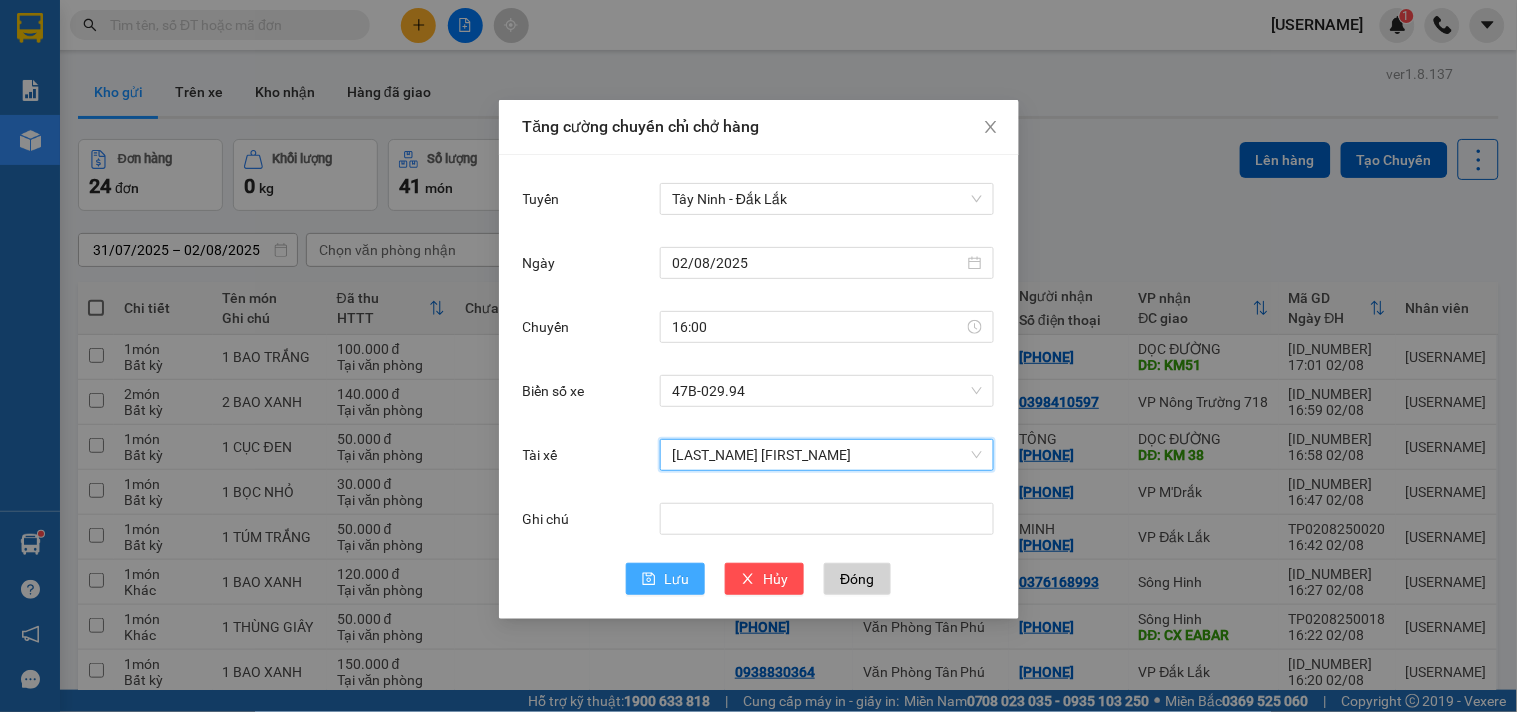 drag, startPoint x: 690, startPoint y: 582, endPoint x: 685, endPoint y: 573, distance: 10.29563 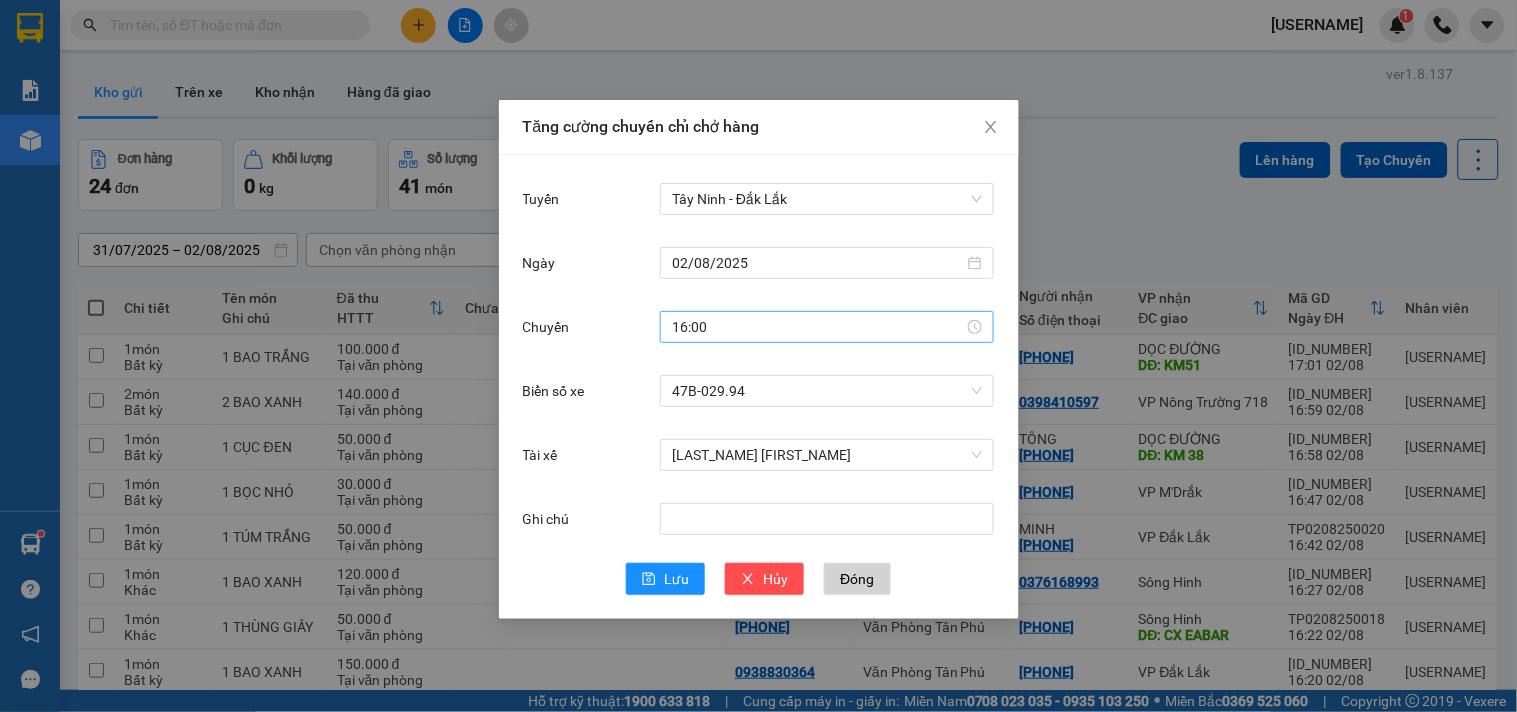 click on "16:00" at bounding box center (818, 327) 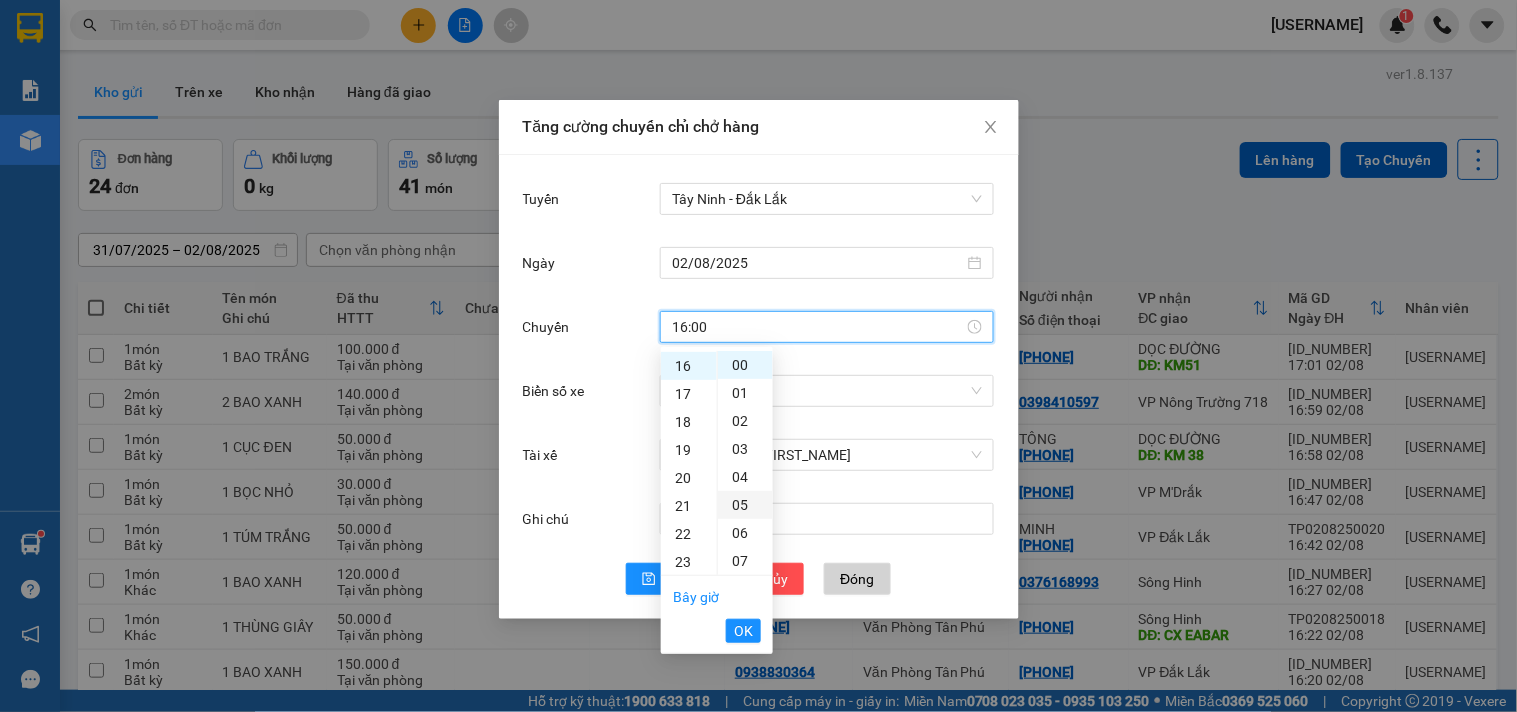 click on "05" at bounding box center (745, 505) 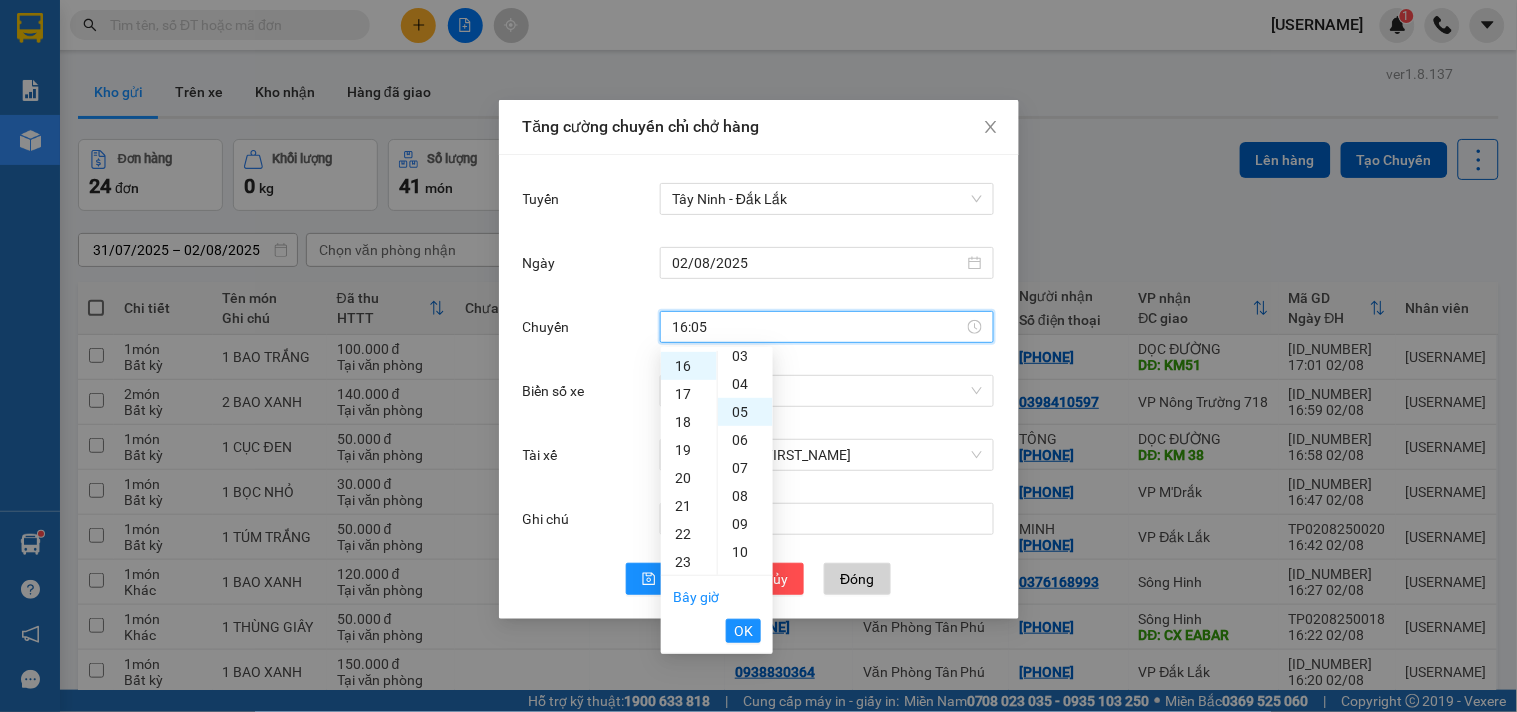 scroll, scrollTop: 140, scrollLeft: 0, axis: vertical 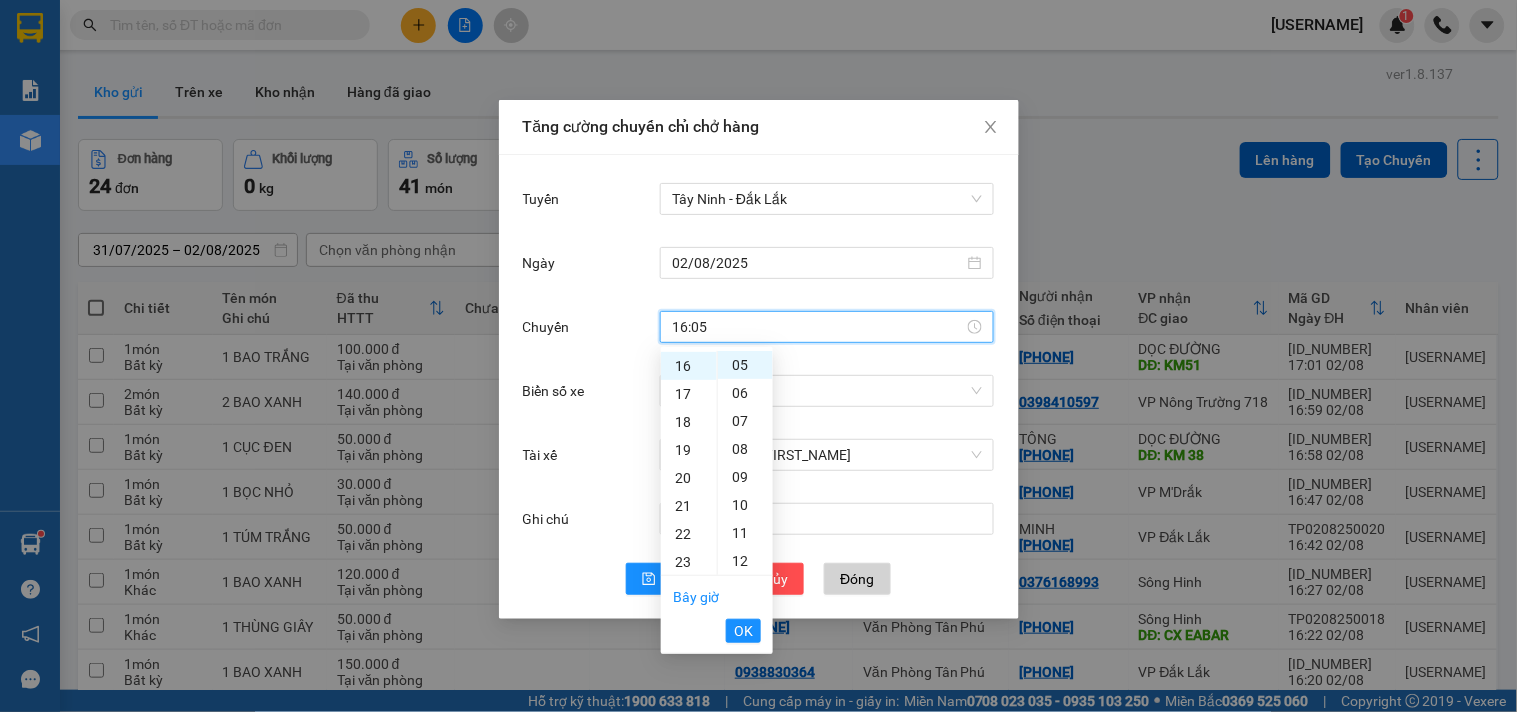 drag, startPoint x: 744, startPoint y: 632, endPoint x: 727, endPoint y: 618, distance: 22.022715 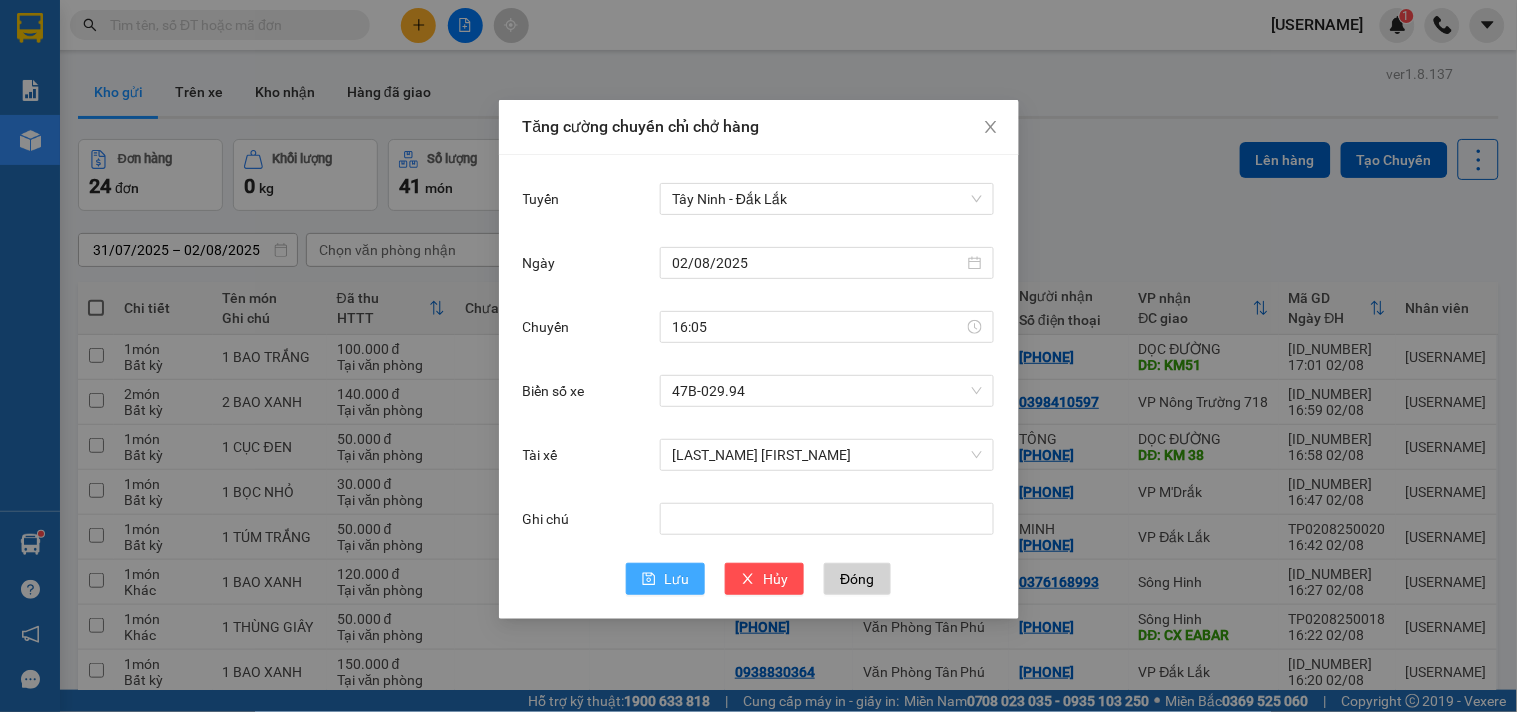click on "Lưu" at bounding box center [676, 579] 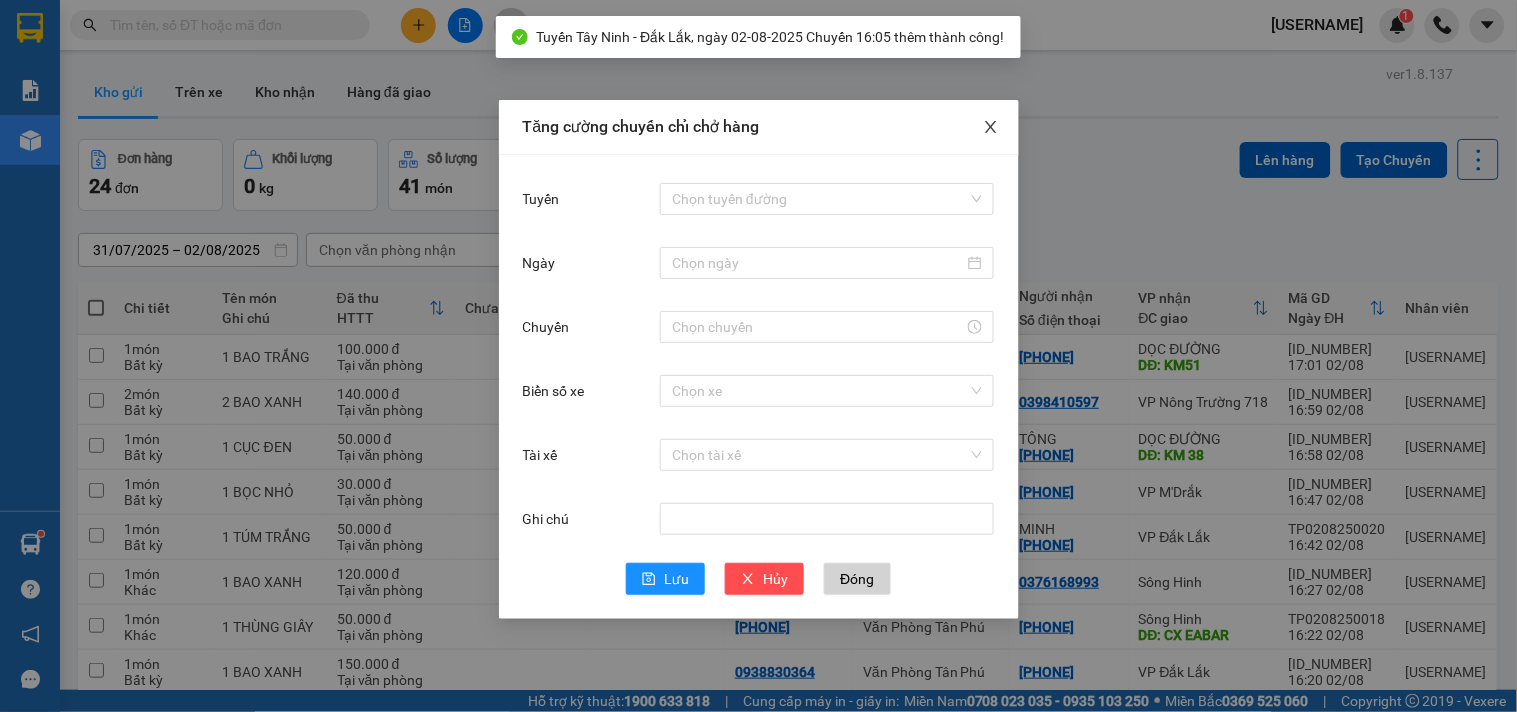 click at bounding box center [991, 128] 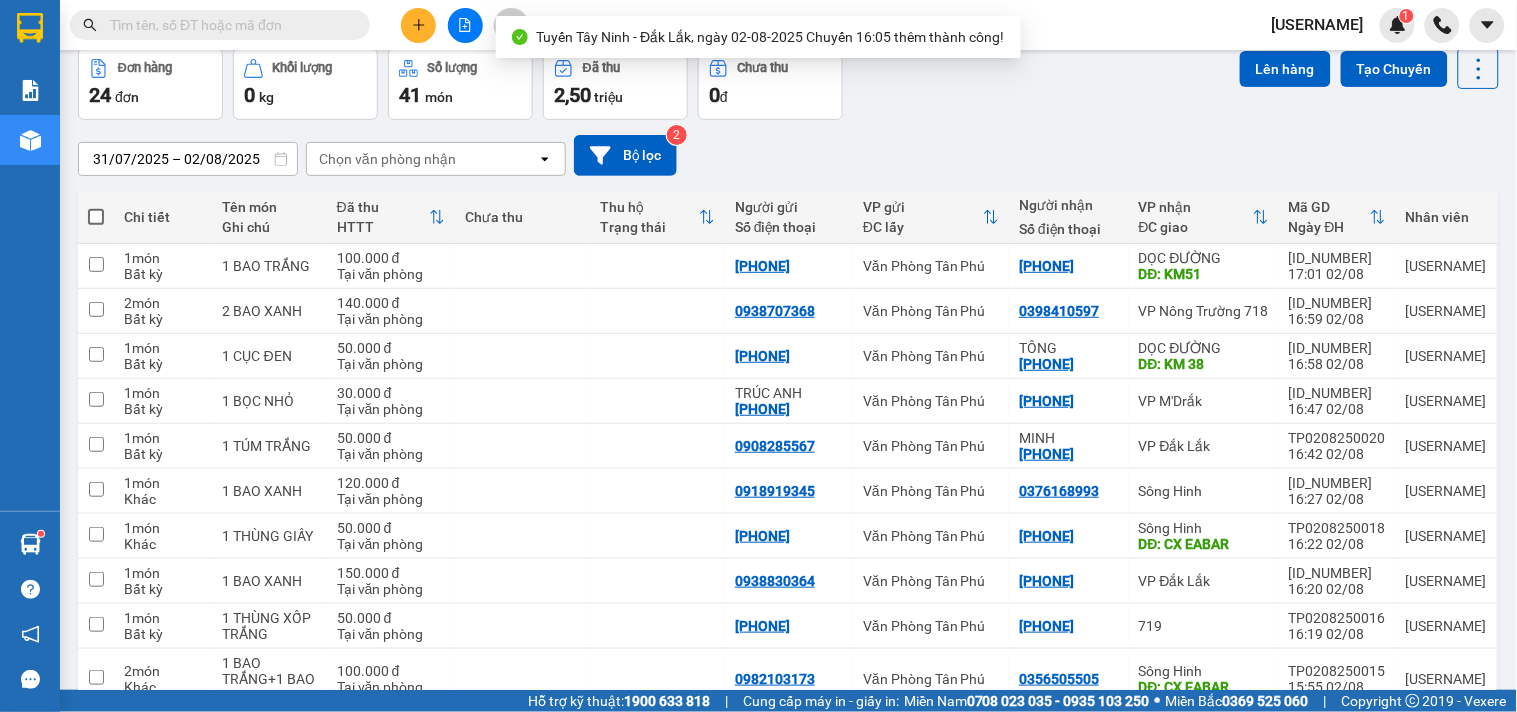 scroll, scrollTop: 194, scrollLeft: 0, axis: vertical 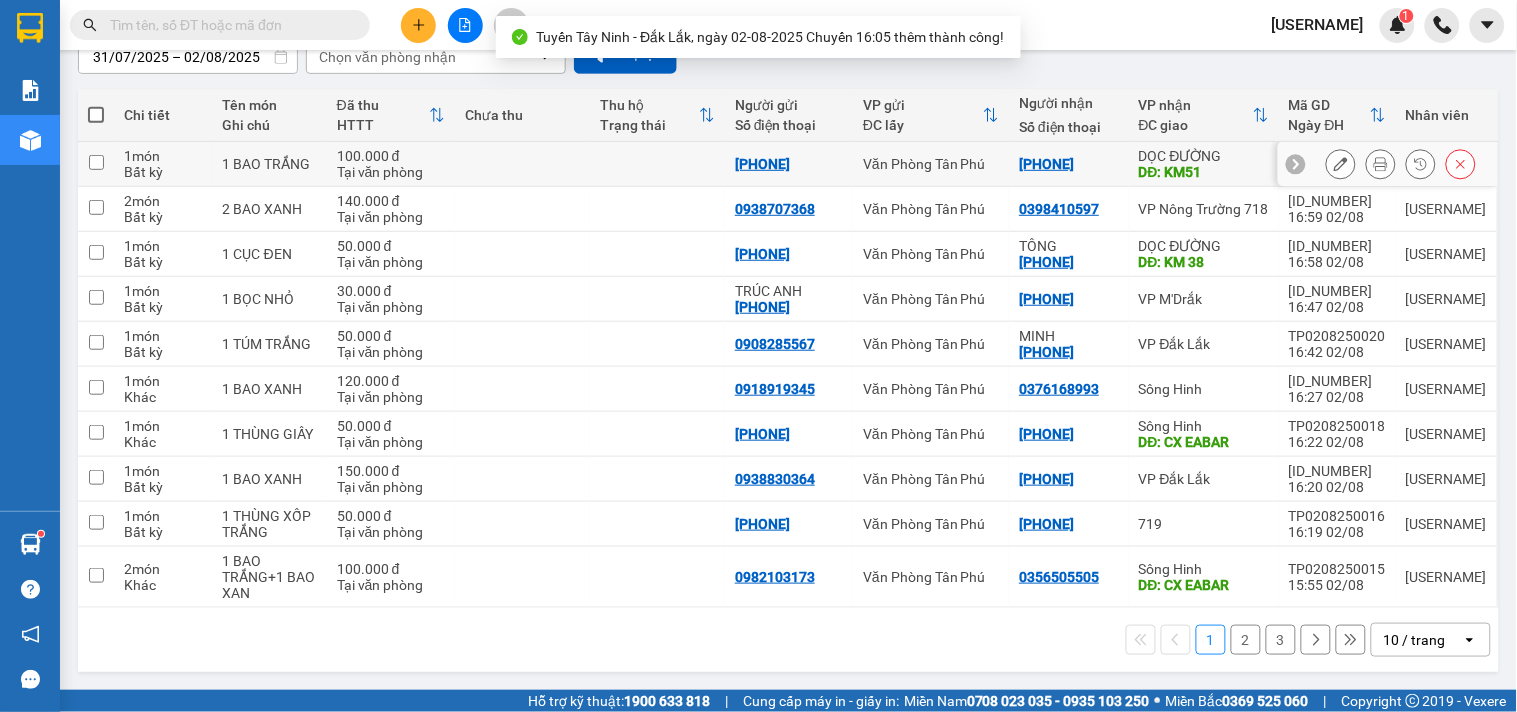 click on "[PHONE]" at bounding box center [1069, 164] 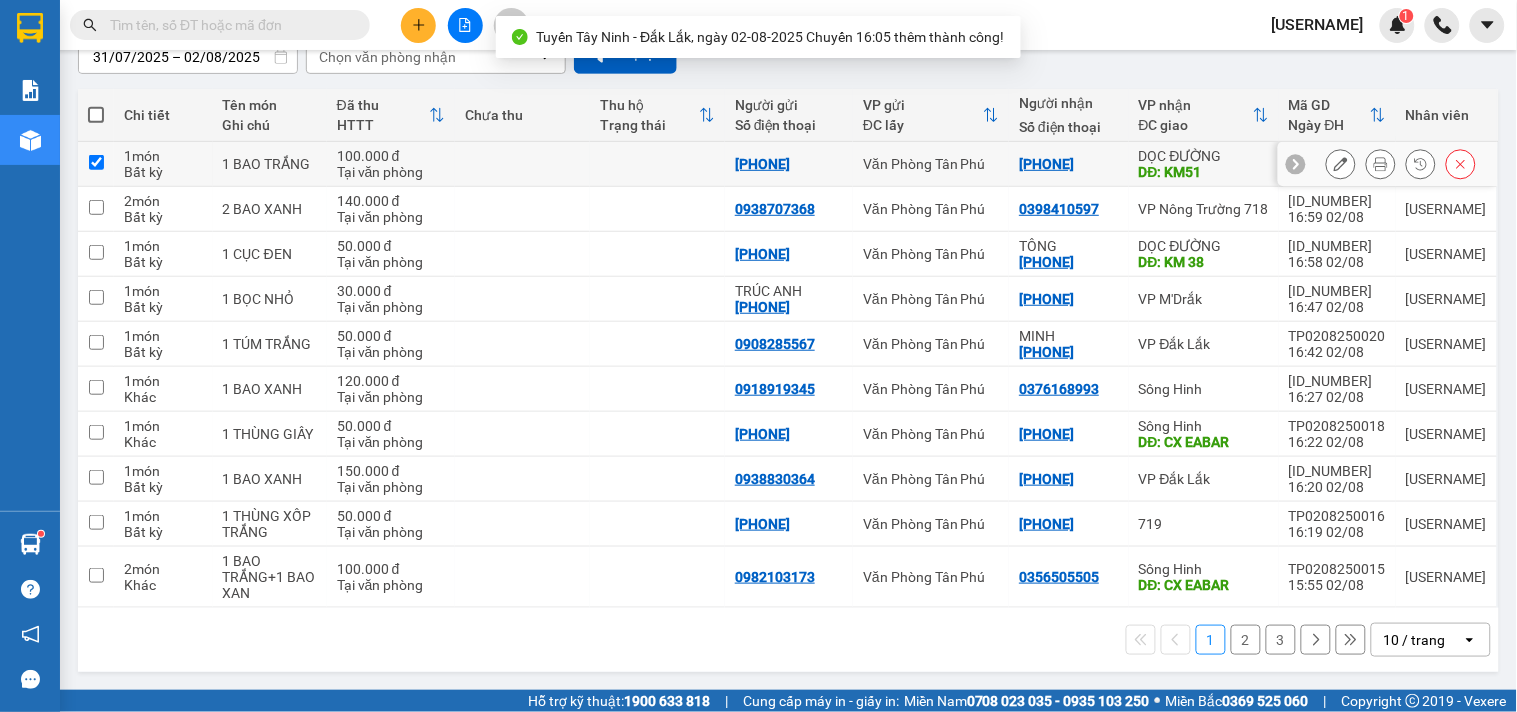 checkbox on "true" 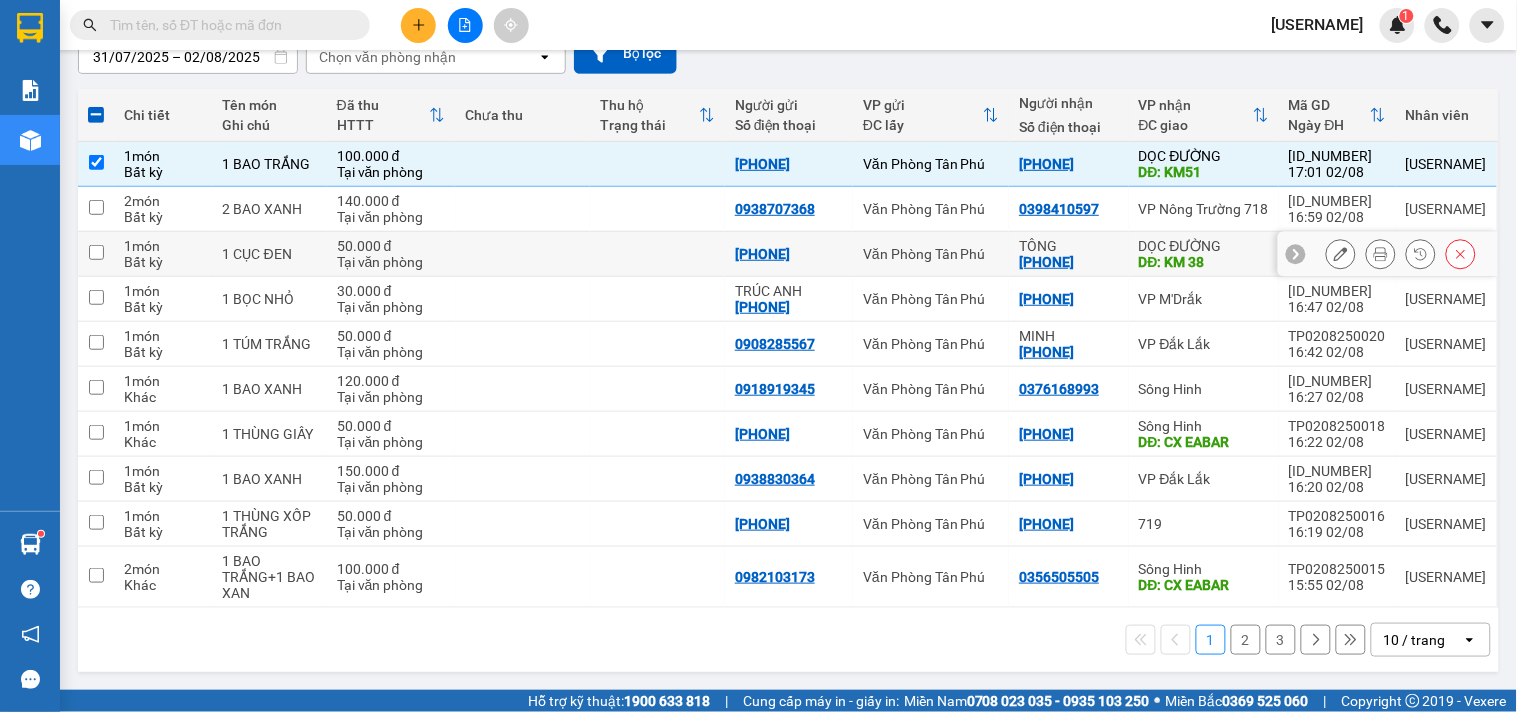 click on "DĐ: KM 38" at bounding box center [1204, 262] 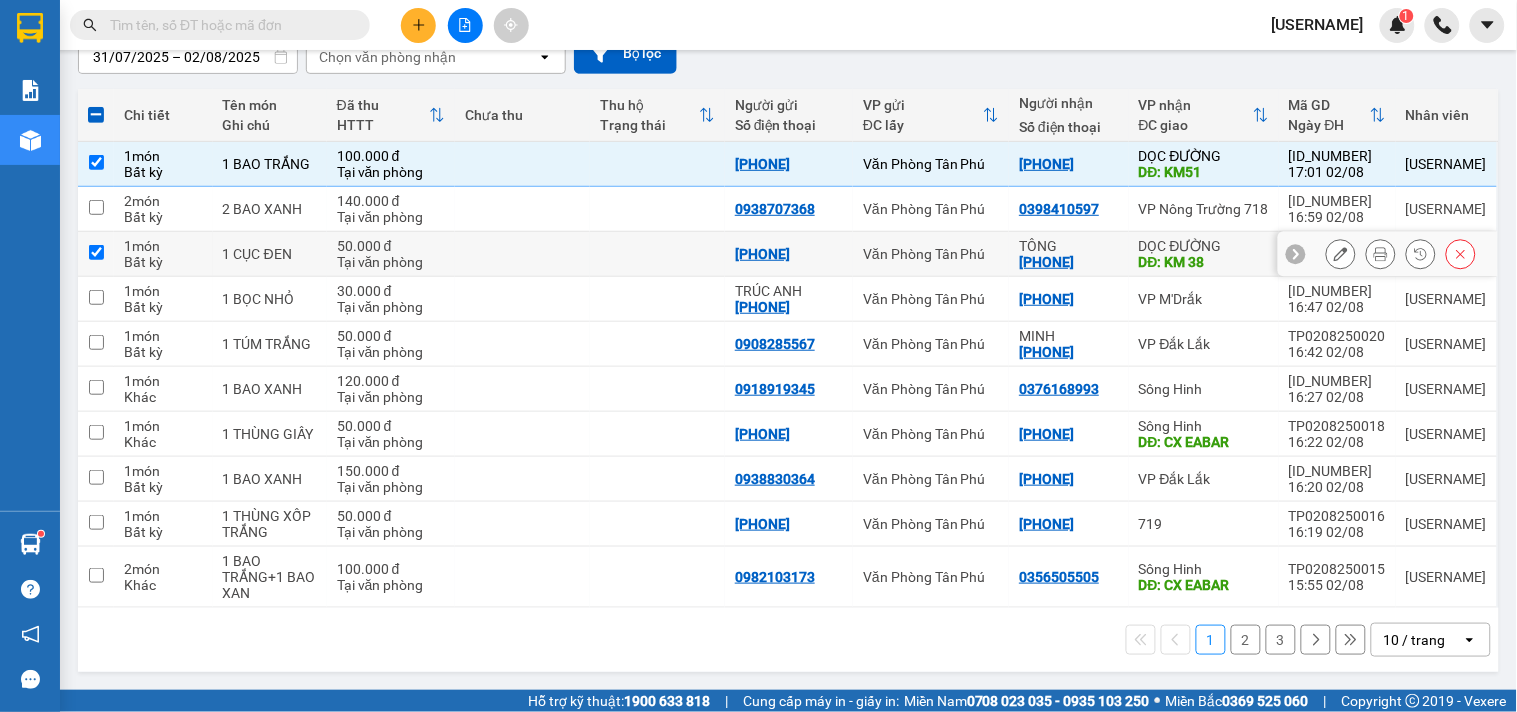 checkbox on "true" 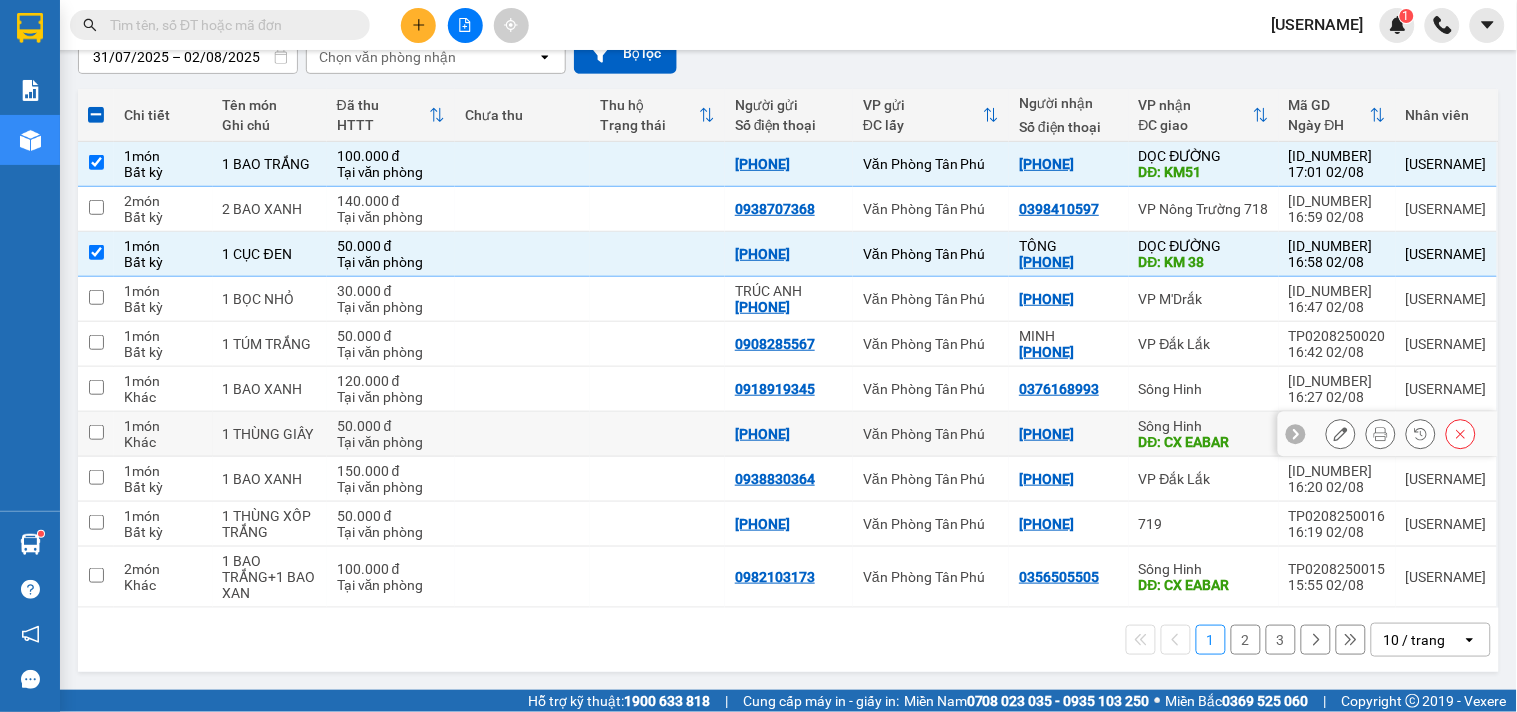 drag, startPoint x: 1165, startPoint y: 420, endPoint x: 1163, endPoint y: 406, distance: 14.142136 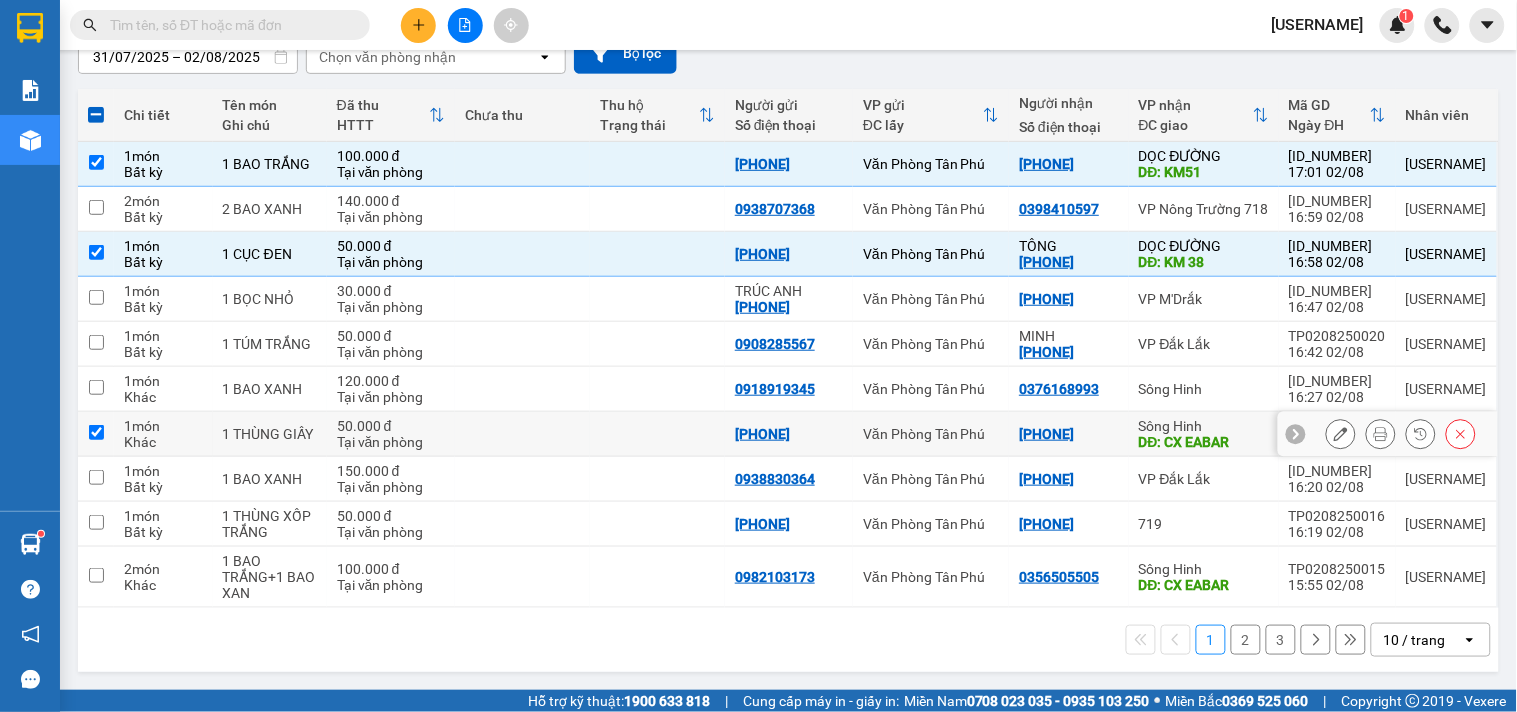 checkbox on "true" 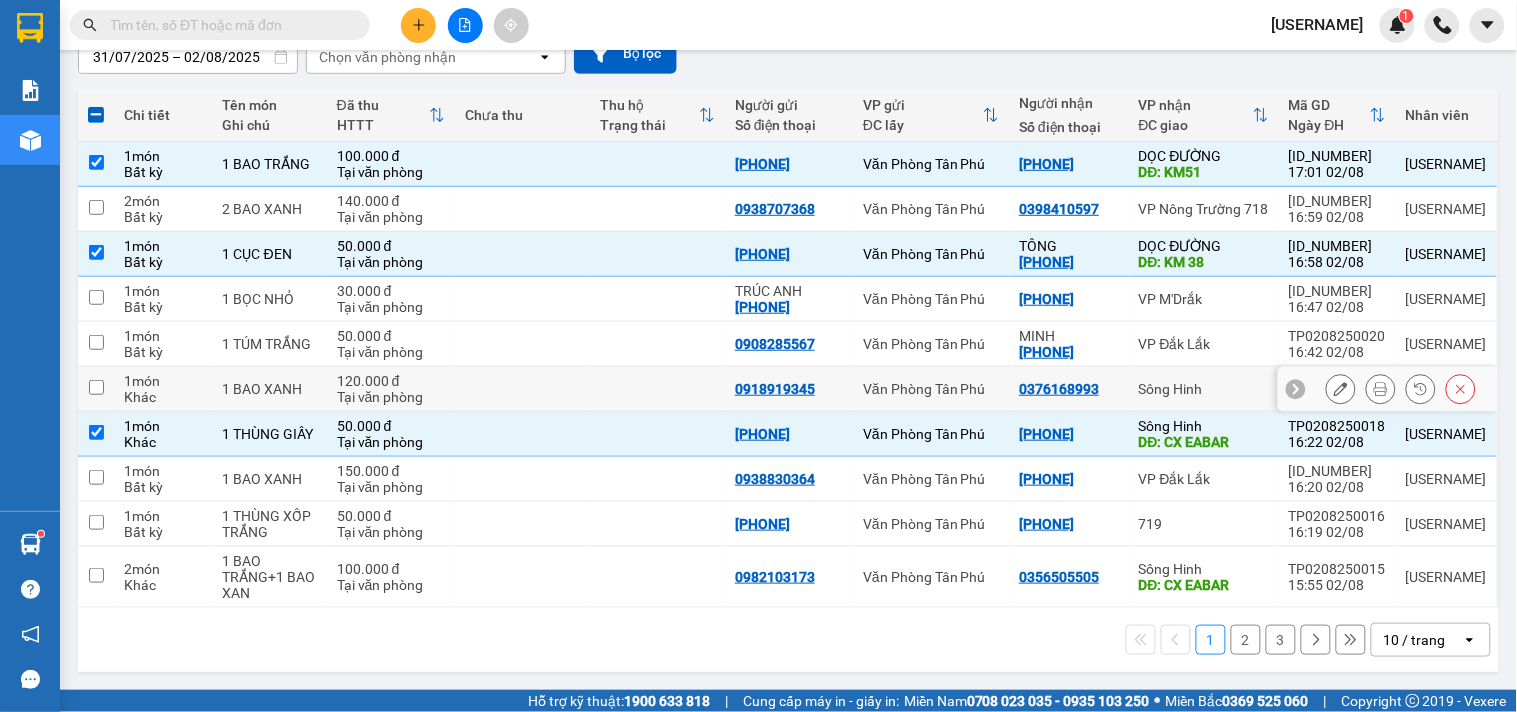 click on "Sông Hinh" at bounding box center [1204, 389] 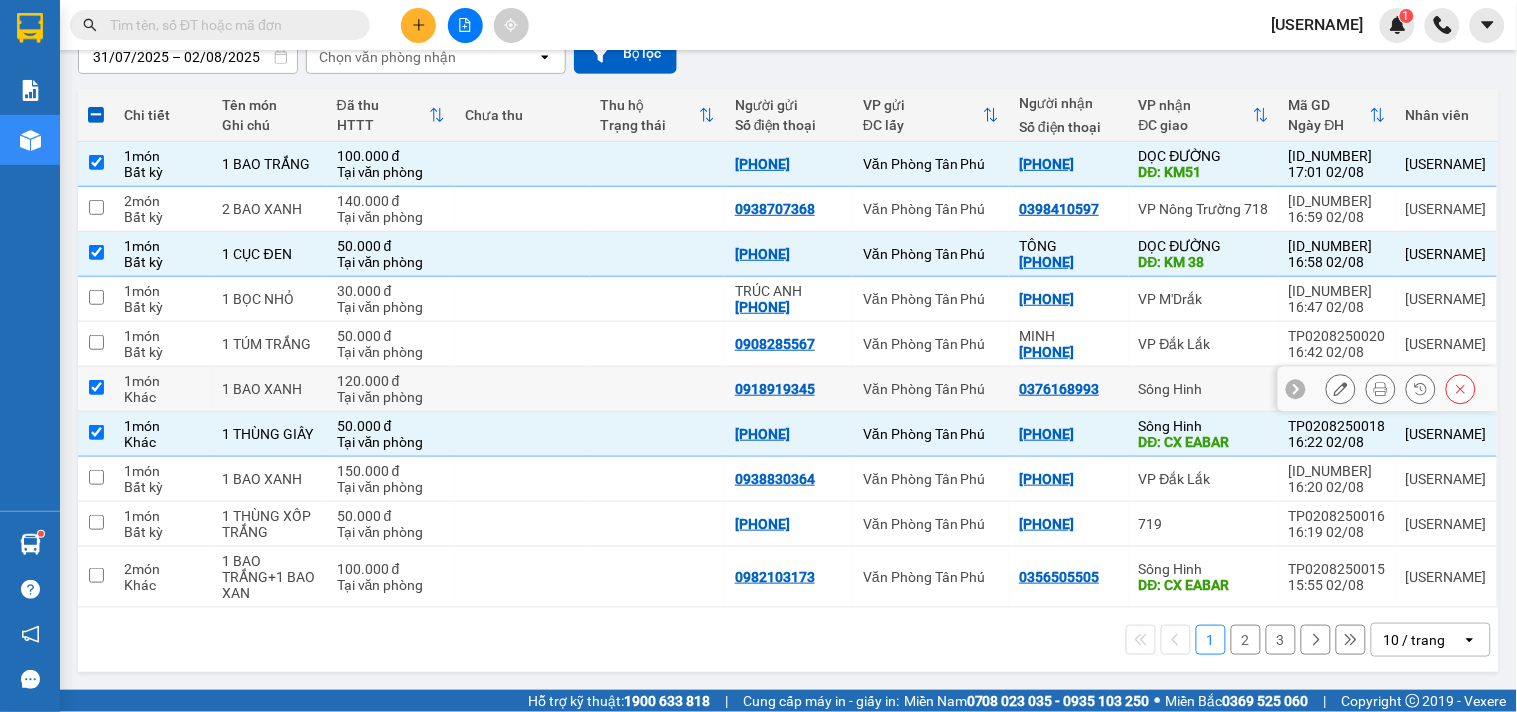 checkbox on "true" 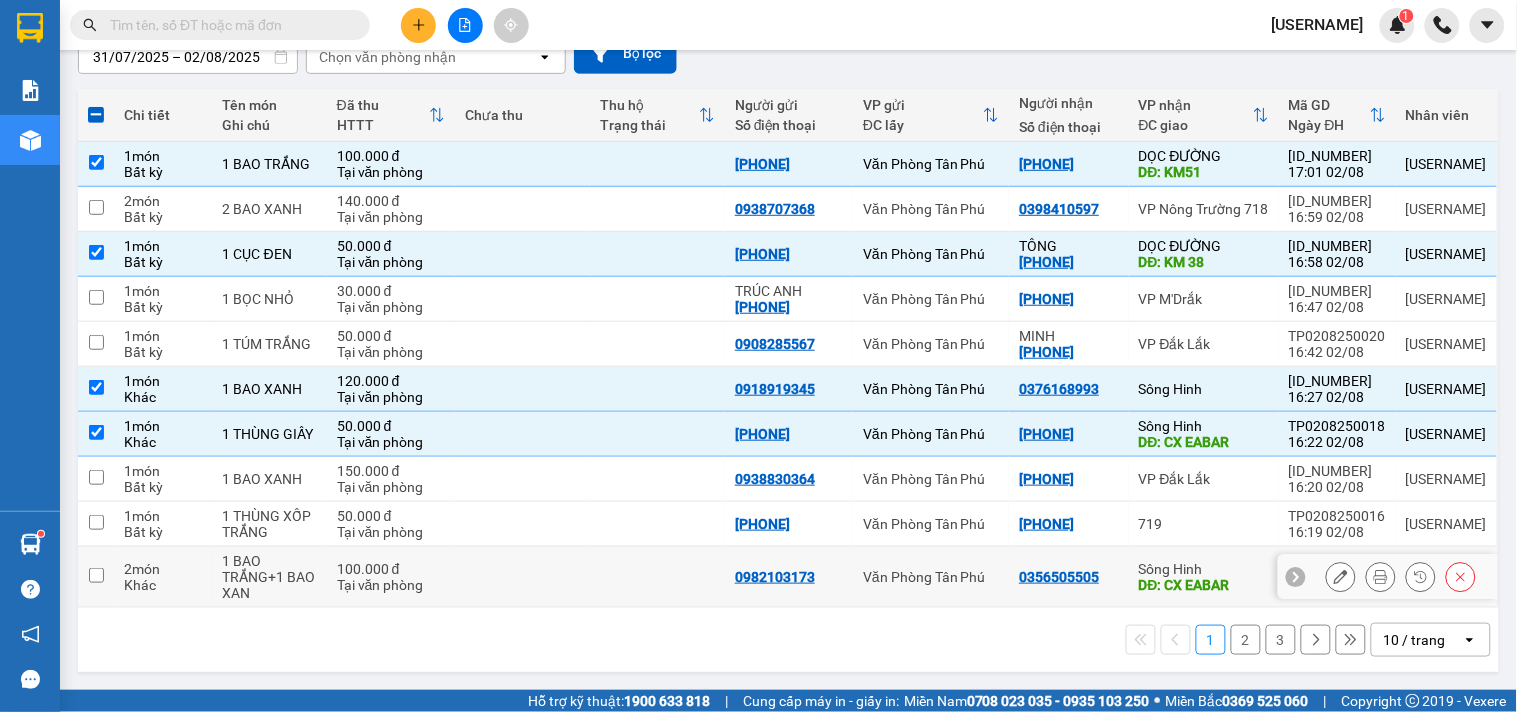 click on "DĐ: CX EABAR" at bounding box center (1204, 585) 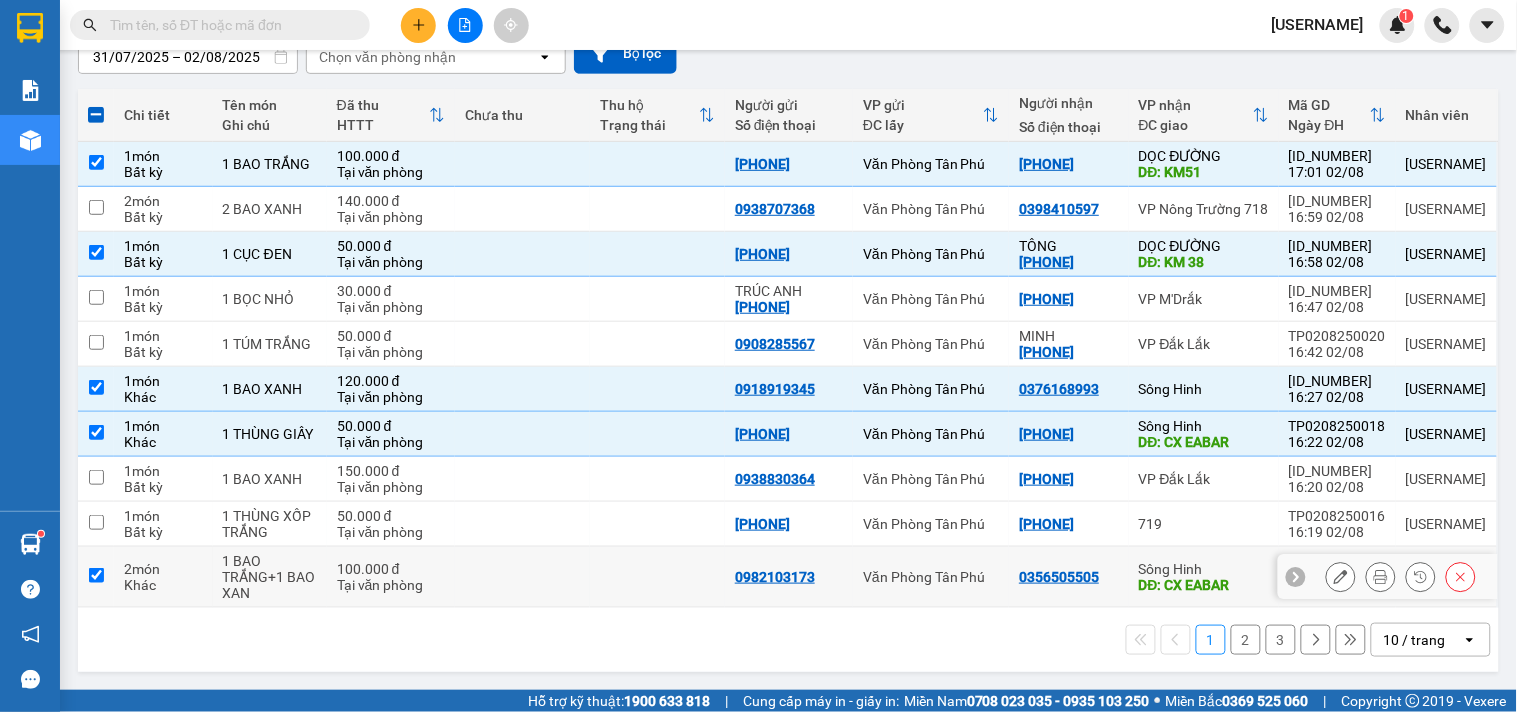 checkbox on "true" 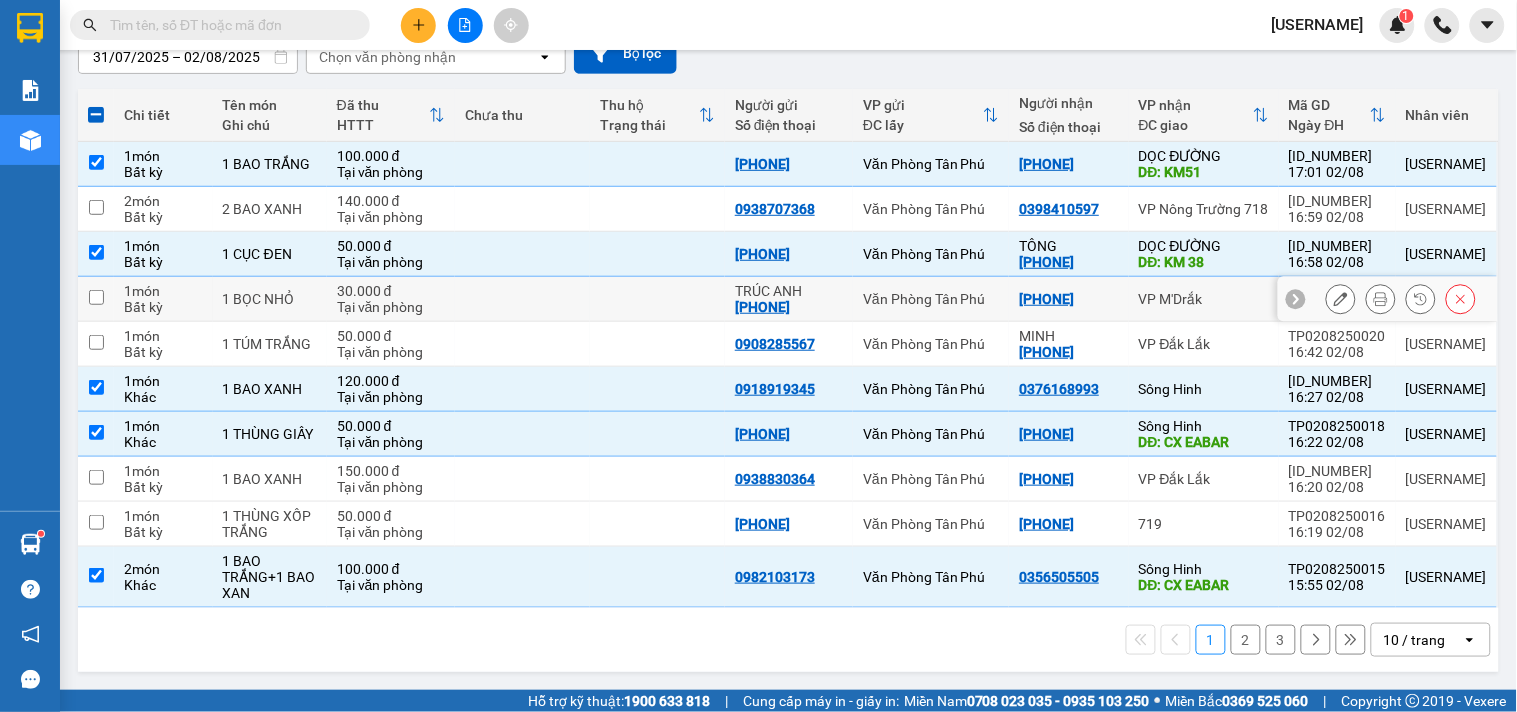 click on "VP M'Drắk" at bounding box center [1204, 299] 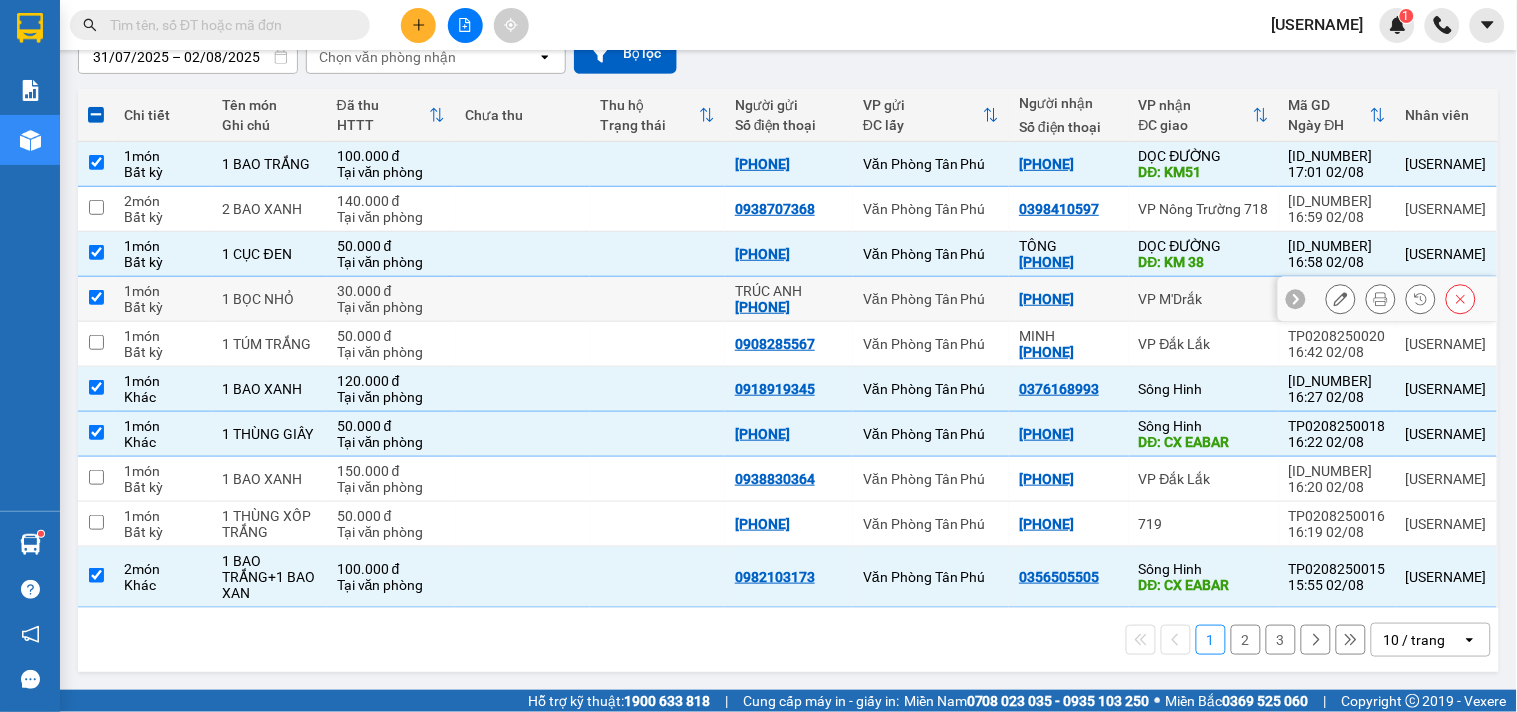 checkbox on "true" 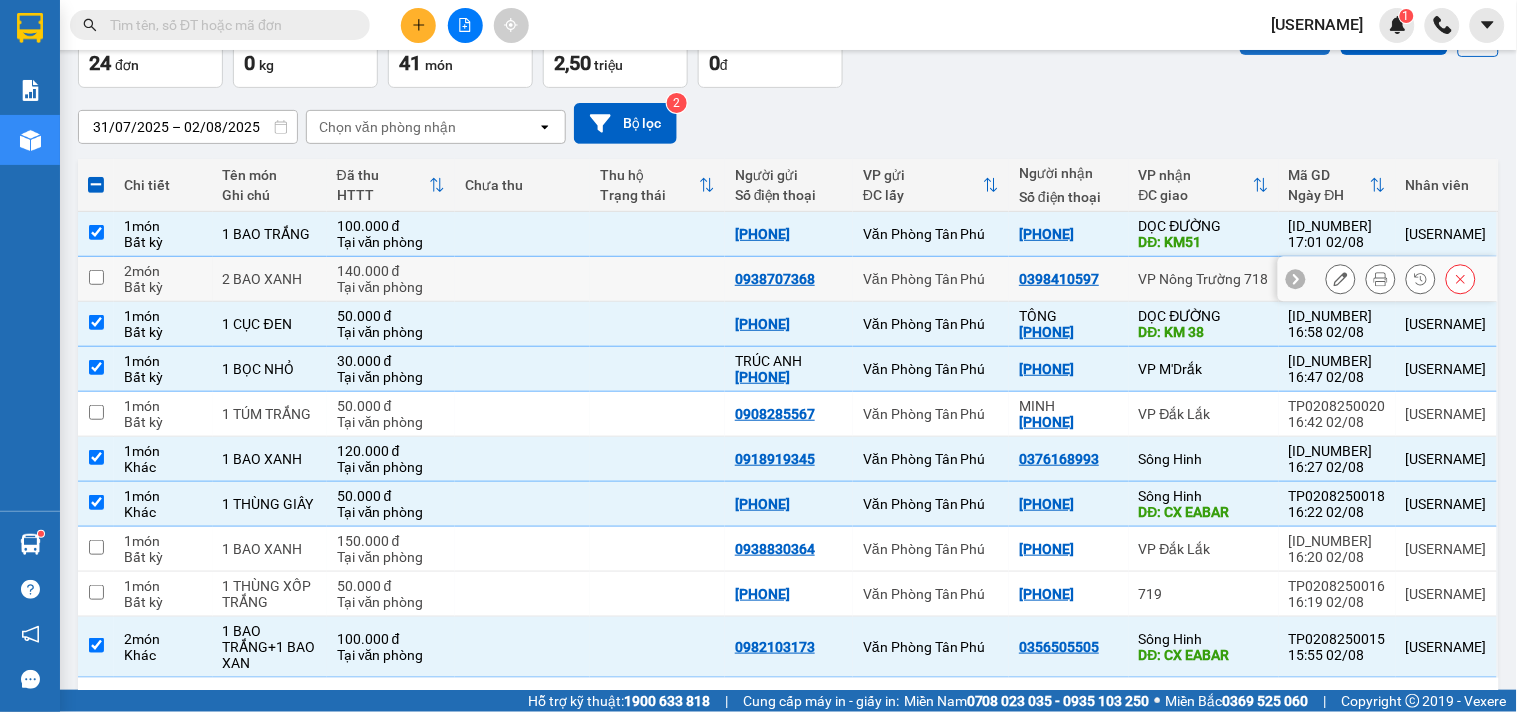 scroll, scrollTop: 0, scrollLeft: 0, axis: both 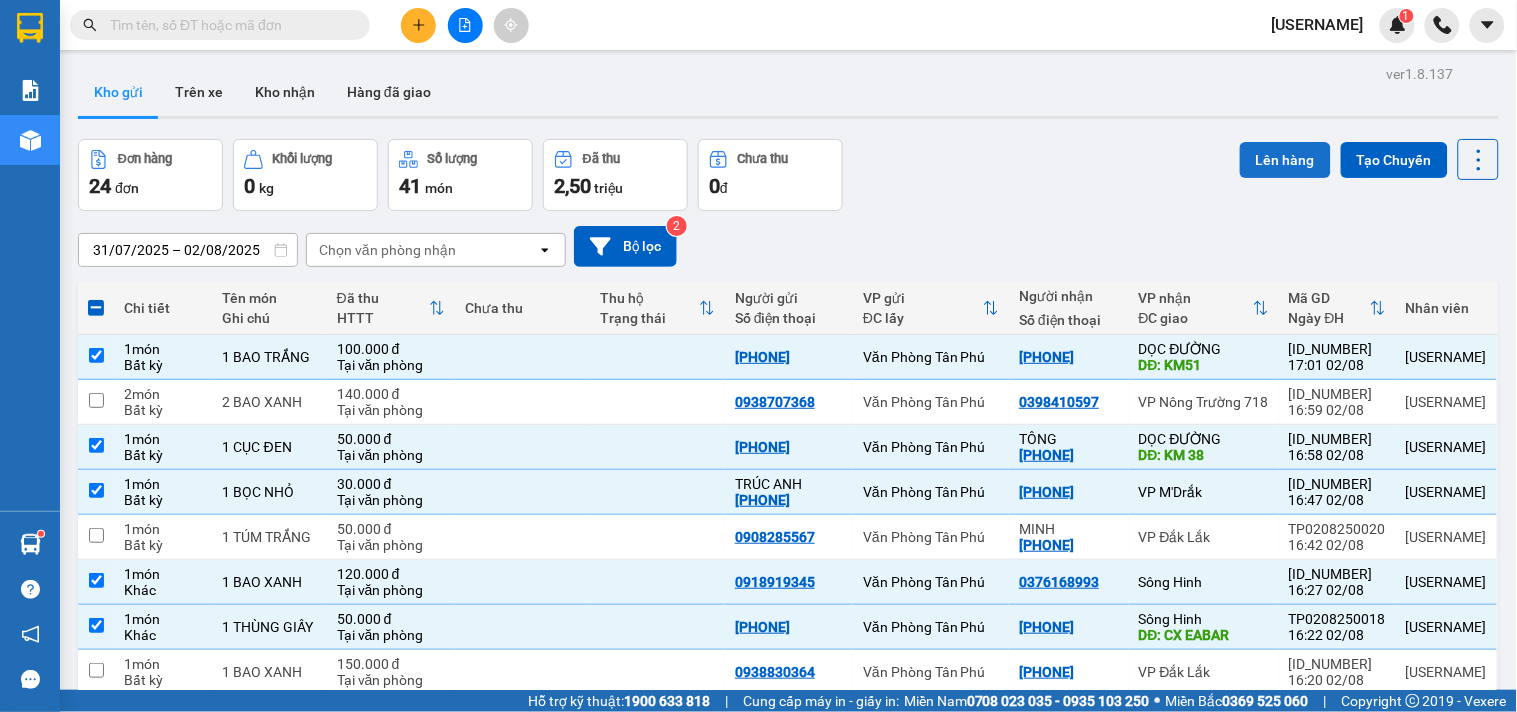 click on "Lên hàng" at bounding box center [1285, 160] 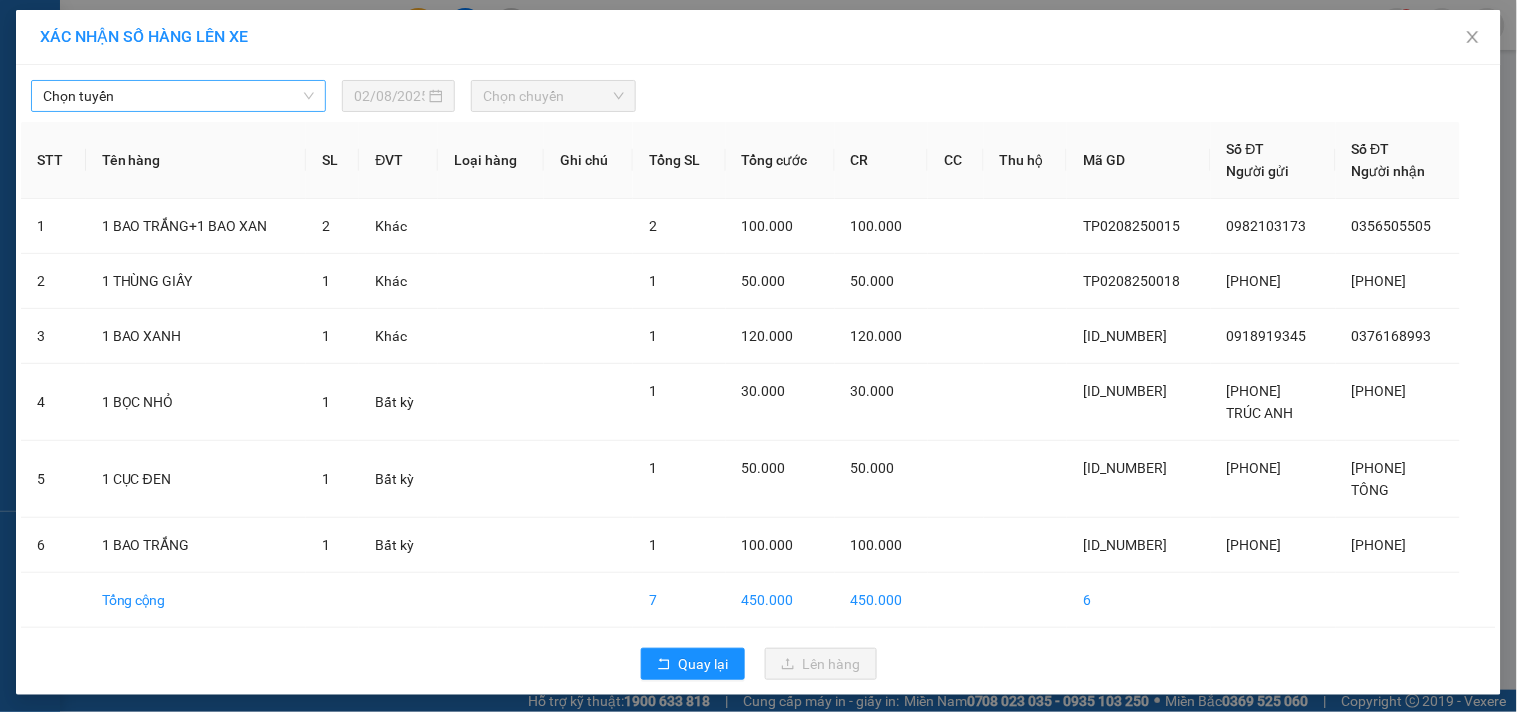 click on "Chọn tuyến" at bounding box center (178, 96) 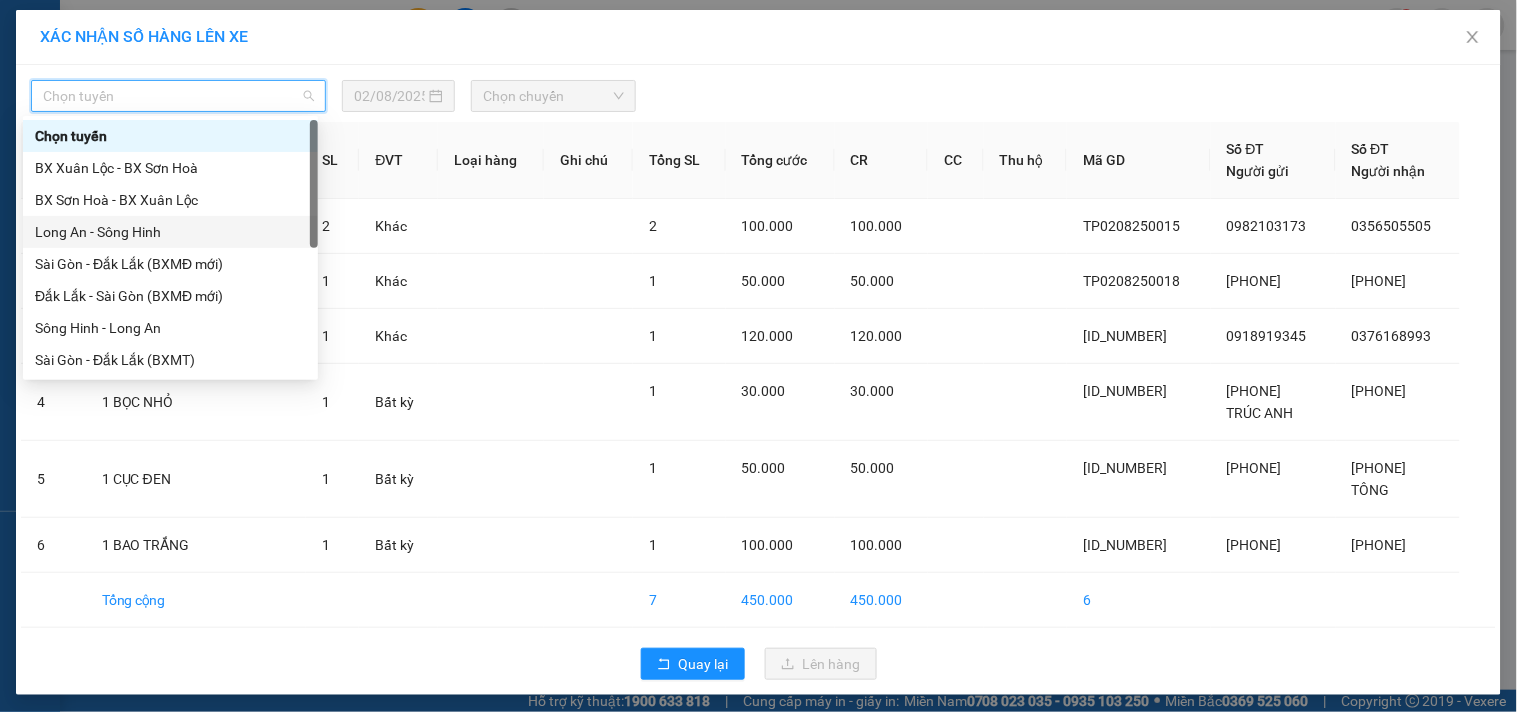 drag, startPoint x: 97, startPoint y: 227, endPoint x: 380, endPoint y: 153, distance: 292.51495 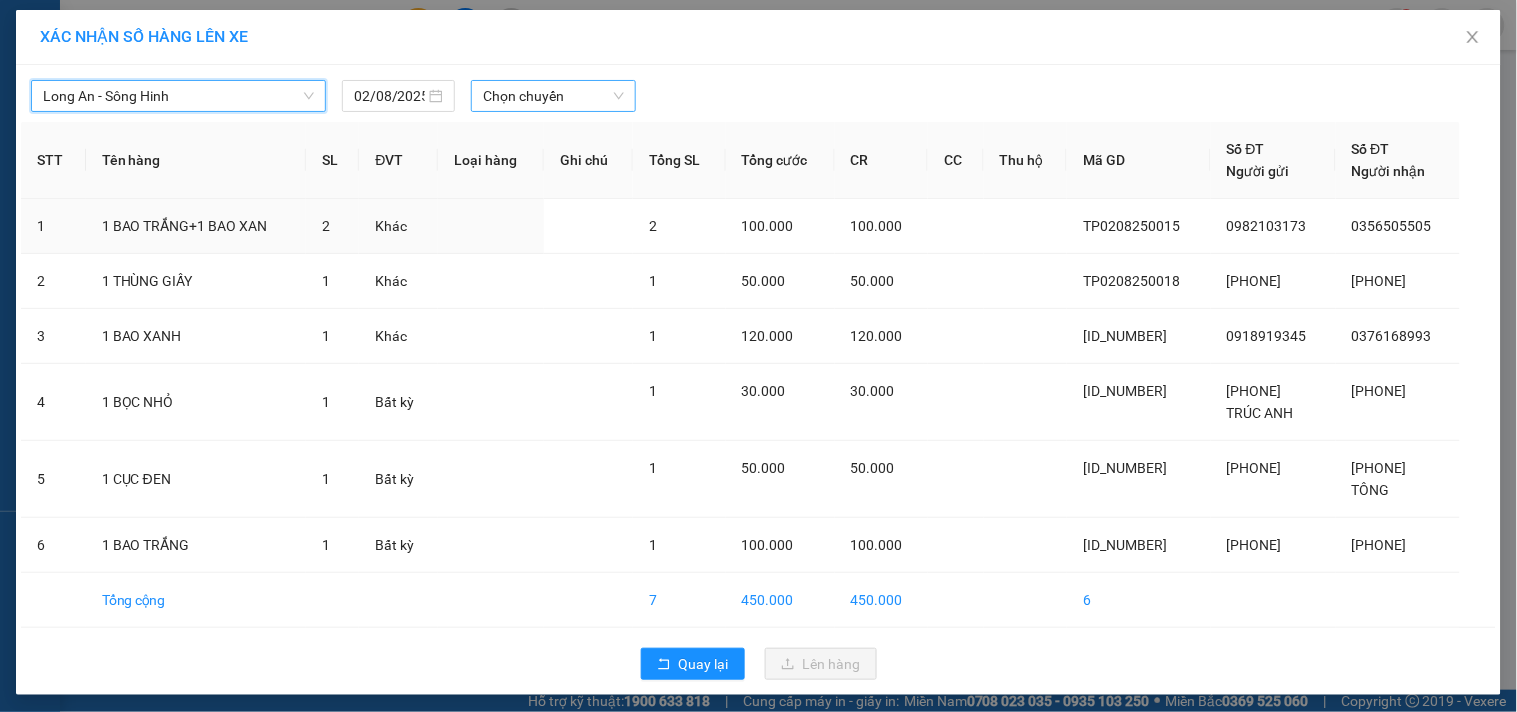 click on "Chọn chuyến" at bounding box center (553, 96) 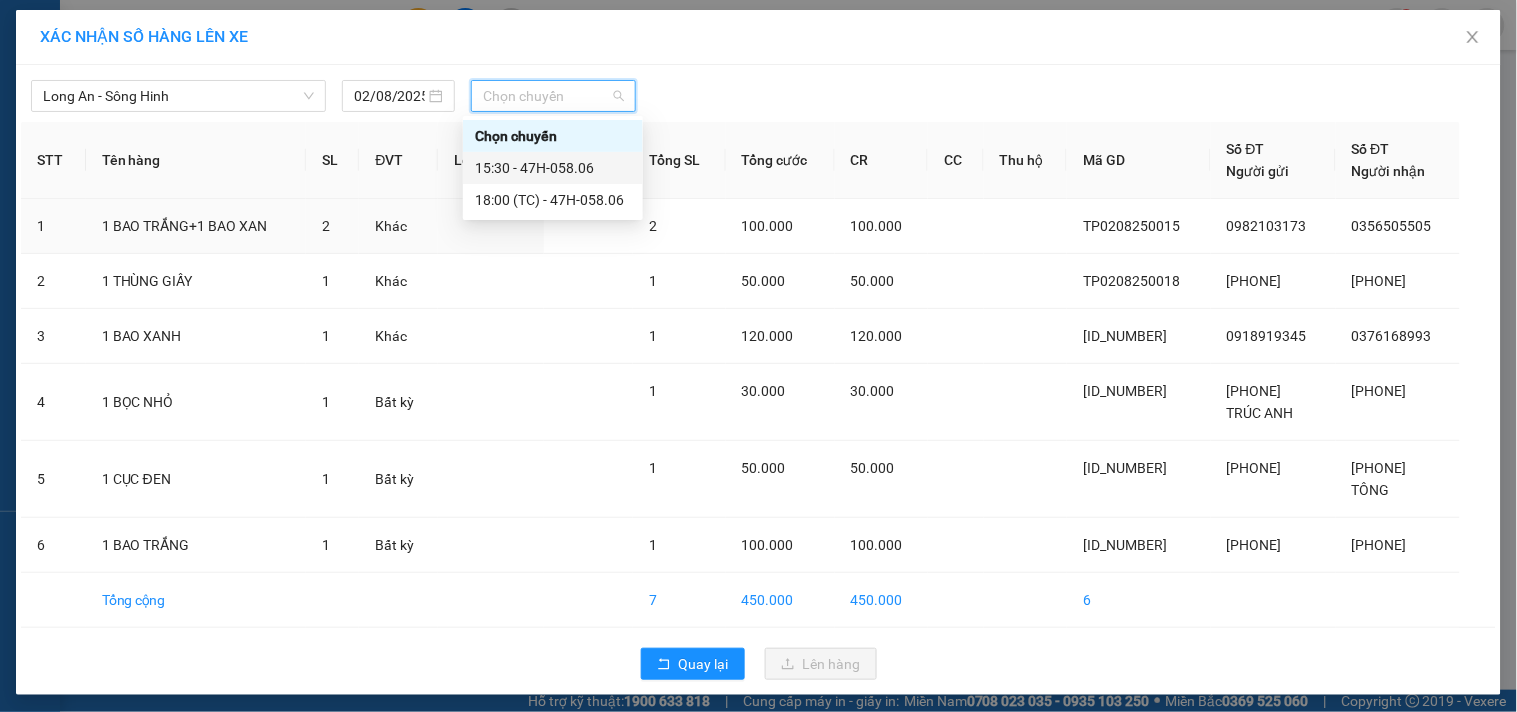 click on "15:30     - 47H-058.06" at bounding box center (553, 168) 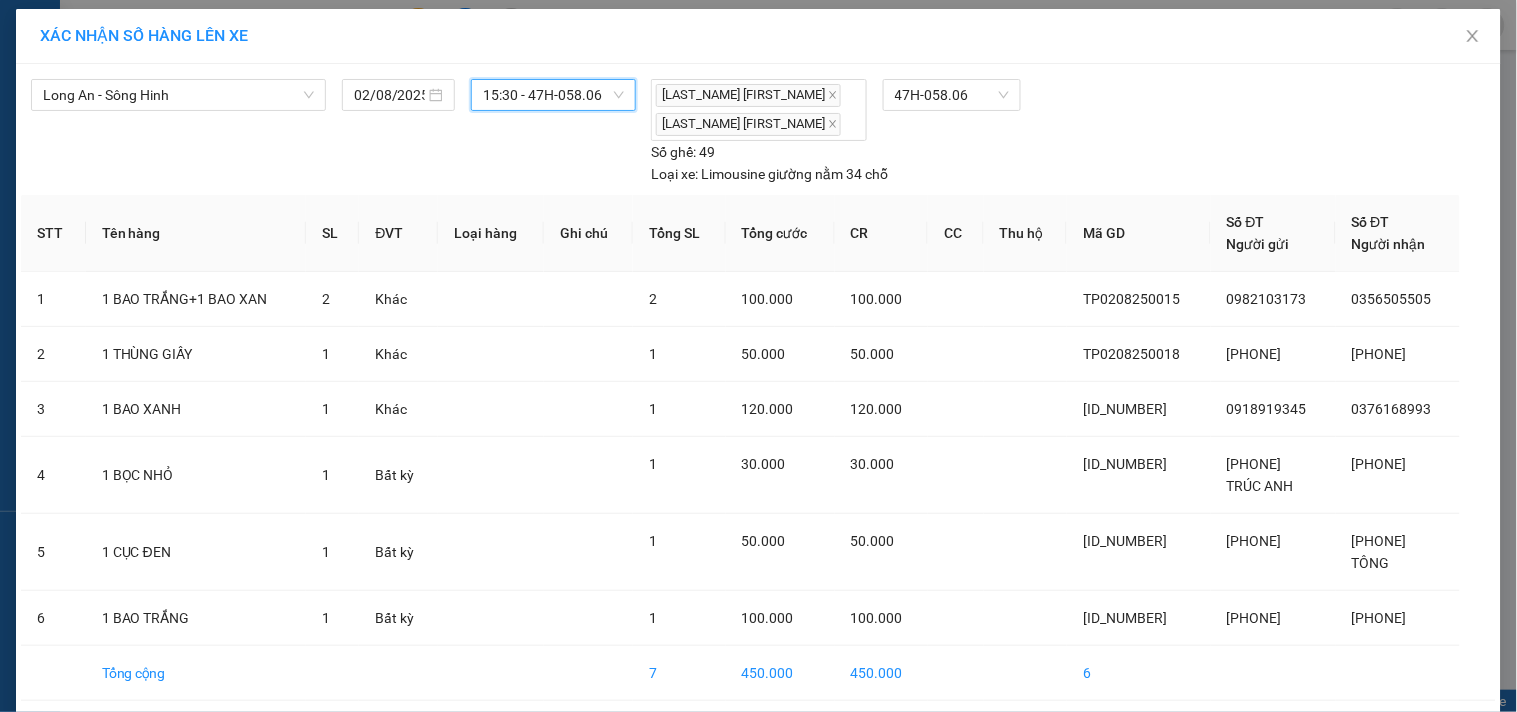 scroll, scrollTop: 0, scrollLeft: 0, axis: both 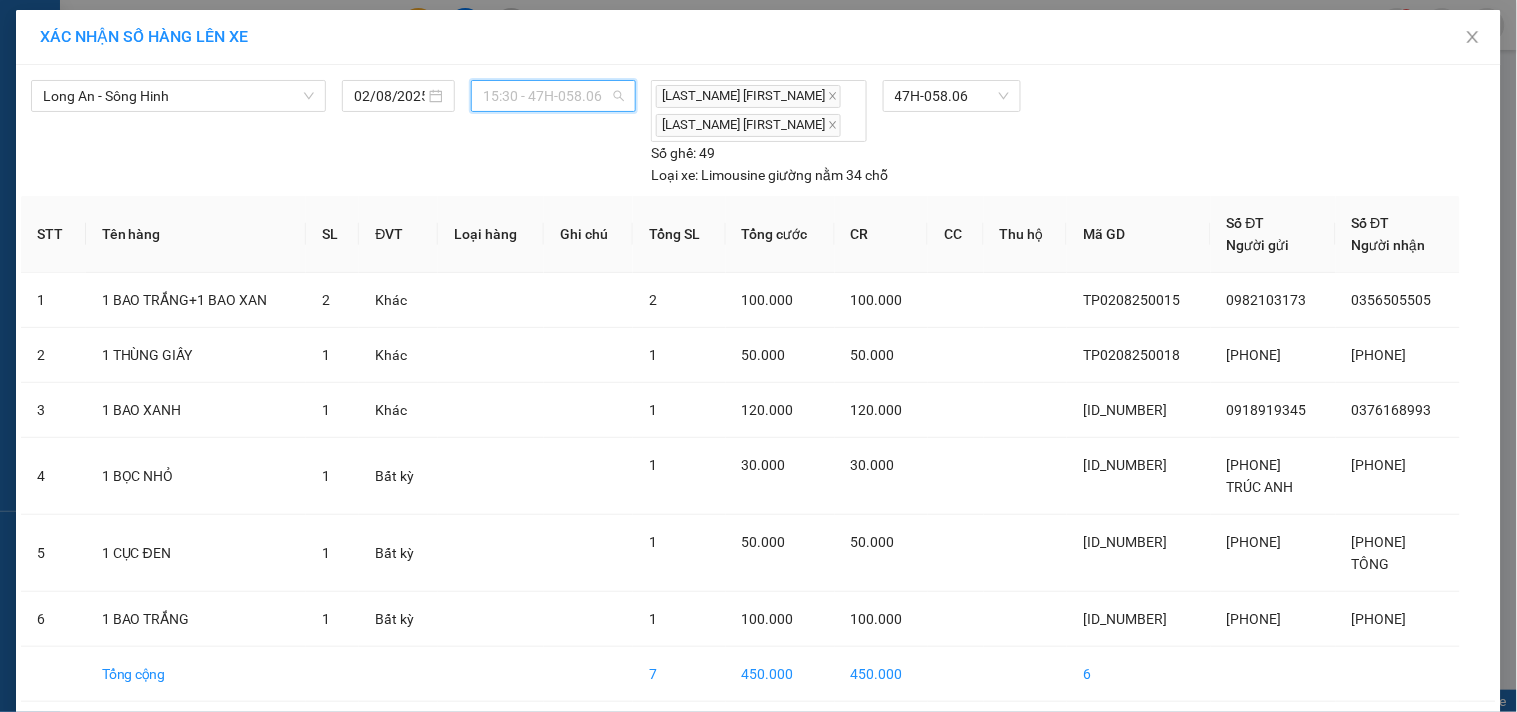 click on "15:30     - 47H-058.06" at bounding box center [553, 96] 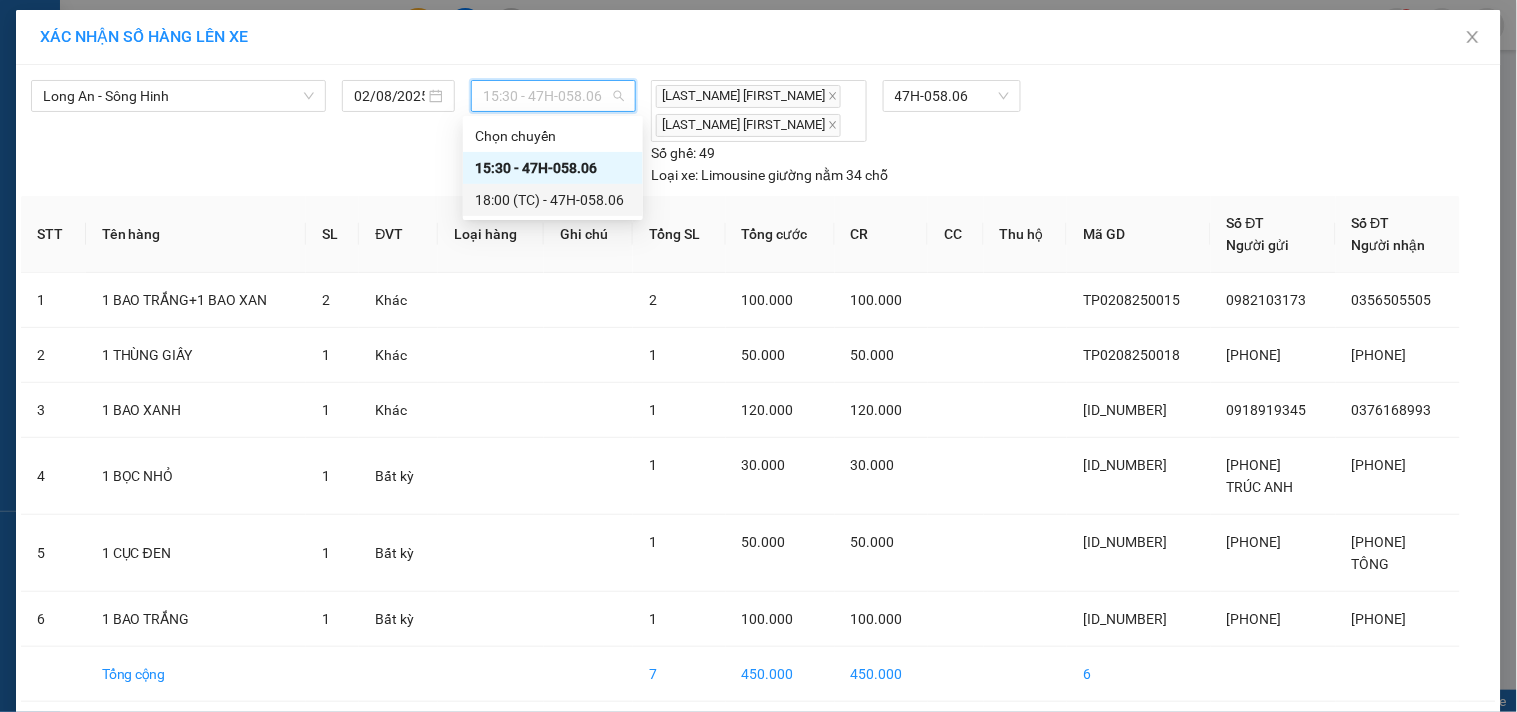 click on "18:00   (TC)   - [VEHICLE_PLATE]" at bounding box center (553, 200) 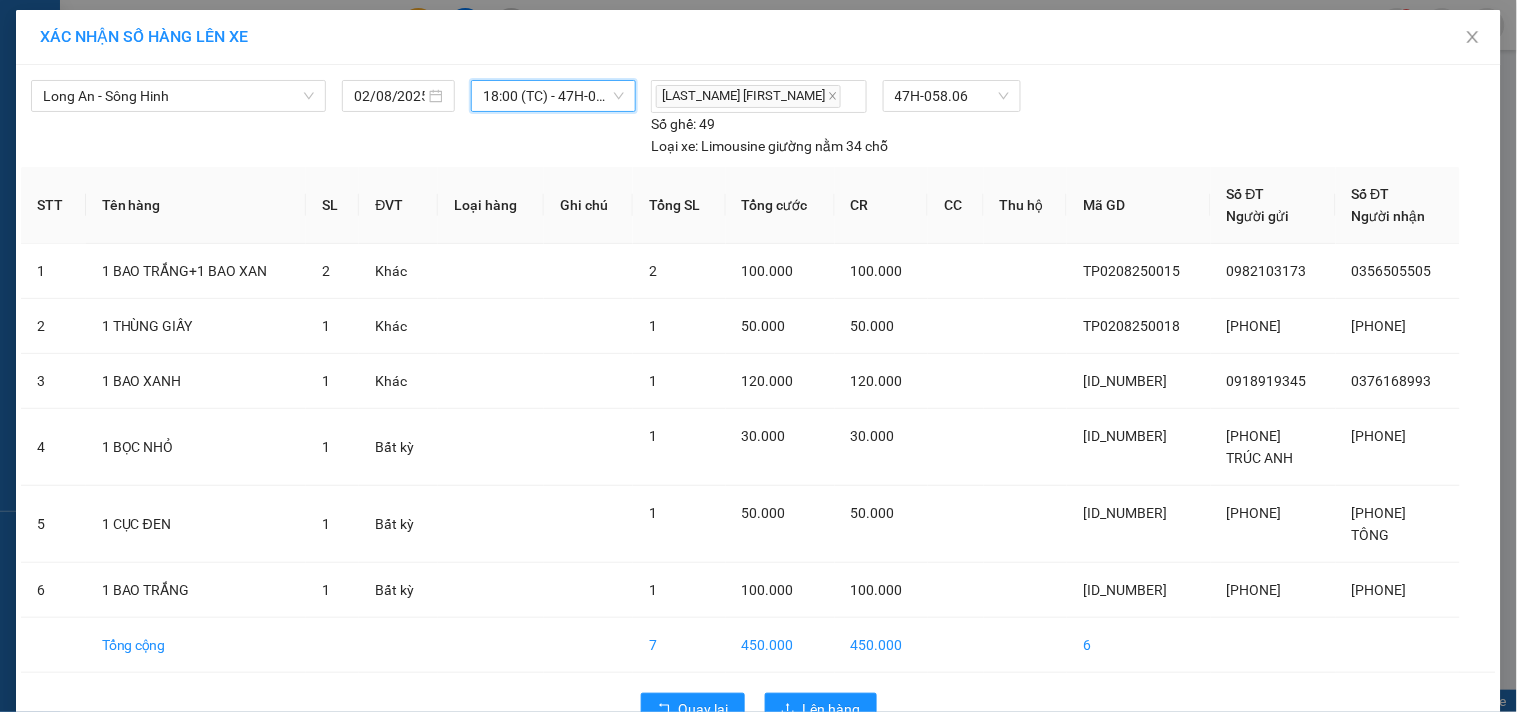 click on "18:00   (TC)   - [VEHICLE_PLATE]" at bounding box center (553, 96) 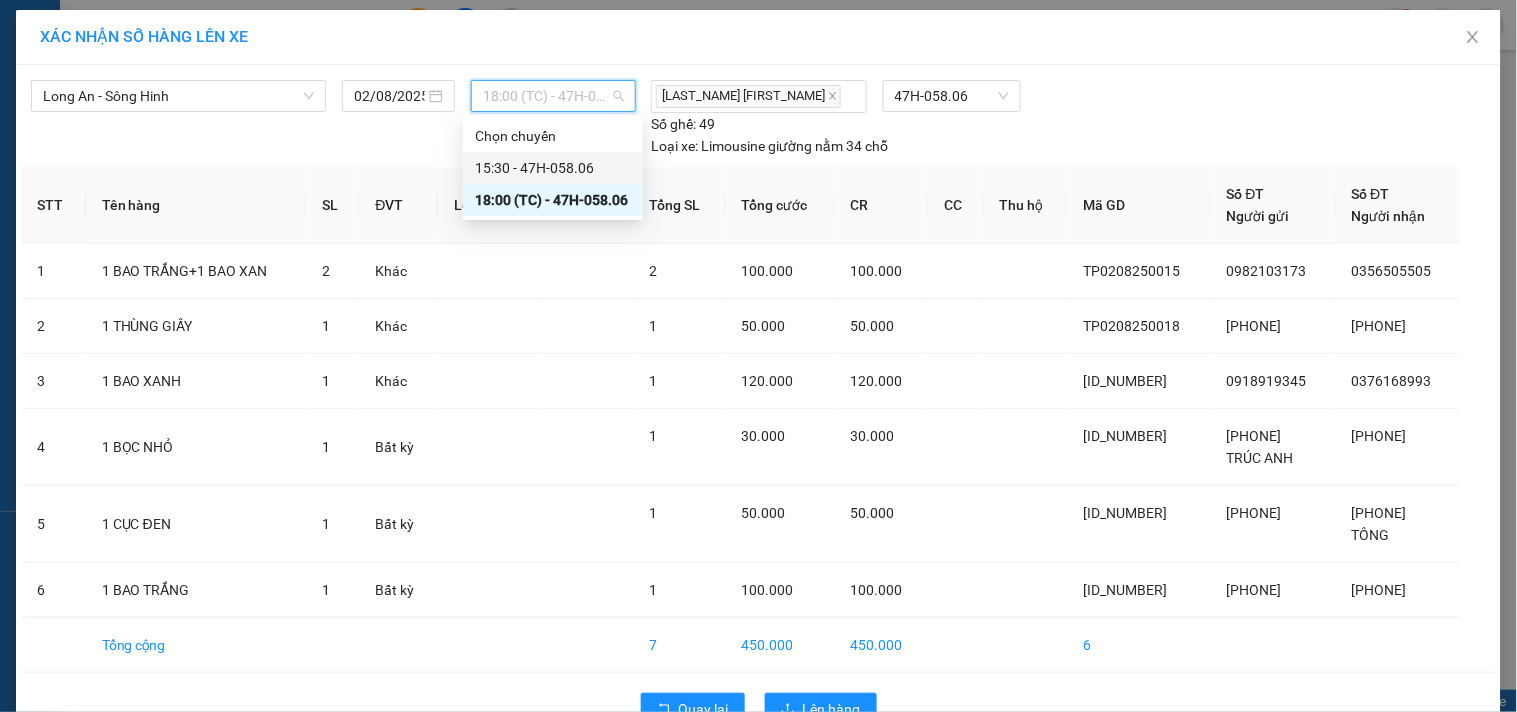 click on "15:30     - 47H-058.06" at bounding box center (553, 168) 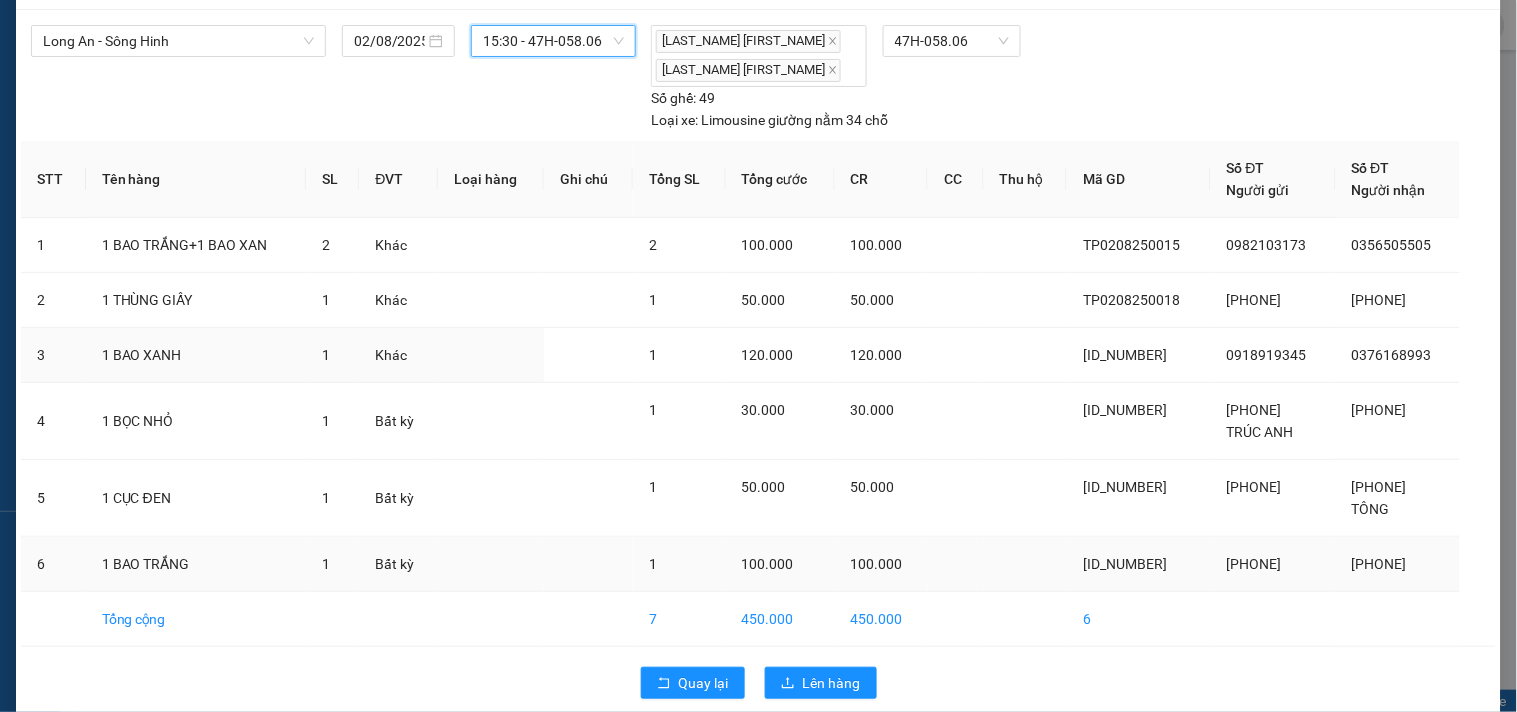 scroll, scrollTop: 82, scrollLeft: 0, axis: vertical 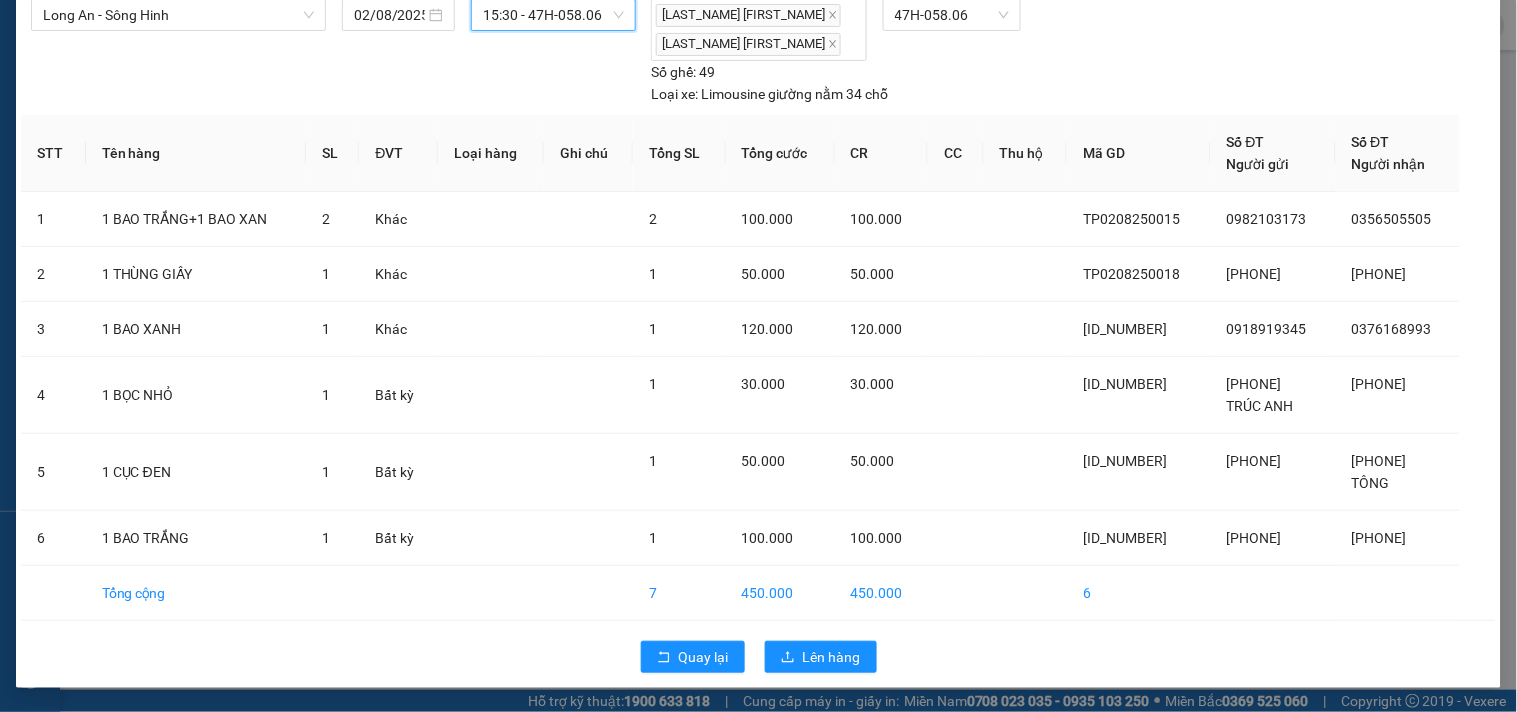 click on "15:30     - 47H-058.06" at bounding box center [553, 15] 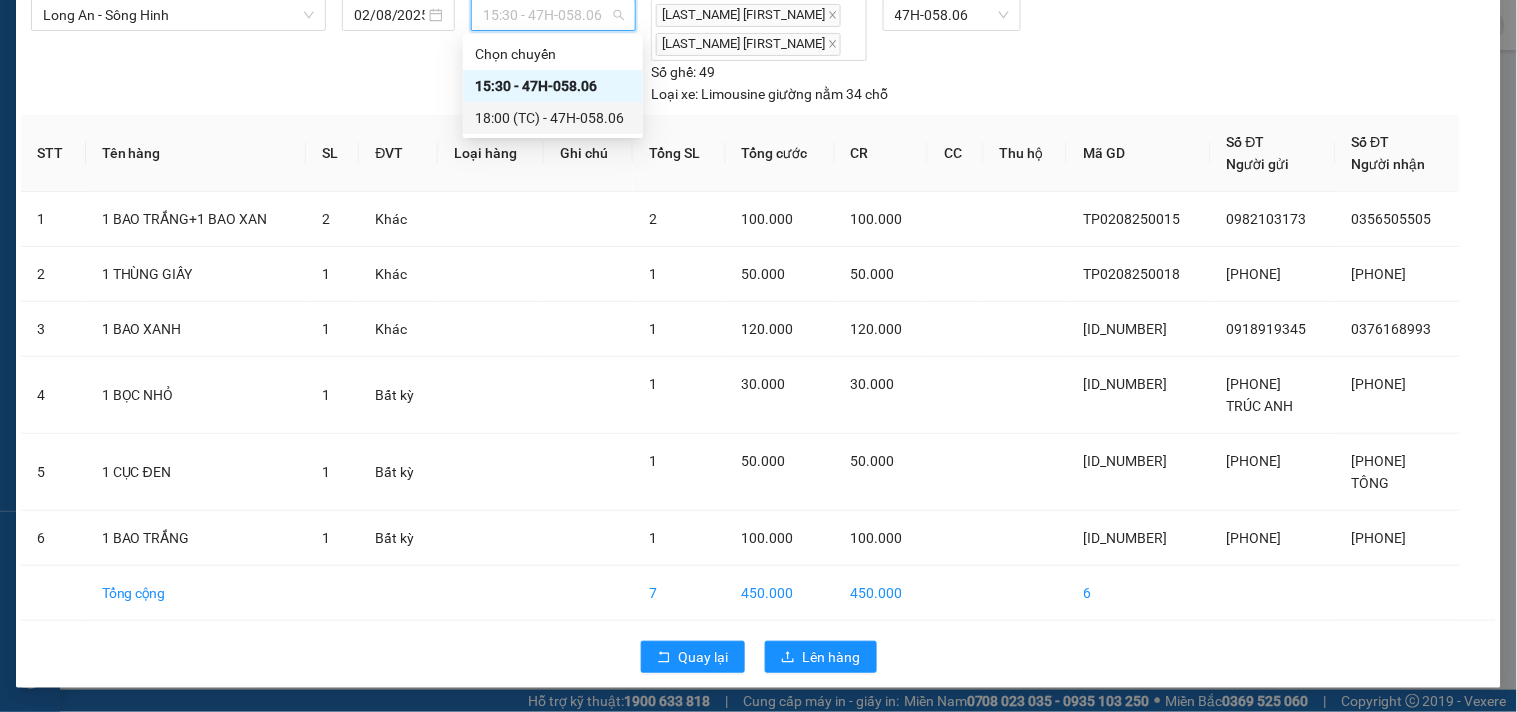 click on "18:00   (TC)   - [VEHICLE_PLATE]" at bounding box center (553, 118) 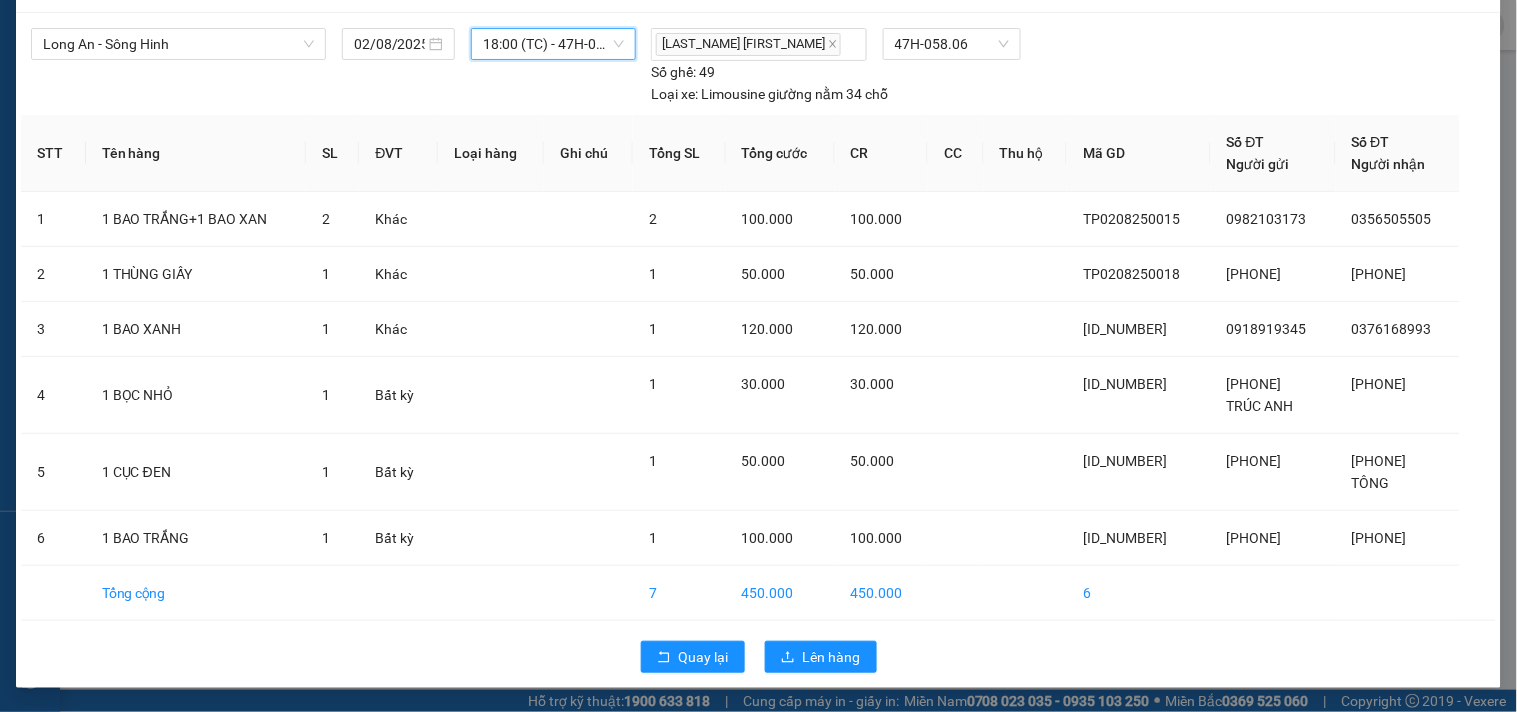 click on "18:00   (TC)   - [VEHICLE_PLATE]" at bounding box center (553, 44) 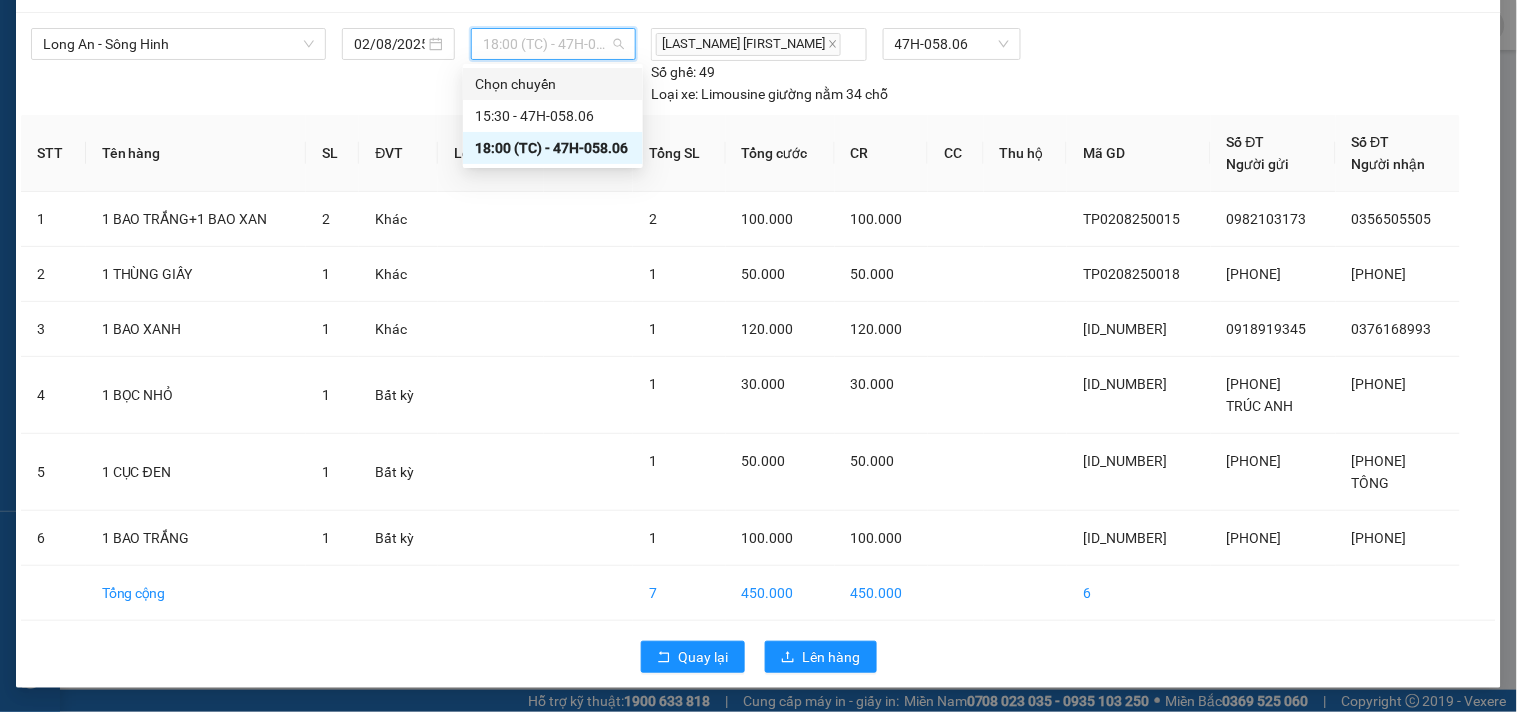 click on "15:30     - 47H-058.06" at bounding box center (553, 116) 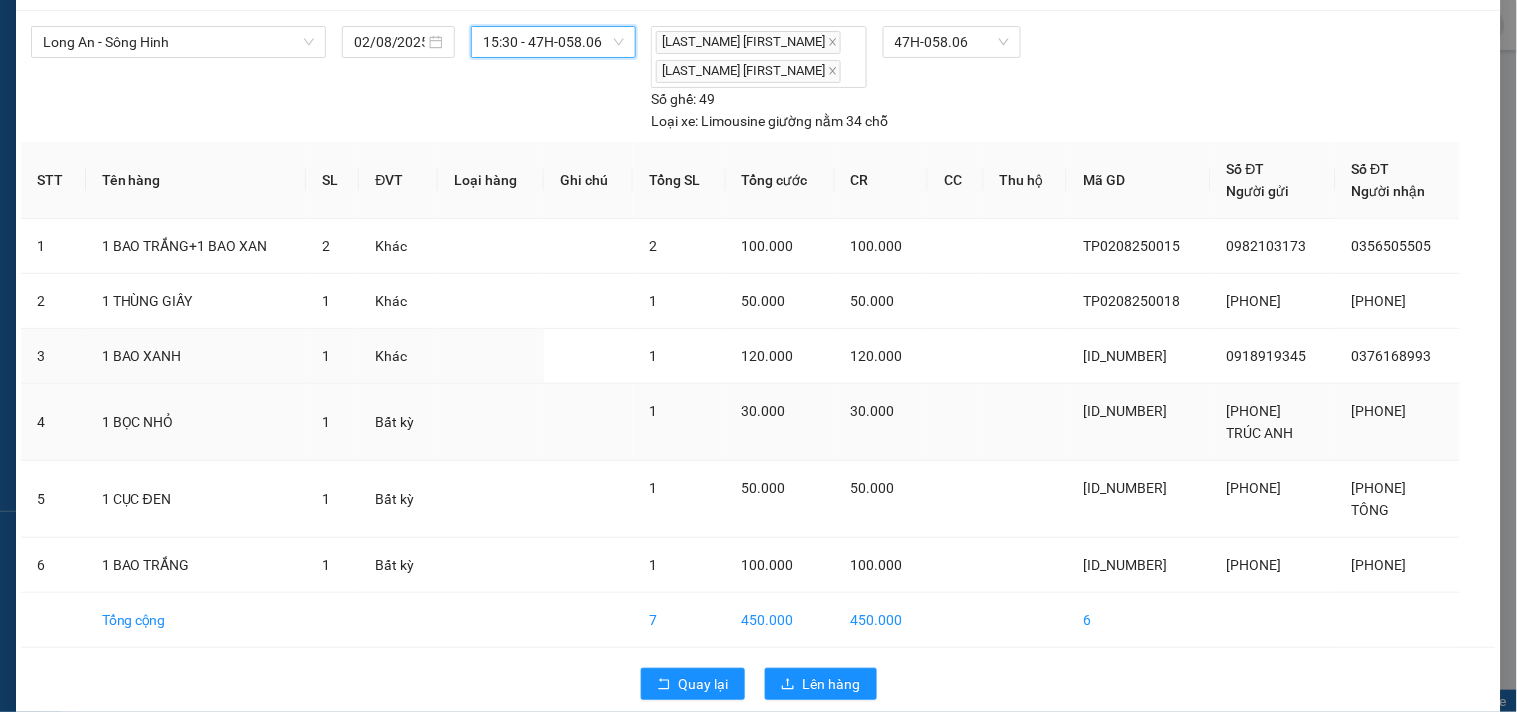 scroll, scrollTop: 82, scrollLeft: 0, axis: vertical 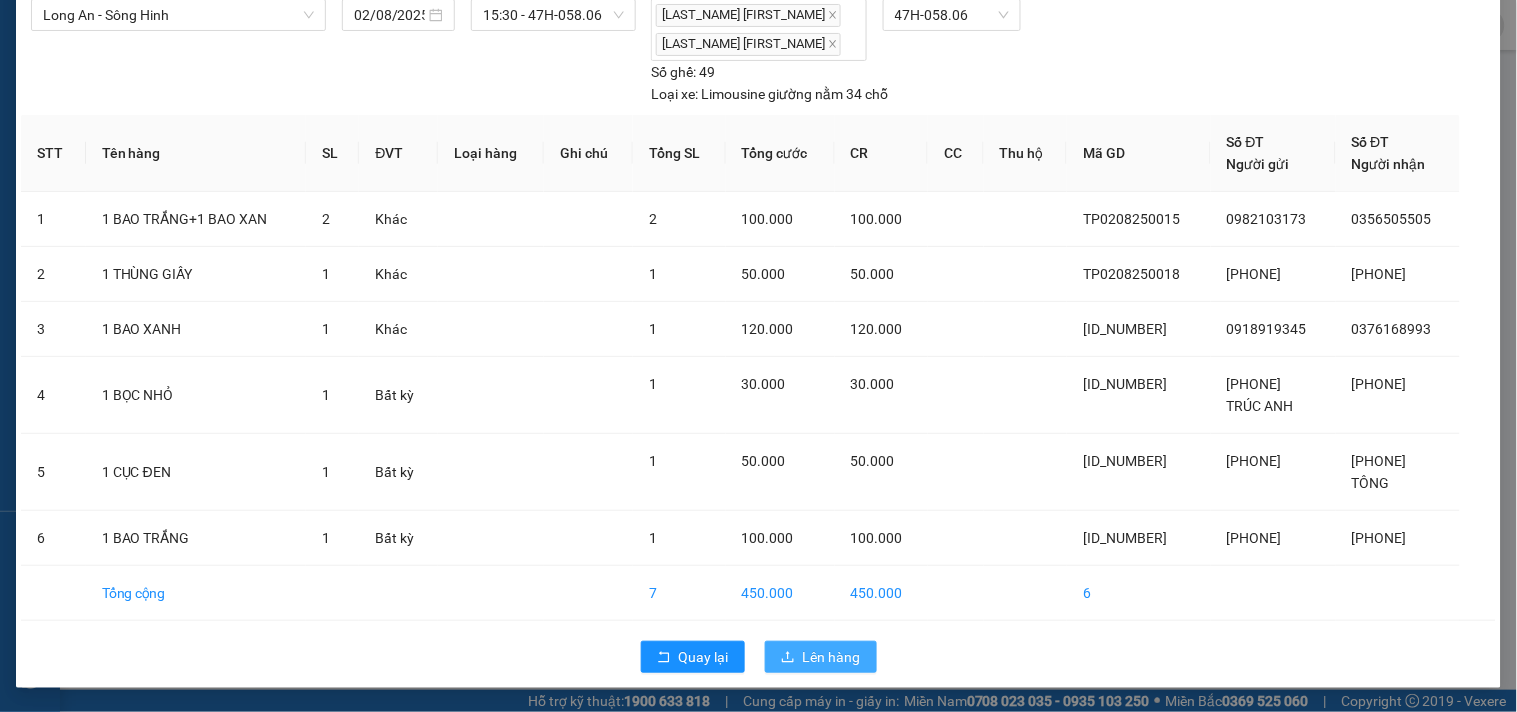 click on "Lên hàng" at bounding box center [832, 657] 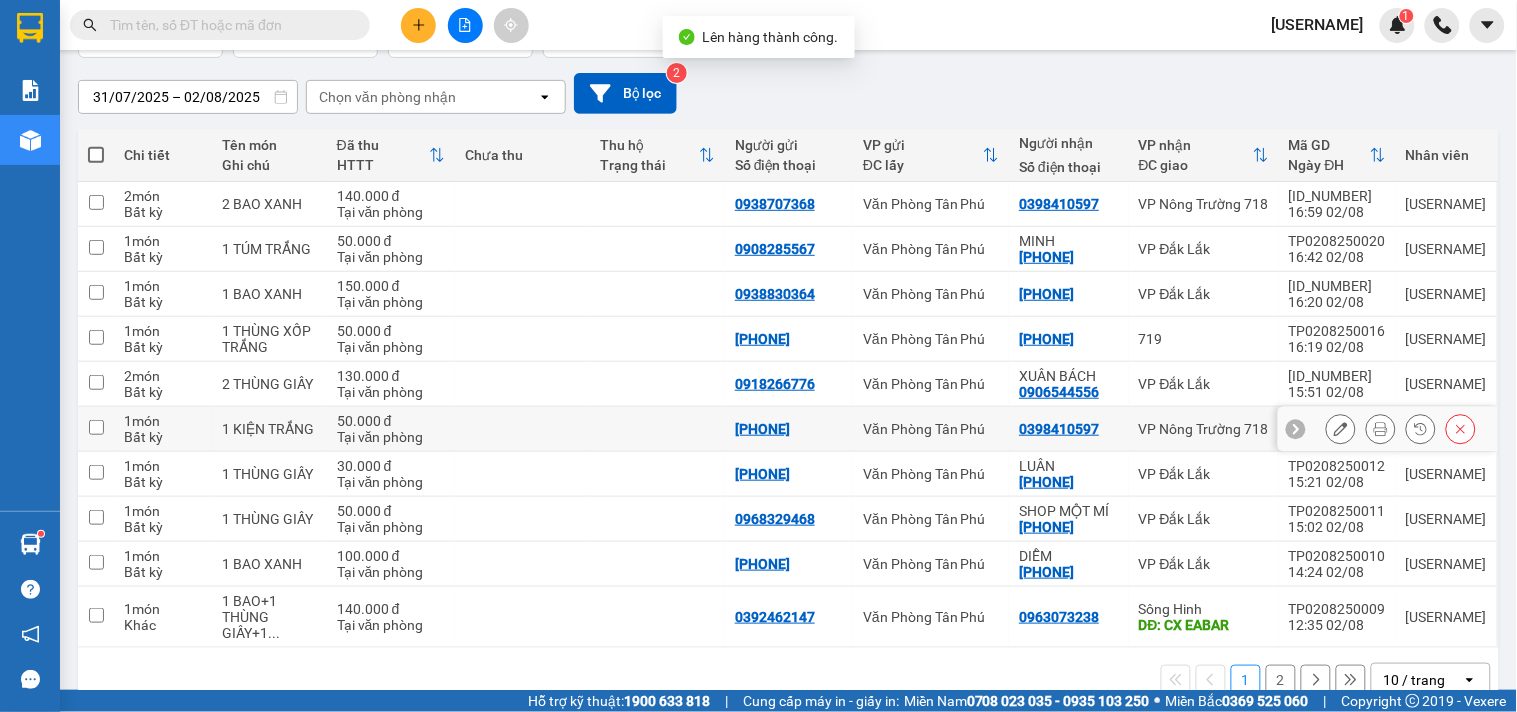 scroll, scrollTop: 194, scrollLeft: 0, axis: vertical 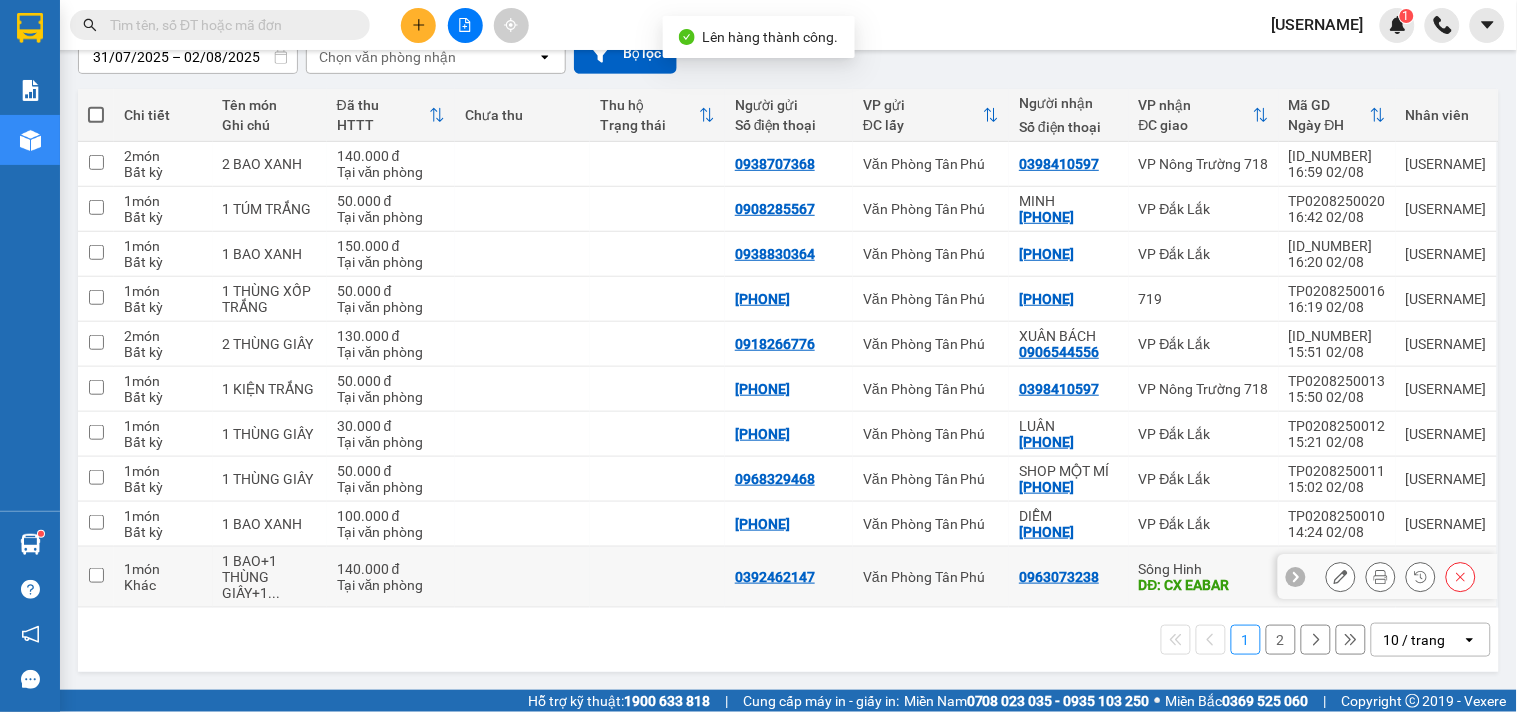 click on "Sông Hinh" at bounding box center [1204, 569] 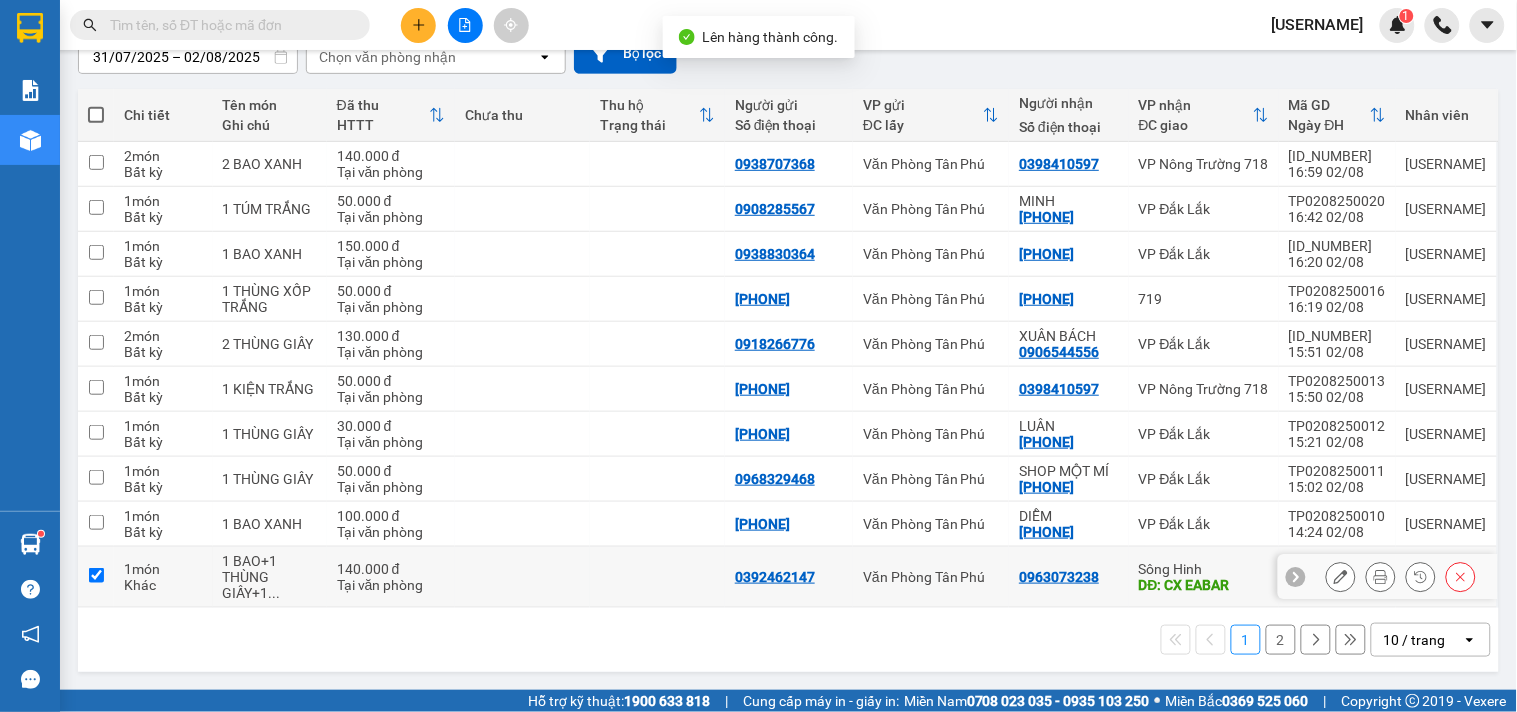 checkbox on "true" 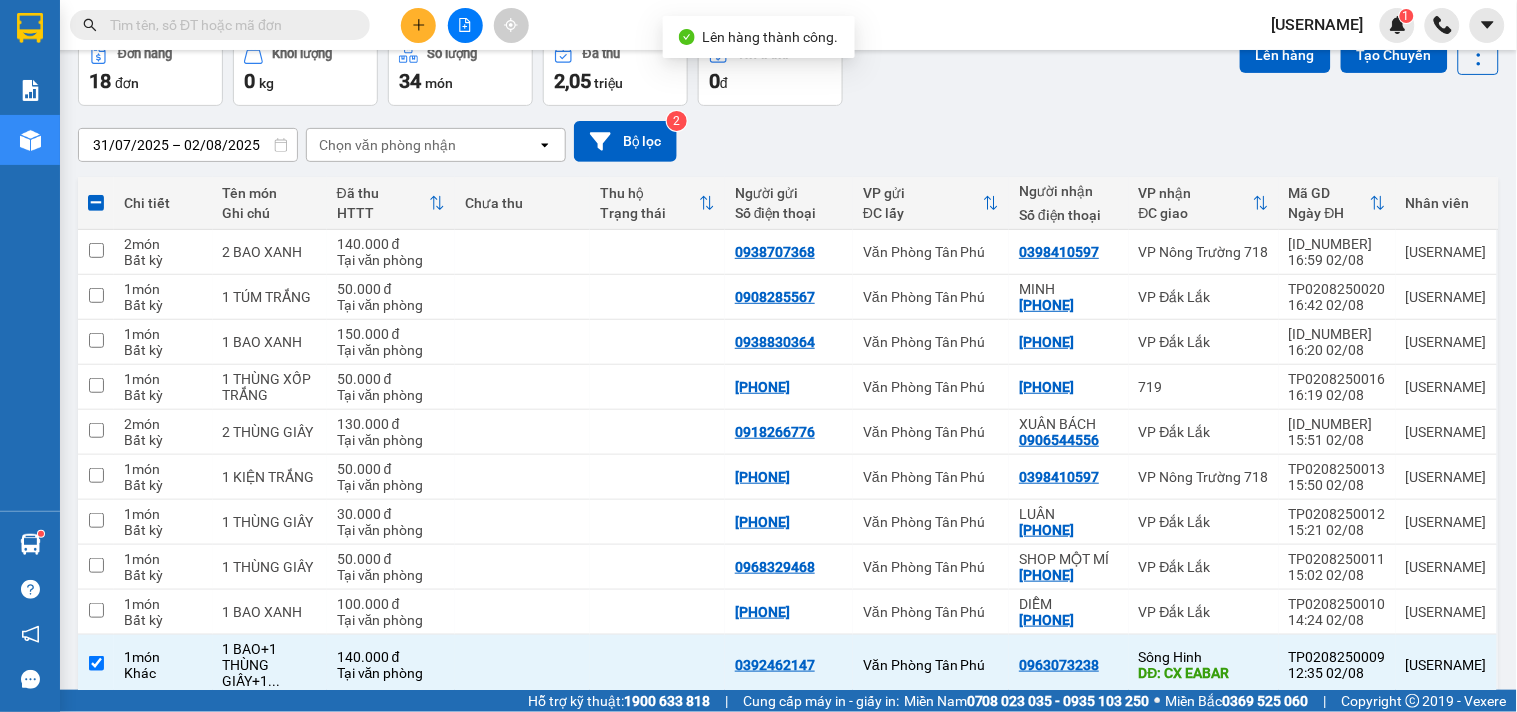 scroll, scrollTop: 0, scrollLeft: 0, axis: both 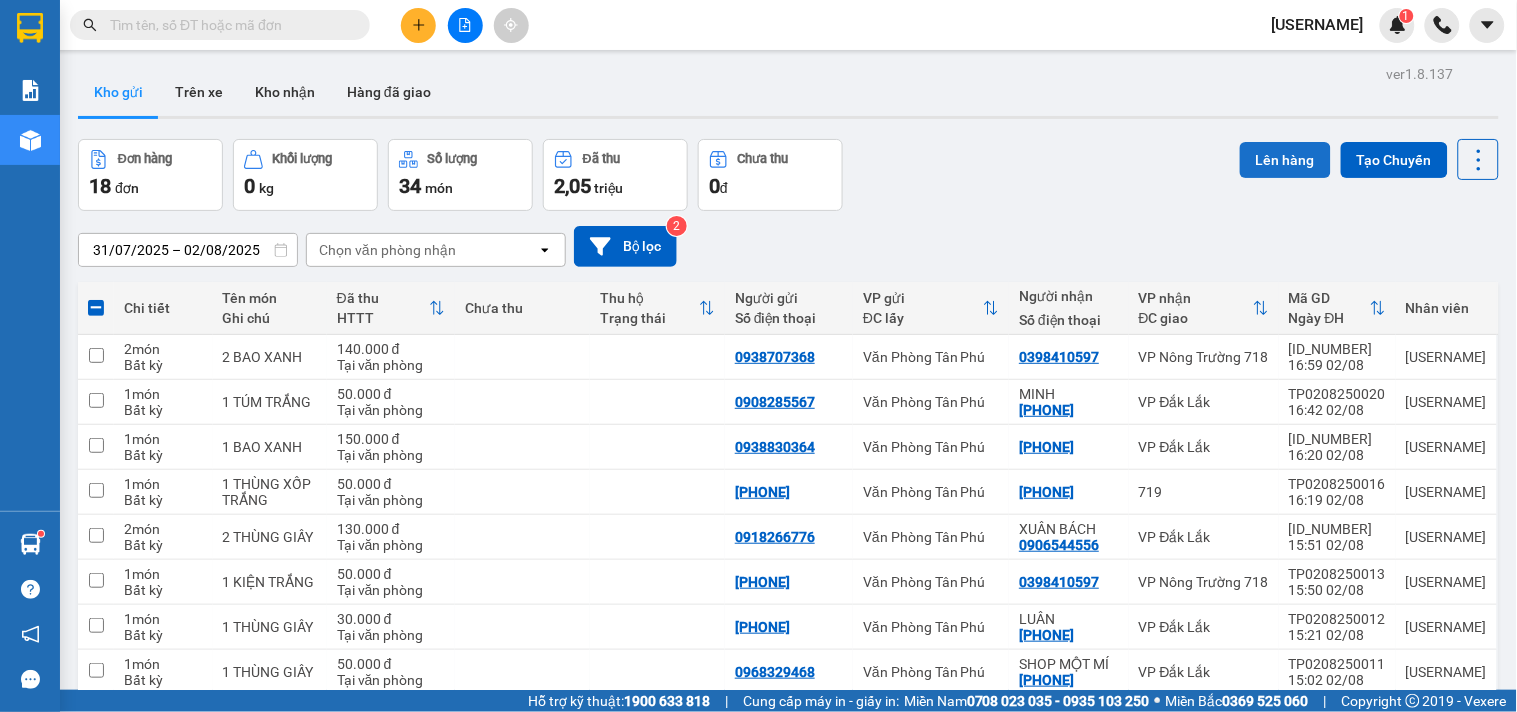 click on "Lên hàng" at bounding box center [1285, 160] 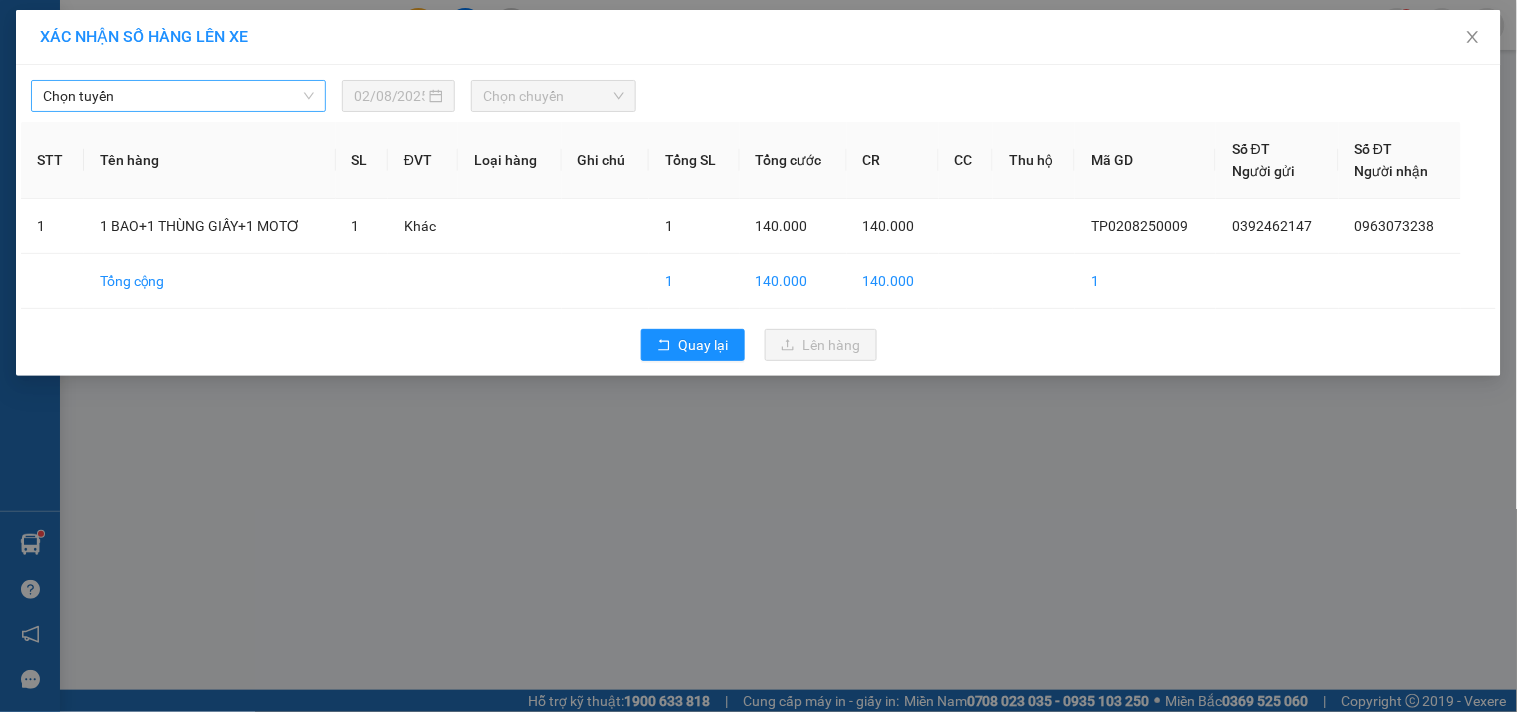 click on "Chọn tuyến" at bounding box center (178, 96) 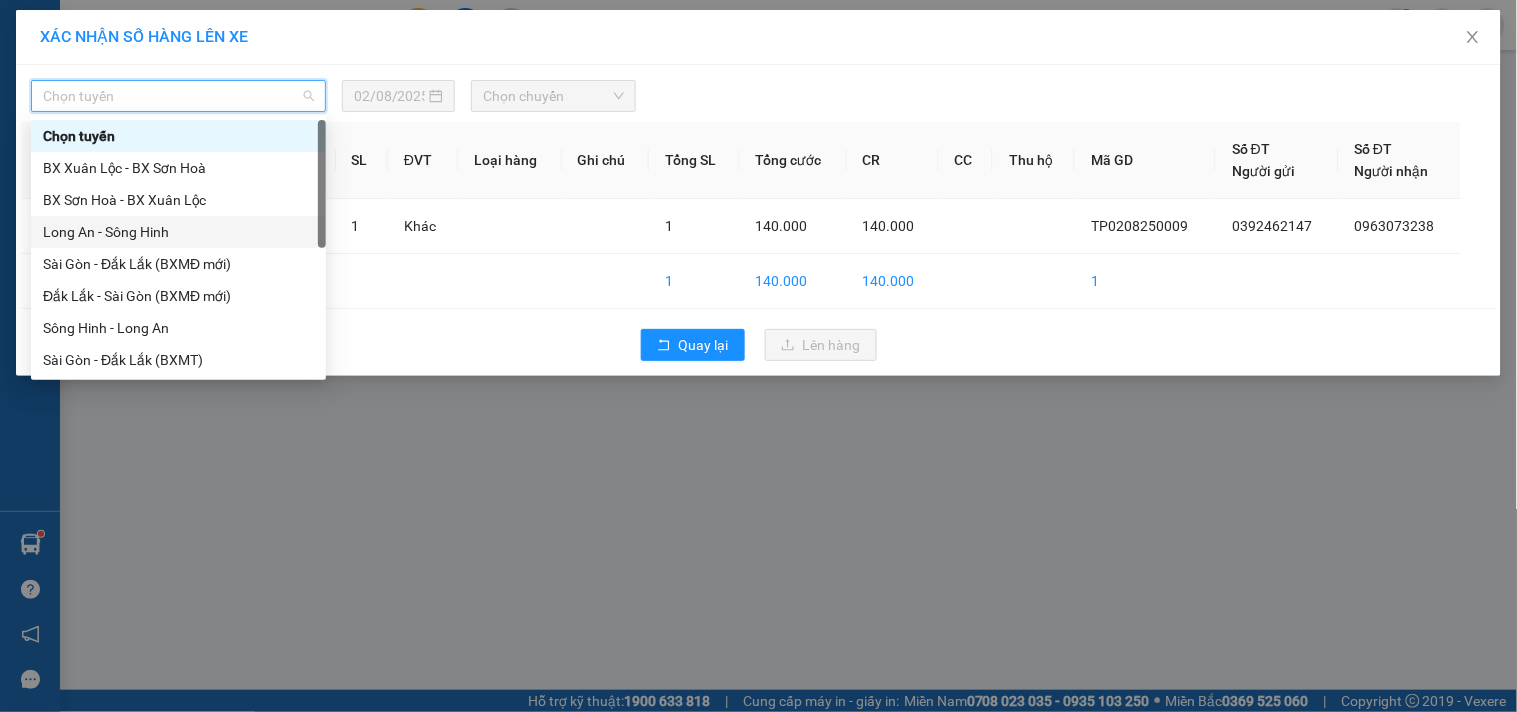 drag, startPoint x: 114, startPoint y: 224, endPoint x: 164, endPoint y: 194, distance: 58.30952 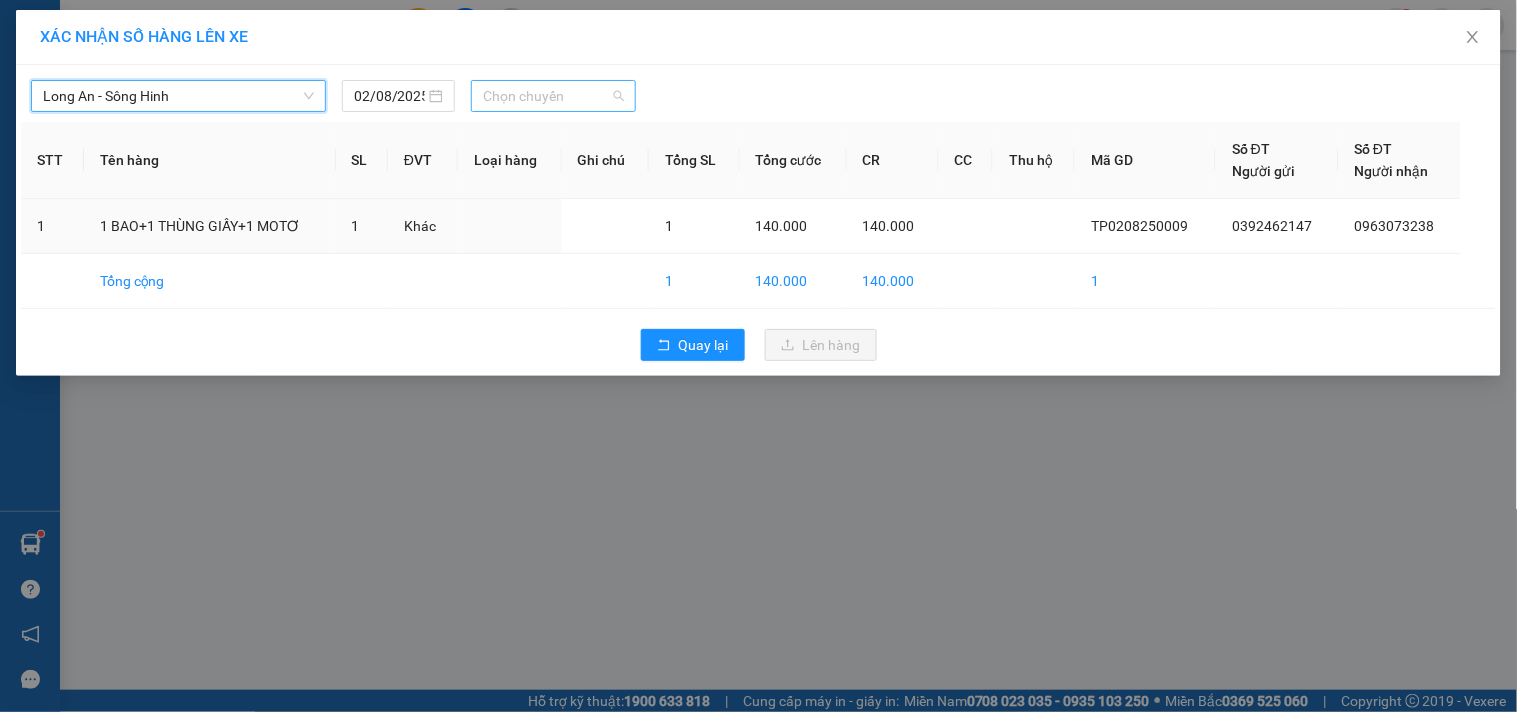 click on "Chọn chuyến" at bounding box center (553, 96) 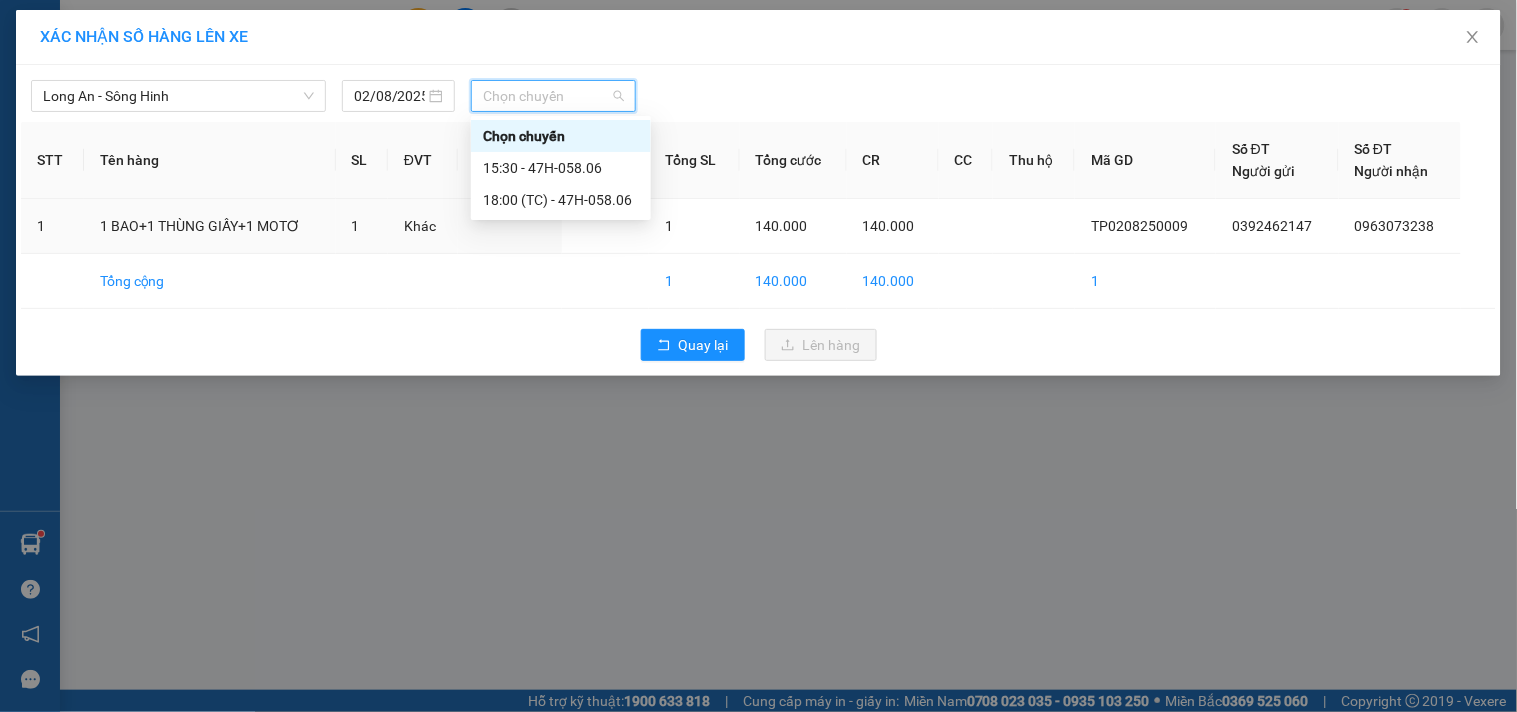 click on "15:30     - 47H-058.06" at bounding box center (561, 168) 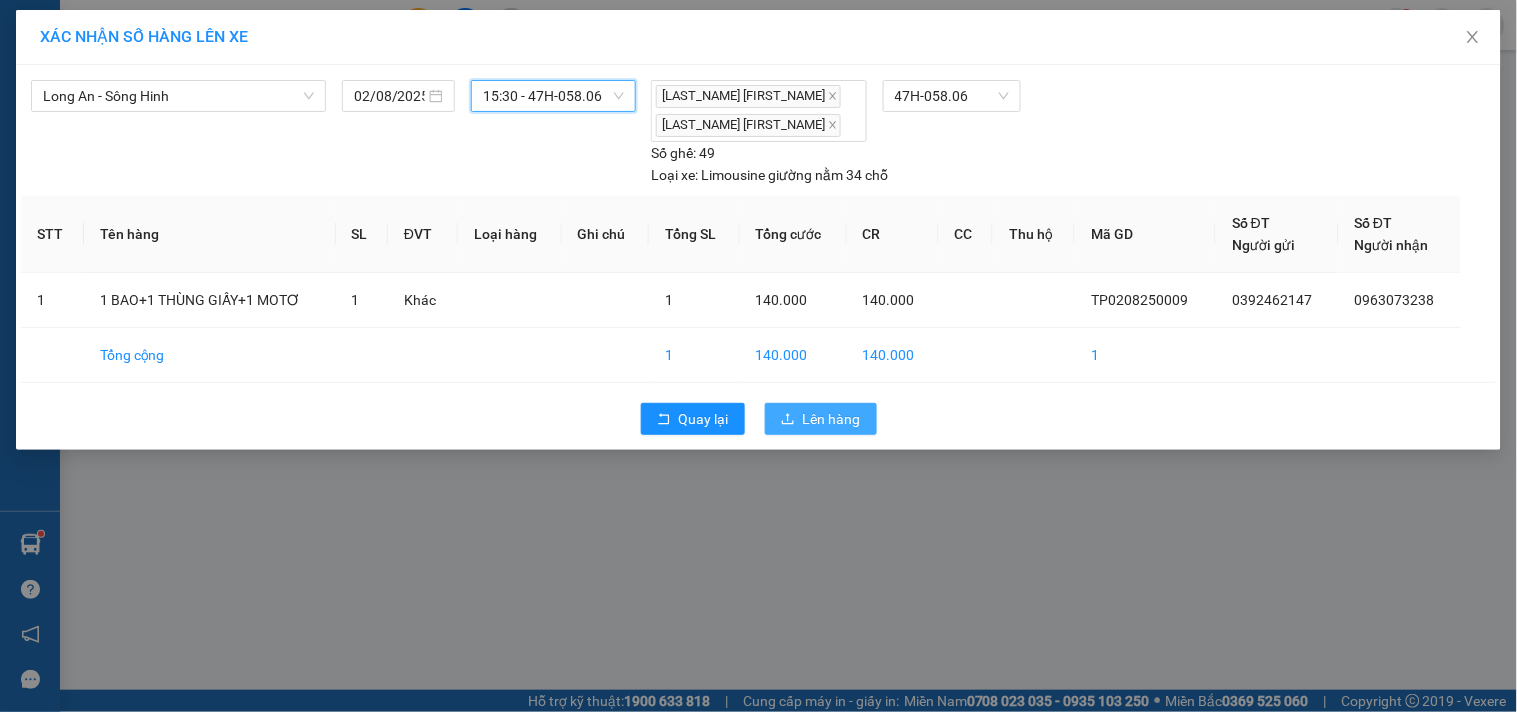 click on "Lên hàng" at bounding box center [832, 419] 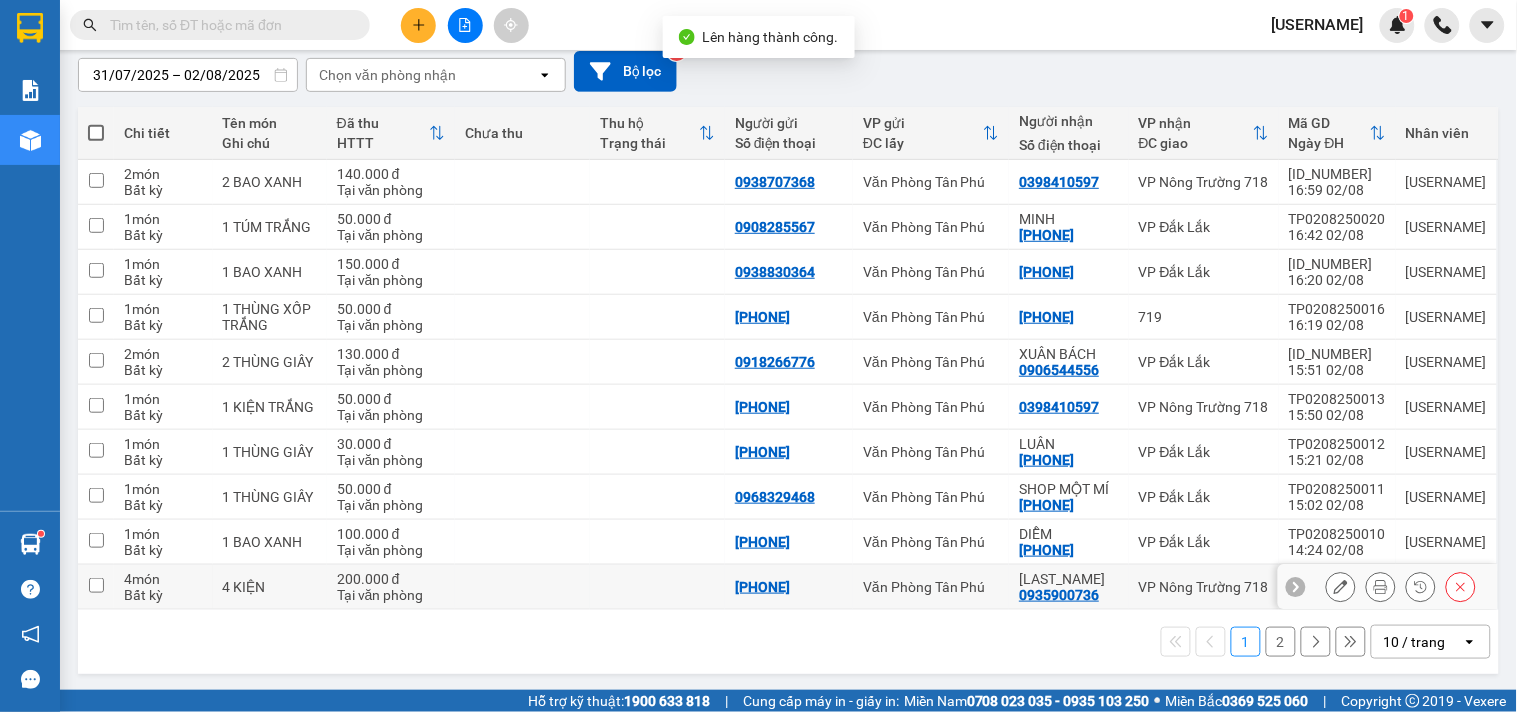 scroll, scrollTop: 178, scrollLeft: 0, axis: vertical 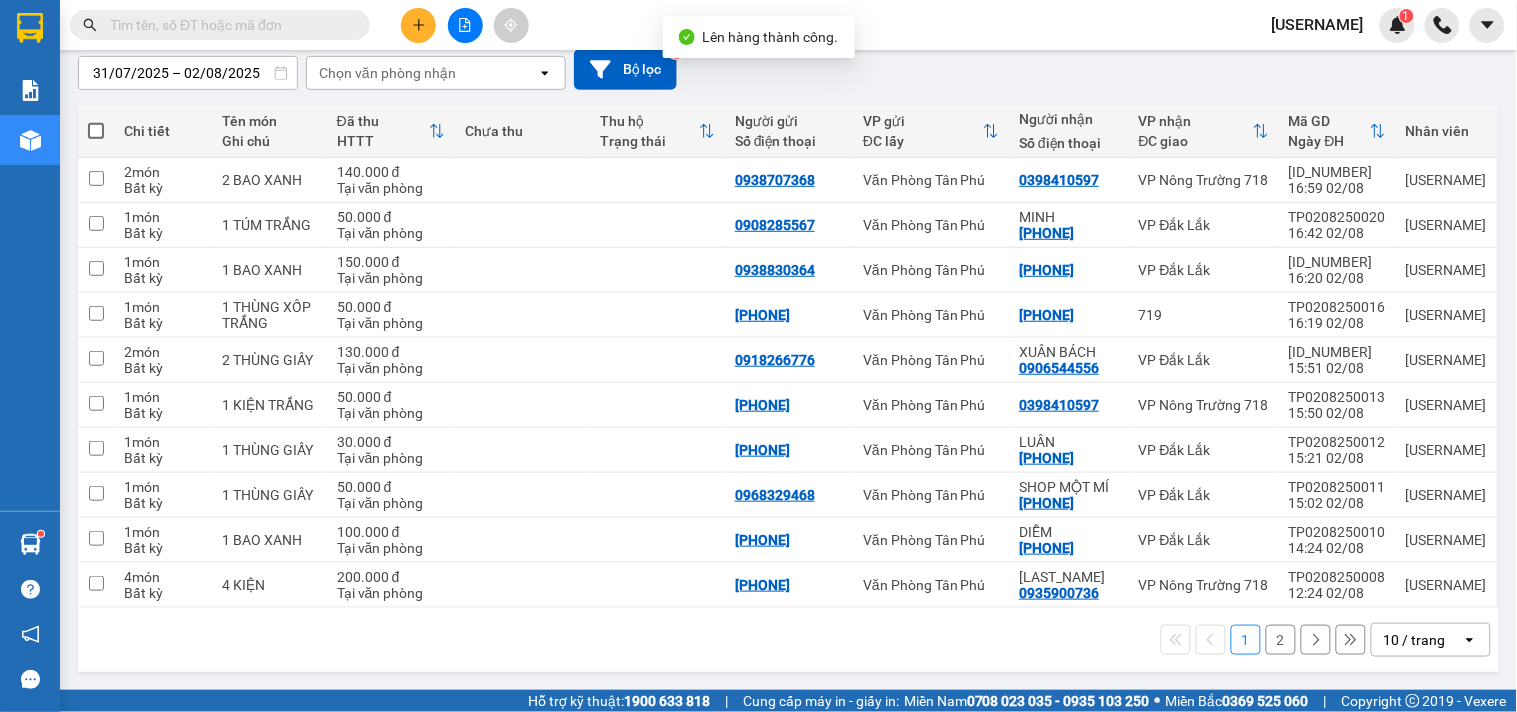 click on "2" at bounding box center [1281, 640] 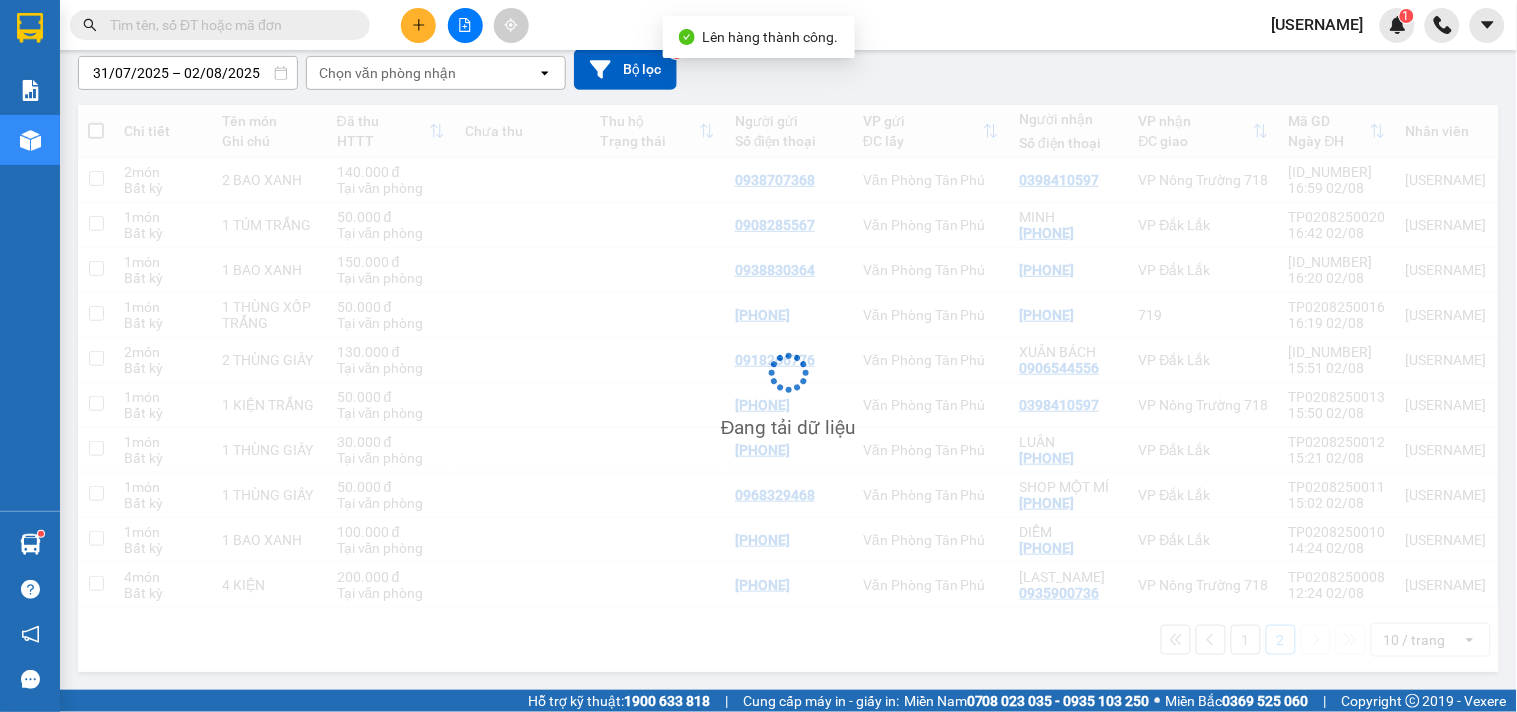 scroll, scrollTop: 92, scrollLeft: 0, axis: vertical 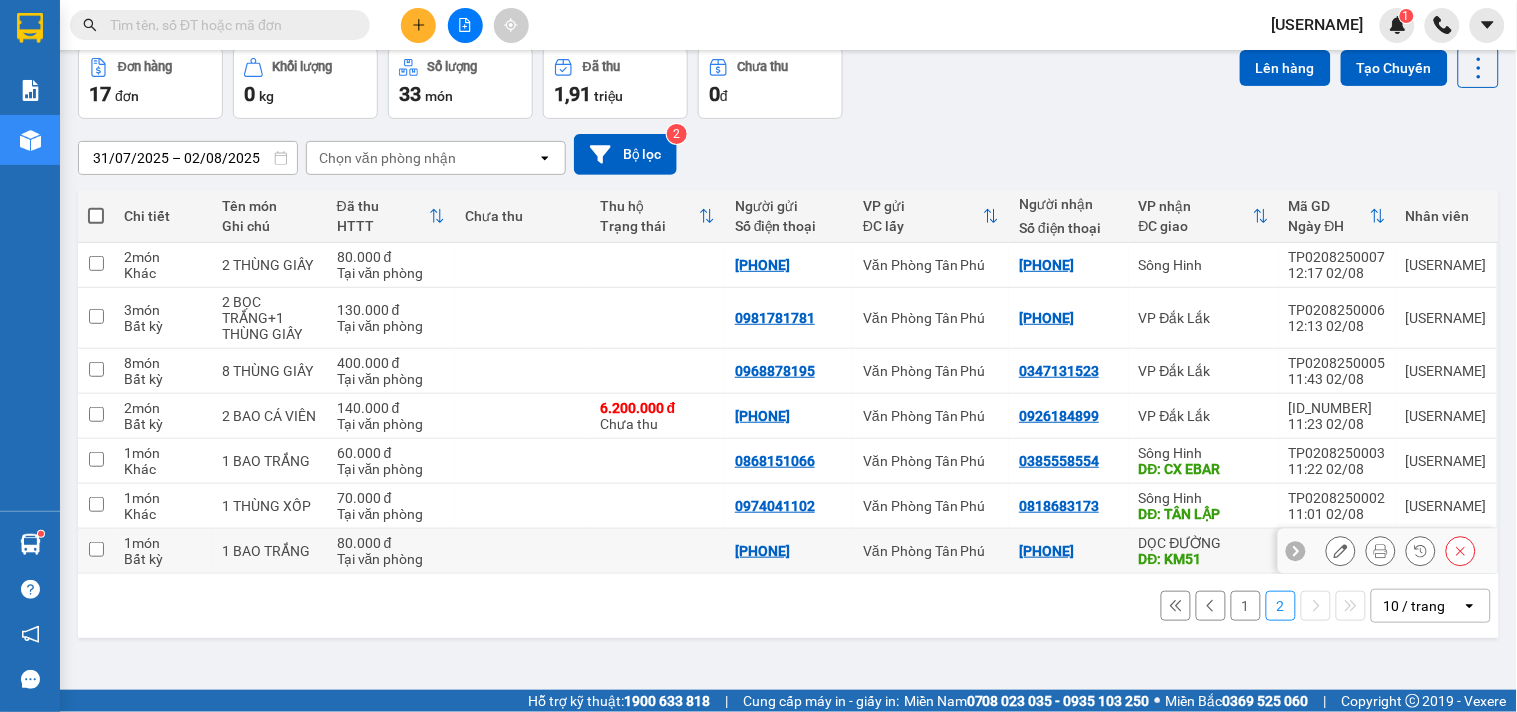 drag, startPoint x: 1212, startPoint y: 565, endPoint x: 1204, endPoint y: 524, distance: 41.773197 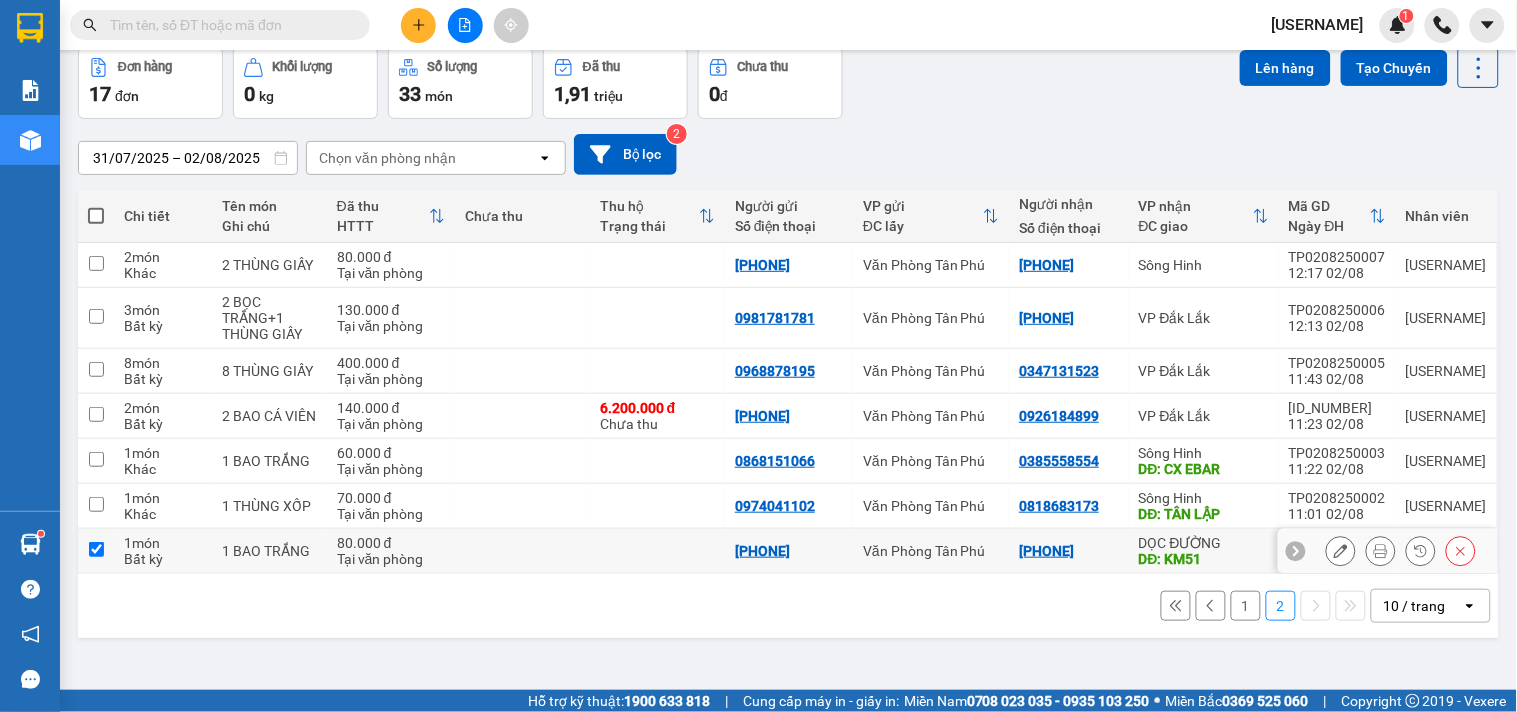 checkbox on "true" 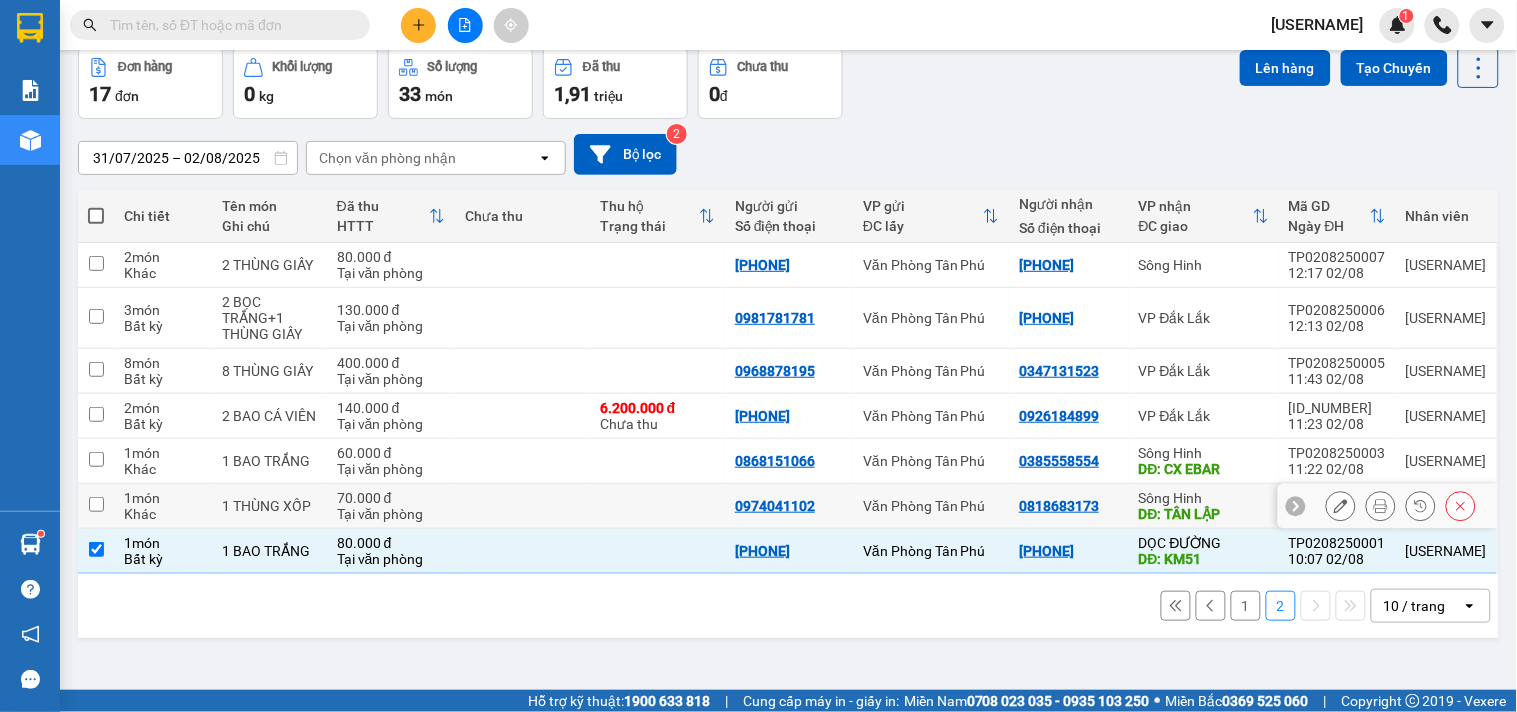 click on "DĐ: TÂN LẬP" at bounding box center (1204, 514) 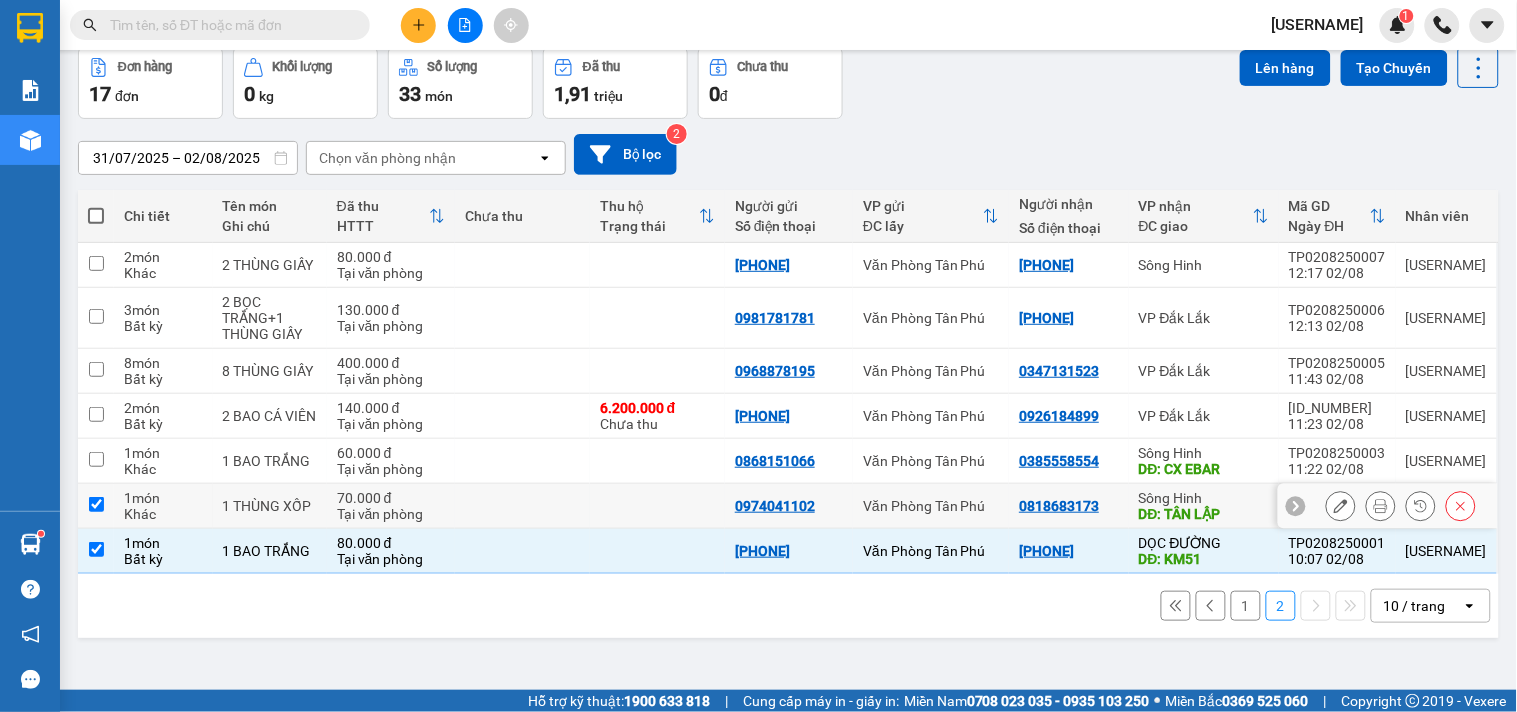 checkbox on "true" 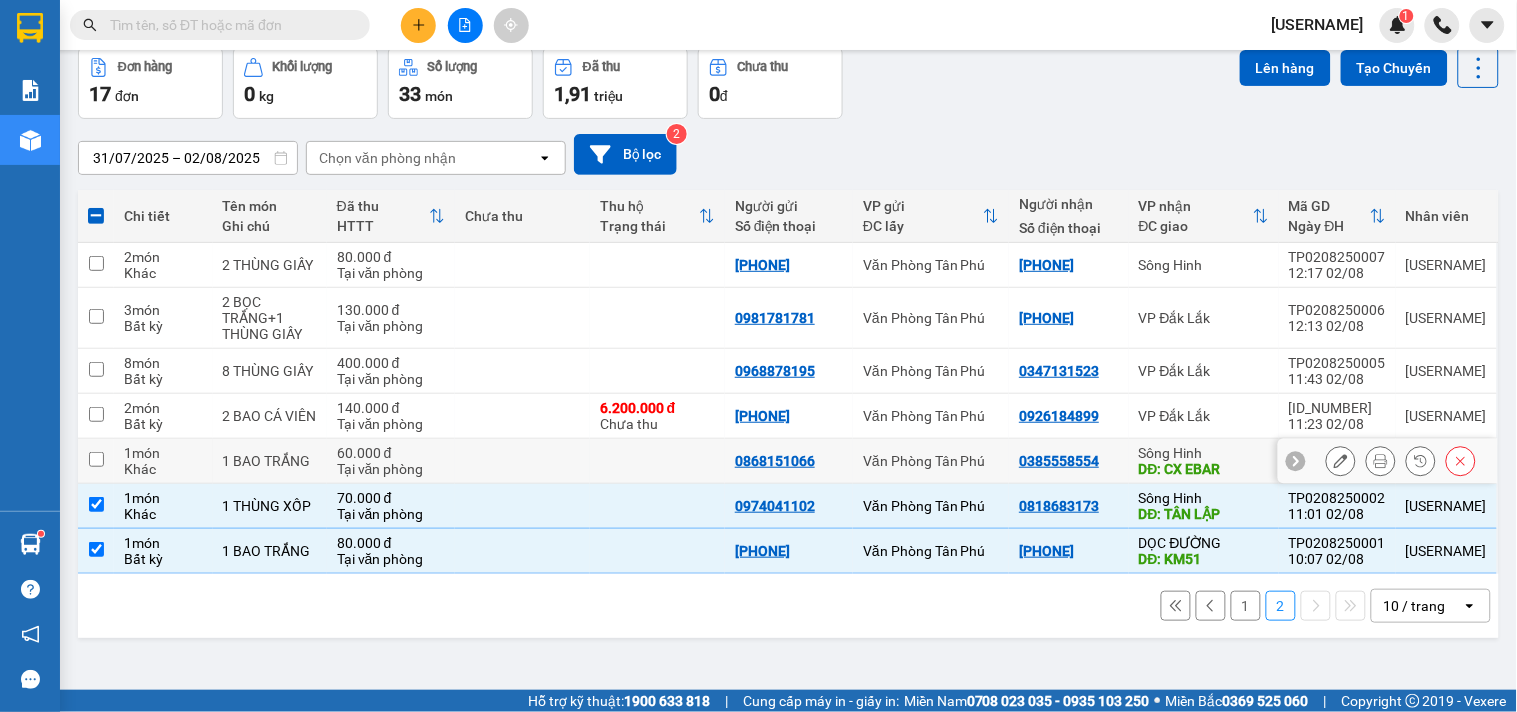 click on "DĐ: CX EBAR" at bounding box center (1204, 469) 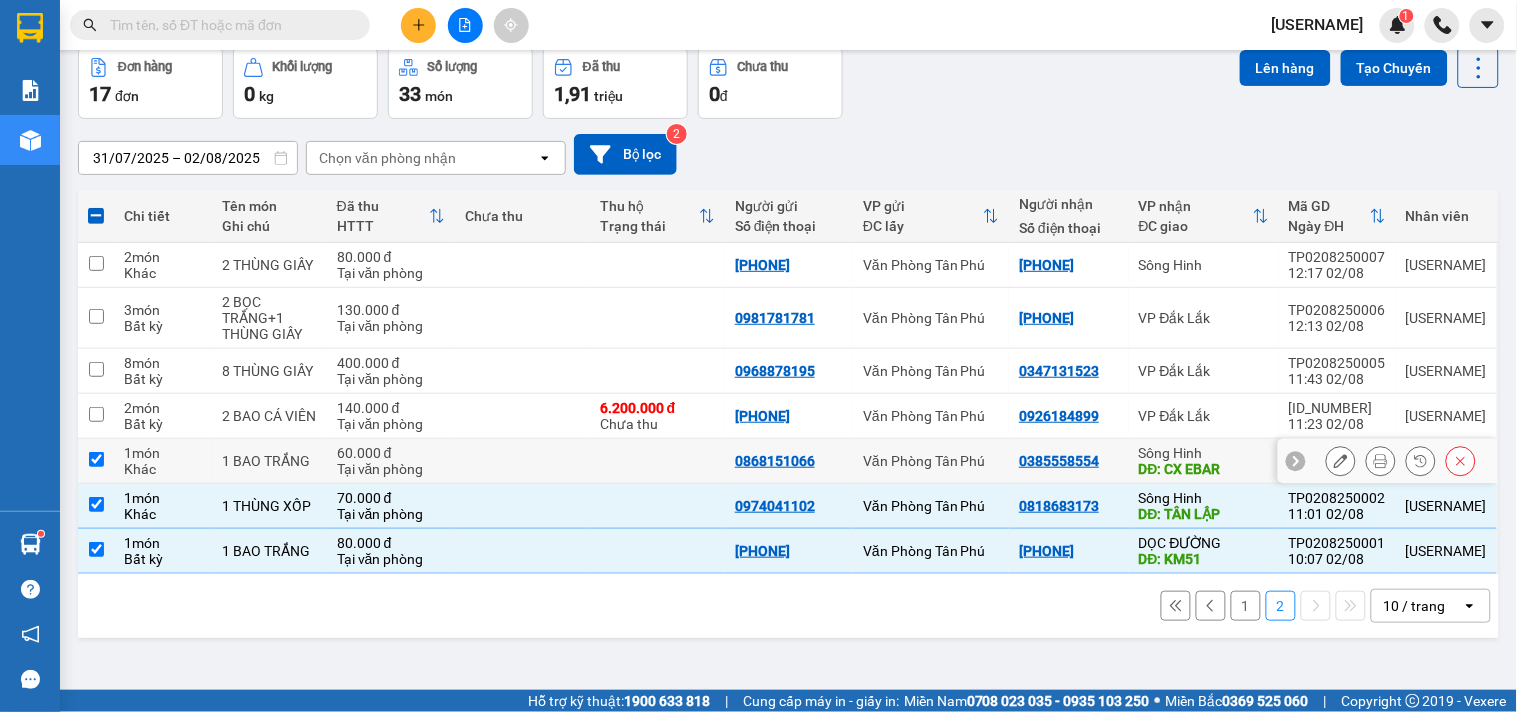 checkbox on "true" 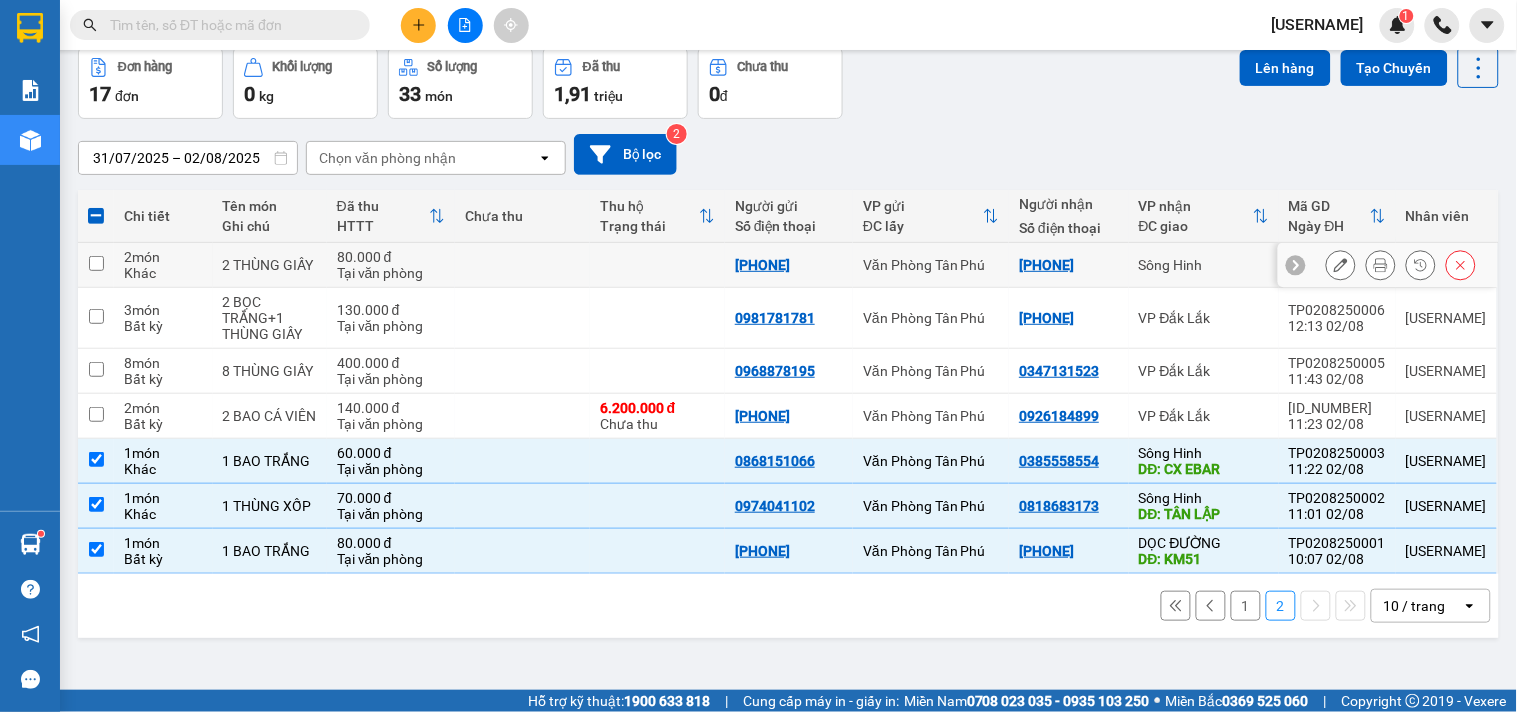 click on "Sông Hinh" at bounding box center (1204, 265) 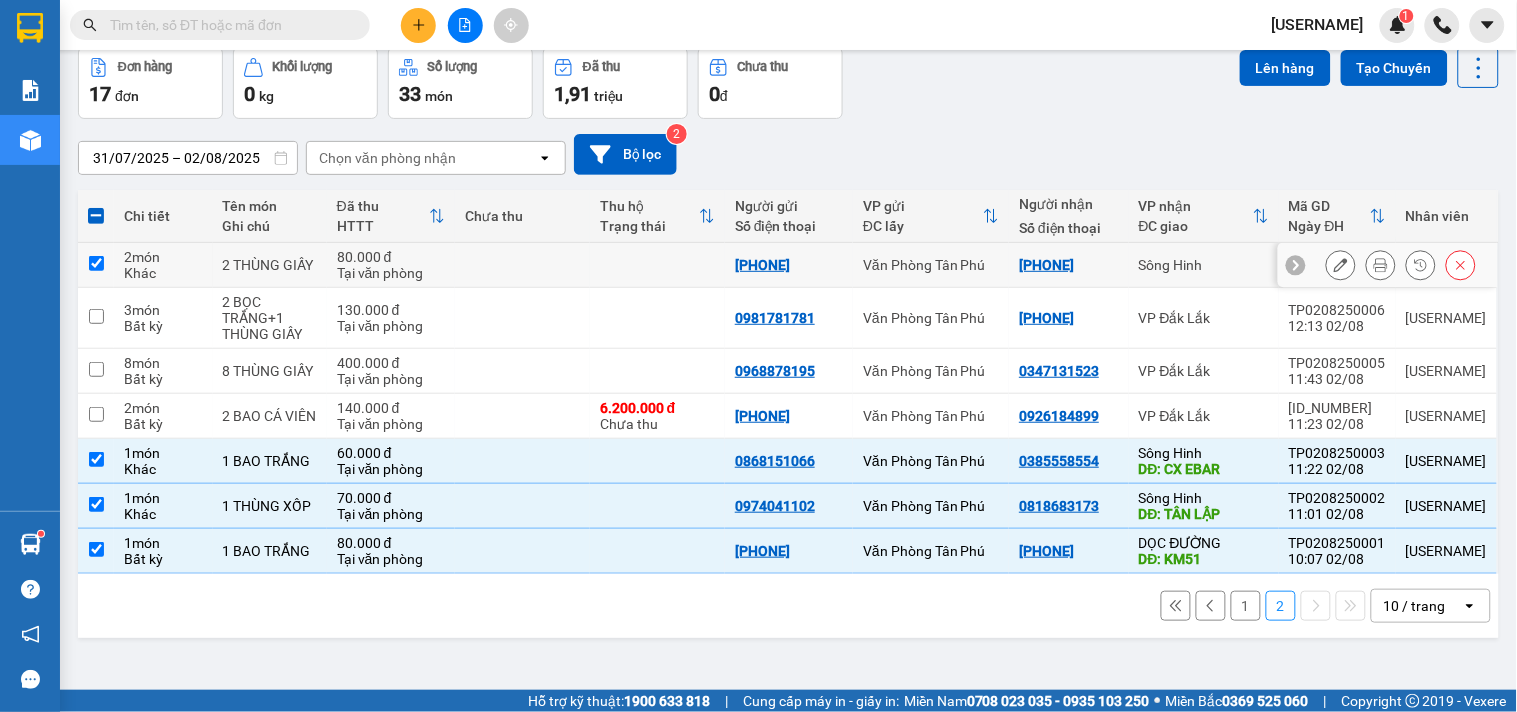 checkbox on "true" 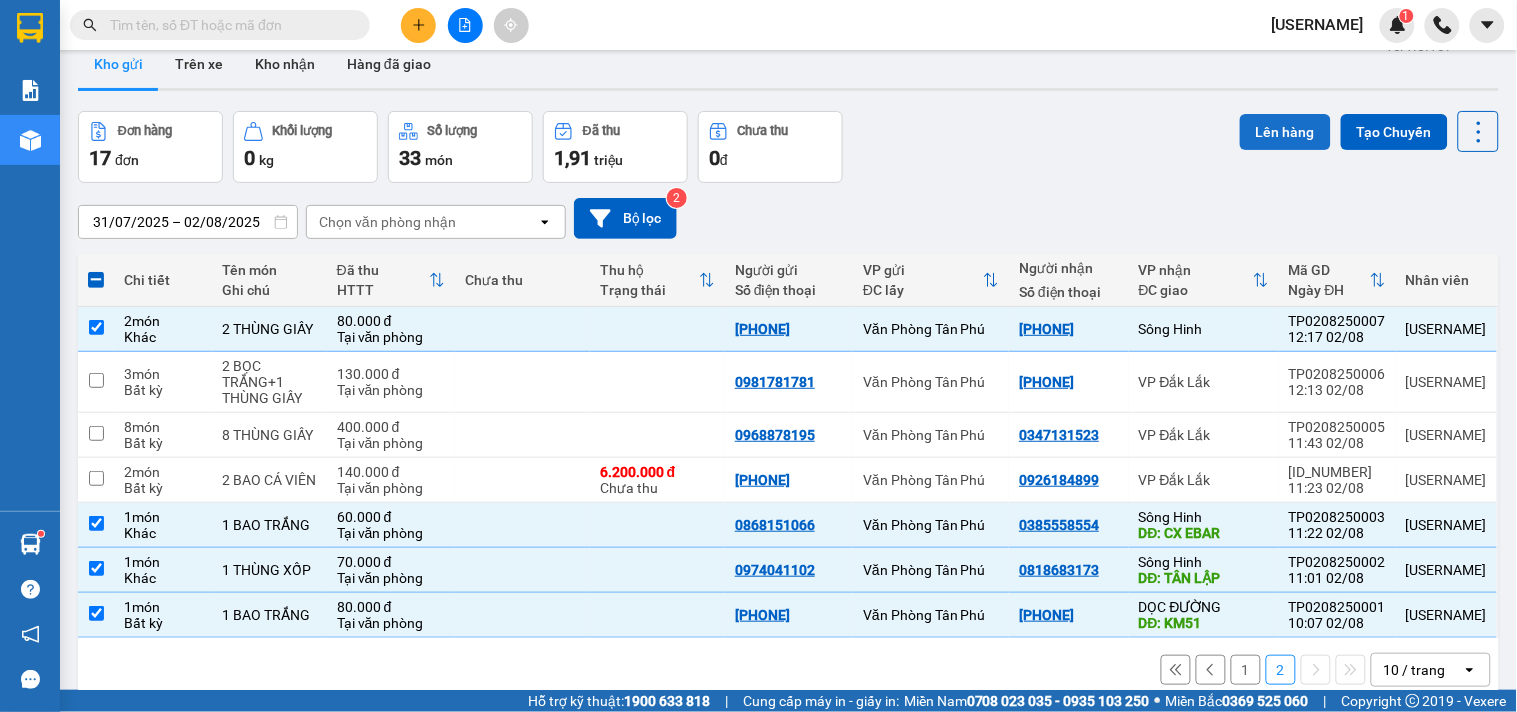 scroll, scrollTop: 0, scrollLeft: 0, axis: both 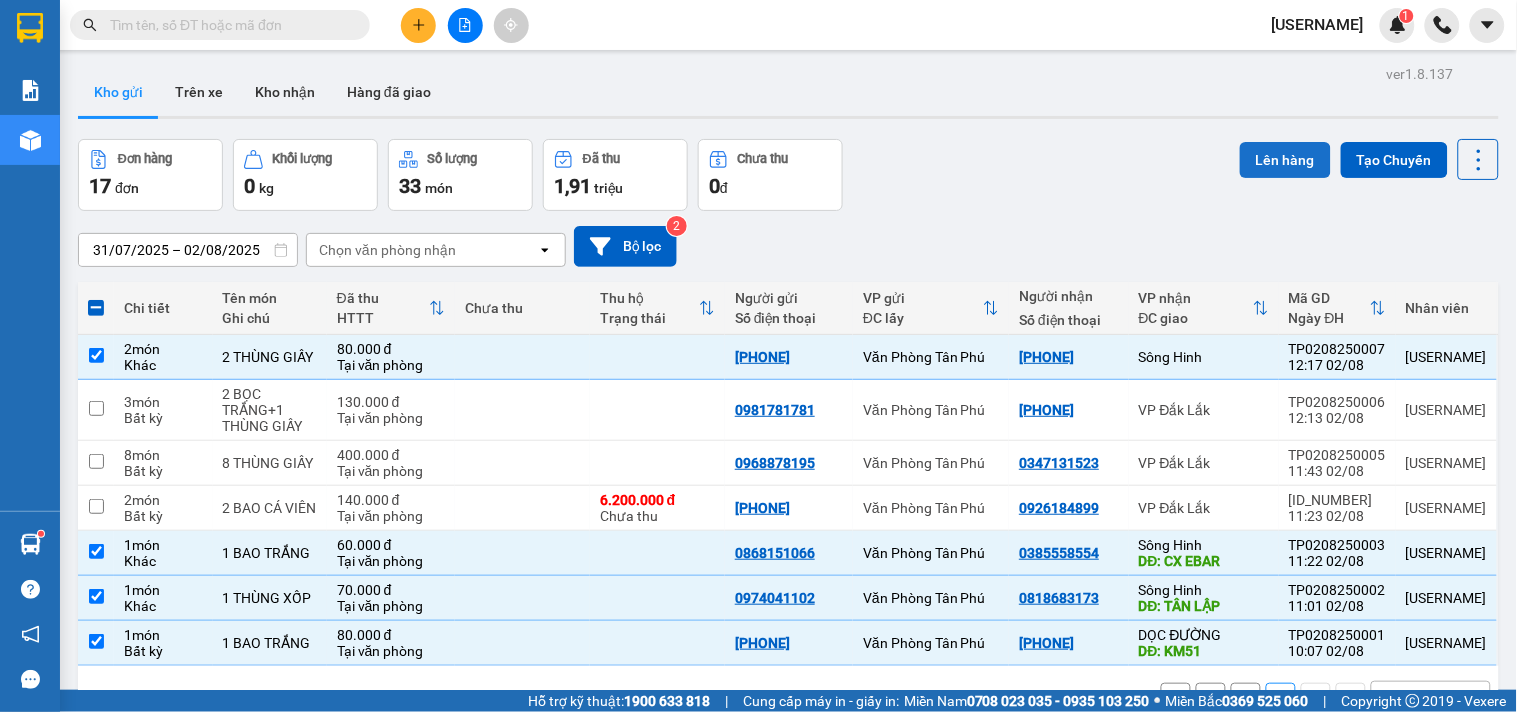 click on "Lên hàng" at bounding box center (1285, 160) 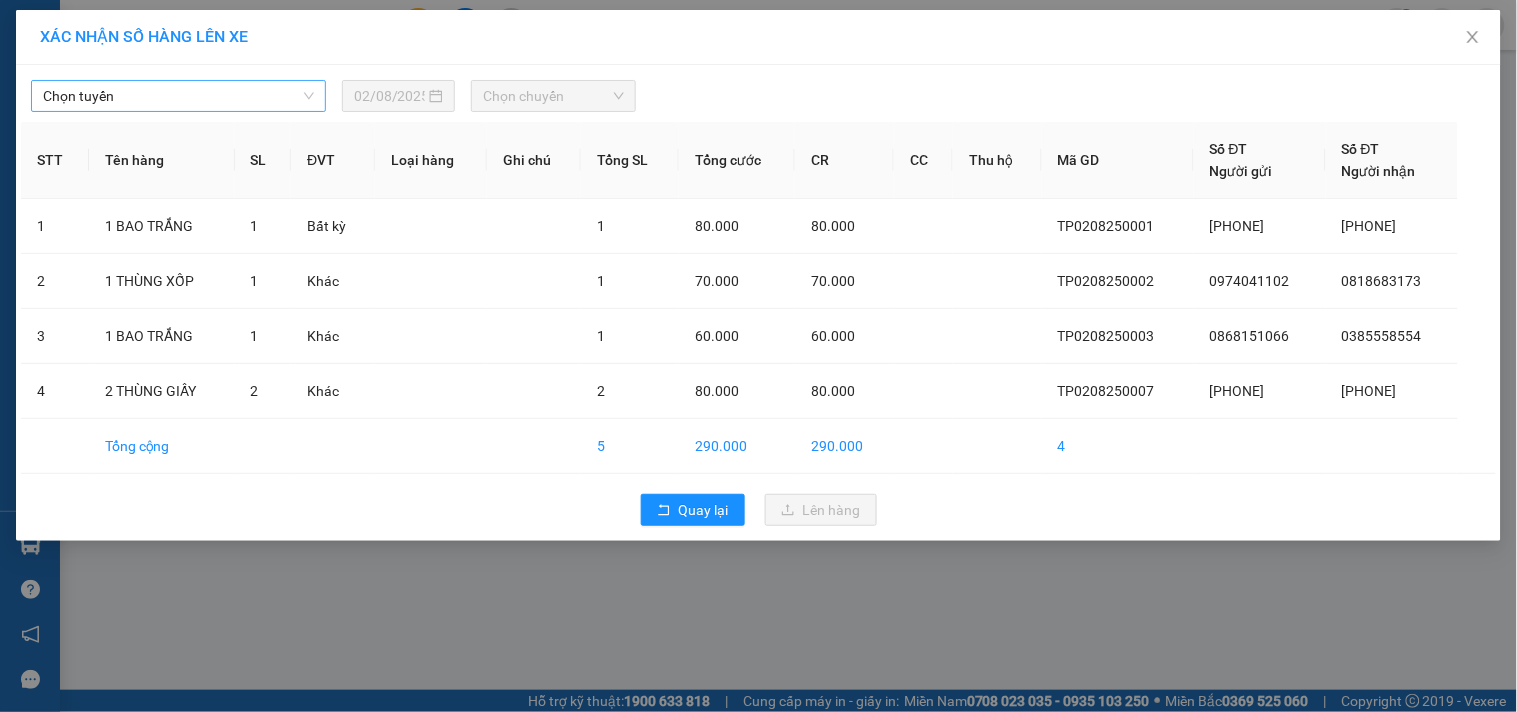 click on "Chọn tuyến" at bounding box center [178, 96] 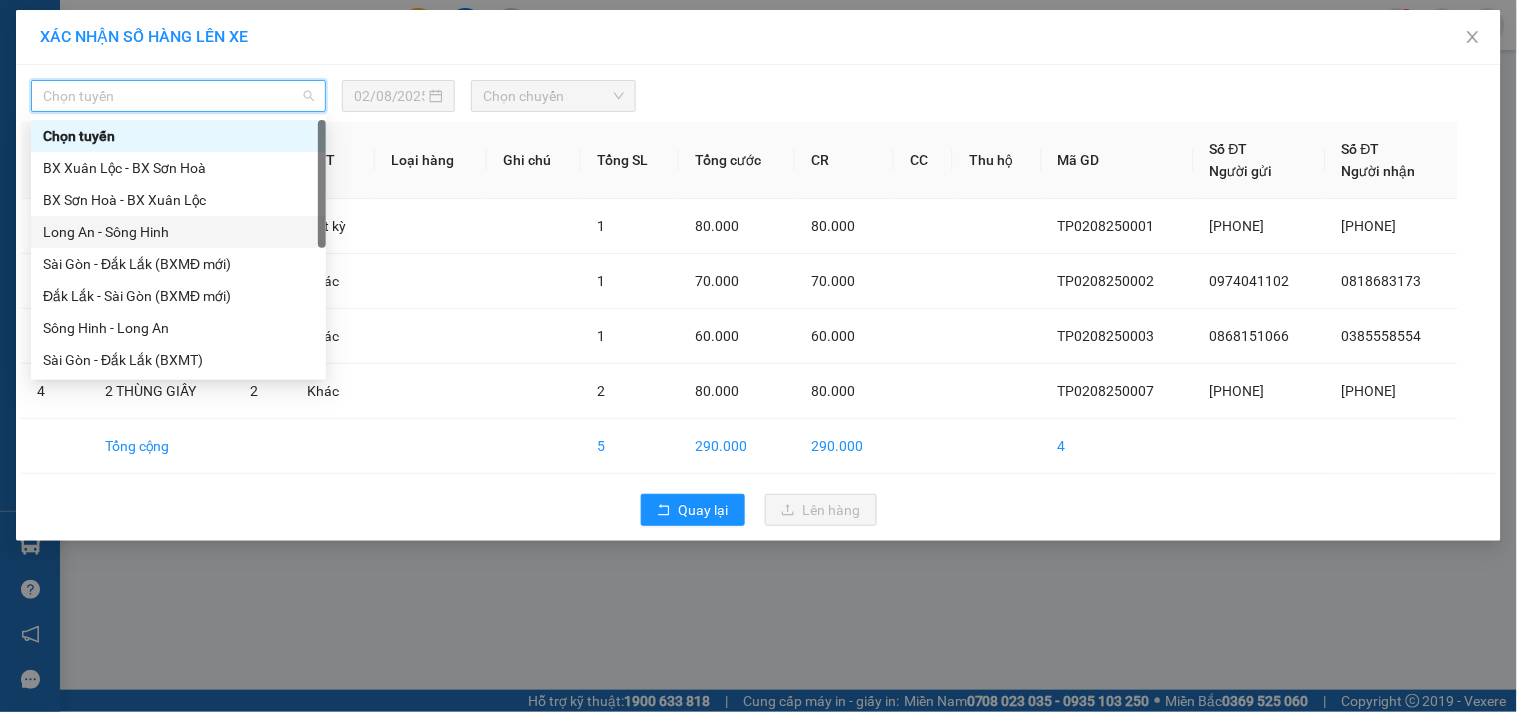 drag, startPoint x: 110, startPoint y: 234, endPoint x: 262, endPoint y: 182, distance: 160.64868 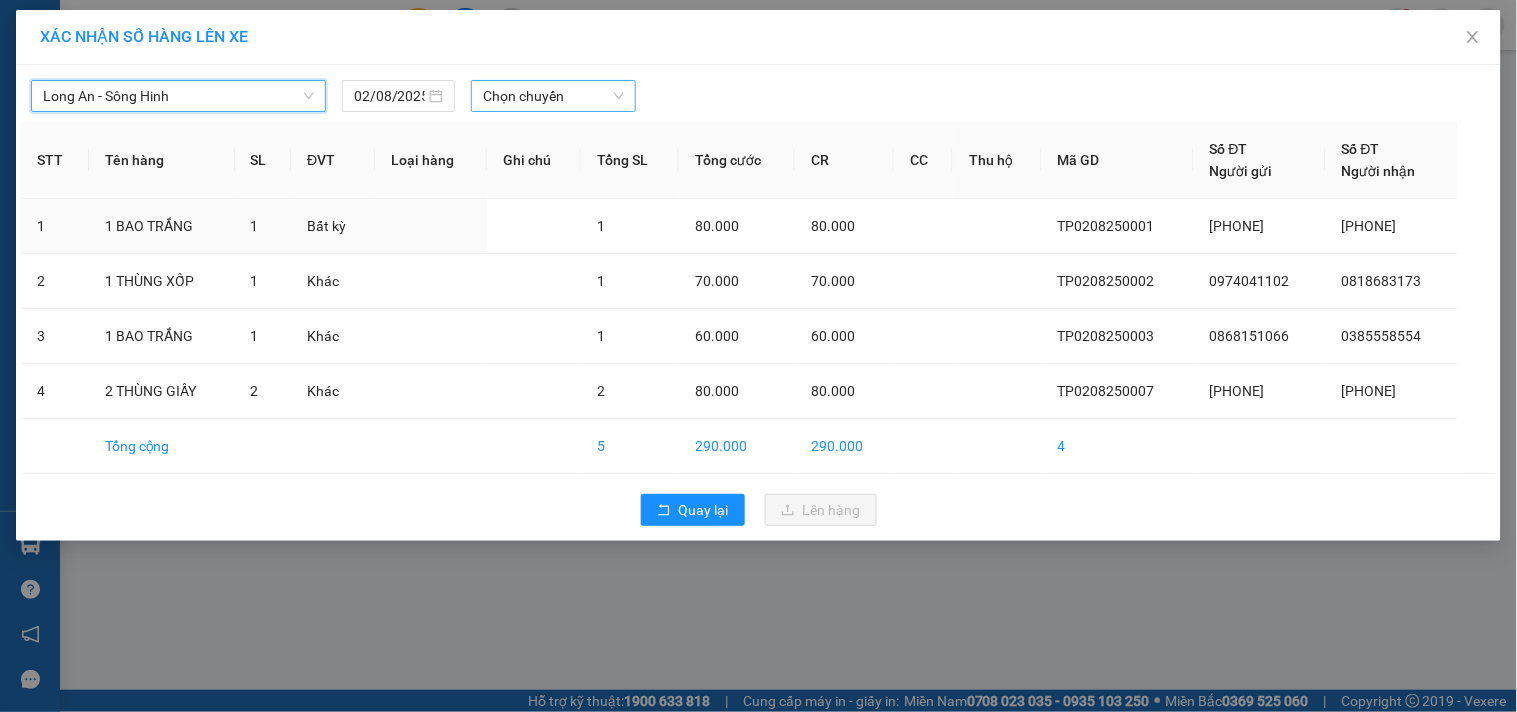 click on "Chọn chuyến" at bounding box center [553, 96] 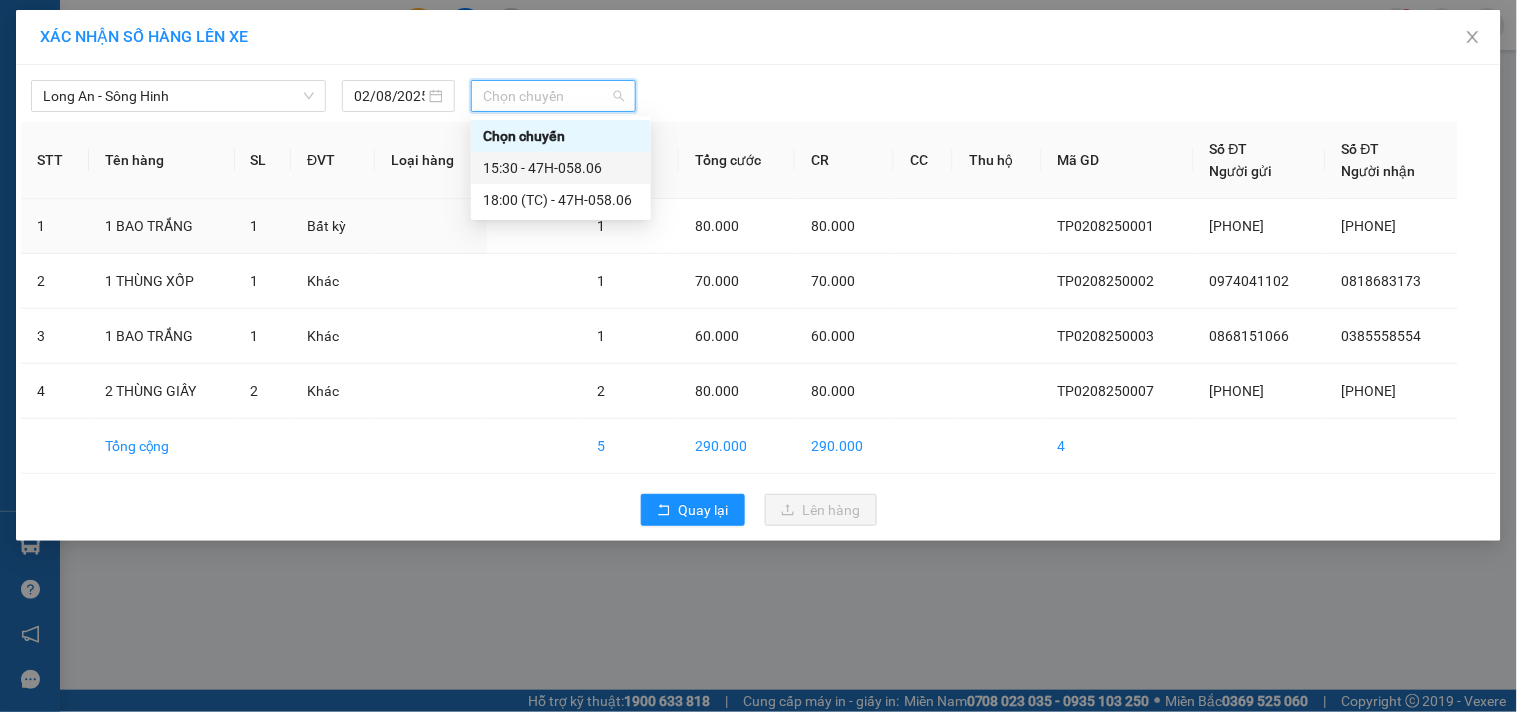click on "15:30     - 47H-058.06" at bounding box center (561, 168) 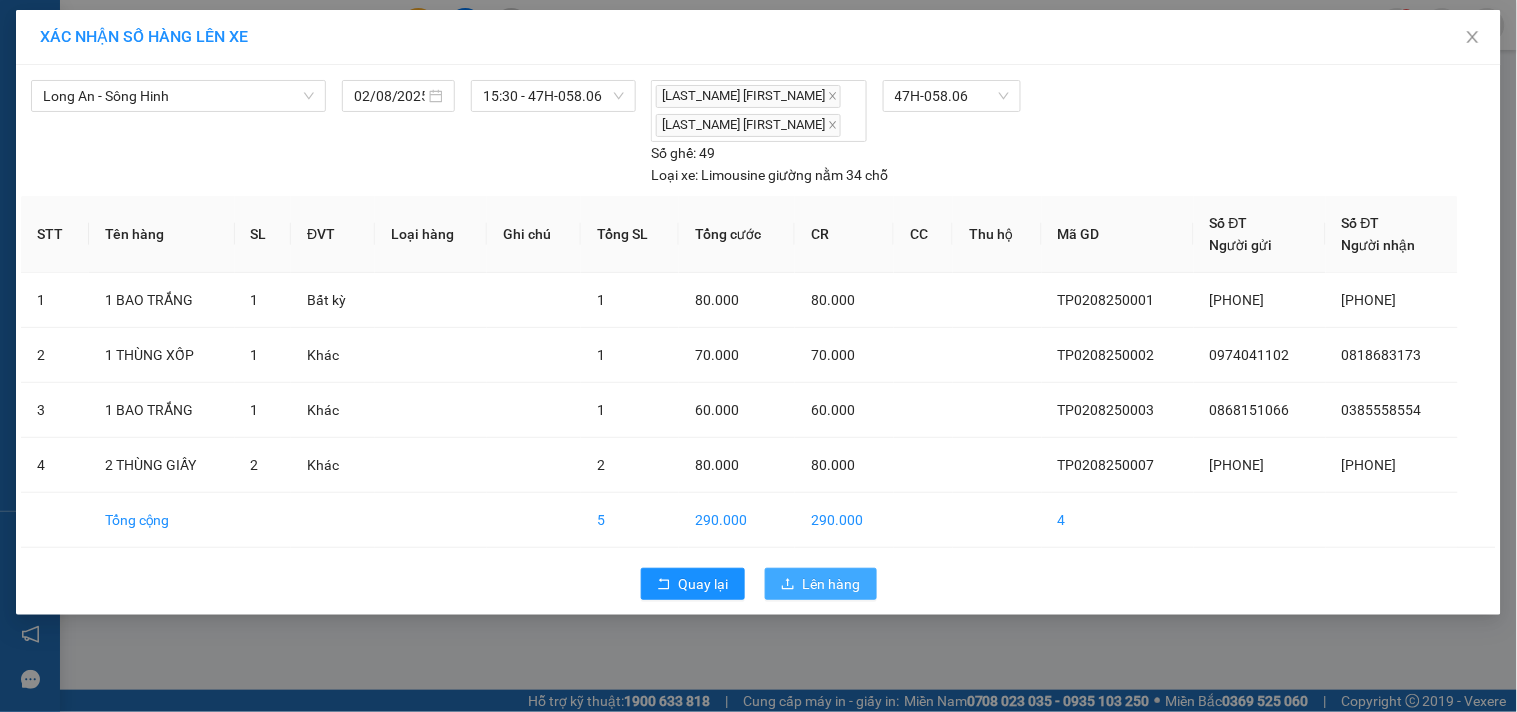 click on "Lên hàng" at bounding box center (821, 584) 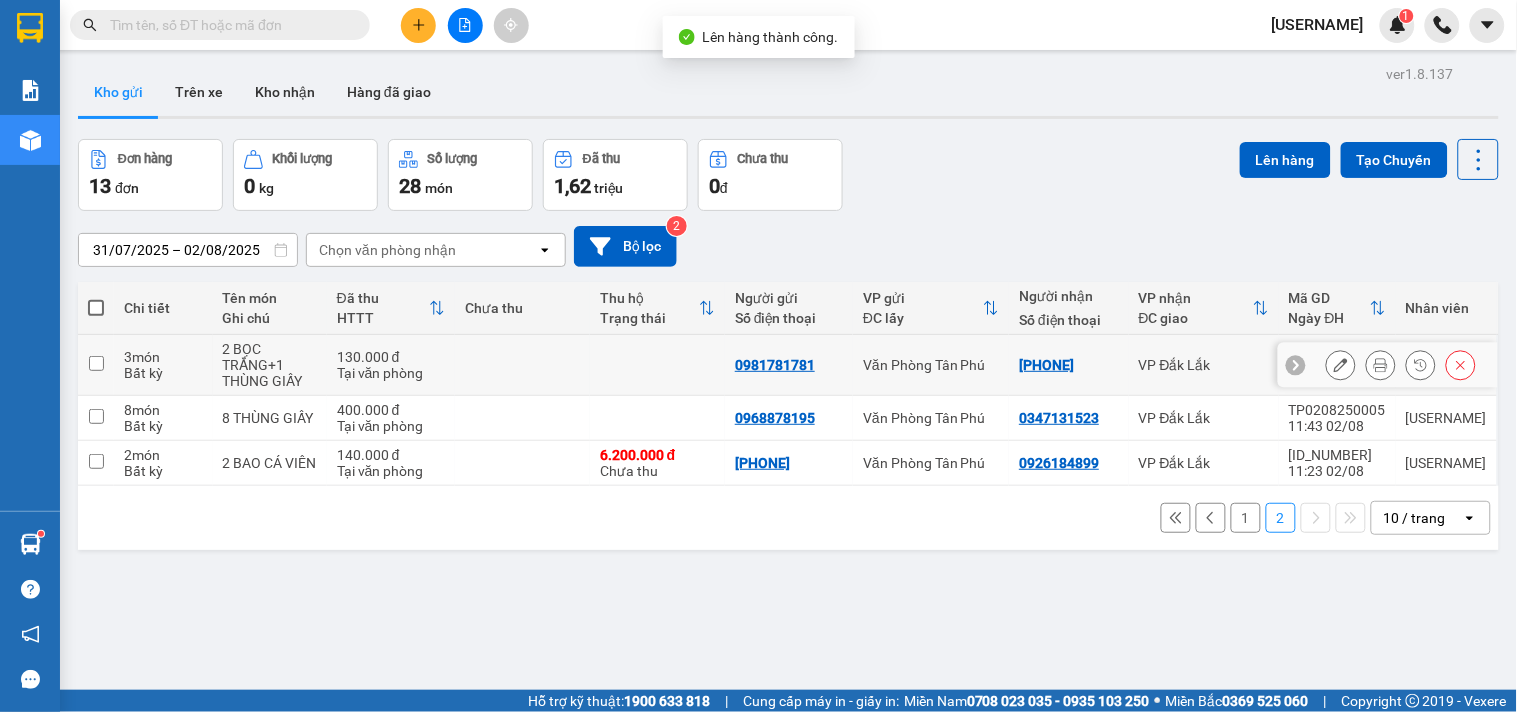 scroll, scrollTop: 92, scrollLeft: 0, axis: vertical 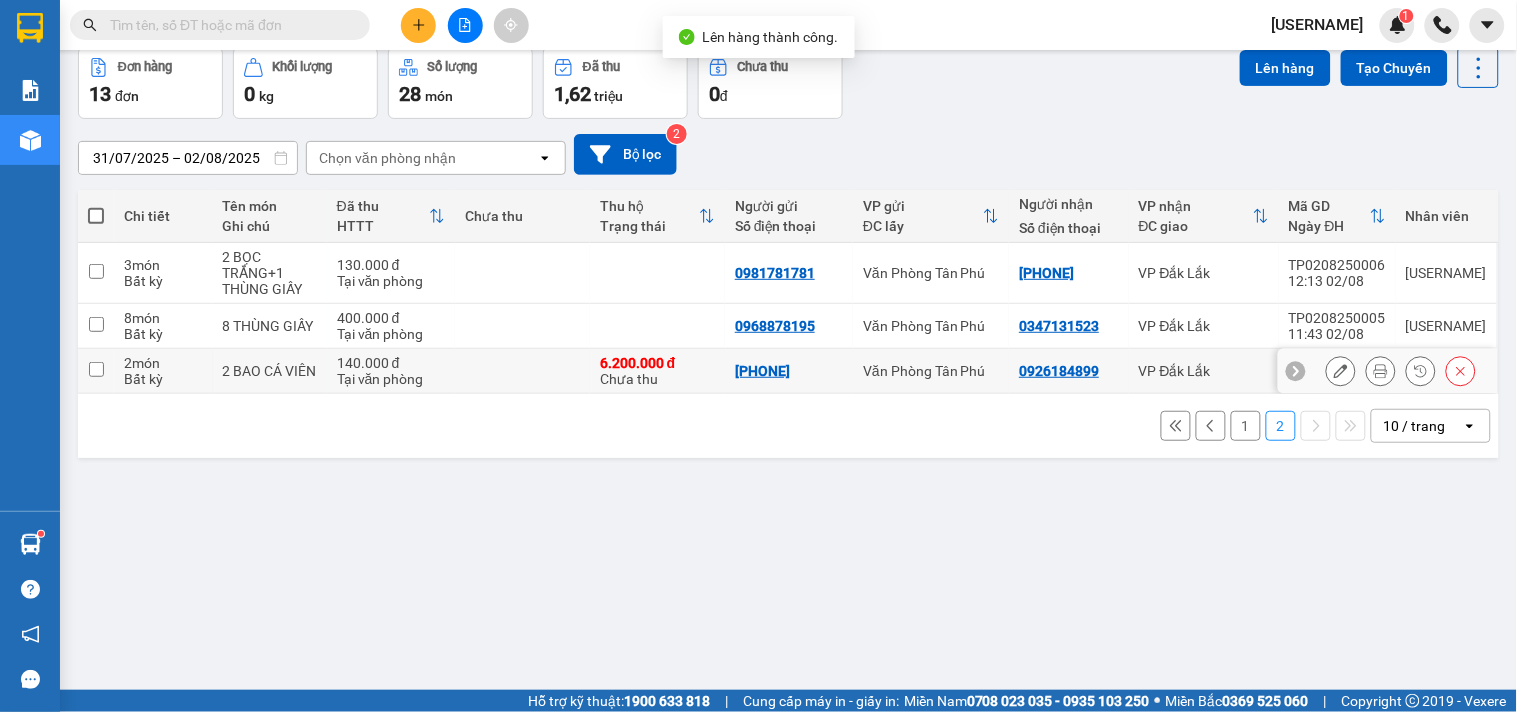 click on "Văn Phòng Tân Phú" at bounding box center (931, 371) 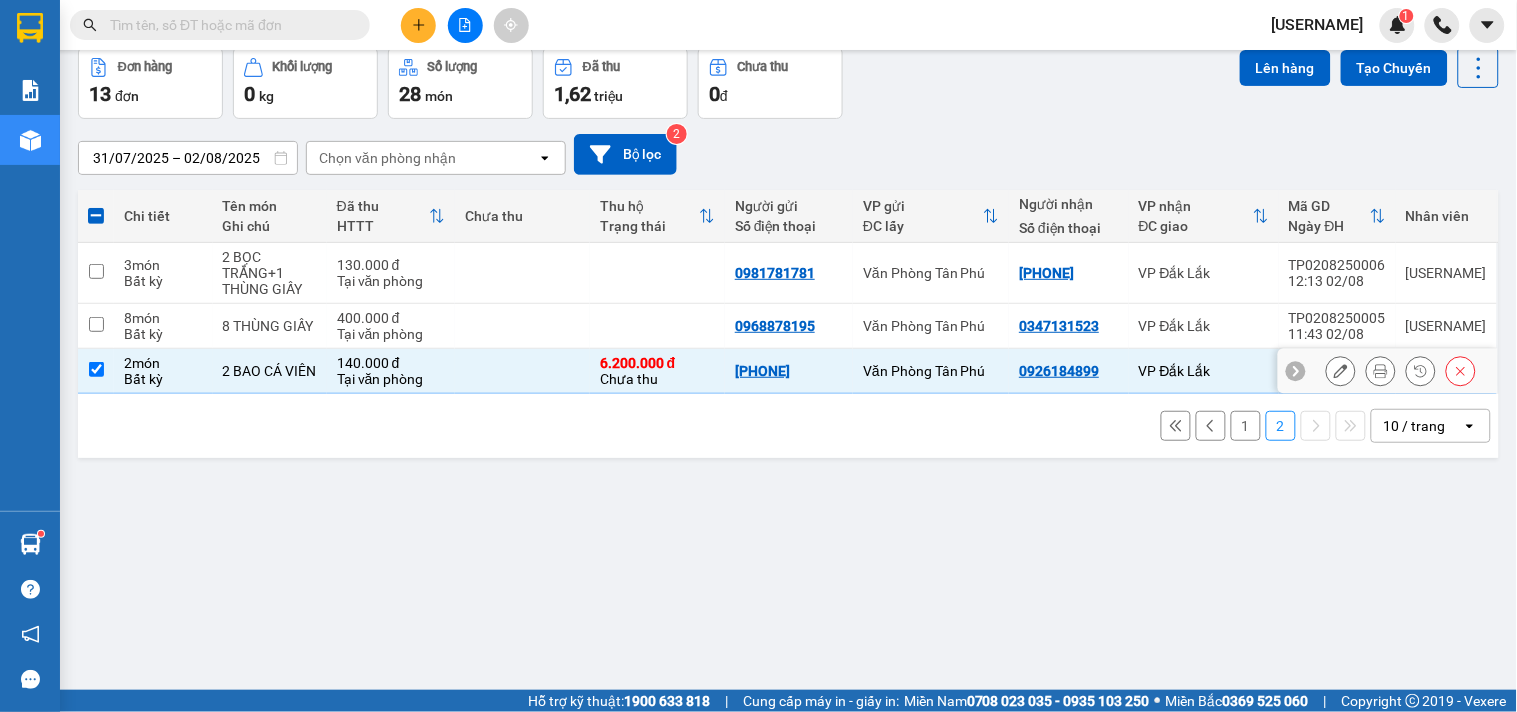 drag, startPoint x: 955, startPoint y: 360, endPoint x: 953, endPoint y: 342, distance: 18.110771 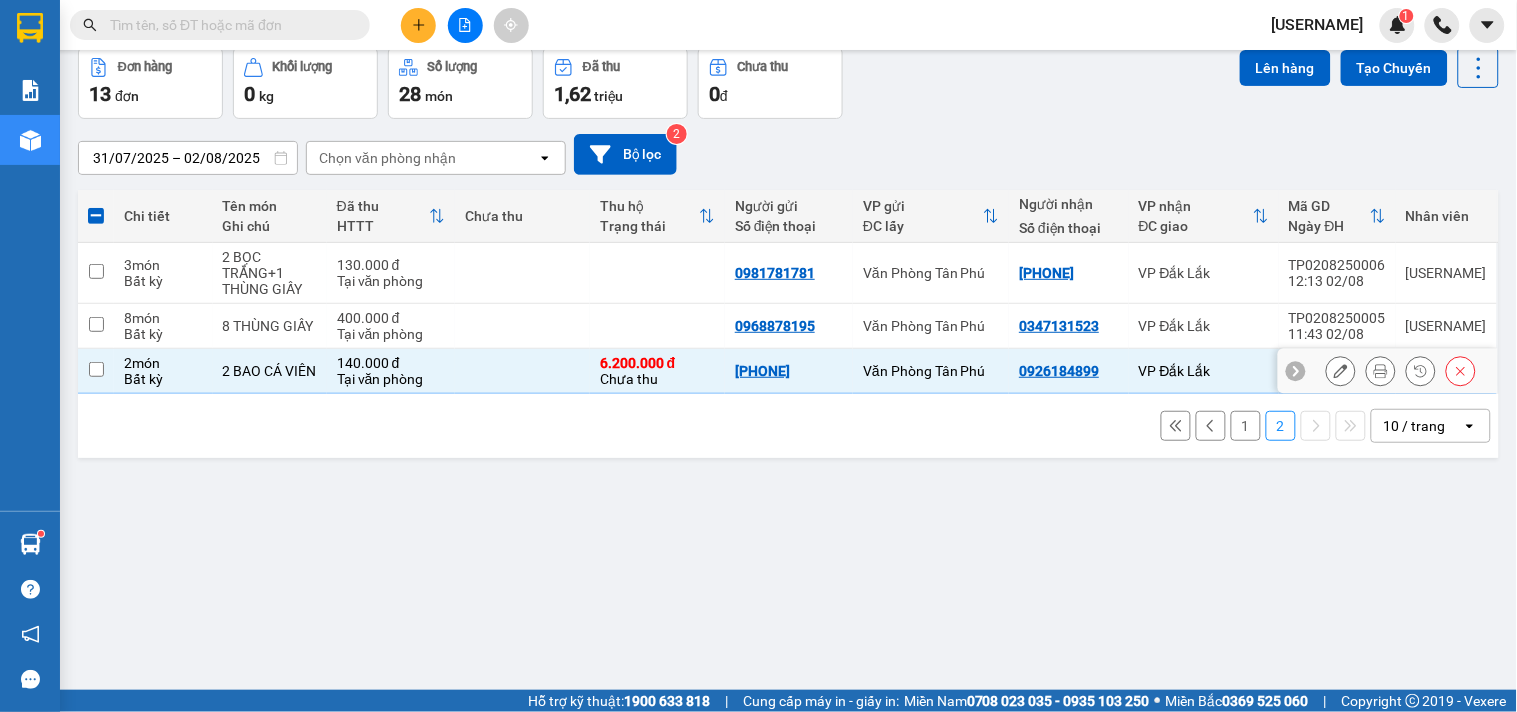 checkbox on "false" 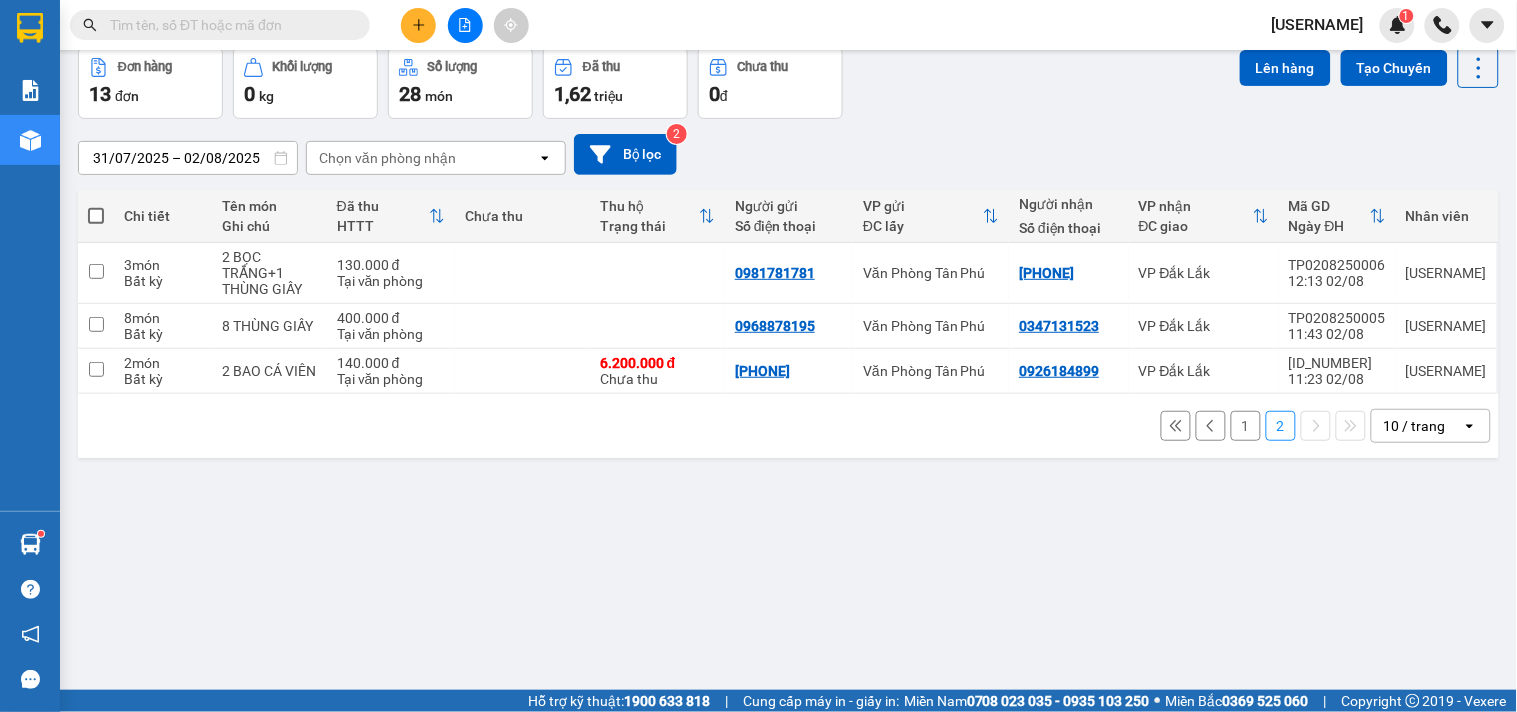 click on "1" at bounding box center (1246, 426) 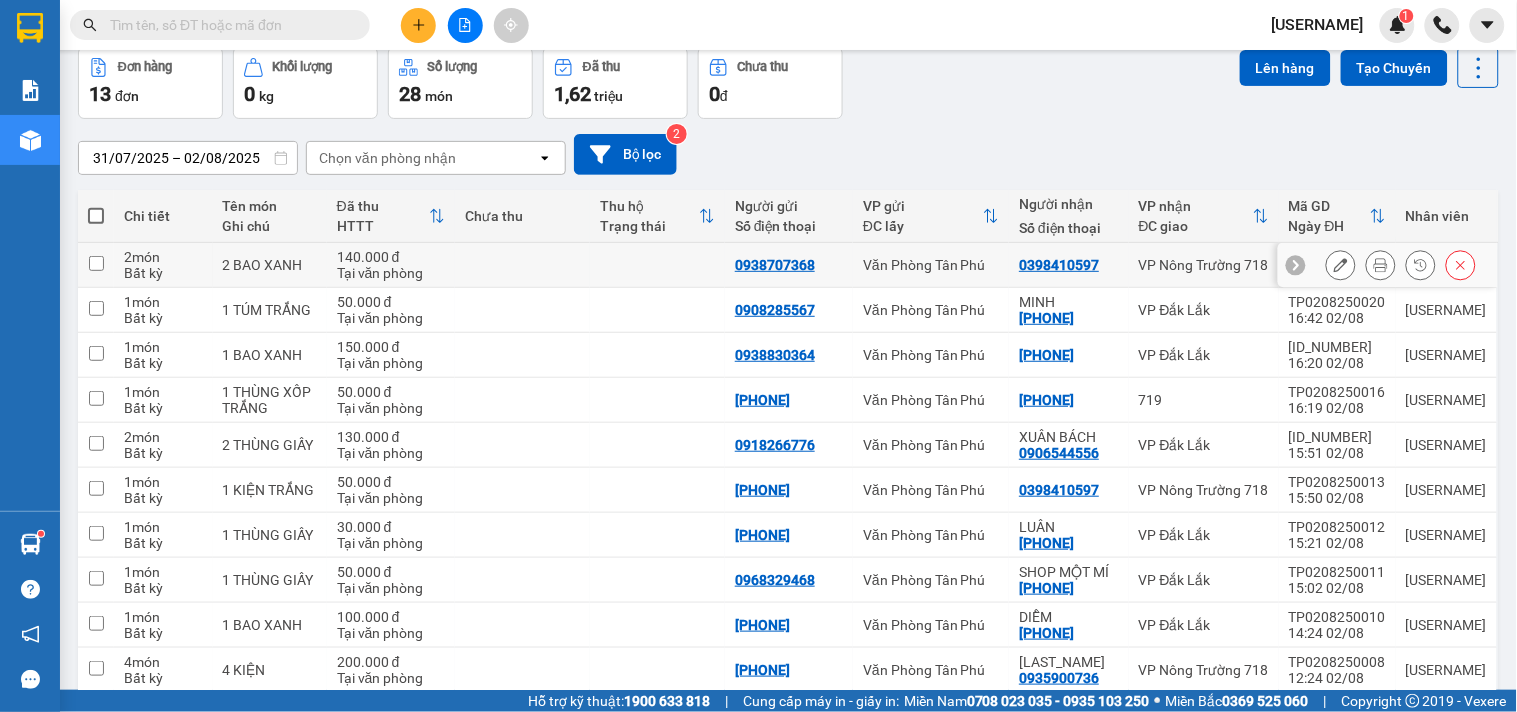 drag, startPoint x: 546, startPoint y: 270, endPoint x: 542, endPoint y: 293, distance: 23.345236 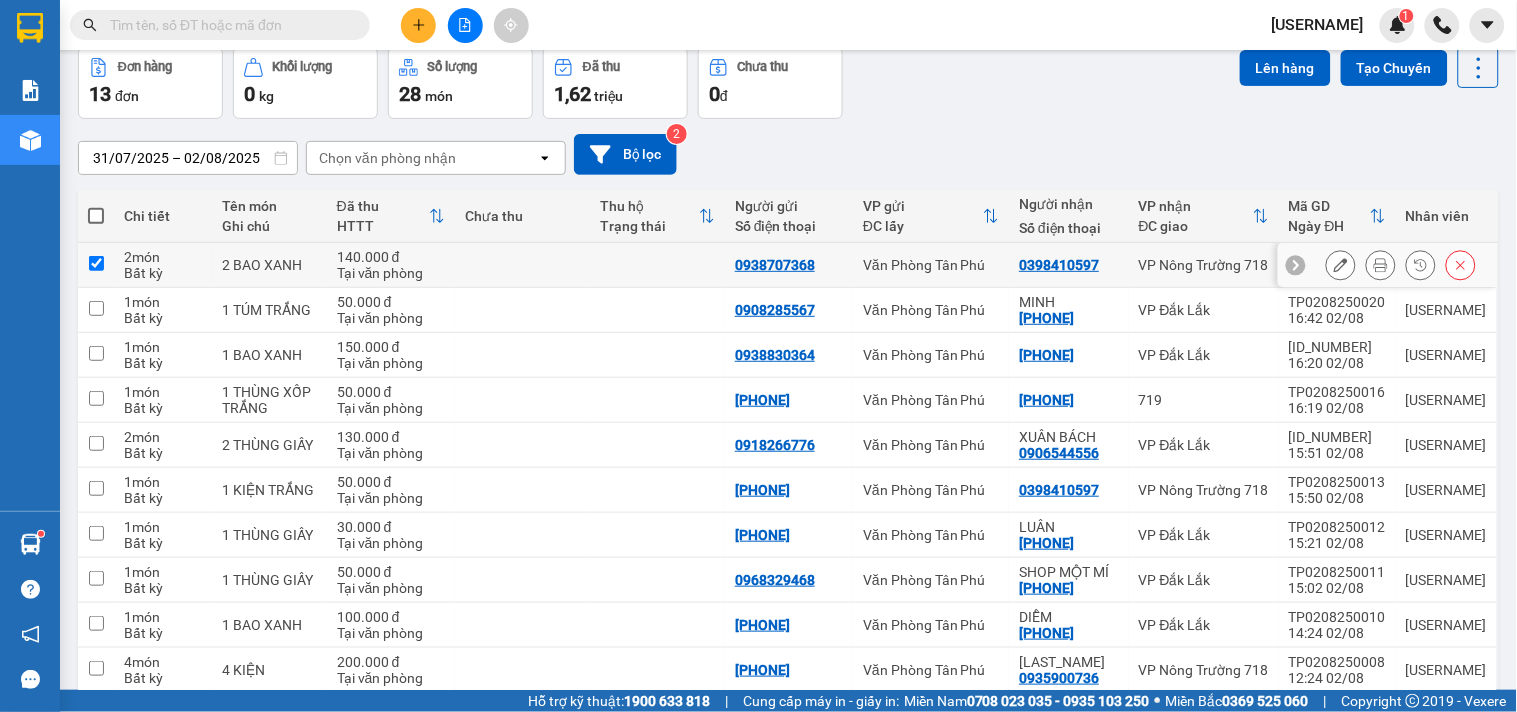 checkbox on "true" 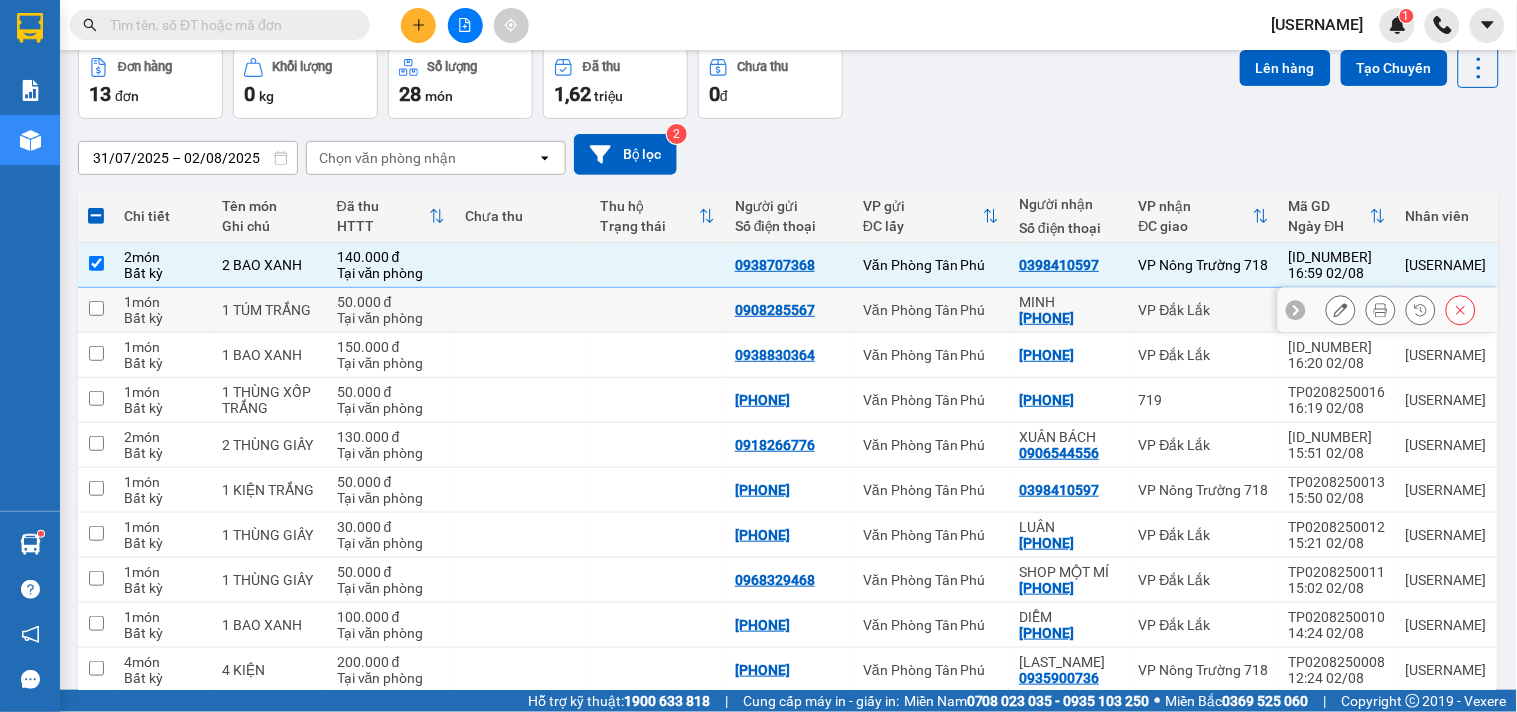 click at bounding box center (522, 310) 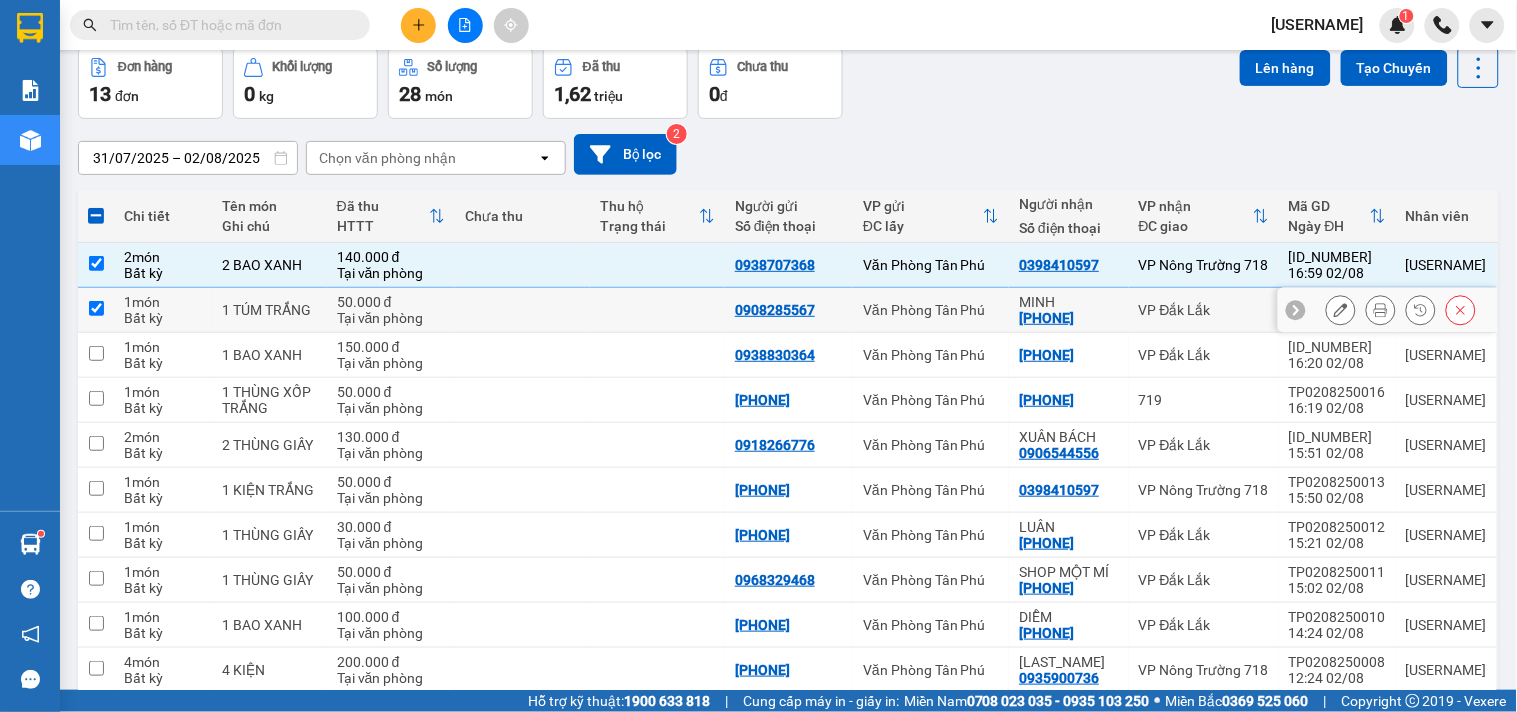 checkbox on "true" 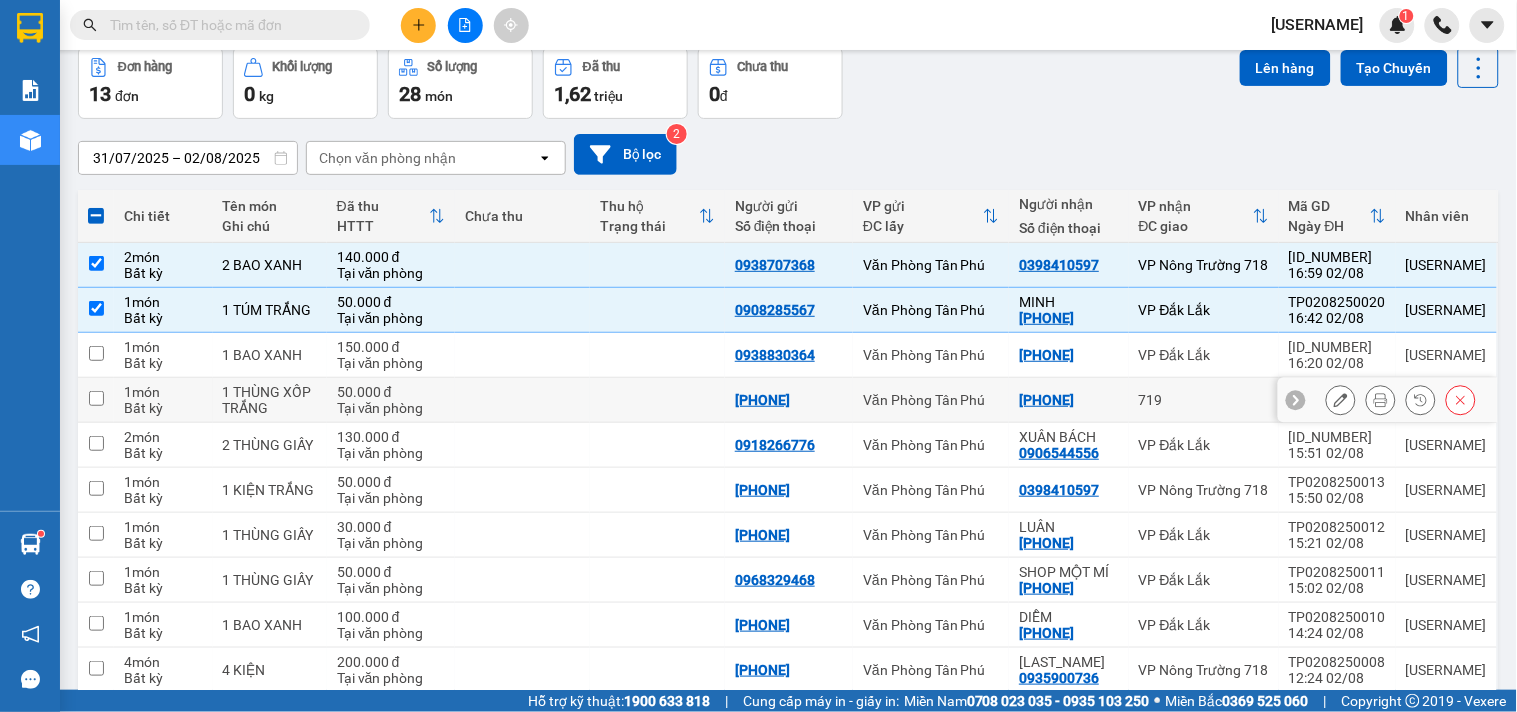 click at bounding box center (657, 400) 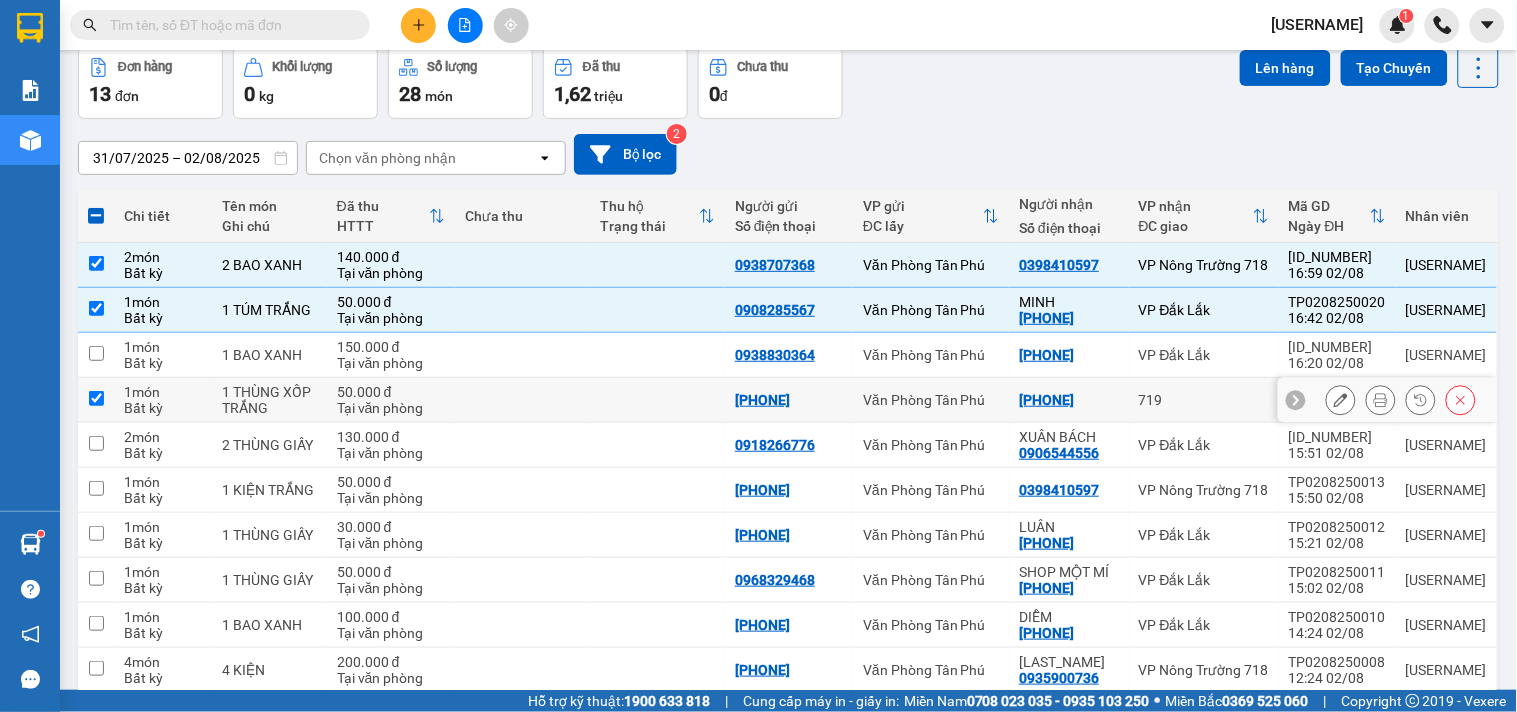 checkbox on "true" 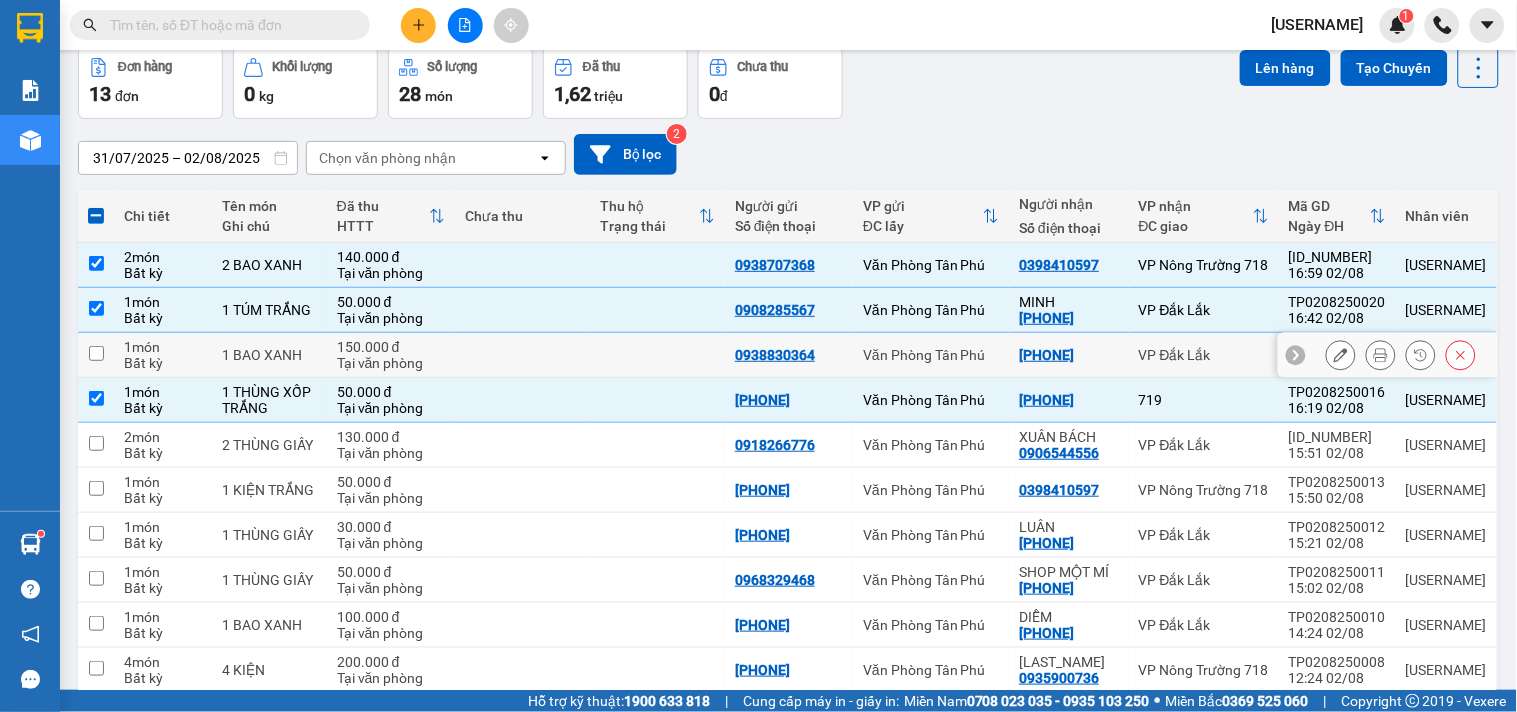 click at bounding box center [657, 355] 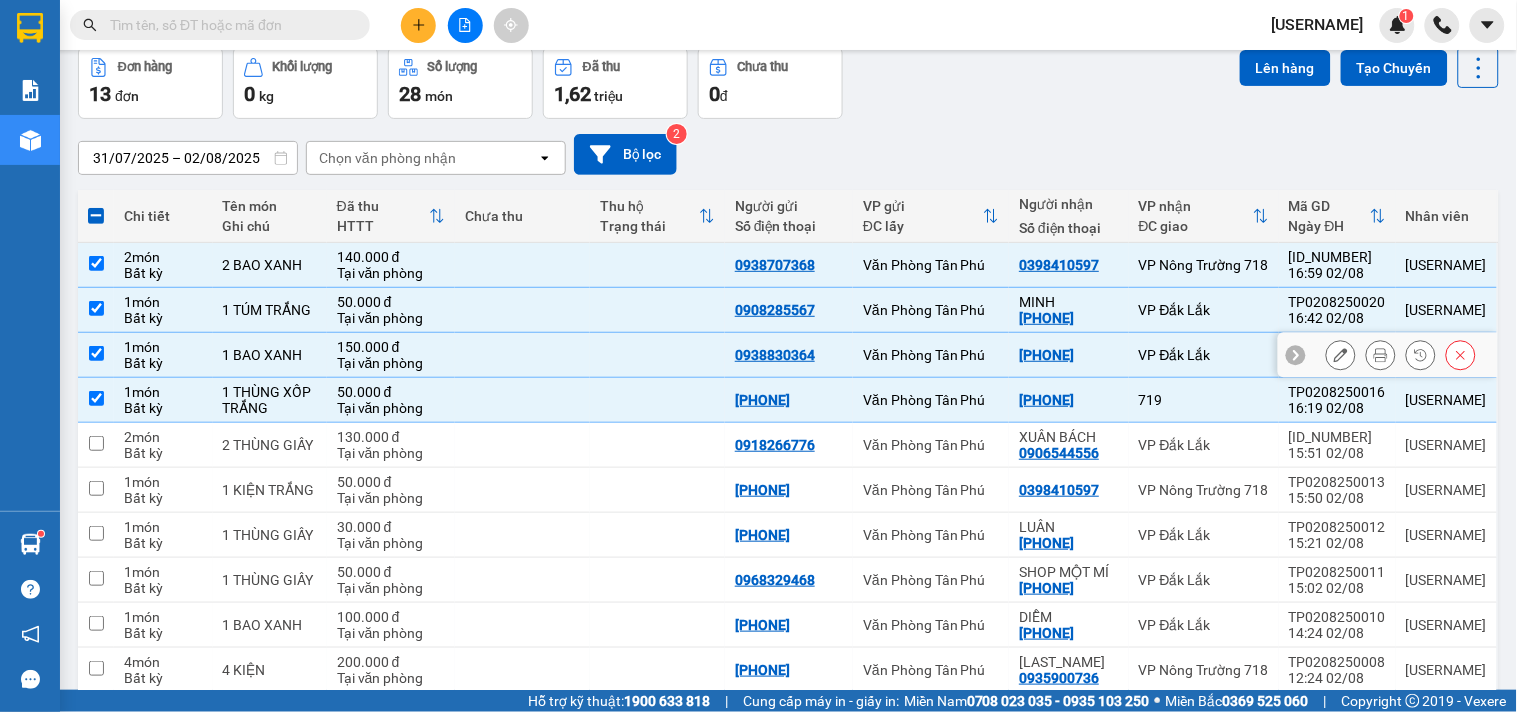 click at bounding box center [657, 355] 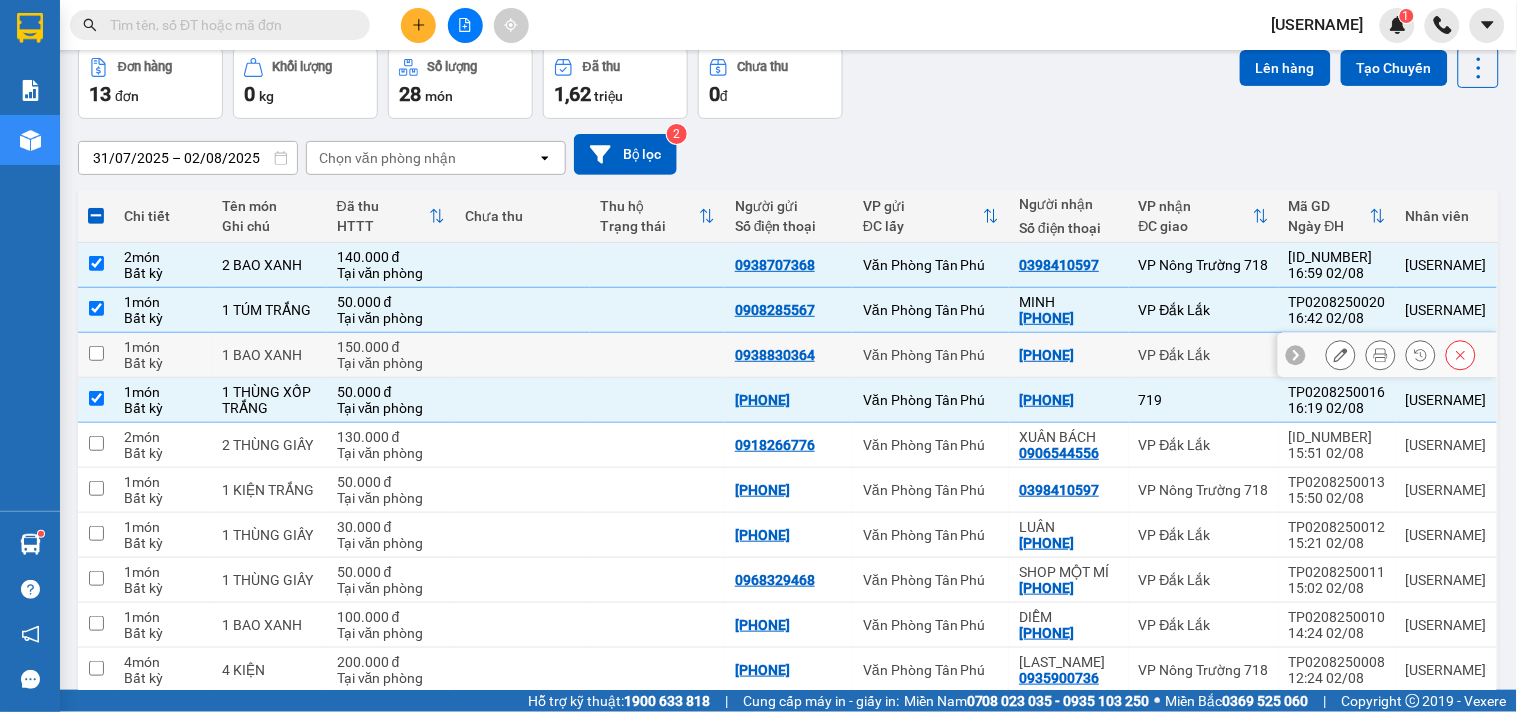 click at bounding box center (522, 355) 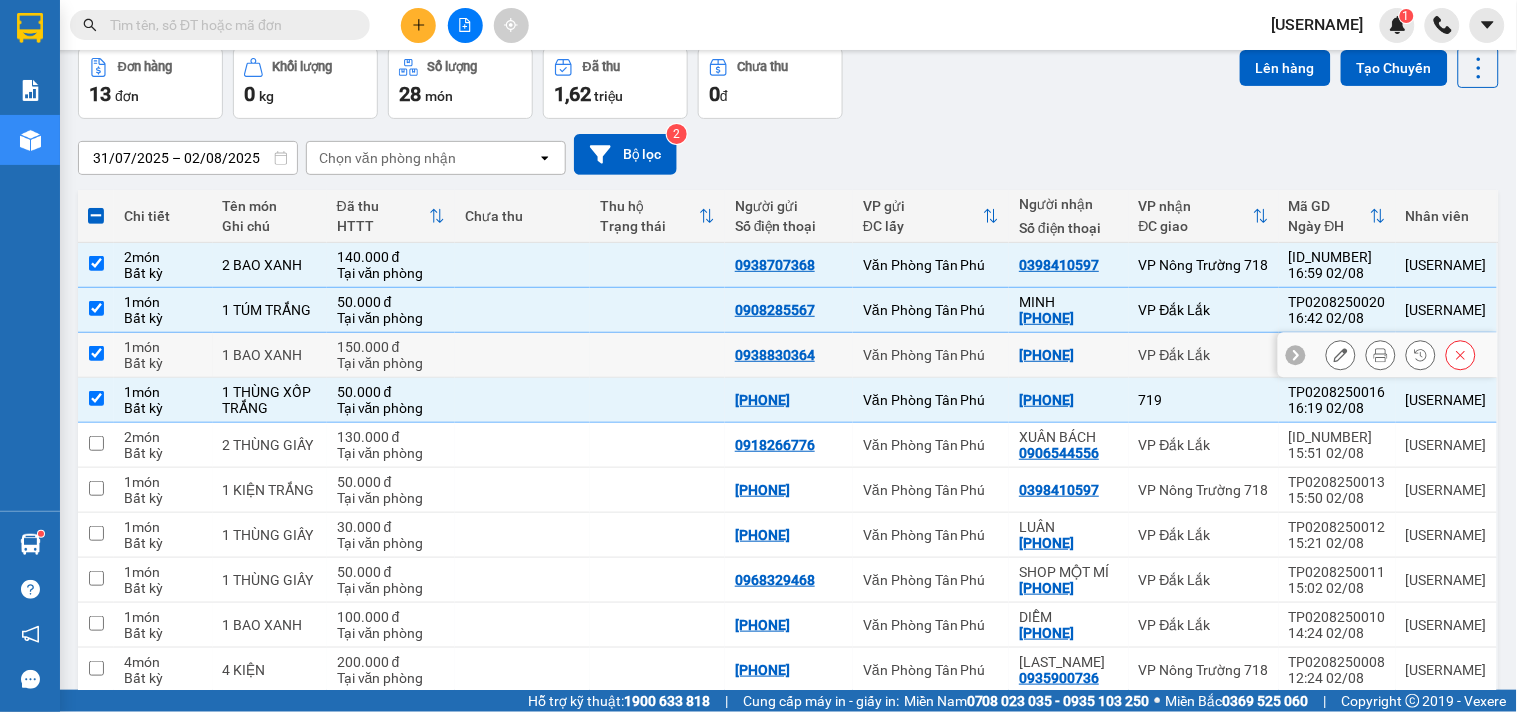 checkbox on "true" 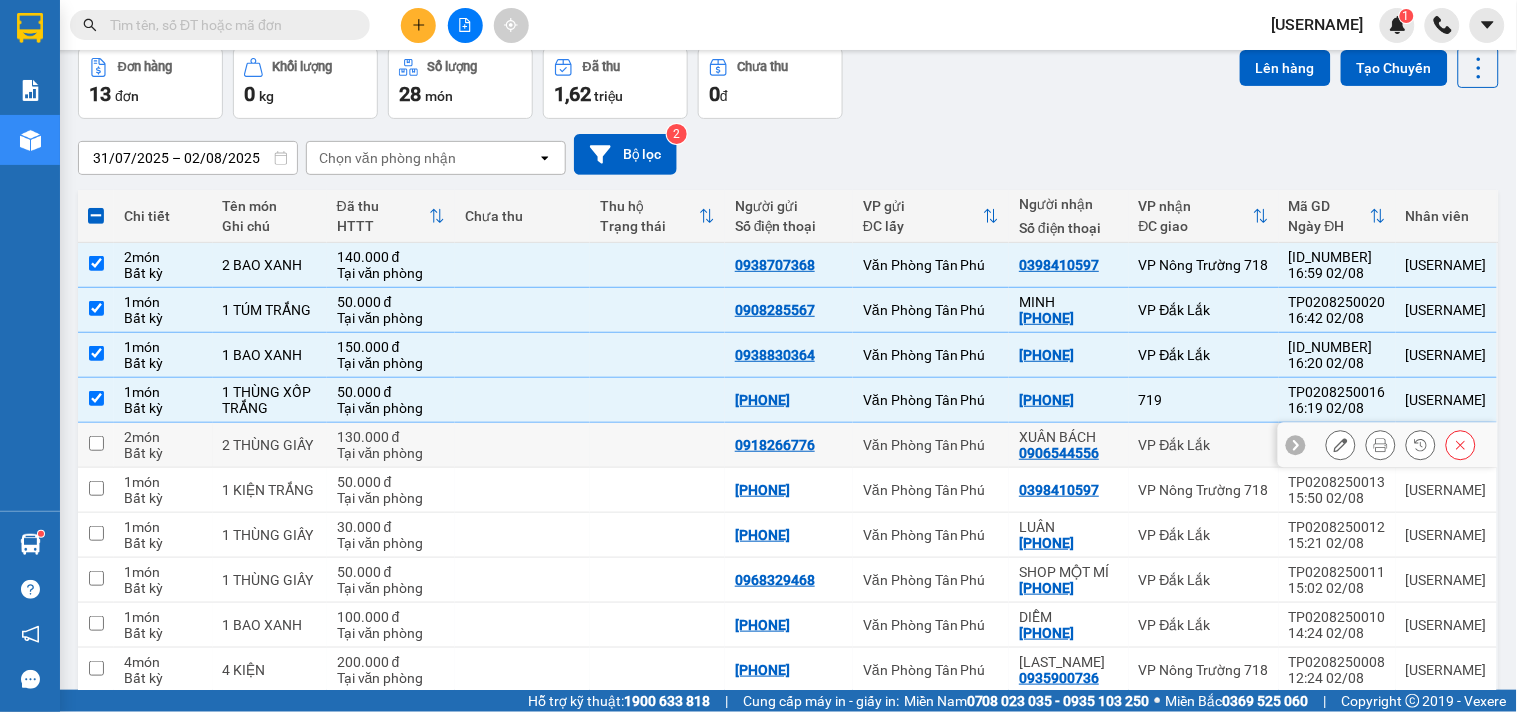 click at bounding box center [657, 445] 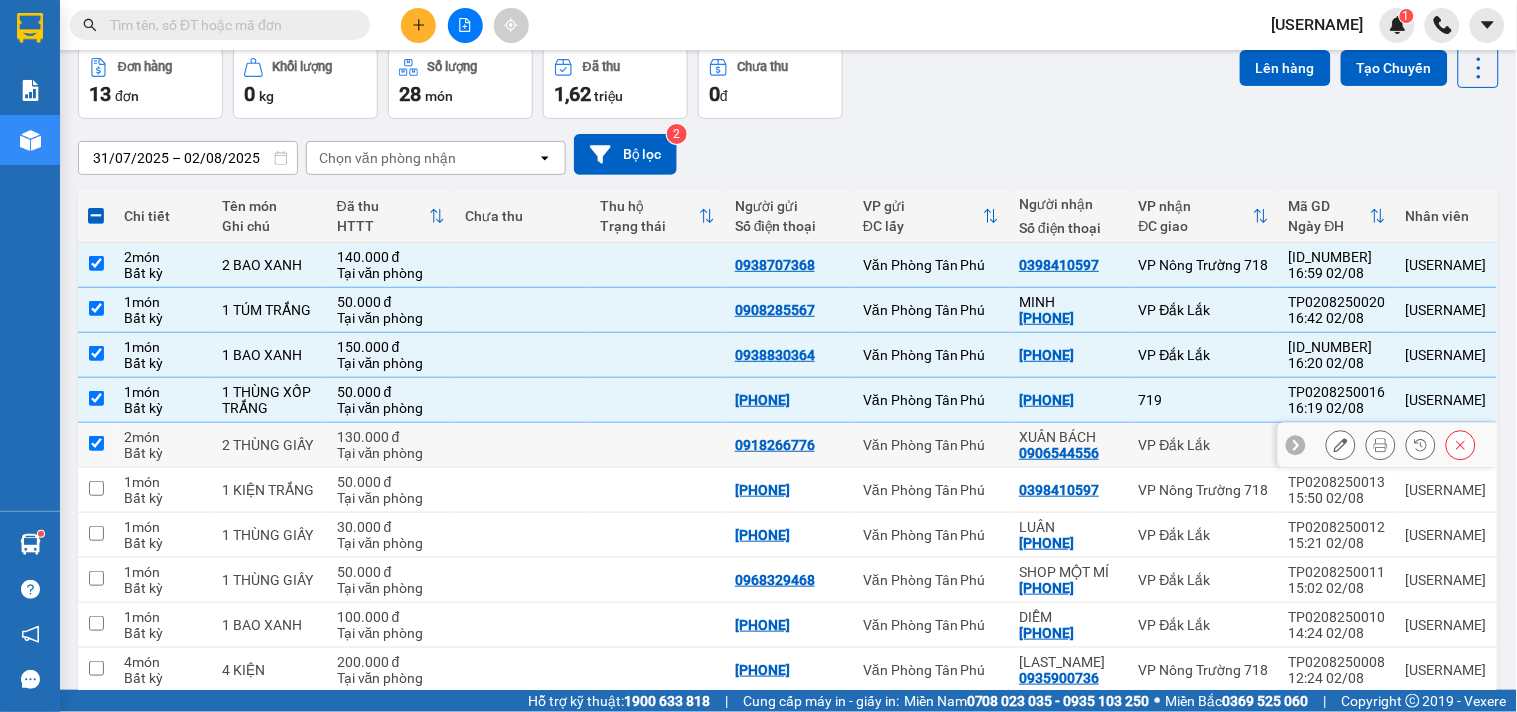 checkbox on "true" 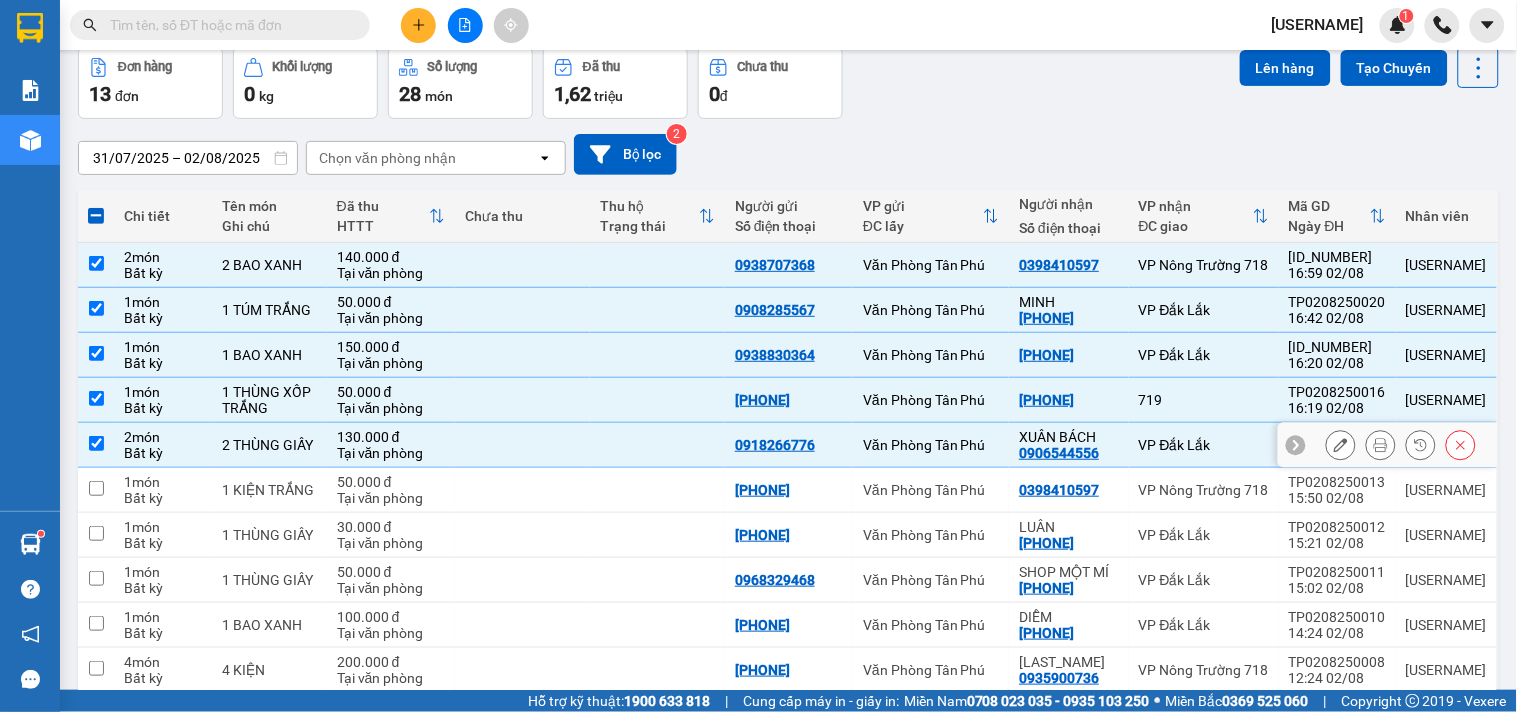 scroll, scrollTop: 178, scrollLeft: 0, axis: vertical 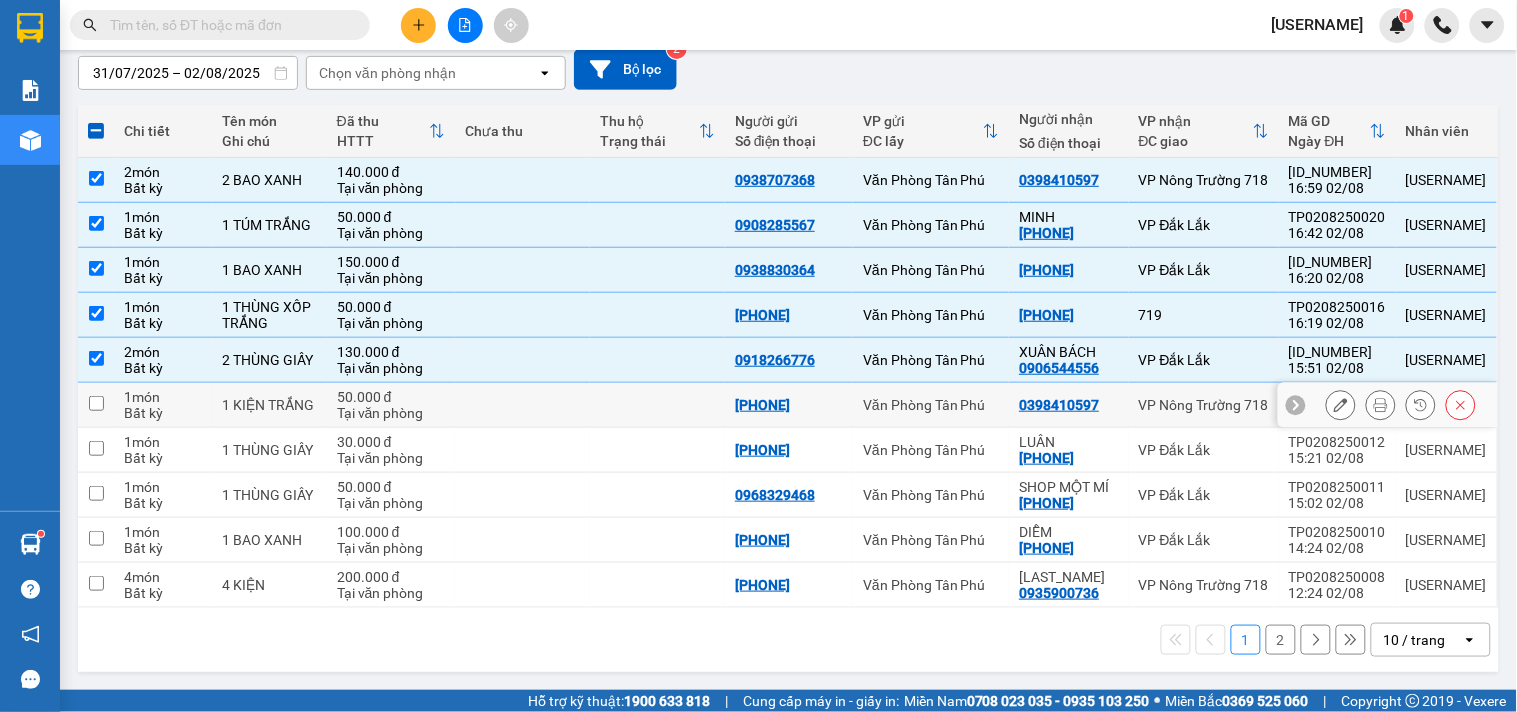 click at bounding box center [522, 405] 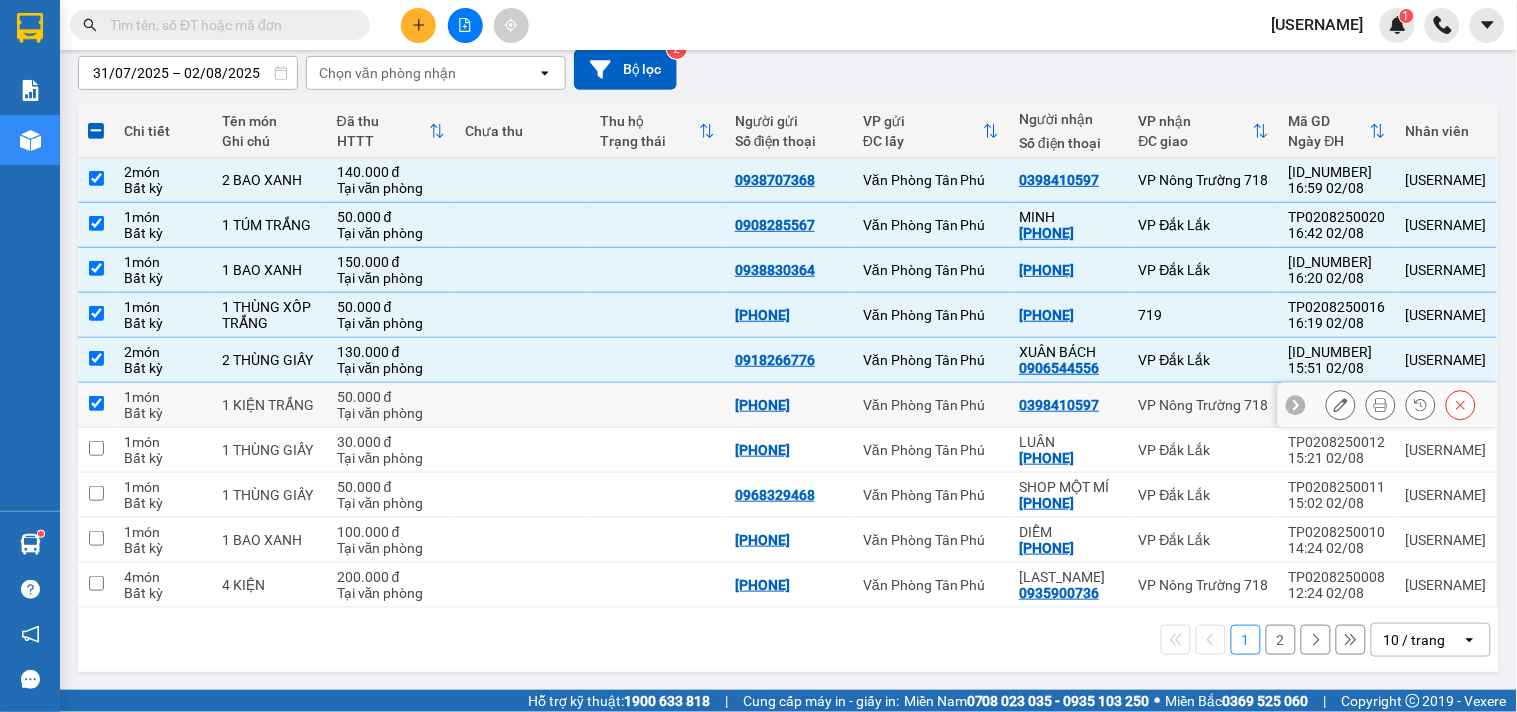 checkbox on "true" 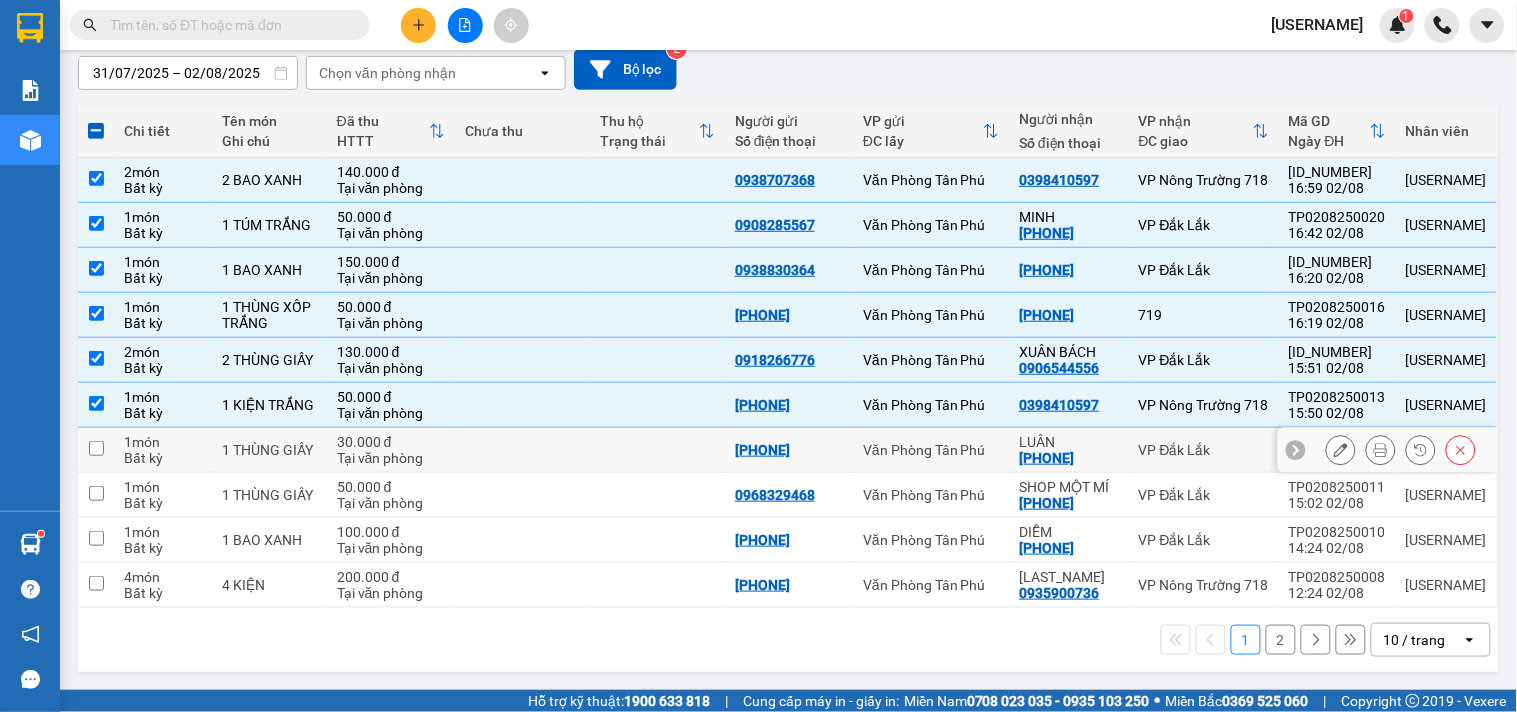 click at bounding box center [522, 450] 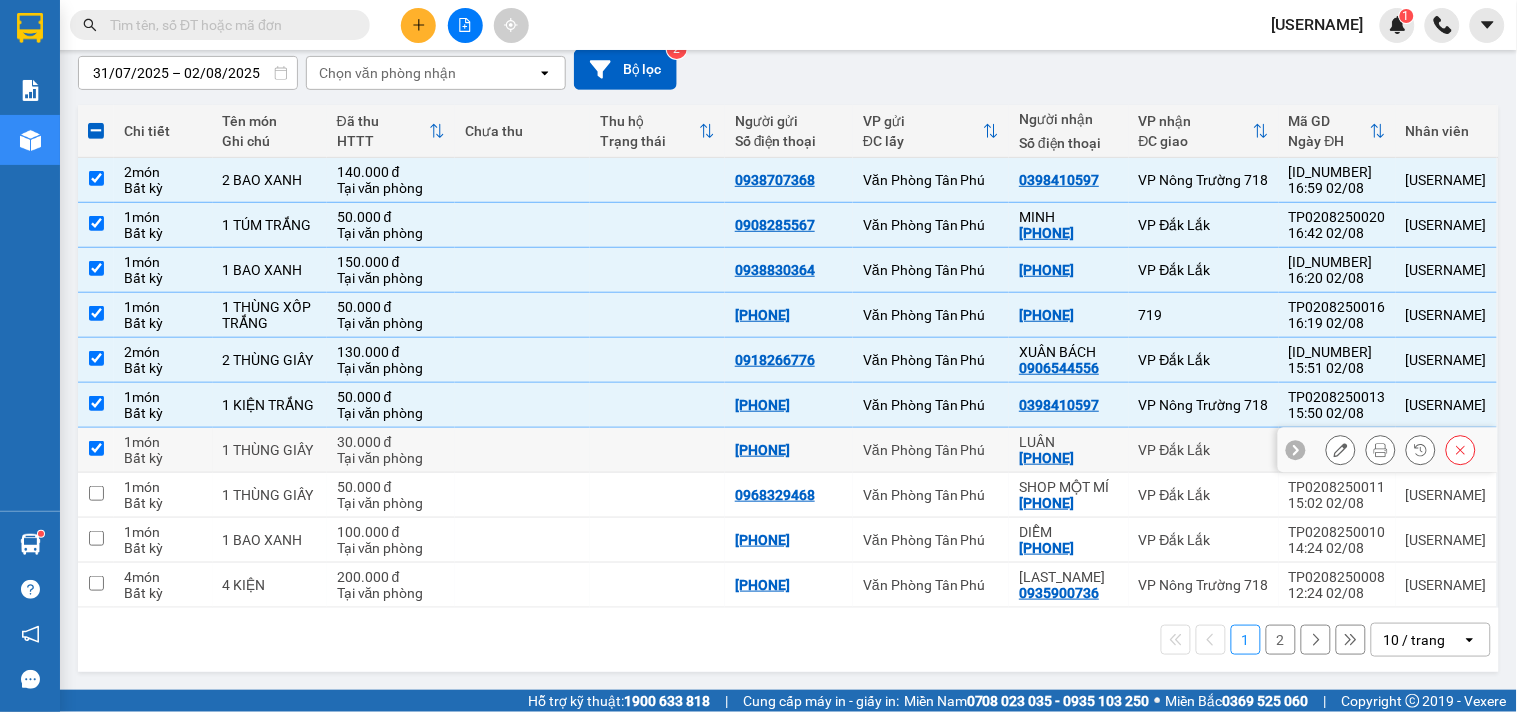 checkbox on "true" 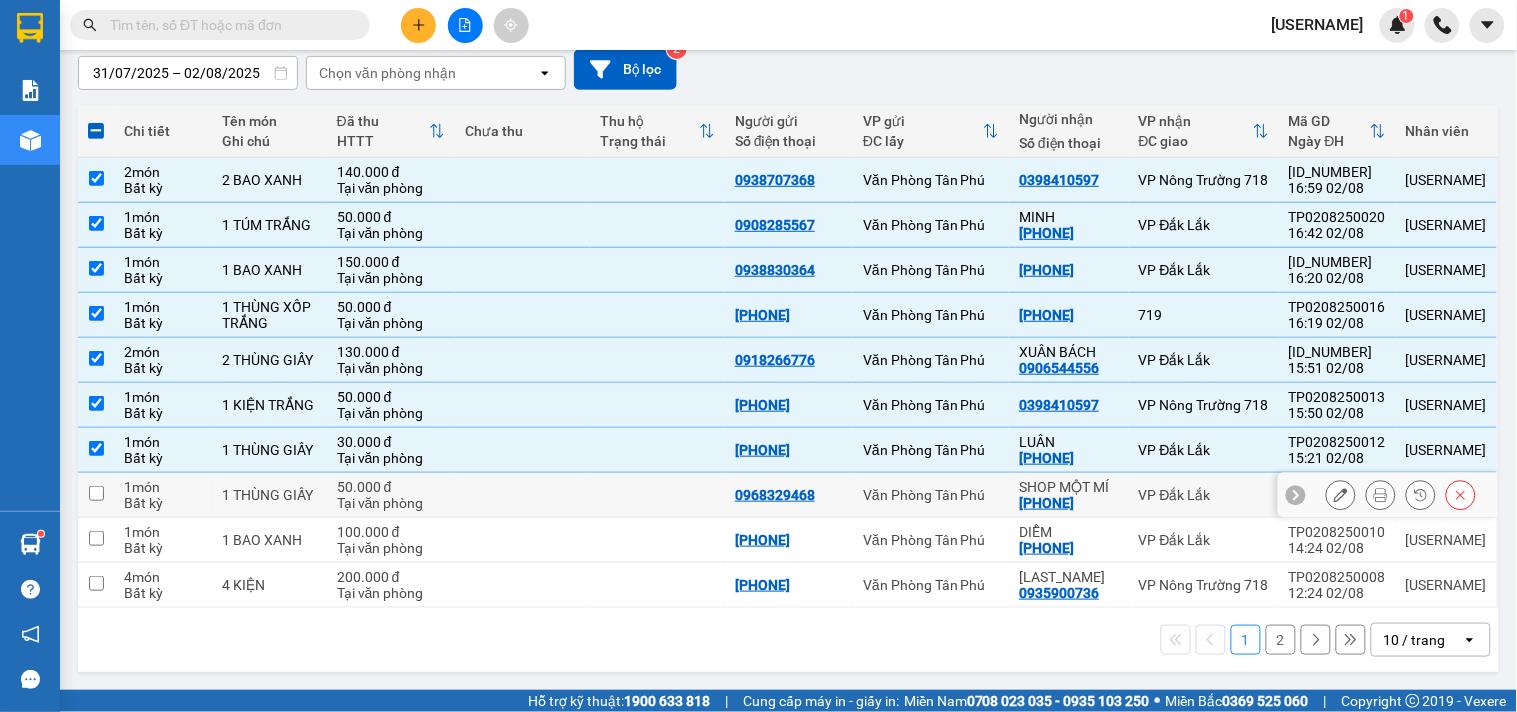 click at bounding box center [522, 495] 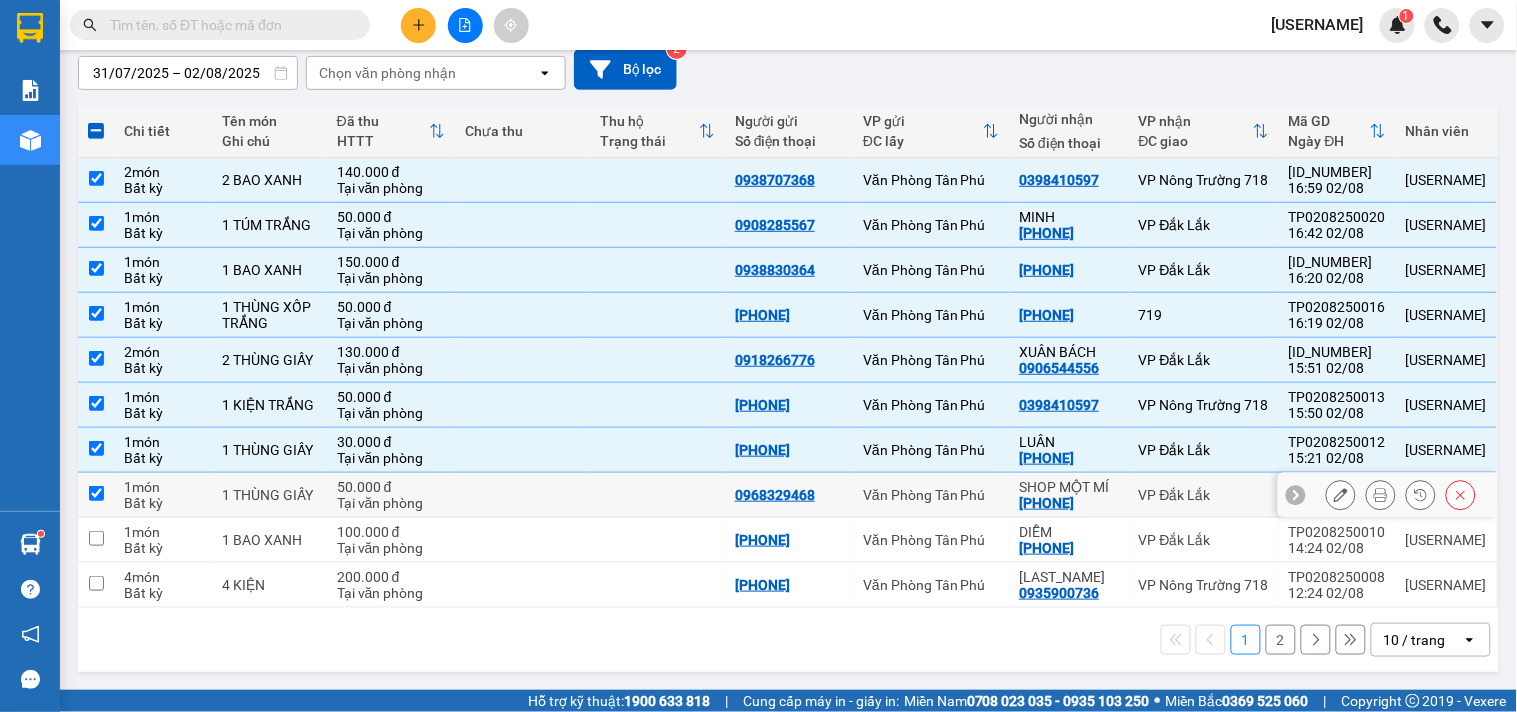 checkbox on "true" 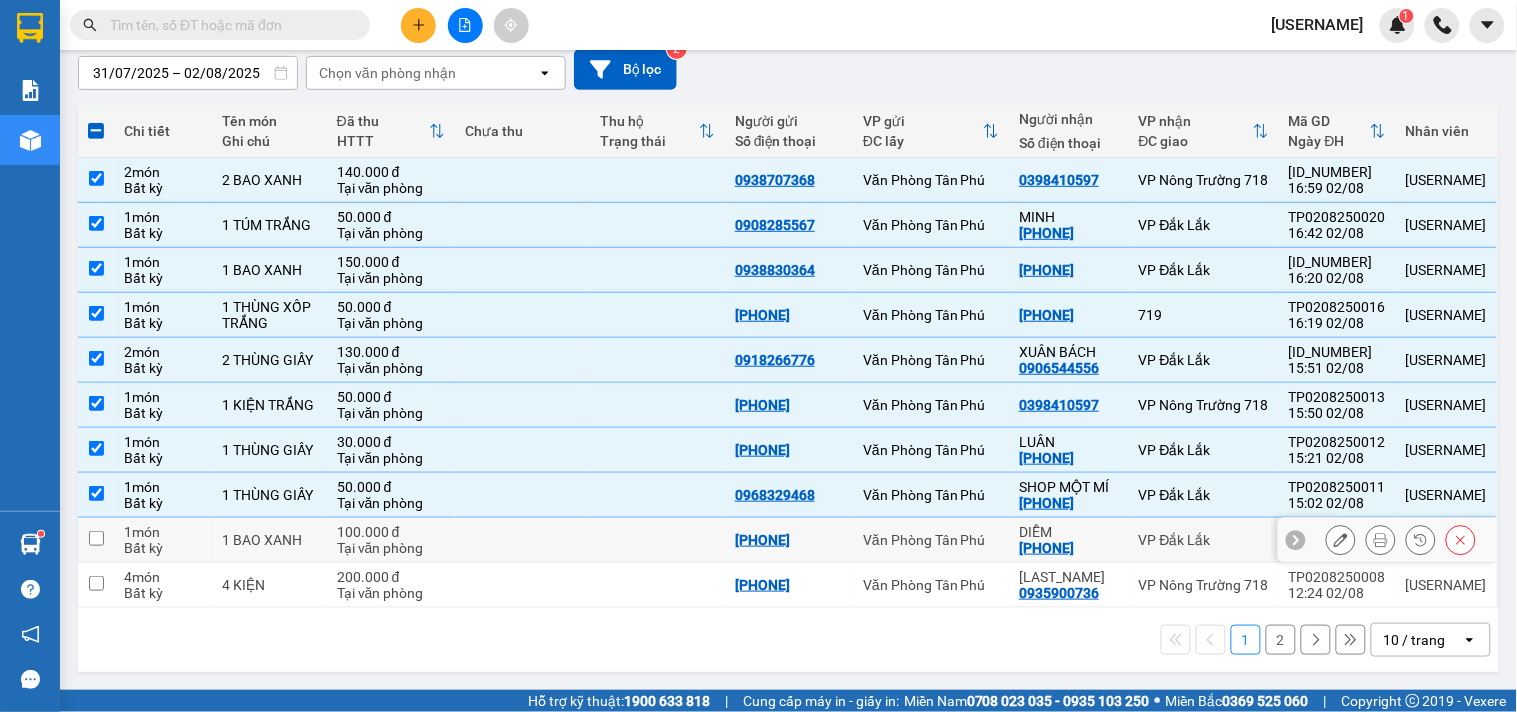 click at bounding box center (522, 540) 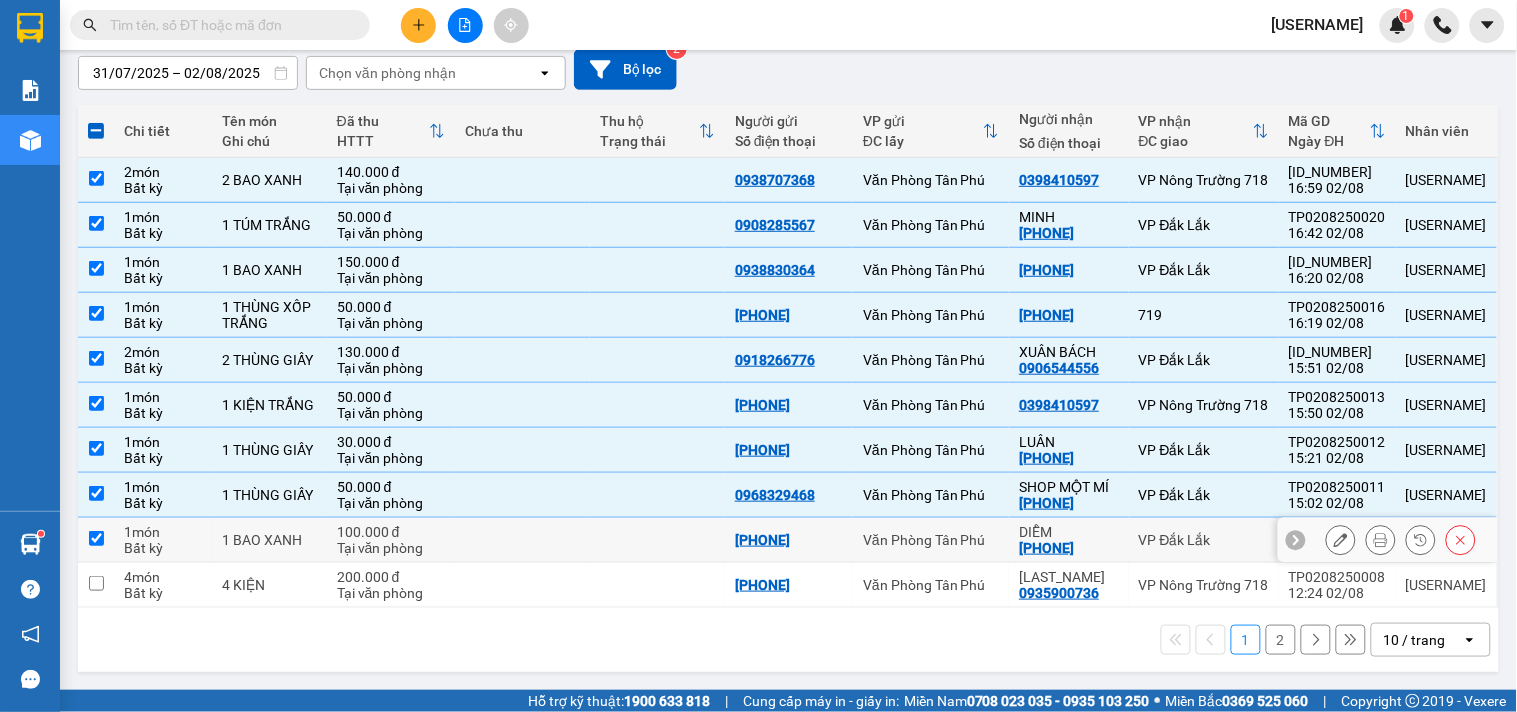 checkbox on "true" 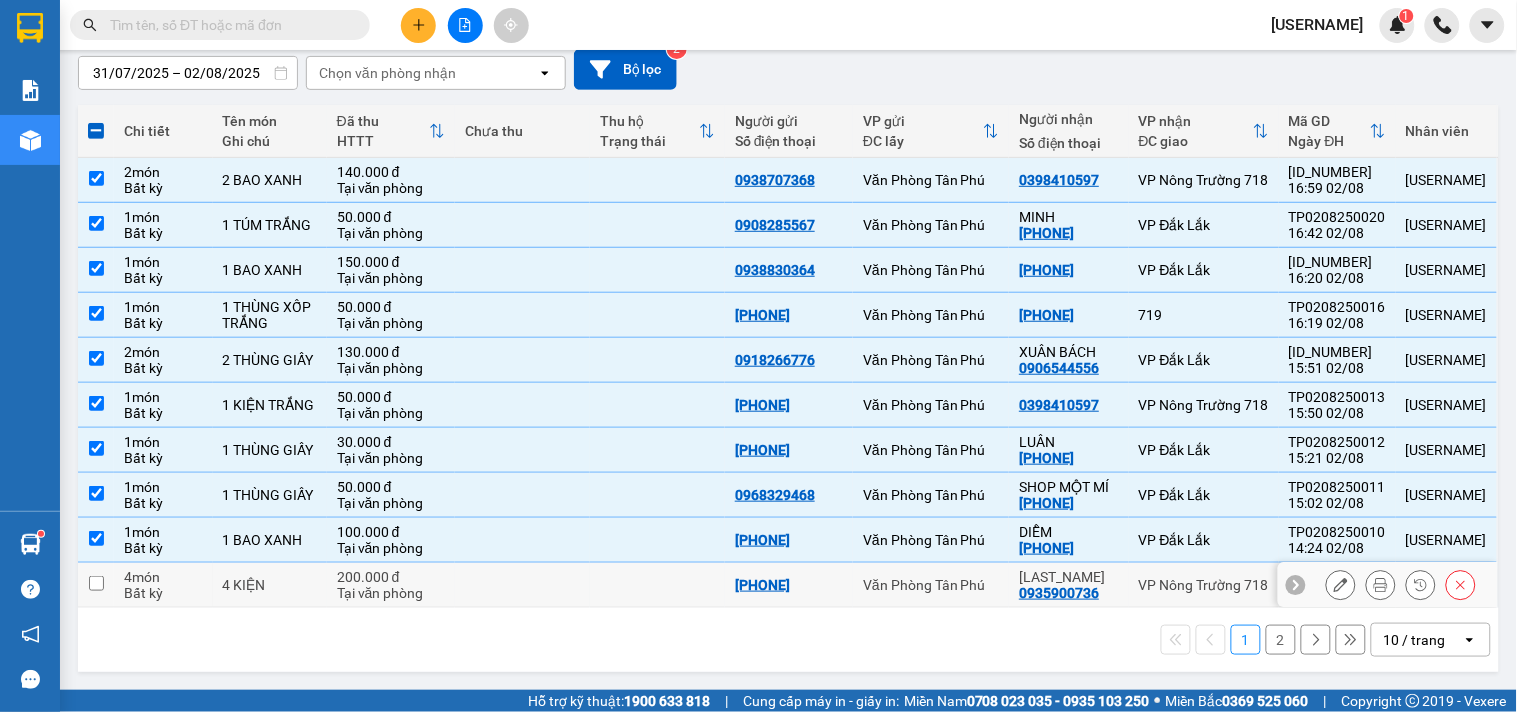 drag, startPoint x: 497, startPoint y: 584, endPoint x: 501, endPoint y: 558, distance: 26.305893 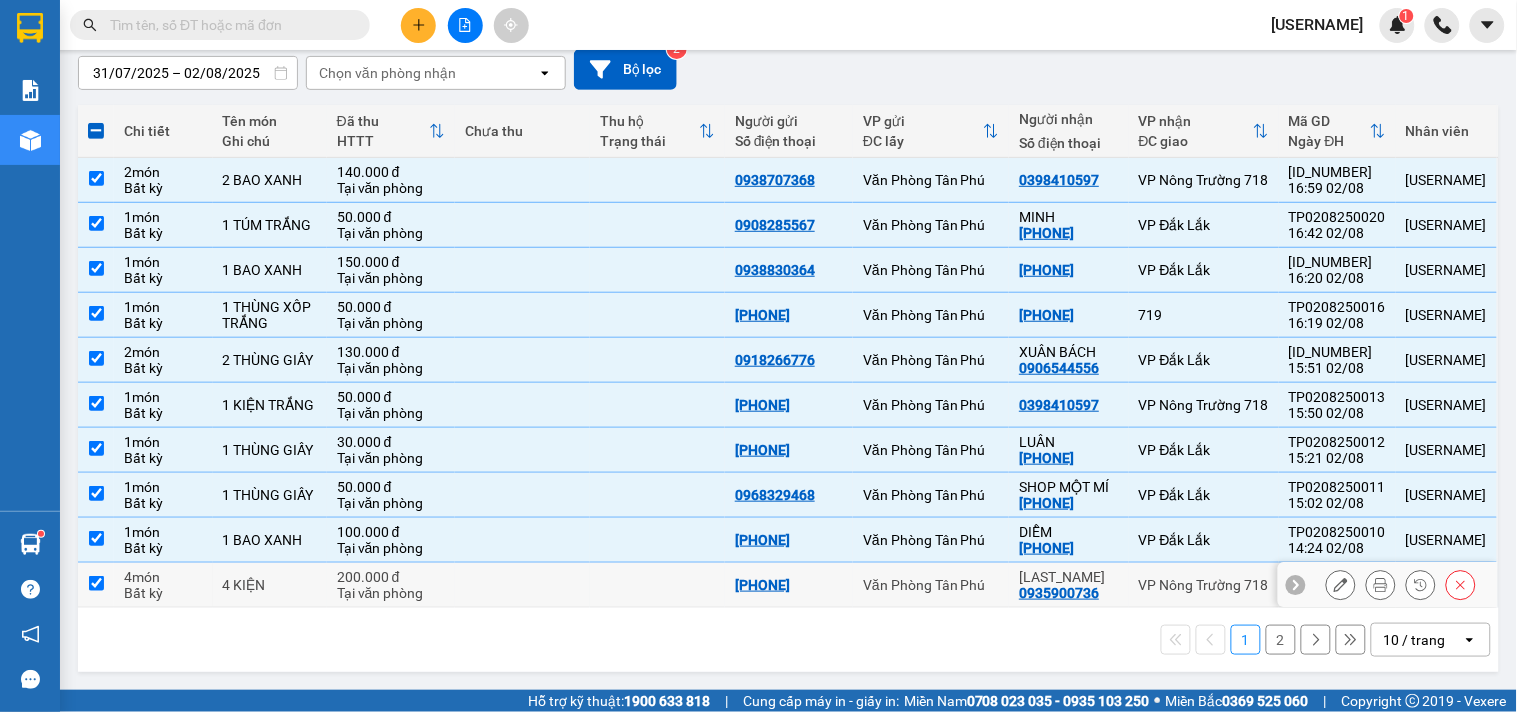 checkbox on "true" 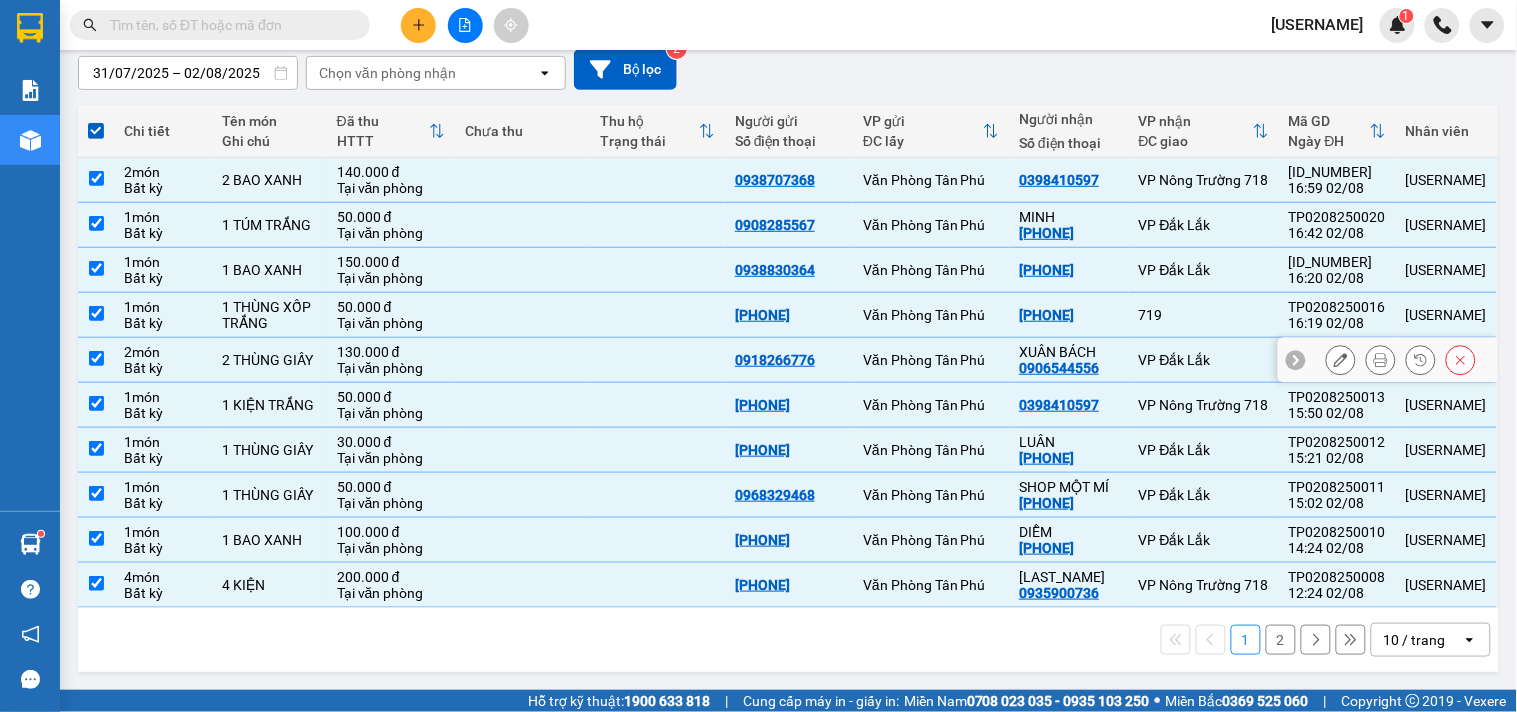 click at bounding box center (522, 360) 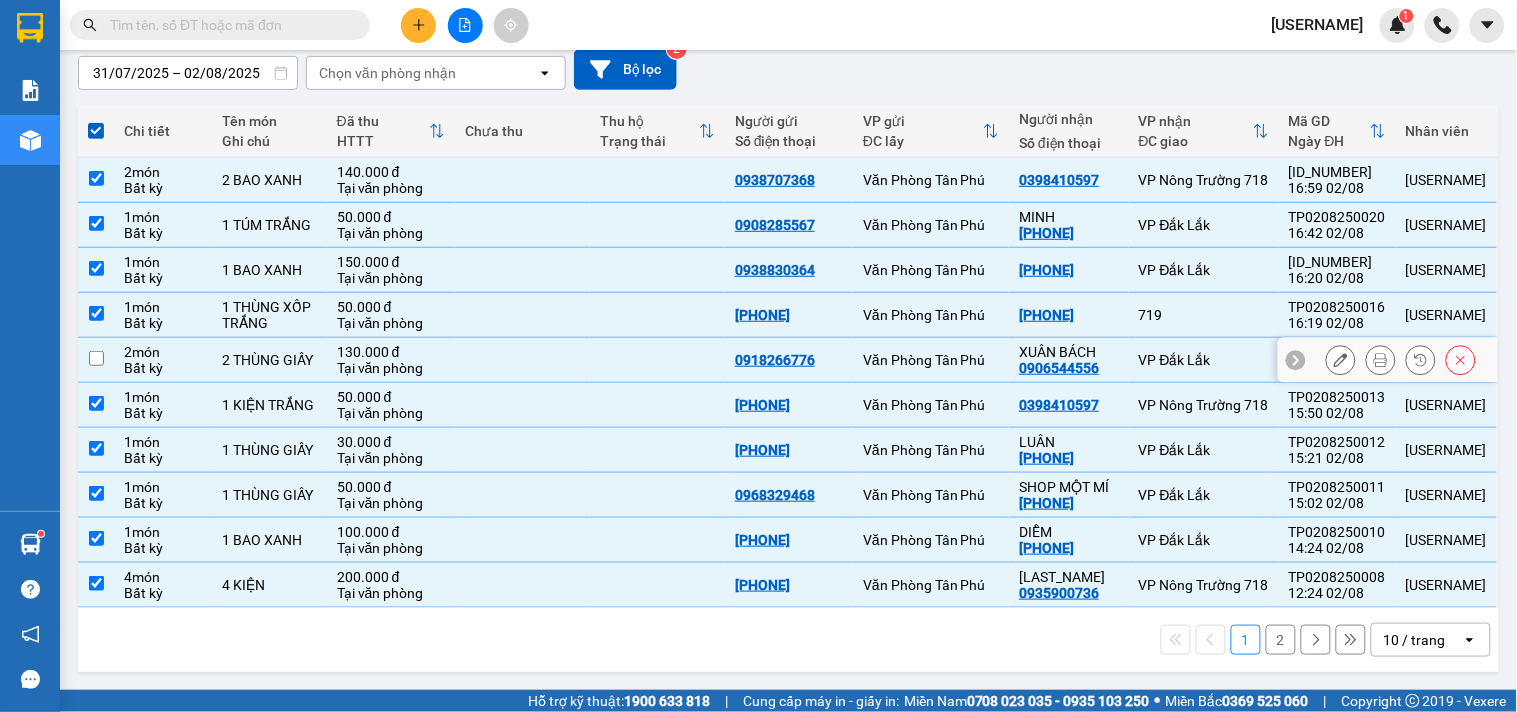 checkbox on "false" 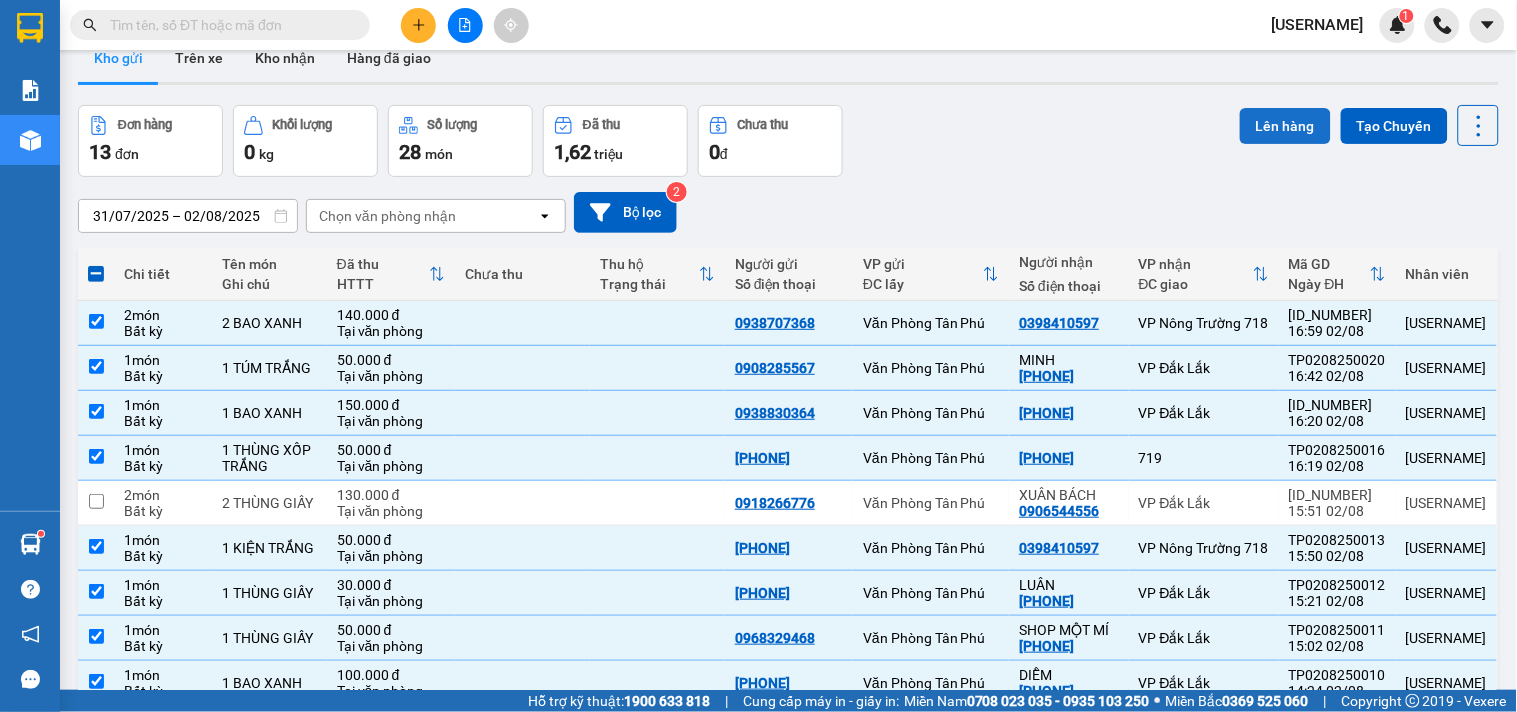 scroll, scrollTop: 0, scrollLeft: 0, axis: both 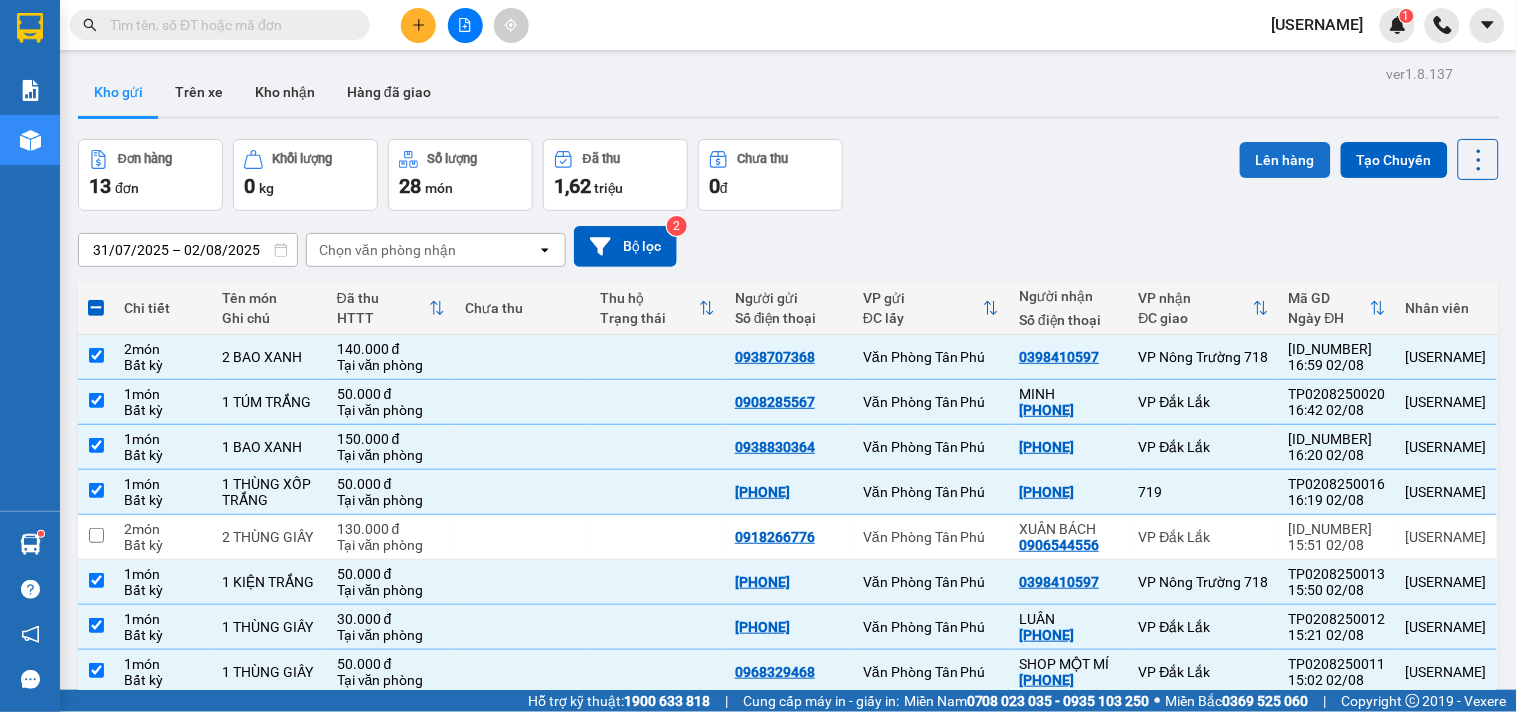 click on "Lên hàng" at bounding box center [1285, 160] 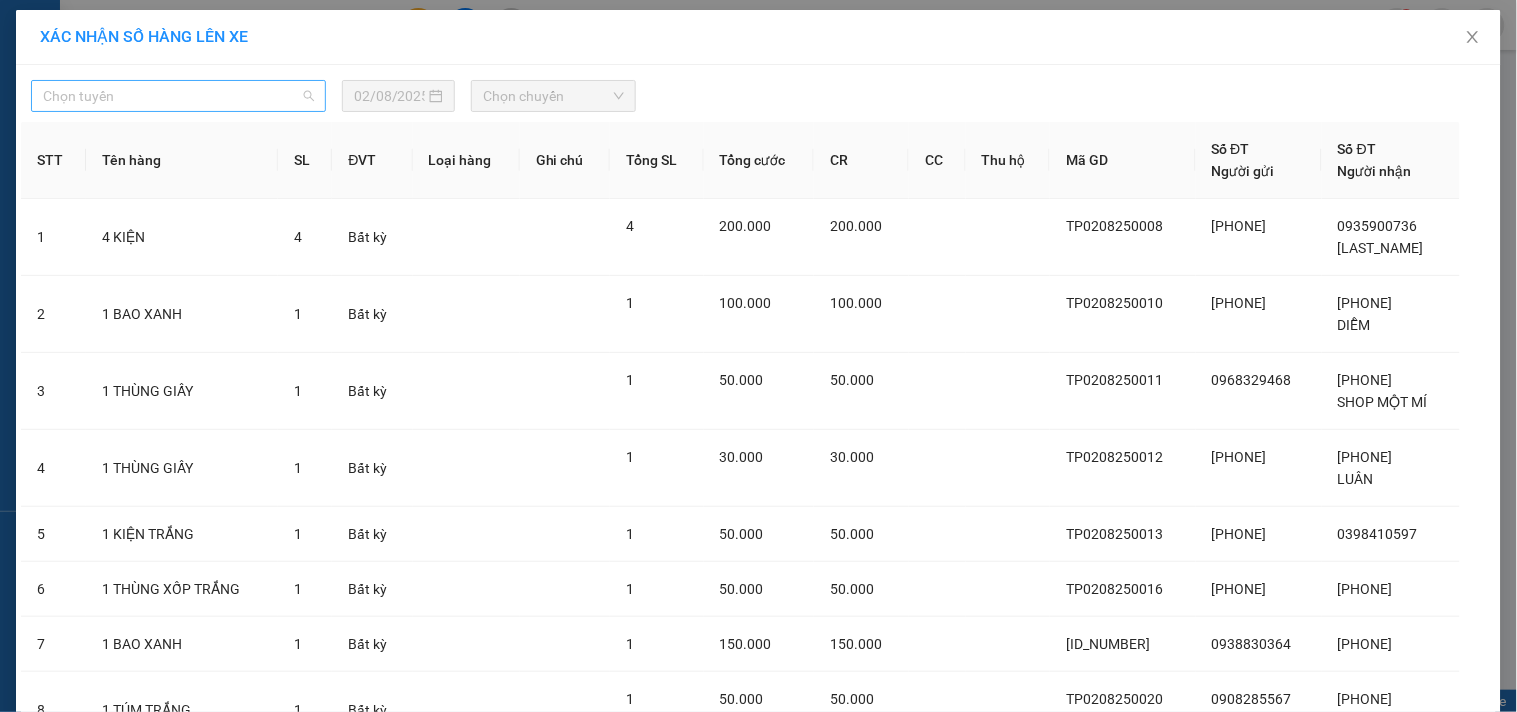 click on "Chọn tuyến" at bounding box center (178, 96) 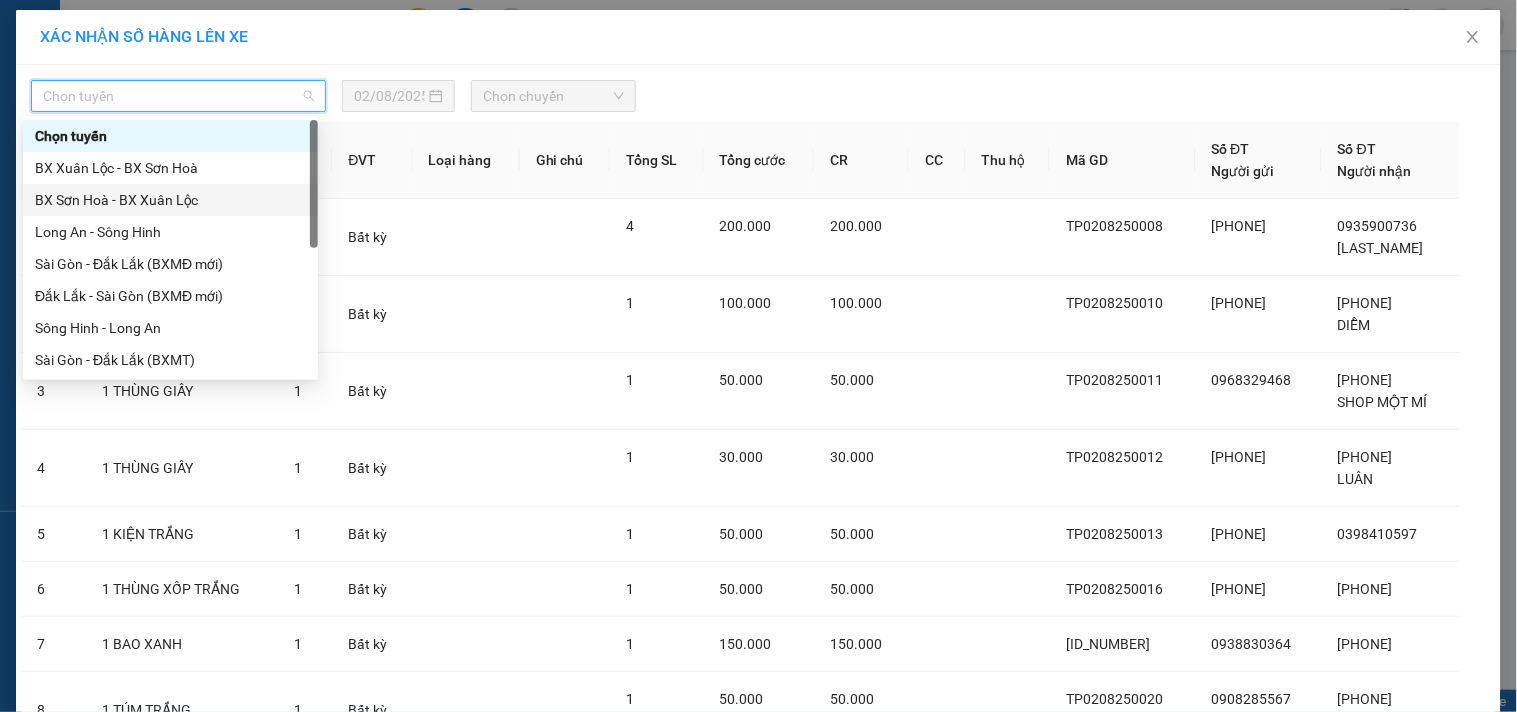scroll, scrollTop: 207, scrollLeft: 0, axis: vertical 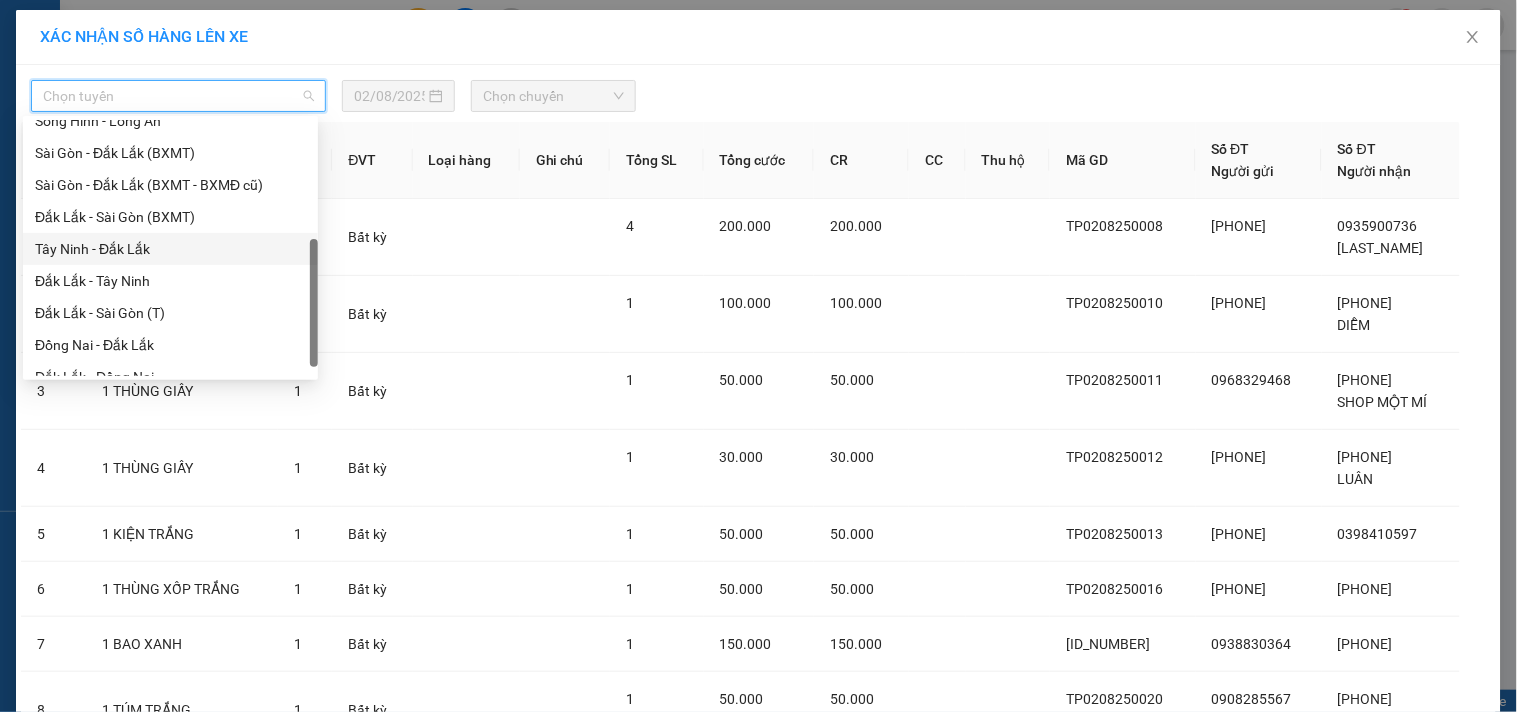 click on "Tây Ninh - Đắk Lắk" at bounding box center (170, 249) 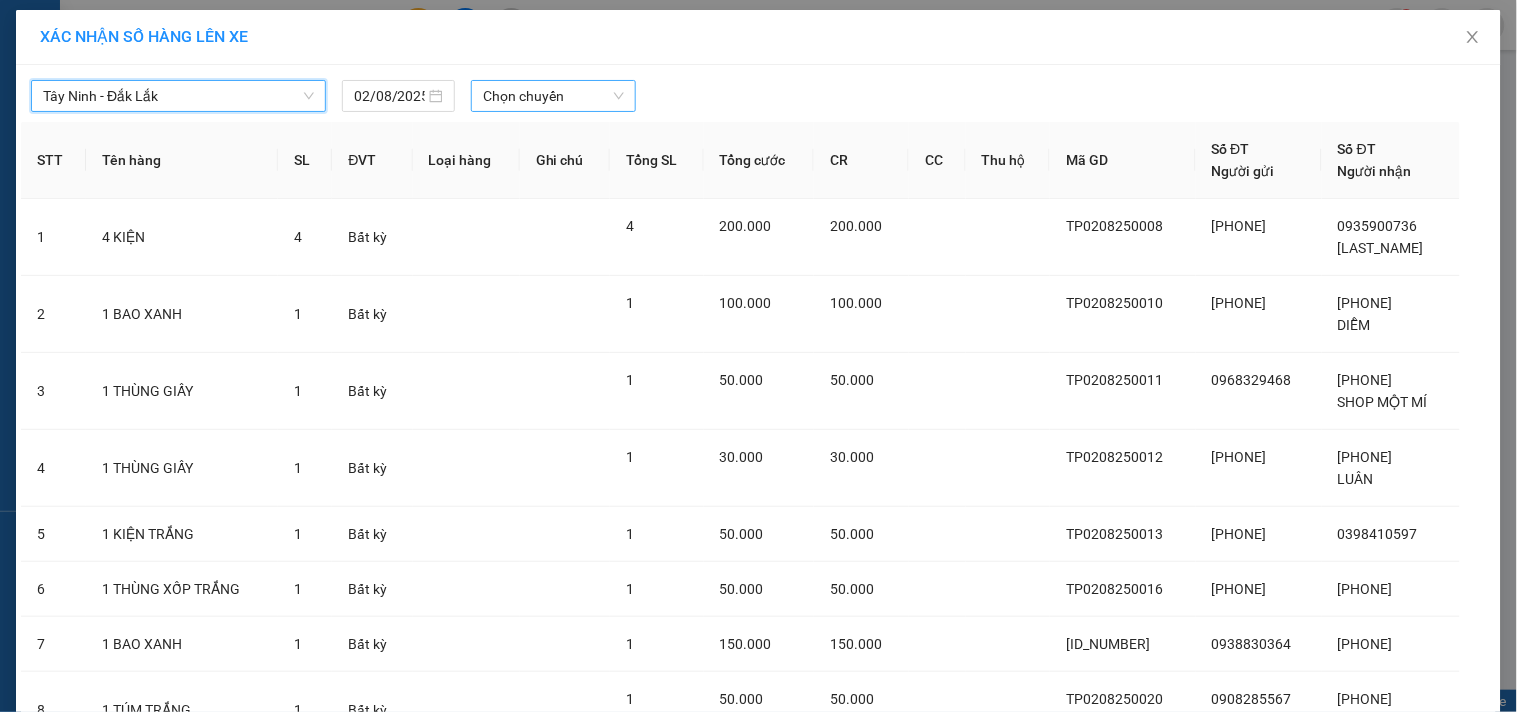 click on "Chọn chuyến" at bounding box center (553, 96) 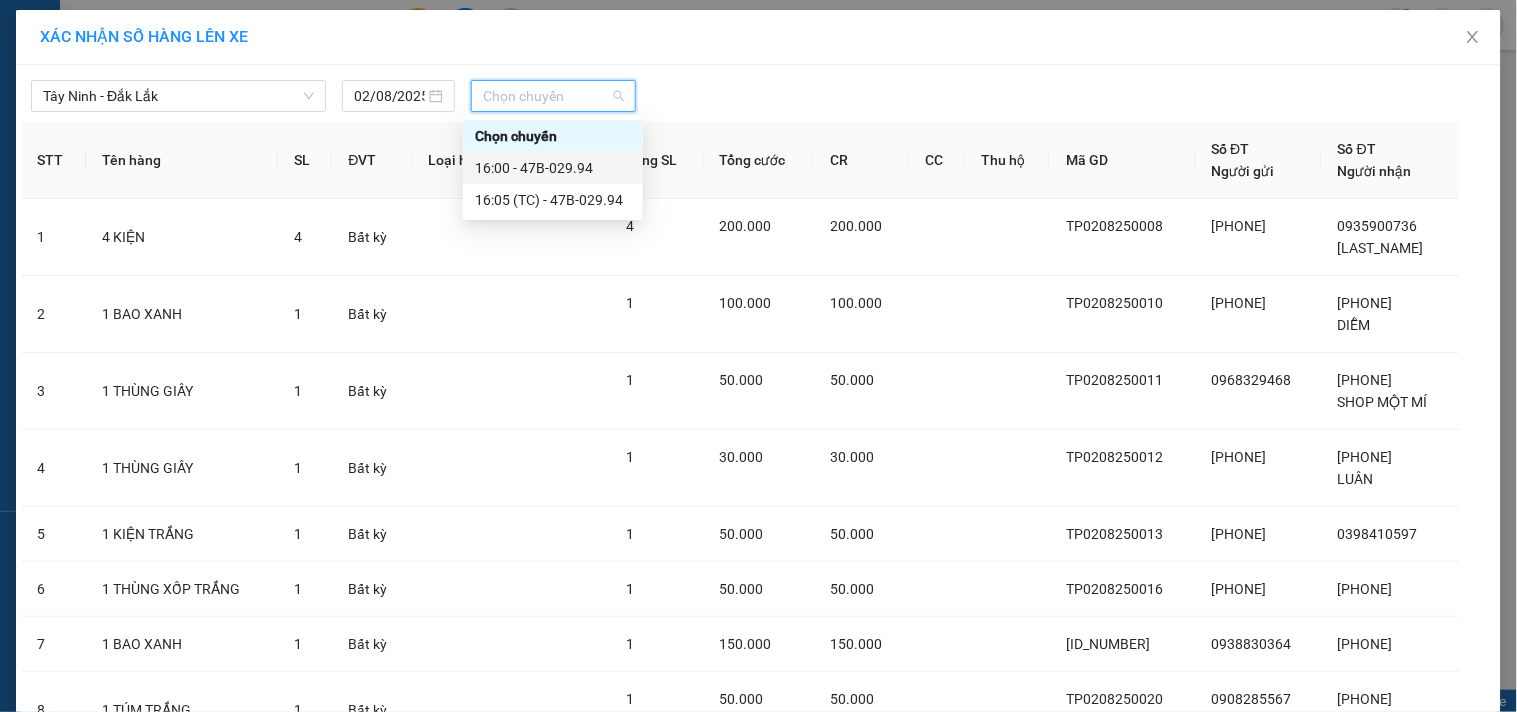 click on "16:00     - 47B-029.94" at bounding box center [553, 168] 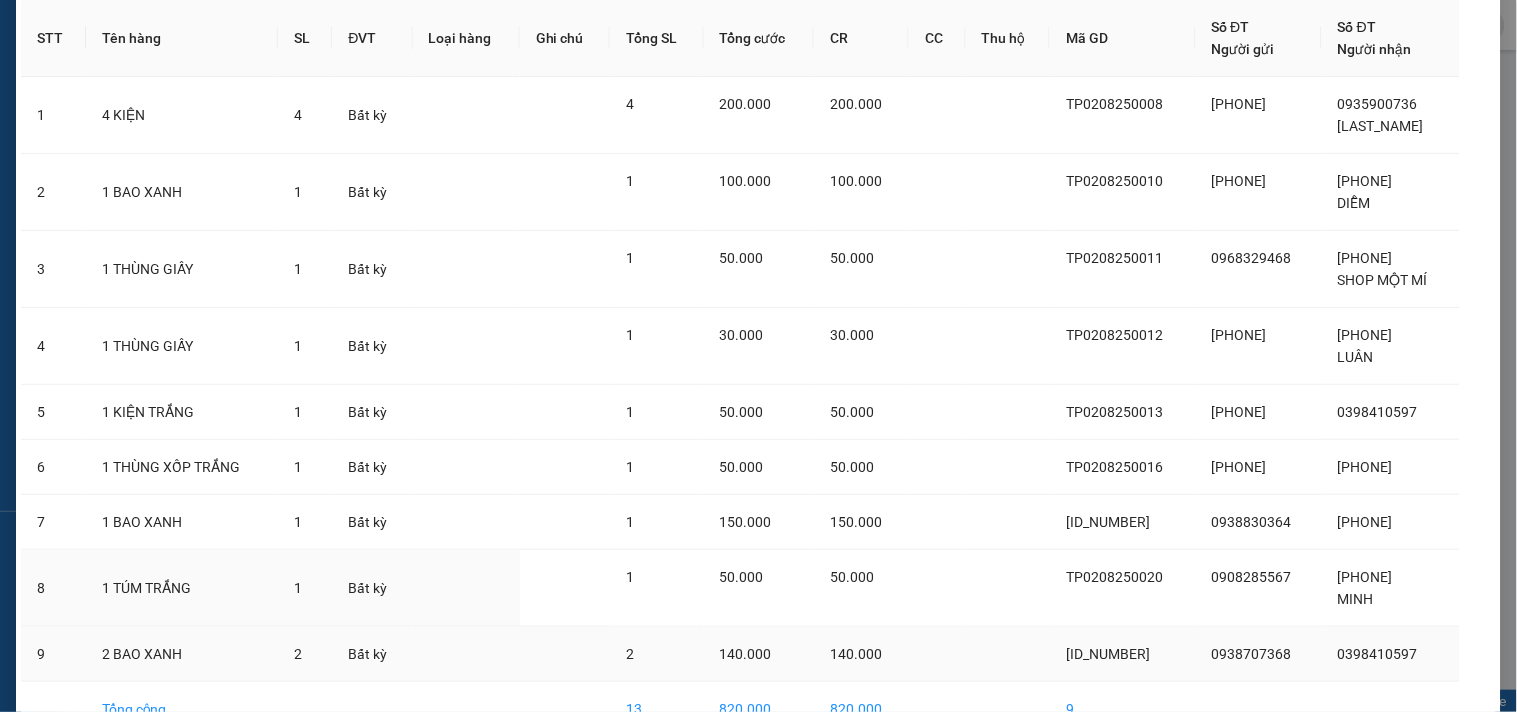 scroll, scrollTop: 268, scrollLeft: 0, axis: vertical 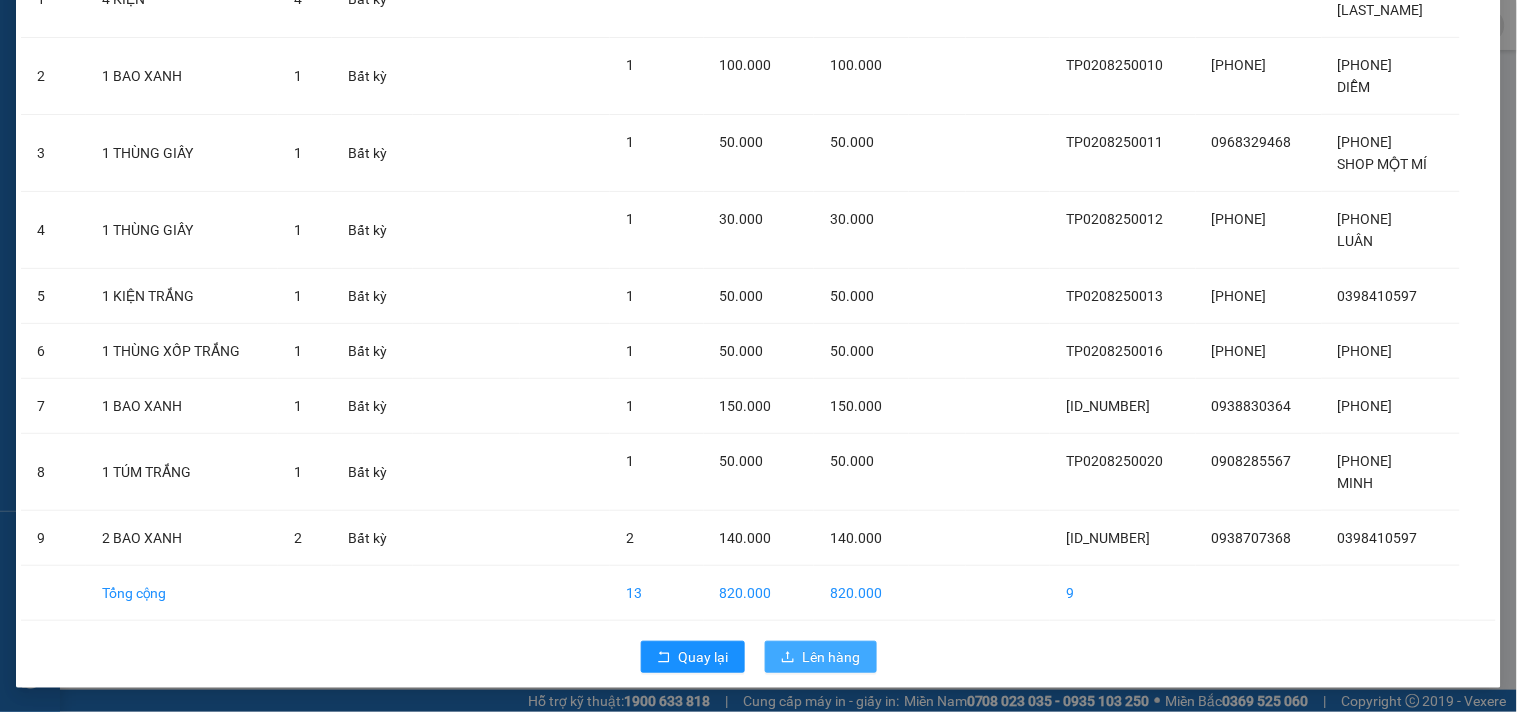 click on "Lên hàng" at bounding box center [832, 657] 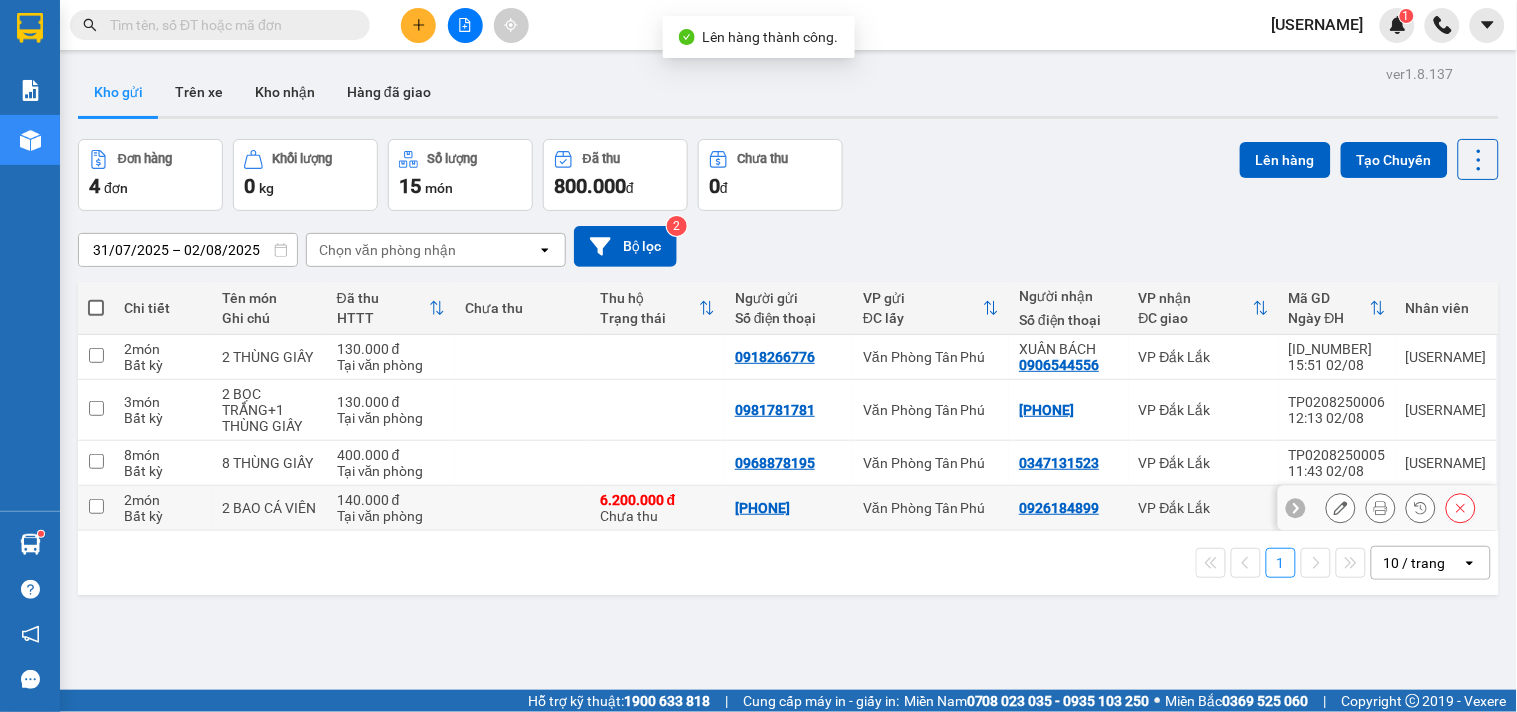 click on "Văn Phòng Tân Phú" at bounding box center (931, 508) 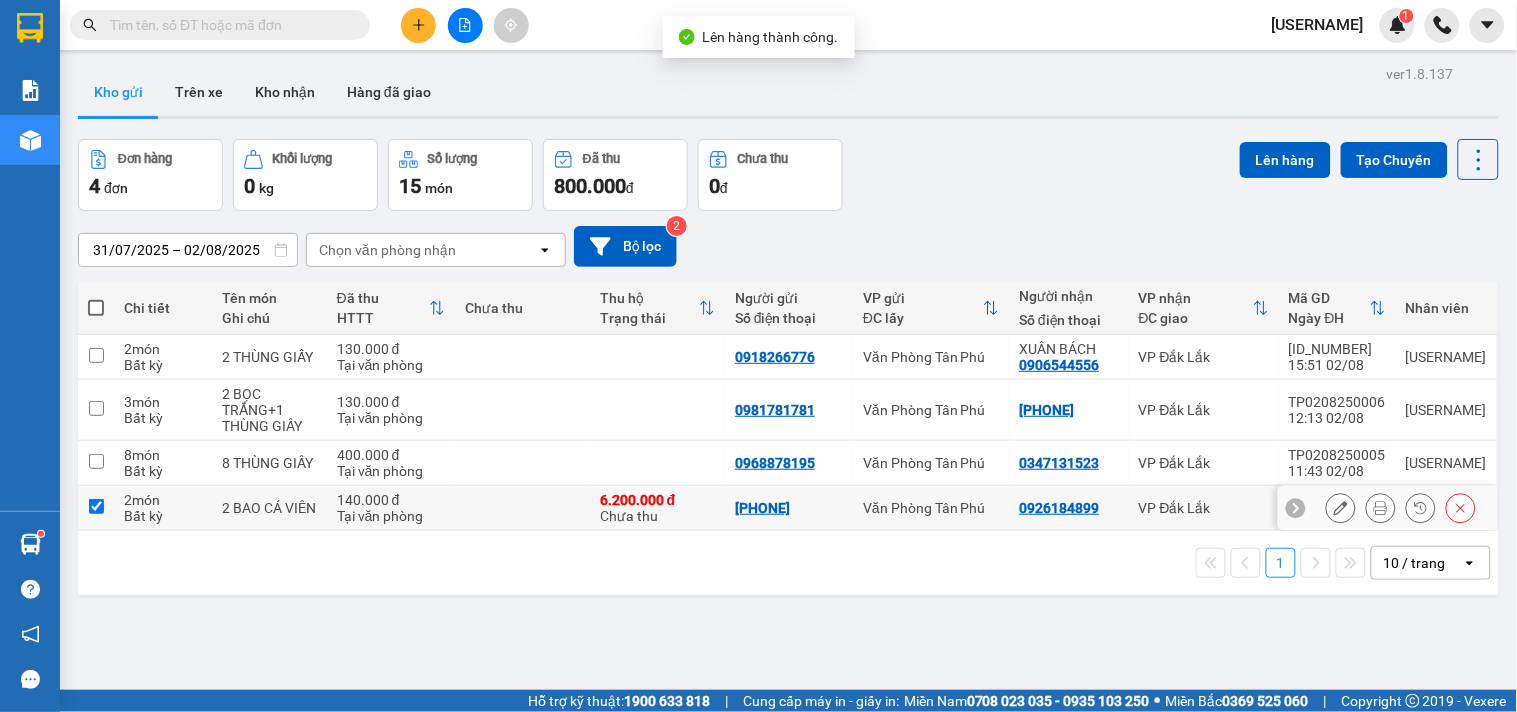 checkbox on "true" 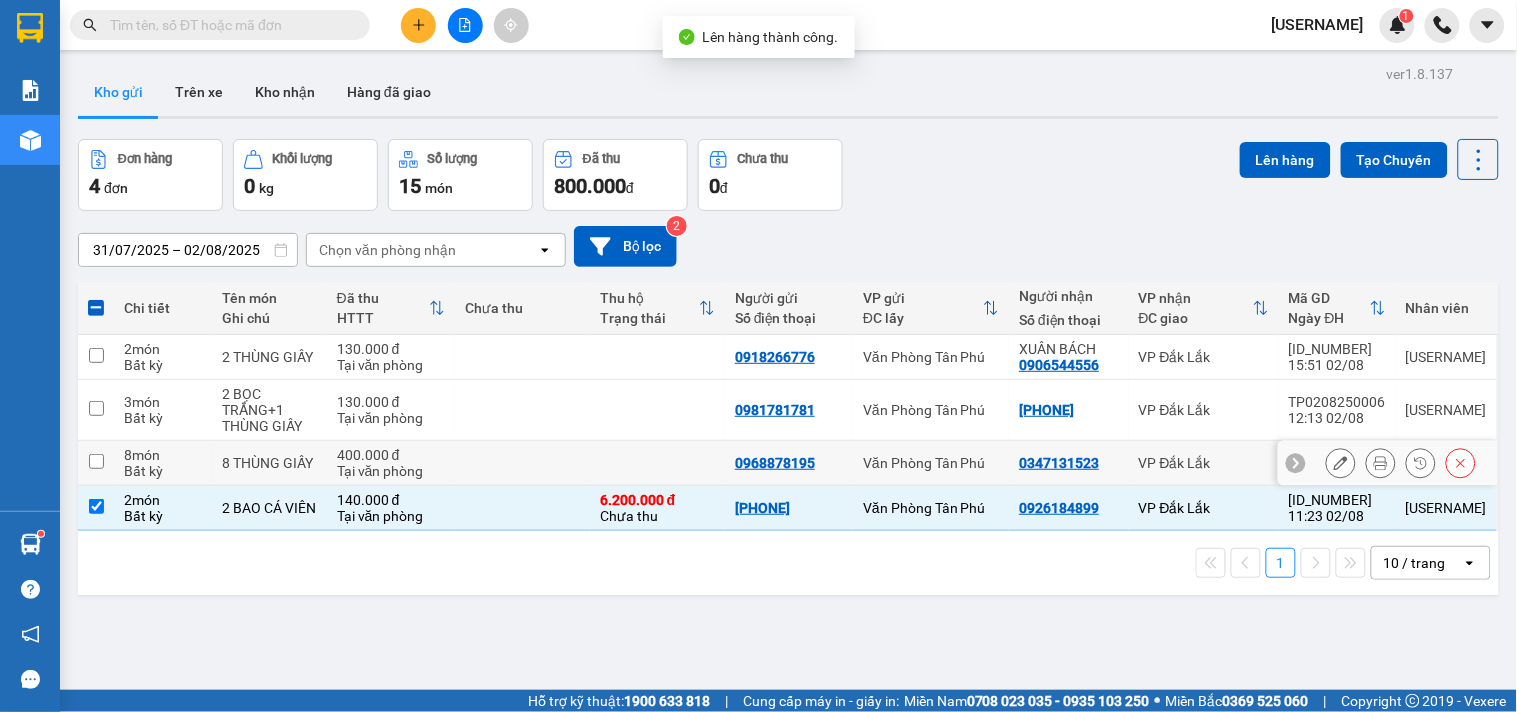 click on "Văn Phòng Tân Phú" at bounding box center (931, 463) 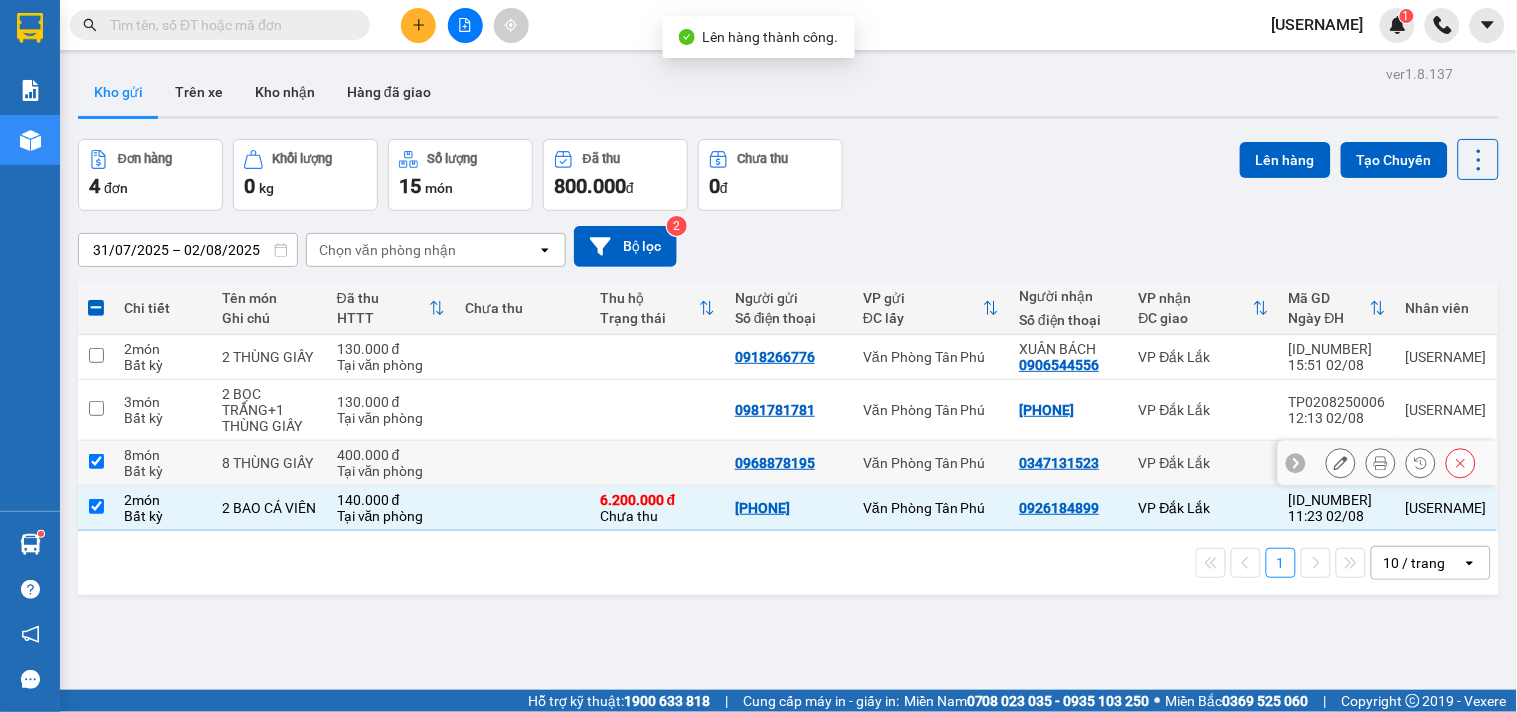 checkbox on "true" 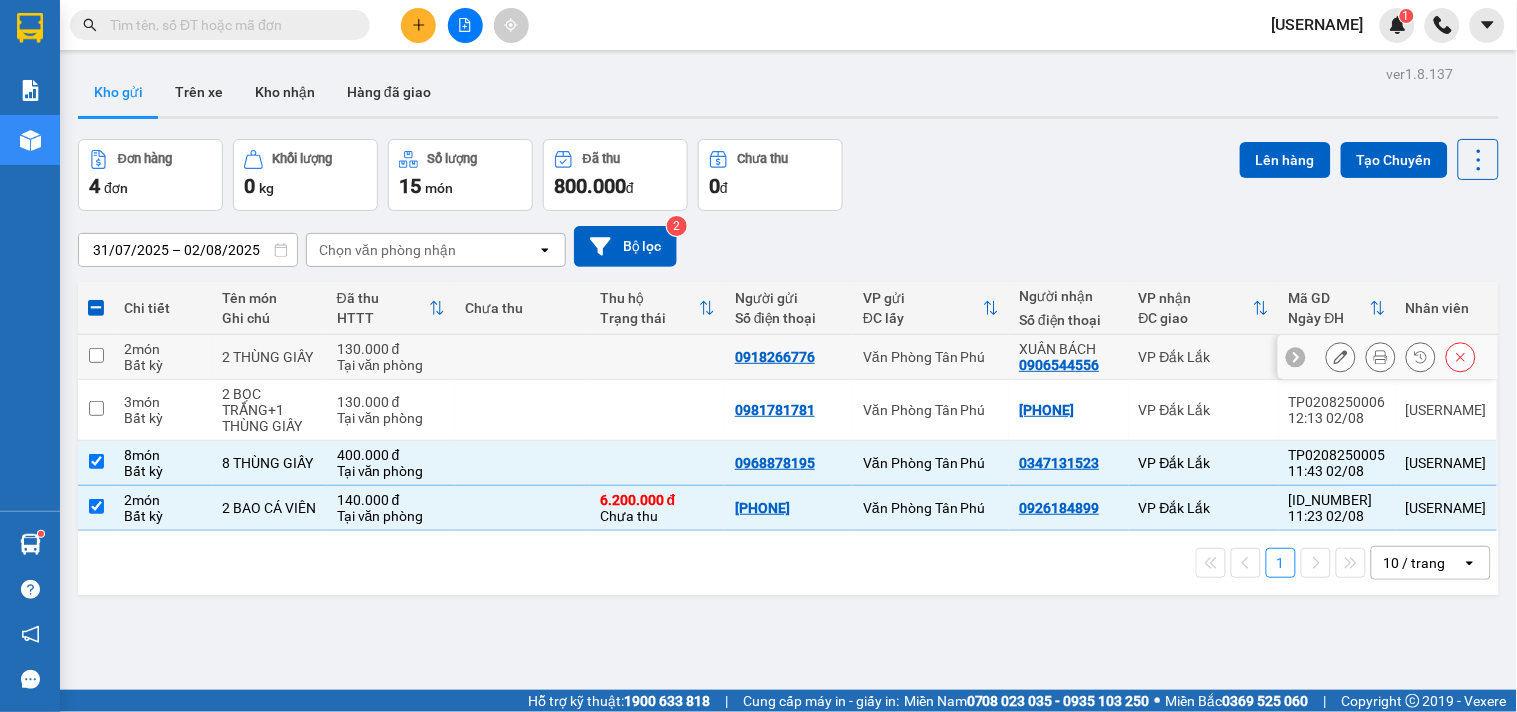 click at bounding box center [657, 357] 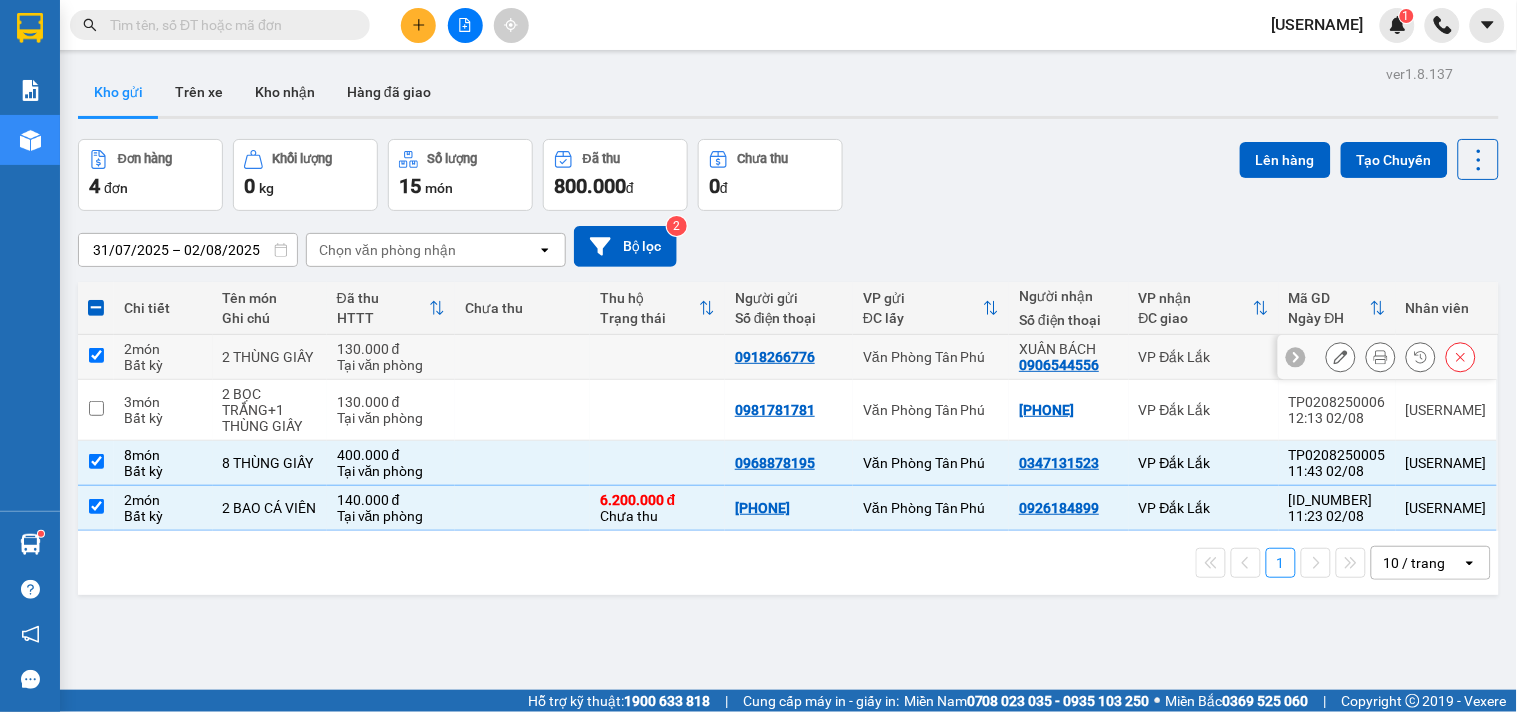 checkbox on "true" 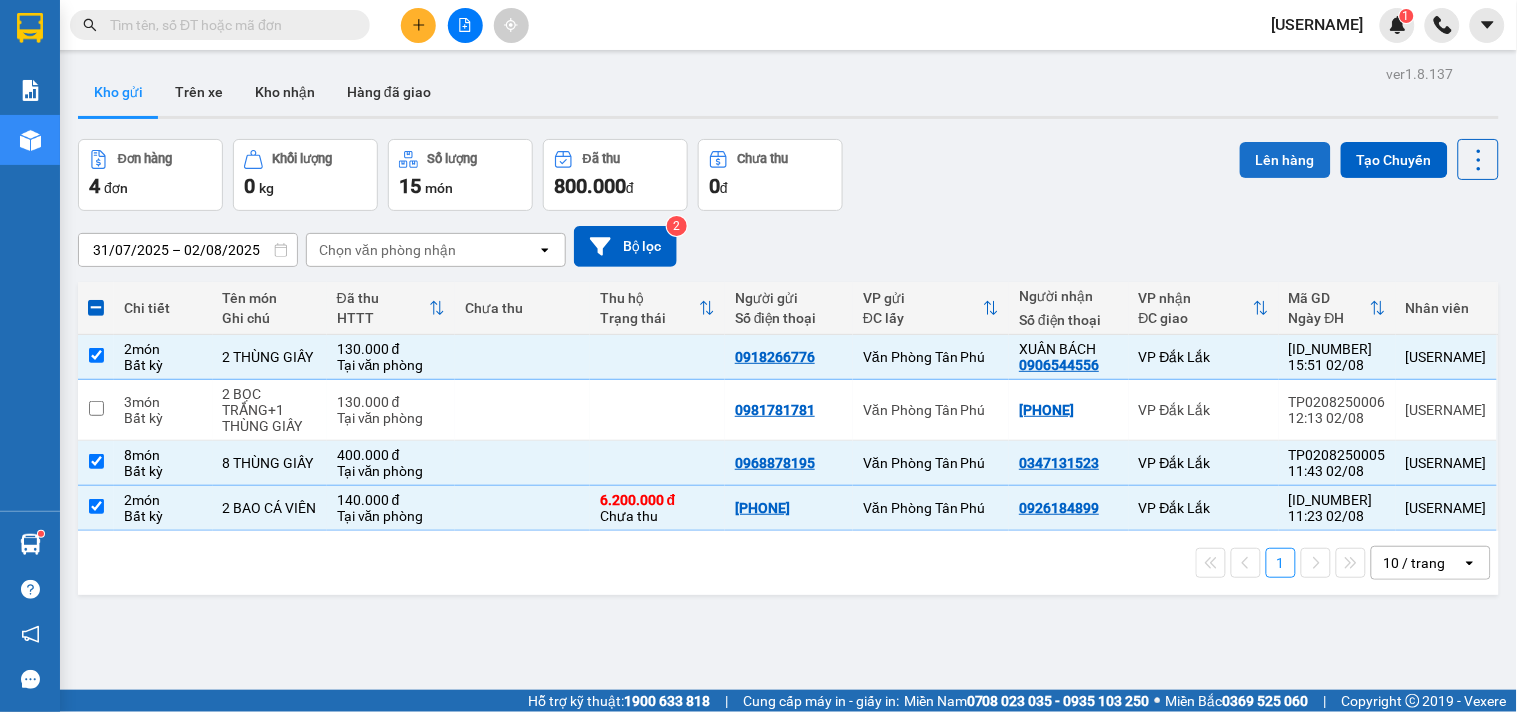 click on "Lên hàng" at bounding box center (1285, 160) 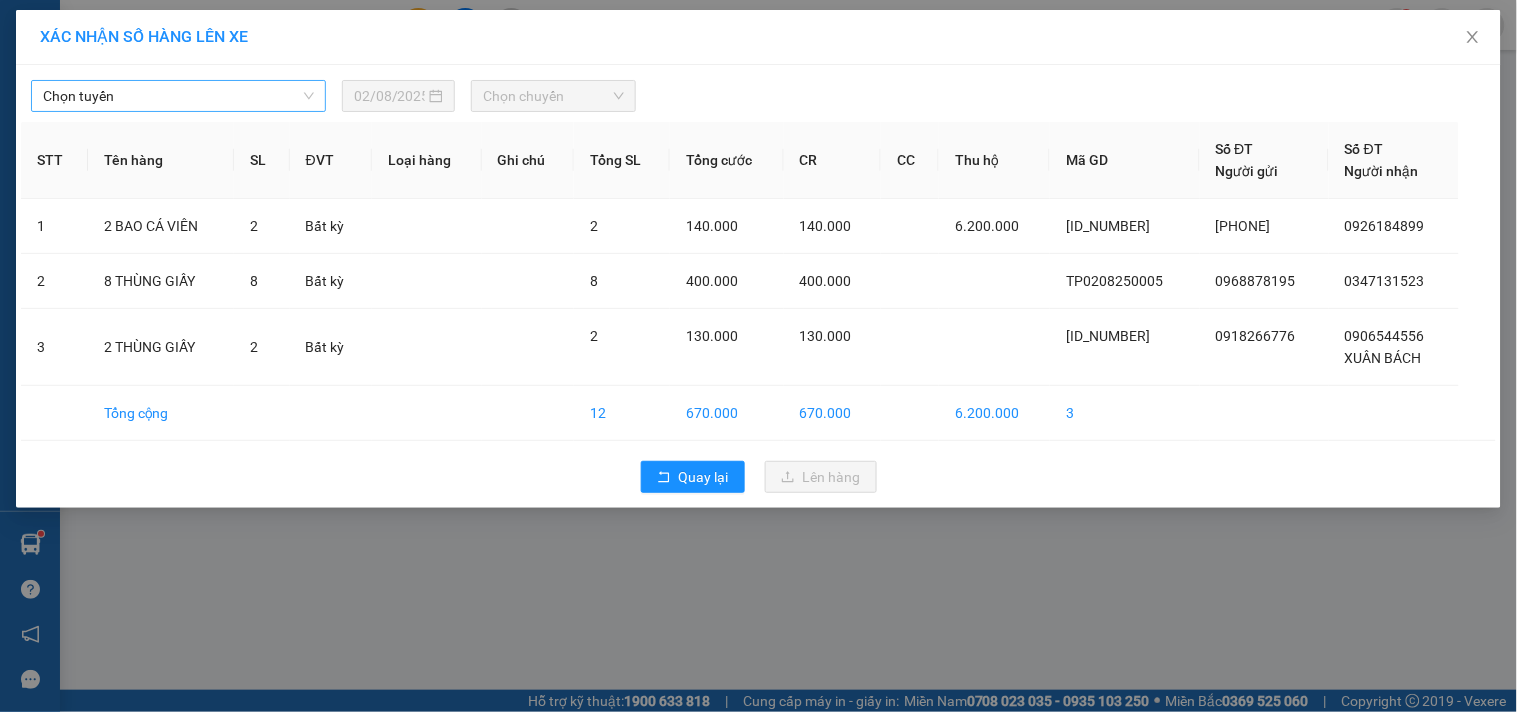 click on "Chọn tuyến" at bounding box center [178, 96] 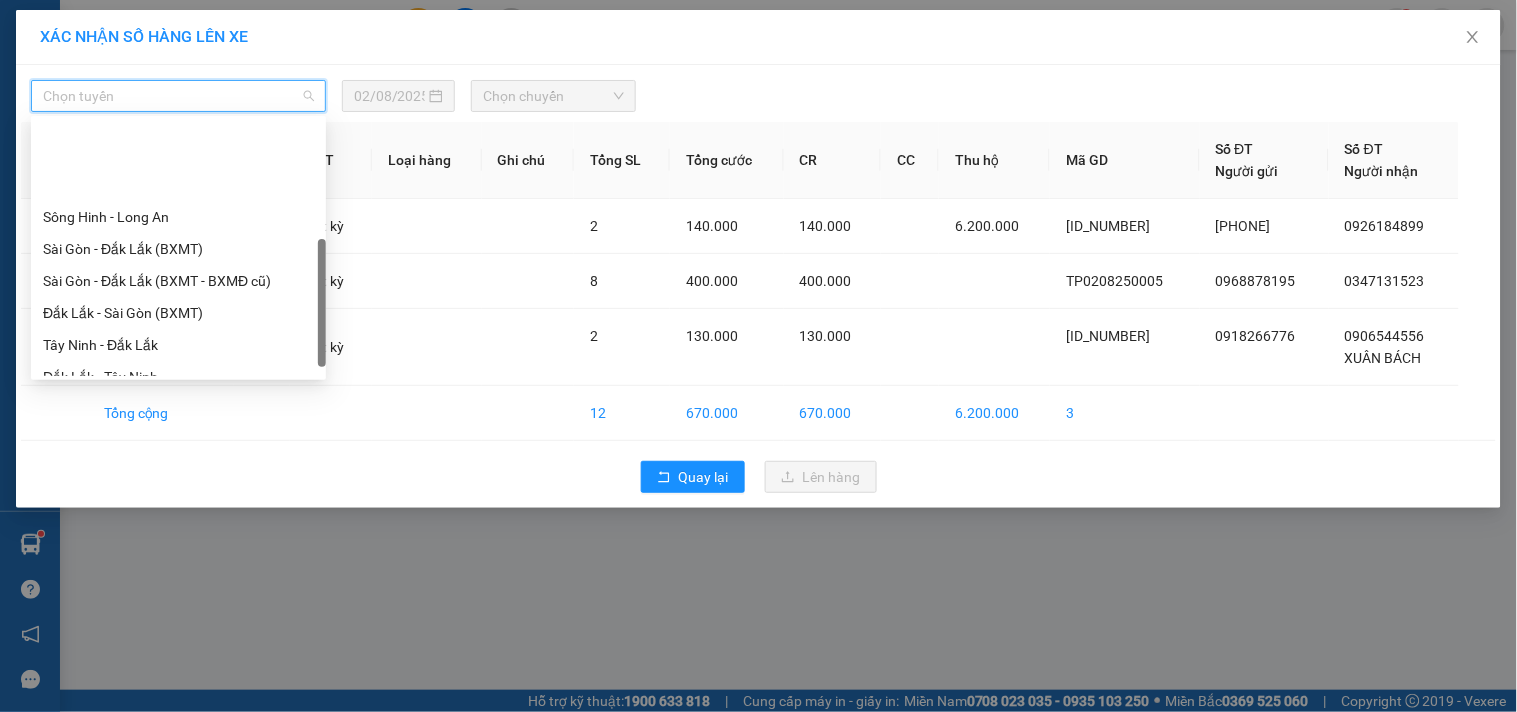 scroll, scrollTop: 207, scrollLeft: 0, axis: vertical 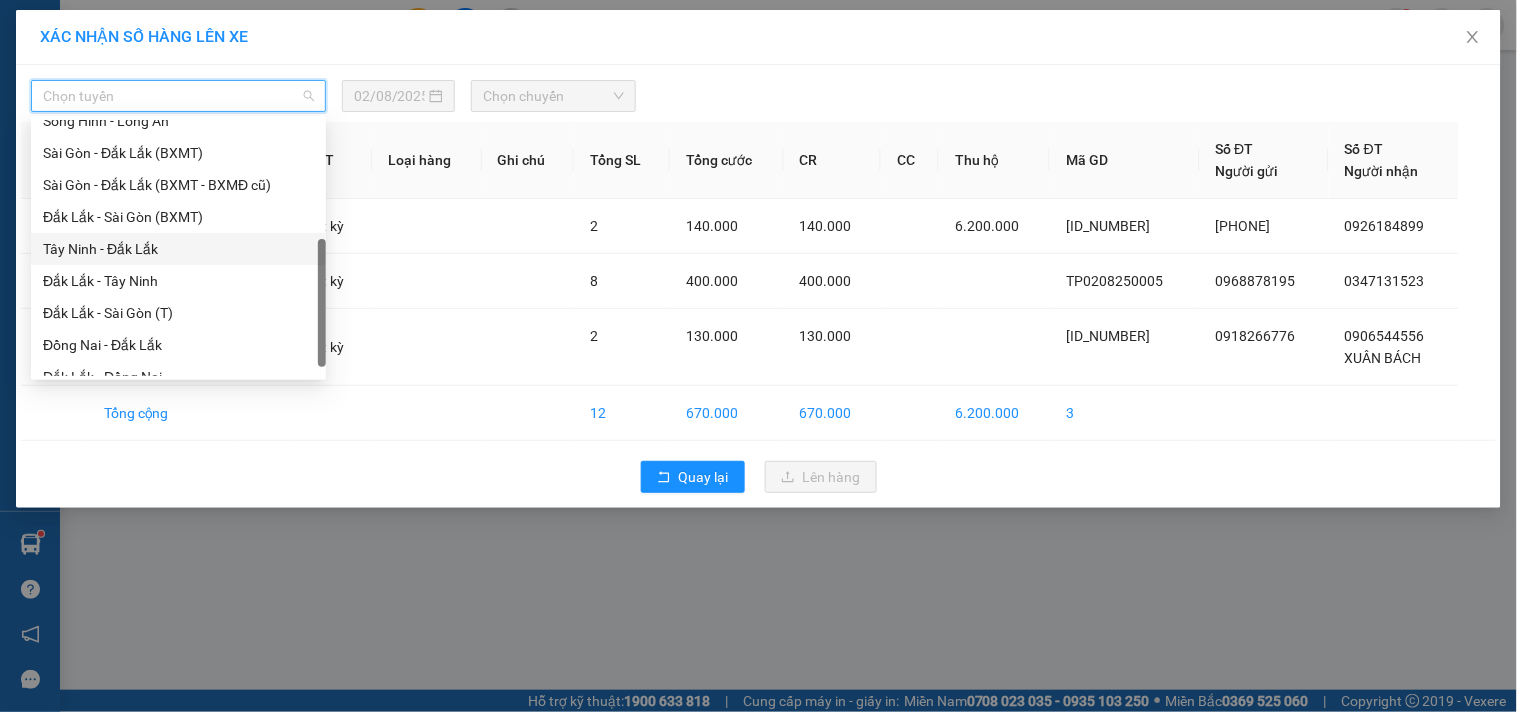 click on "Tây Ninh - Đắk Lắk" at bounding box center [178, 249] 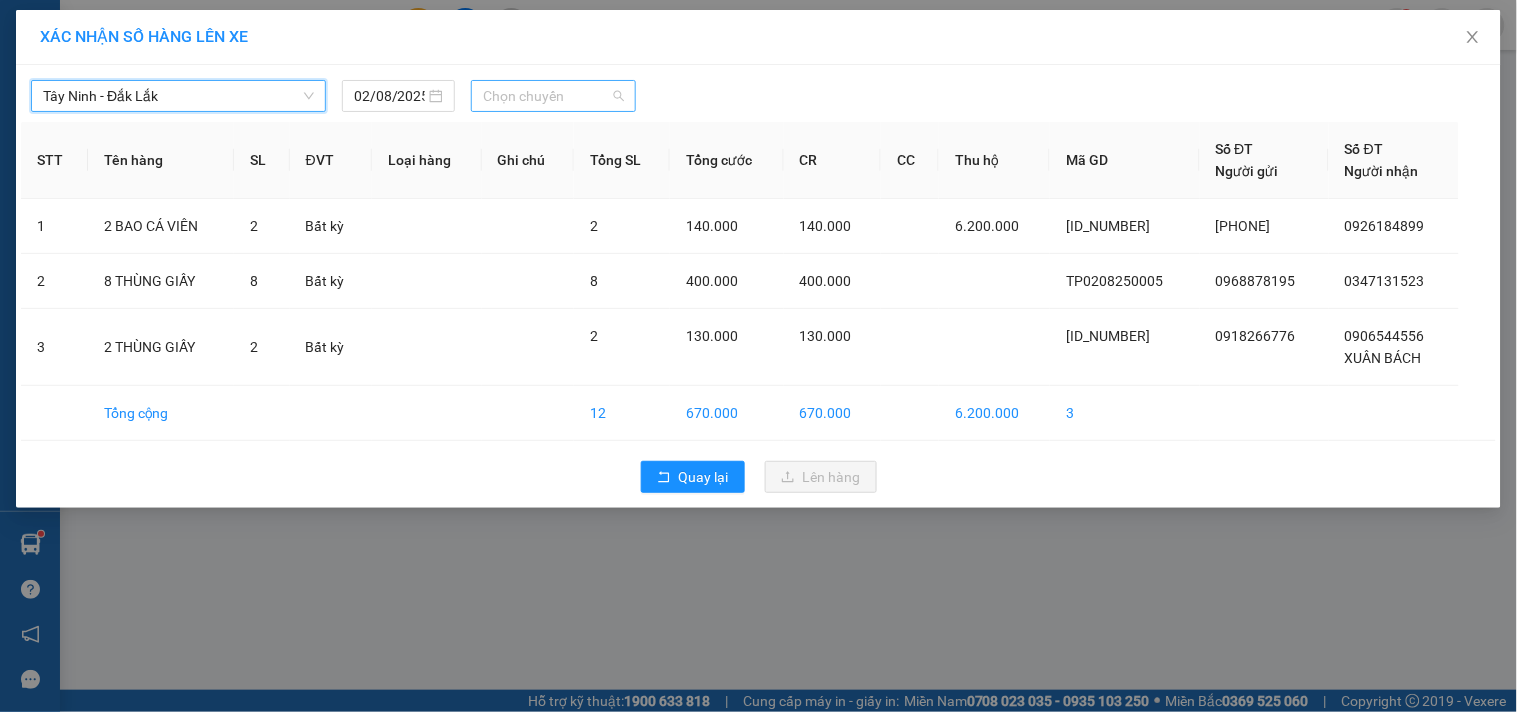 click on "Chọn chuyến" at bounding box center [553, 96] 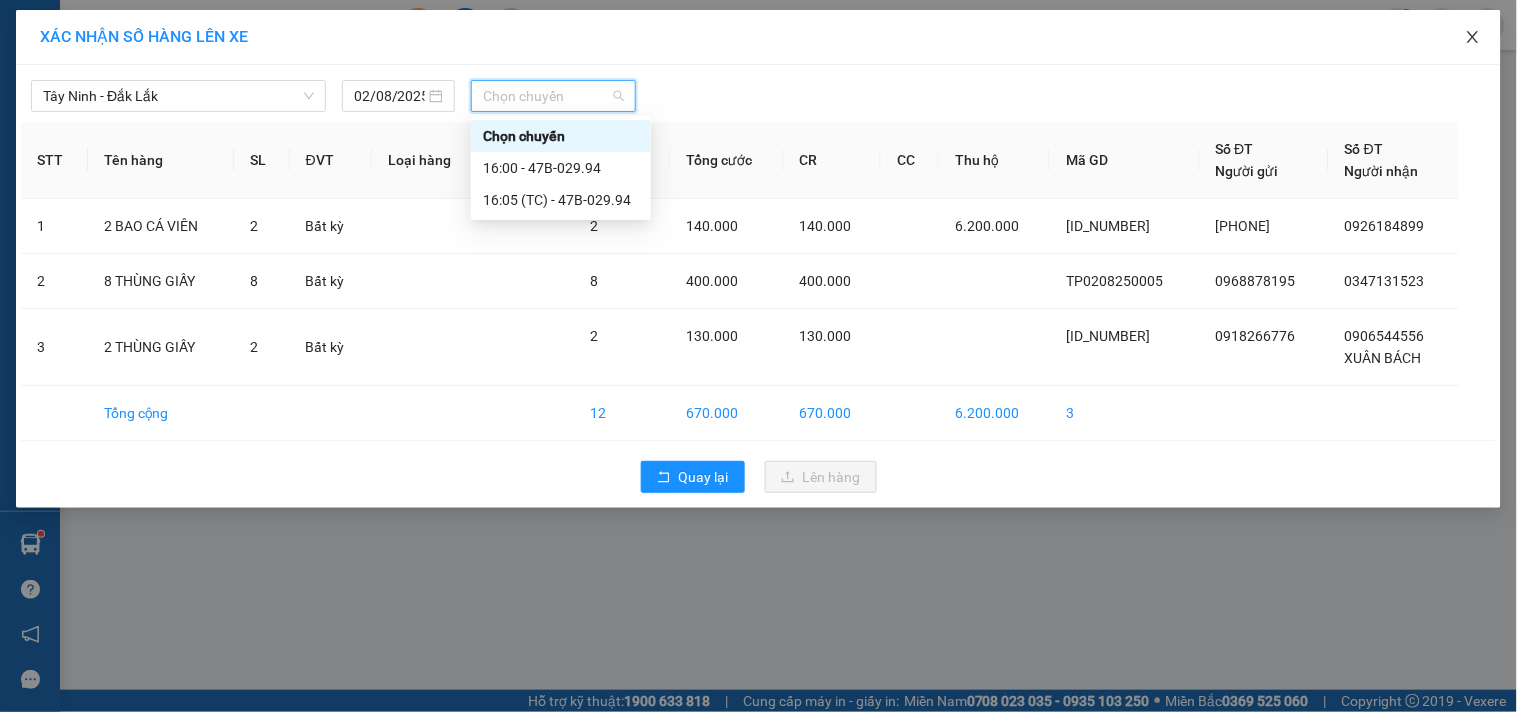 click 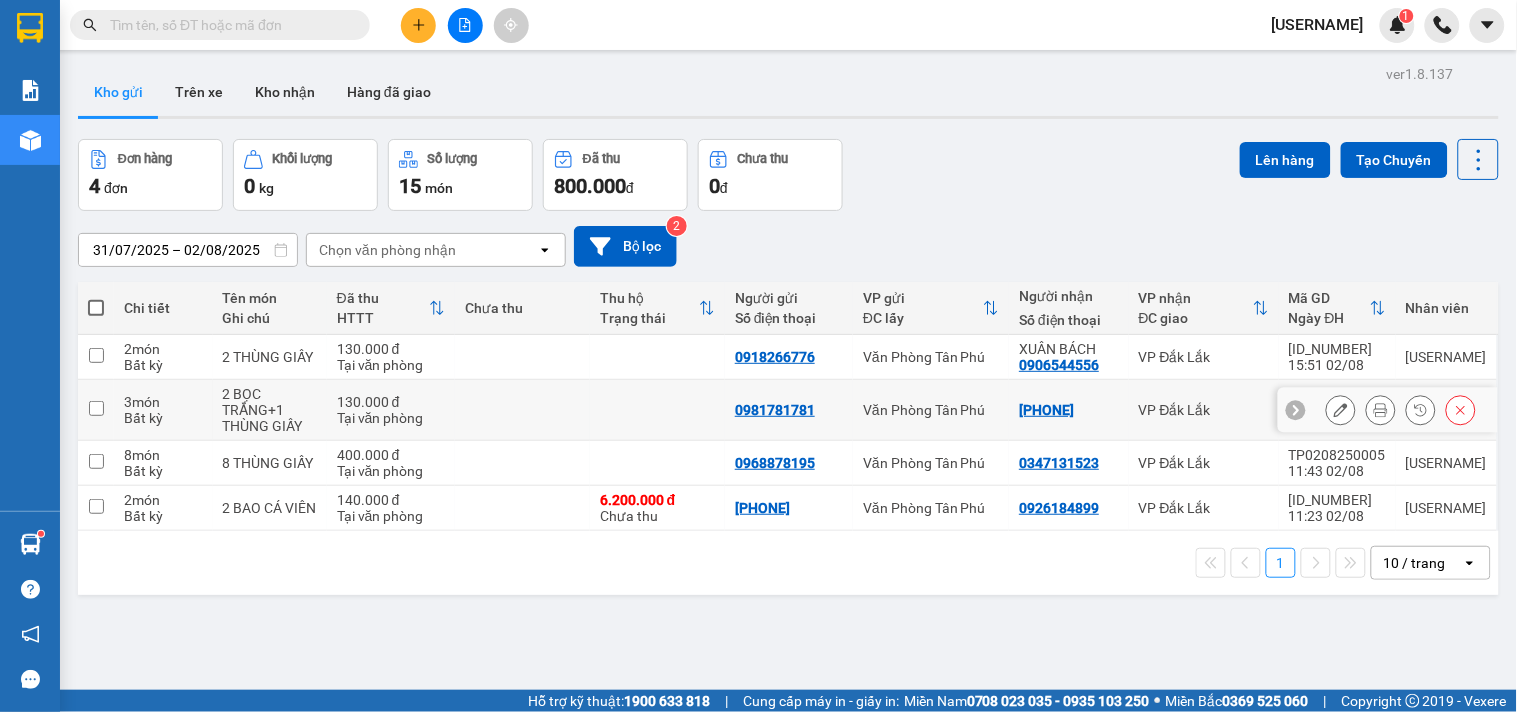 click on "2 BỌC TRẮNG+1 THÙNG GIẤY" at bounding box center [270, 410] 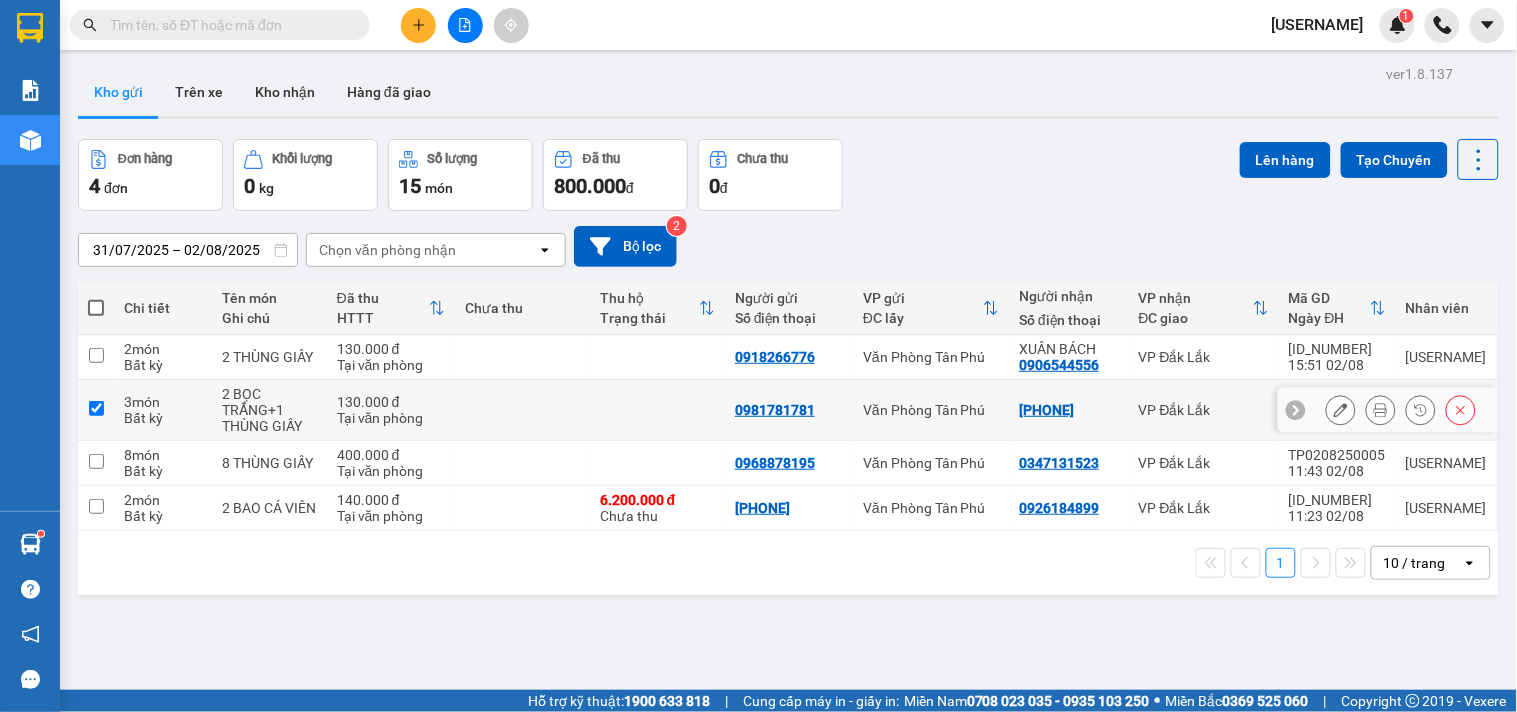 checkbox on "true" 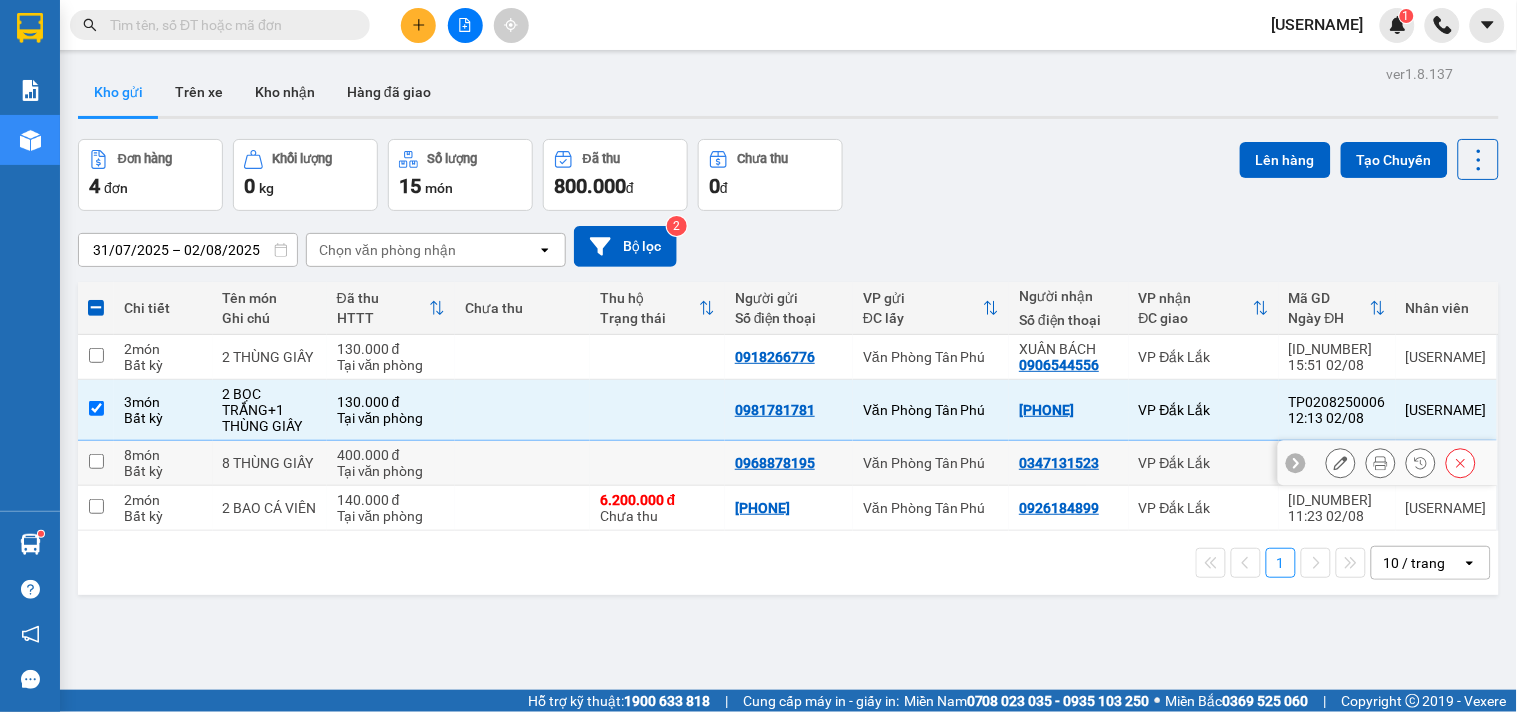 drag, startPoint x: 277, startPoint y: 457, endPoint x: 276, endPoint y: 493, distance: 36.013885 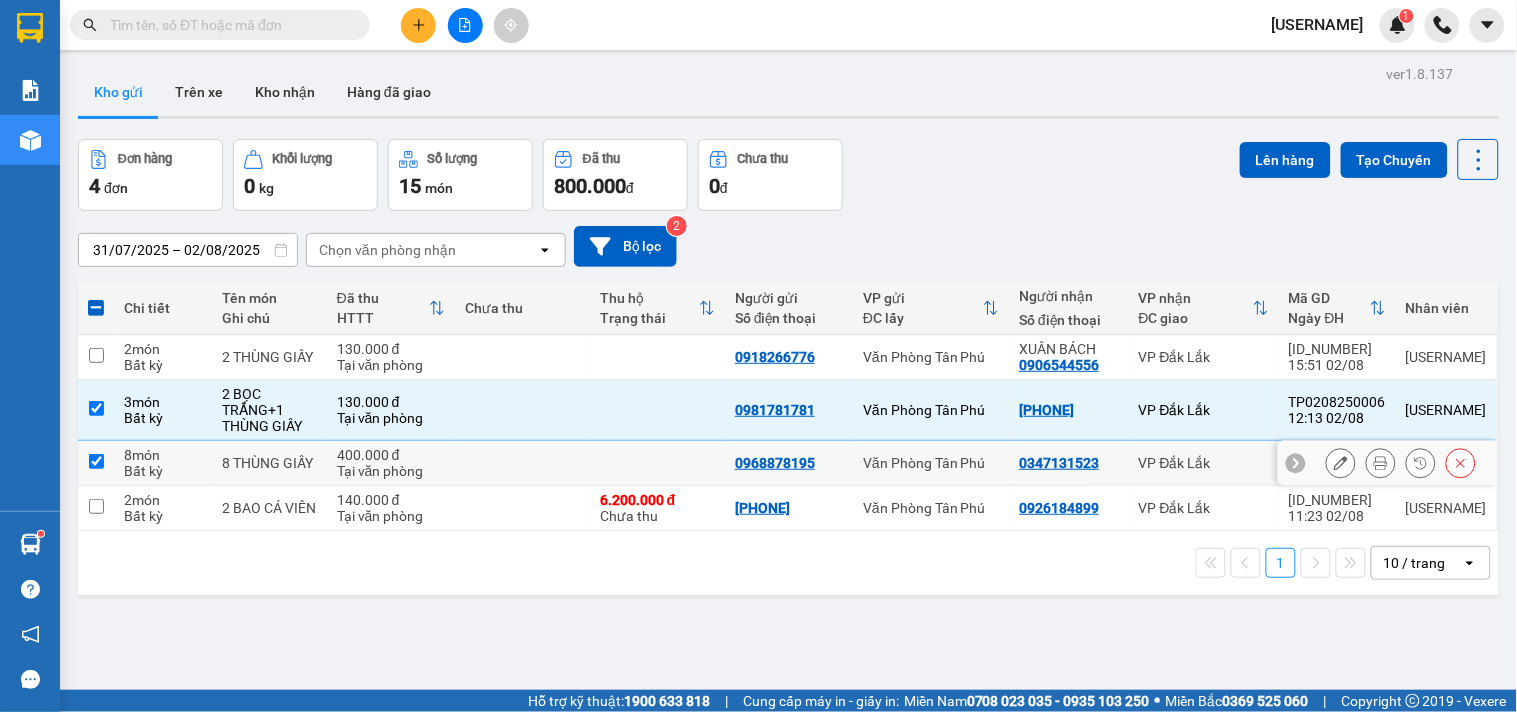 checkbox on "true" 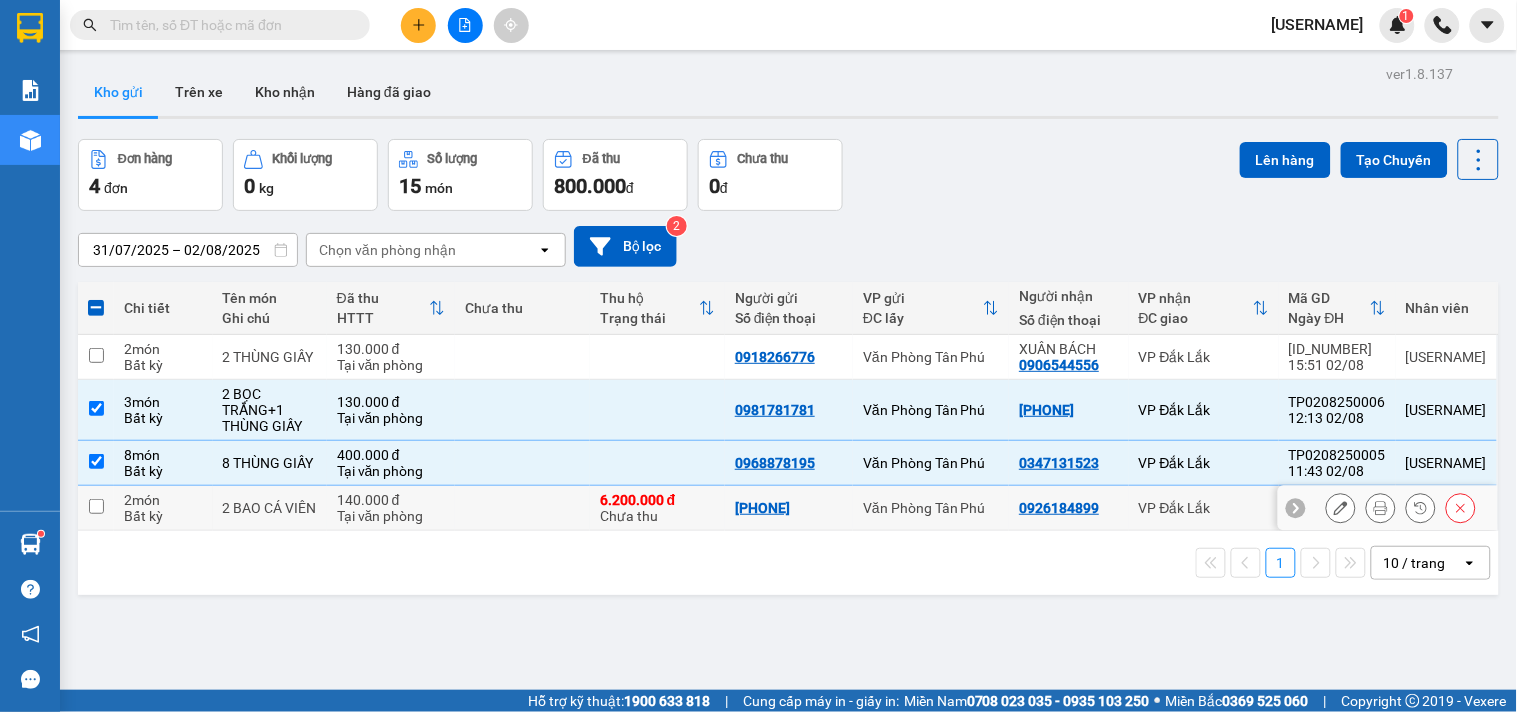 drag, startPoint x: 276, startPoint y: 494, endPoint x: 277, endPoint y: 440, distance: 54.00926 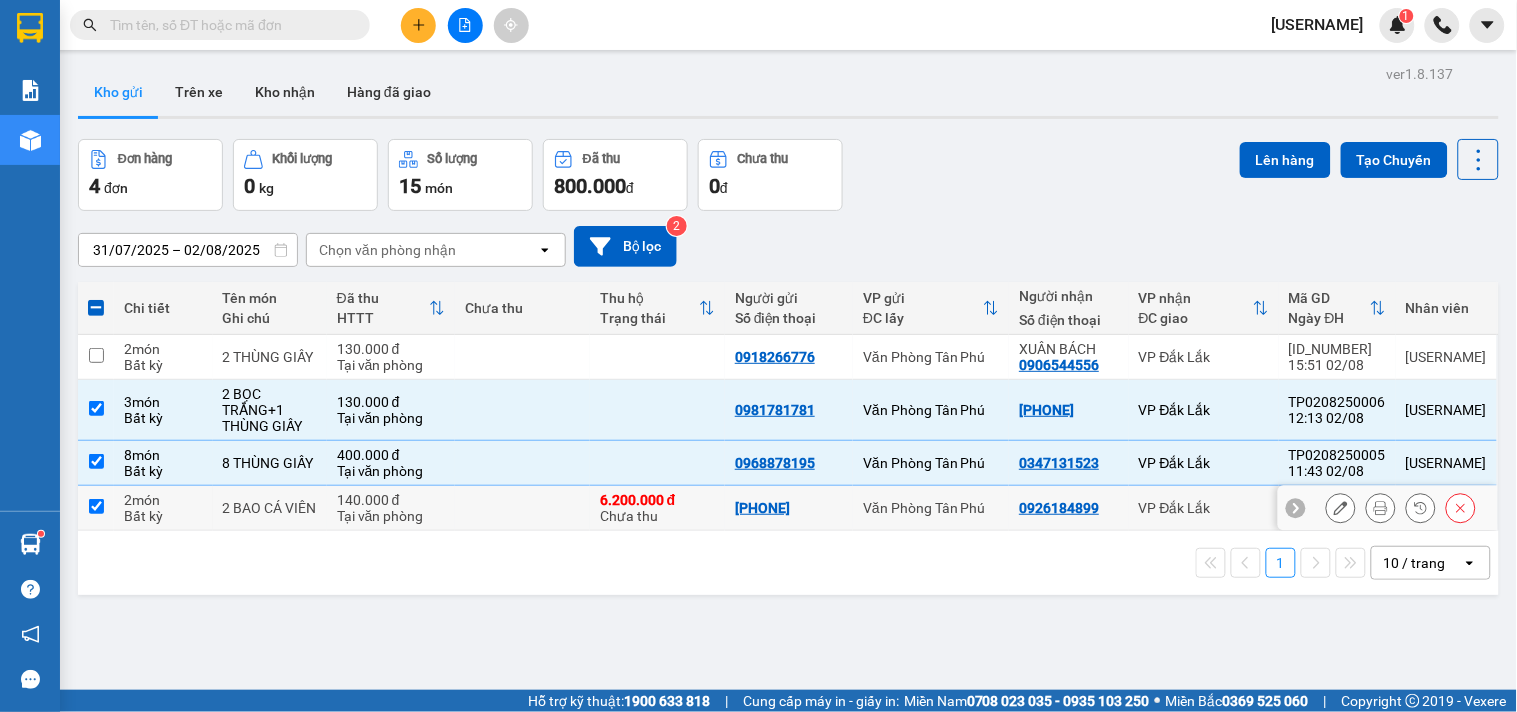 checkbox on "true" 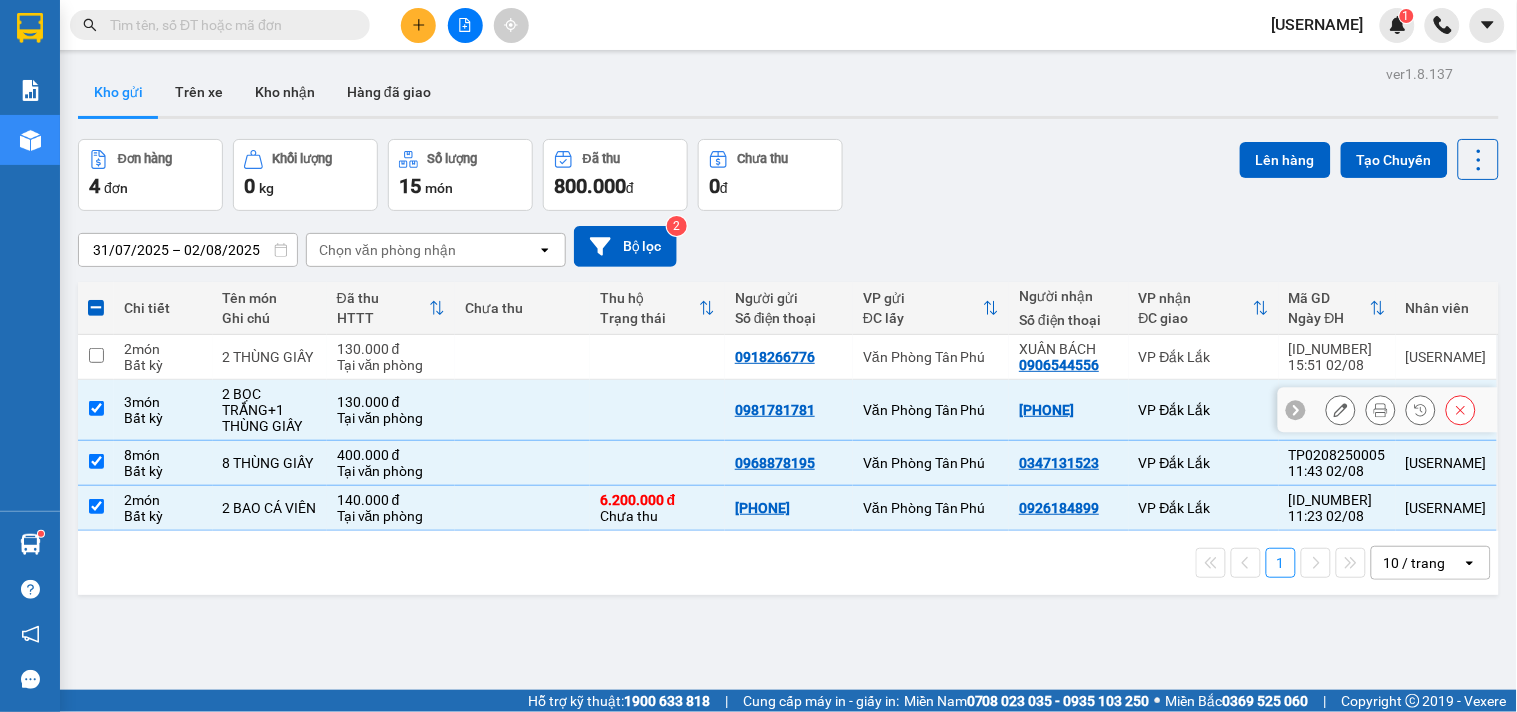 click on "2 BỌC TRẮNG+1 THÙNG GIẤY" at bounding box center (270, 410) 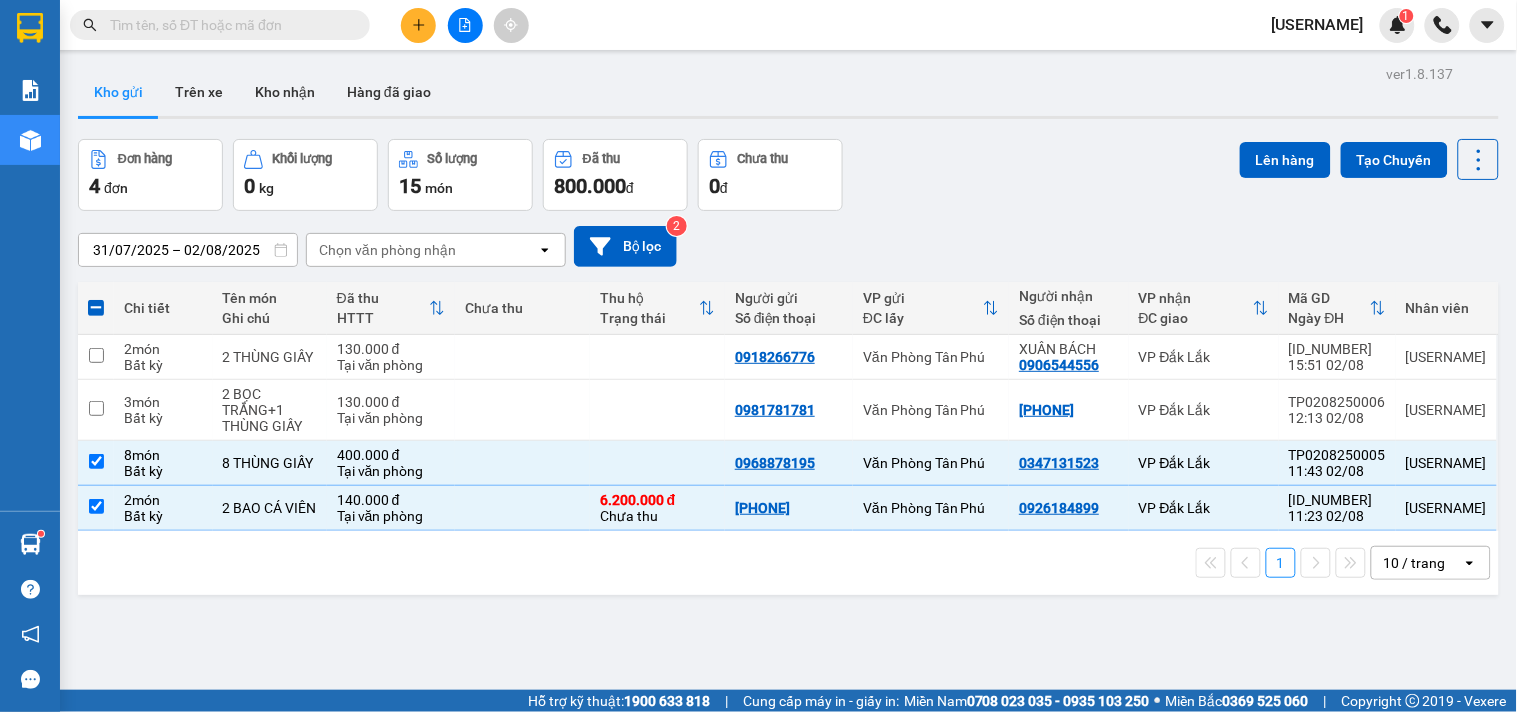 click on "Lên hàng Tạo Chuyến" at bounding box center (1369, 159) 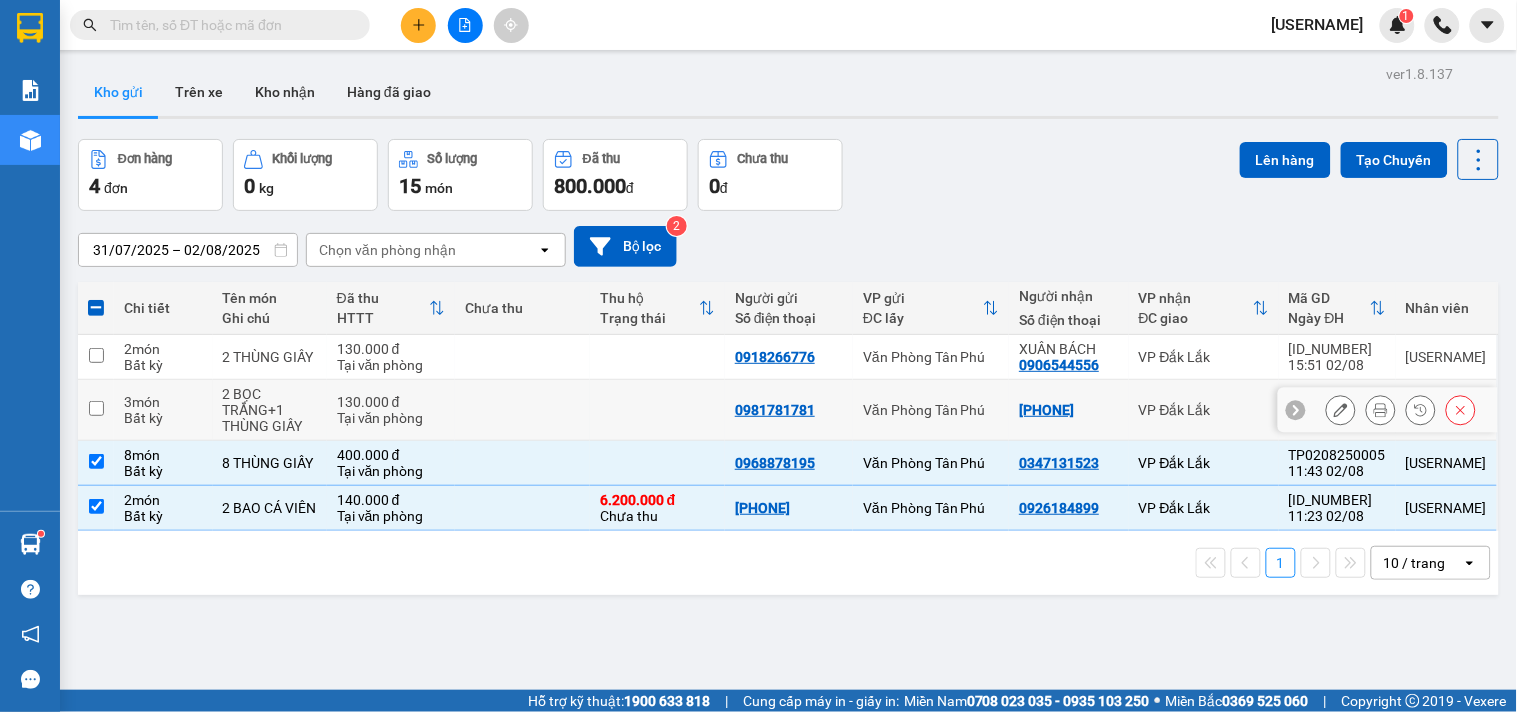click at bounding box center (522, 410) 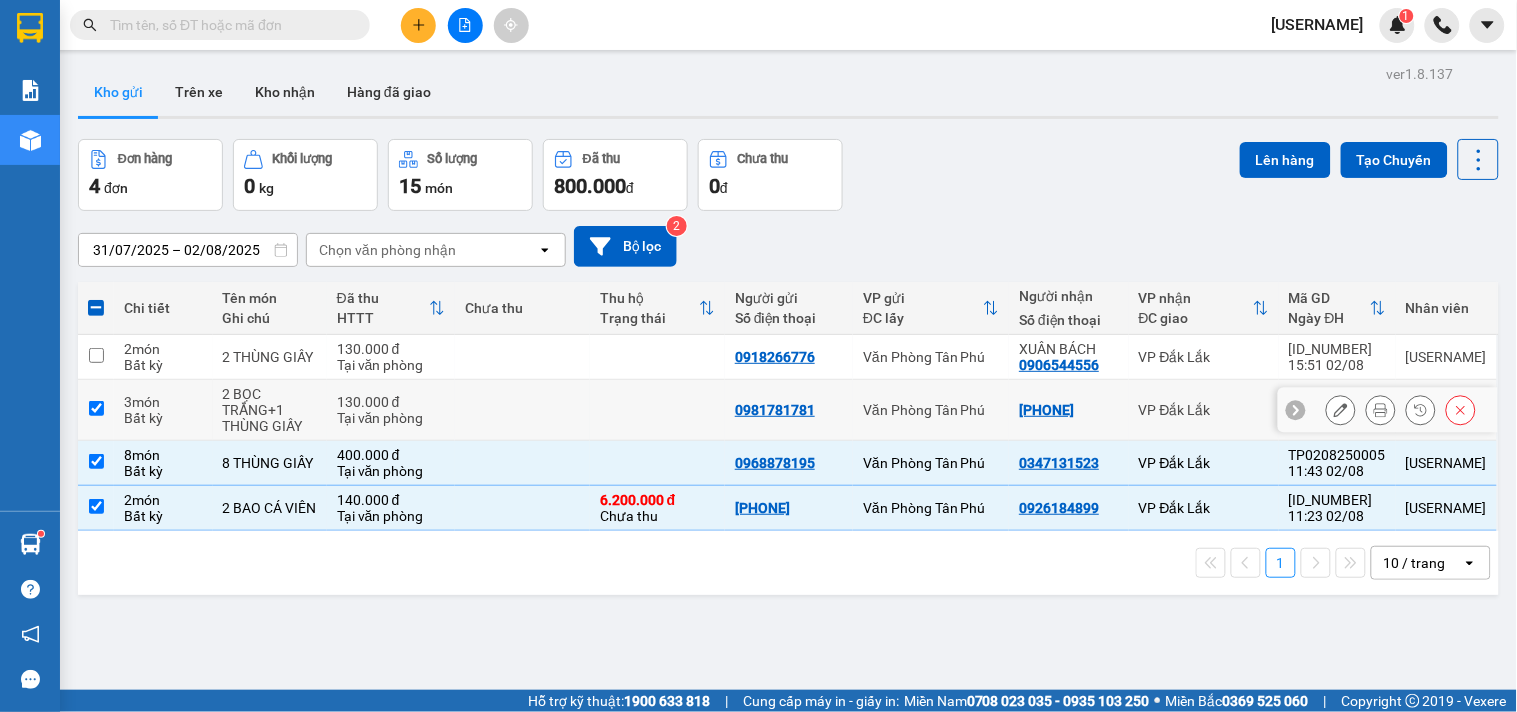 checkbox on "true" 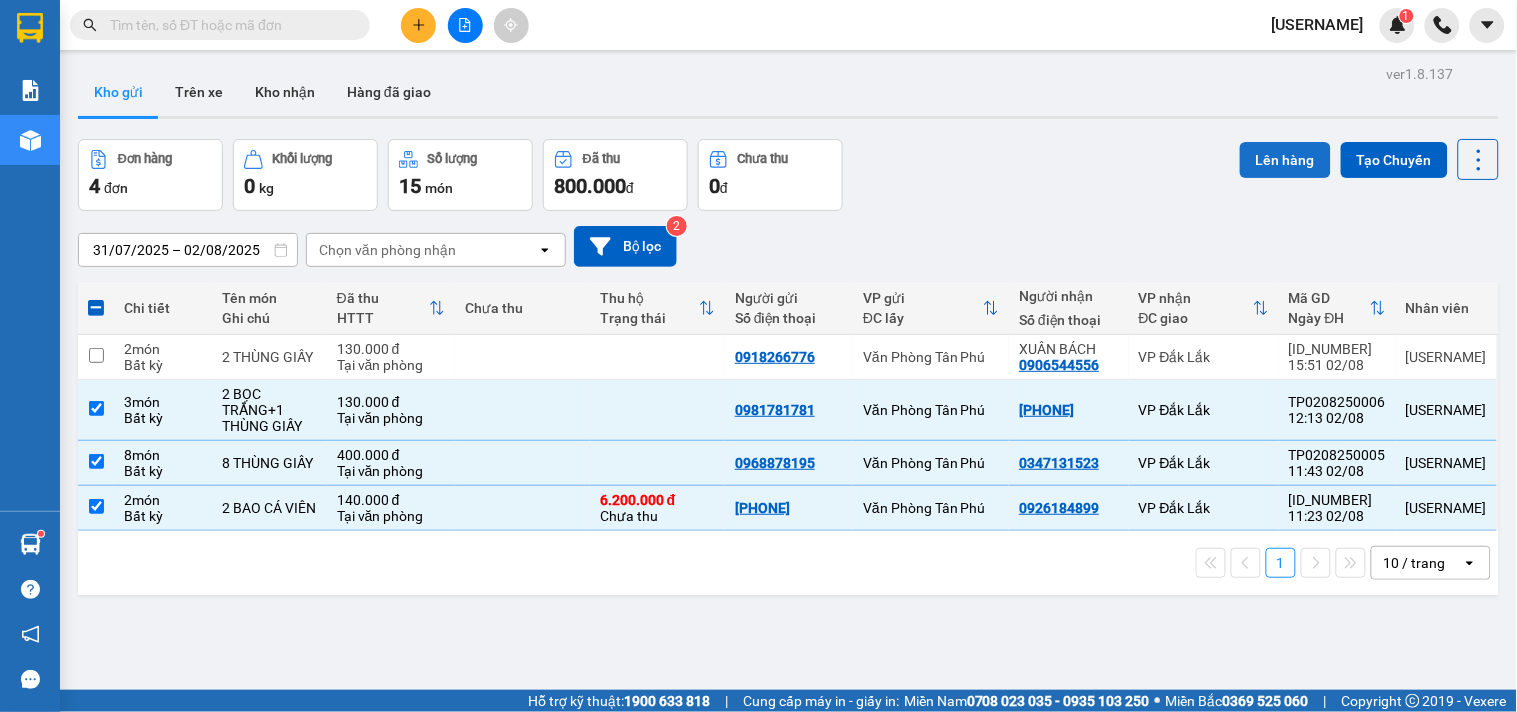 click on "Lên hàng" at bounding box center [1285, 160] 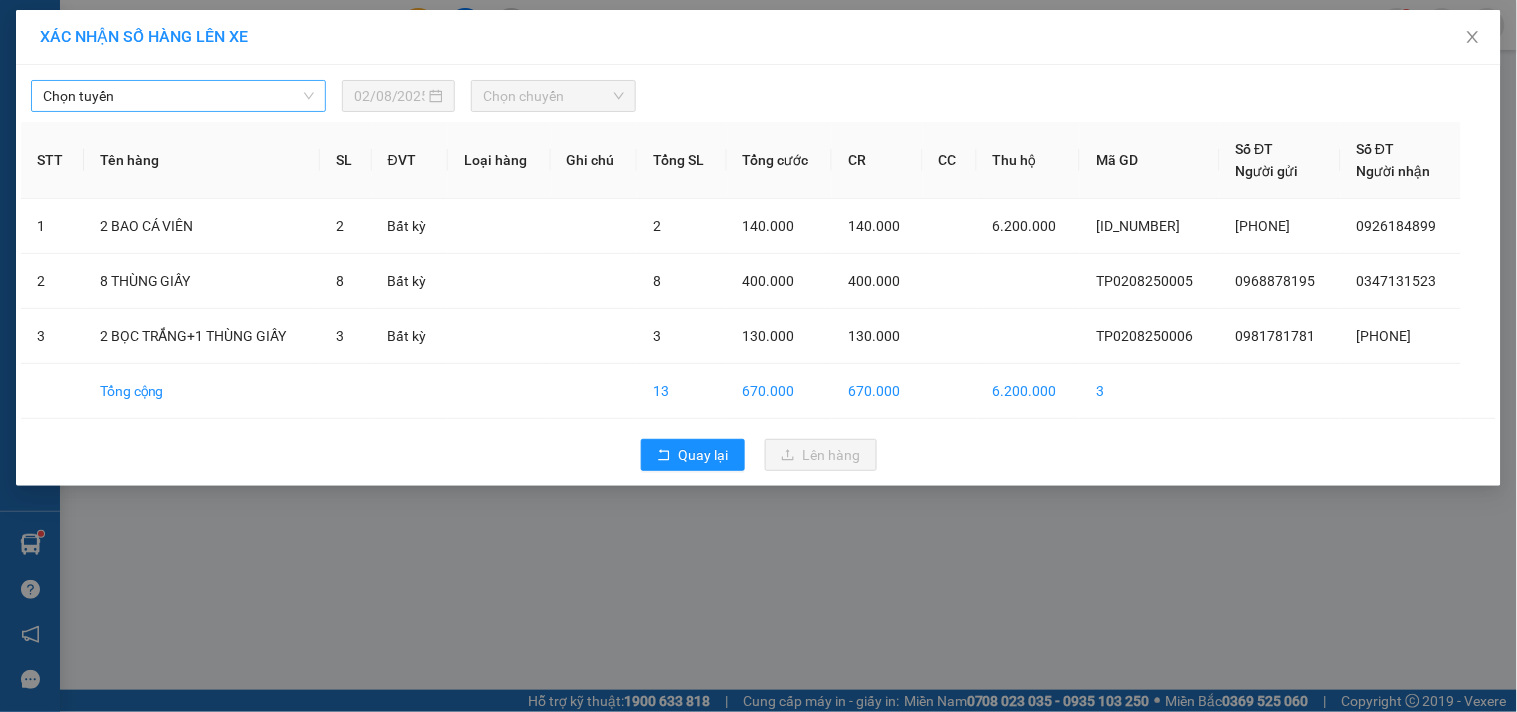 click on "Chọn tuyến" at bounding box center (178, 96) 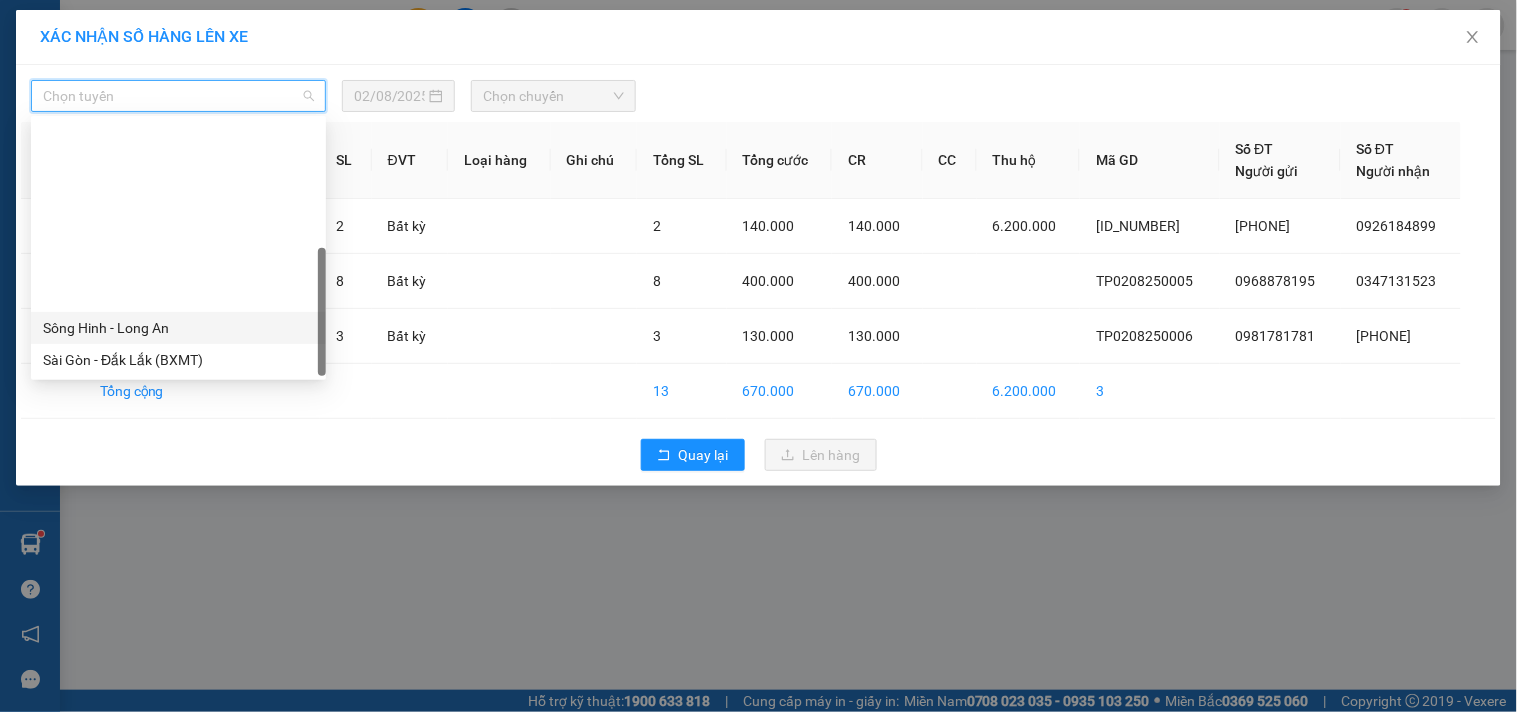 scroll, scrollTop: 207, scrollLeft: 0, axis: vertical 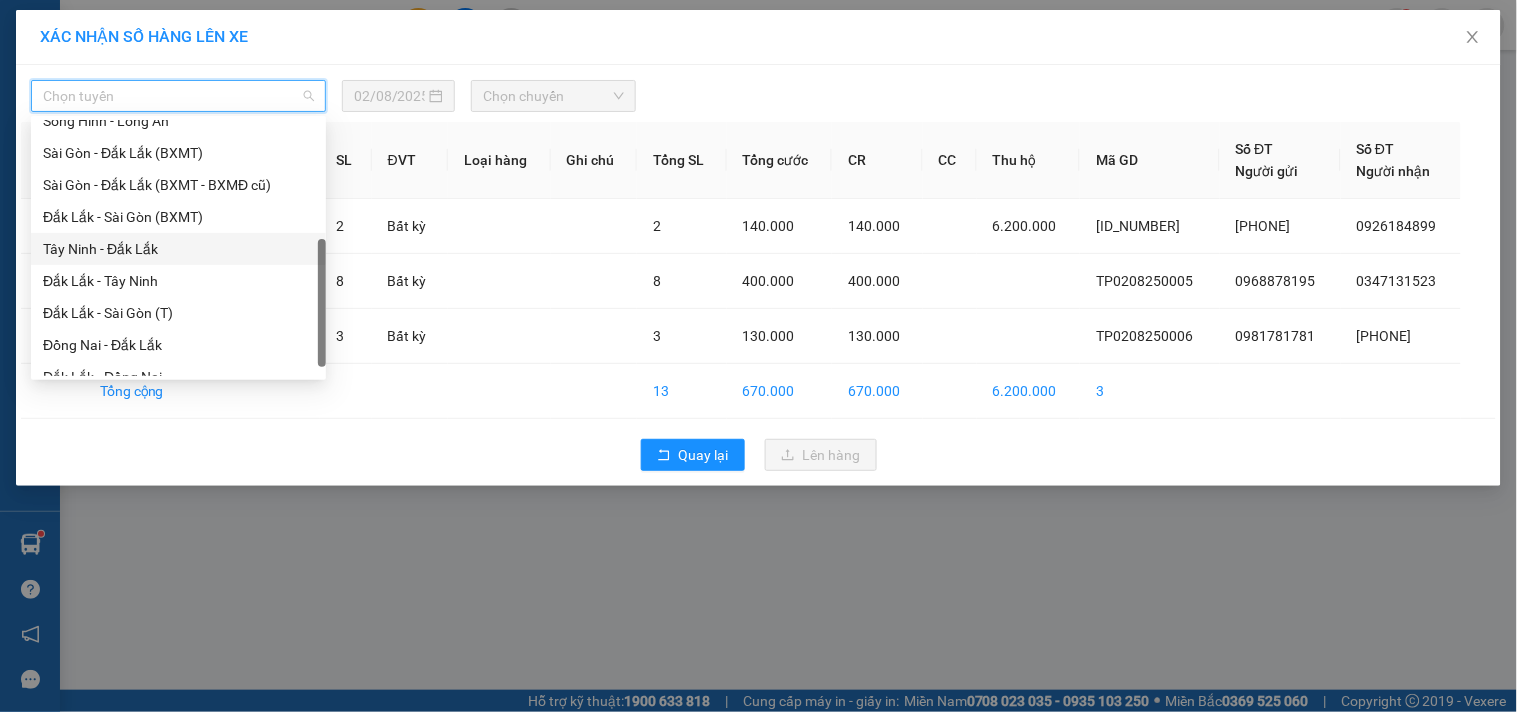 click on "Tây Ninh - Đắk Lắk" at bounding box center [178, 249] 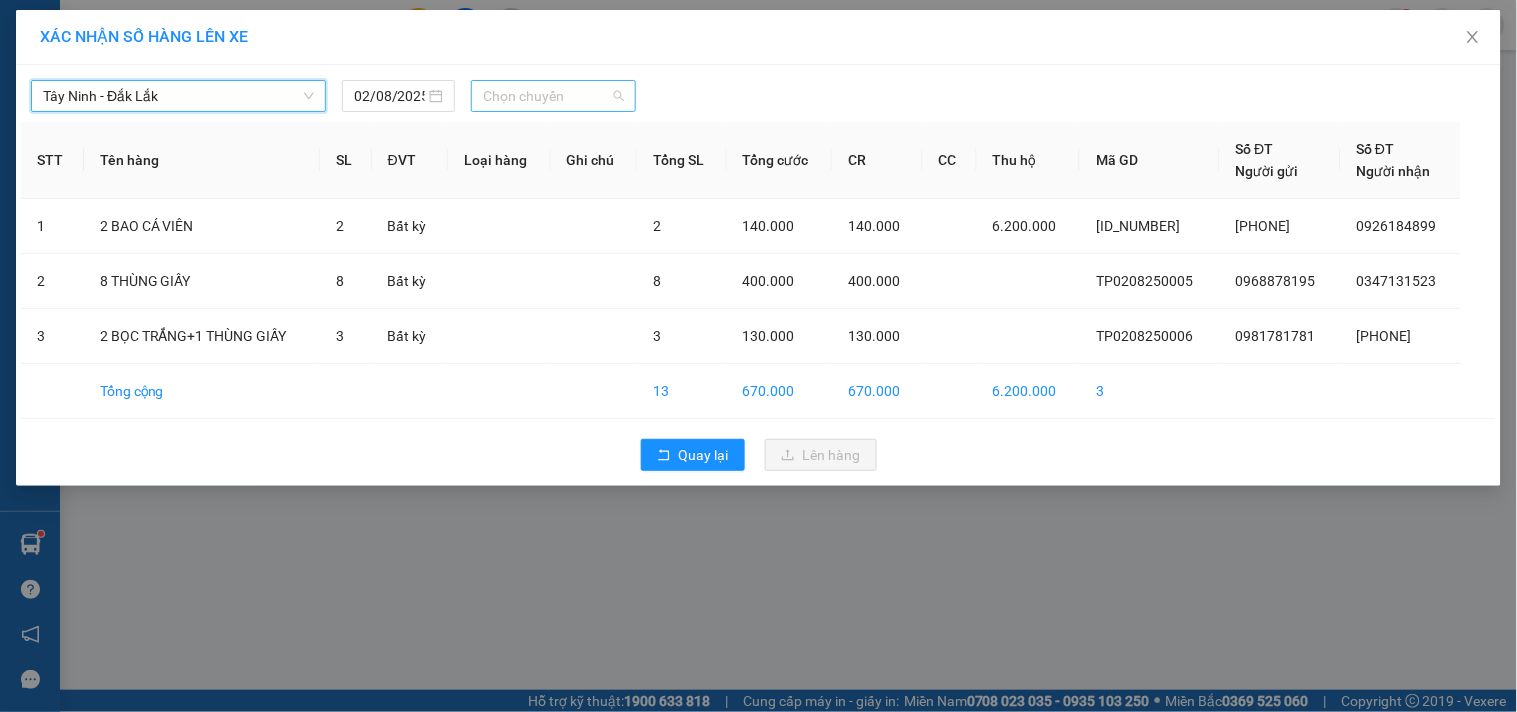 click on "Chọn chuyến" at bounding box center (553, 96) 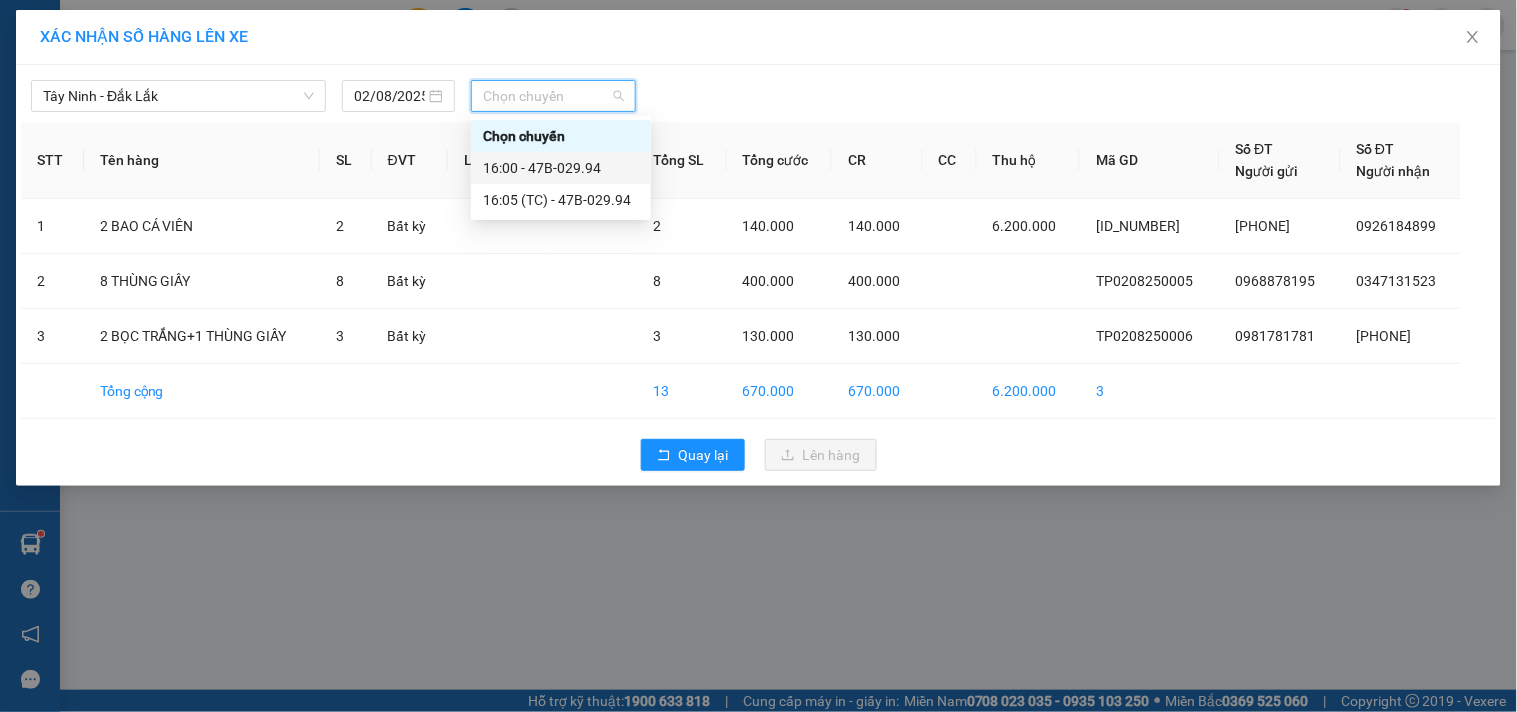 click on "16:00     - 47B-029.94" at bounding box center (561, 168) 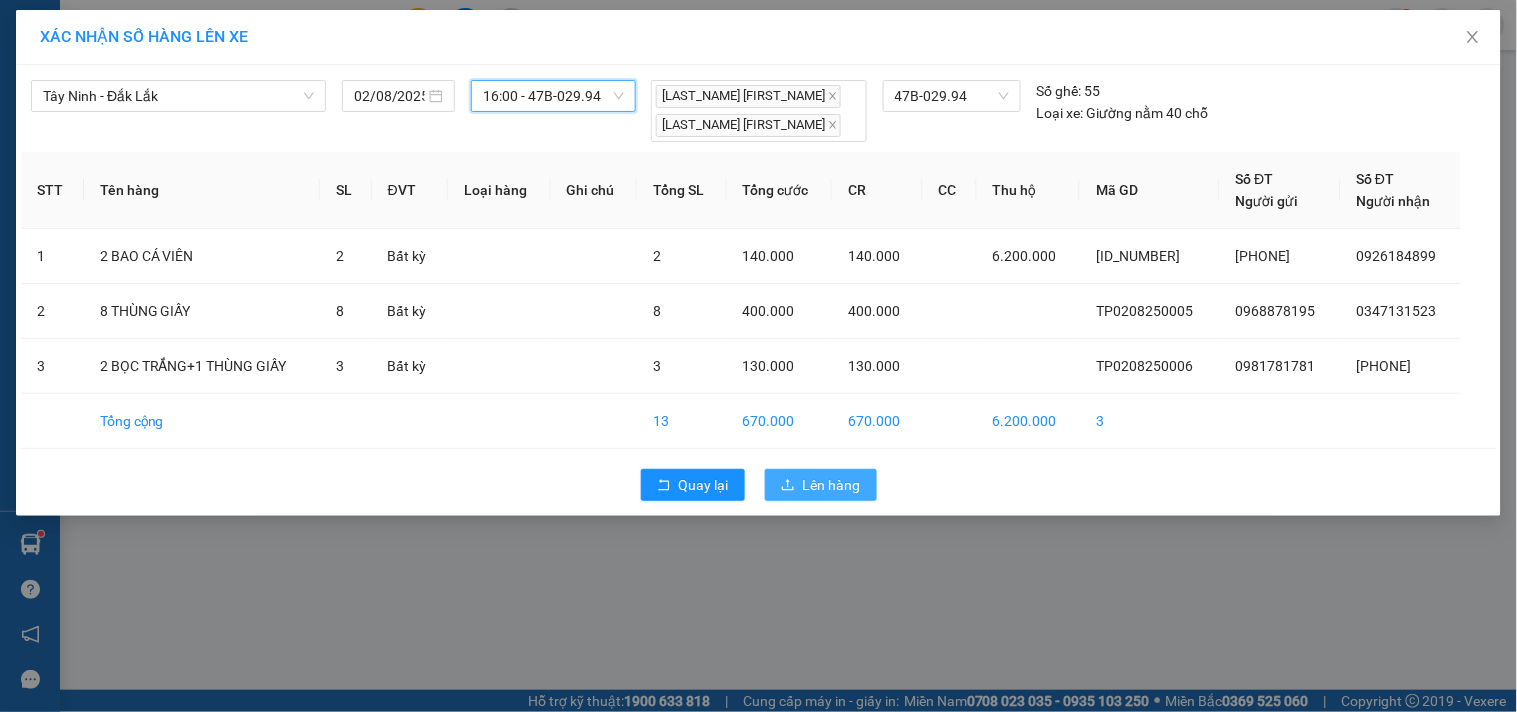 click on "Lên hàng" at bounding box center (832, 485) 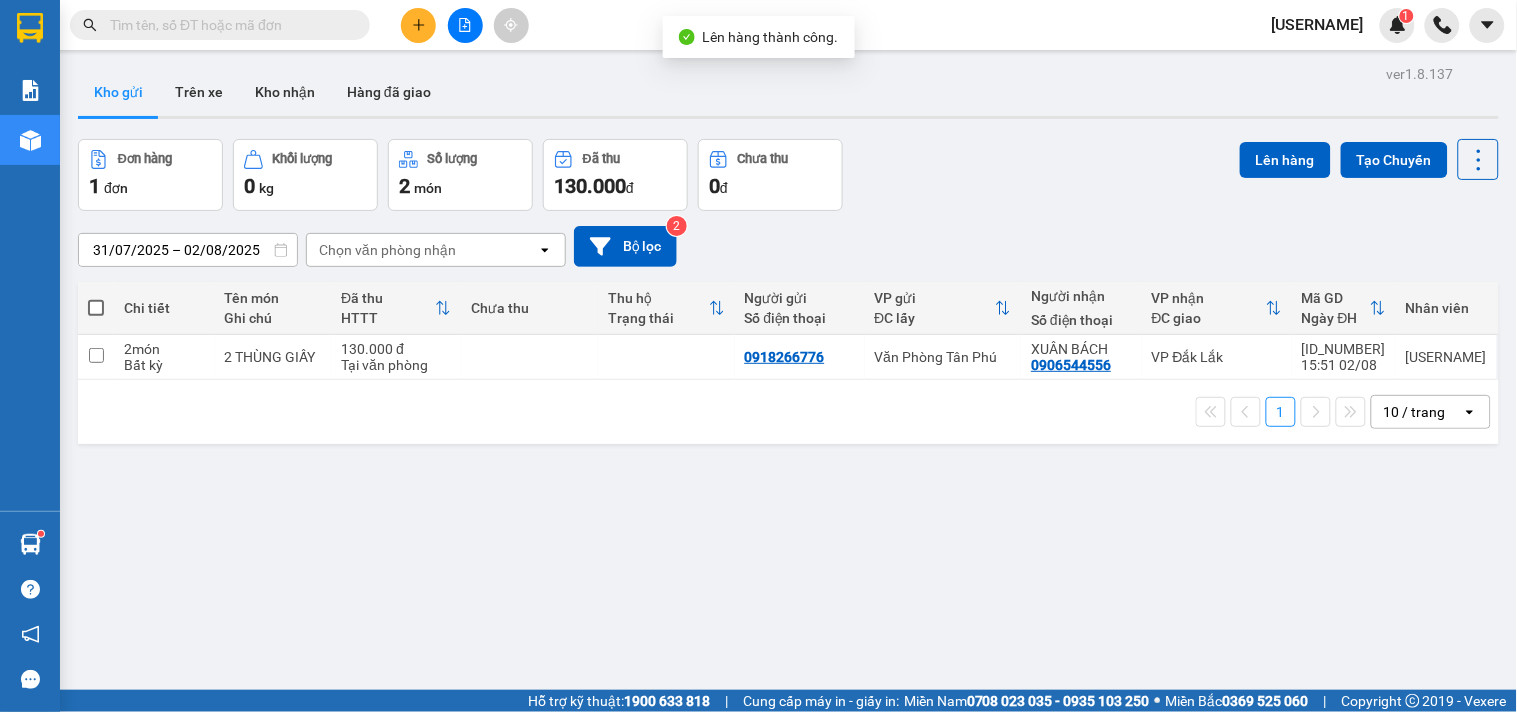 click on "Chưa thu" at bounding box center (529, 308) 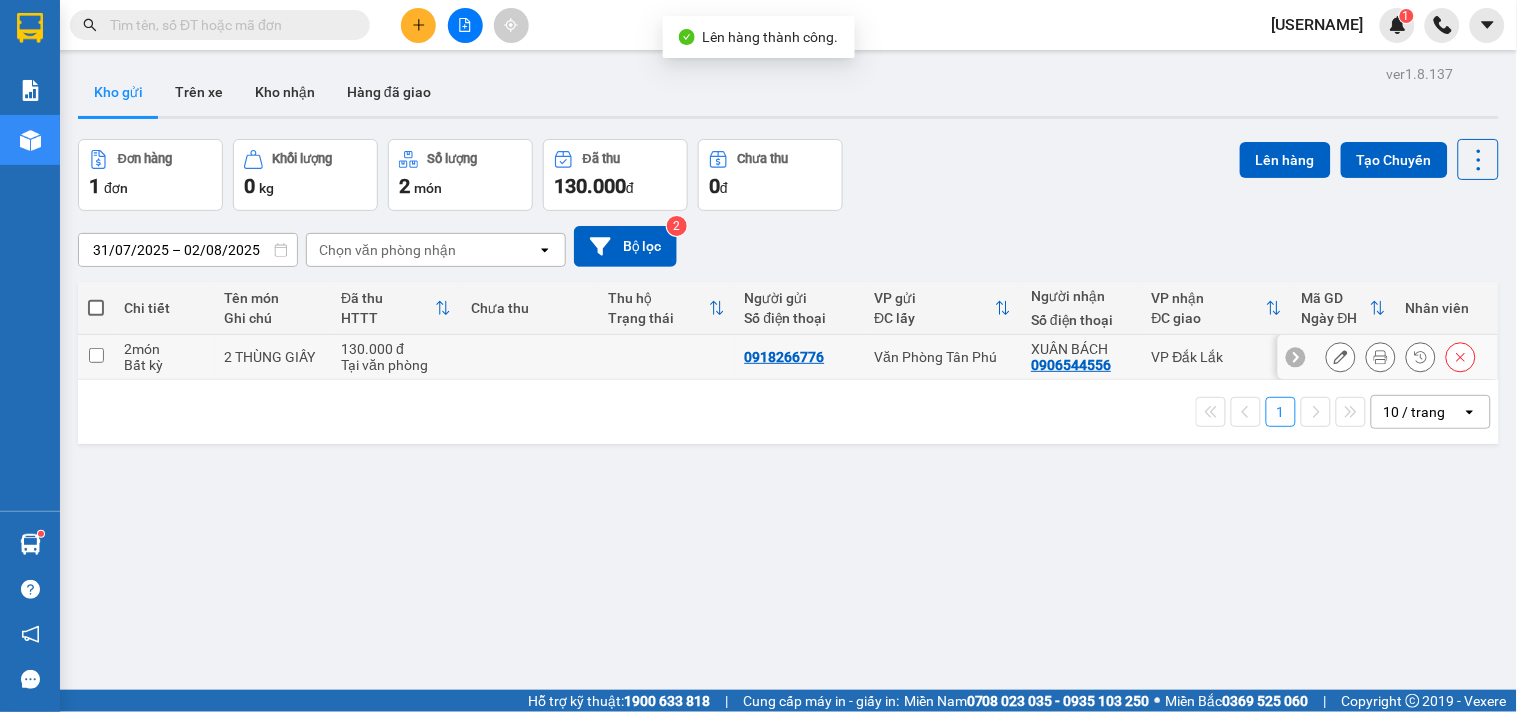 click at bounding box center (529, 357) 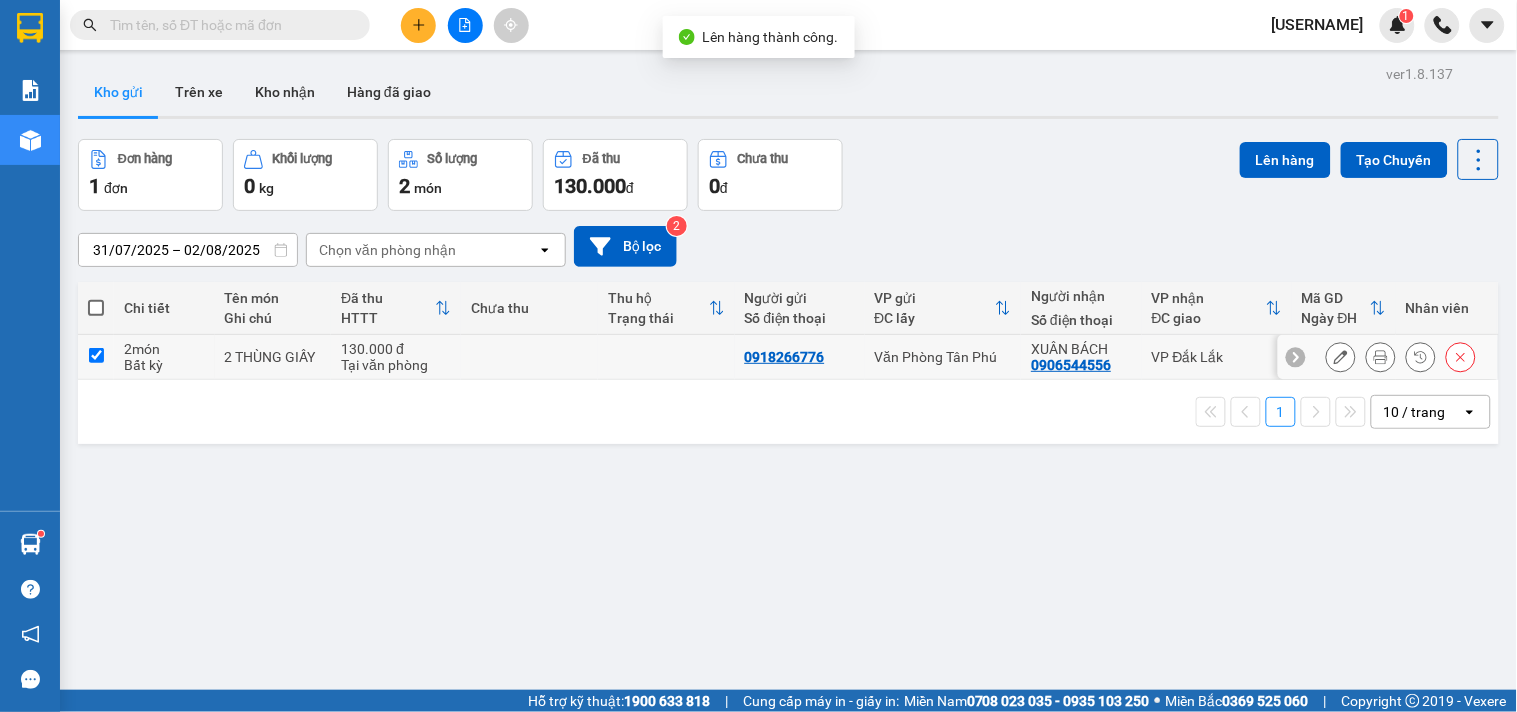 checkbox on "true" 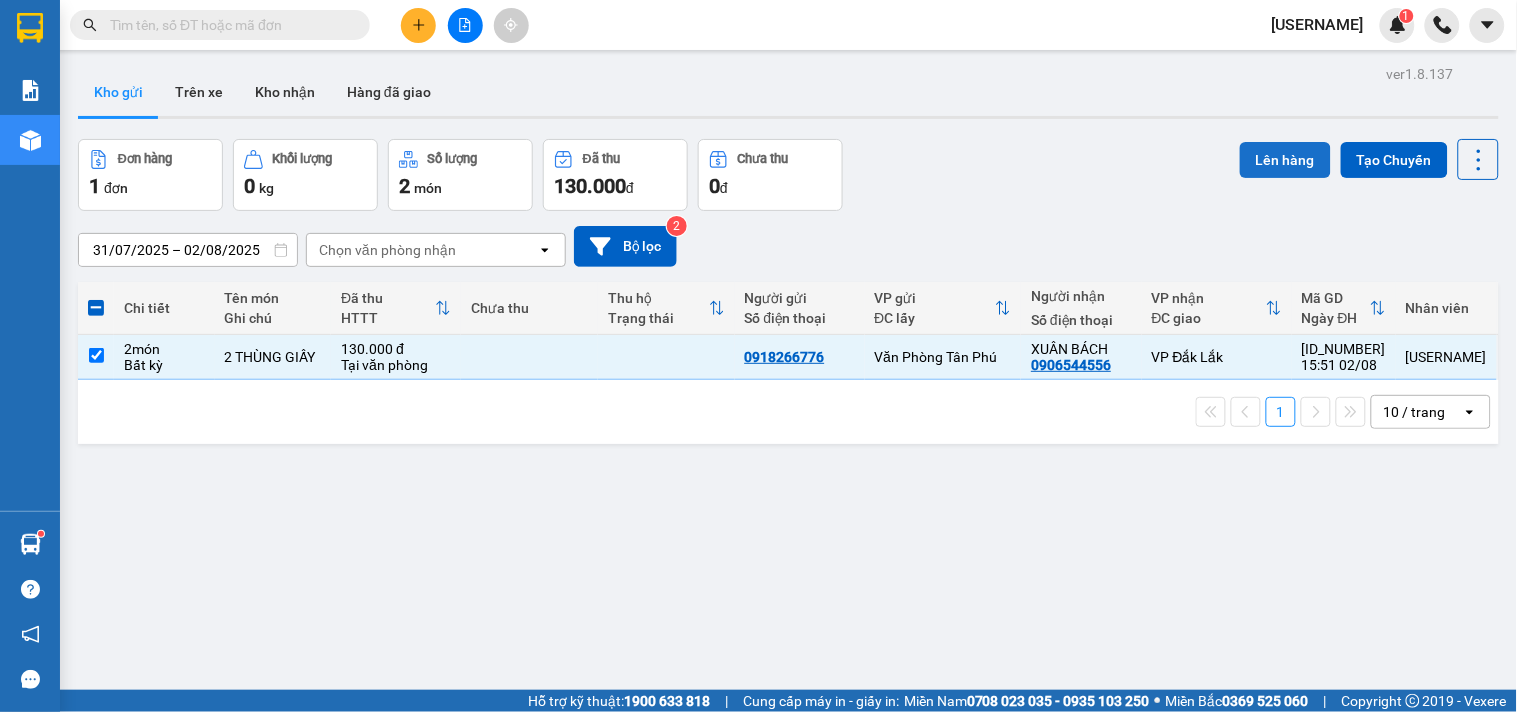 click on "Lên hàng" at bounding box center [1285, 160] 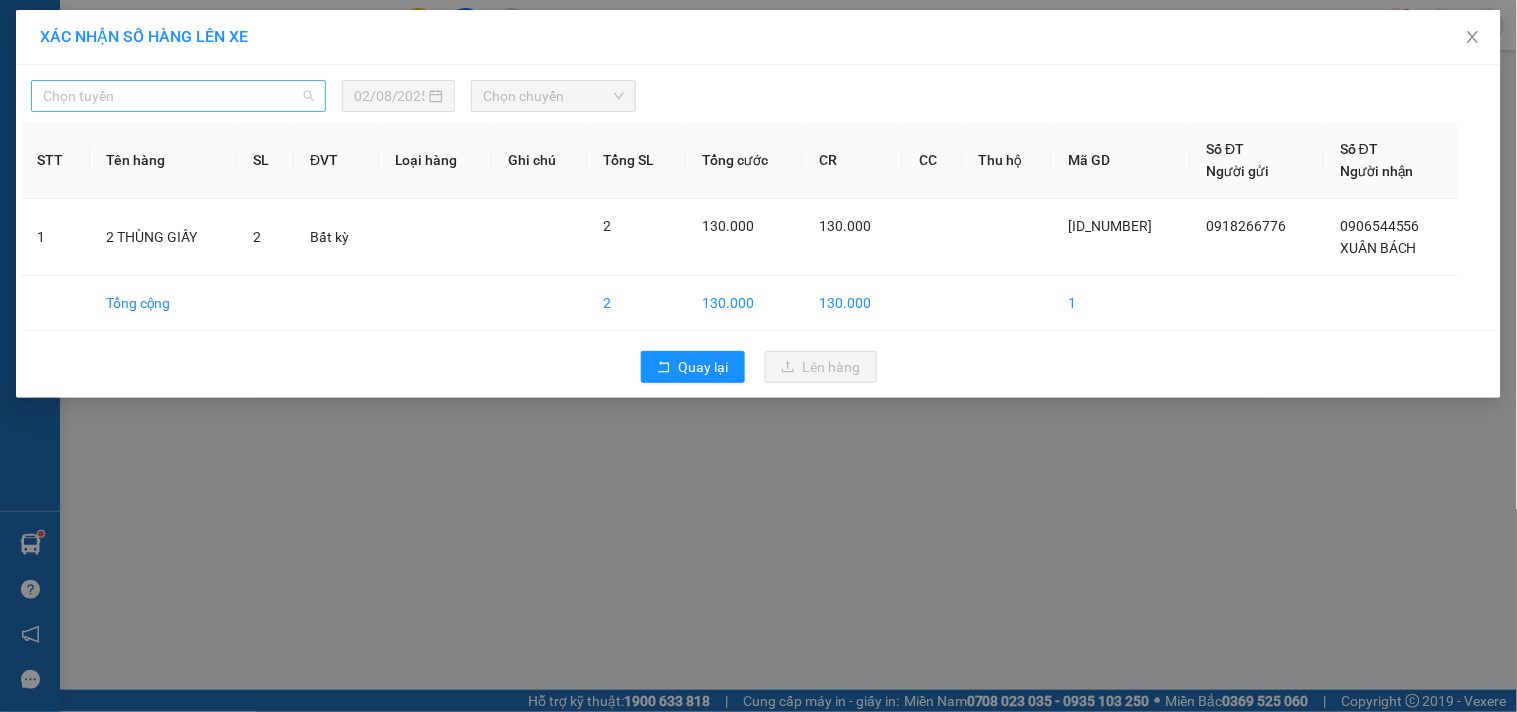 click on "Chọn tuyến" at bounding box center [178, 96] 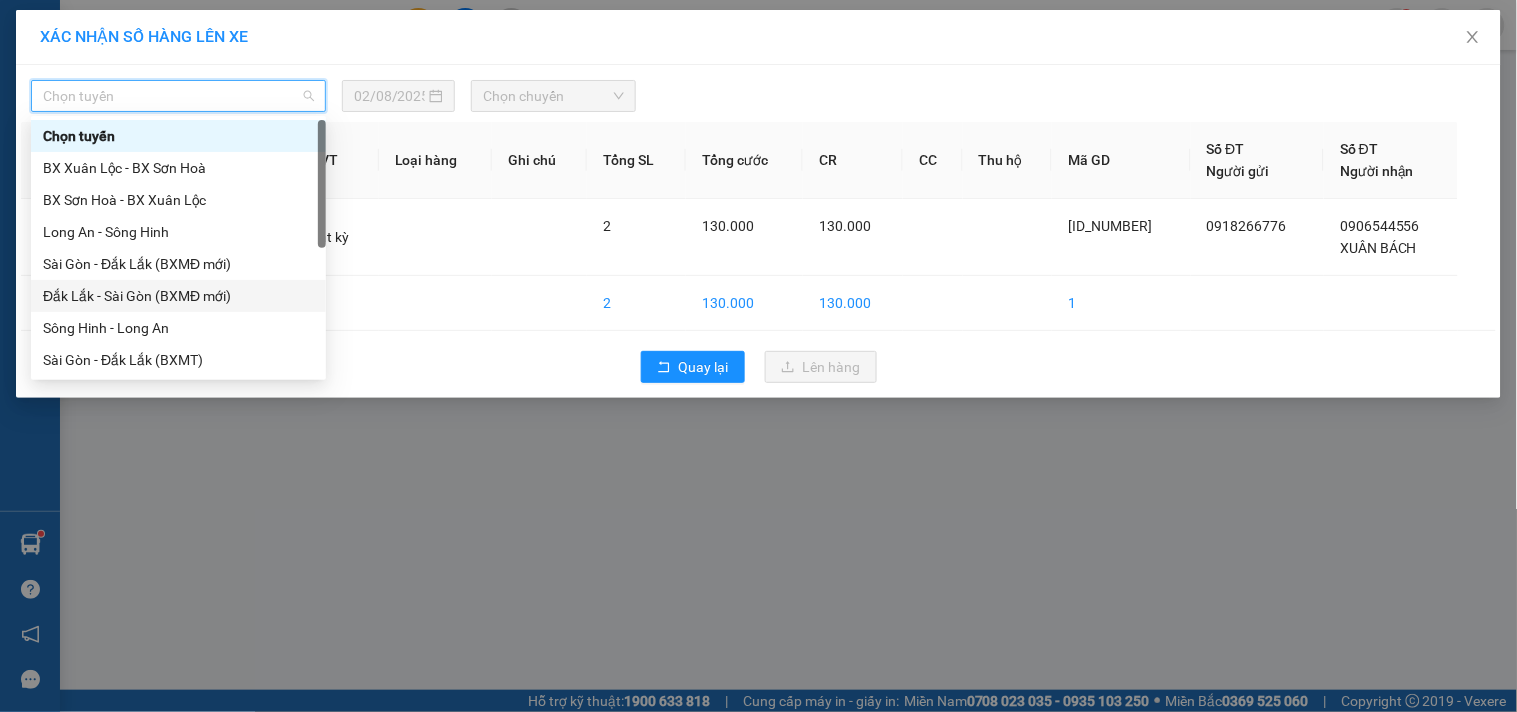 scroll, scrollTop: 111, scrollLeft: 0, axis: vertical 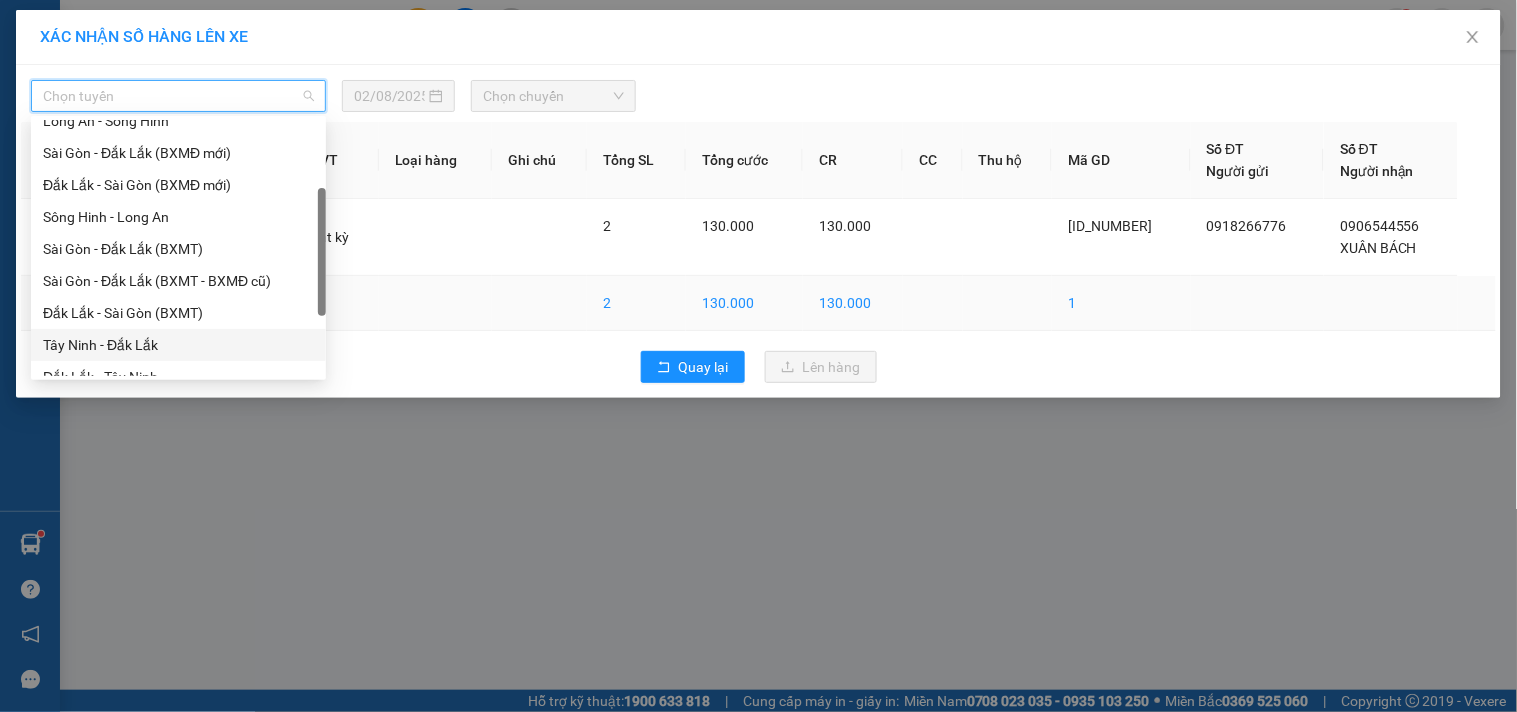 drag, startPoint x: 90, startPoint y: 337, endPoint x: 97, endPoint y: 320, distance: 18.384777 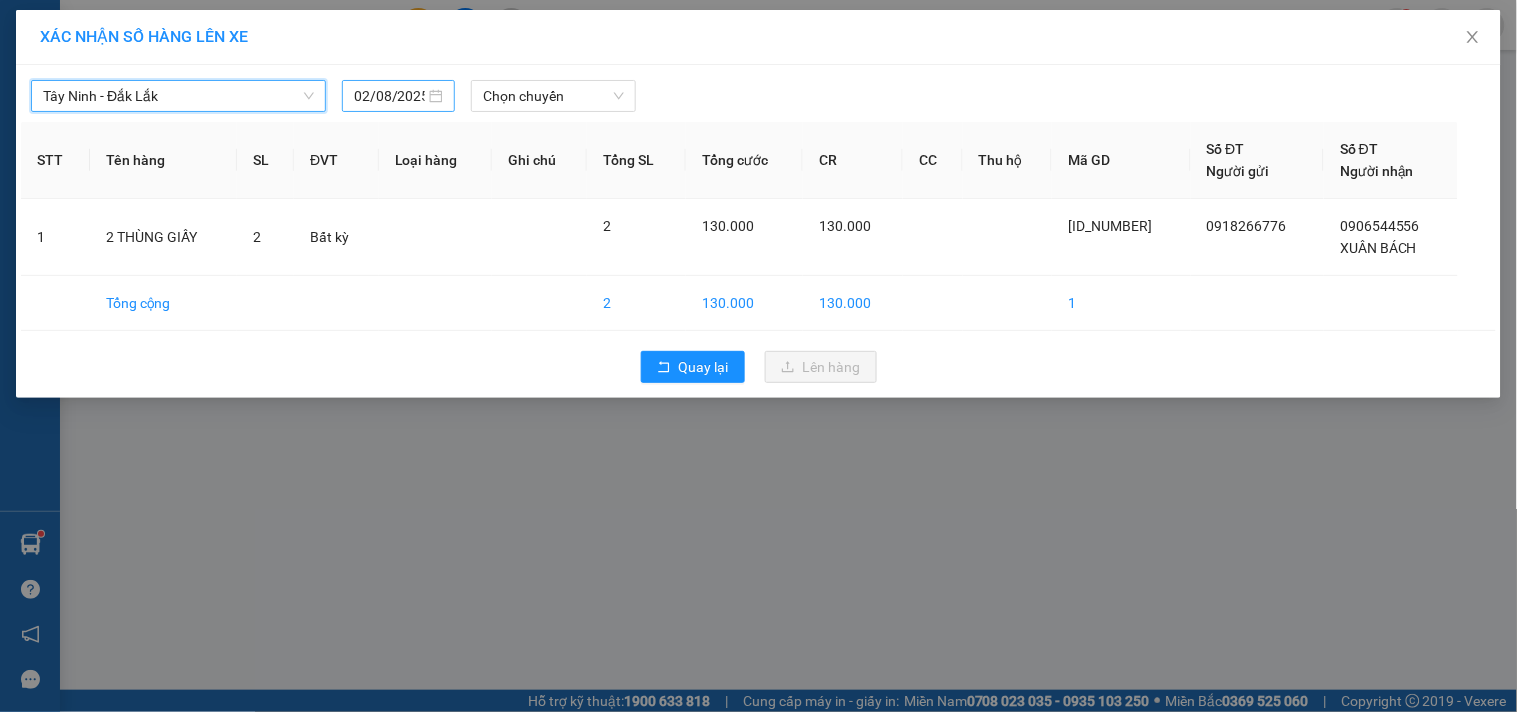 click on "02/08/2025" at bounding box center (389, 96) 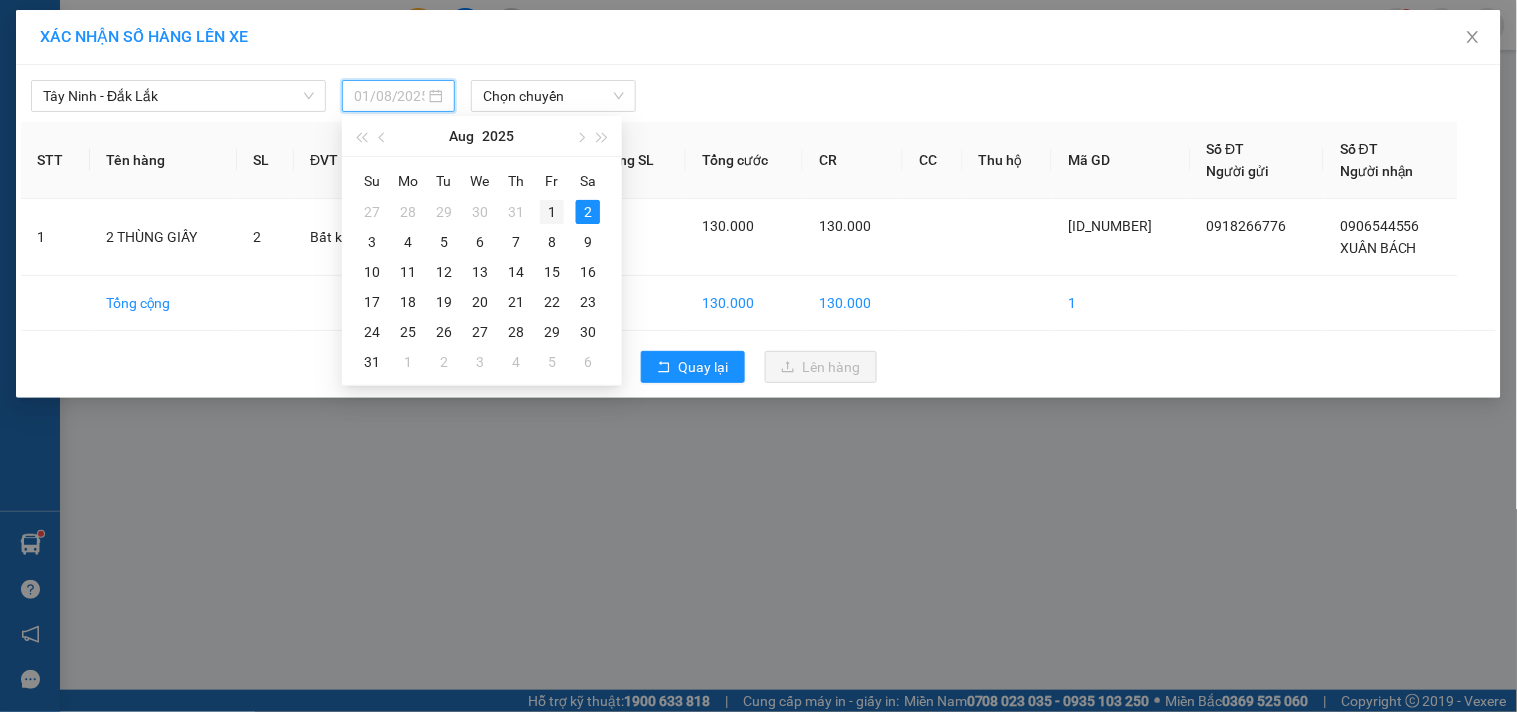 click on "1" at bounding box center [552, 212] 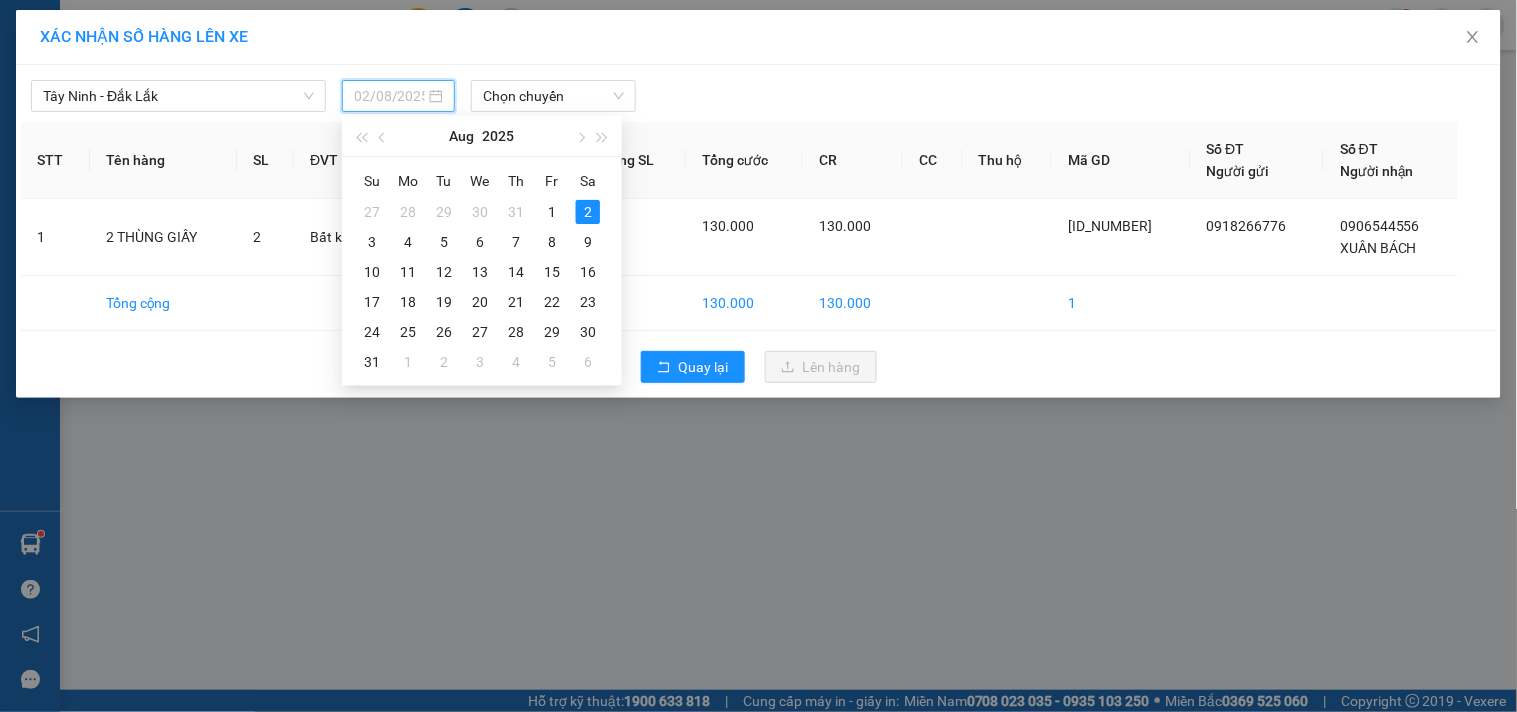 type on "01/08/2025" 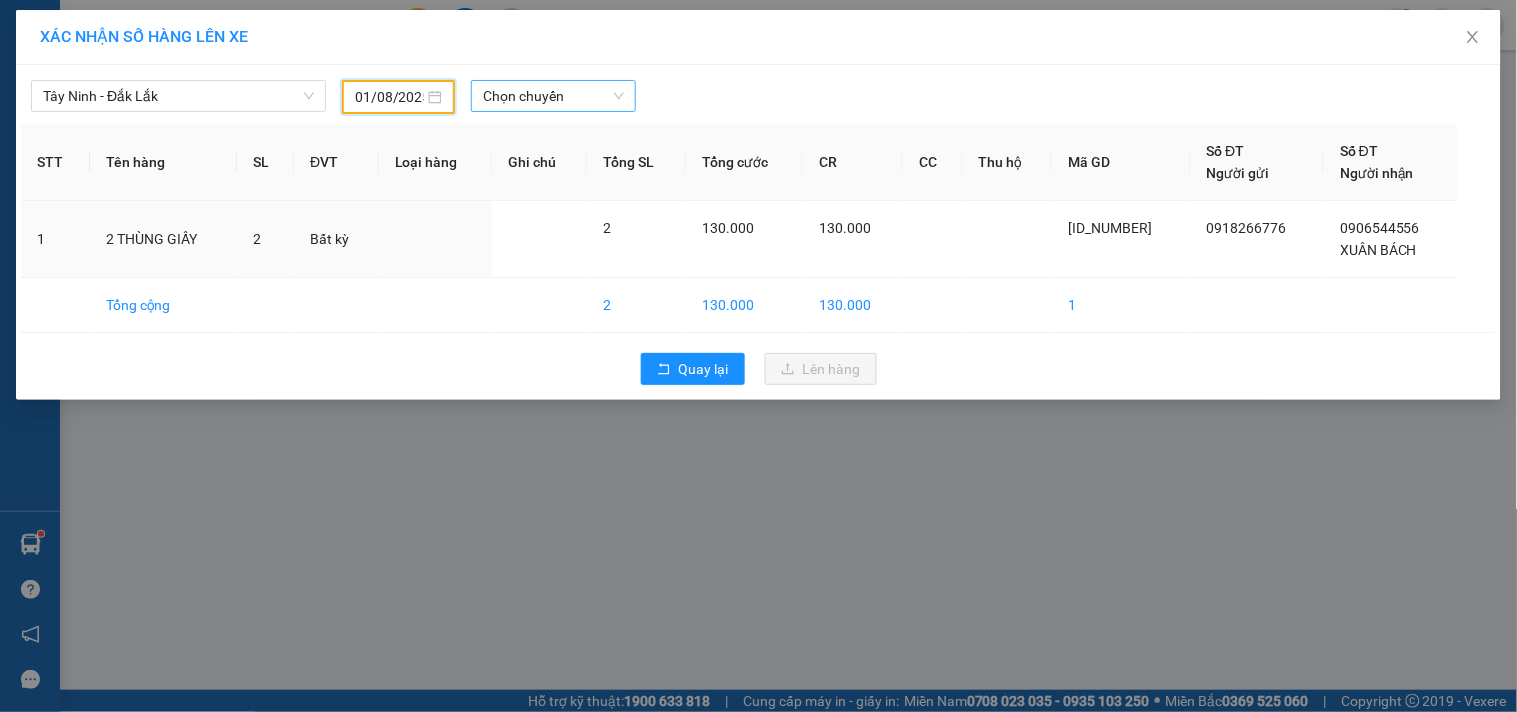 click on "Chọn chuyến" at bounding box center (553, 96) 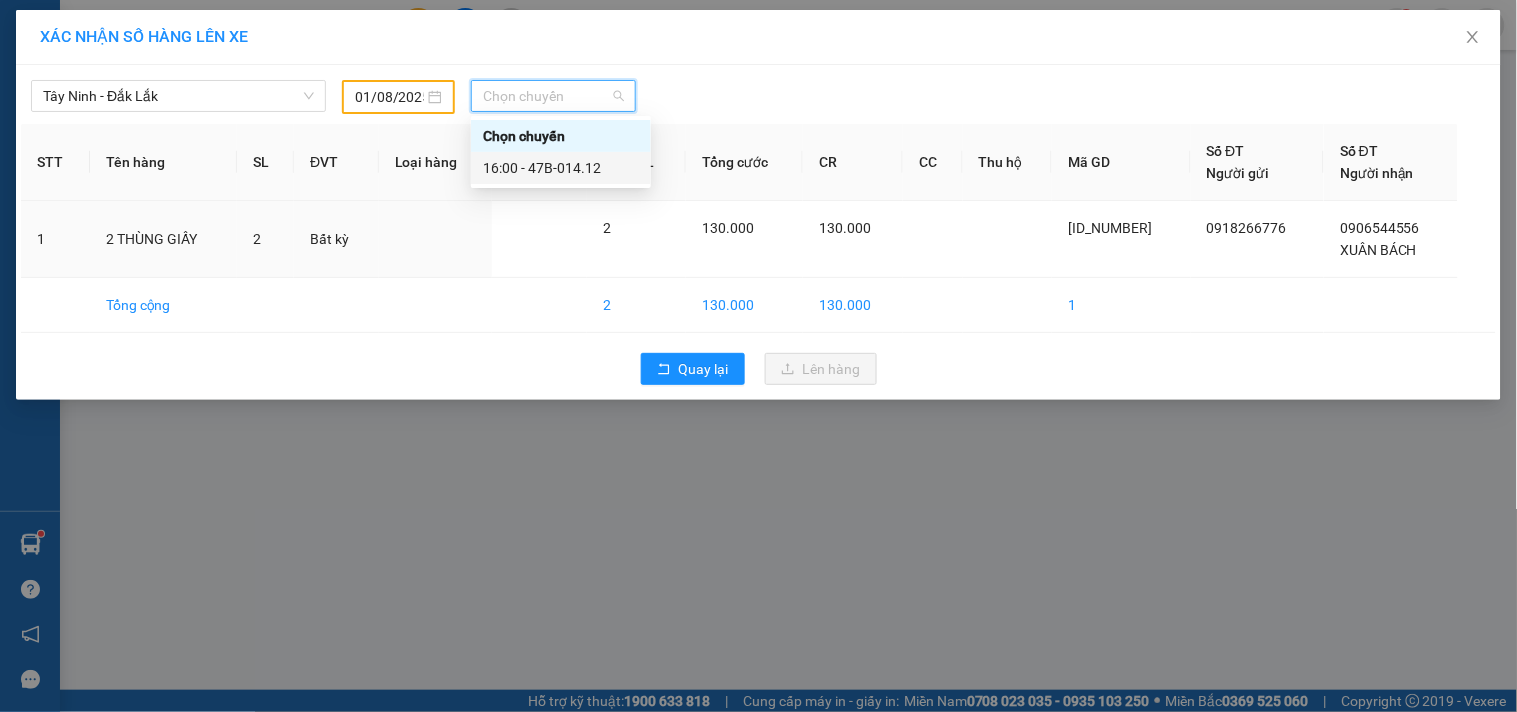 click on "16:00     - [VEHICLE_PLATE]" at bounding box center (561, 168) 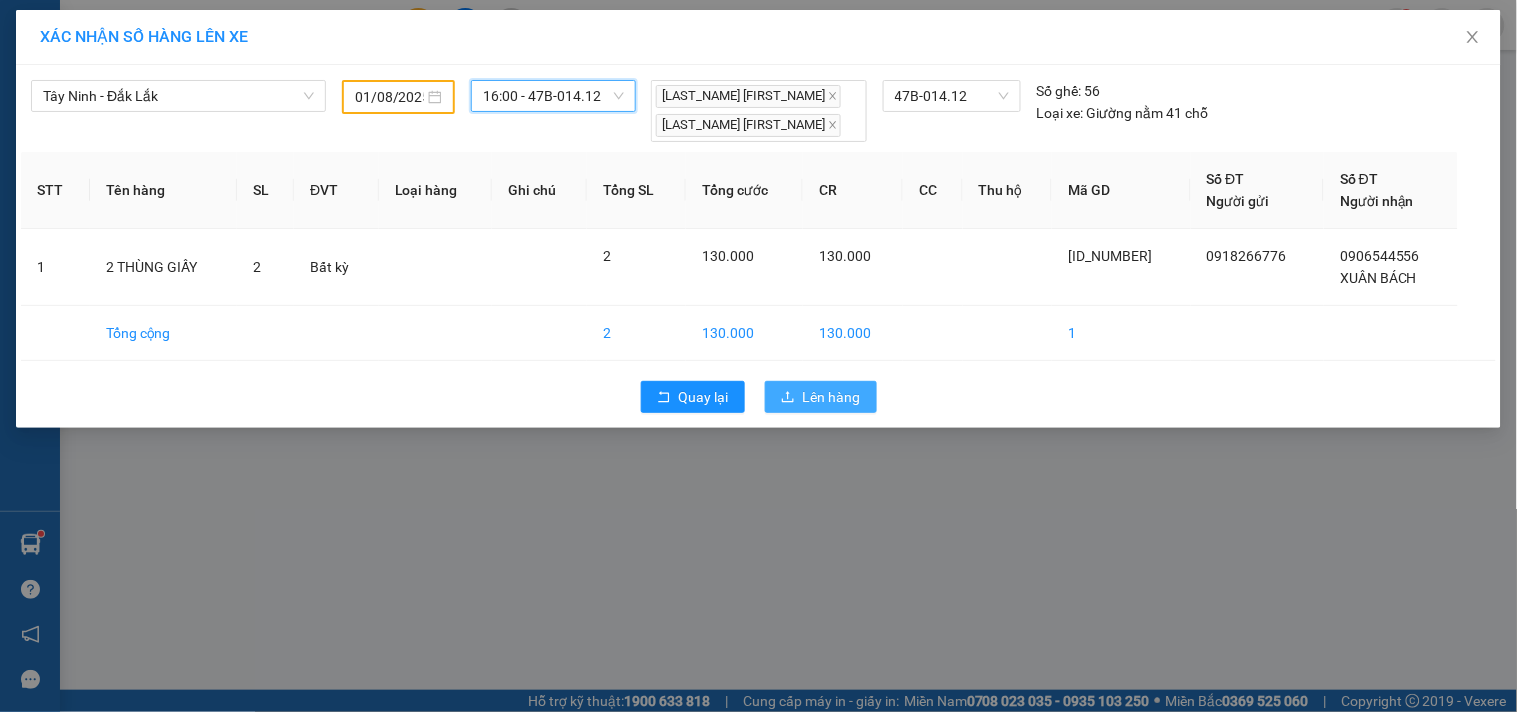 click on "Lên hàng" at bounding box center (832, 397) 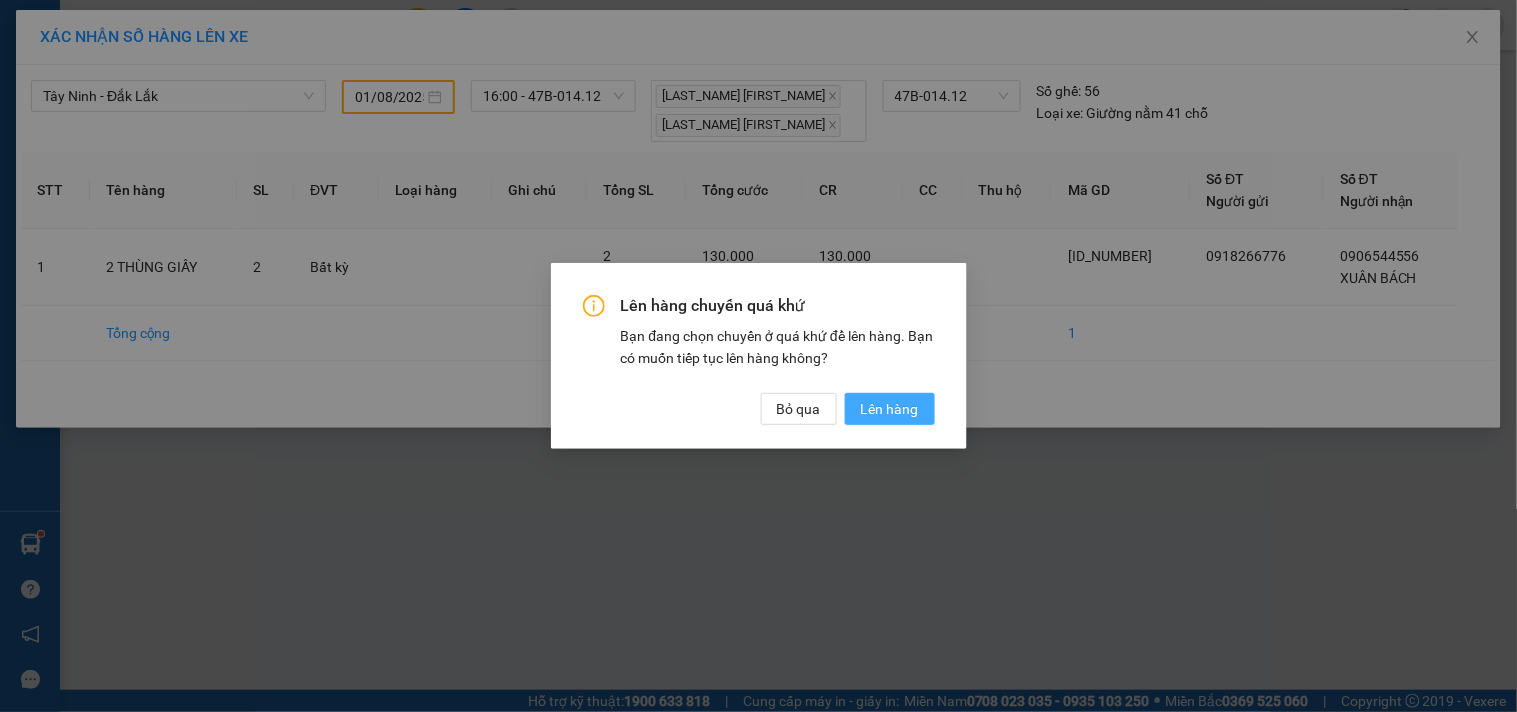click on "Lên hàng" at bounding box center [890, 409] 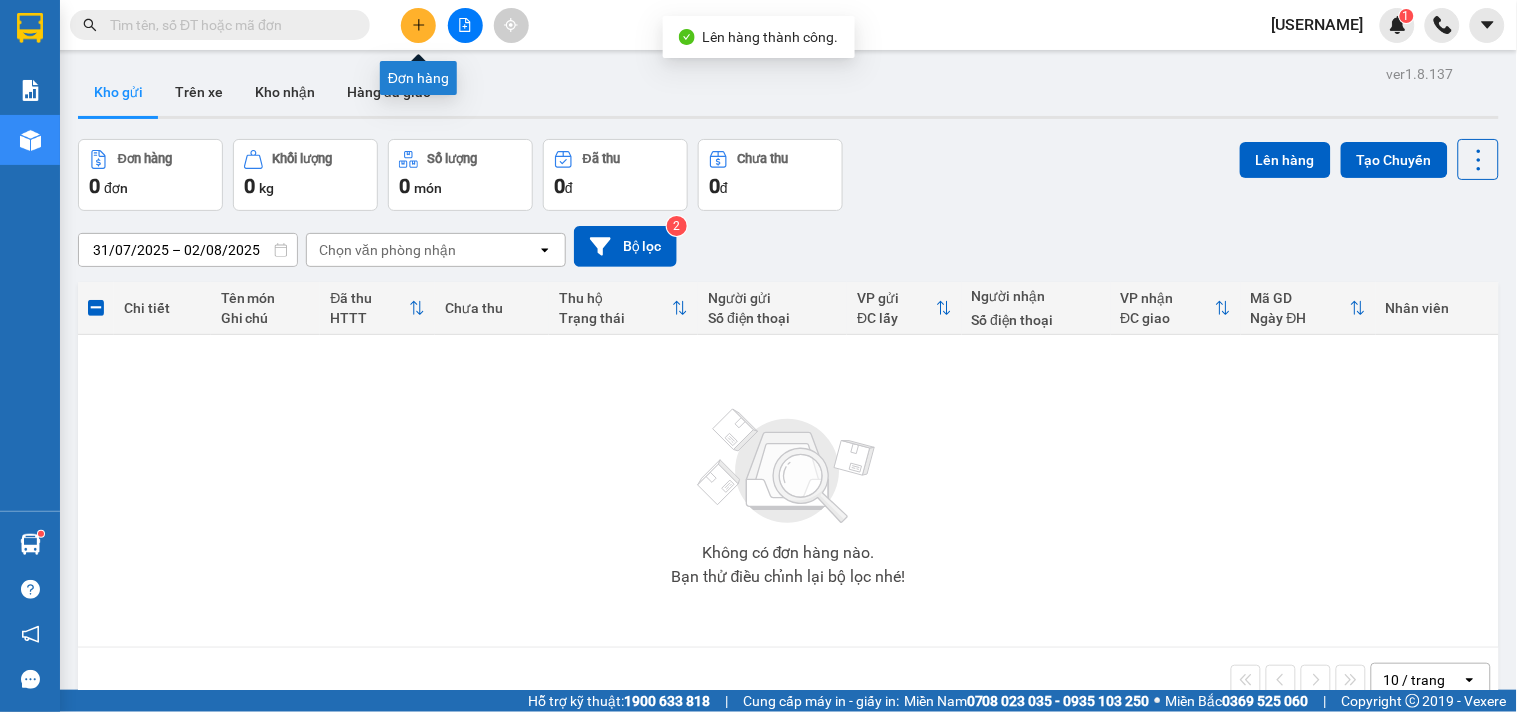 click at bounding box center [465, 25] 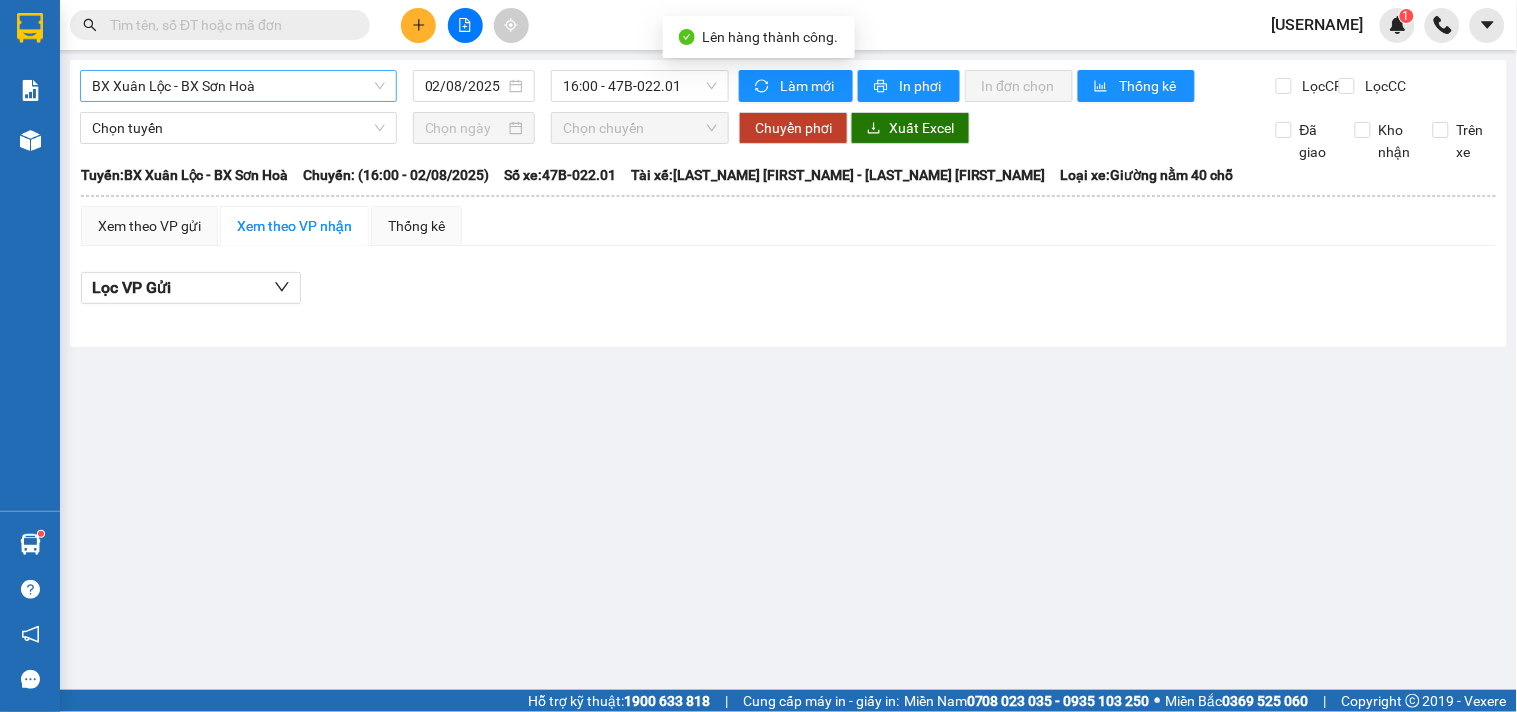 click on "BX Xuân Lộc - BX Sơn Hoà" at bounding box center (238, 86) 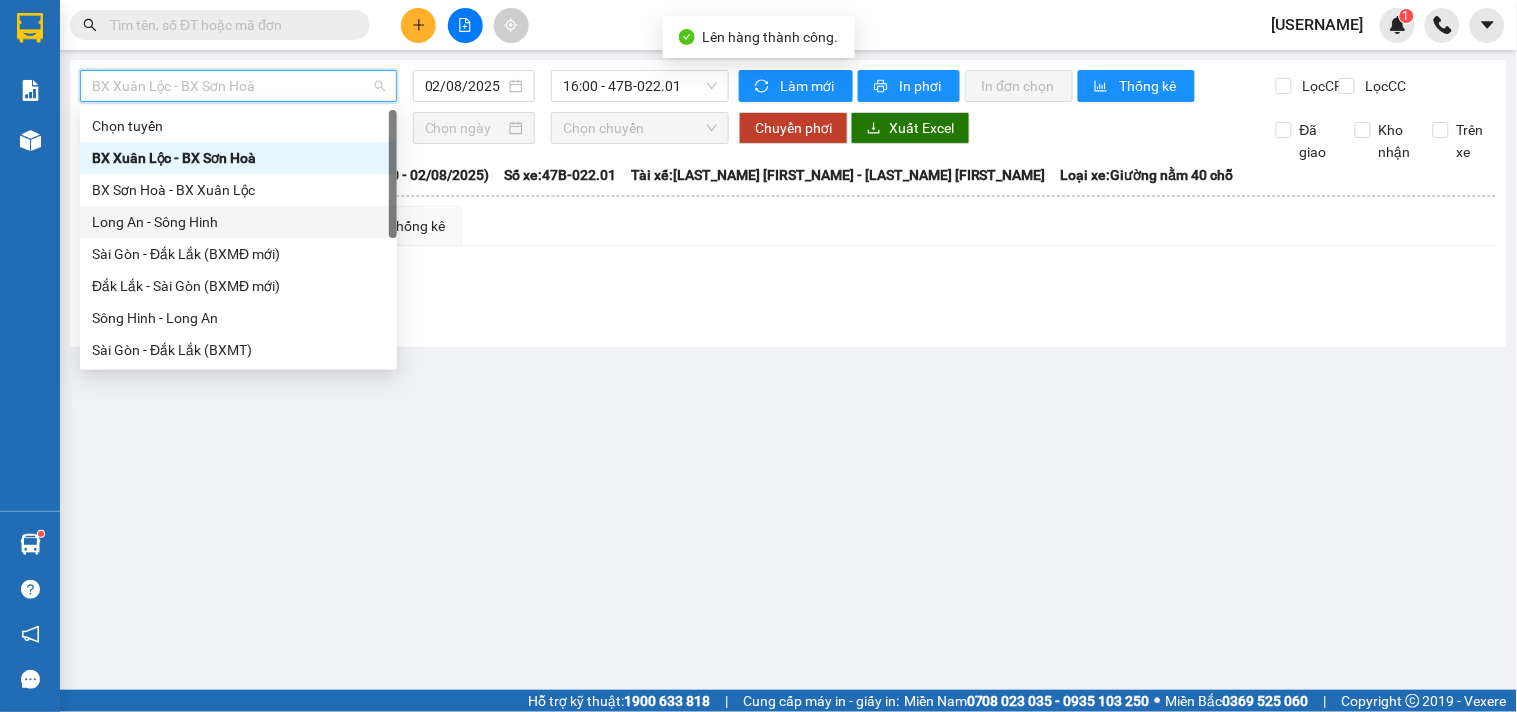 click on "Long An - Sông Hinh" at bounding box center [238, 222] 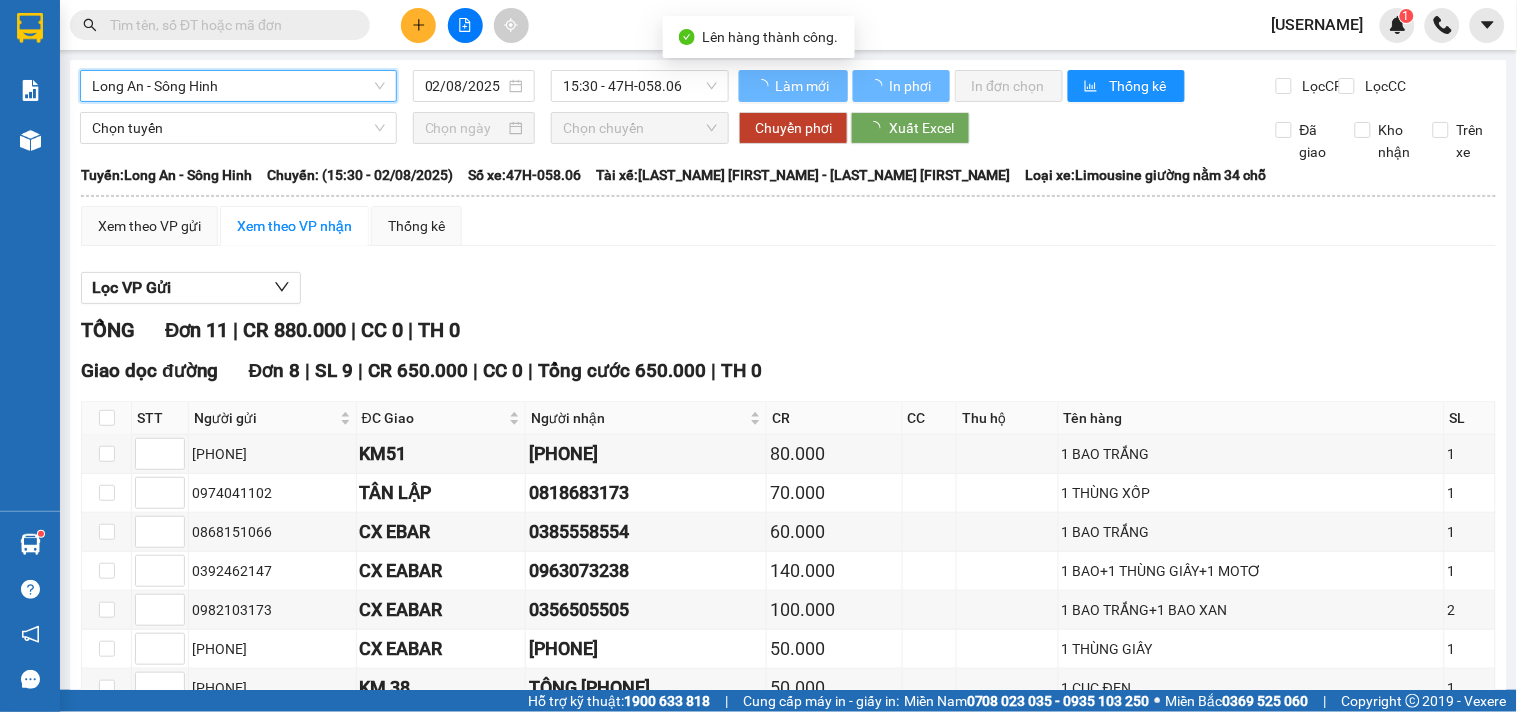 click on "02/08/2025" at bounding box center [465, 86] 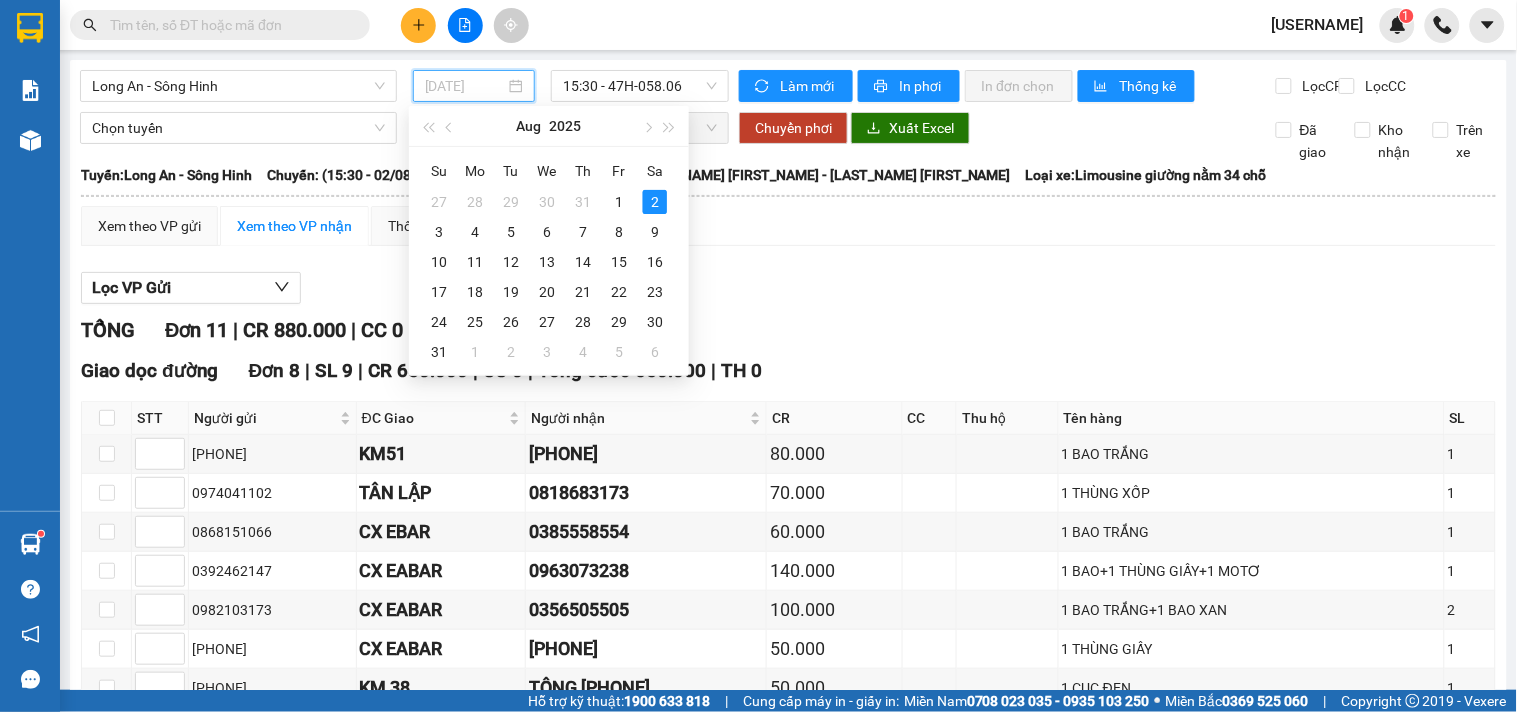 type on "02/08/2025" 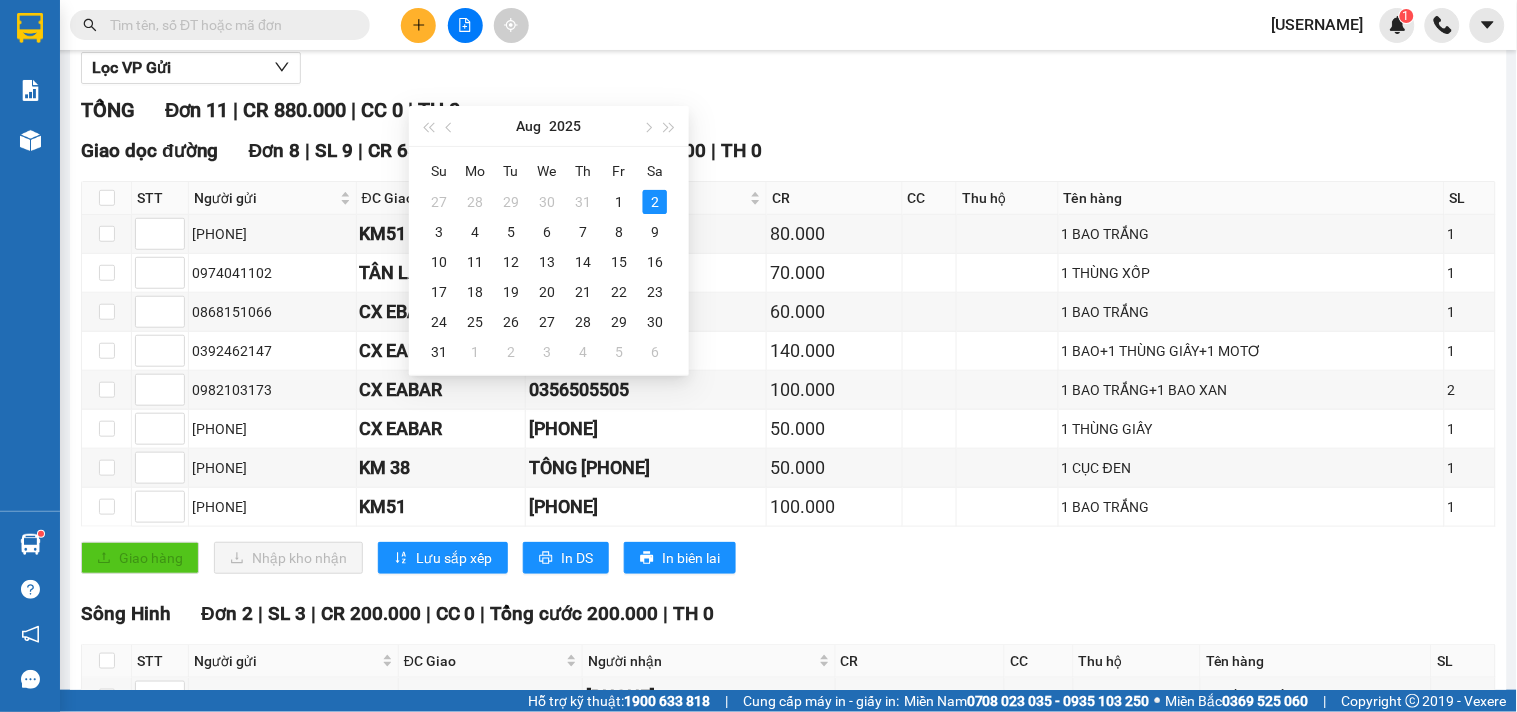 scroll, scrollTop: 222, scrollLeft: 0, axis: vertical 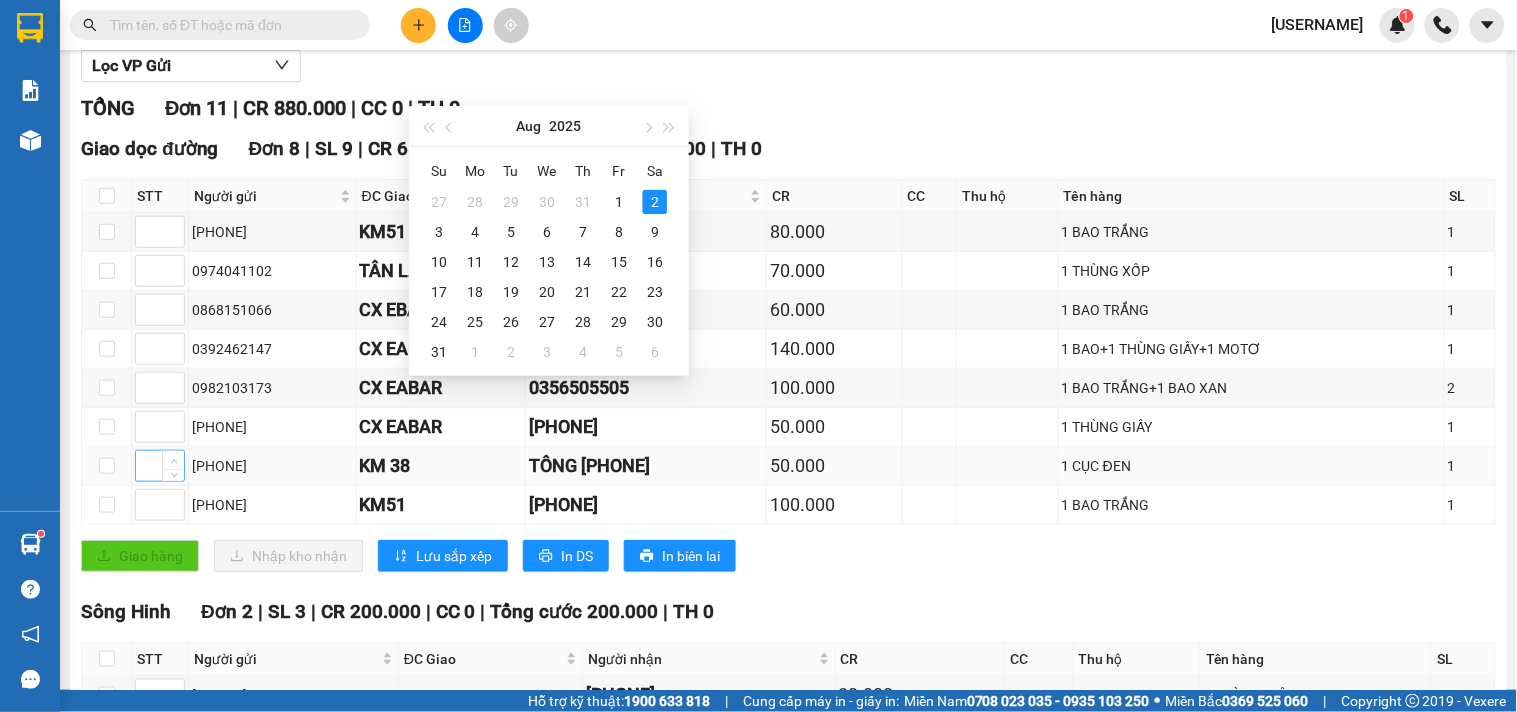 click 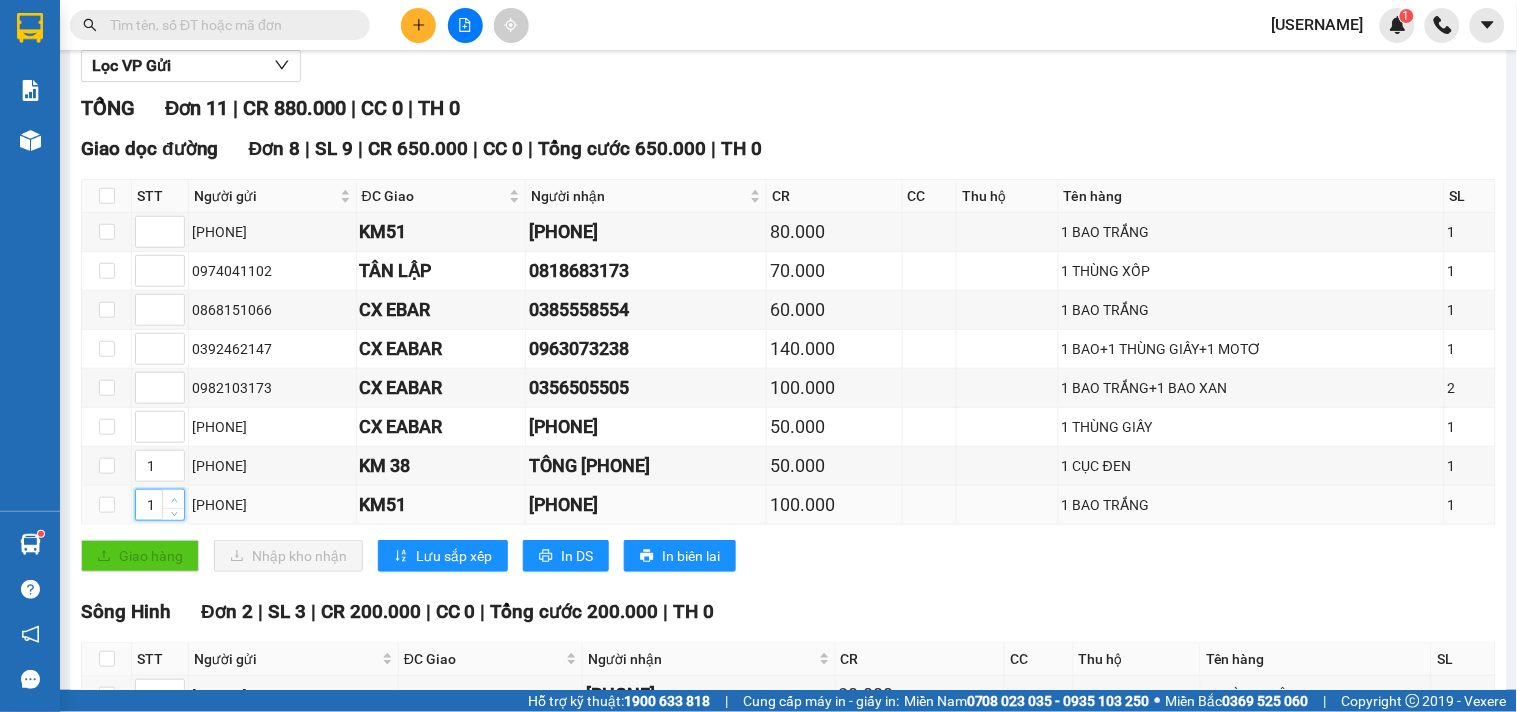 click at bounding box center (173, 499) 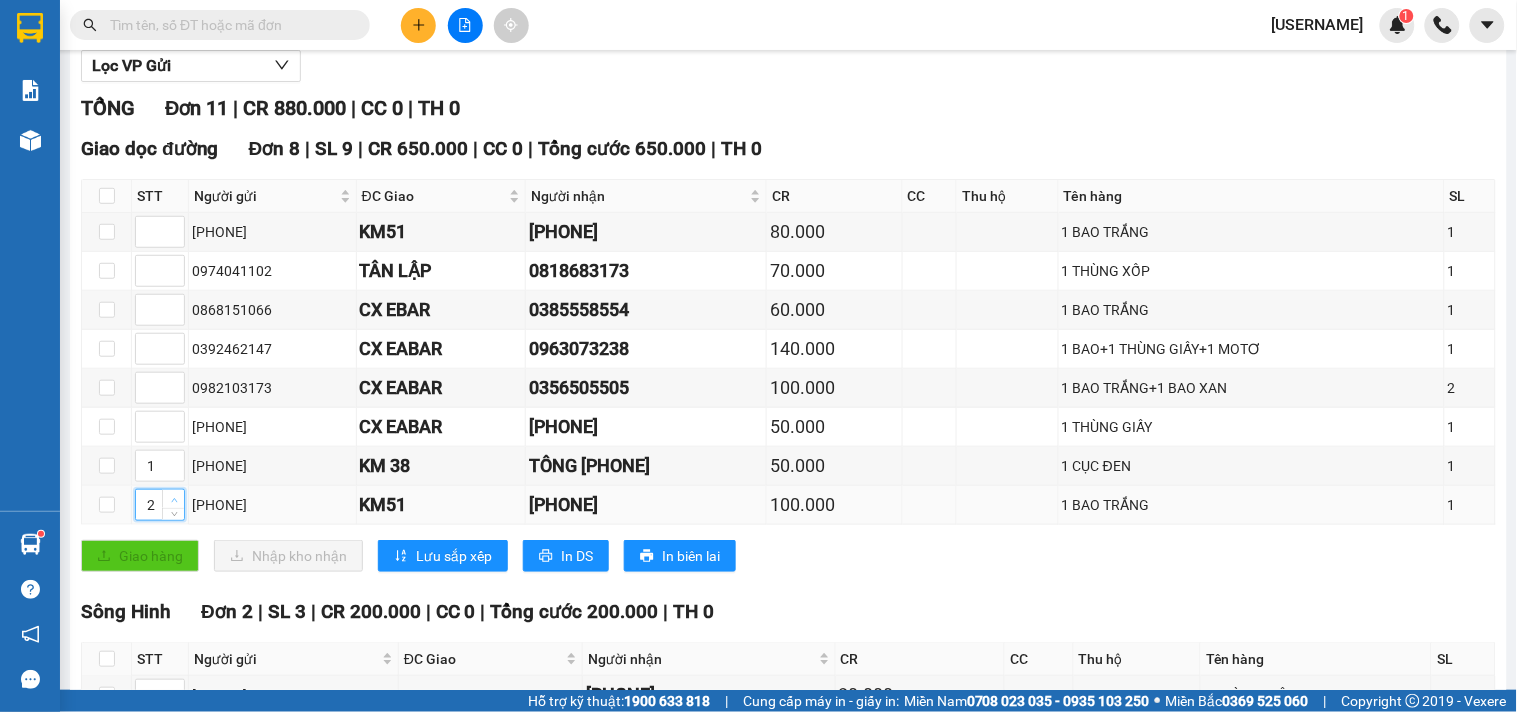 click at bounding box center (173, 499) 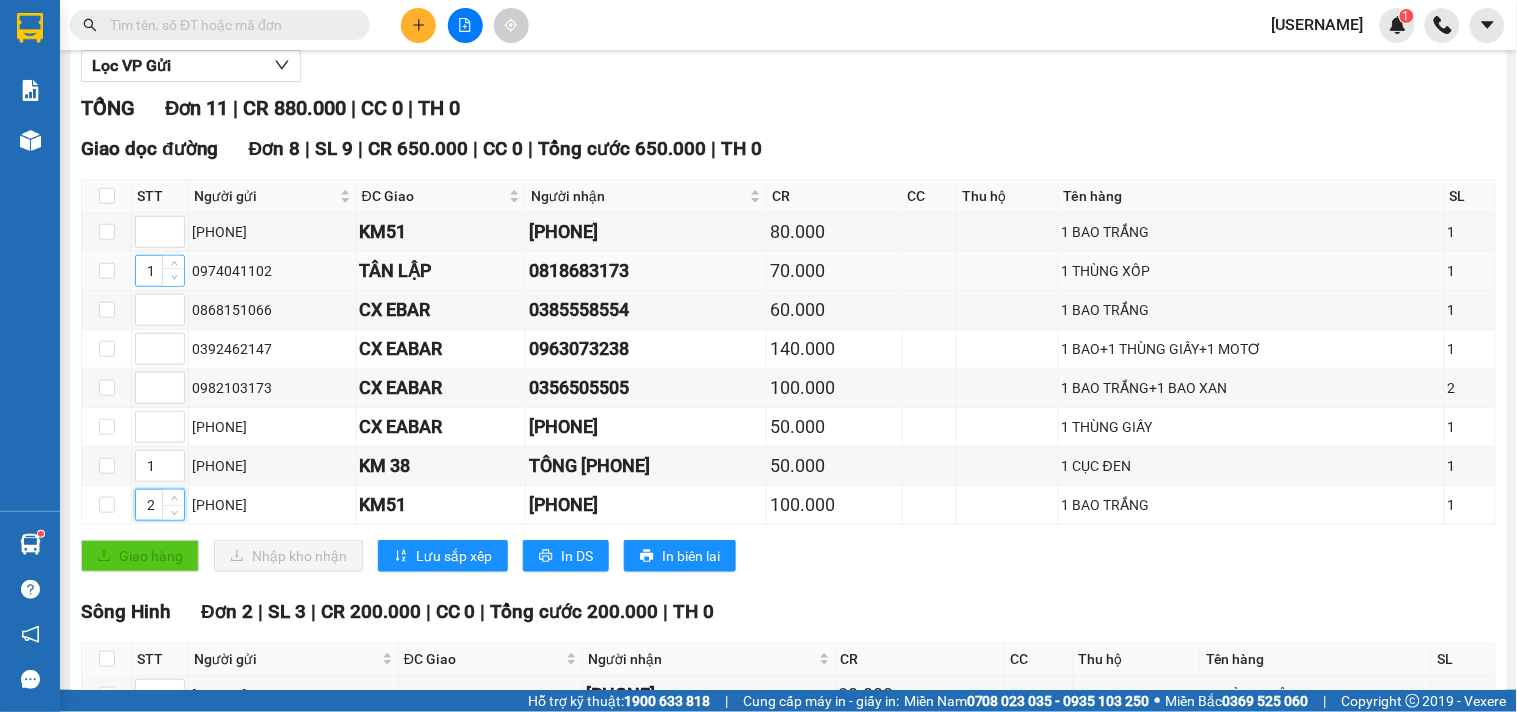 click at bounding box center (173, 277) 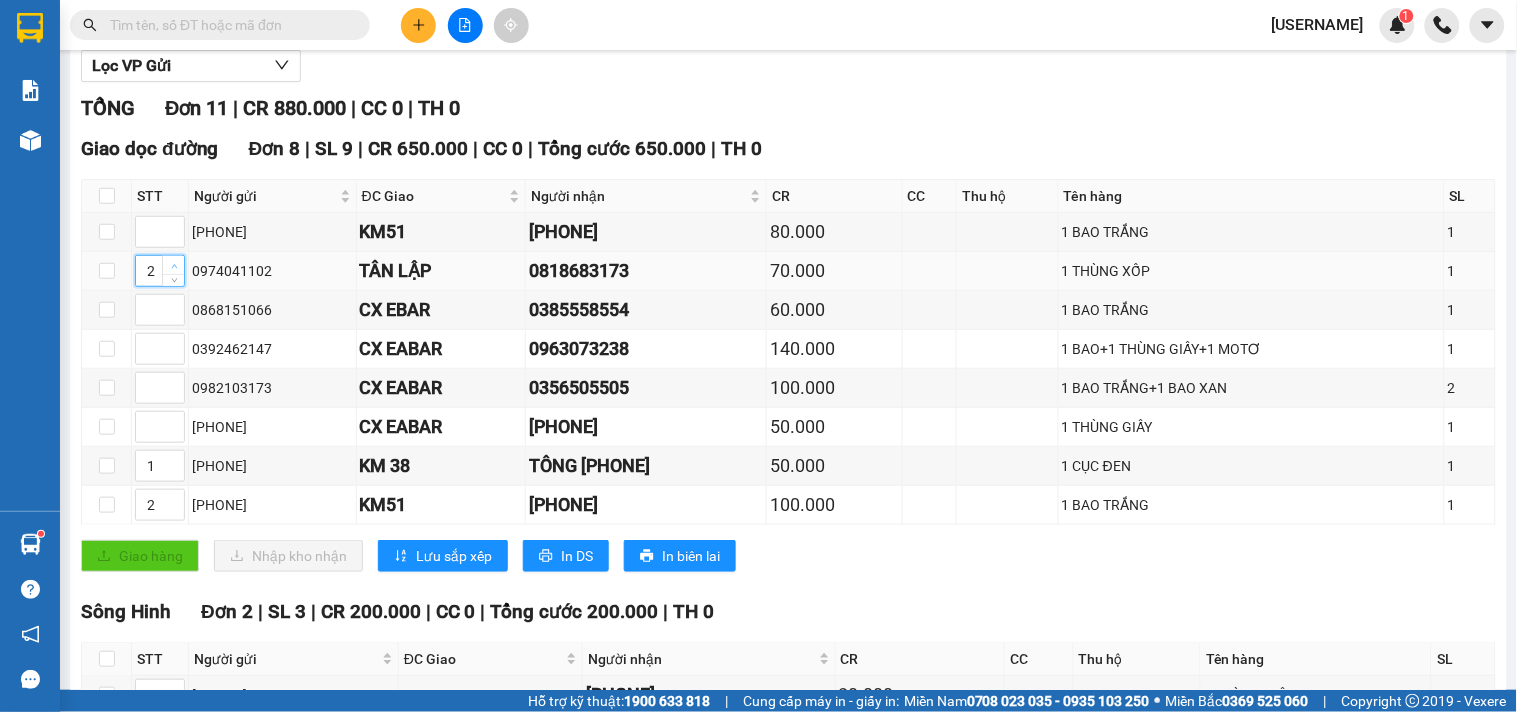 click 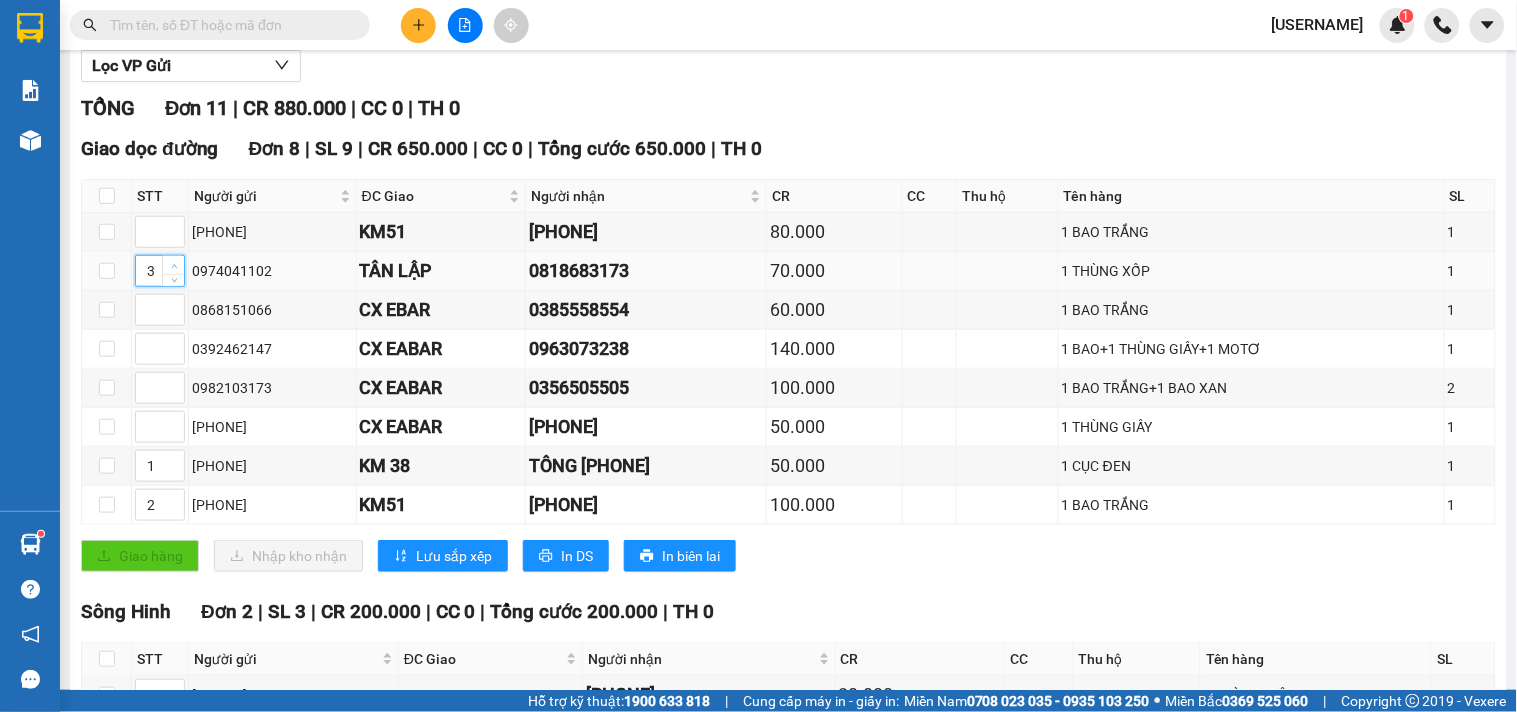 click 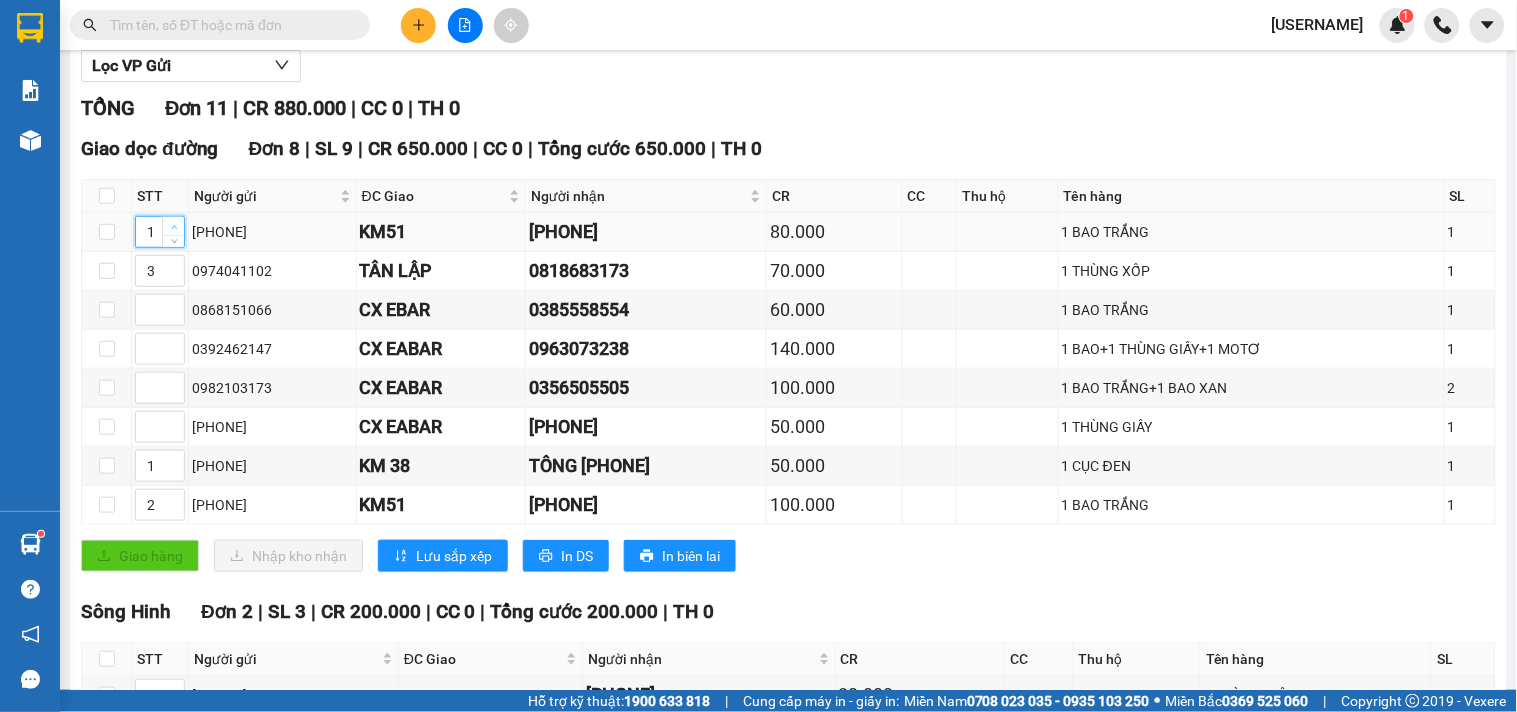 click at bounding box center (173, 226) 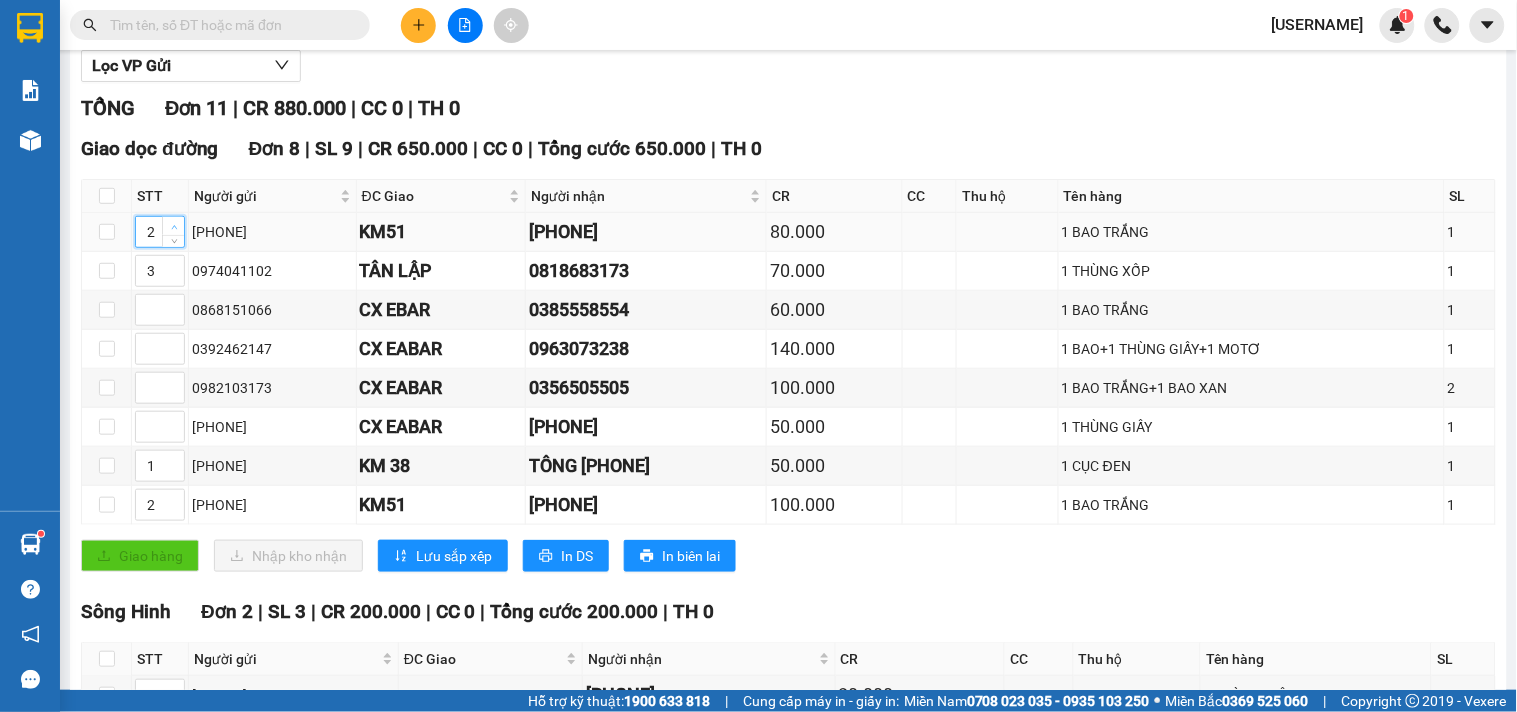 click at bounding box center (174, 227) 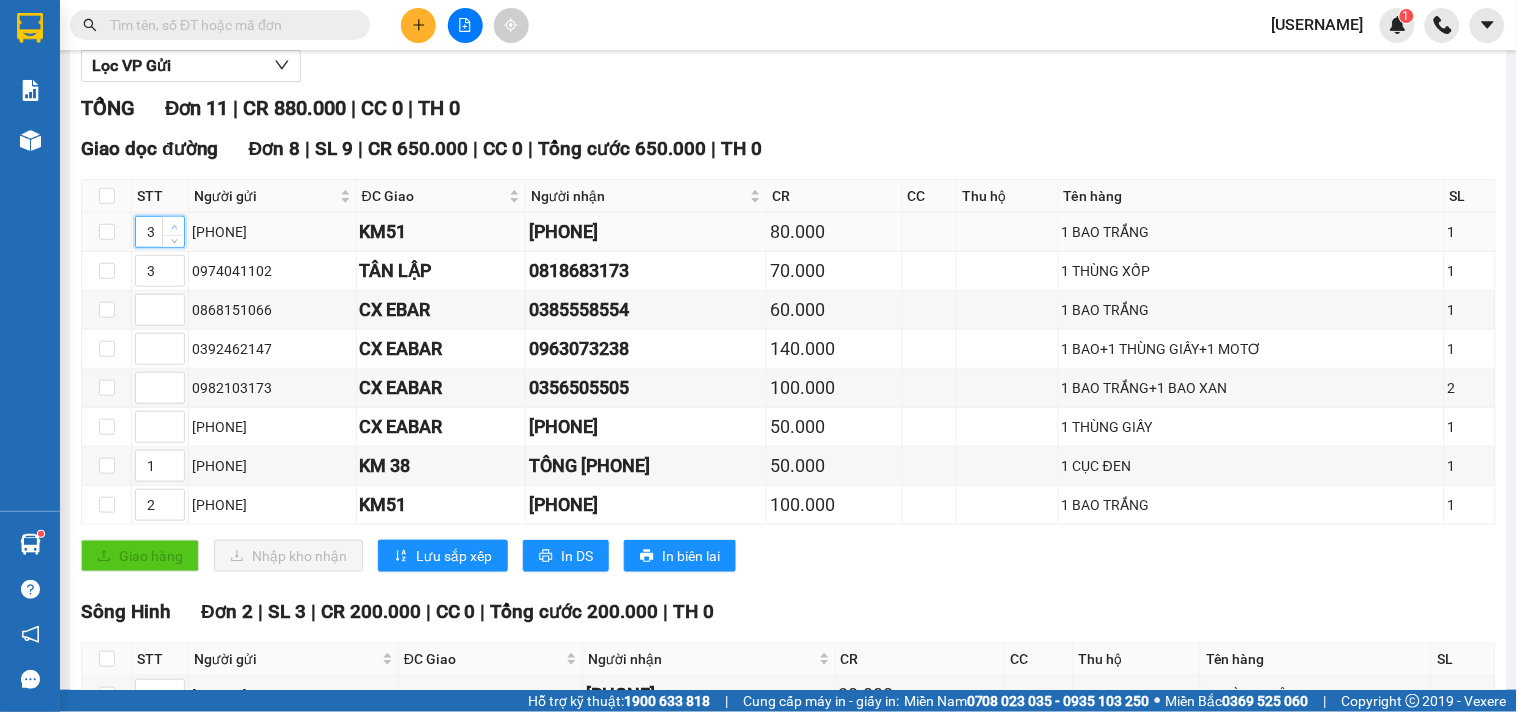 click at bounding box center (174, 227) 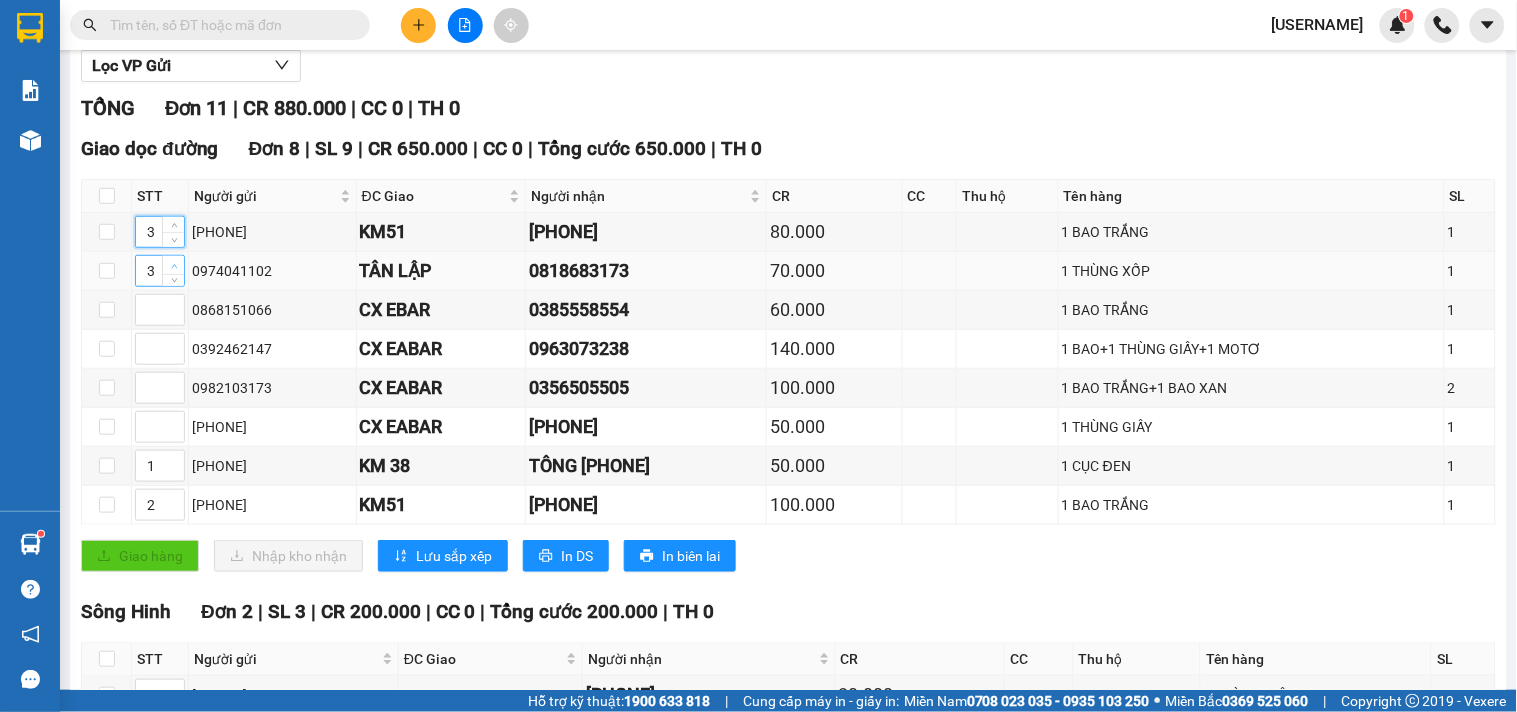 type on "4" 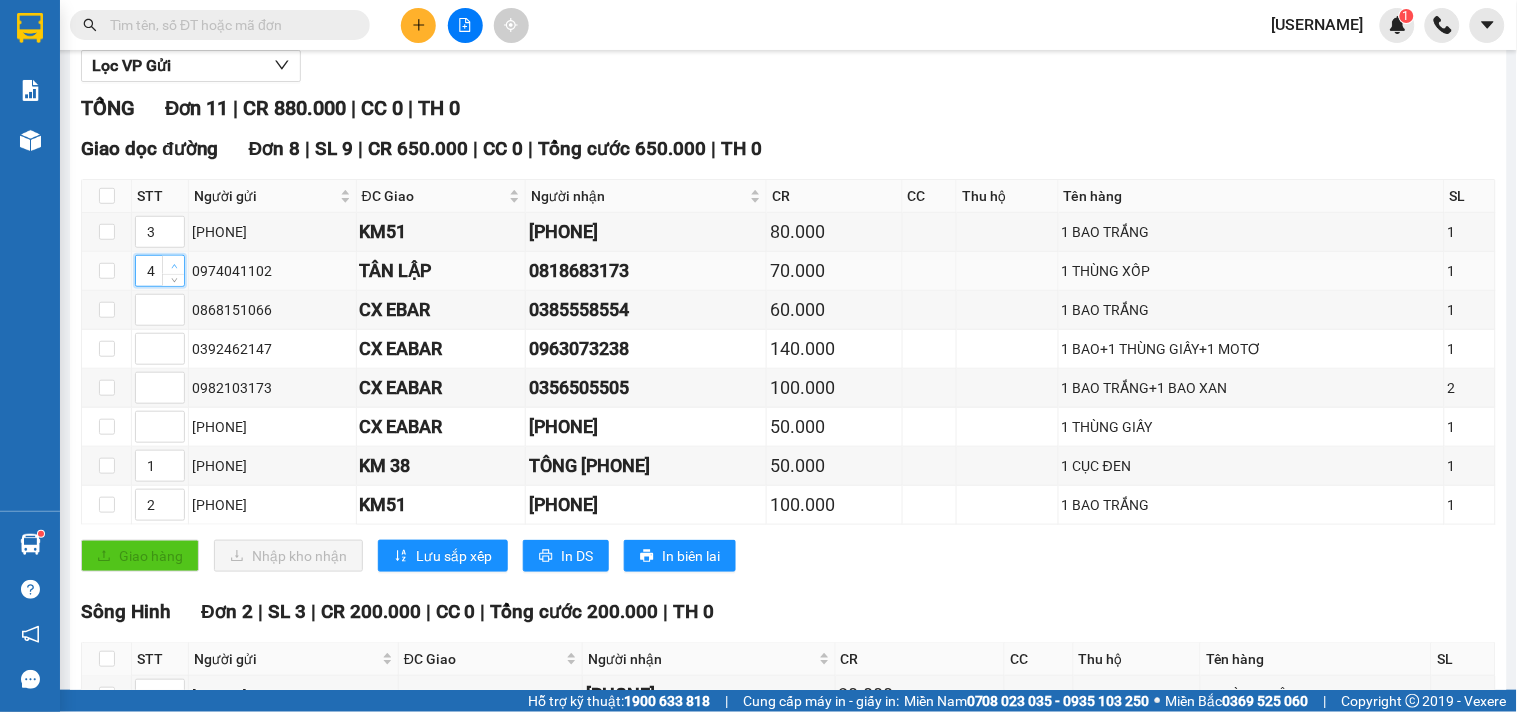 click at bounding box center (173, 265) 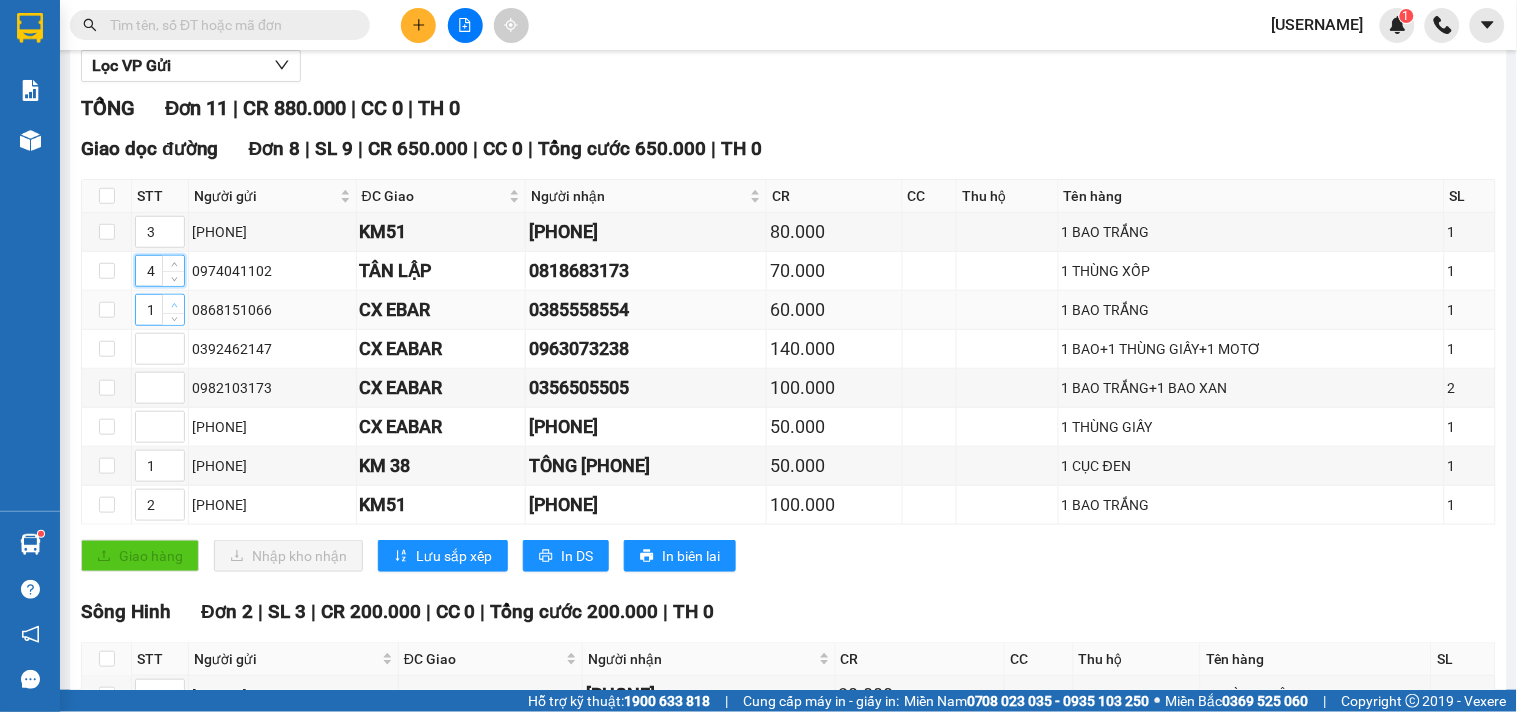 click at bounding box center [174, 305] 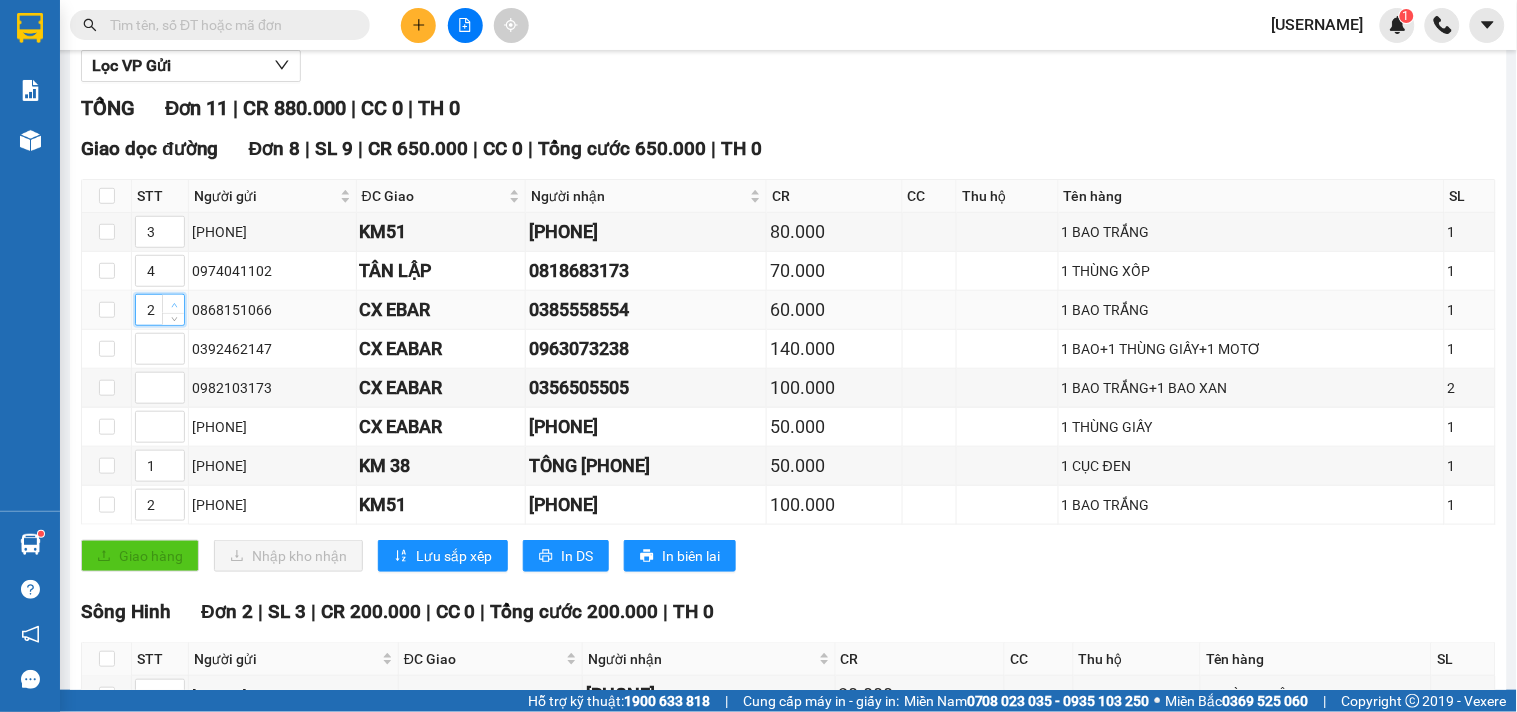 click at bounding box center (174, 305) 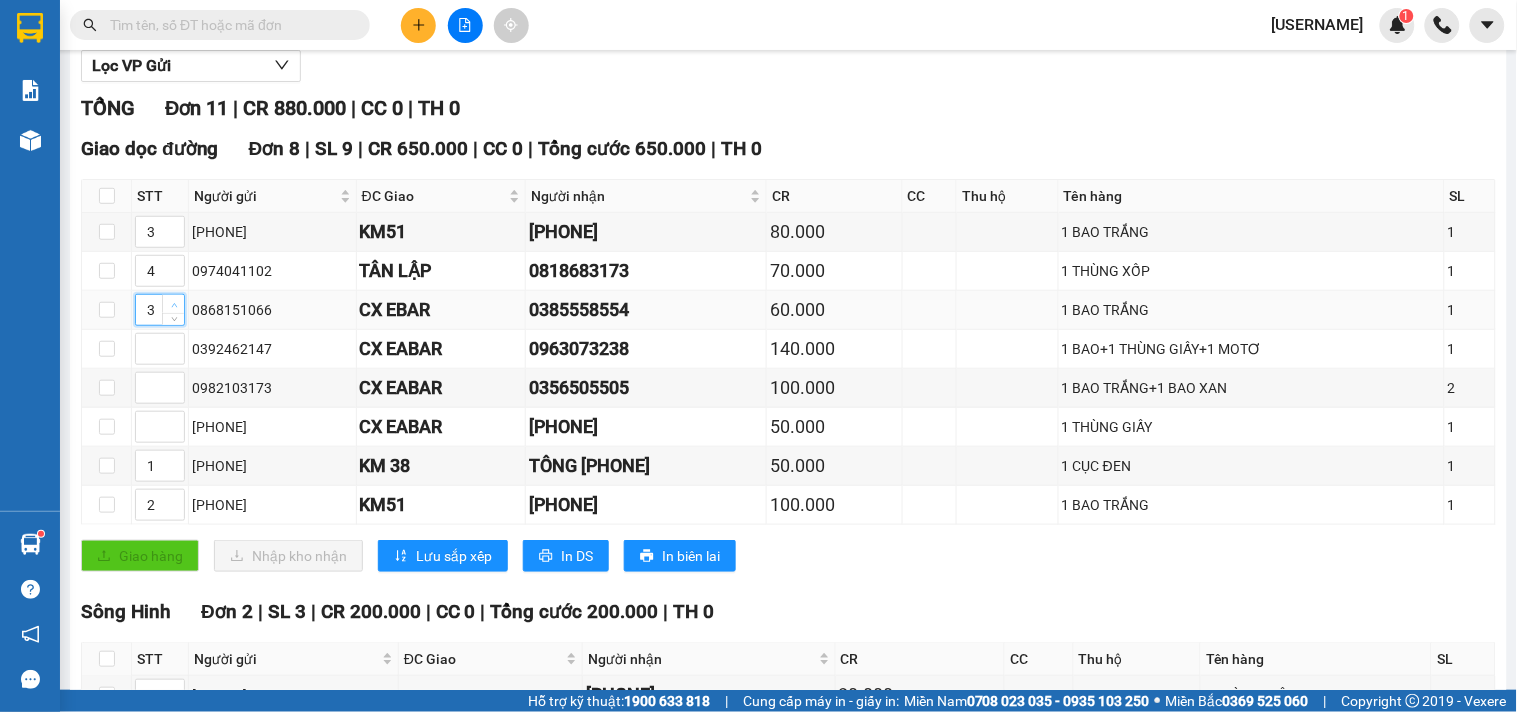 click at bounding box center [174, 305] 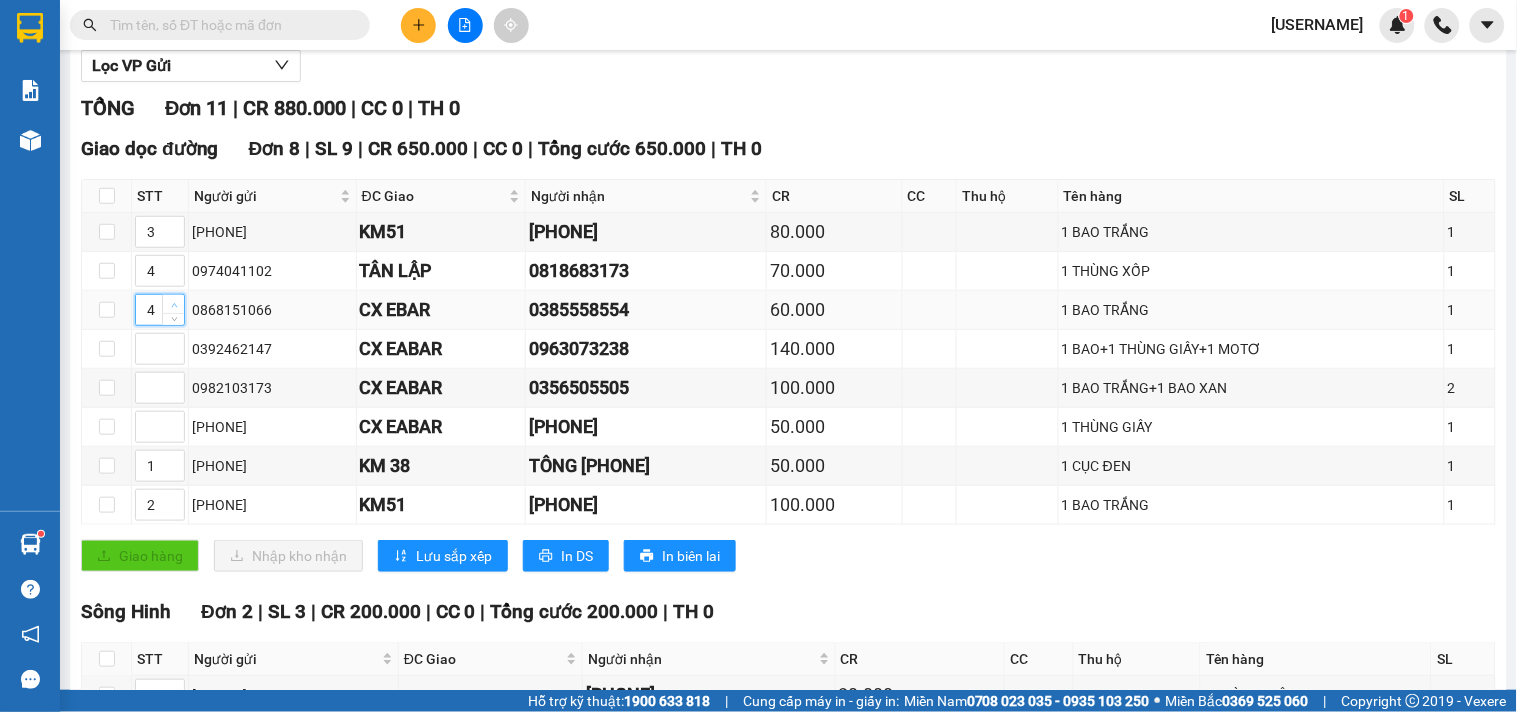 click at bounding box center [174, 305] 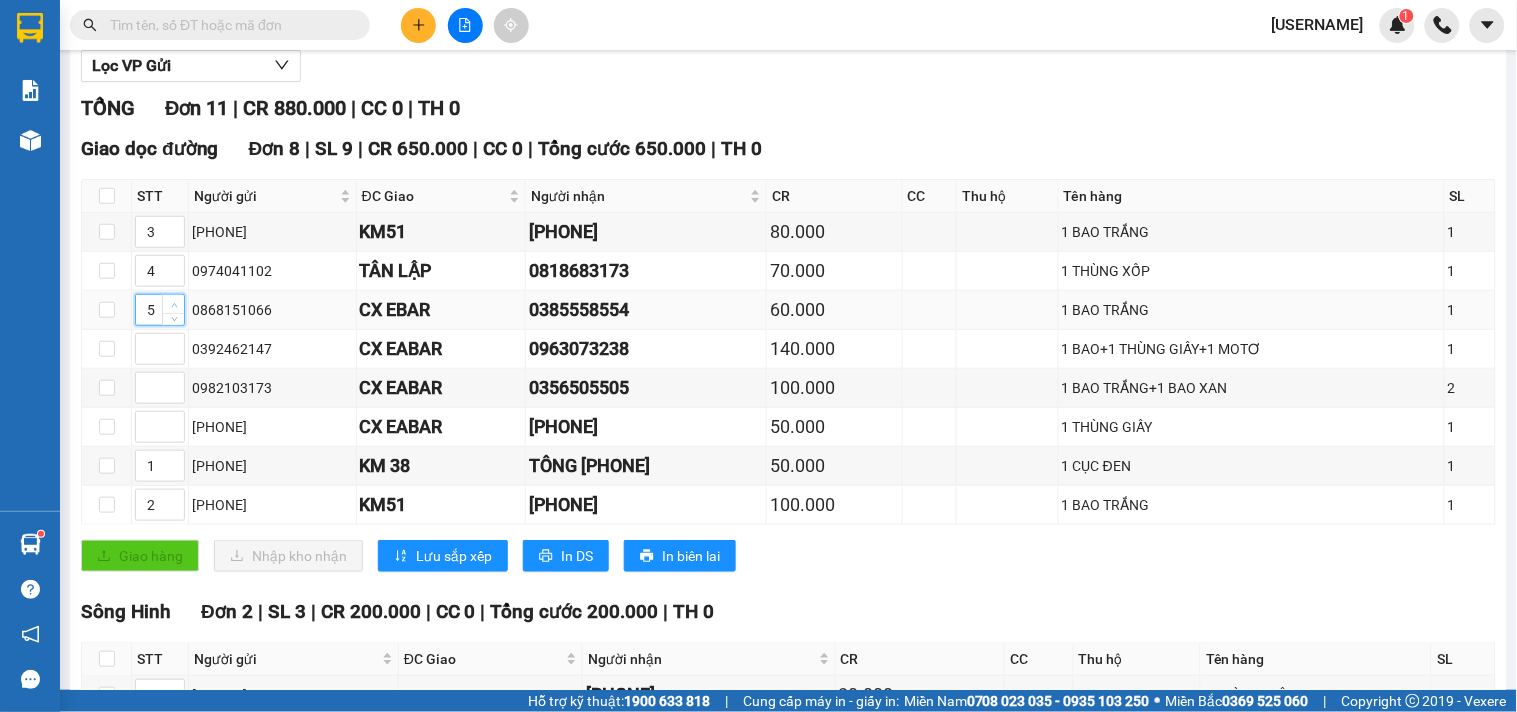 click at bounding box center (174, 305) 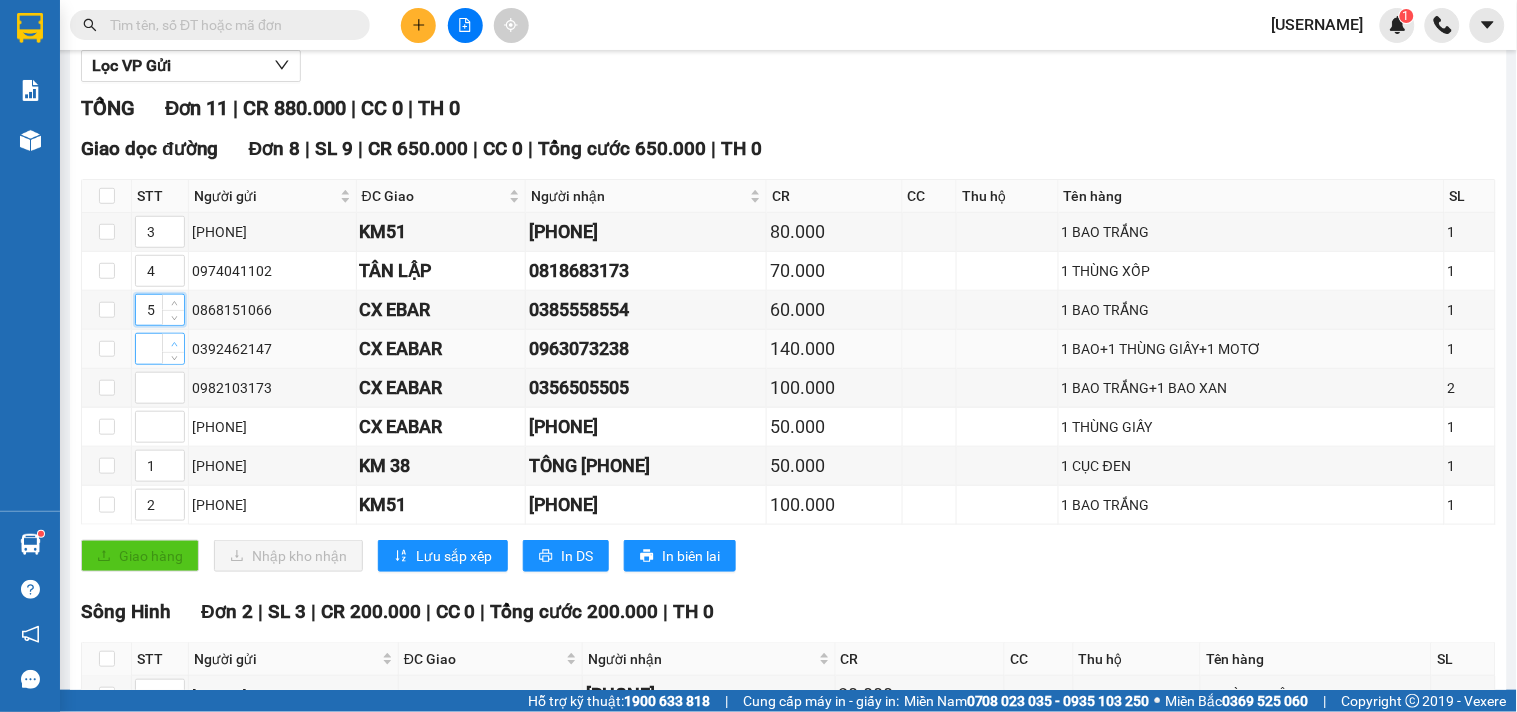 type on "1" 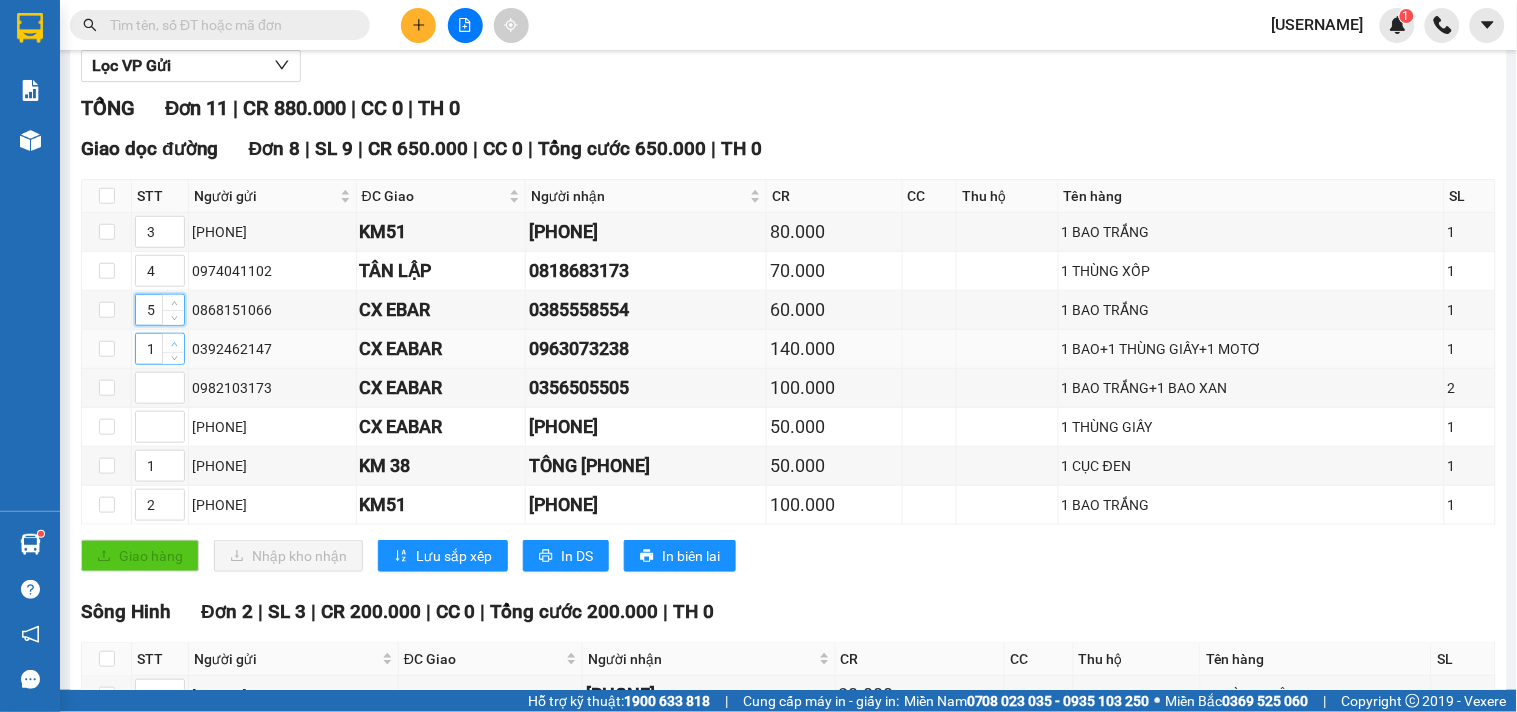 click 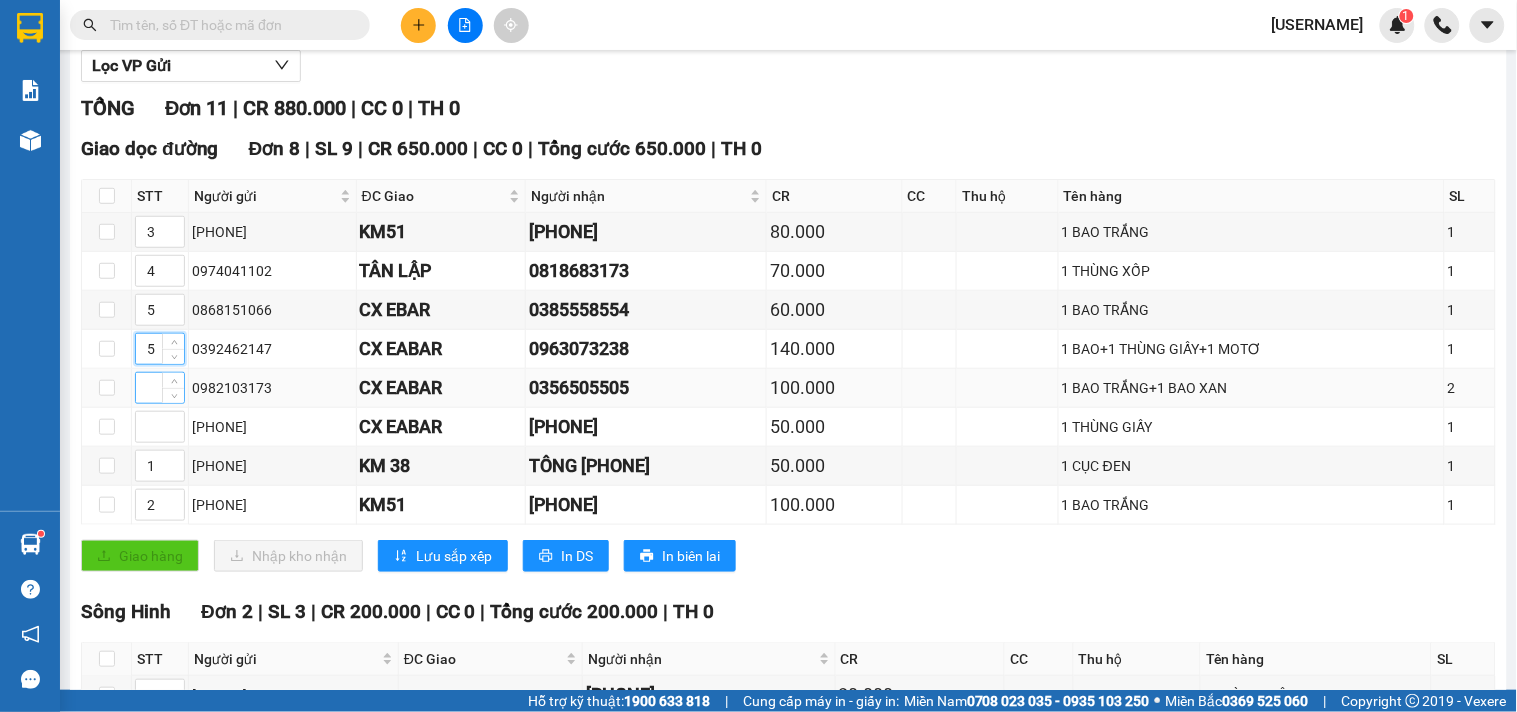 type on "5" 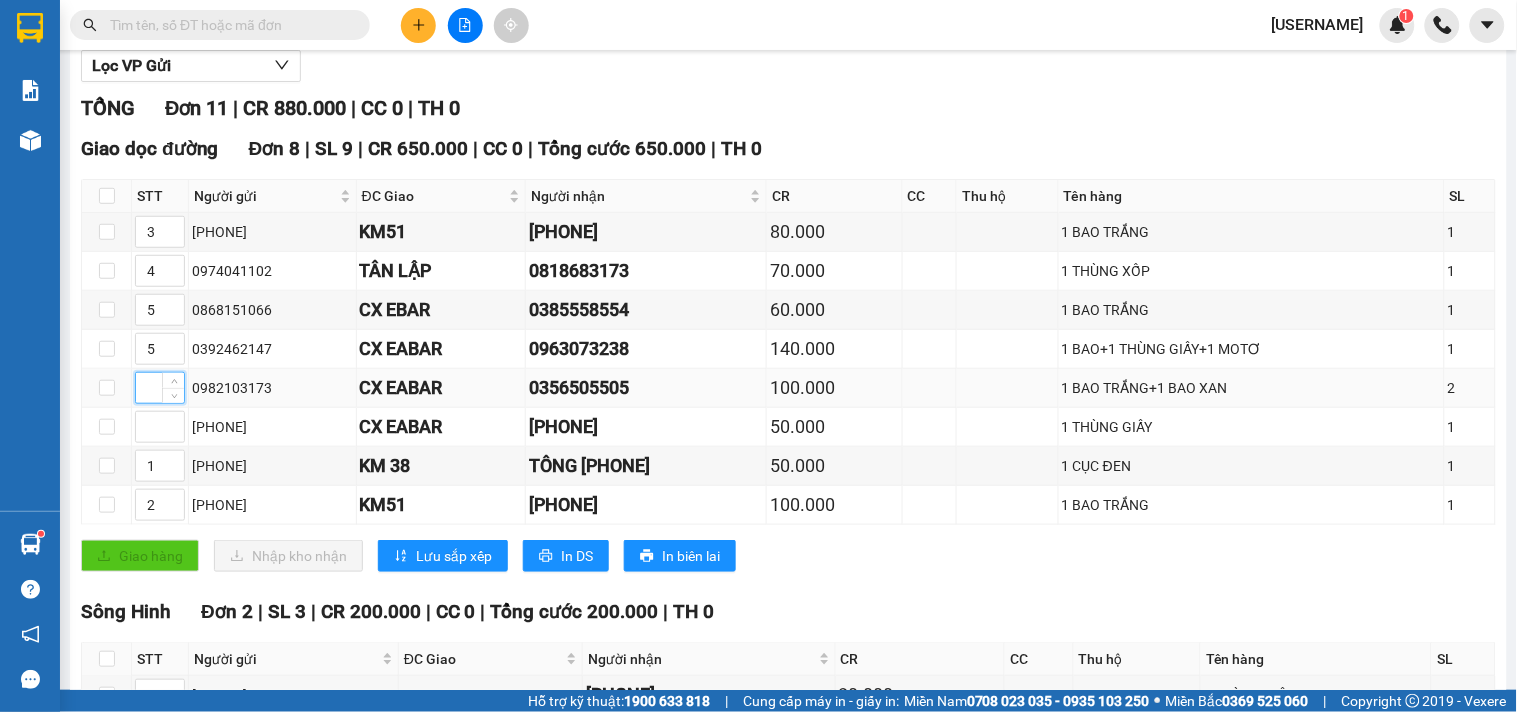 click at bounding box center (160, 388) 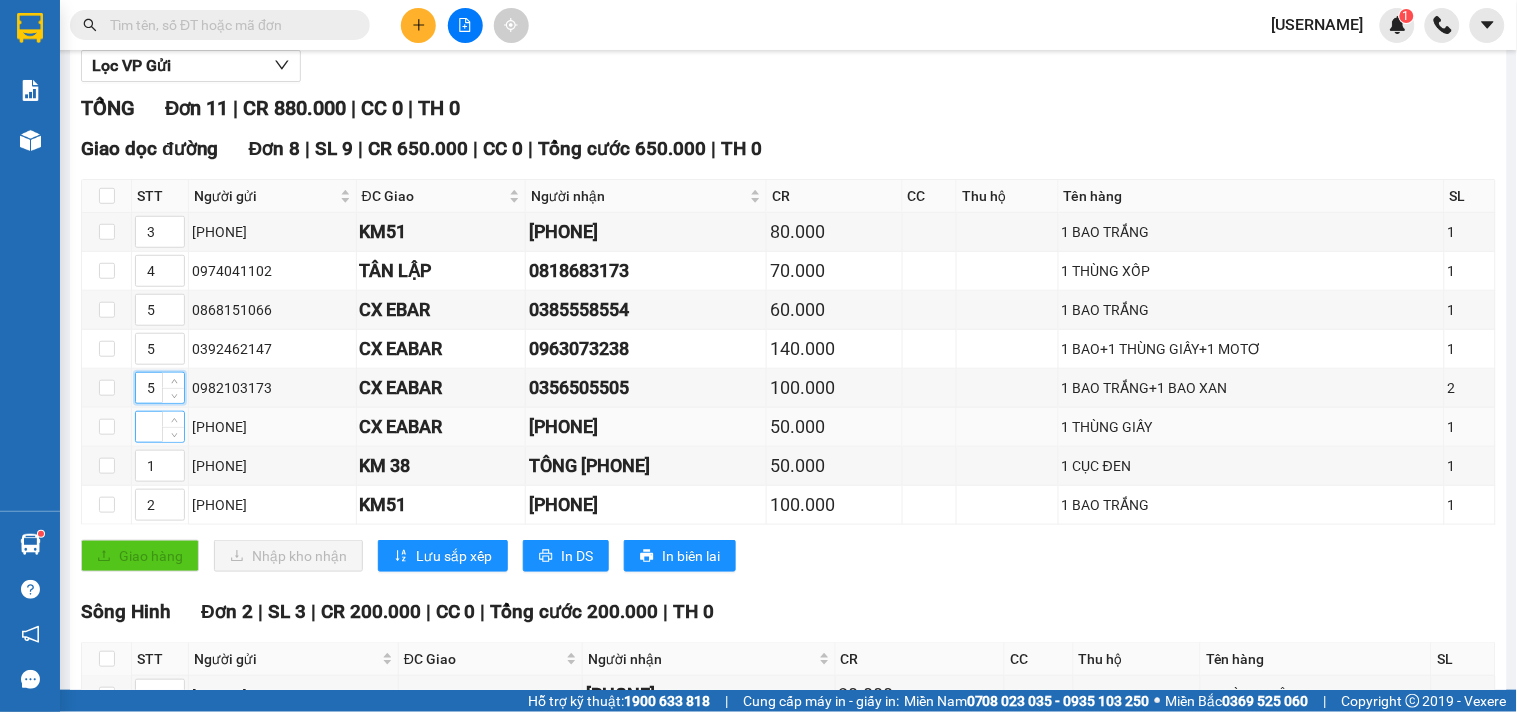 type on "5" 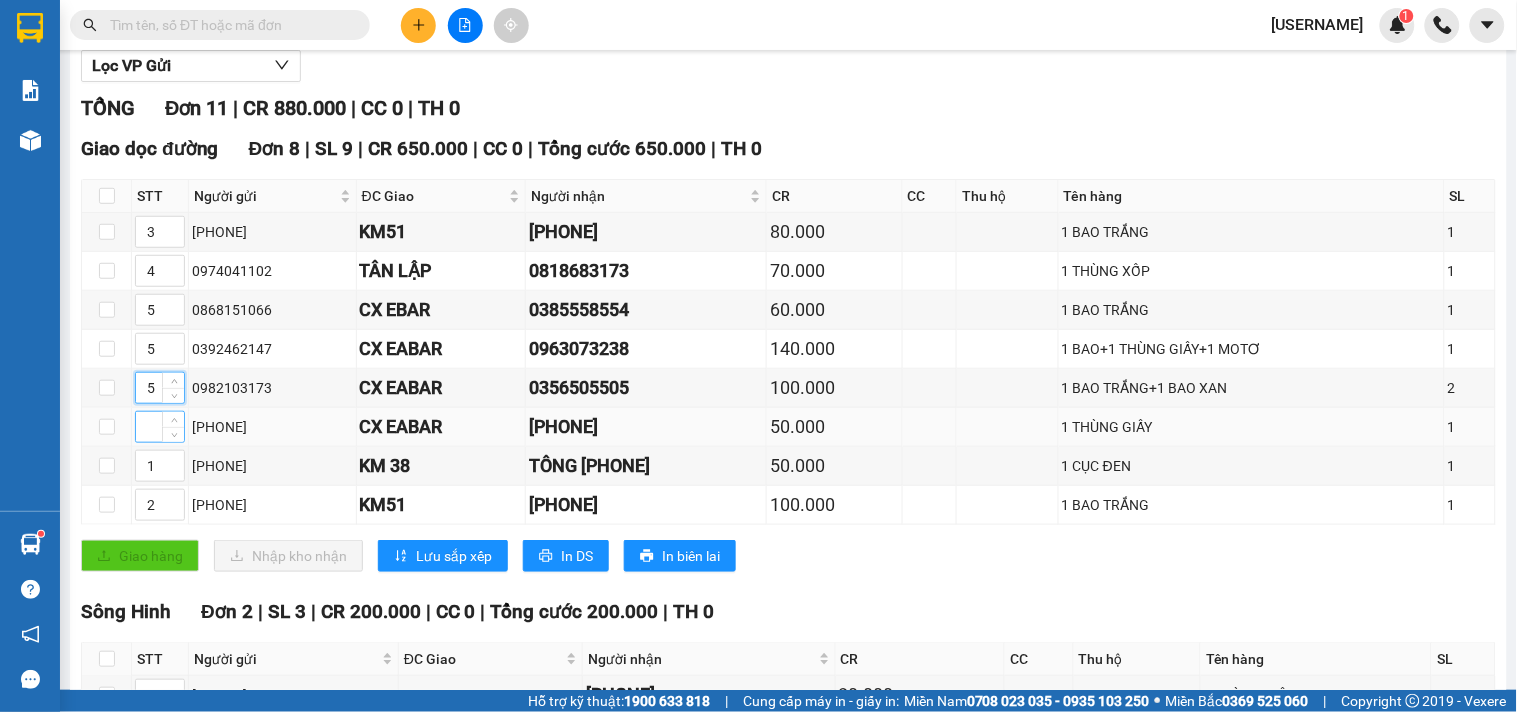 click at bounding box center [160, 427] 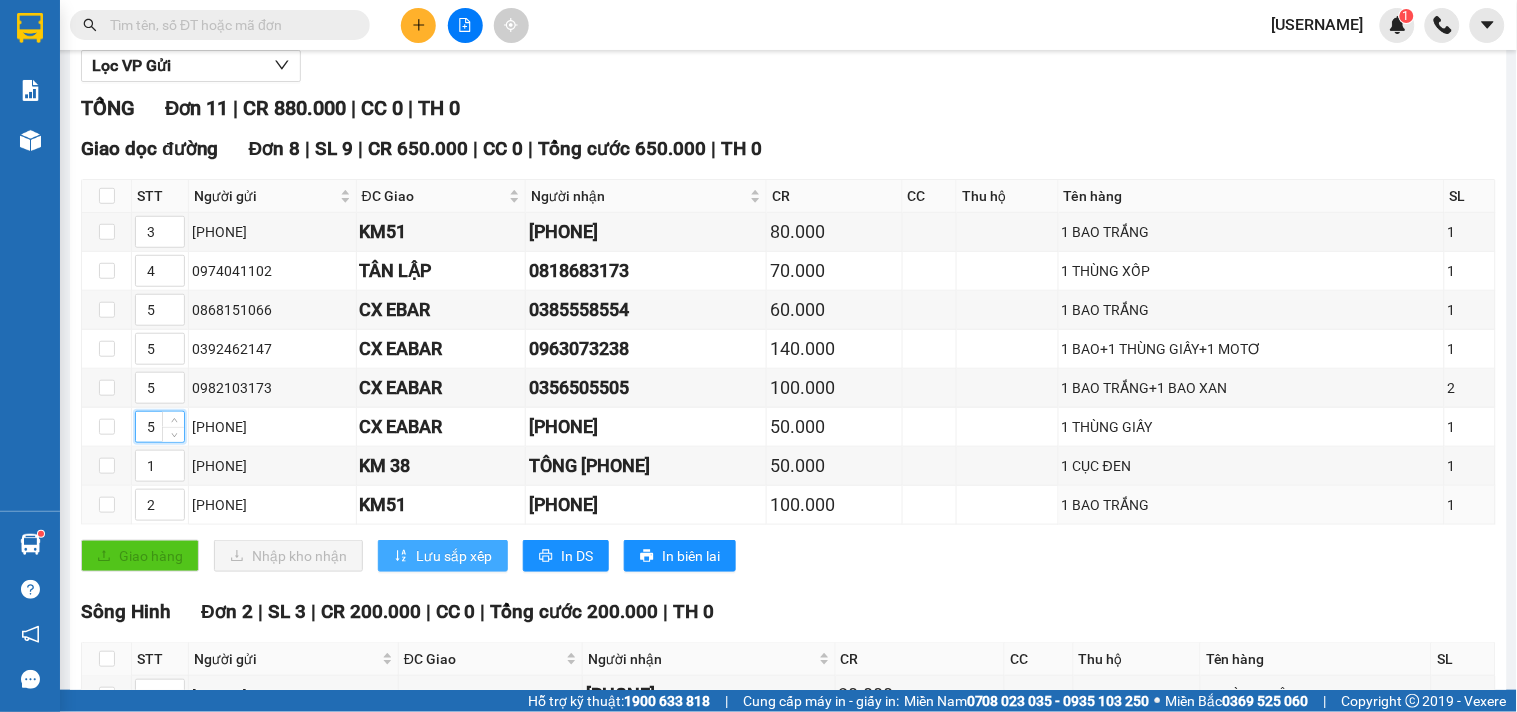 type on "5" 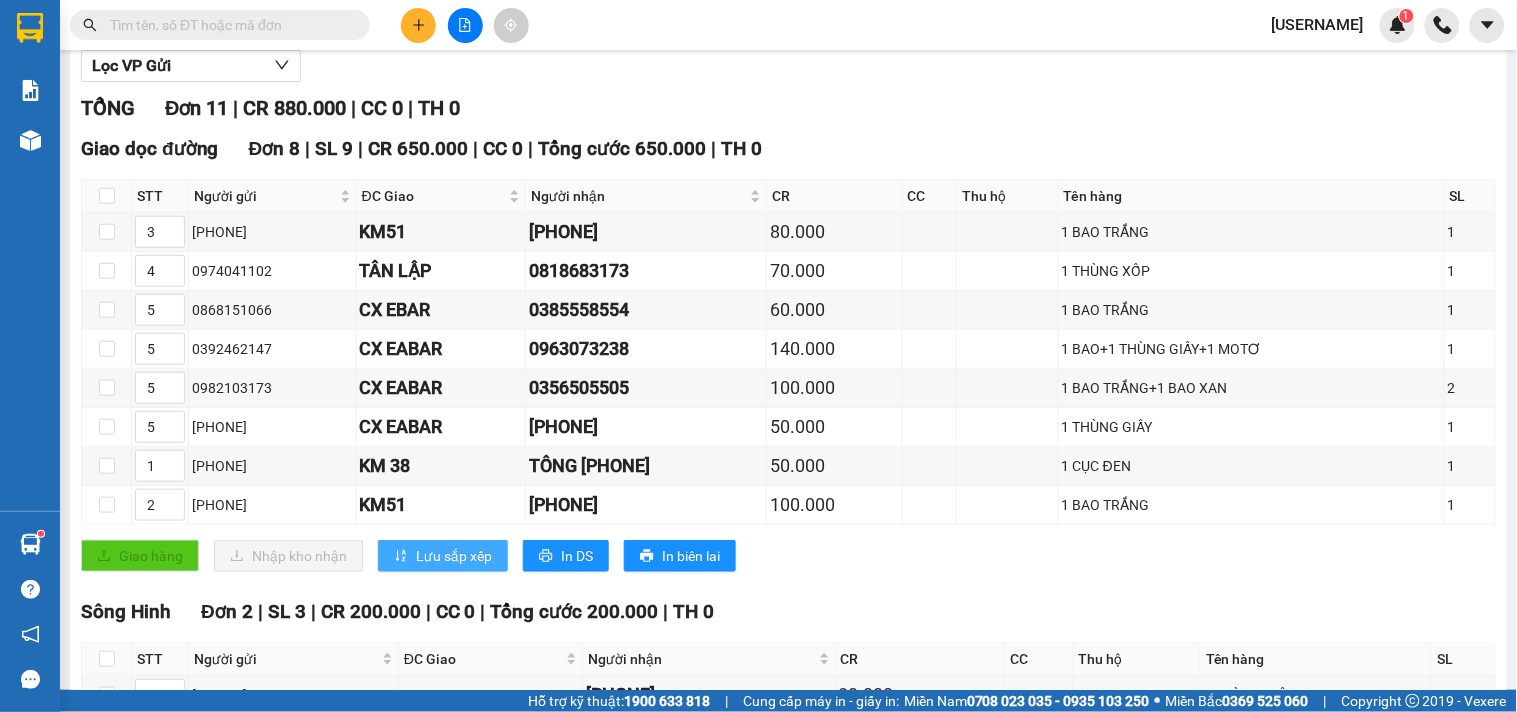 click on "Lưu sắp xếp" at bounding box center (443, 556) 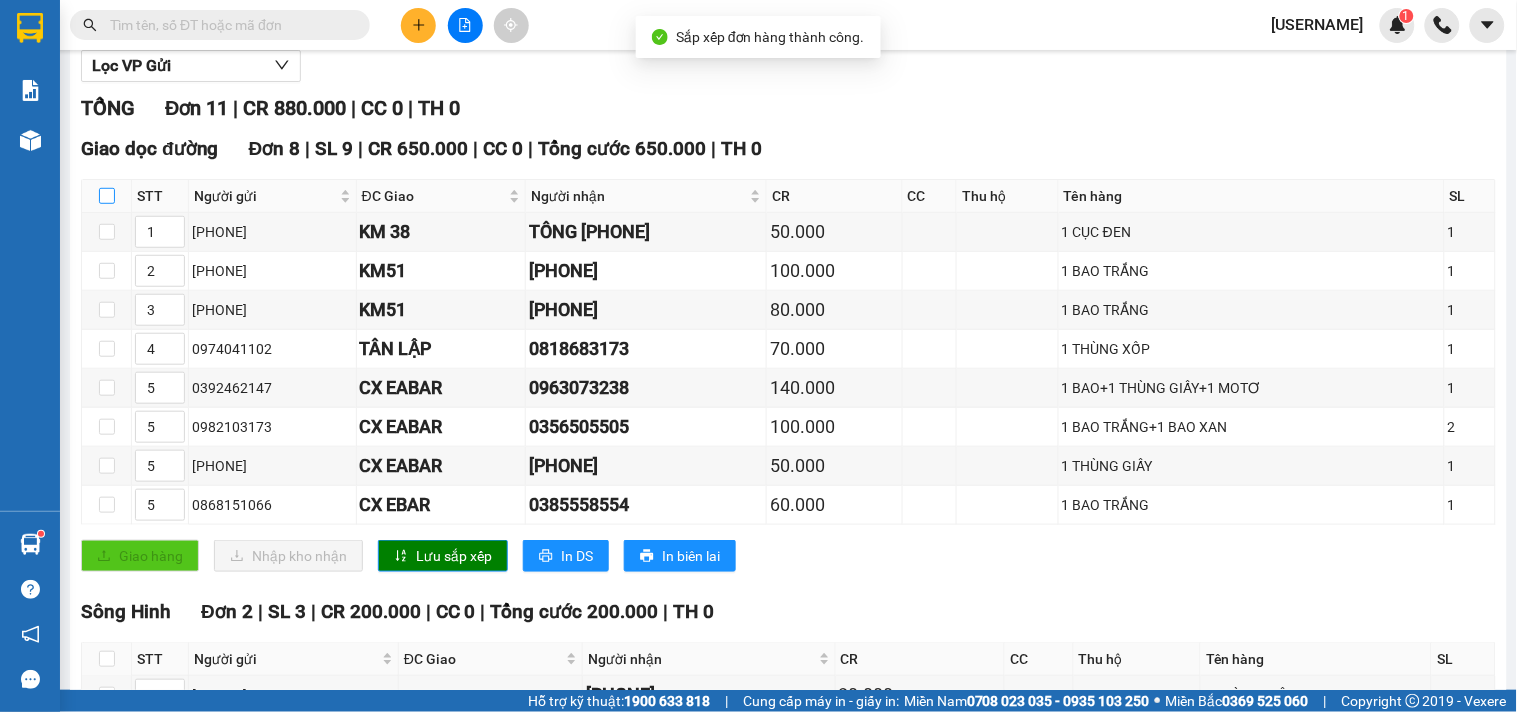 click at bounding box center [107, 196] 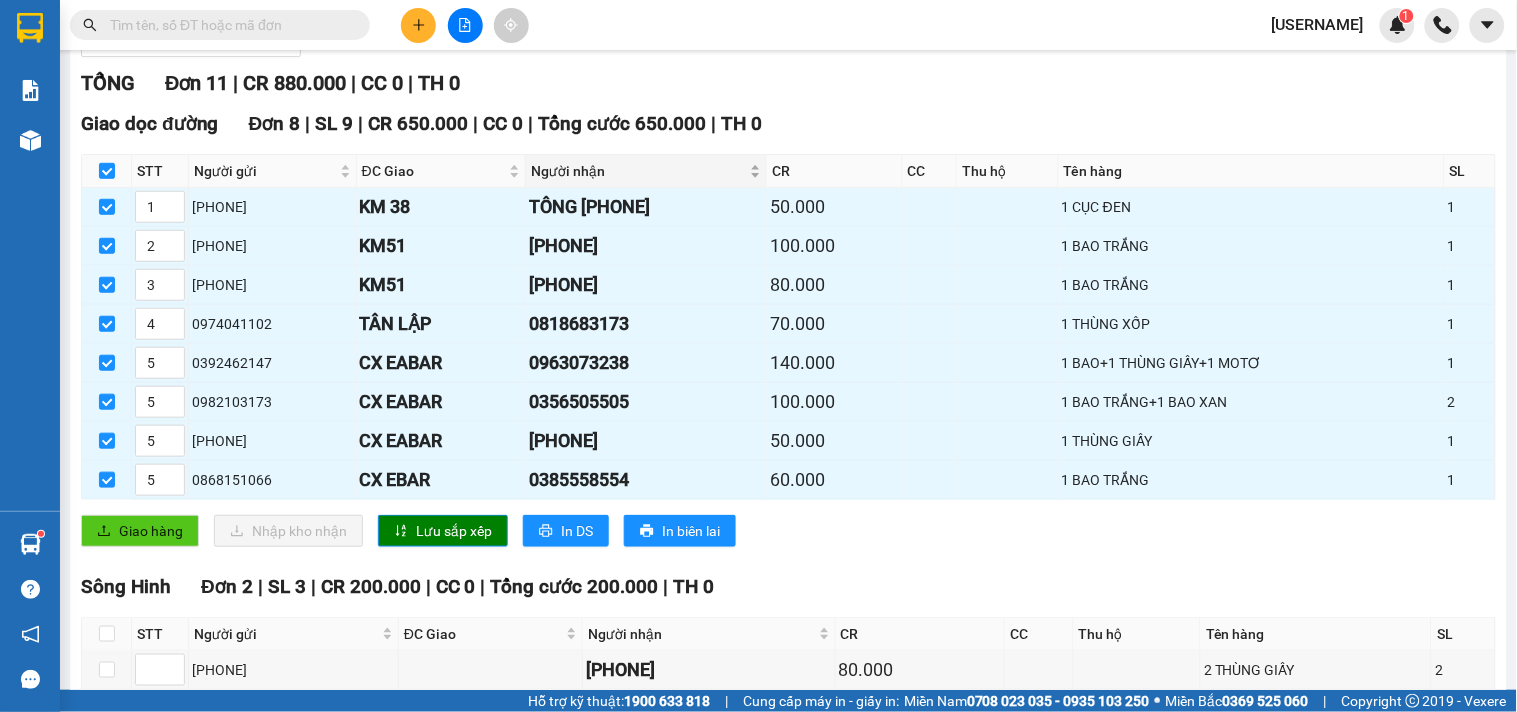 scroll, scrollTop: 222, scrollLeft: 0, axis: vertical 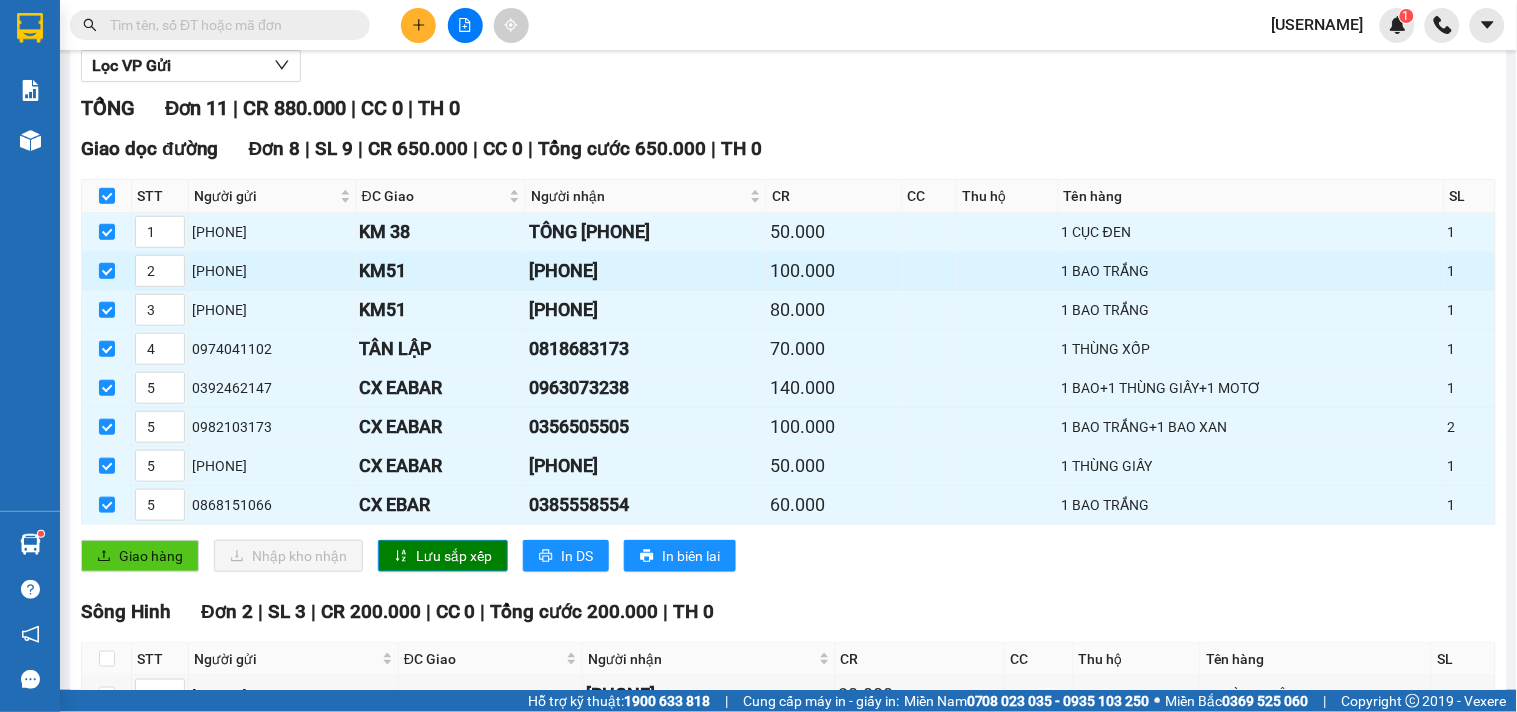 drag, startPoint x: 271, startPoint y: 283, endPoint x: 195, endPoint y: 288, distance: 76.1643 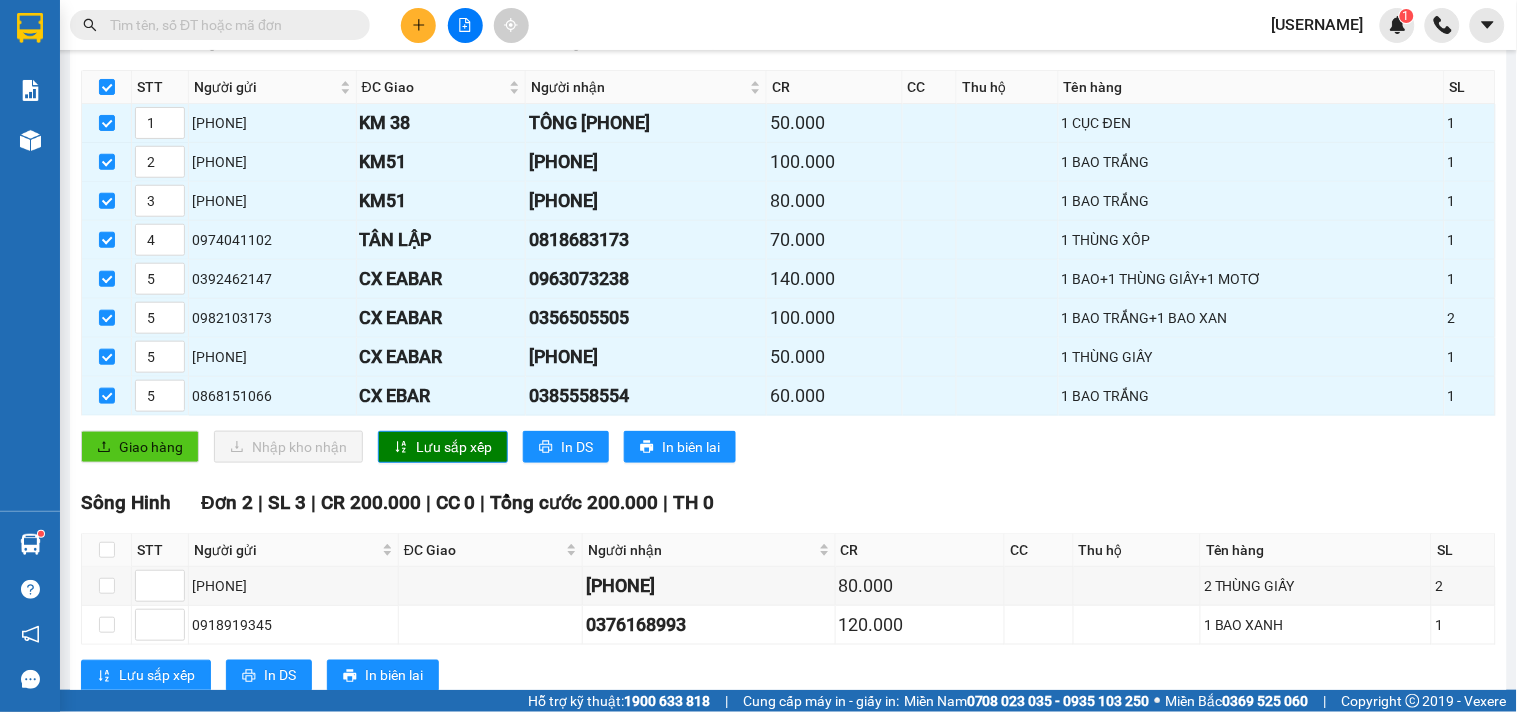 scroll, scrollTop: 555, scrollLeft: 0, axis: vertical 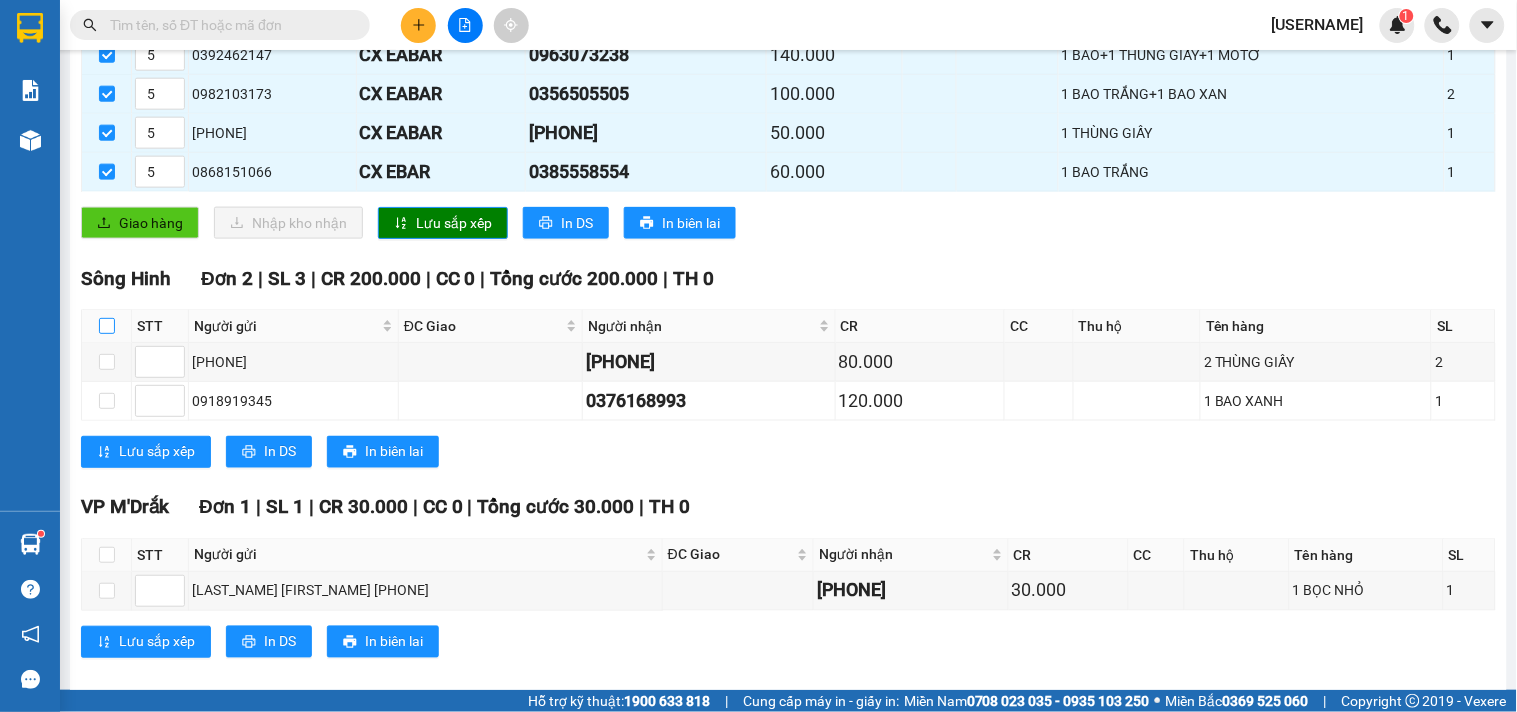 click at bounding box center (107, 326) 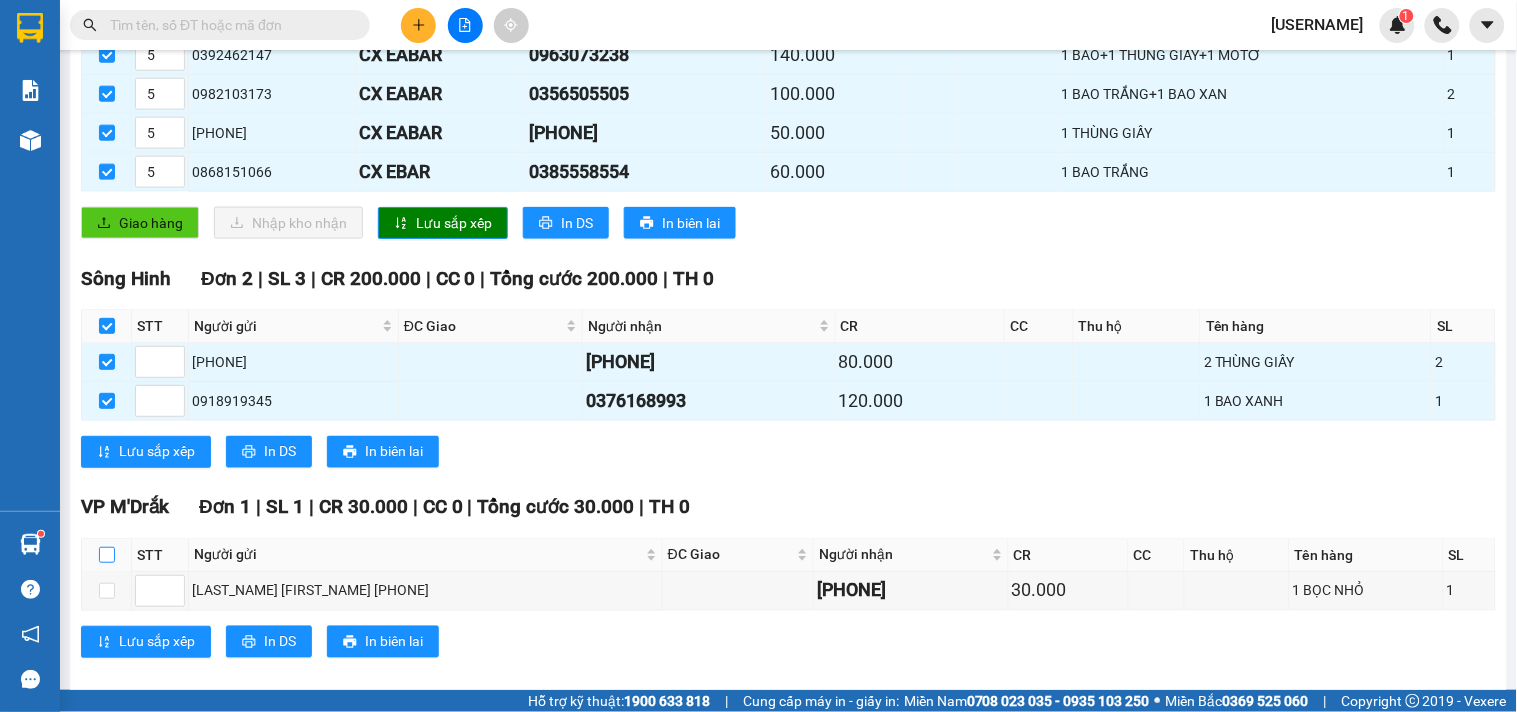 drag, startPoint x: 108, startPoint y: 574, endPoint x: 112, endPoint y: 564, distance: 10.770329 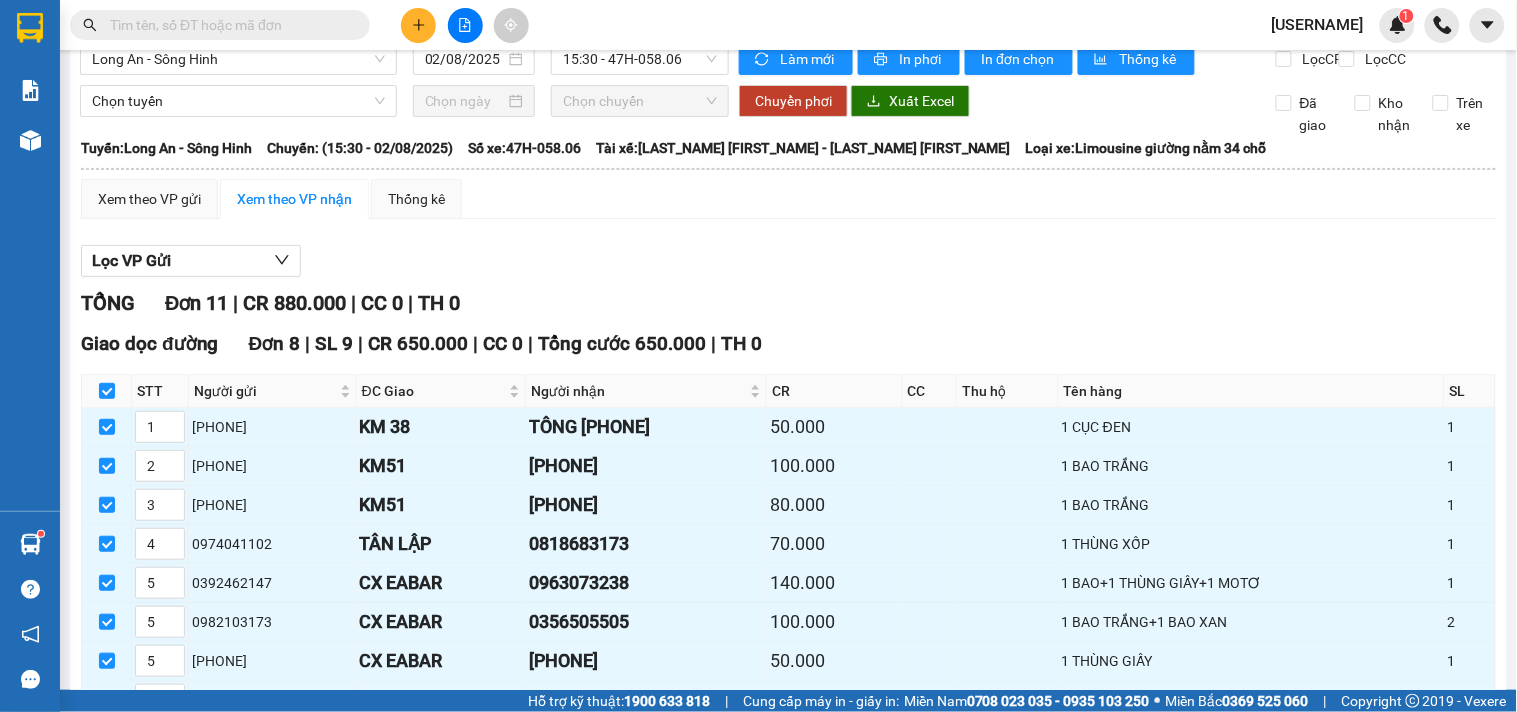 scroll, scrollTop: 0, scrollLeft: 0, axis: both 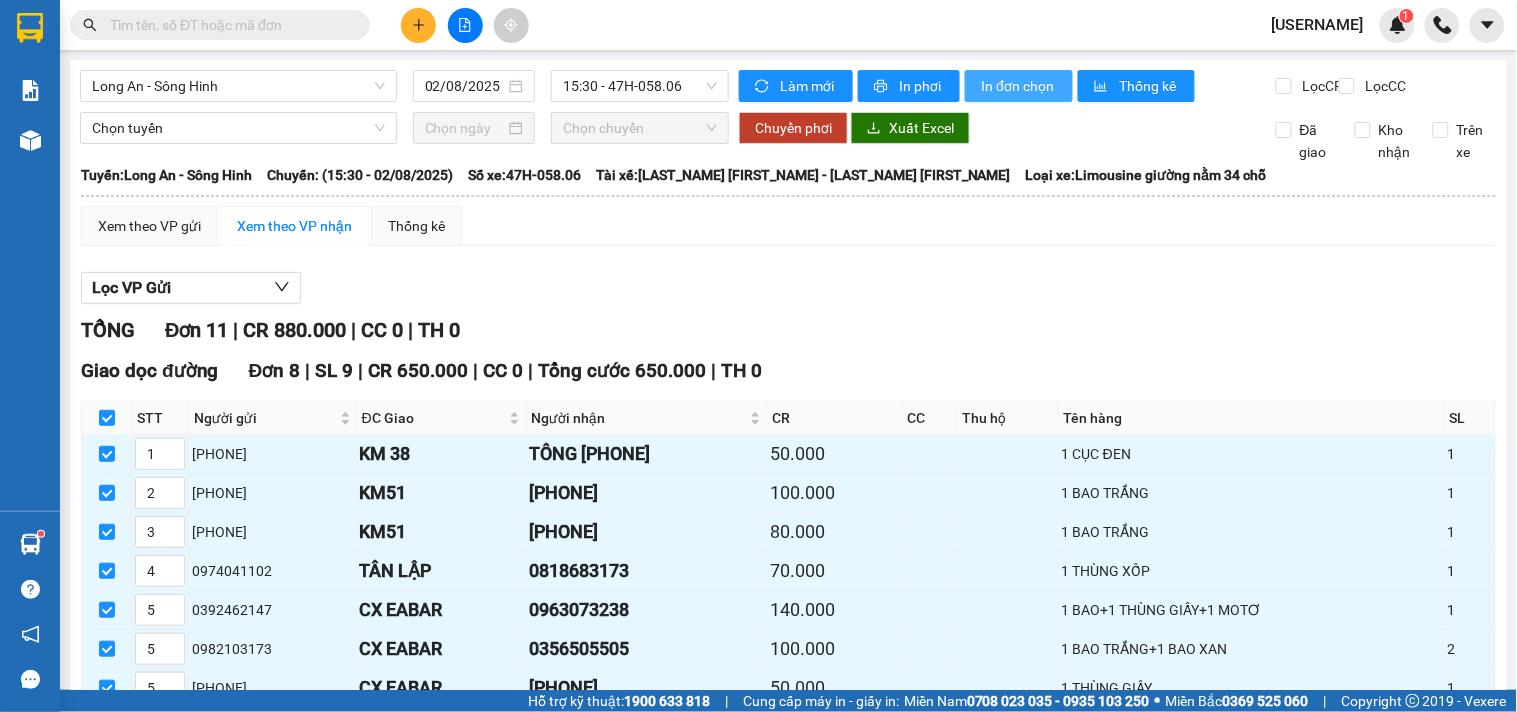click on "In đơn chọn" at bounding box center (1019, 86) 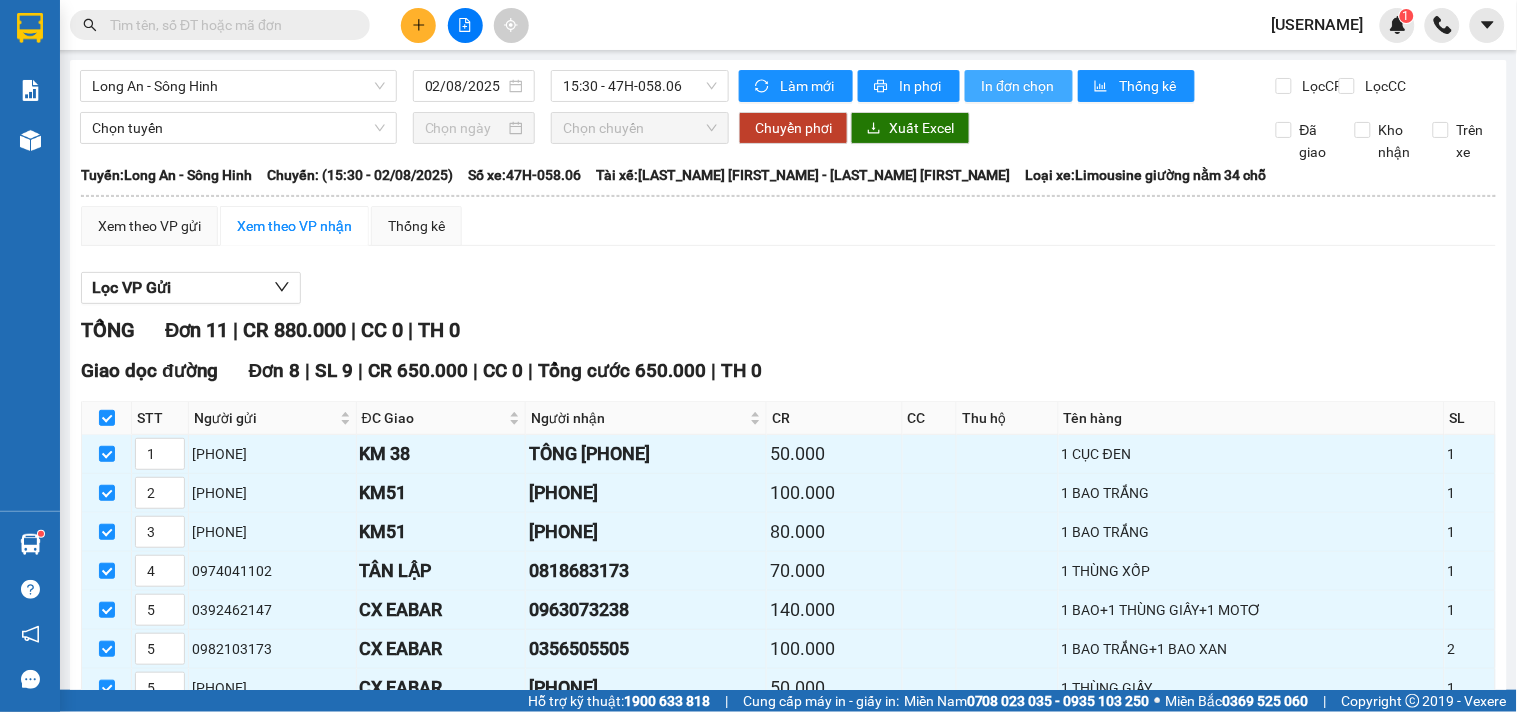 scroll, scrollTop: 0, scrollLeft: 0, axis: both 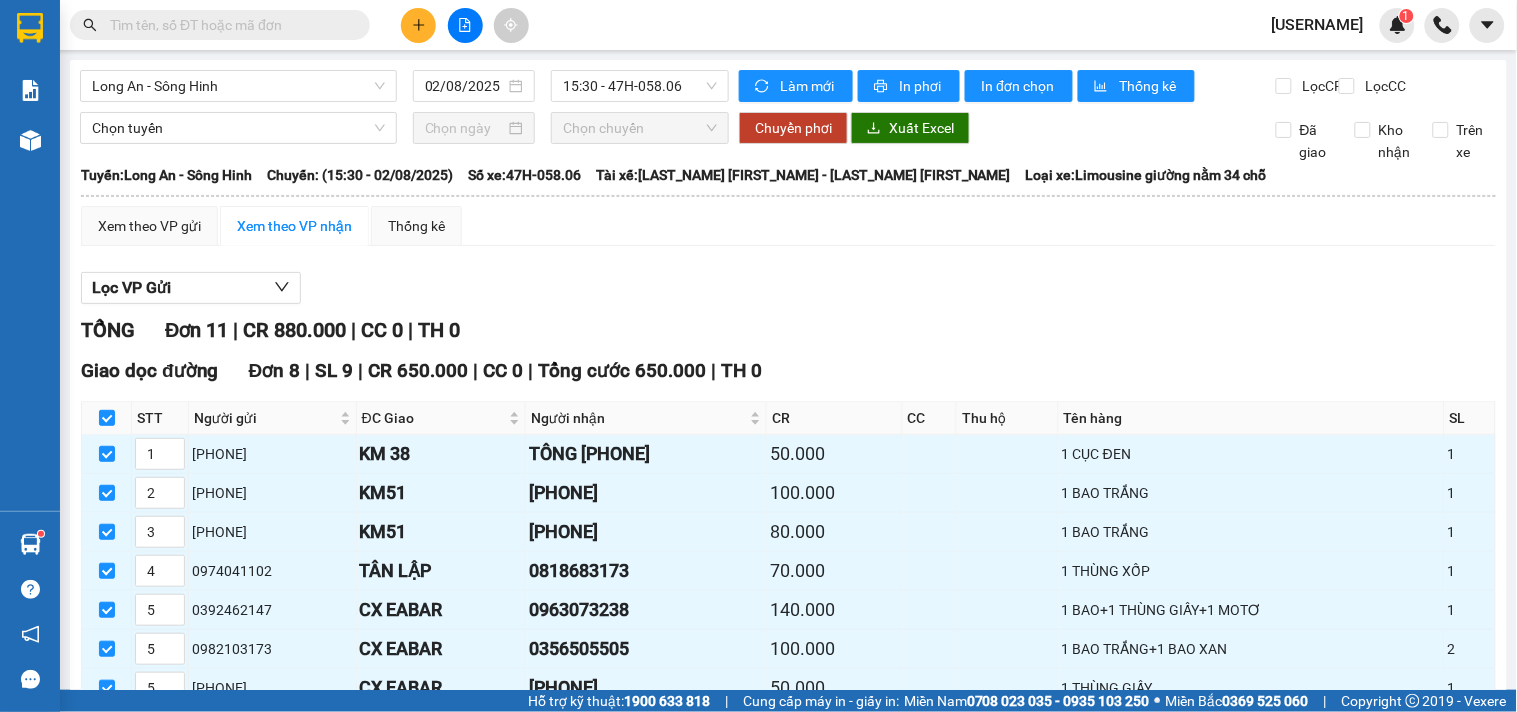 click on "TỔNG Đơn   12 | CR   880.000 | CC   0 | TH   0" at bounding box center (788, 330) 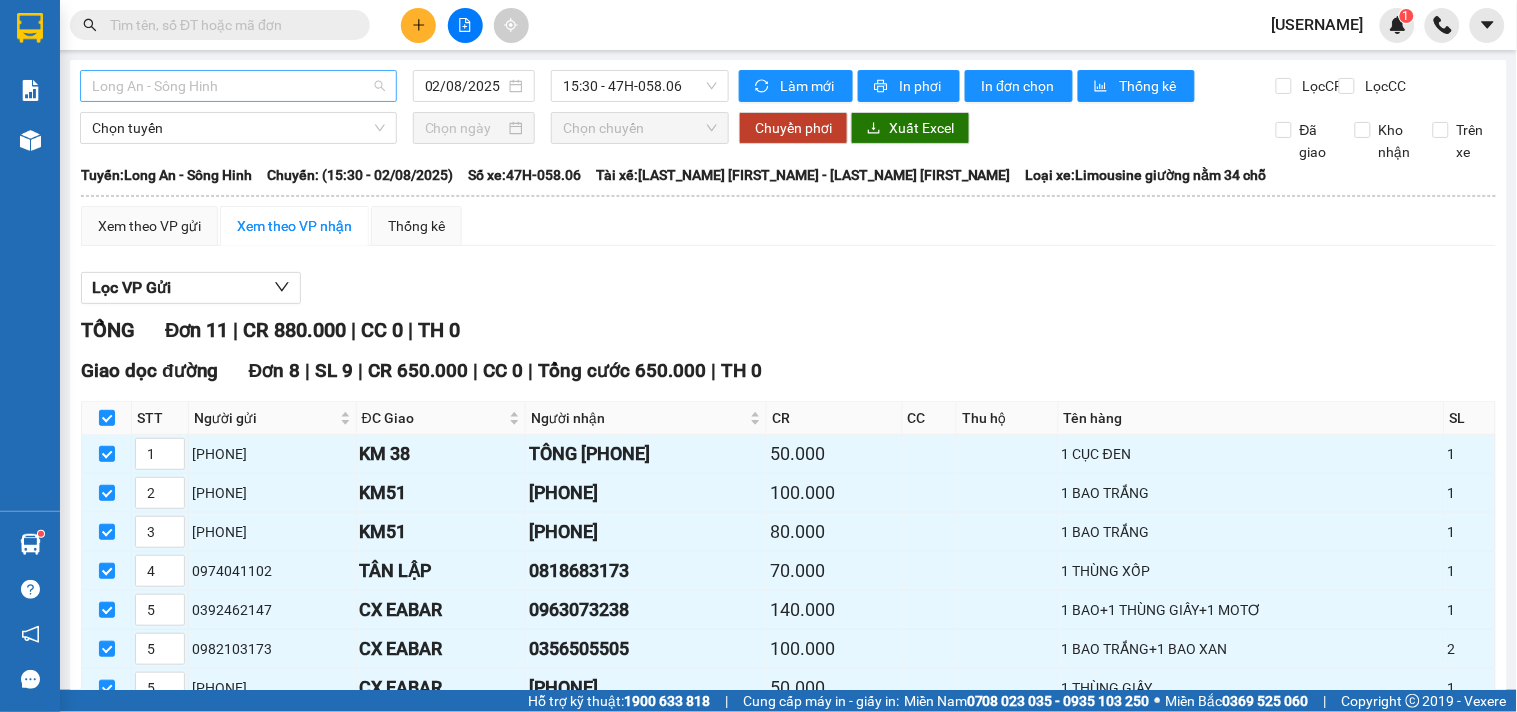 click on "Long An - Sông Hinh" at bounding box center (238, 86) 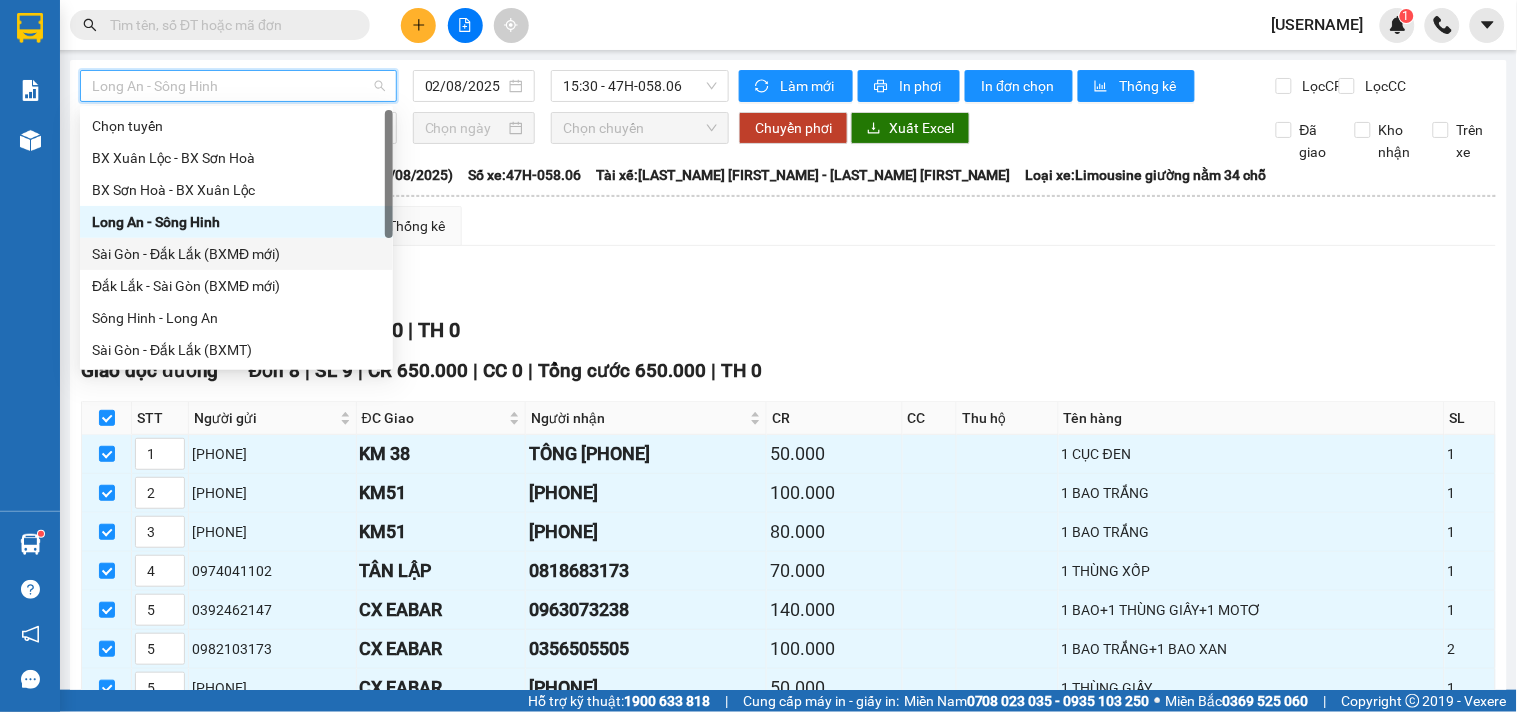 scroll, scrollTop: 111, scrollLeft: 0, axis: vertical 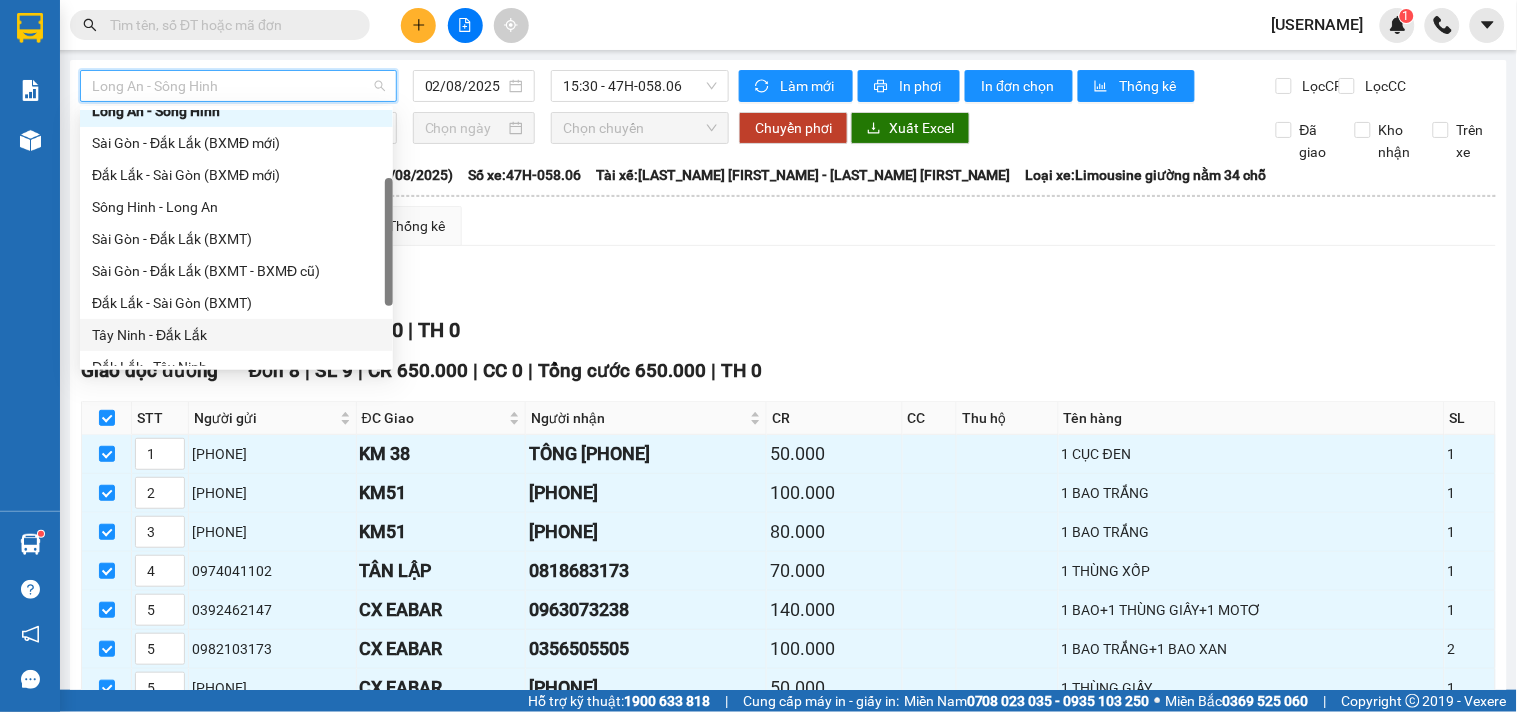 click on "Tây Ninh - Đắk Lắk" at bounding box center (236, 335) 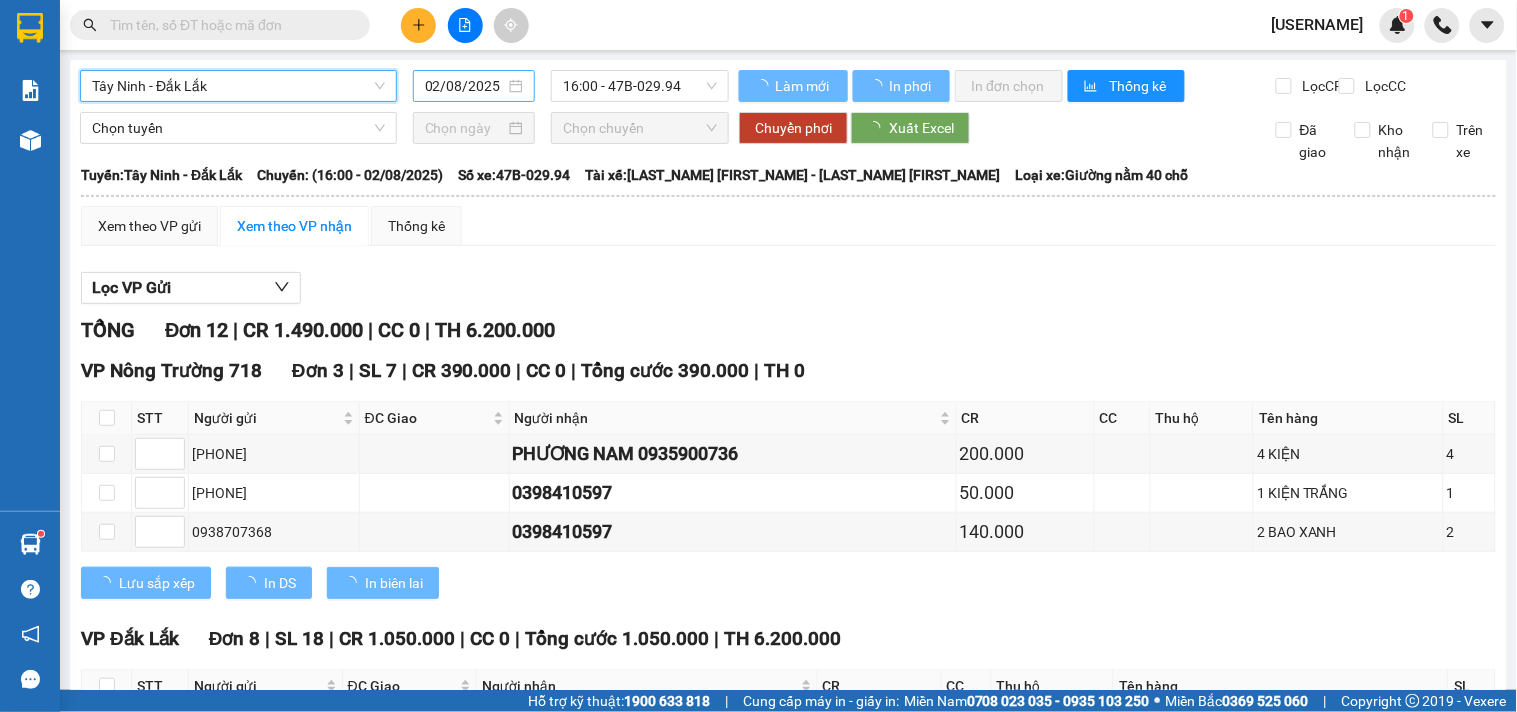 click on "02/08/2025" at bounding box center [465, 86] 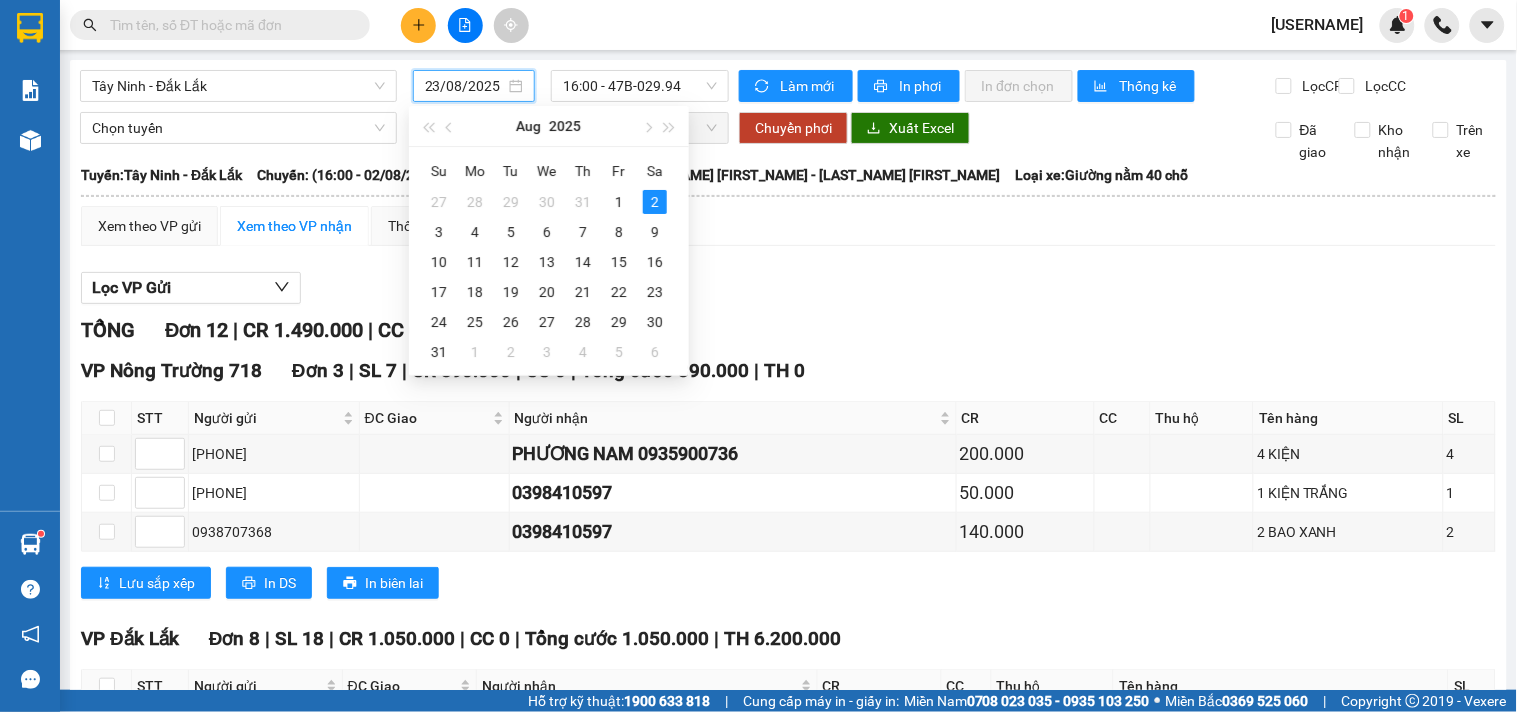 type on "02/08/2025" 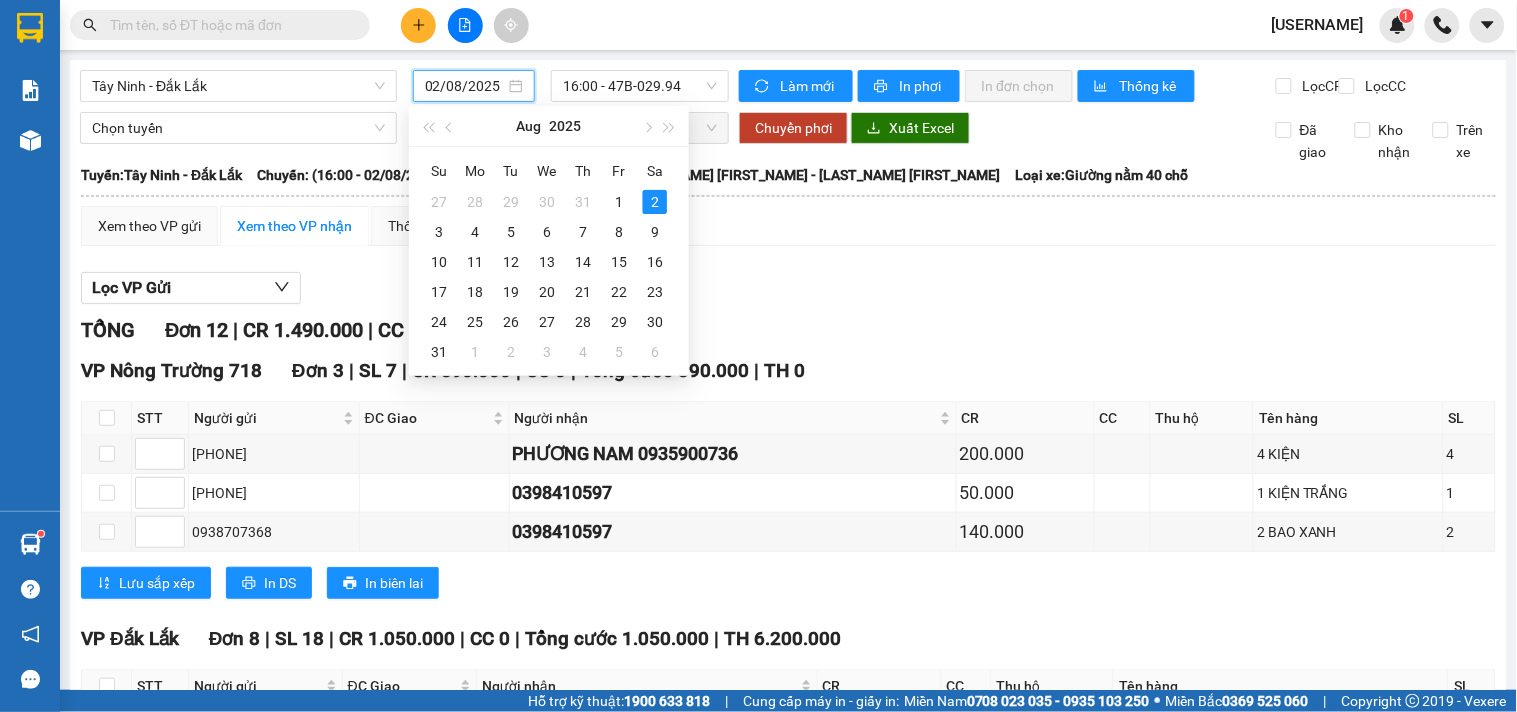 click on "TỔNG Đơn   12 | CR   1.490.000 | CC   0 | TH   6.200.000" at bounding box center (788, 330) 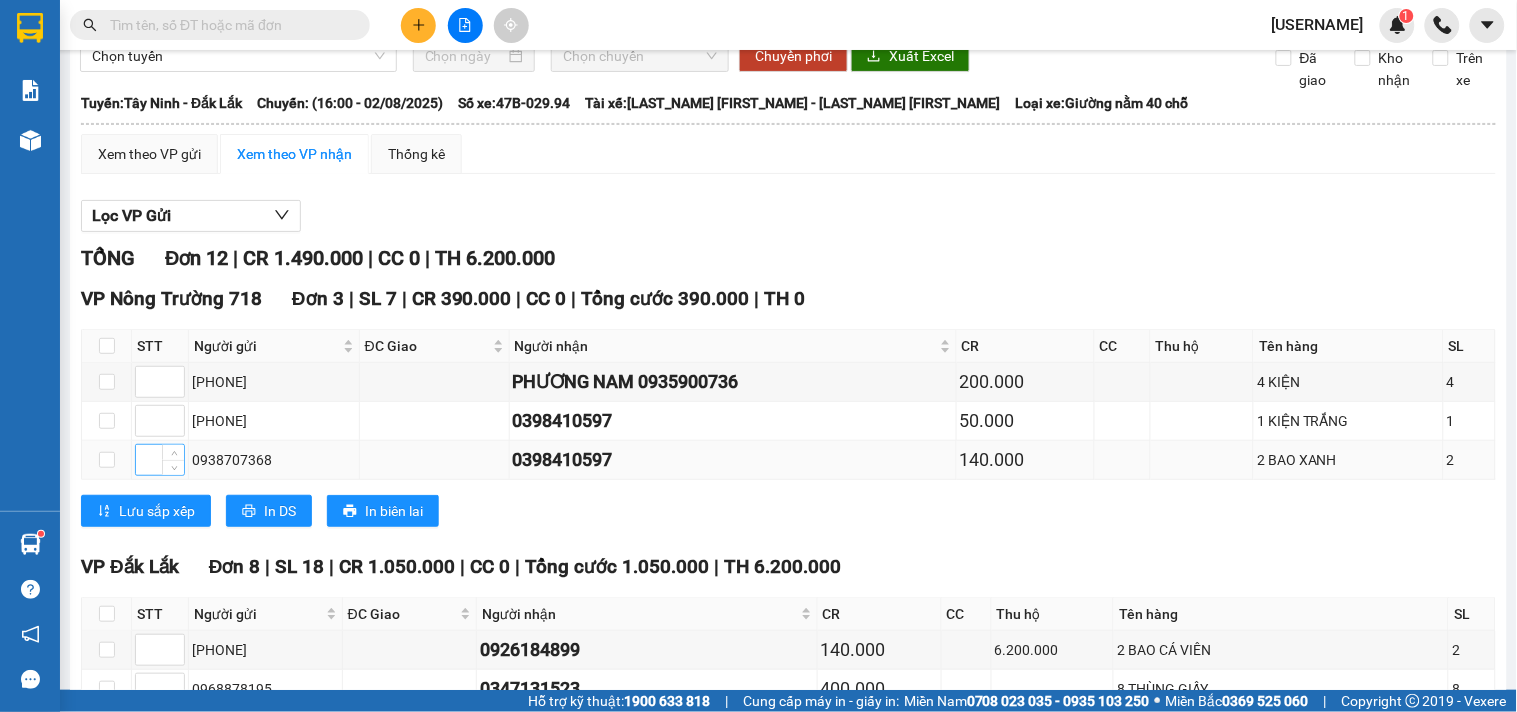 scroll, scrollTop: 111, scrollLeft: 0, axis: vertical 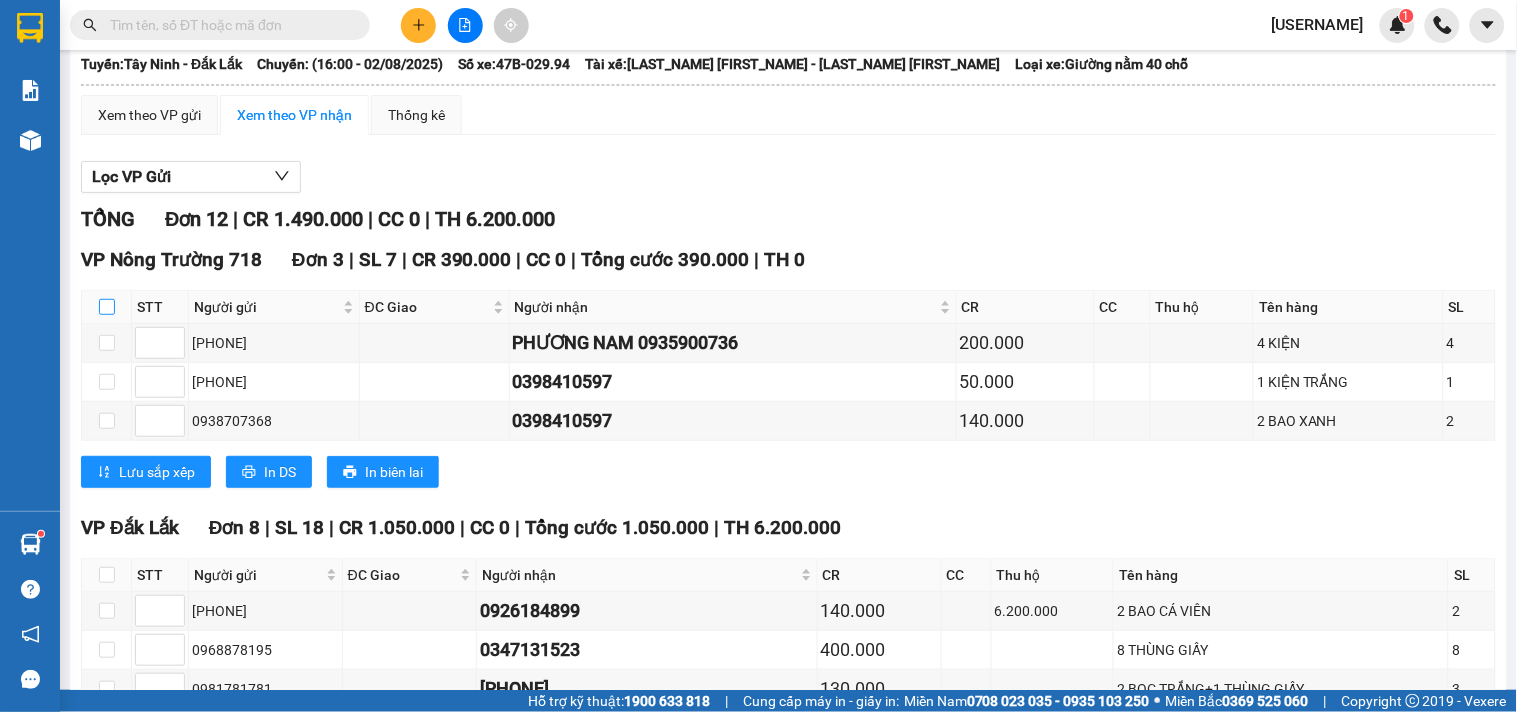 click at bounding box center [107, 307] 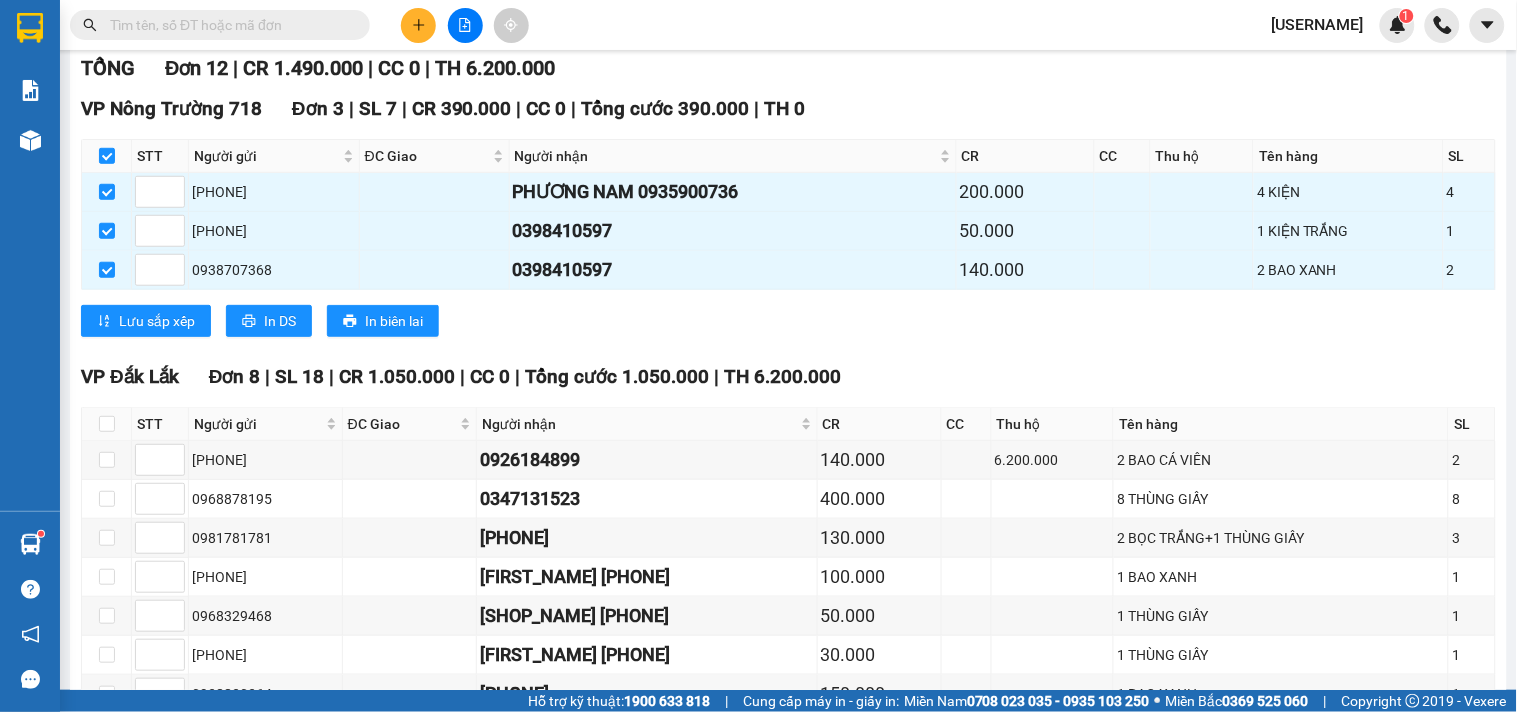scroll, scrollTop: 555, scrollLeft: 0, axis: vertical 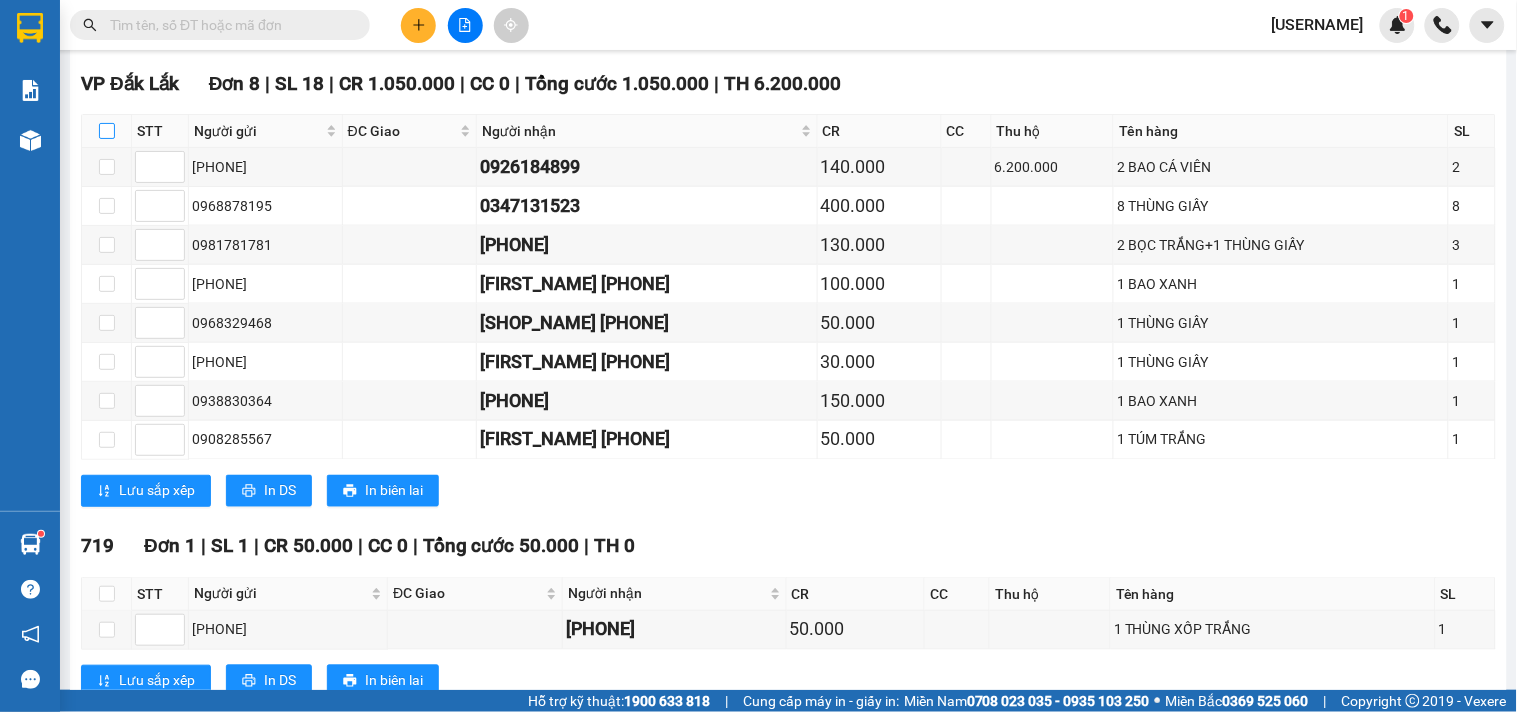 click at bounding box center (107, 131) 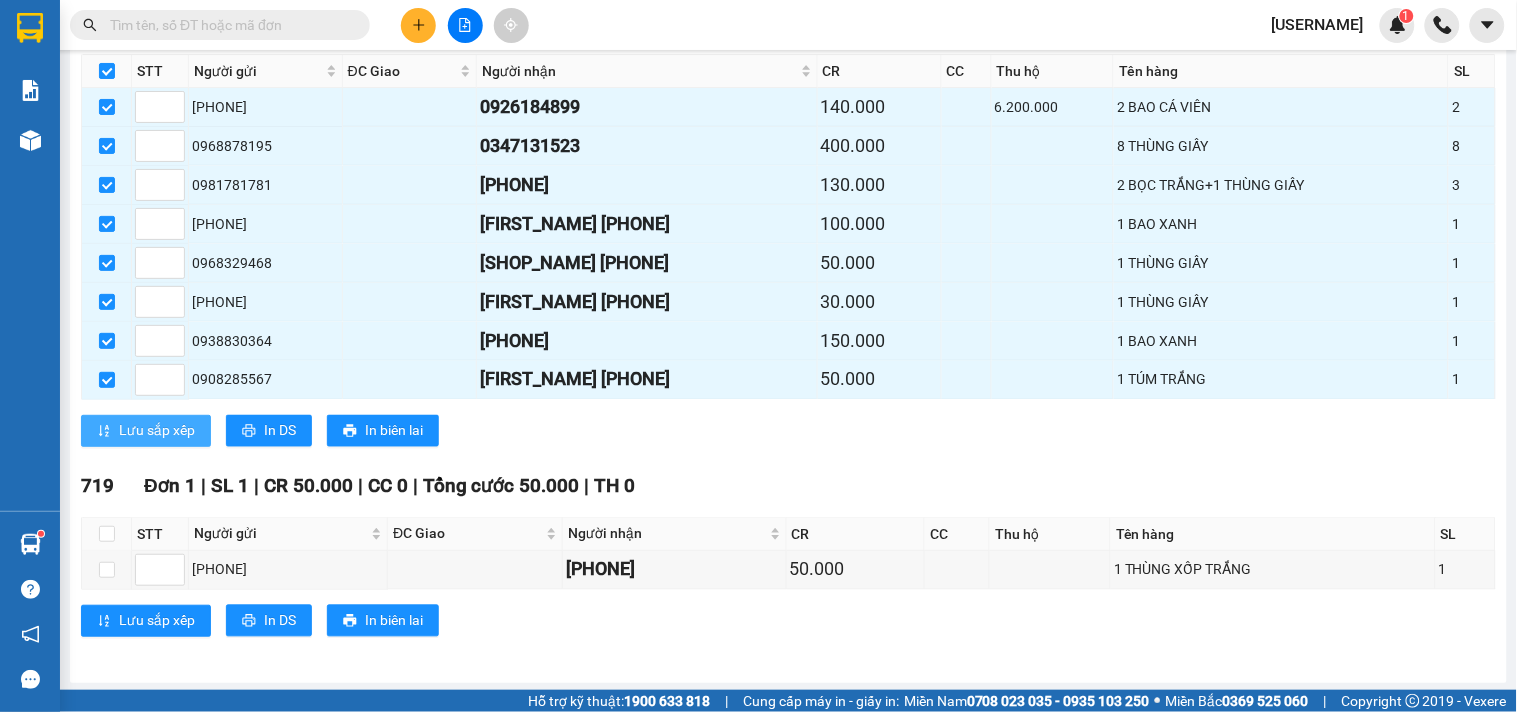 scroll, scrollTop: 640, scrollLeft: 0, axis: vertical 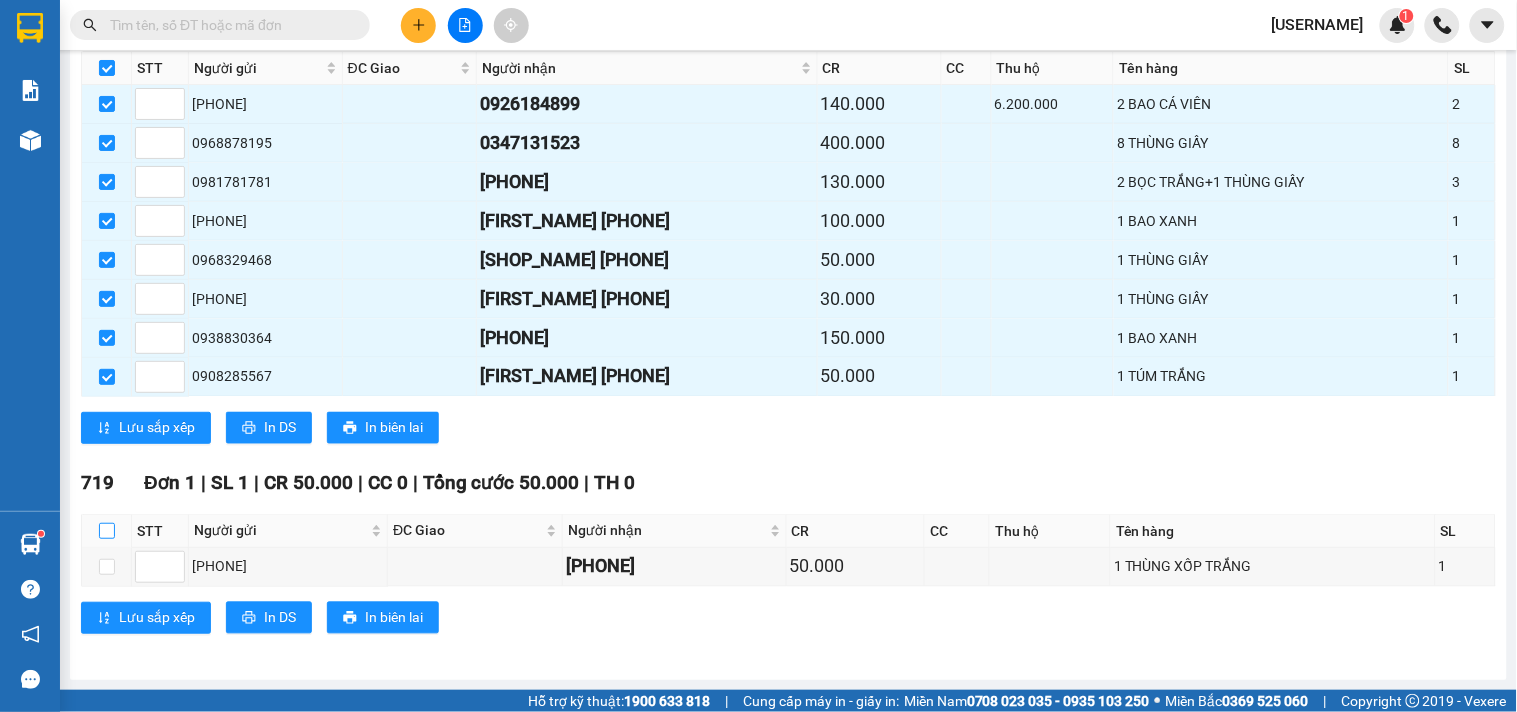 click at bounding box center (107, 531) 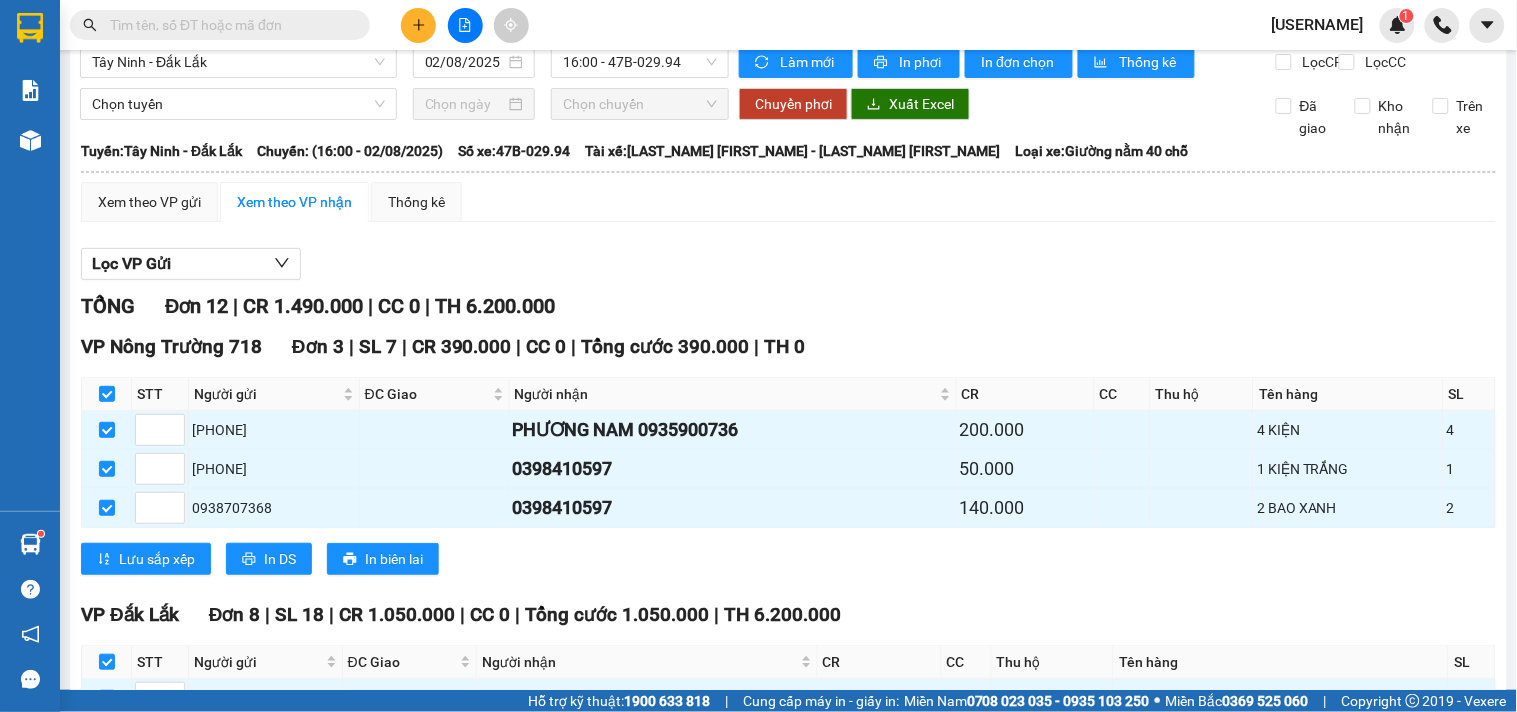 scroll, scrollTop: 0, scrollLeft: 0, axis: both 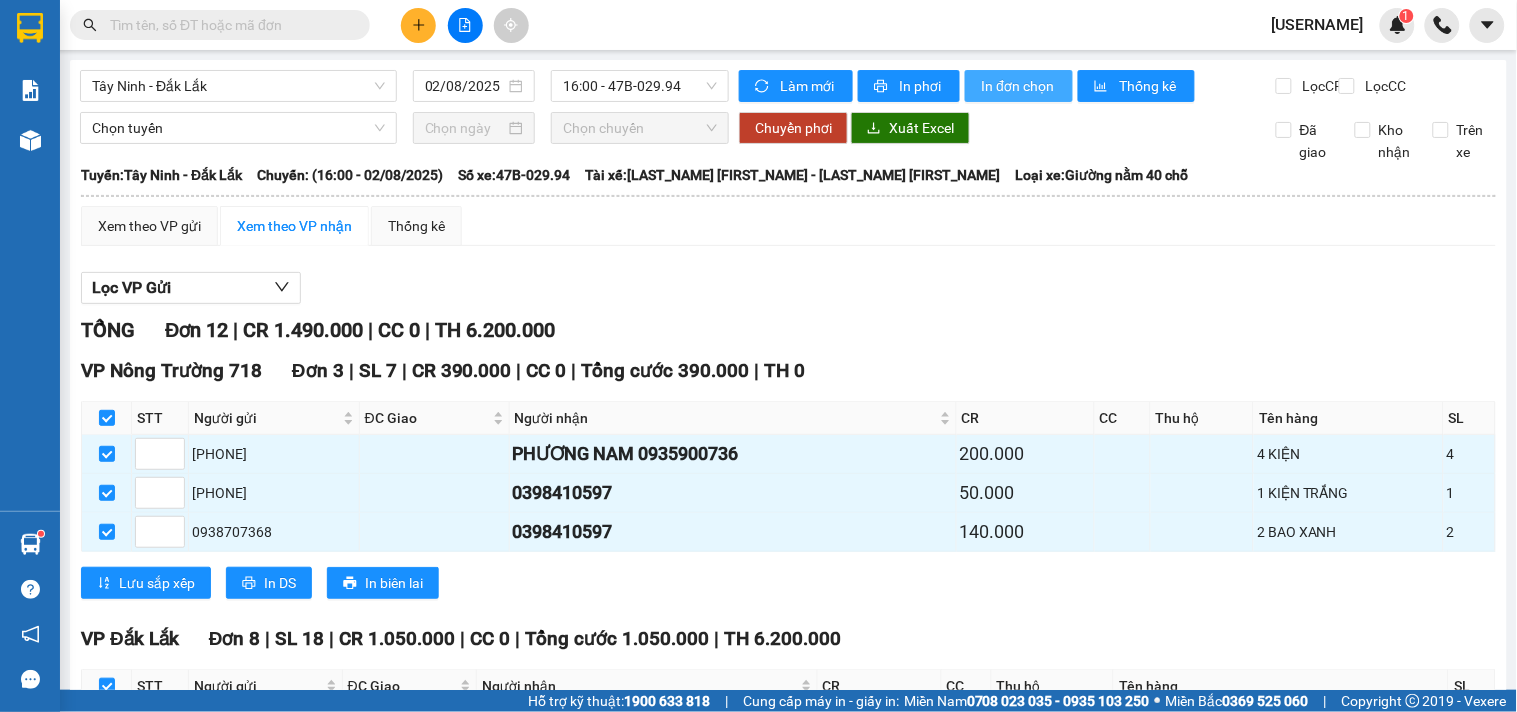 click on "In đơn chọn" at bounding box center [1019, 86] 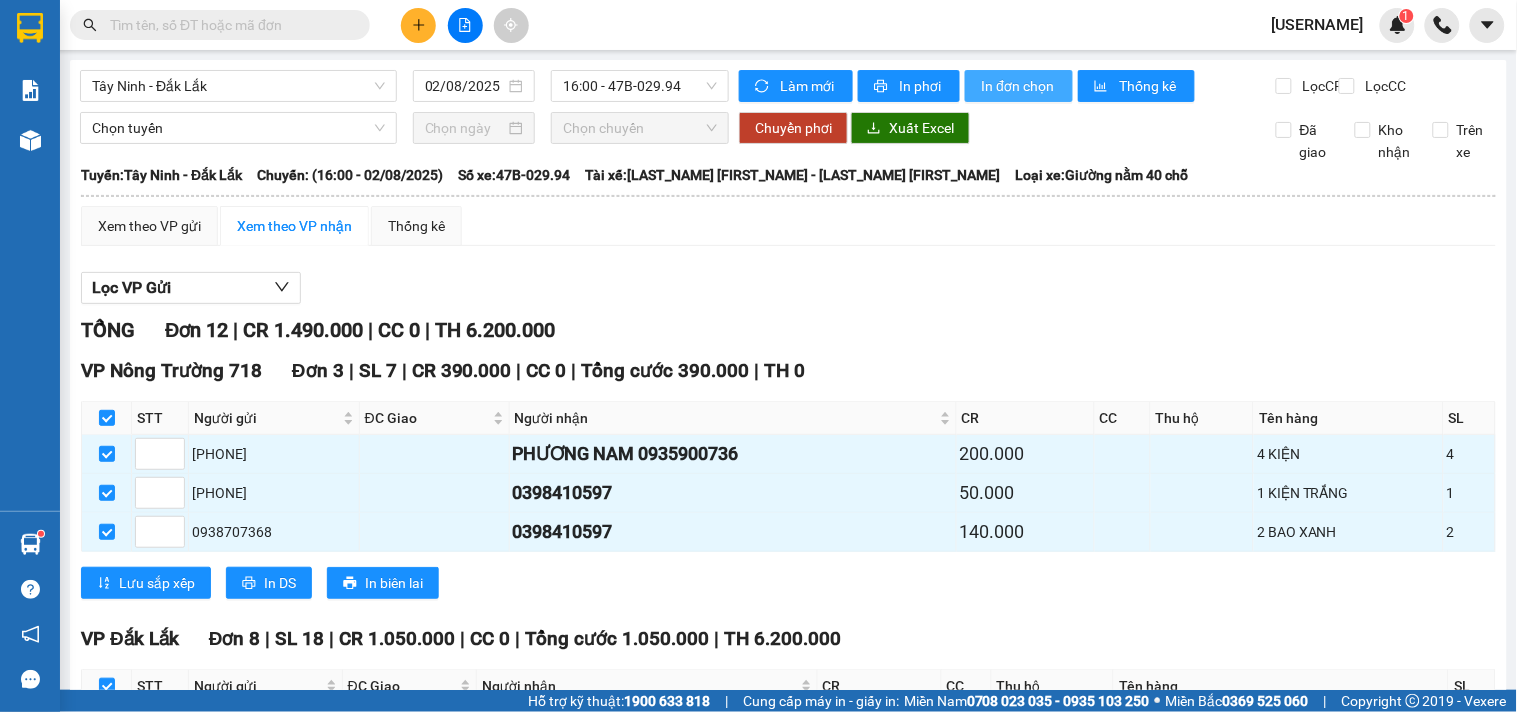scroll, scrollTop: 0, scrollLeft: 0, axis: both 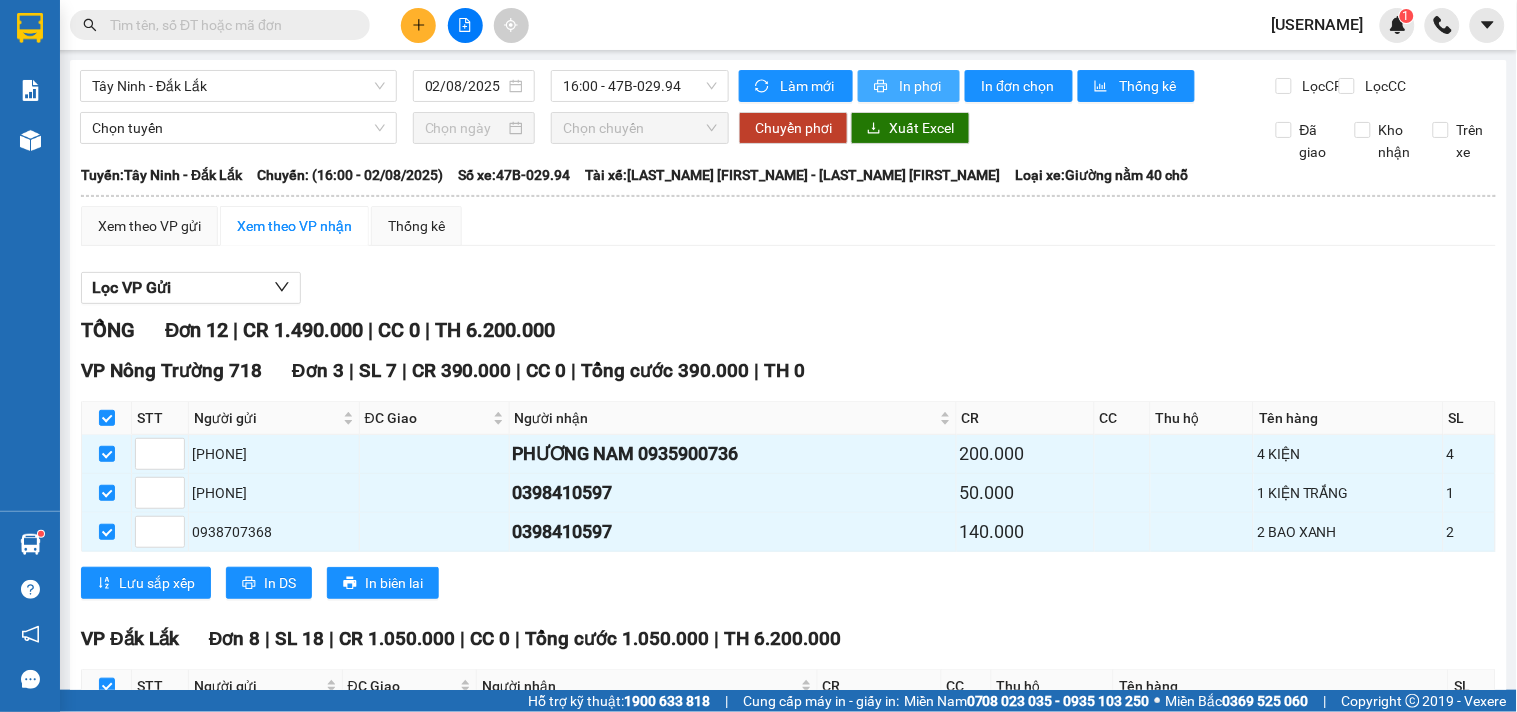 click on "In phơi" at bounding box center [921, 86] 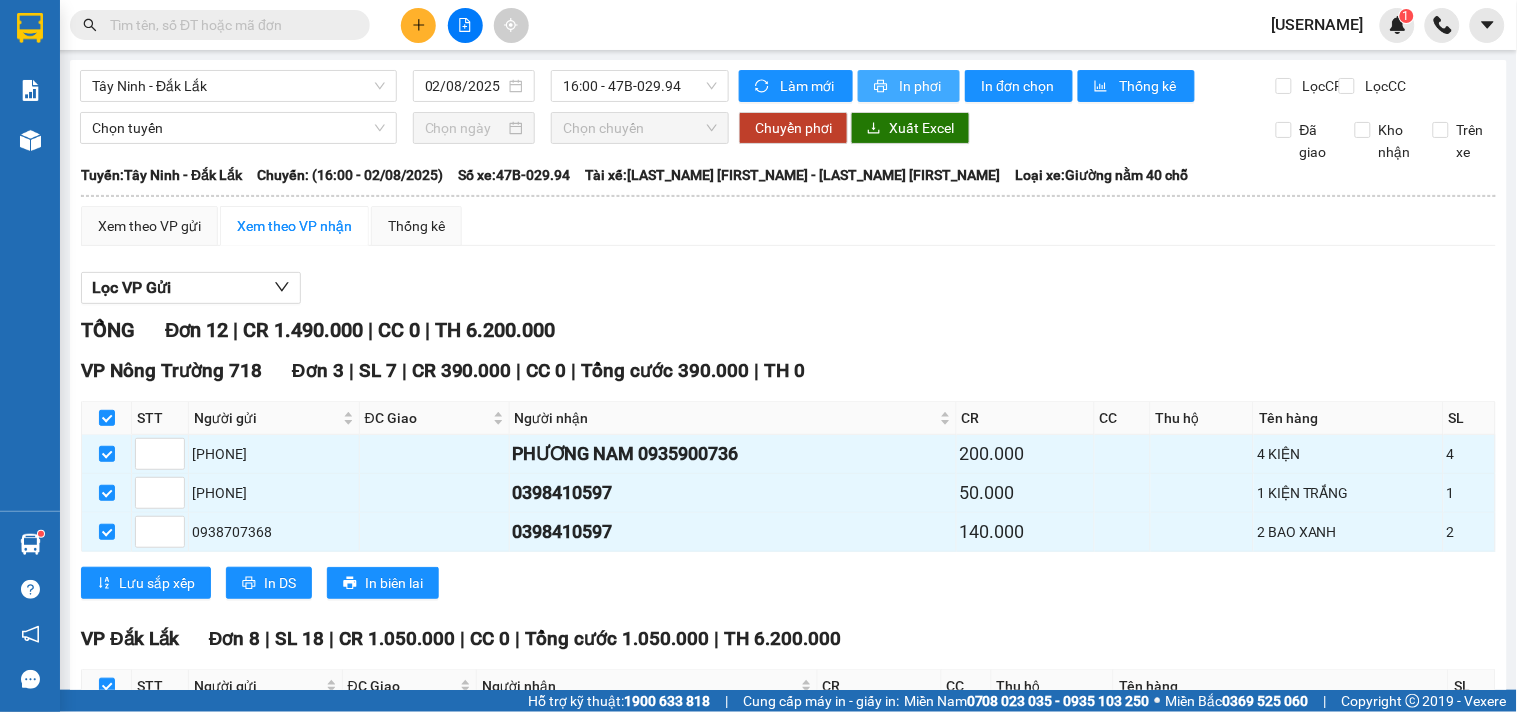 scroll, scrollTop: 0, scrollLeft: 0, axis: both 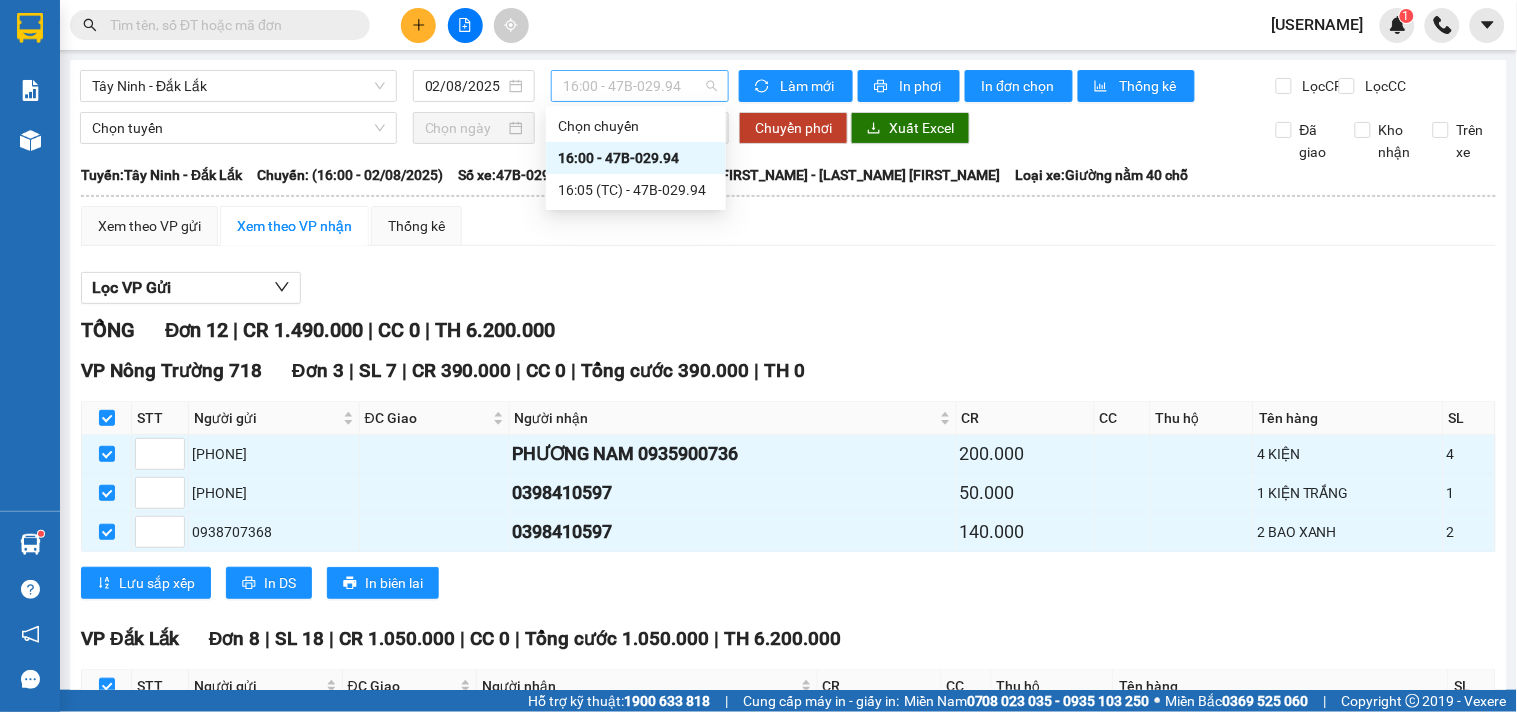 click on "16:00     - 47B-029.94" at bounding box center (640, 86) 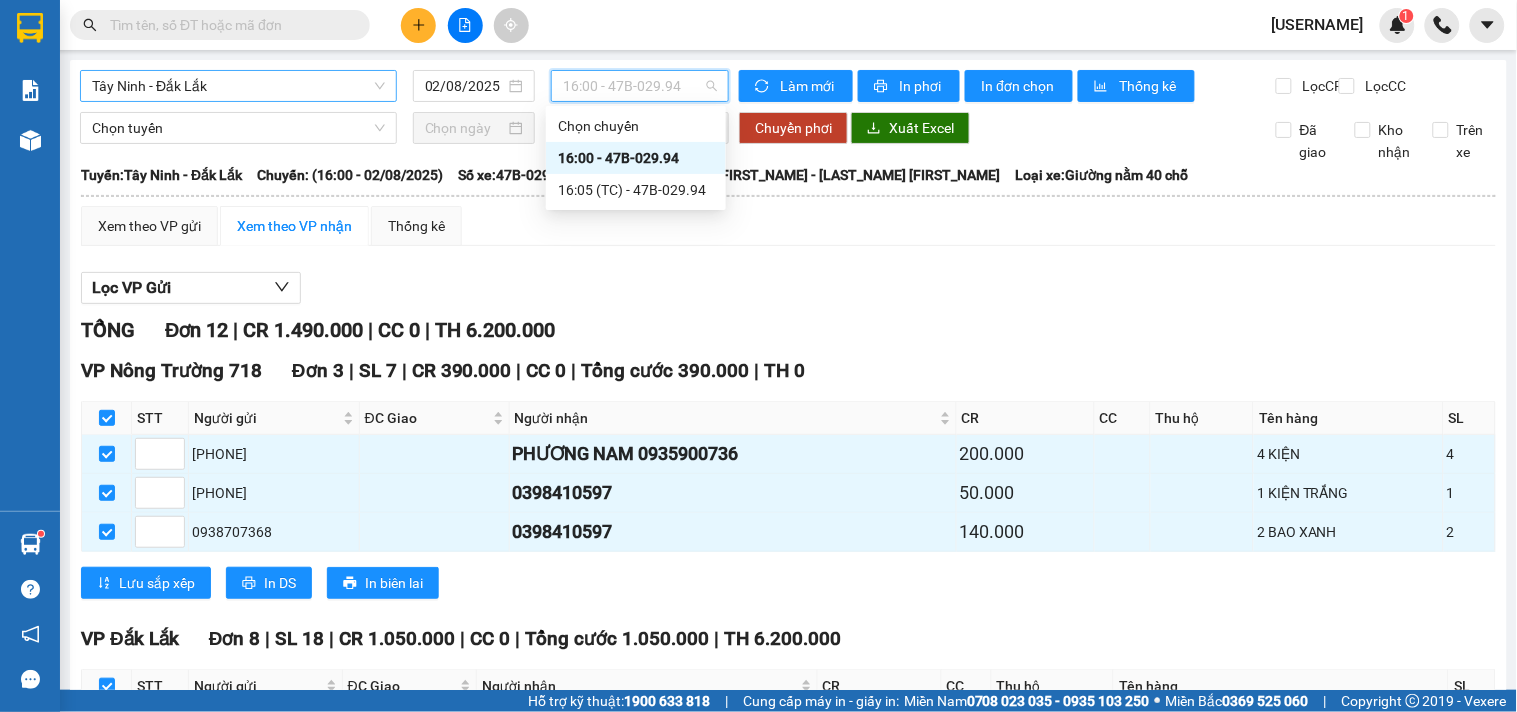 click on "Tây Ninh - Đắk Lắk" at bounding box center (238, 86) 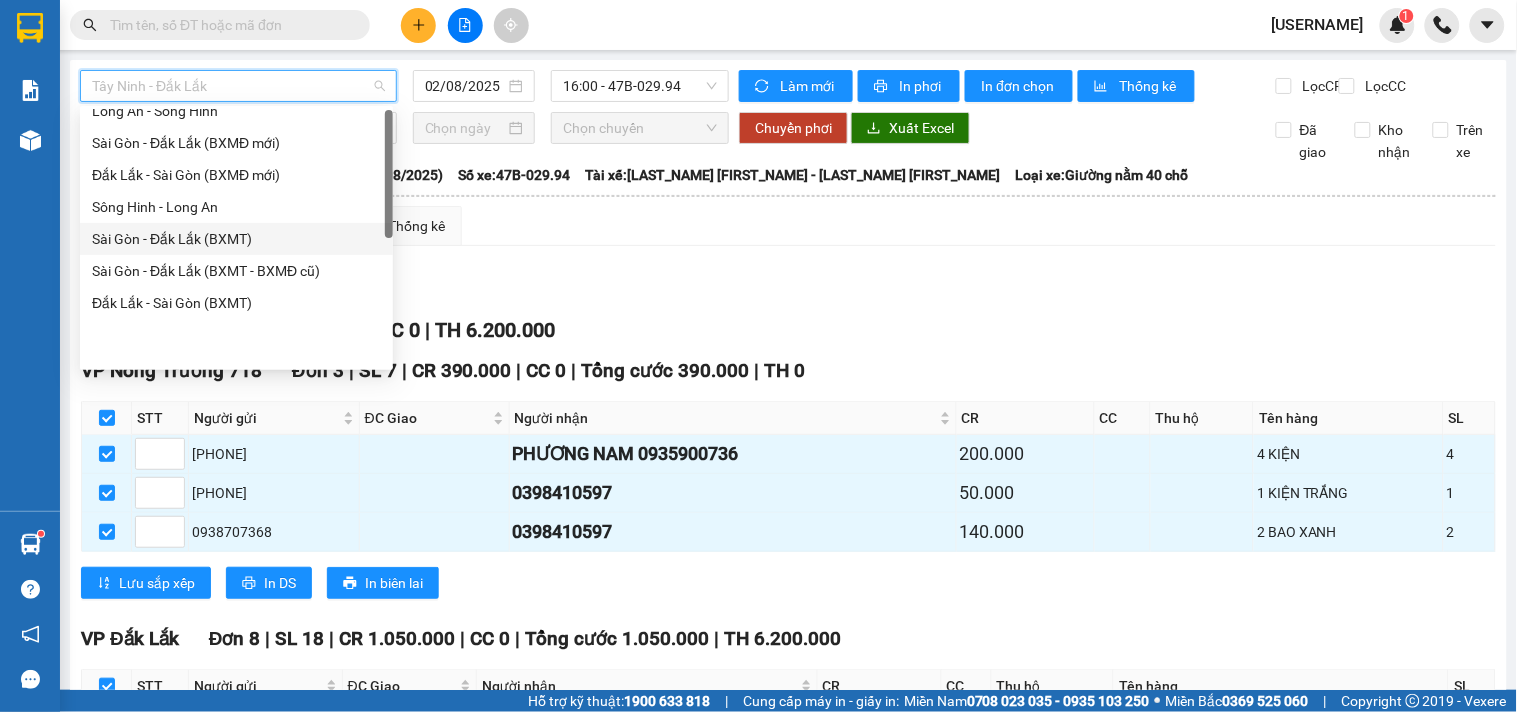 scroll, scrollTop: 0, scrollLeft: 0, axis: both 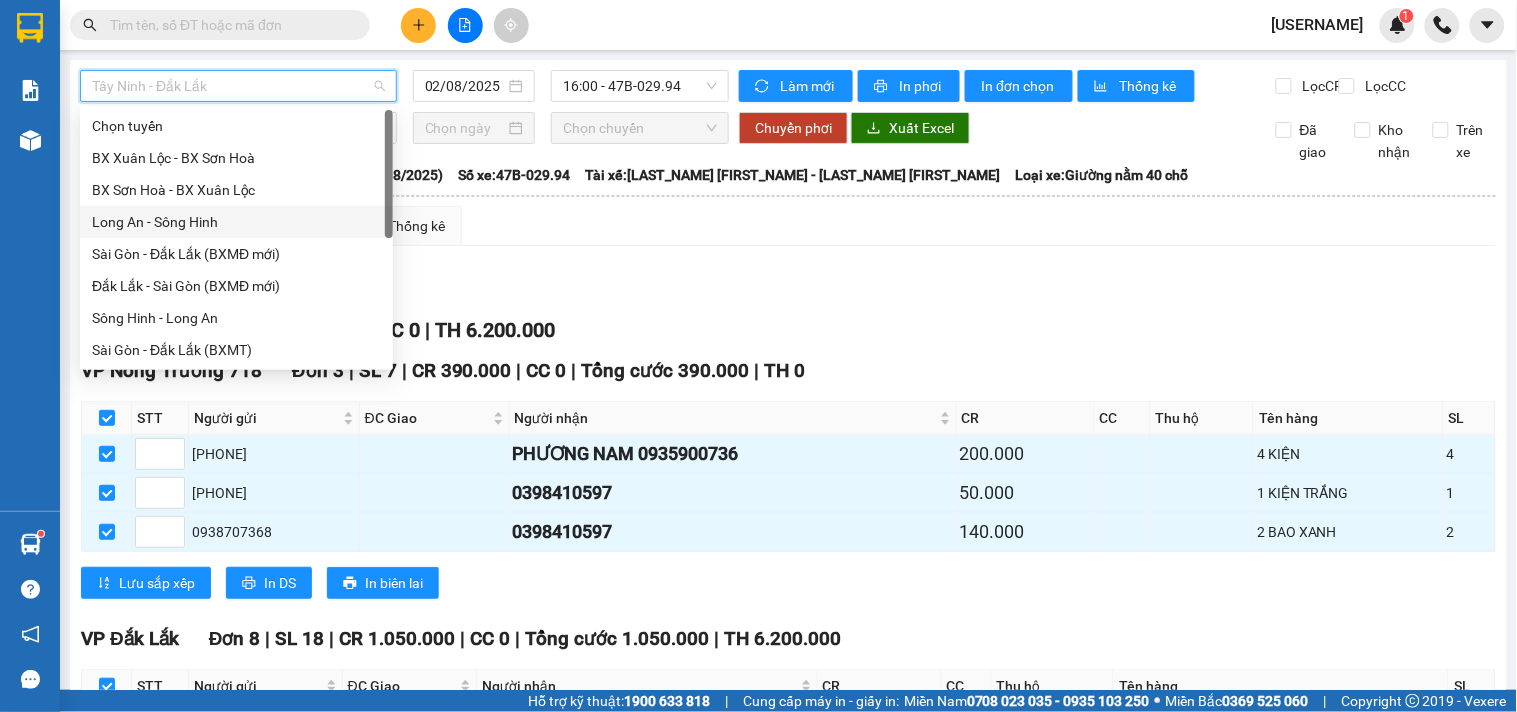 click on "Long An - Sông Hinh" at bounding box center (236, 222) 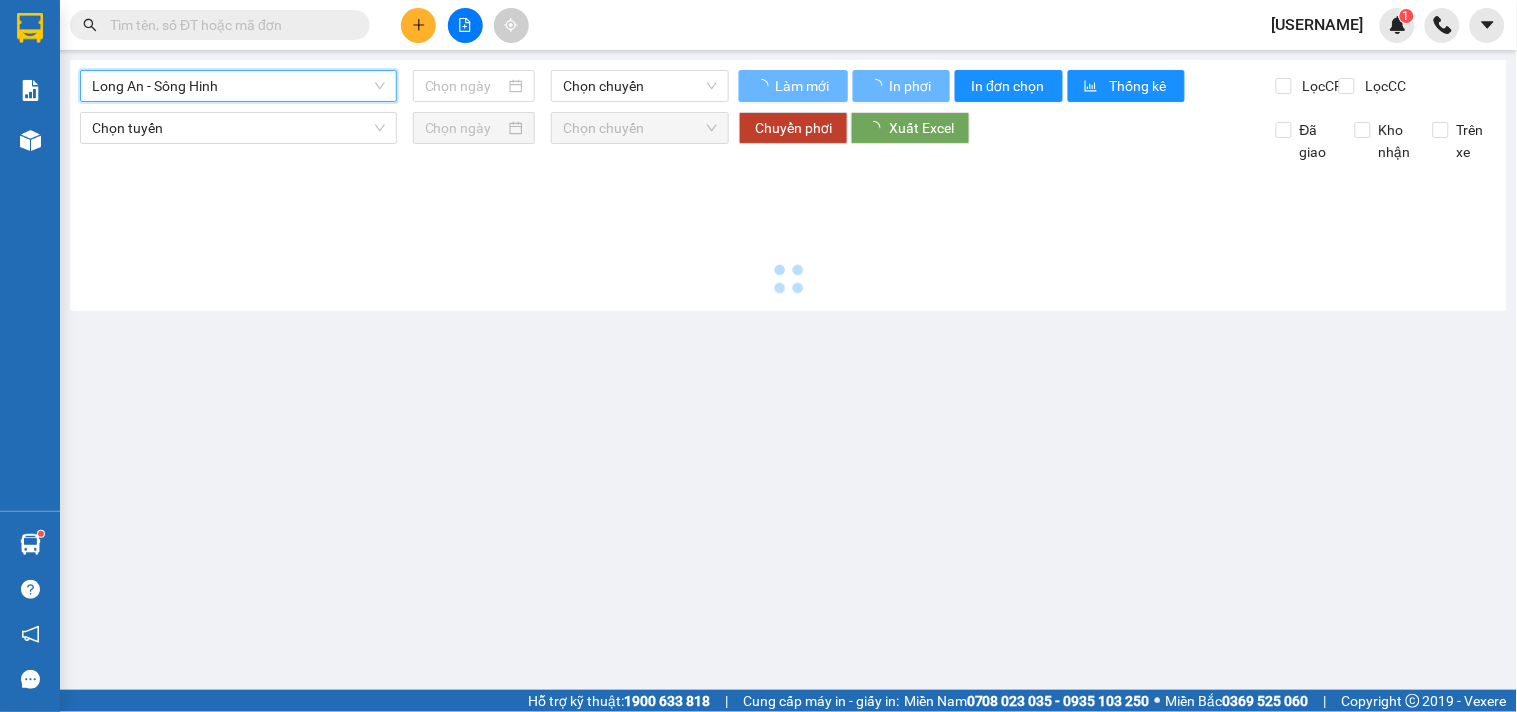 type on "02/08/2025" 